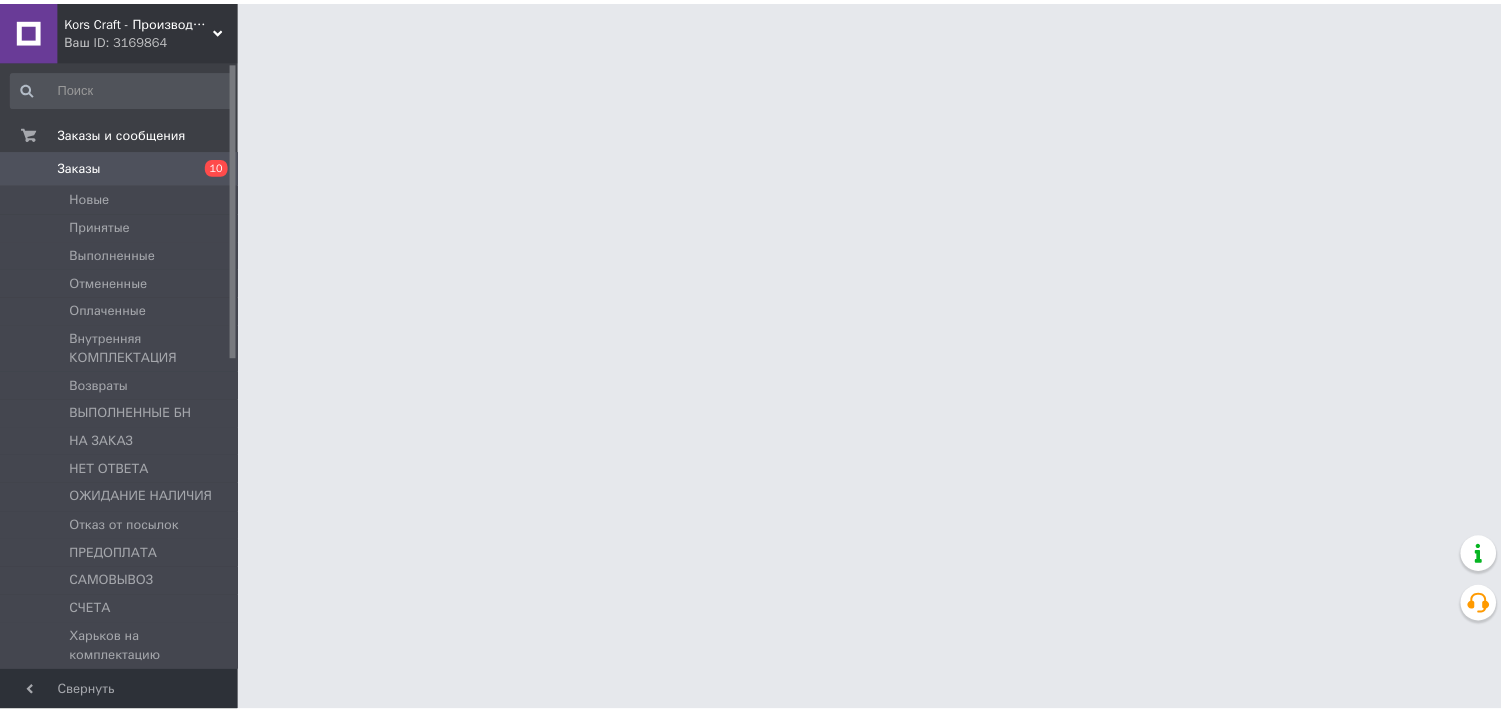 scroll, scrollTop: 0, scrollLeft: 0, axis: both 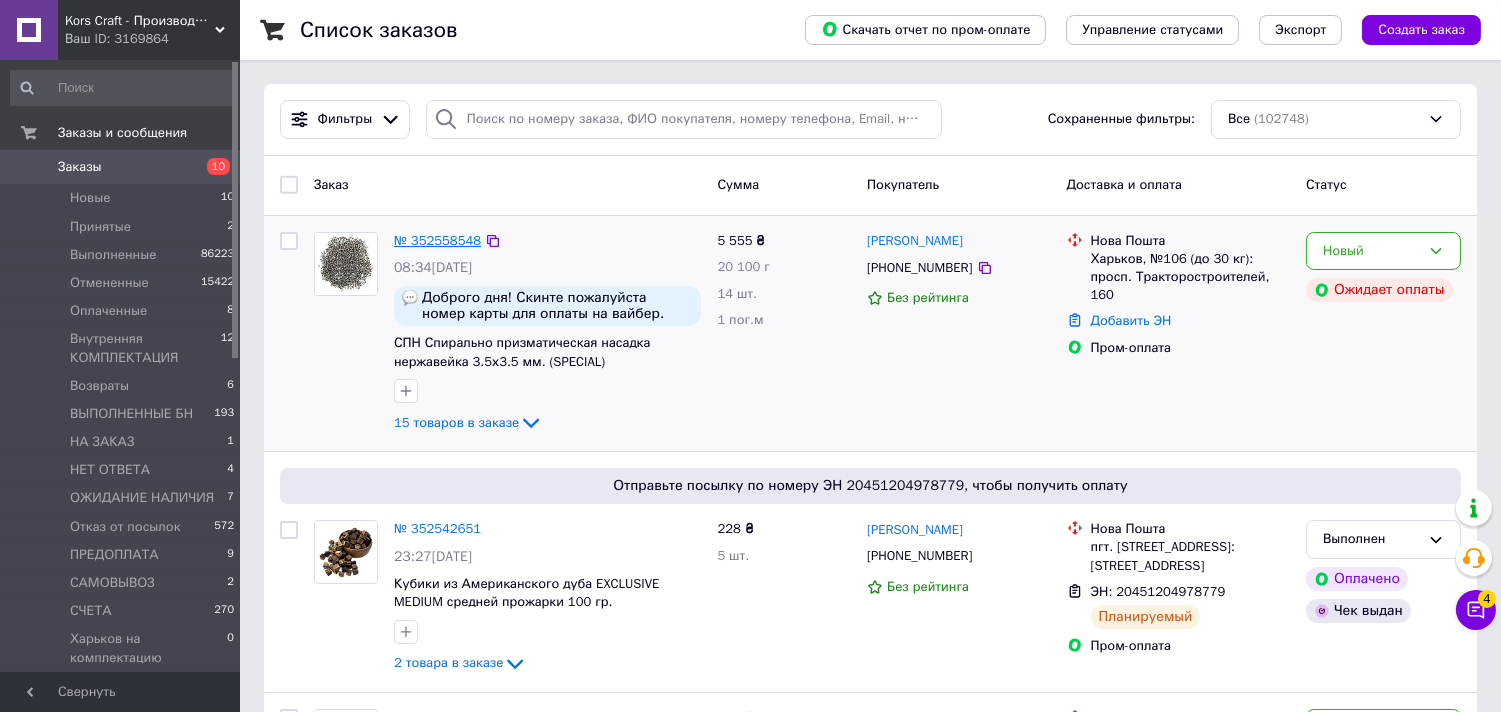 click on "№ 352558548" at bounding box center [437, 240] 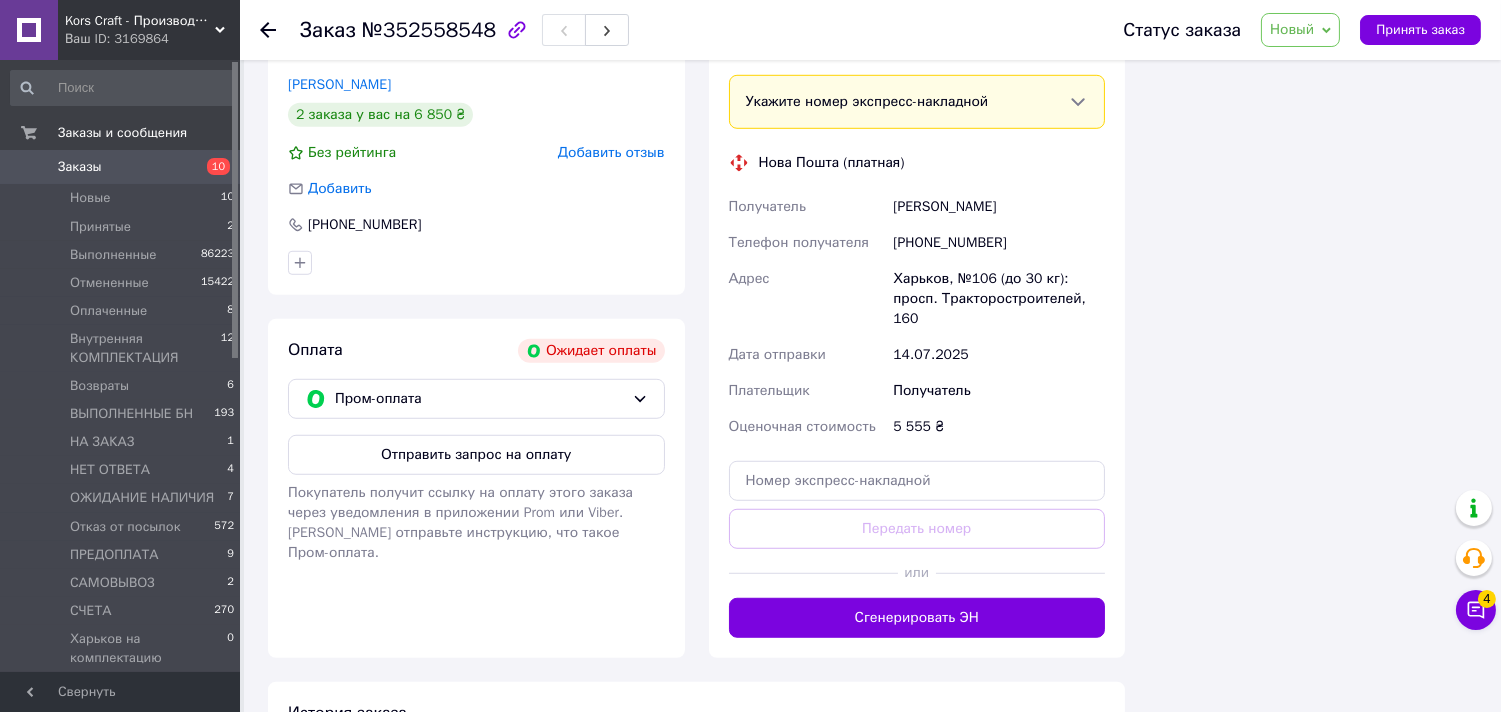 scroll, scrollTop: 2555, scrollLeft: 0, axis: vertical 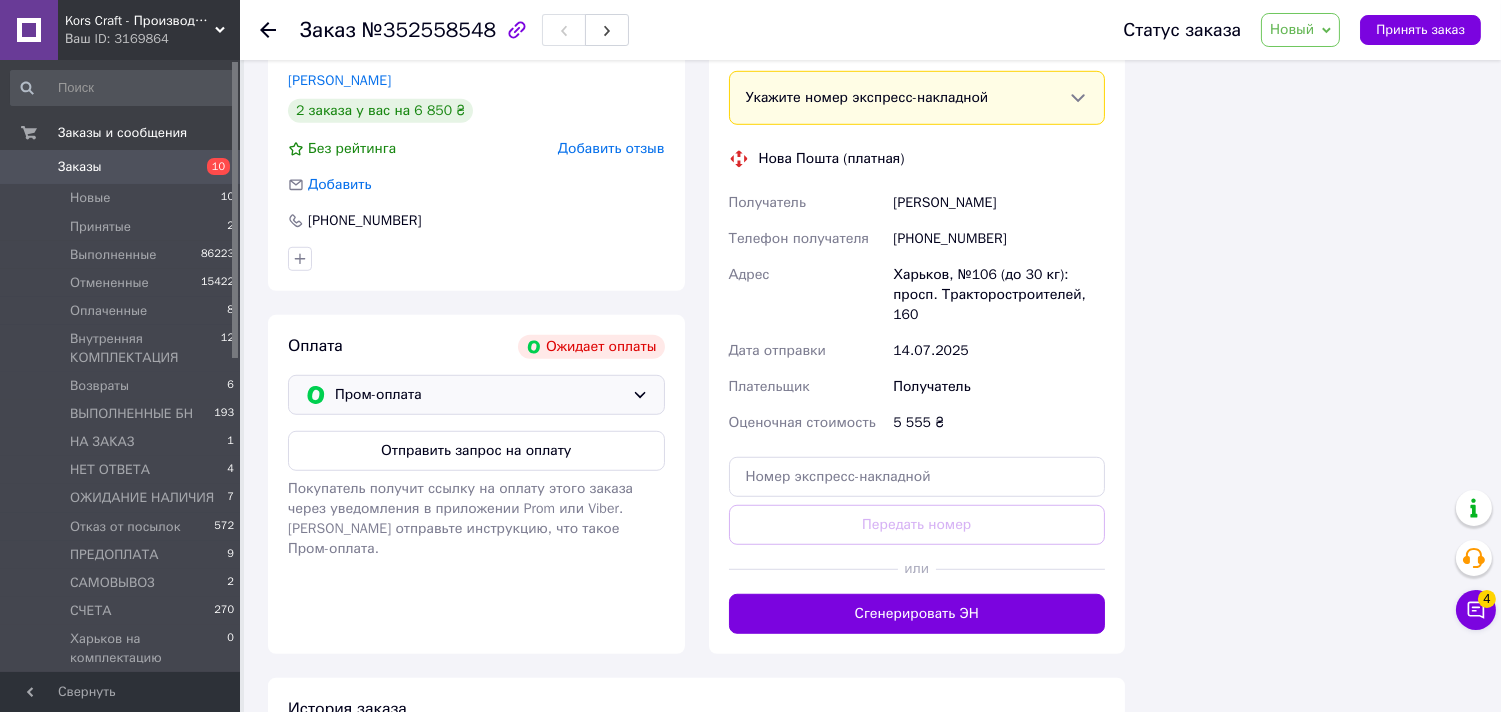 click on "Пром-оплата" at bounding box center [476, 395] 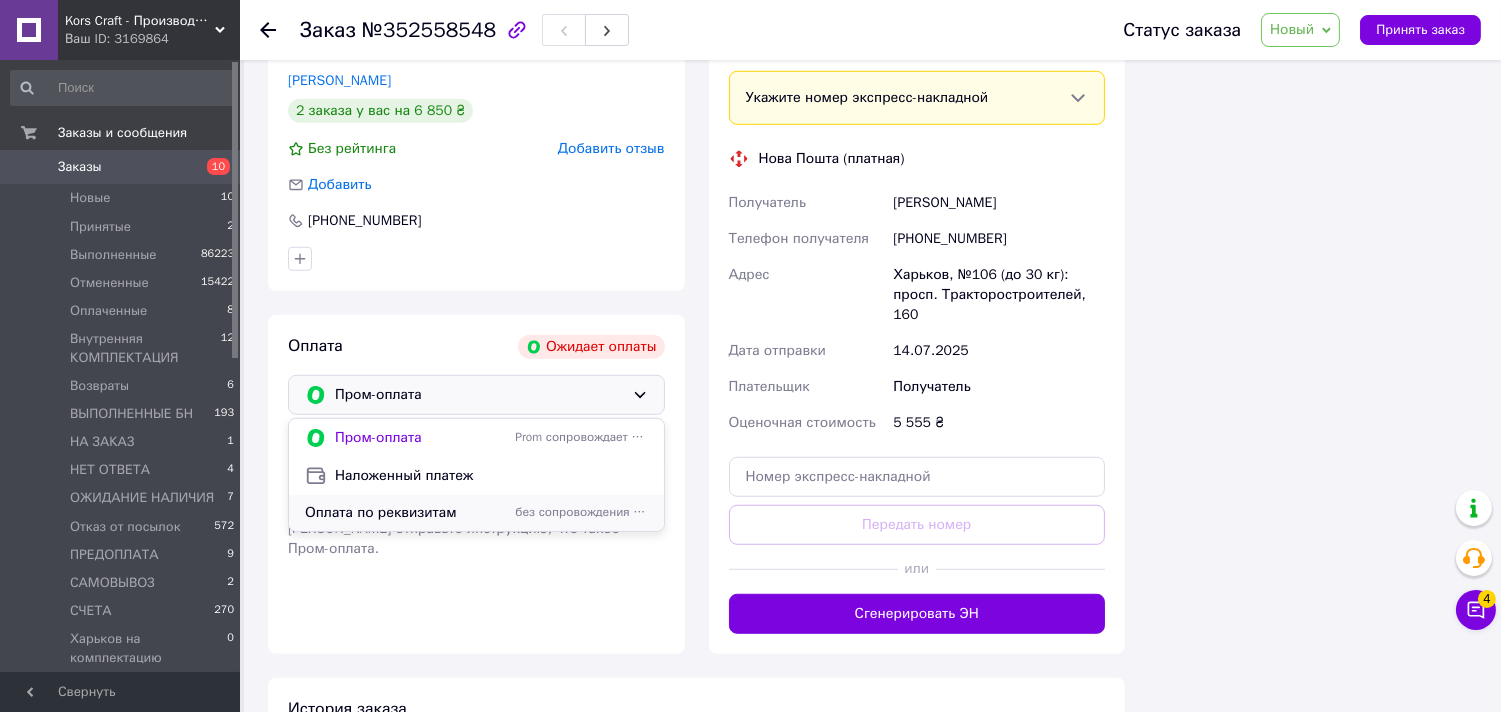 click on "Оплата по реквизитам" at bounding box center [406, 513] 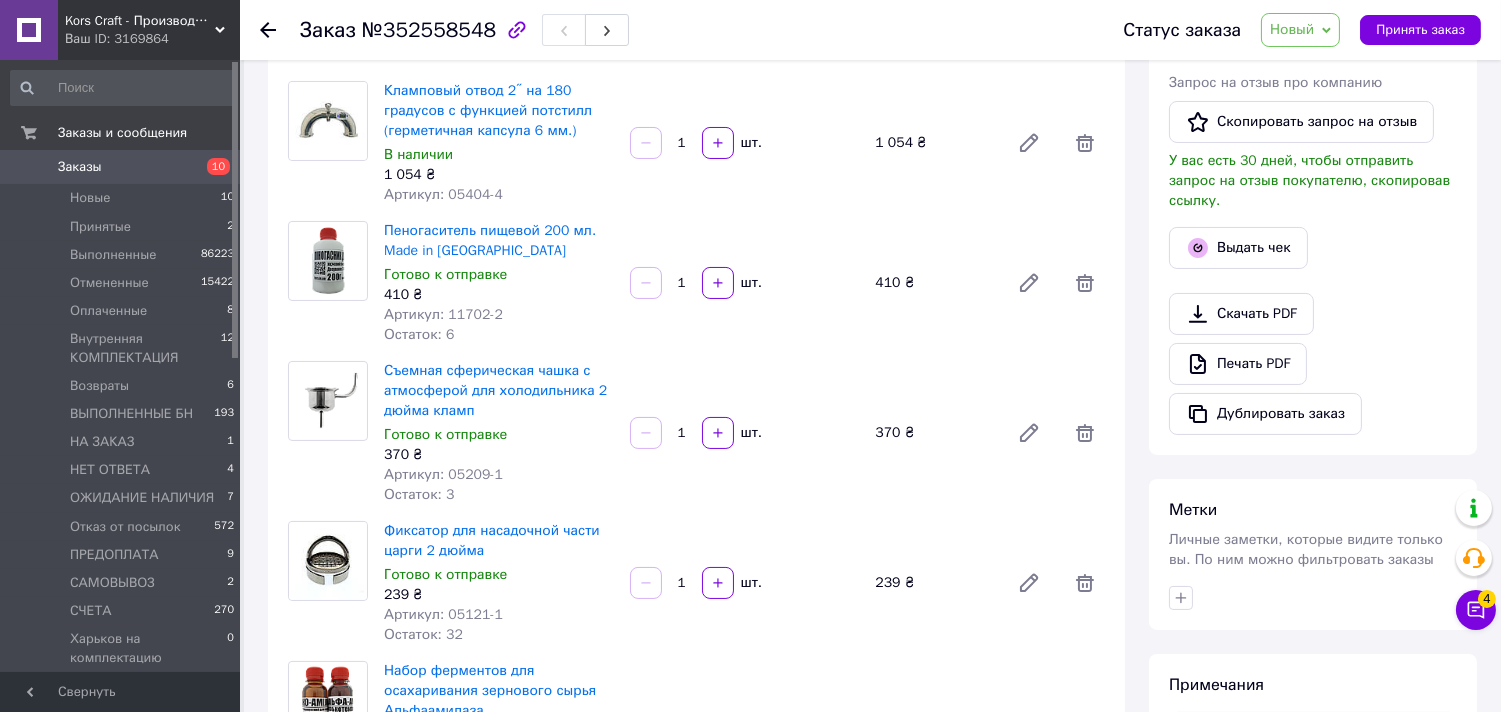 scroll, scrollTop: 523, scrollLeft: 0, axis: vertical 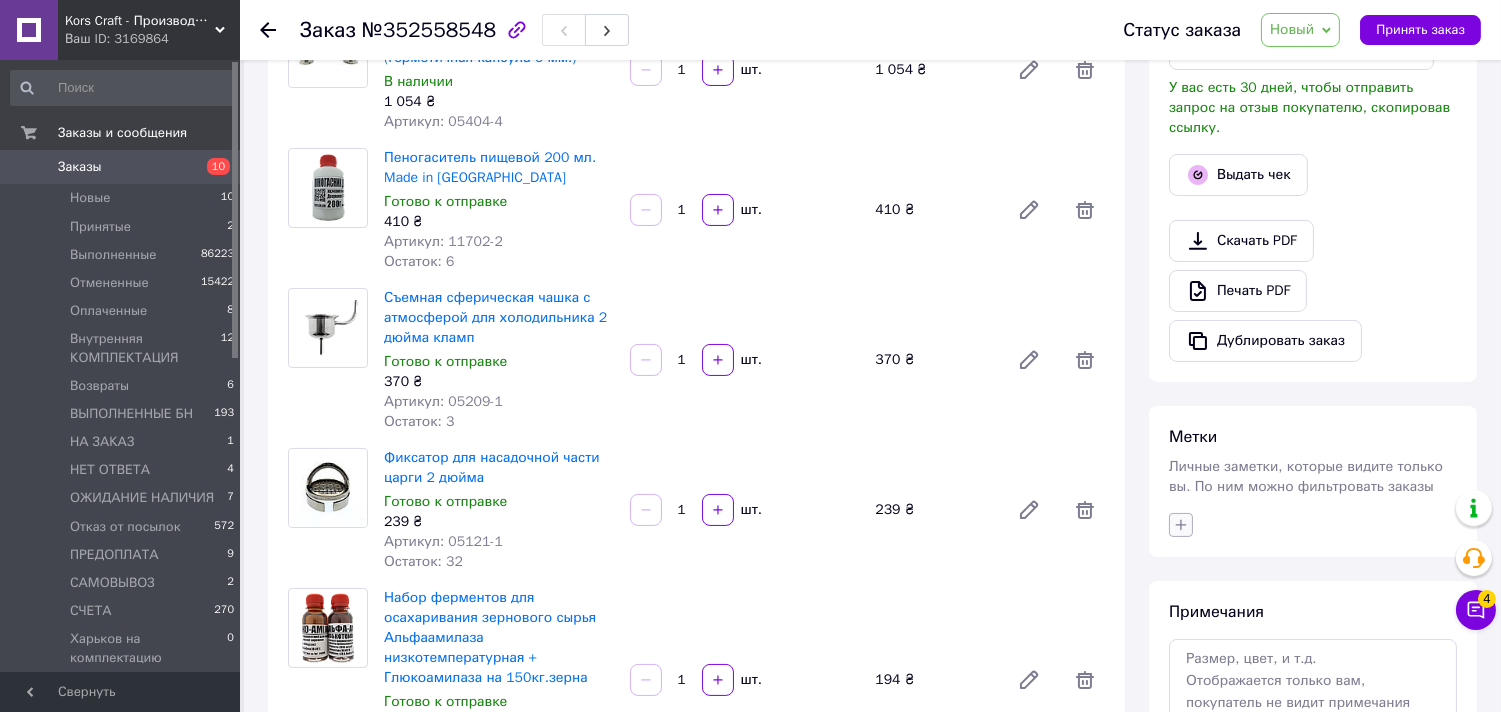 click 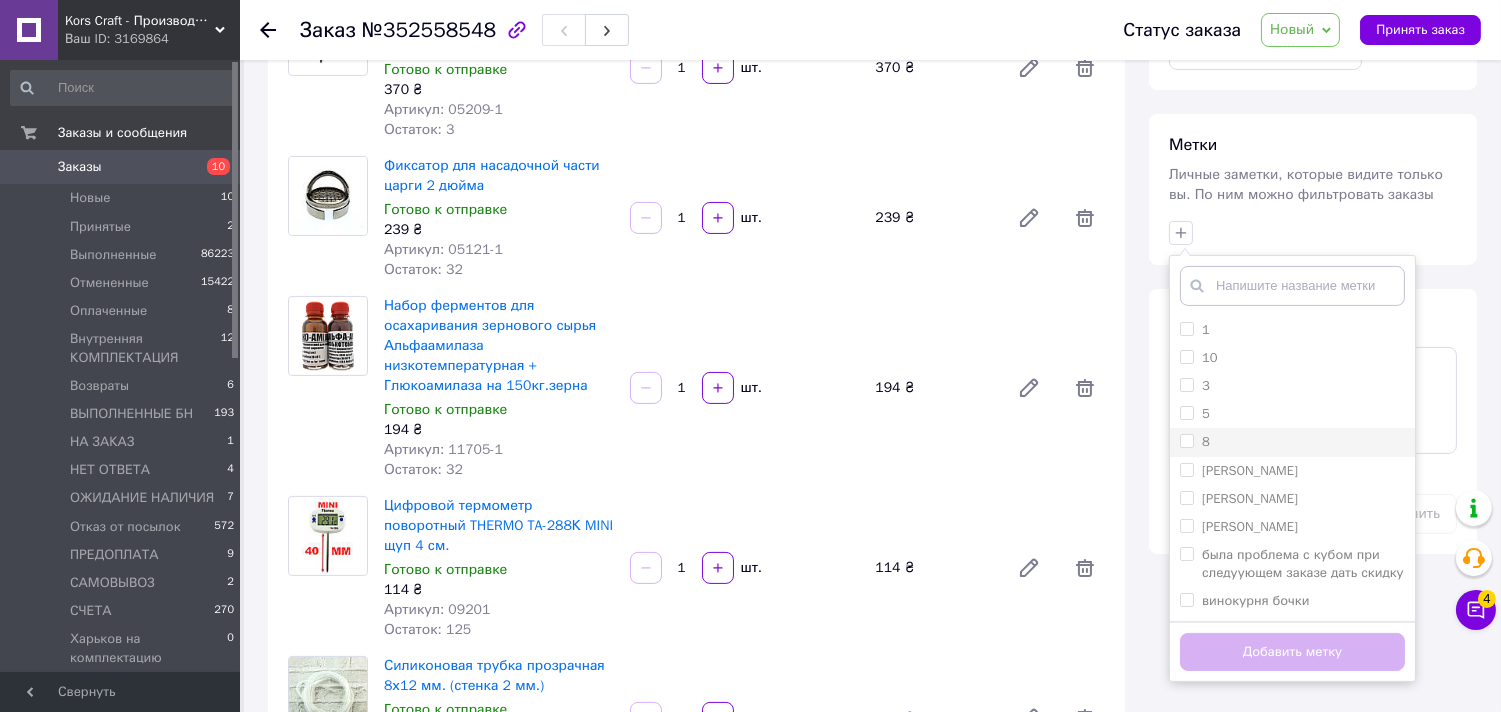 scroll, scrollTop: 856, scrollLeft: 0, axis: vertical 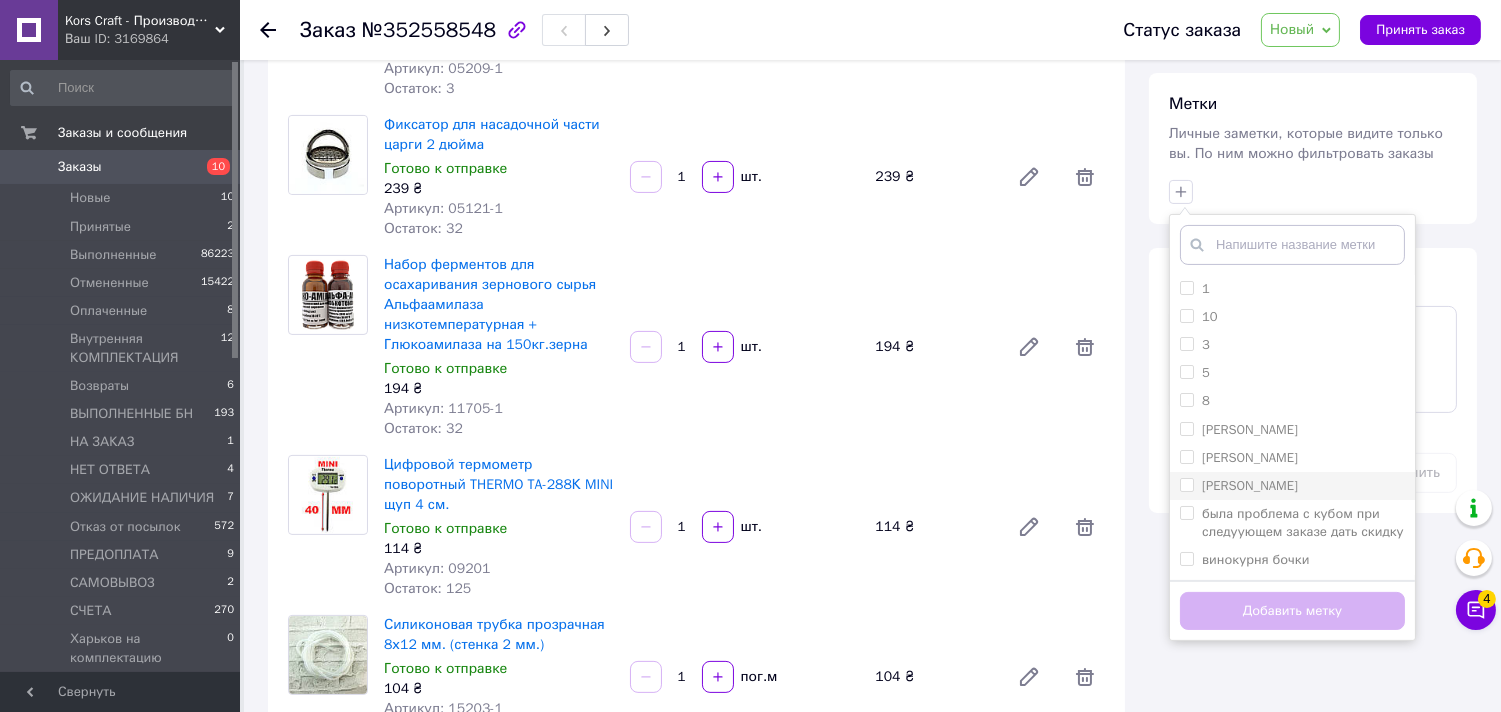 click on "[PERSON_NAME]" at bounding box center (1250, 485) 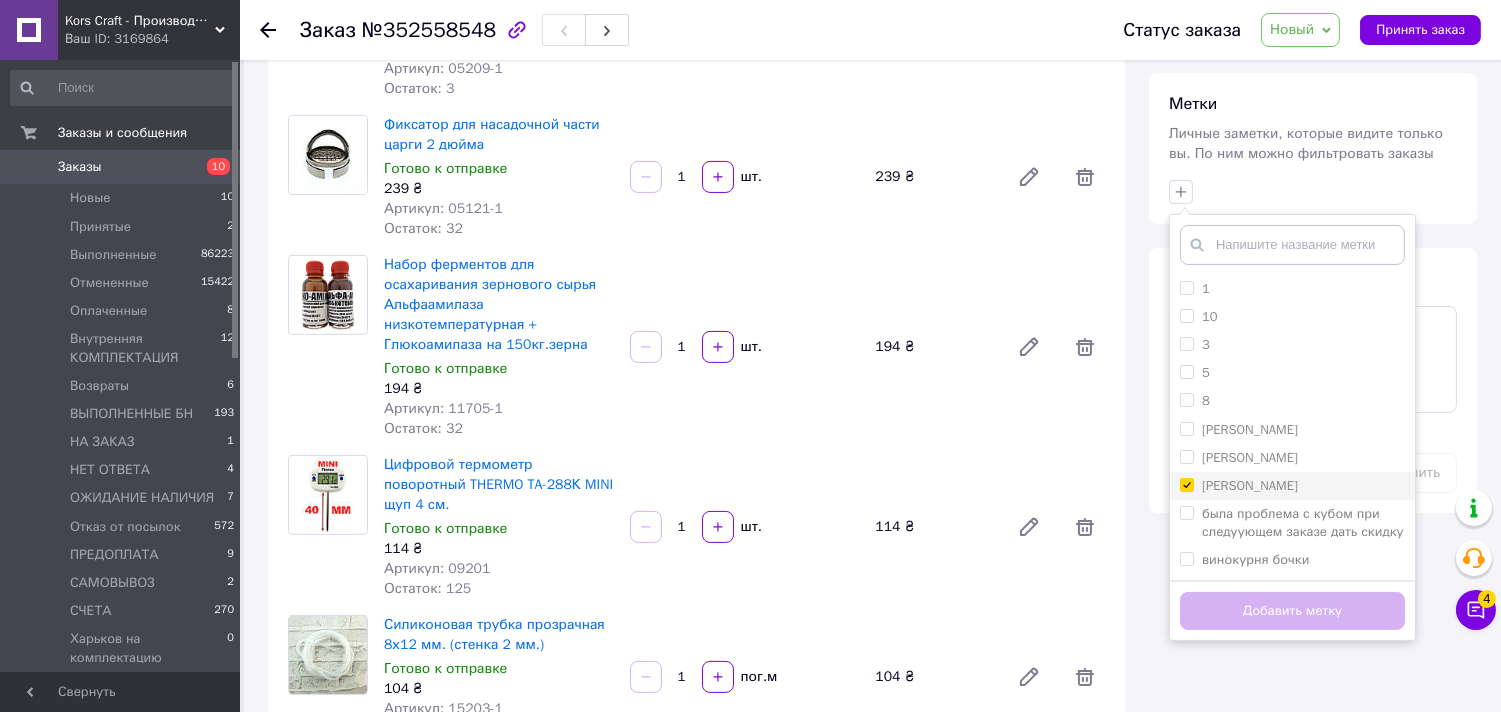 checkbox on "true" 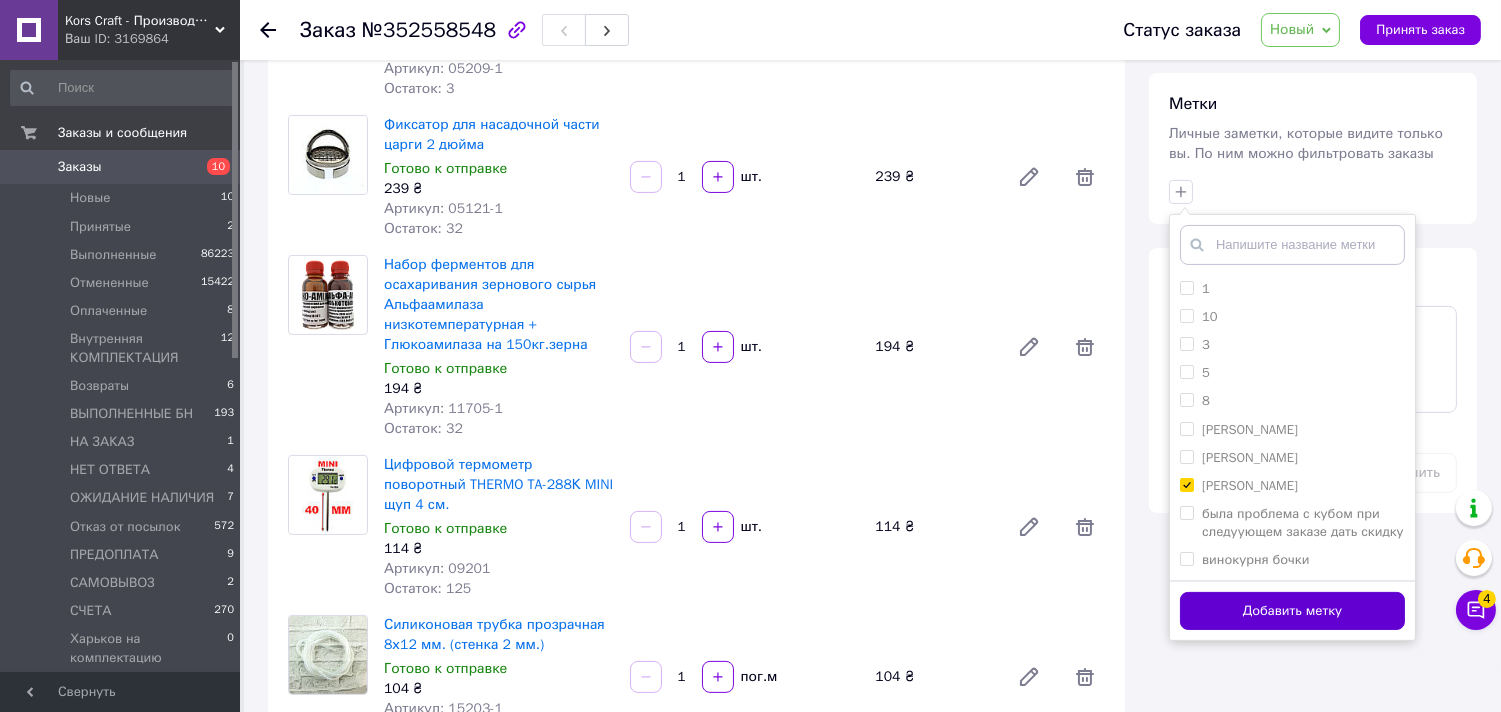 click on "Добавить метку" at bounding box center [1292, 611] 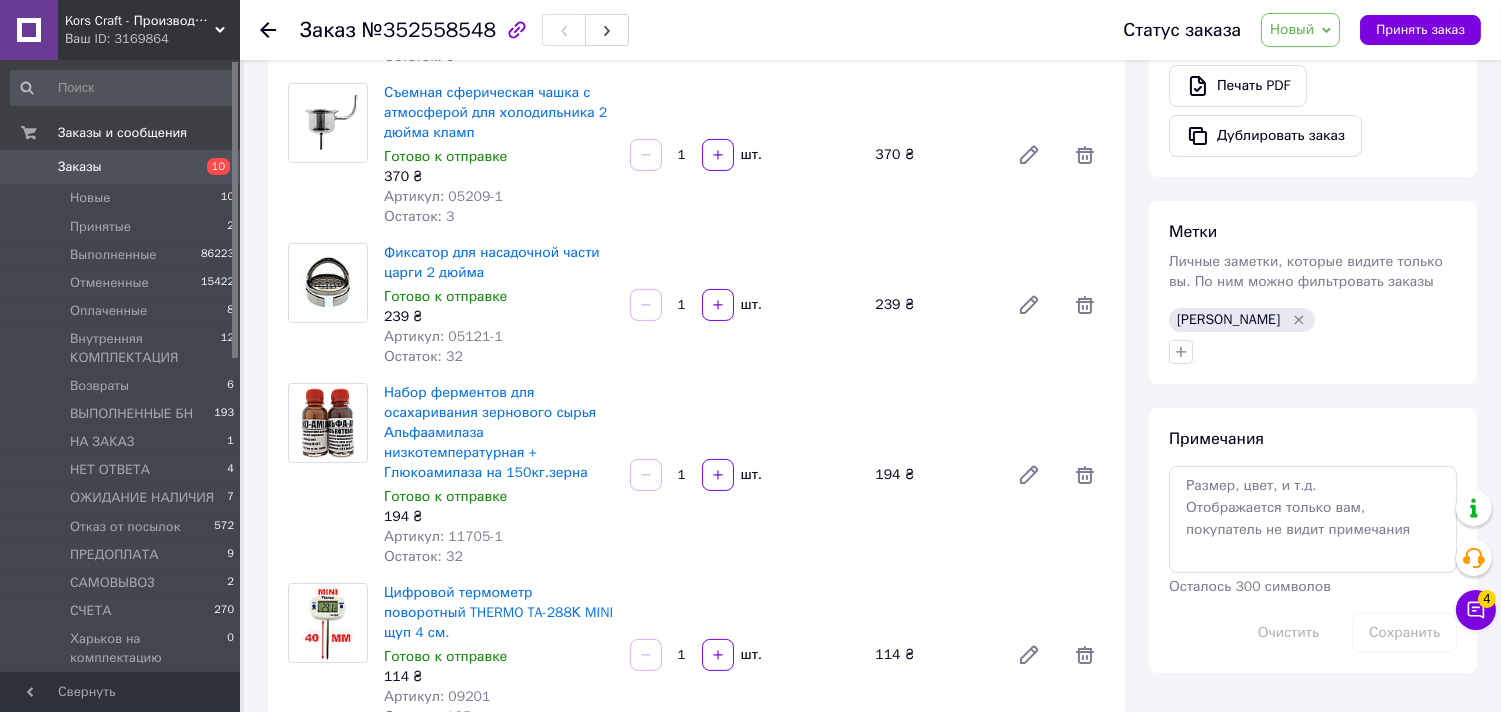 scroll, scrollTop: 301, scrollLeft: 0, axis: vertical 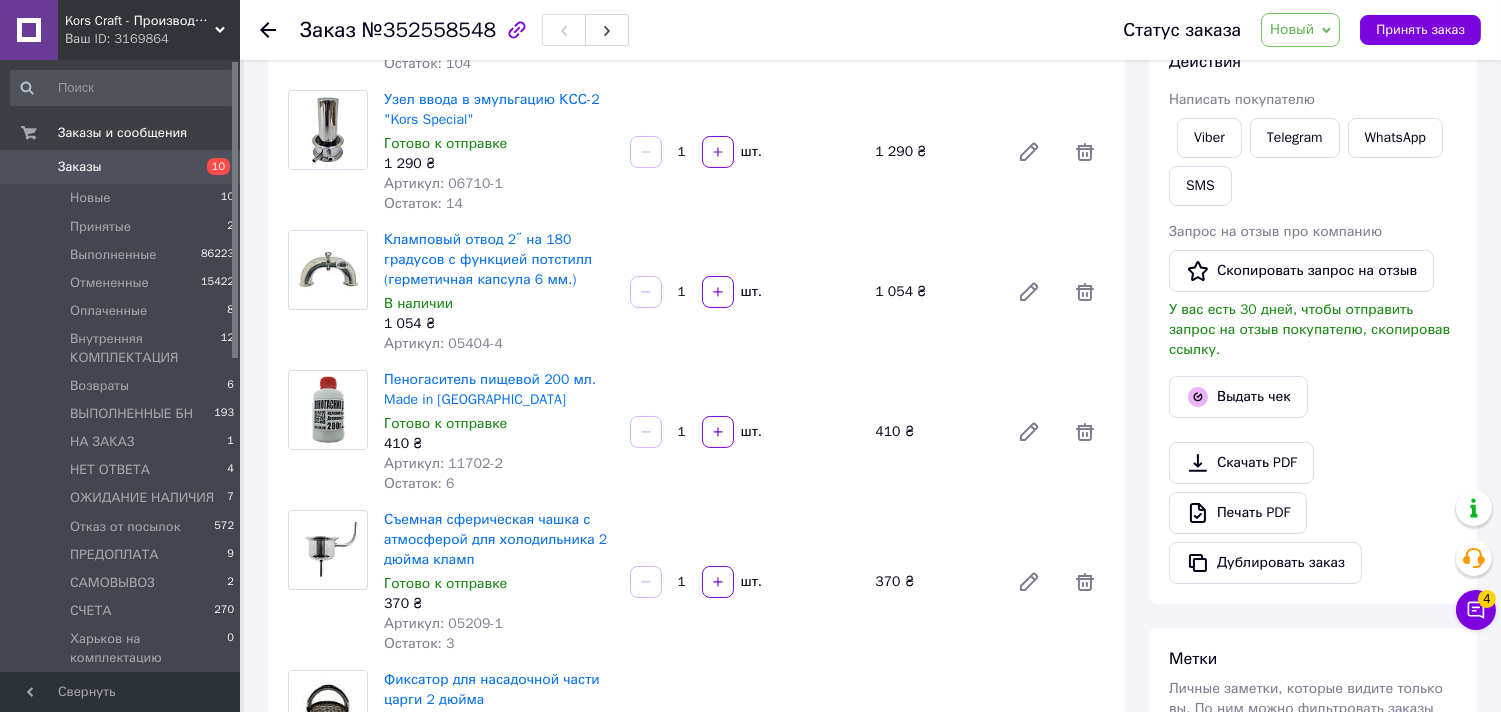 click on "Новый" at bounding box center [1292, 29] 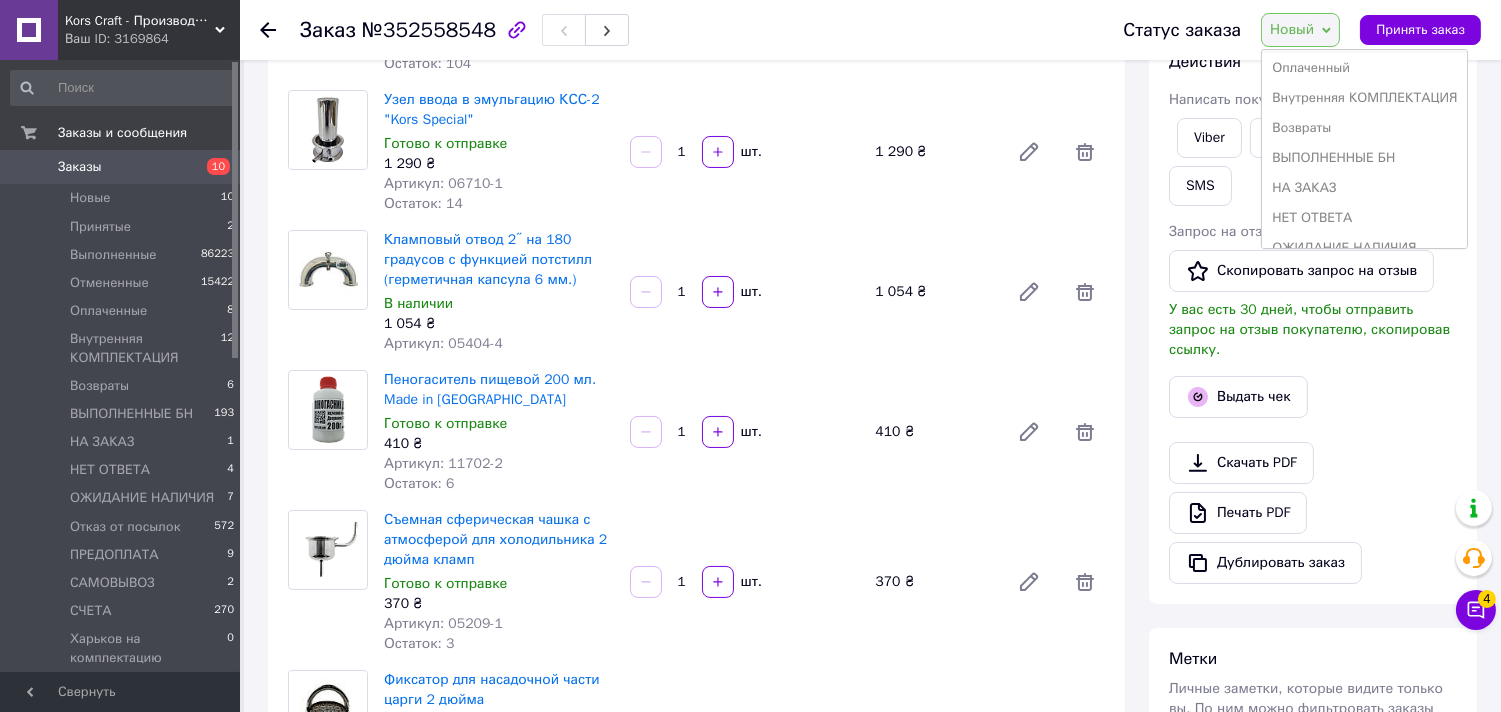 scroll, scrollTop: 222, scrollLeft: 0, axis: vertical 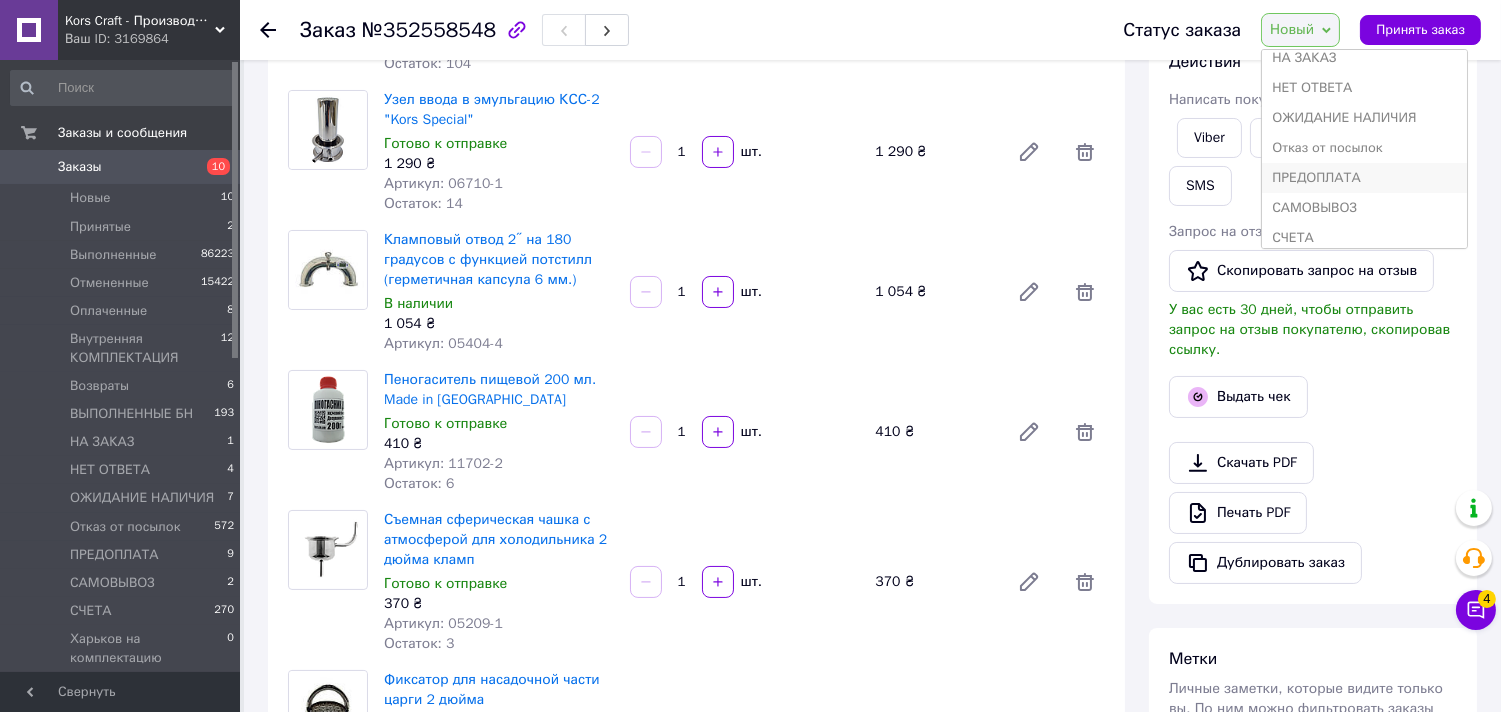 click on "ПРЕДОПЛАТА" at bounding box center (1364, 178) 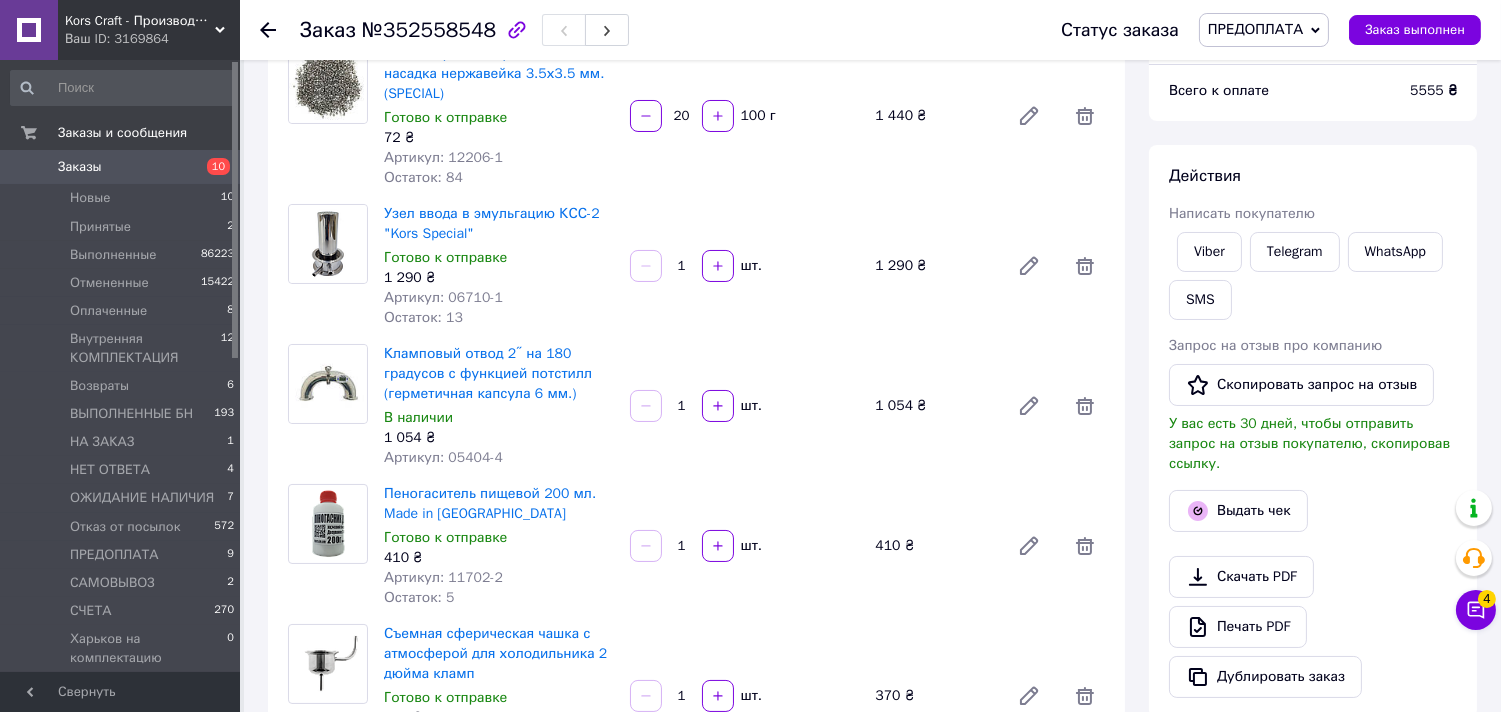 scroll, scrollTop: 0, scrollLeft: 0, axis: both 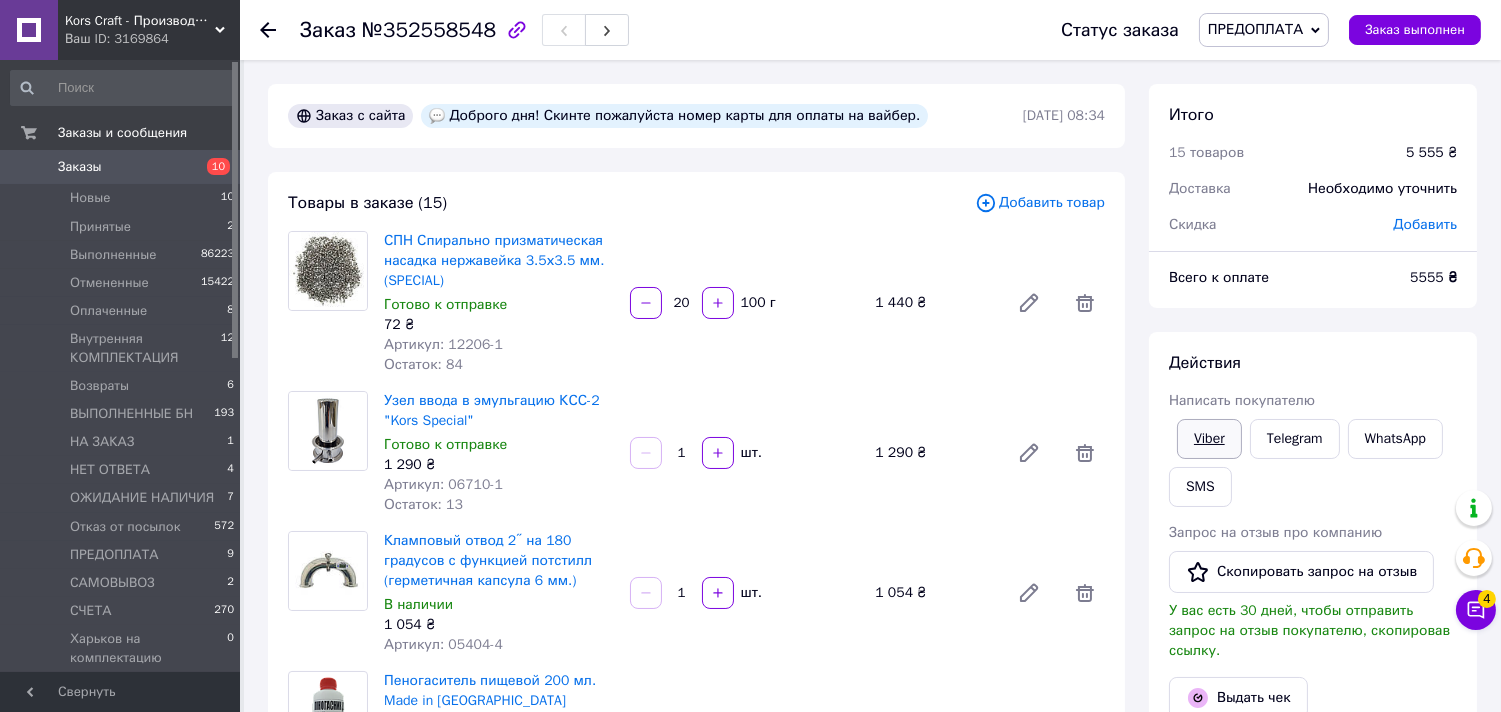 click on "Viber" at bounding box center (1209, 439) 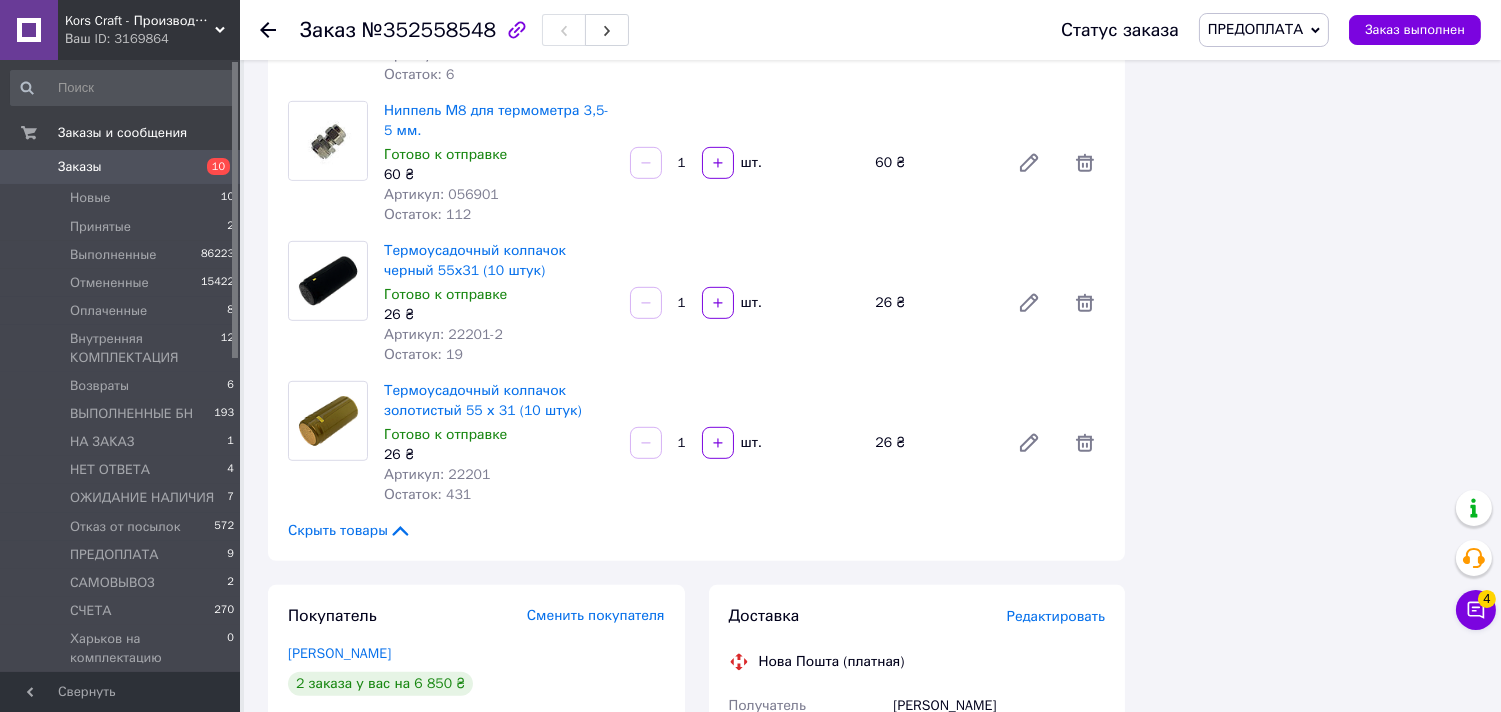 scroll, scrollTop: 2333, scrollLeft: 0, axis: vertical 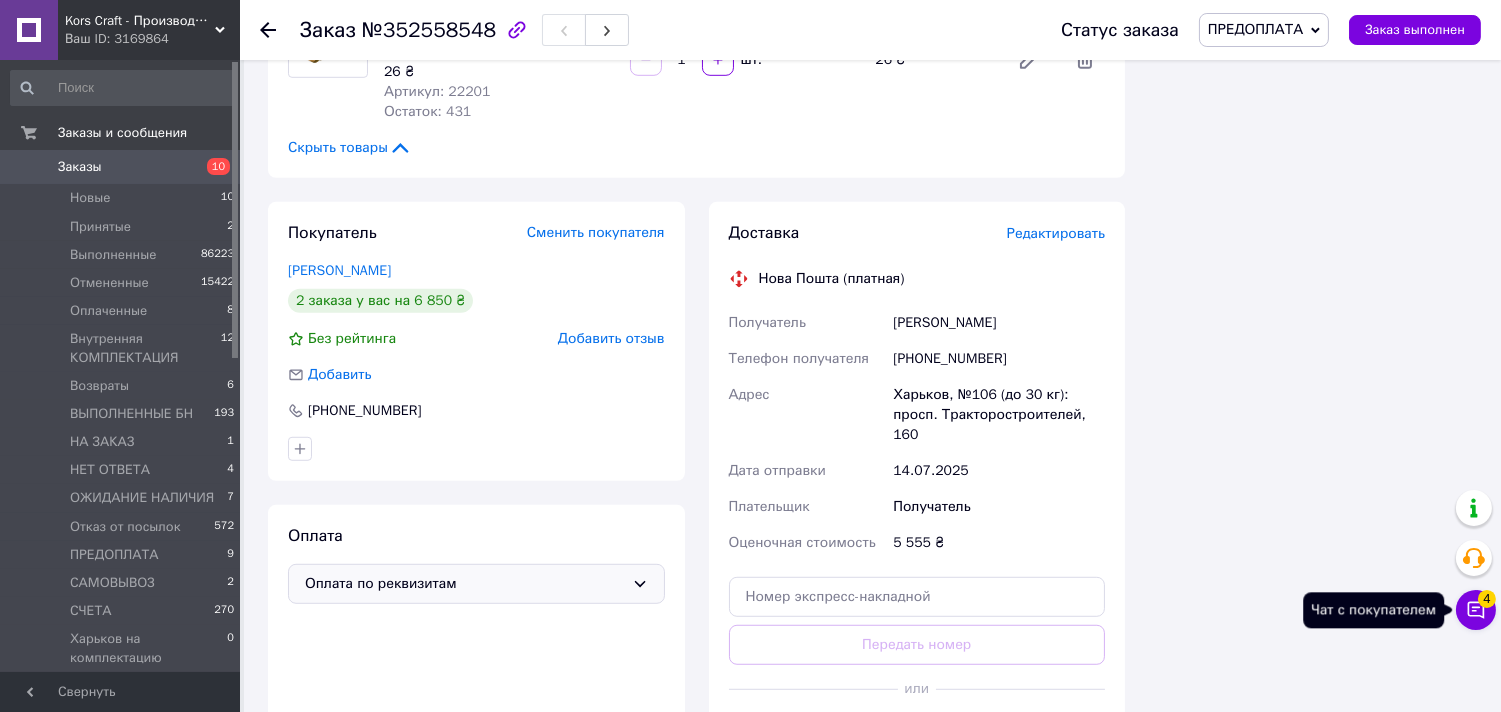 click 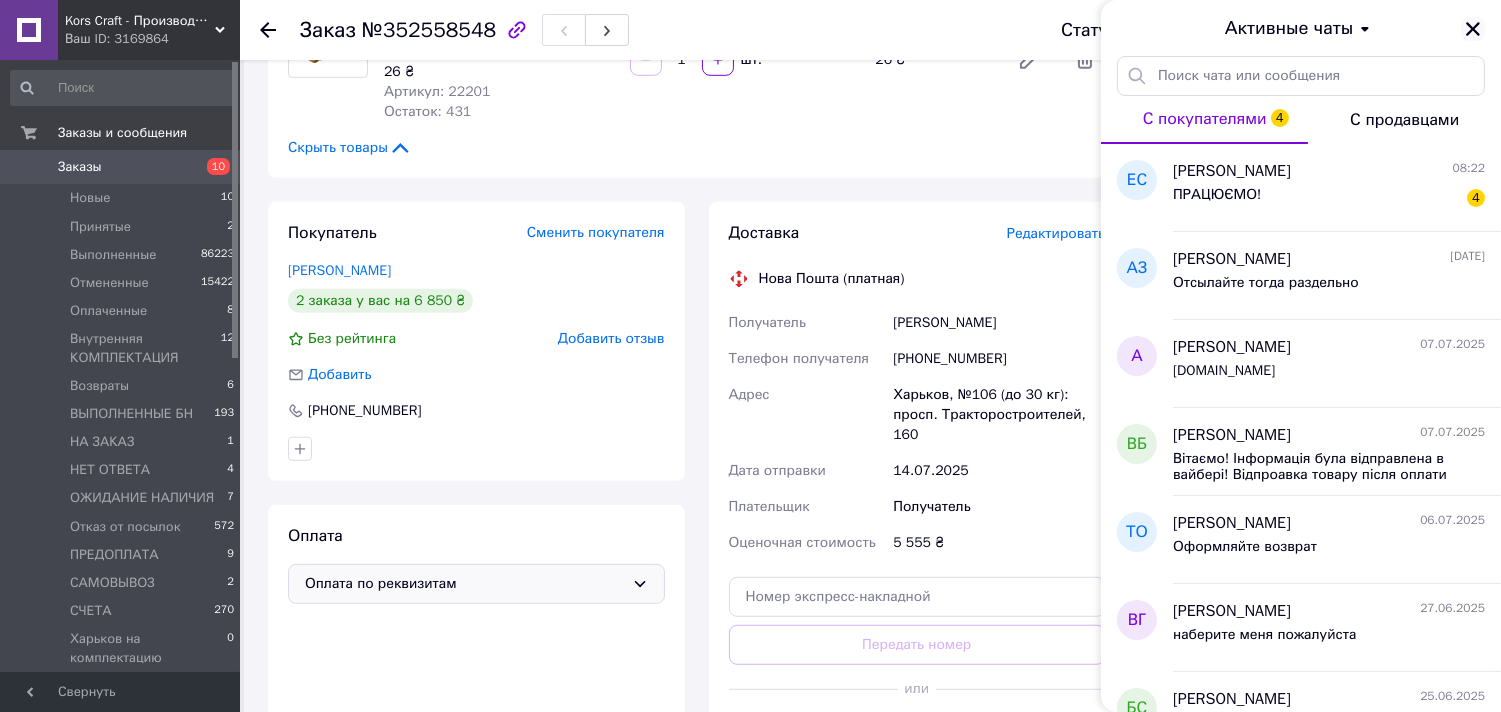 click 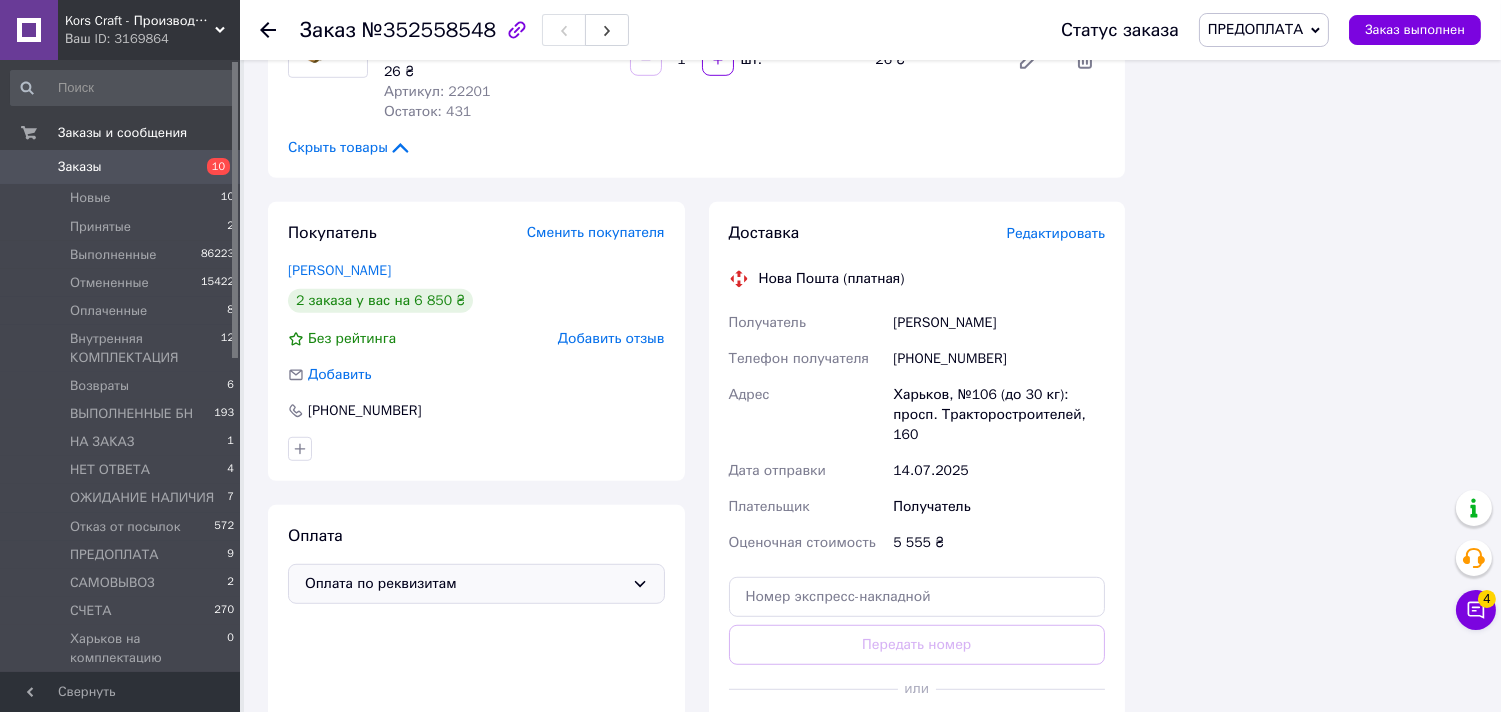 click on "Заказы" at bounding box center (121, 167) 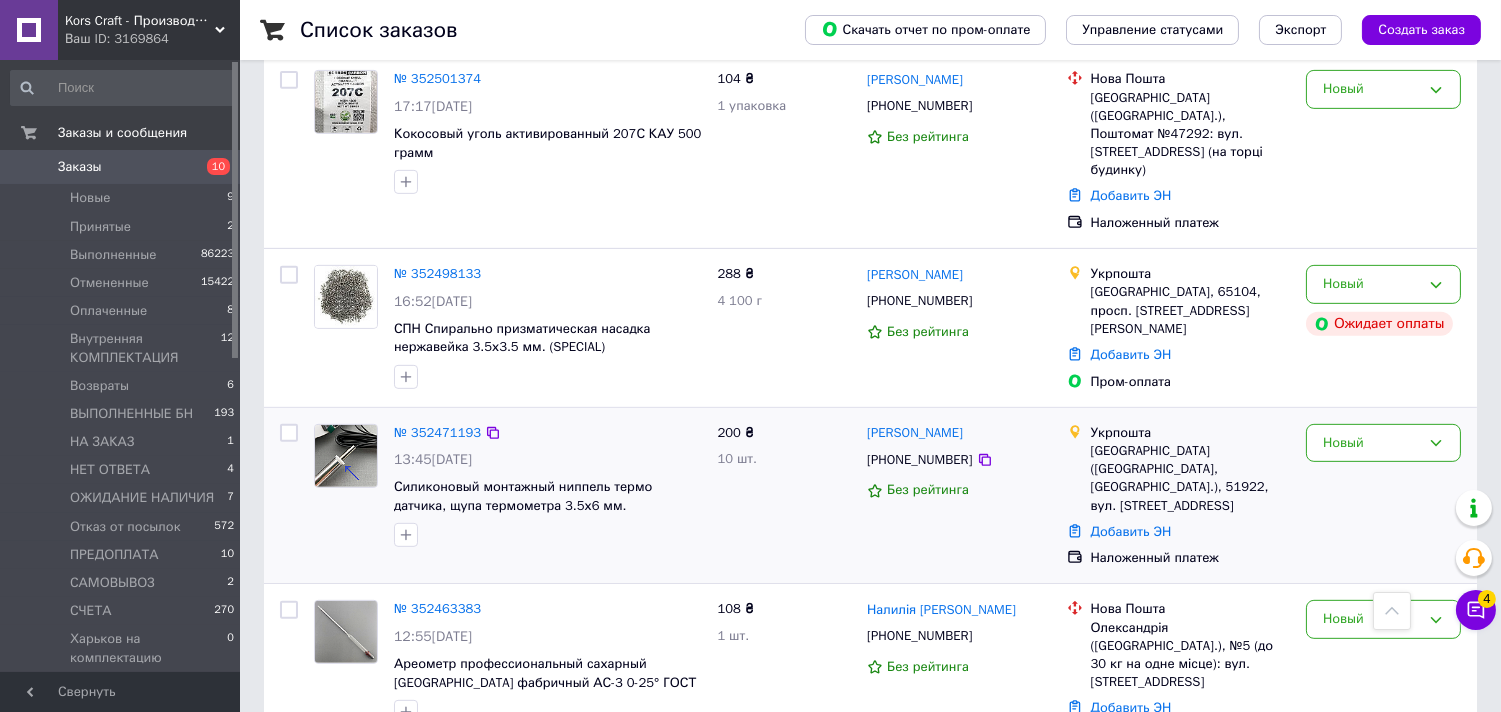 scroll, scrollTop: 1666, scrollLeft: 0, axis: vertical 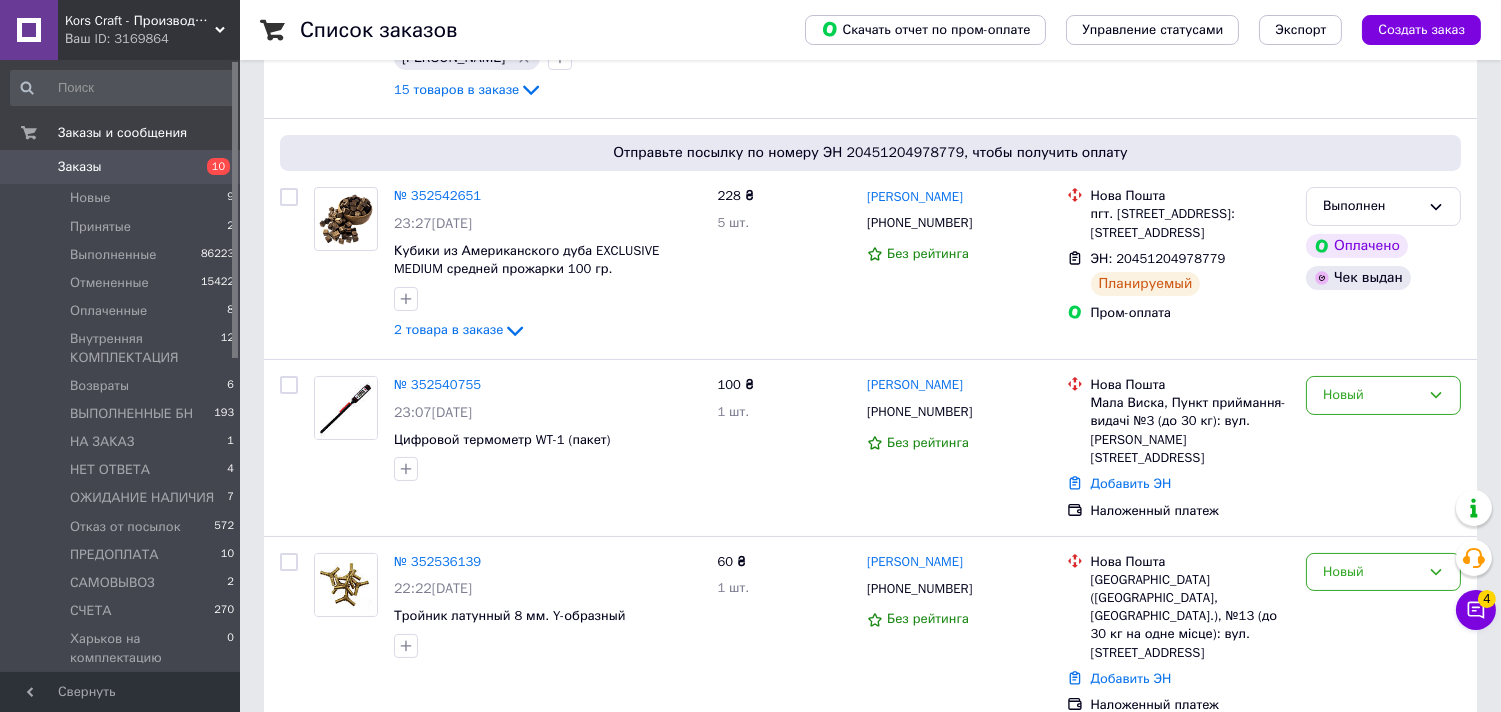click on "Заказы" at bounding box center [121, 167] 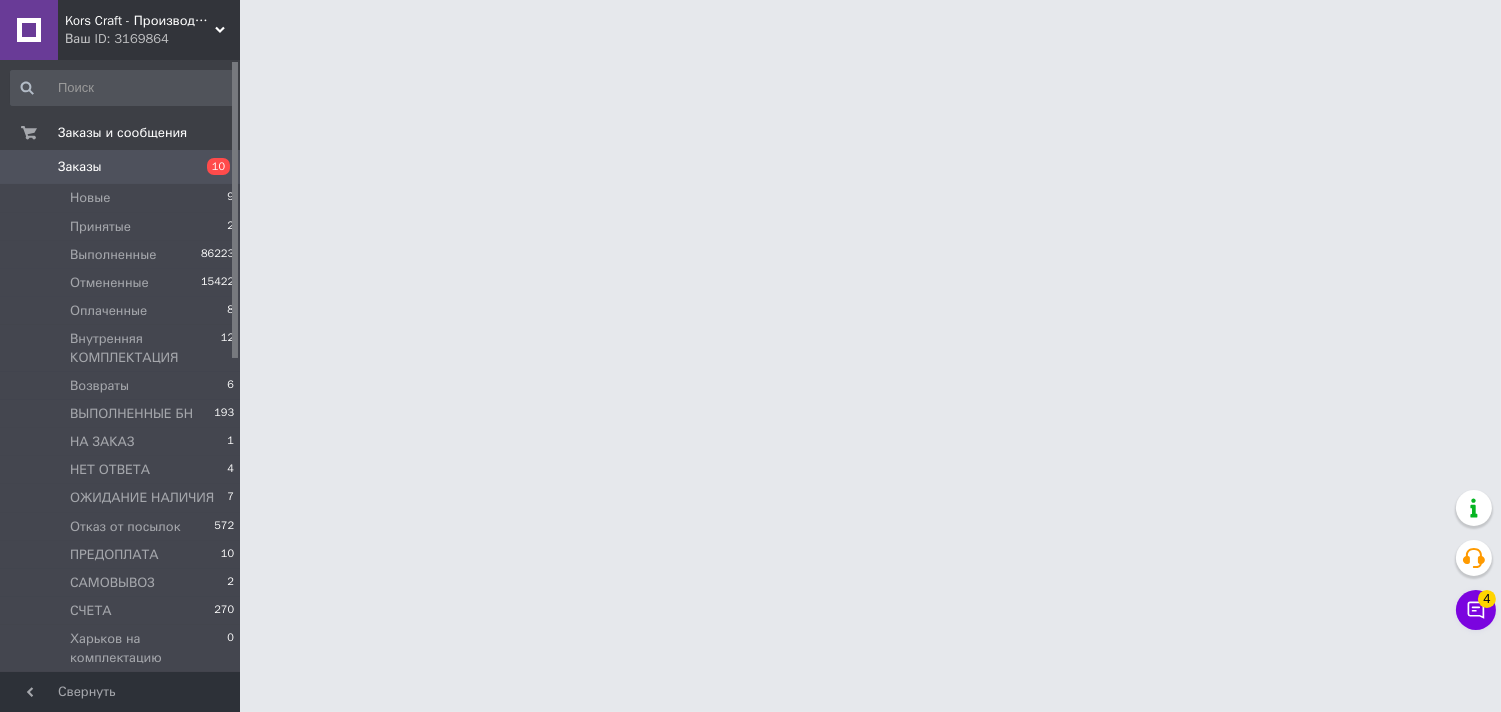 scroll, scrollTop: 0, scrollLeft: 0, axis: both 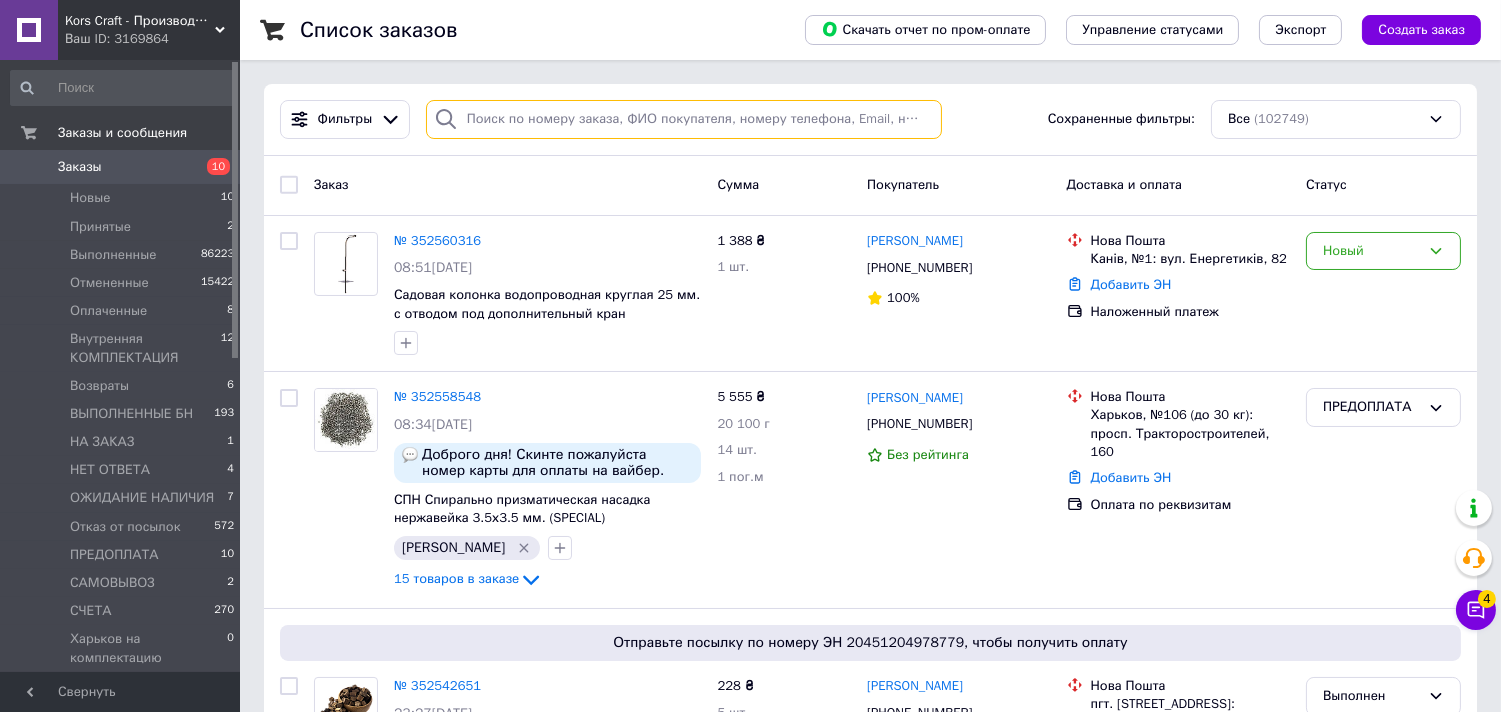 click at bounding box center (684, 119) 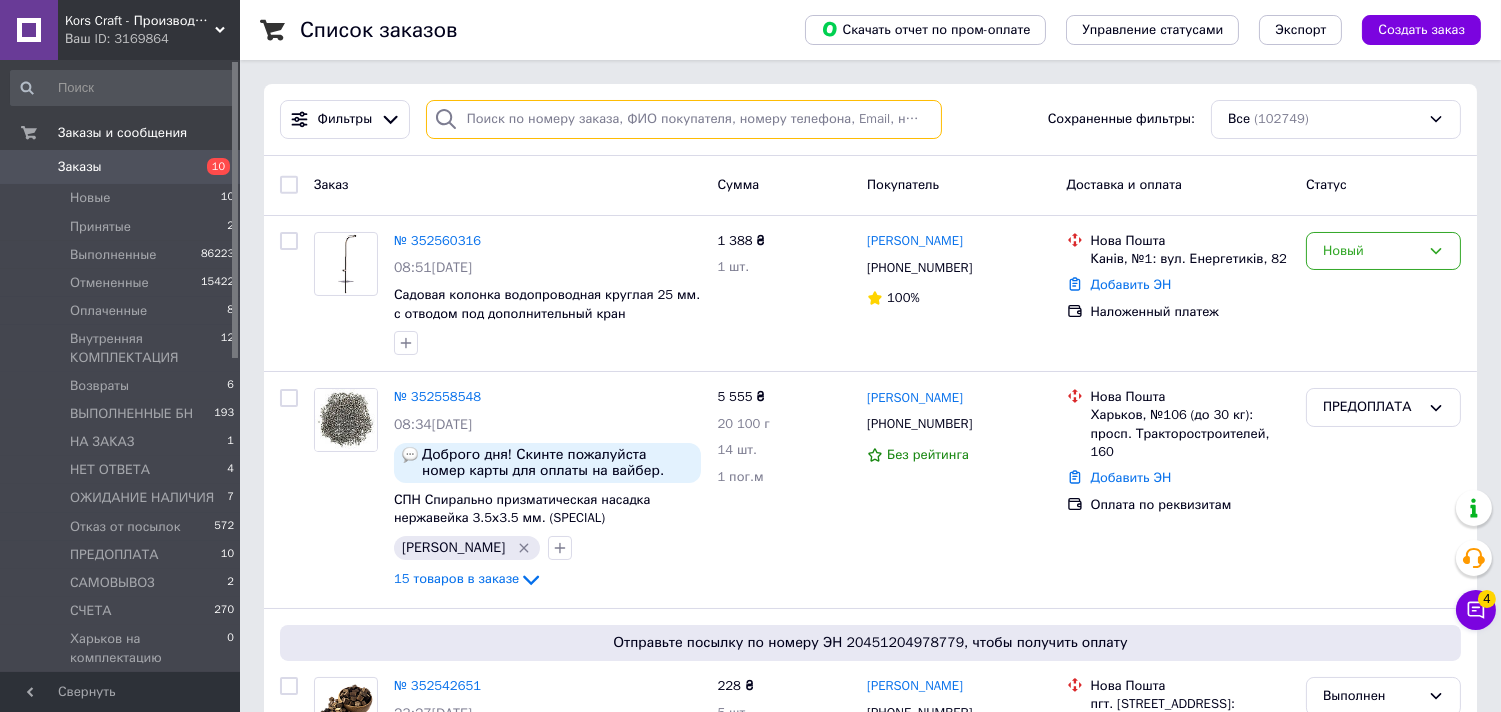 paste on "[PHONE_NUMBER]" 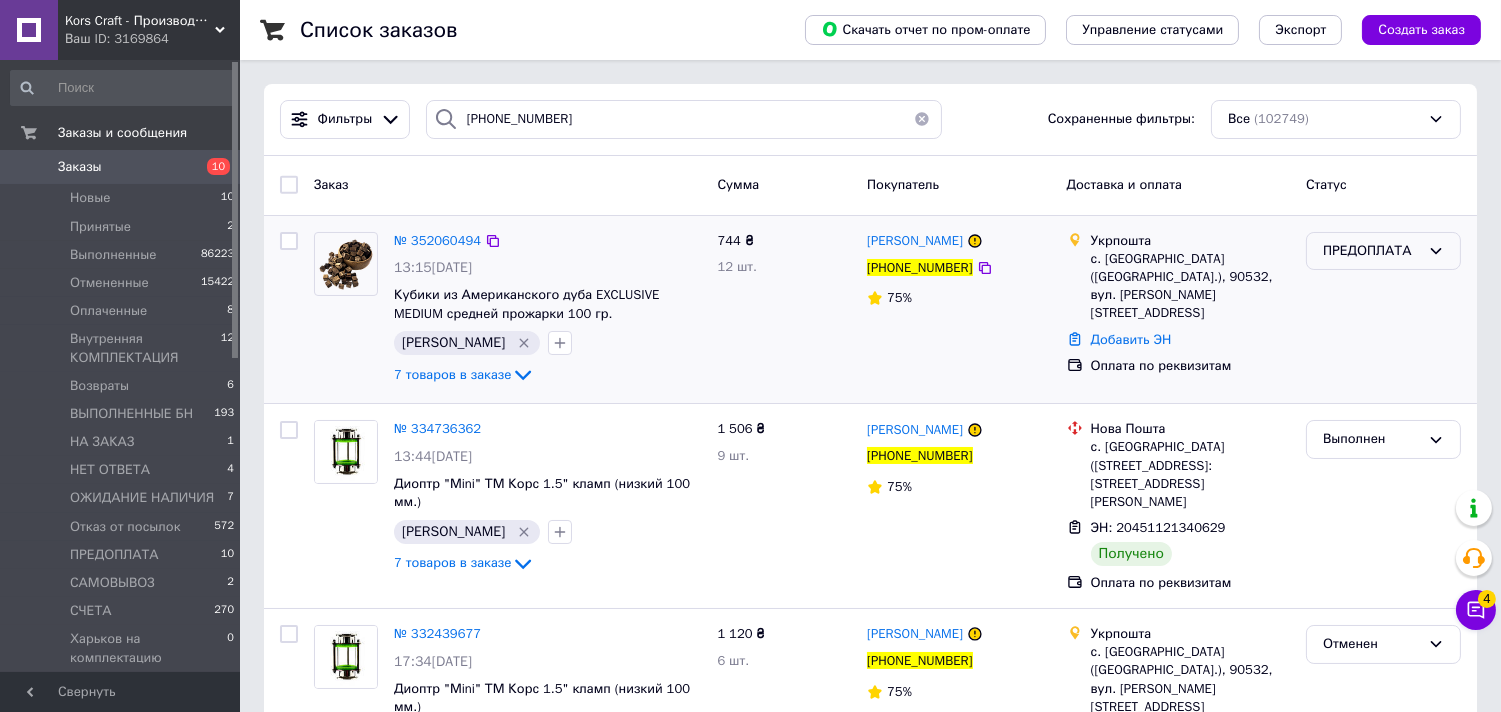 click on "ПРЕДОПЛАТА" at bounding box center (1383, 251) 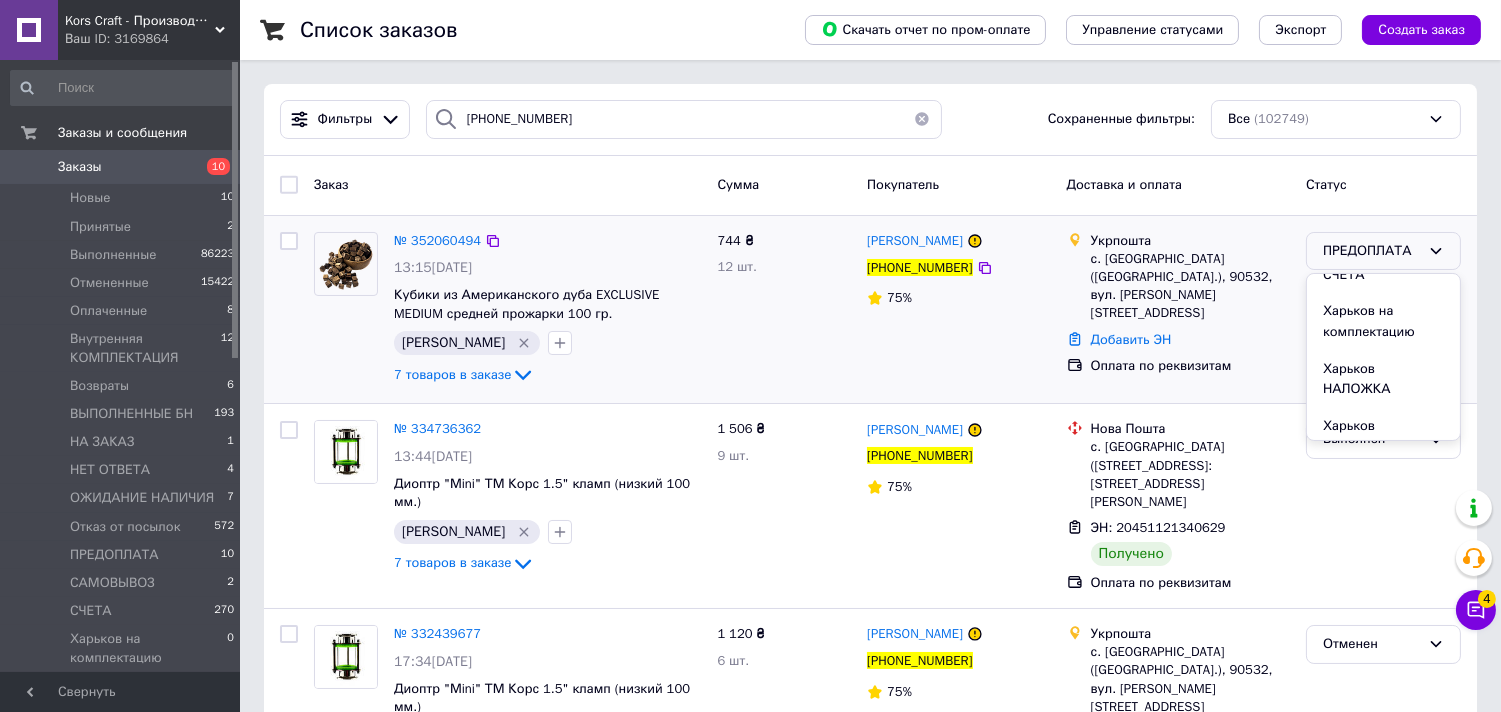 scroll, scrollTop: 542, scrollLeft: 0, axis: vertical 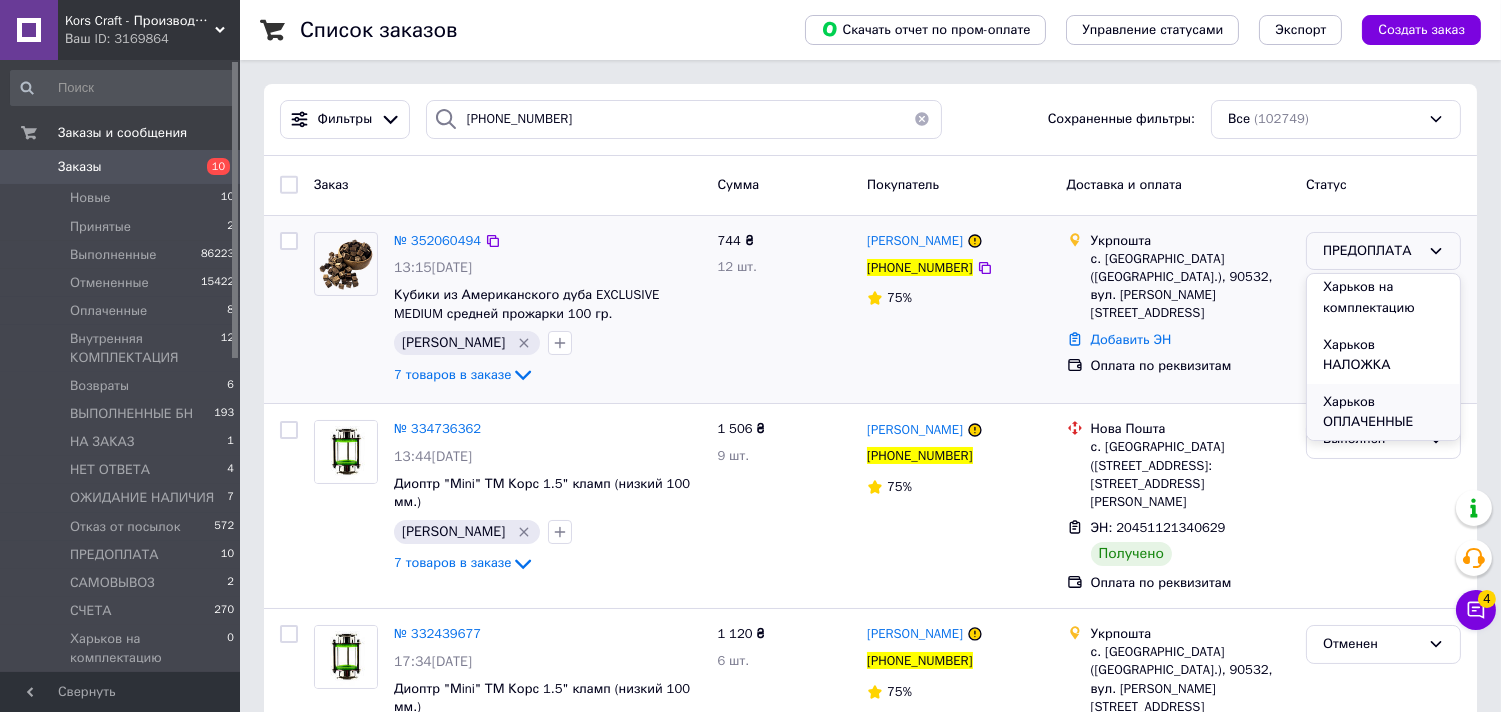 click on "Харьков ОПЛАЧЕННЫЕ" at bounding box center [1383, 412] 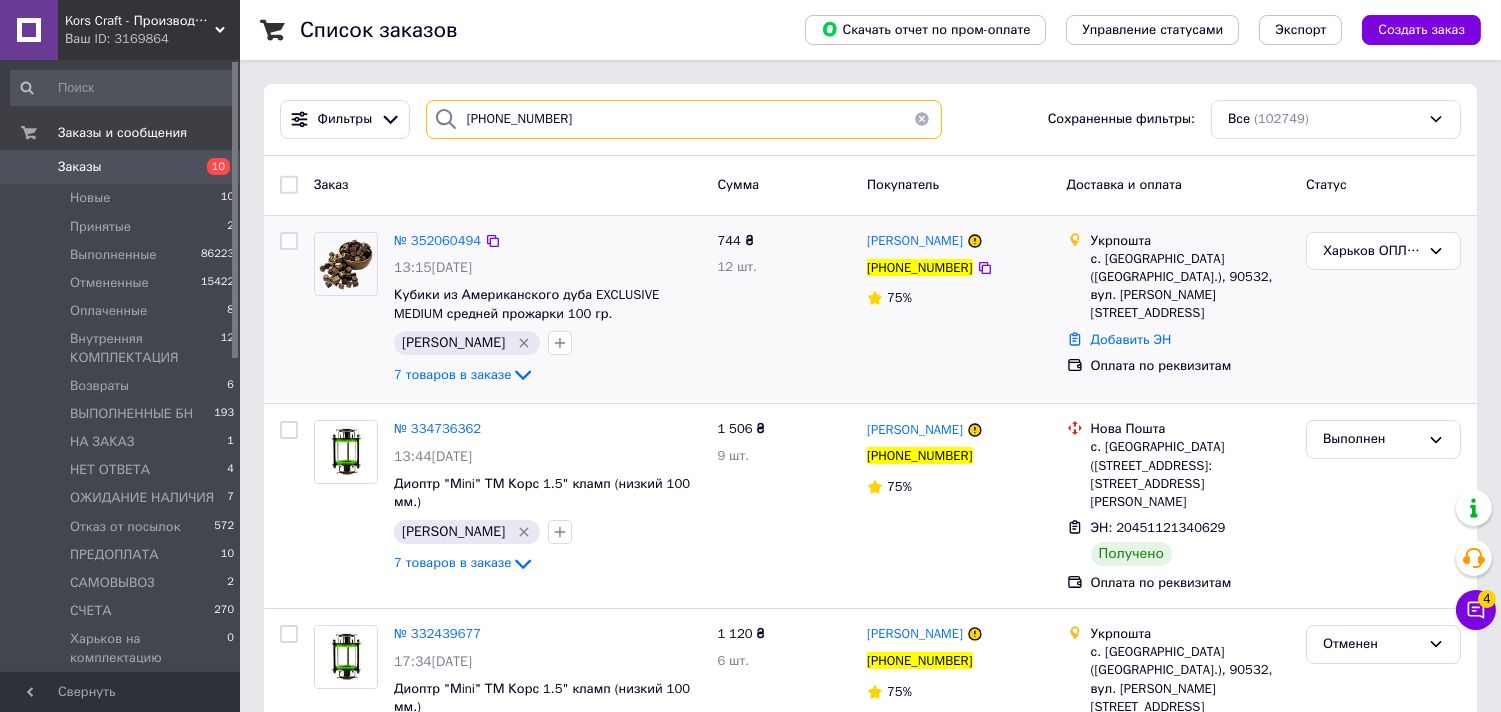 drag, startPoint x: 556, startPoint y: 125, endPoint x: 466, endPoint y: 132, distance: 90.27181 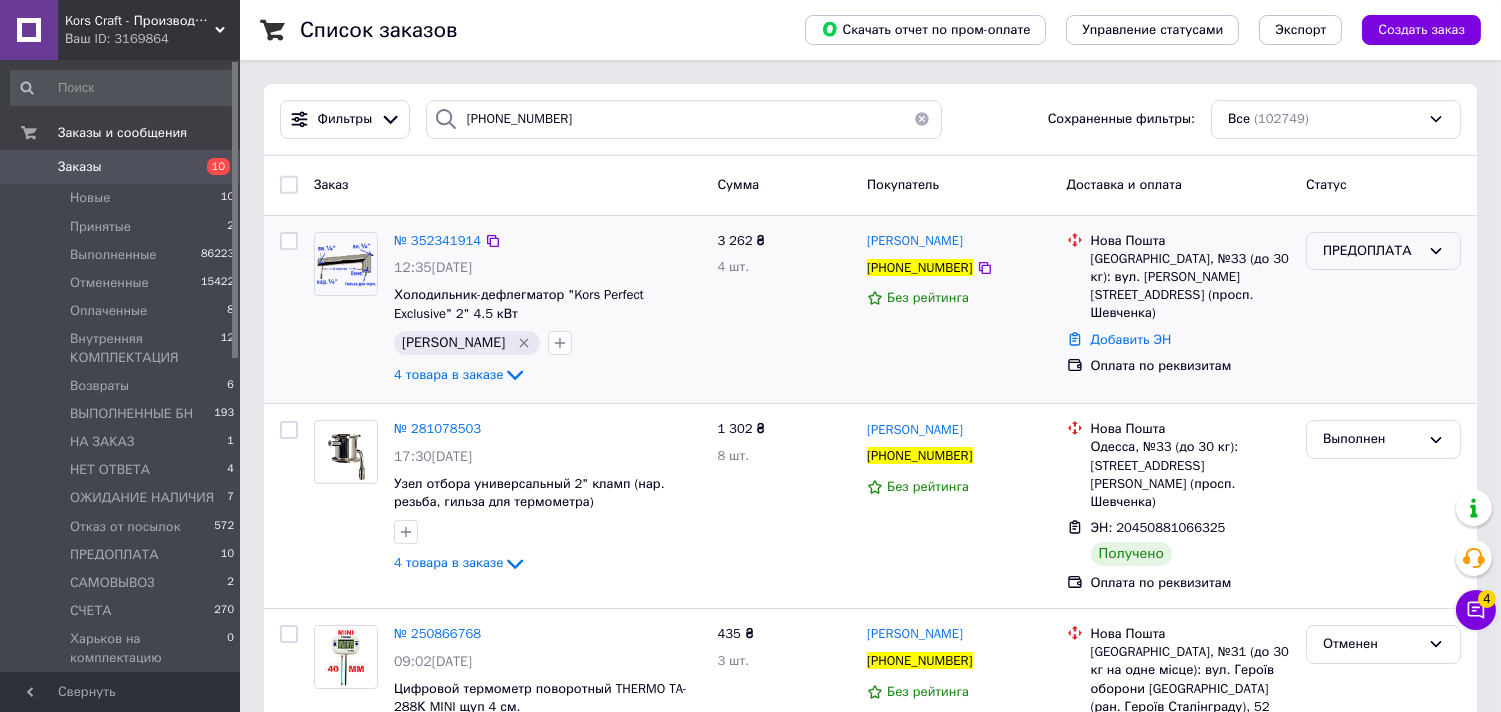 click on "ПРЕДОПЛАТА" at bounding box center (1383, 251) 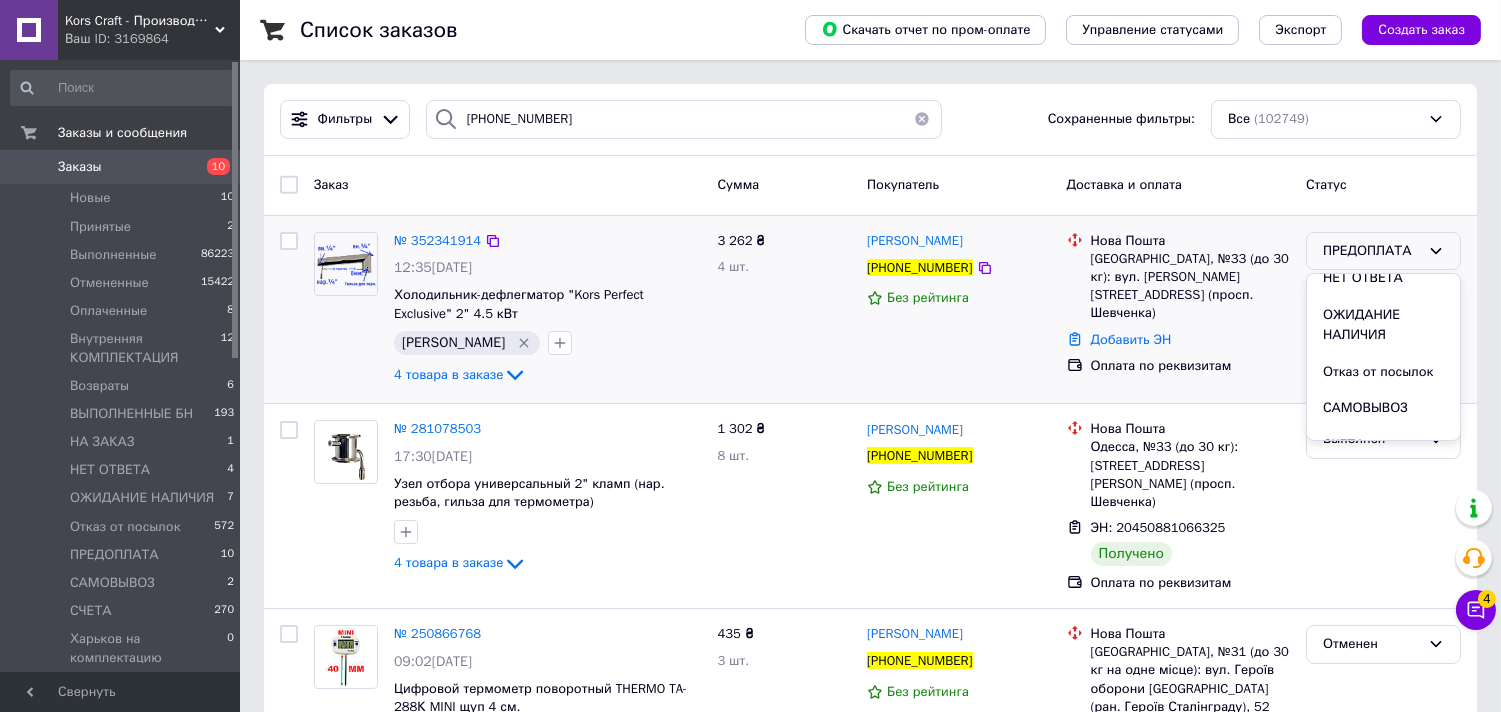 scroll, scrollTop: 542, scrollLeft: 0, axis: vertical 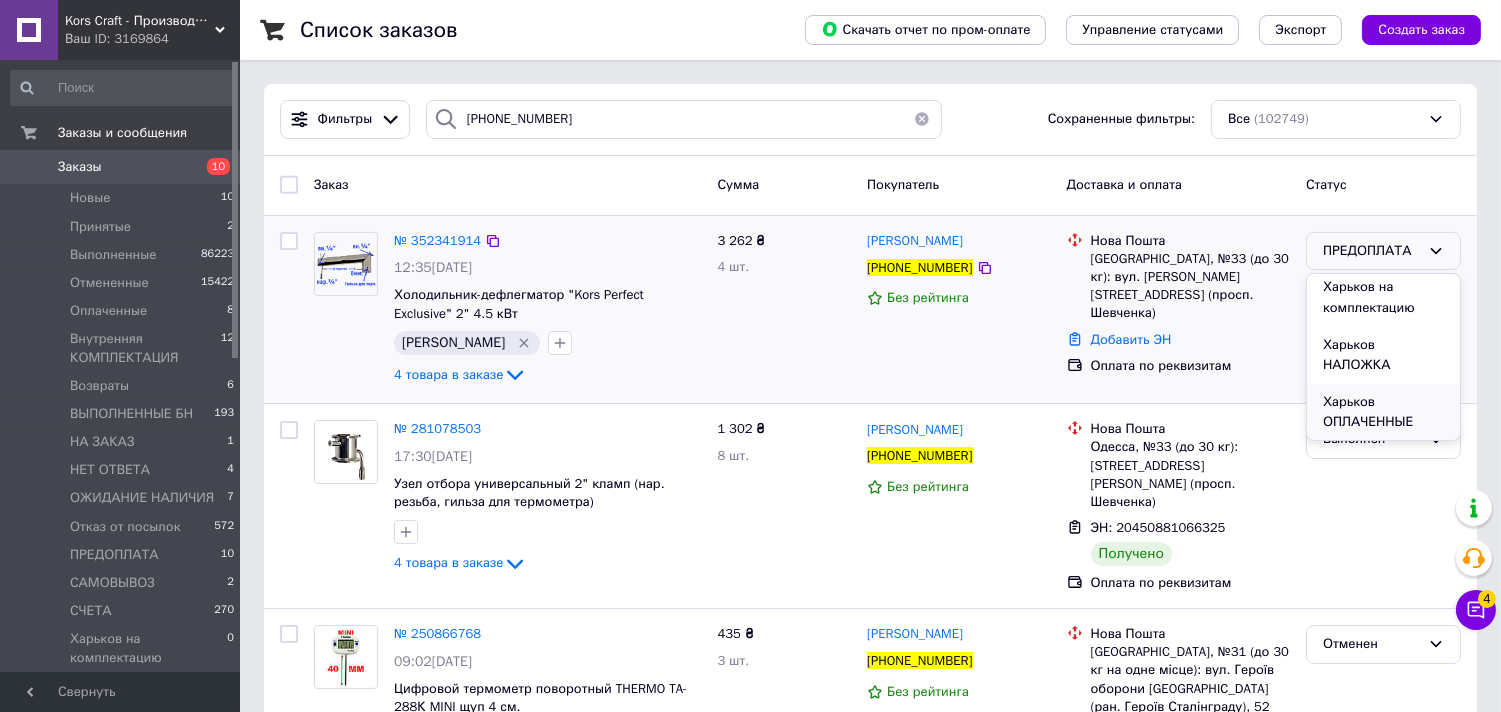 click on "Харьков ОПЛАЧЕННЫЕ" at bounding box center (1383, 412) 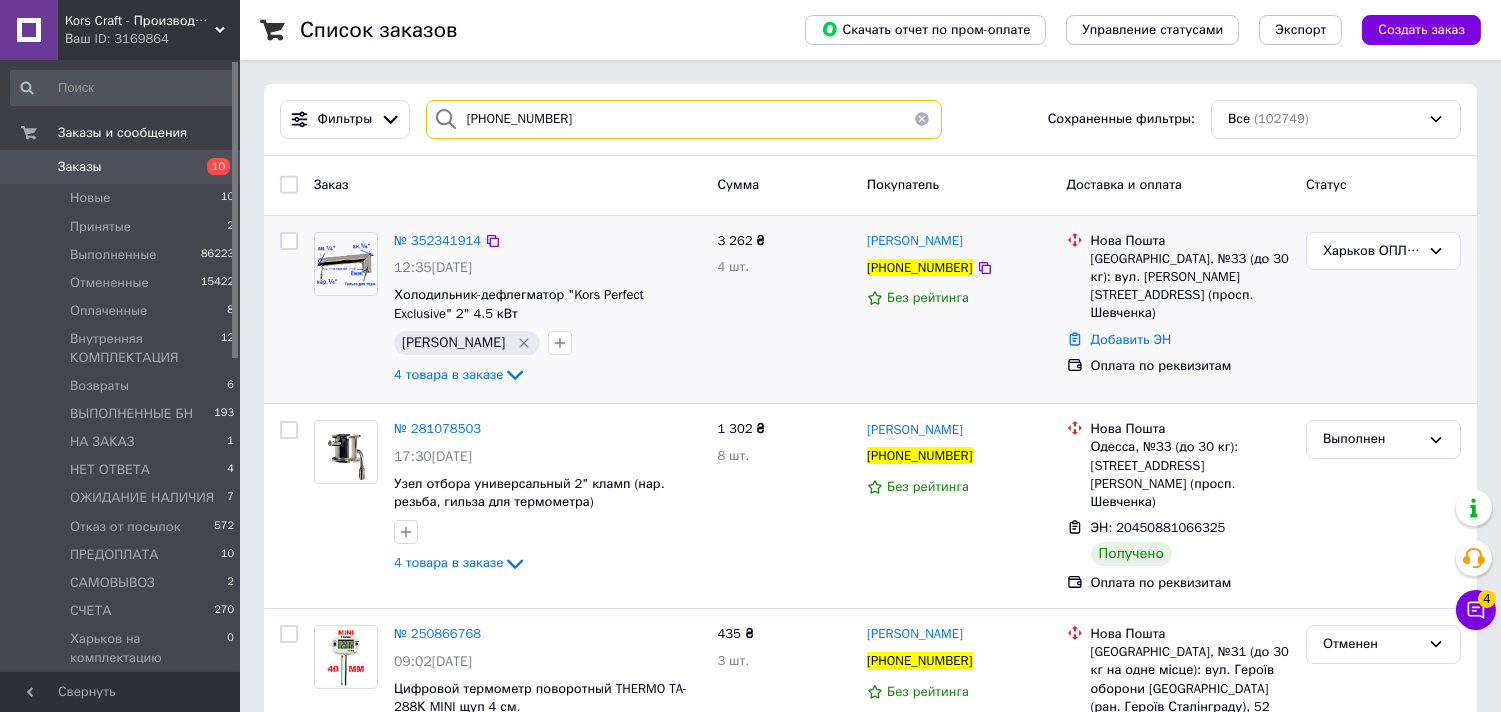 drag, startPoint x: 555, startPoint y: 121, endPoint x: 467, endPoint y: 131, distance: 88.56636 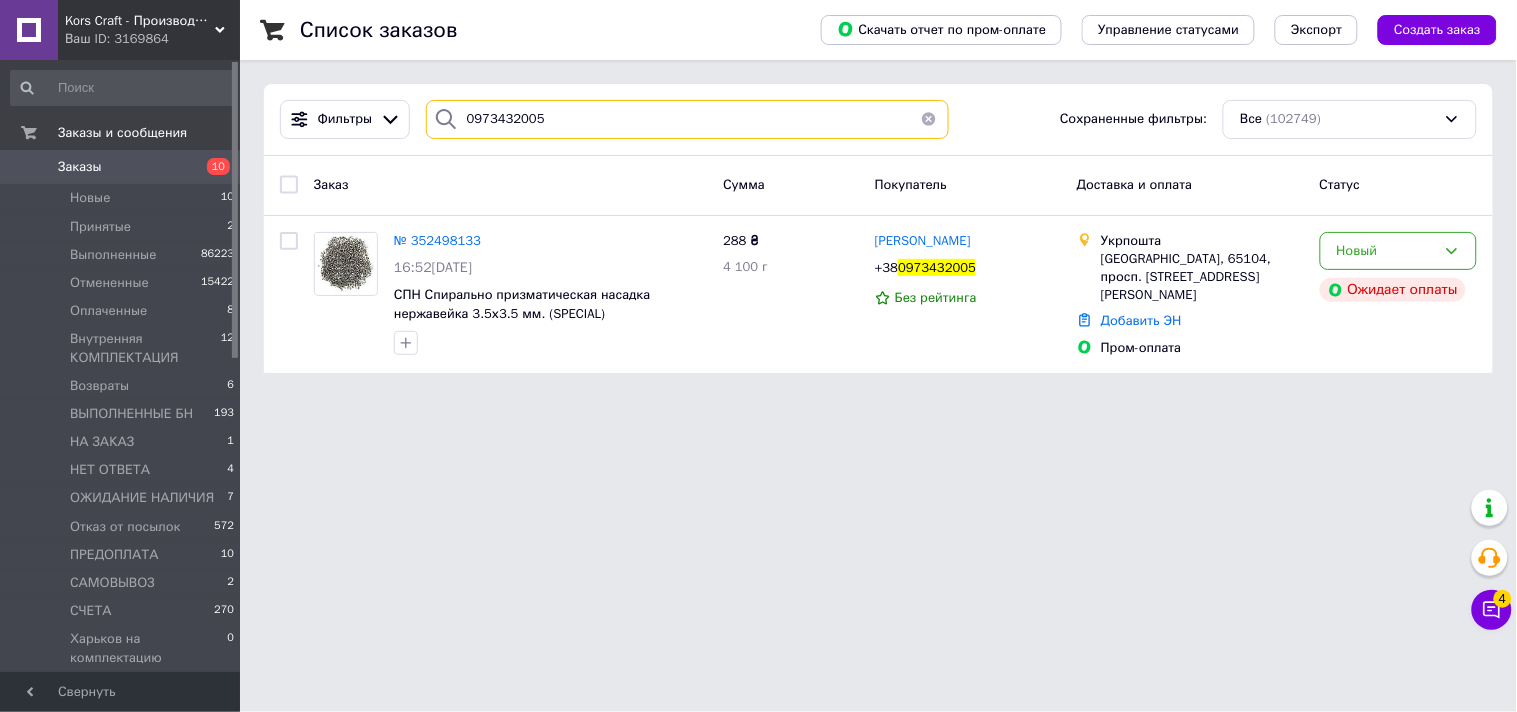 drag, startPoint x: 547, startPoint y: 122, endPoint x: 424, endPoint y: 137, distance: 123.911255 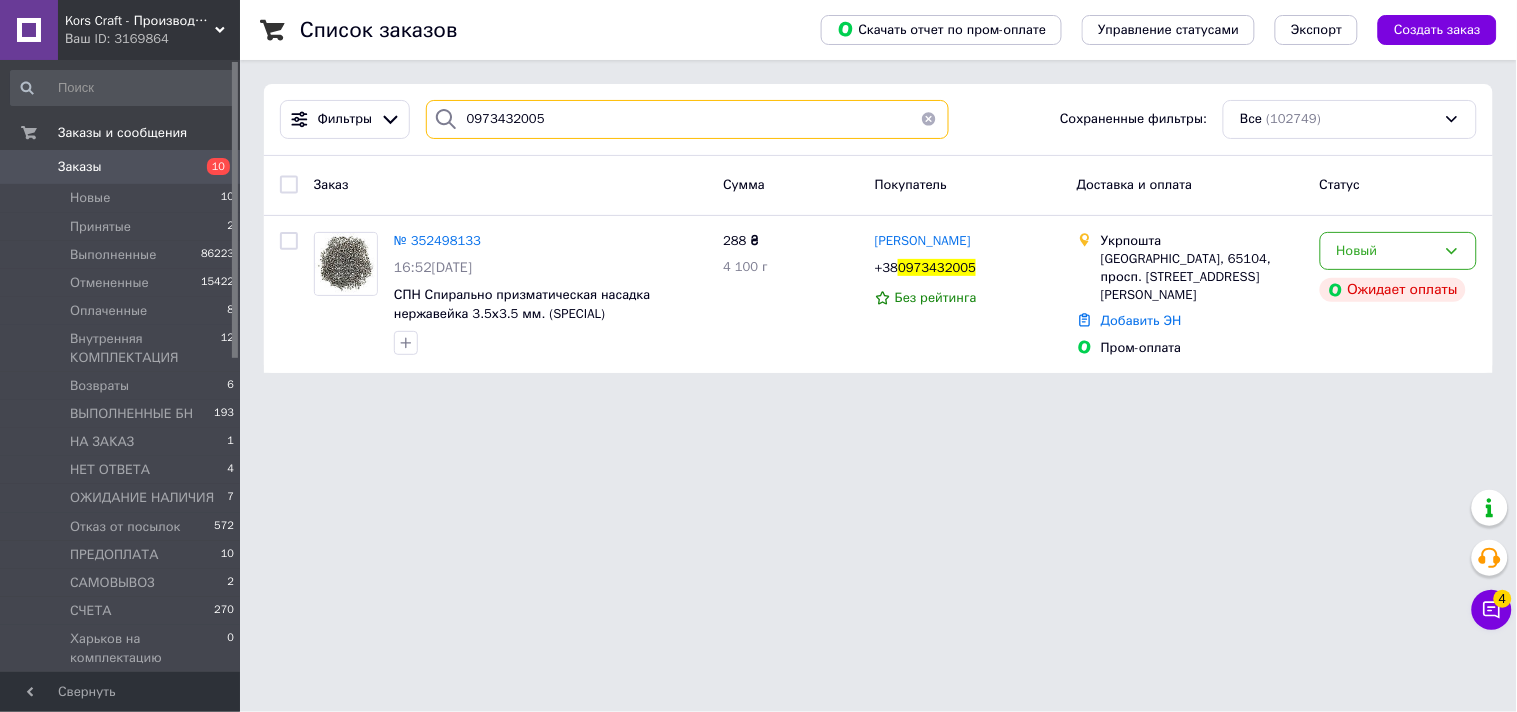 type on "0973432005" 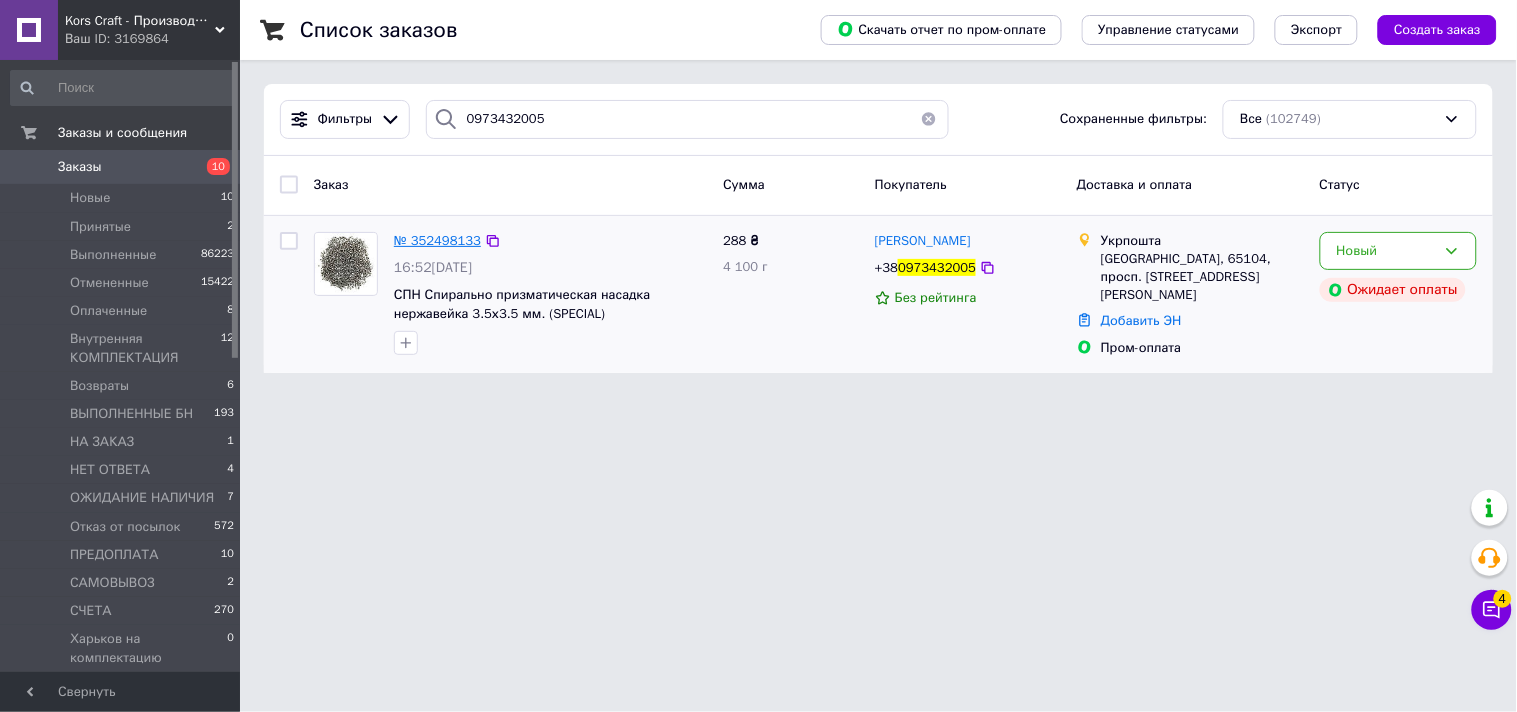 click on "№ 352498133" at bounding box center [437, 240] 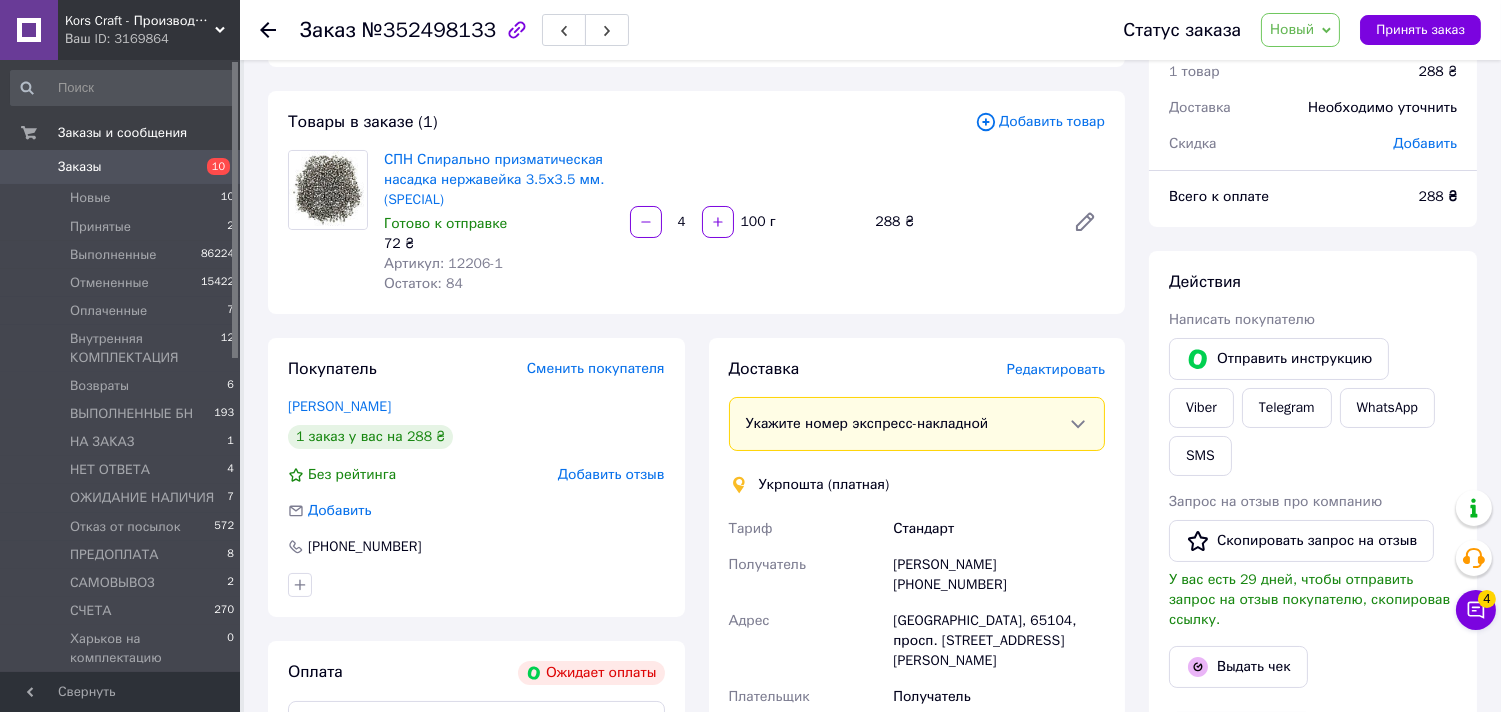 scroll, scrollTop: 222, scrollLeft: 0, axis: vertical 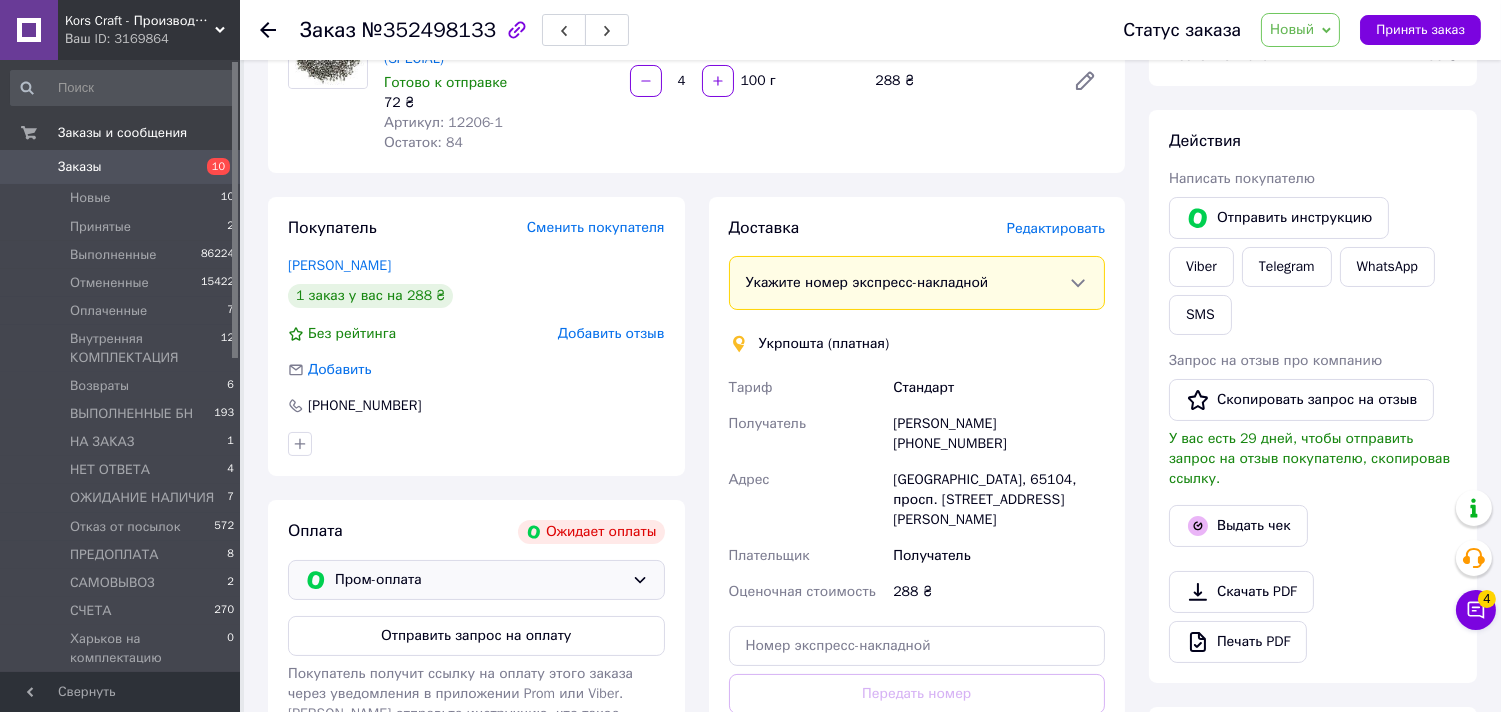 click on "Пром-оплата" at bounding box center [479, 580] 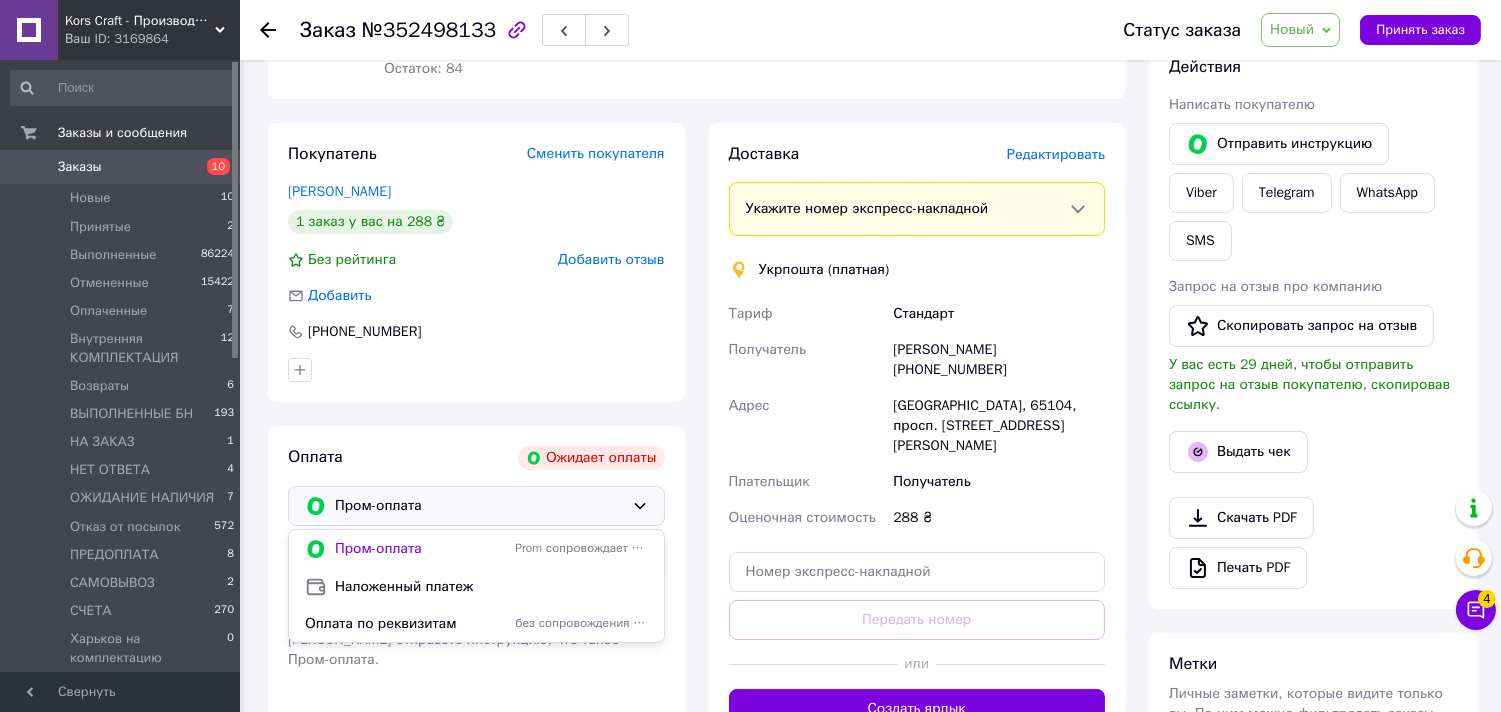 scroll, scrollTop: 333, scrollLeft: 0, axis: vertical 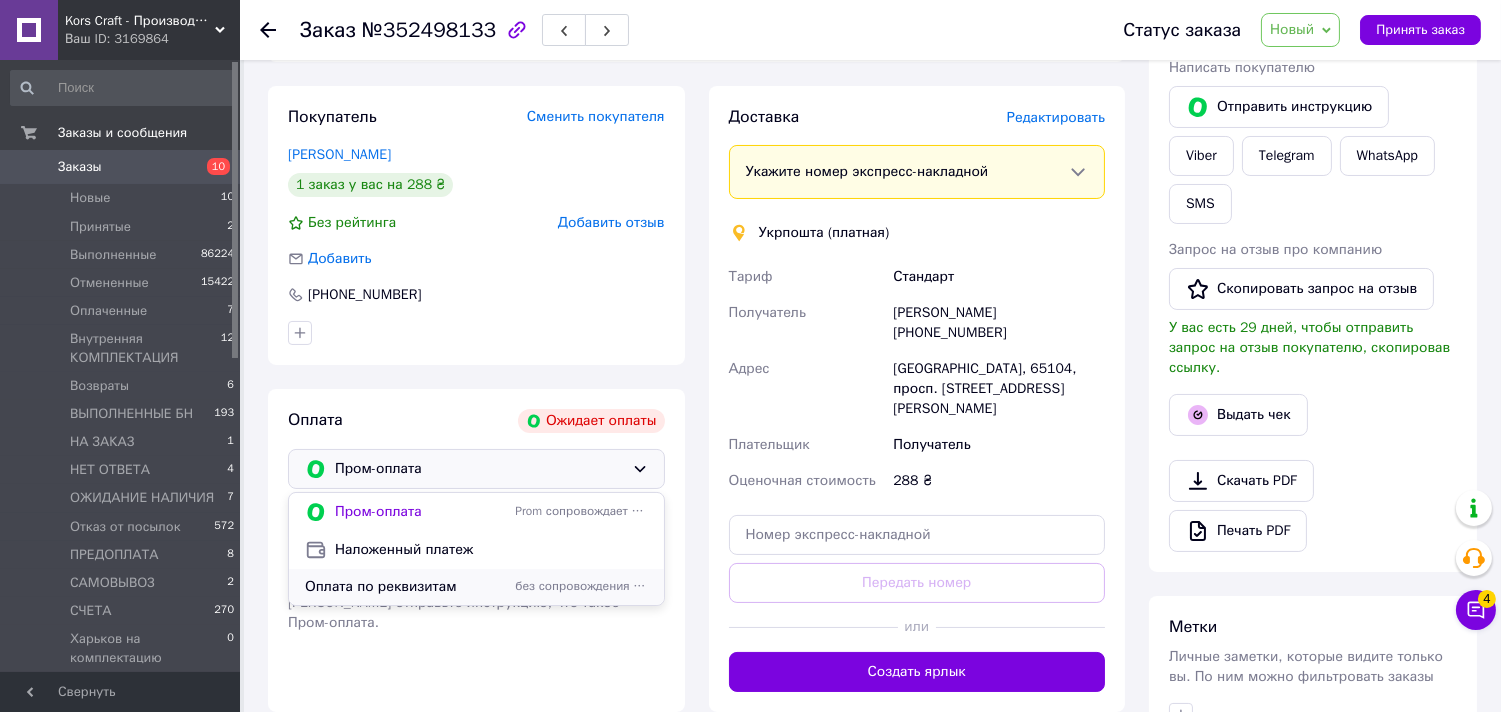click on "Оплата по реквизитам" at bounding box center [406, 587] 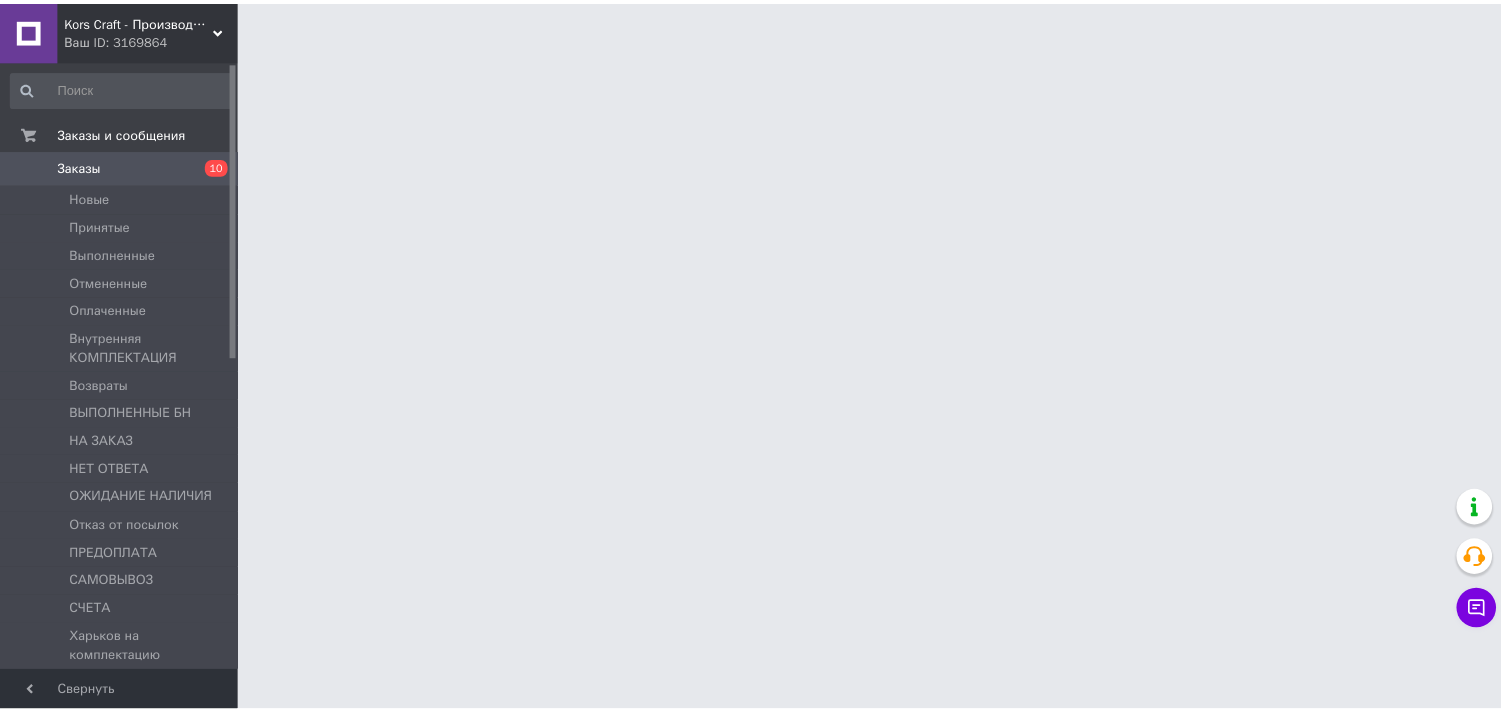 scroll, scrollTop: 0, scrollLeft: 0, axis: both 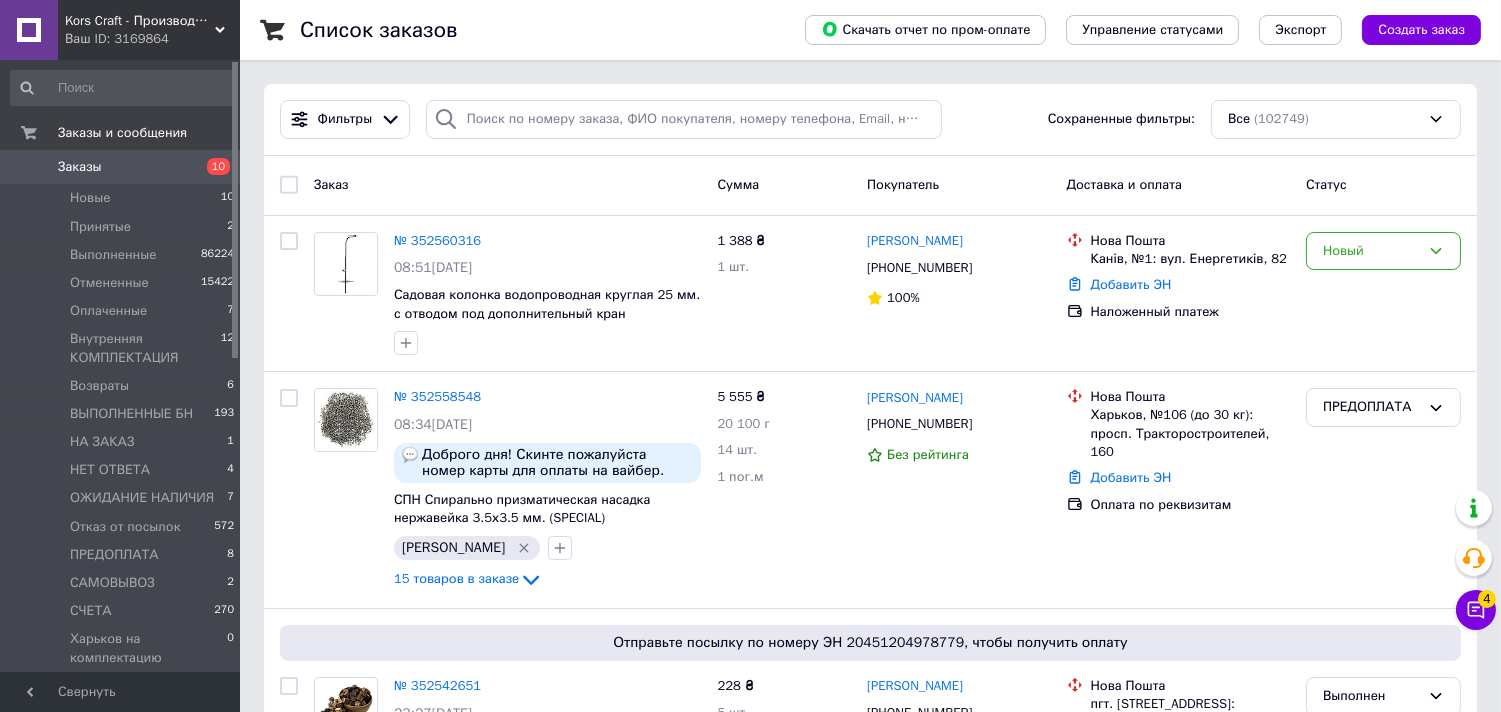 click on "Создать заказ" at bounding box center (1421, 30) 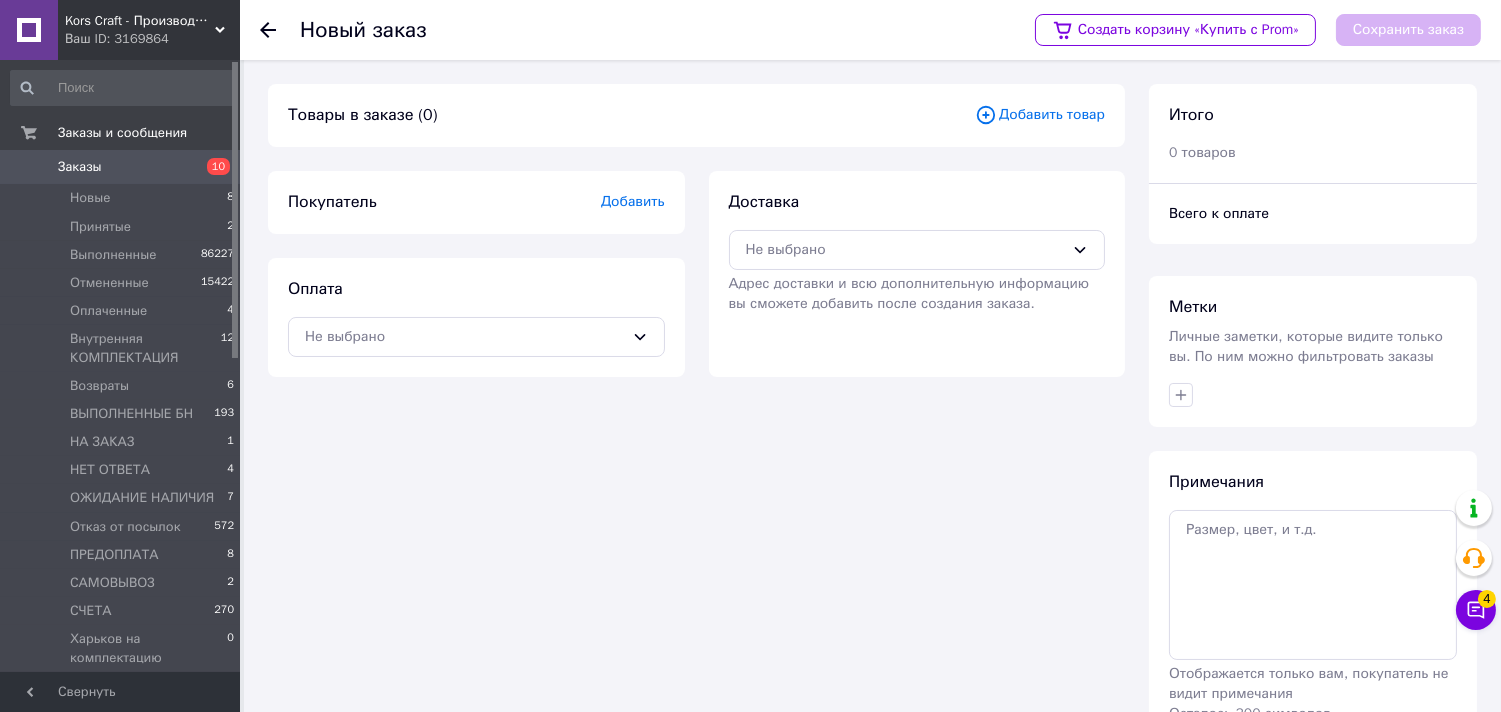 click on "Добавить товар" at bounding box center [1040, 115] 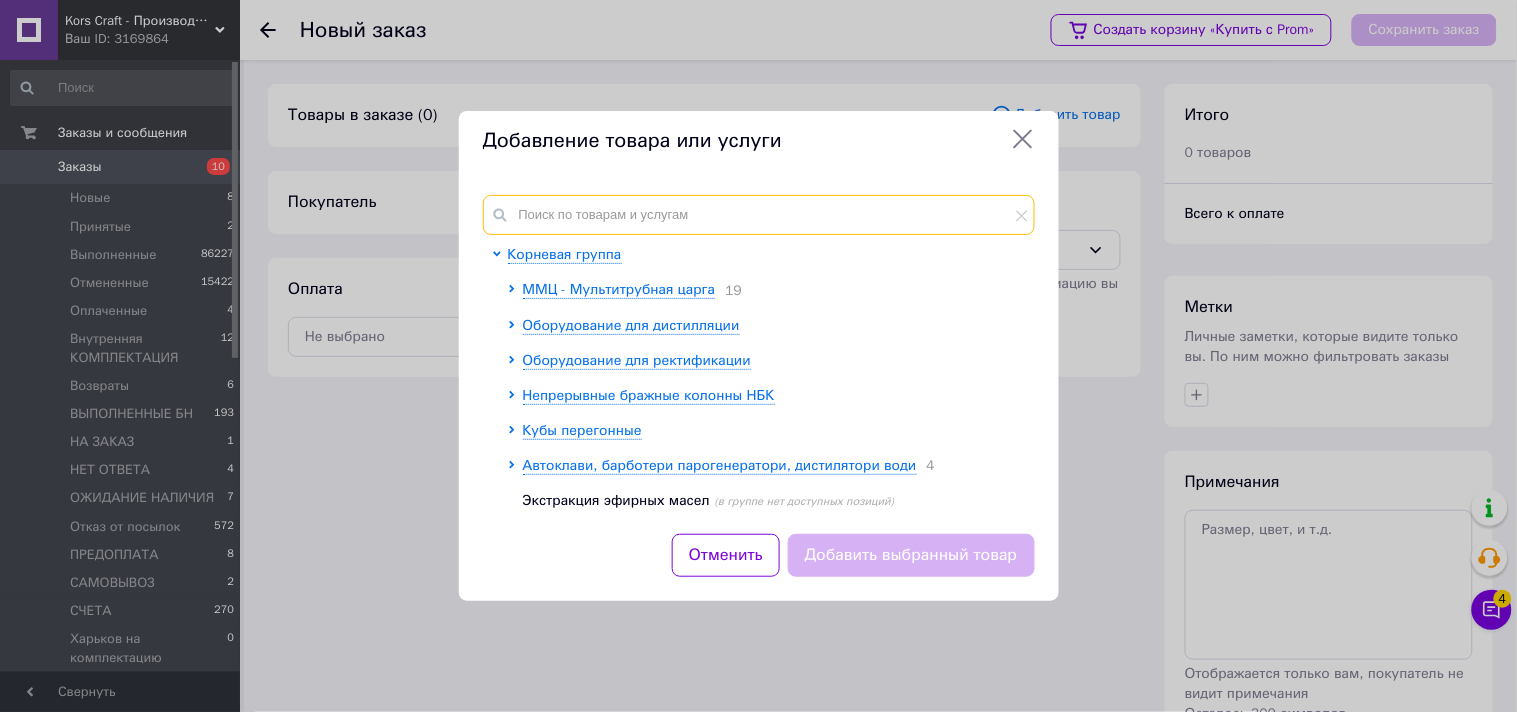 drag, startPoint x: 733, startPoint y: 228, endPoint x: 771, endPoint y: 183, distance: 58.898216 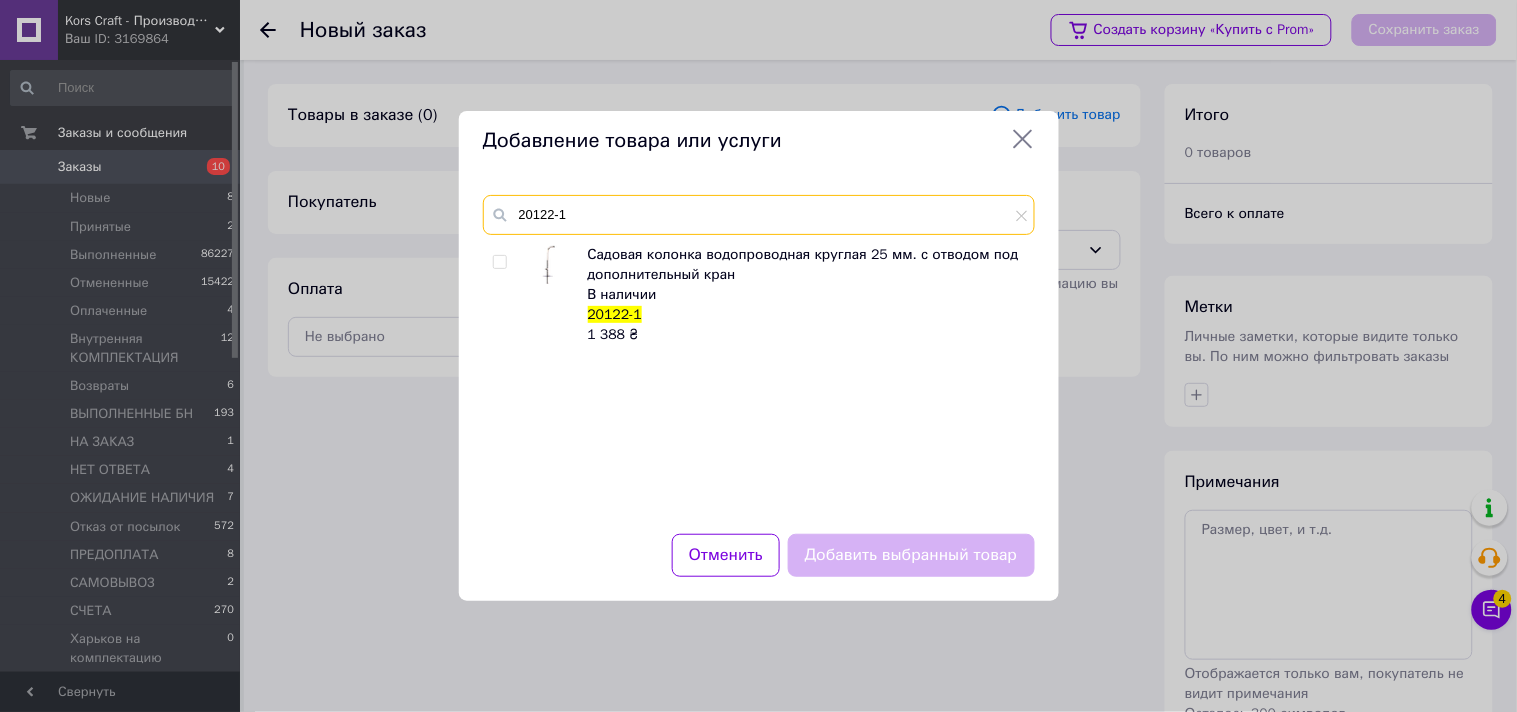 type on "20122-1" 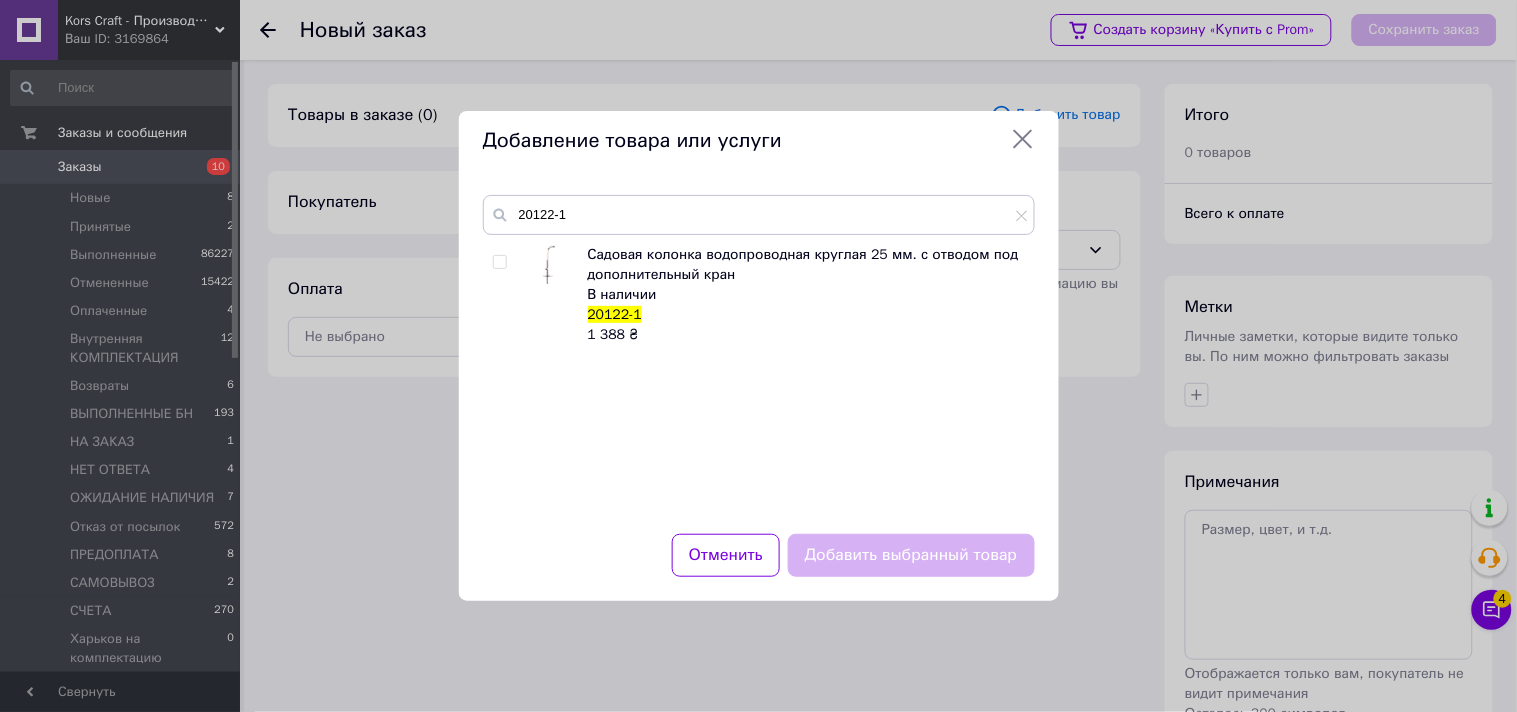 click on "Садовая колонка водопроводная круглая 25 мм. с отводом под дополнительный кран В наличии 20122-1 1 388   ₴" at bounding box center (758, 377) 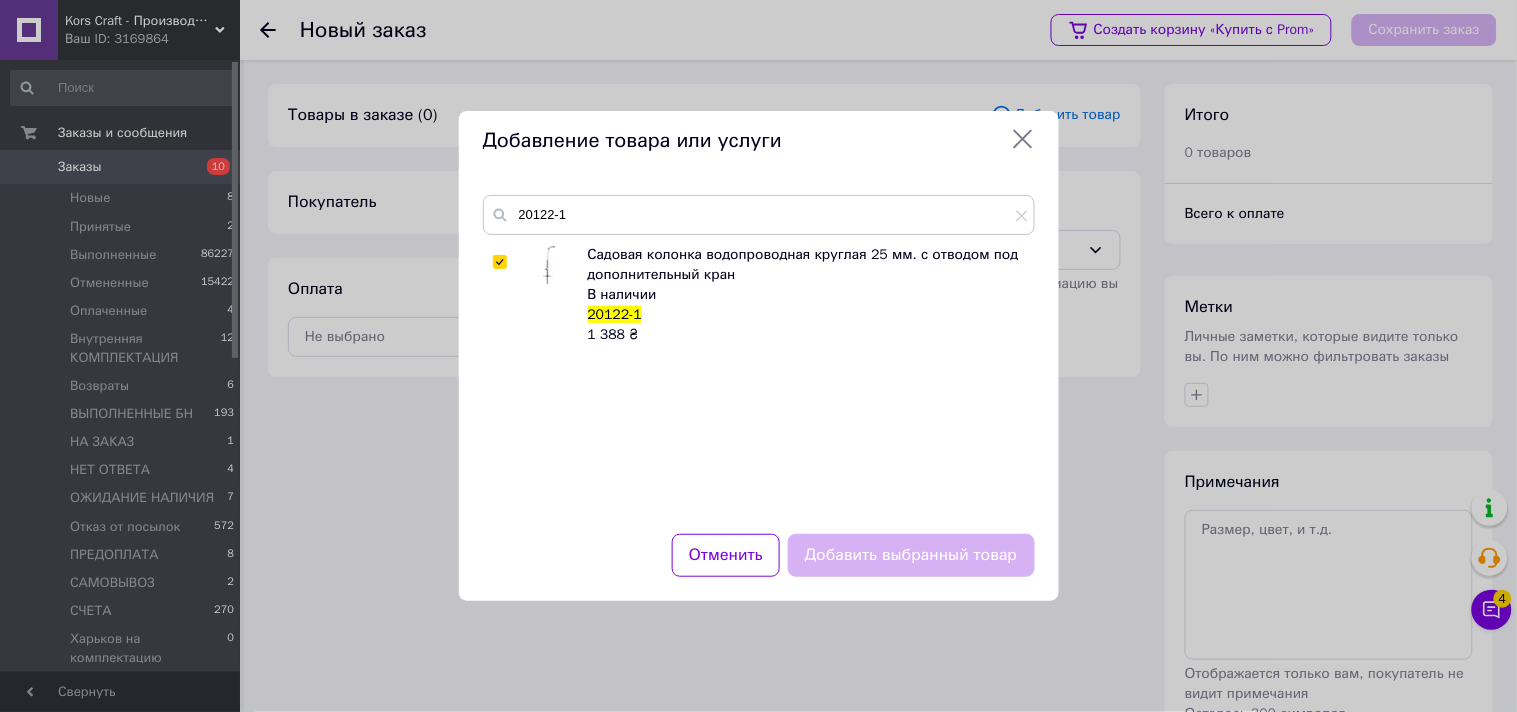 checkbox on "true" 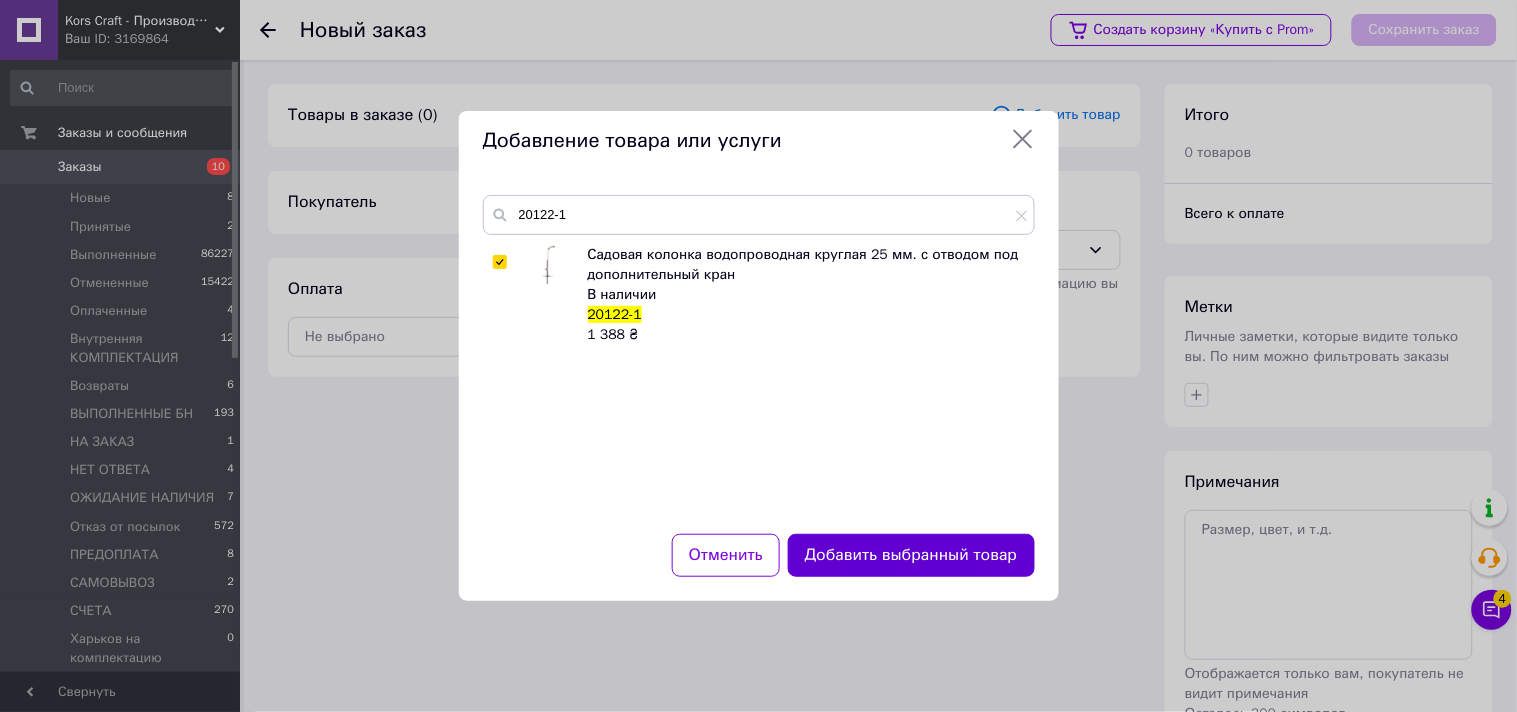 click on "Добавить выбранный товар" at bounding box center (911, 555) 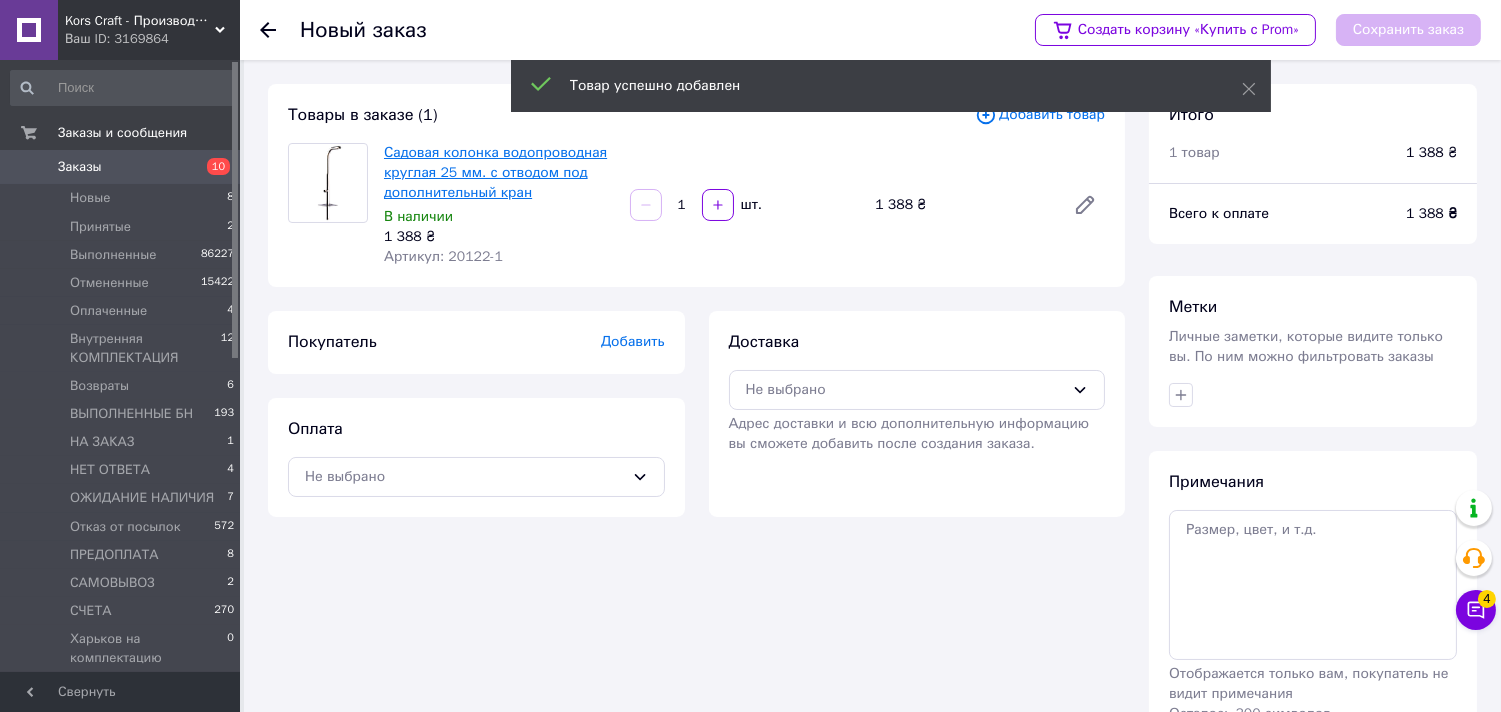 click on "Садовая колонка водопроводная круглая 25 мм. с отводом под дополнительный кран" at bounding box center (495, 172) 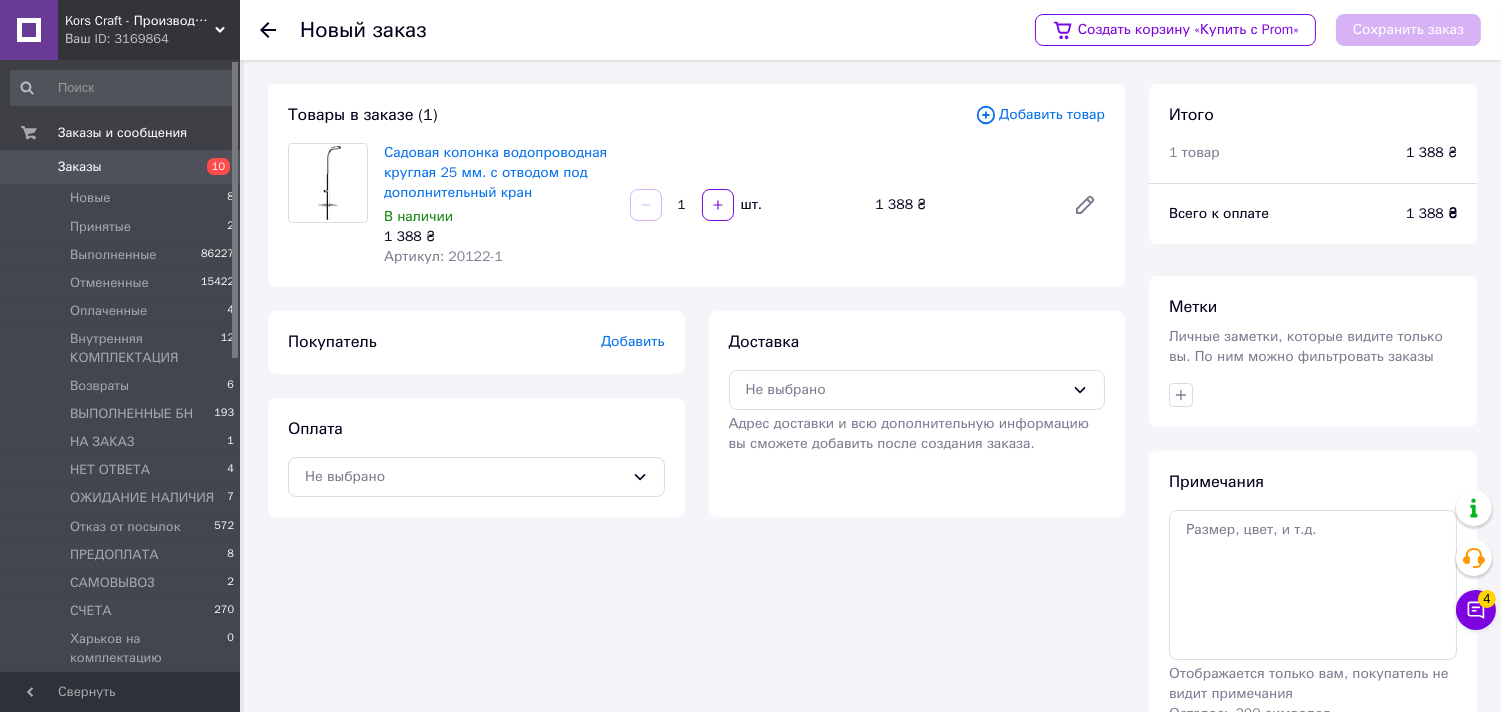 click on "Заказы" at bounding box center [80, 167] 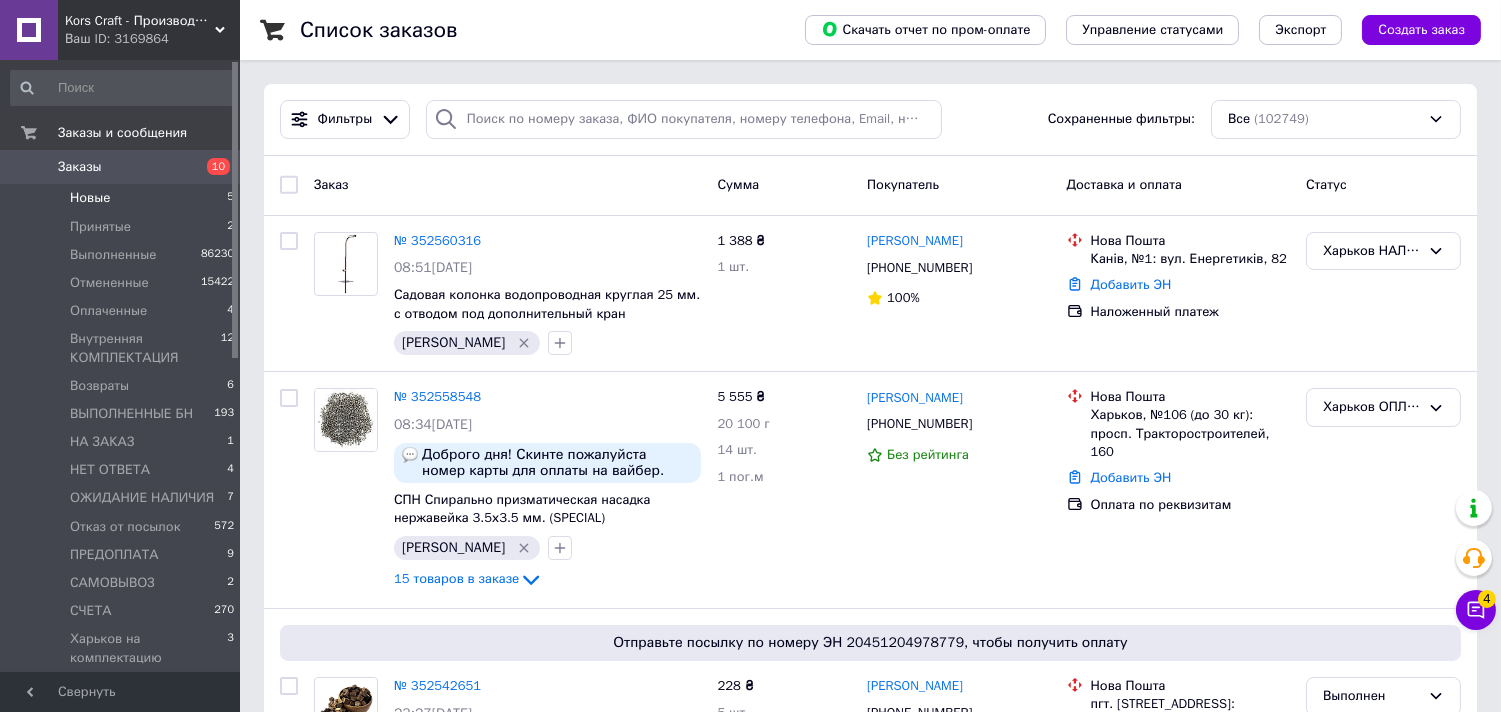 click on "Новые 5" at bounding box center (123, 198) 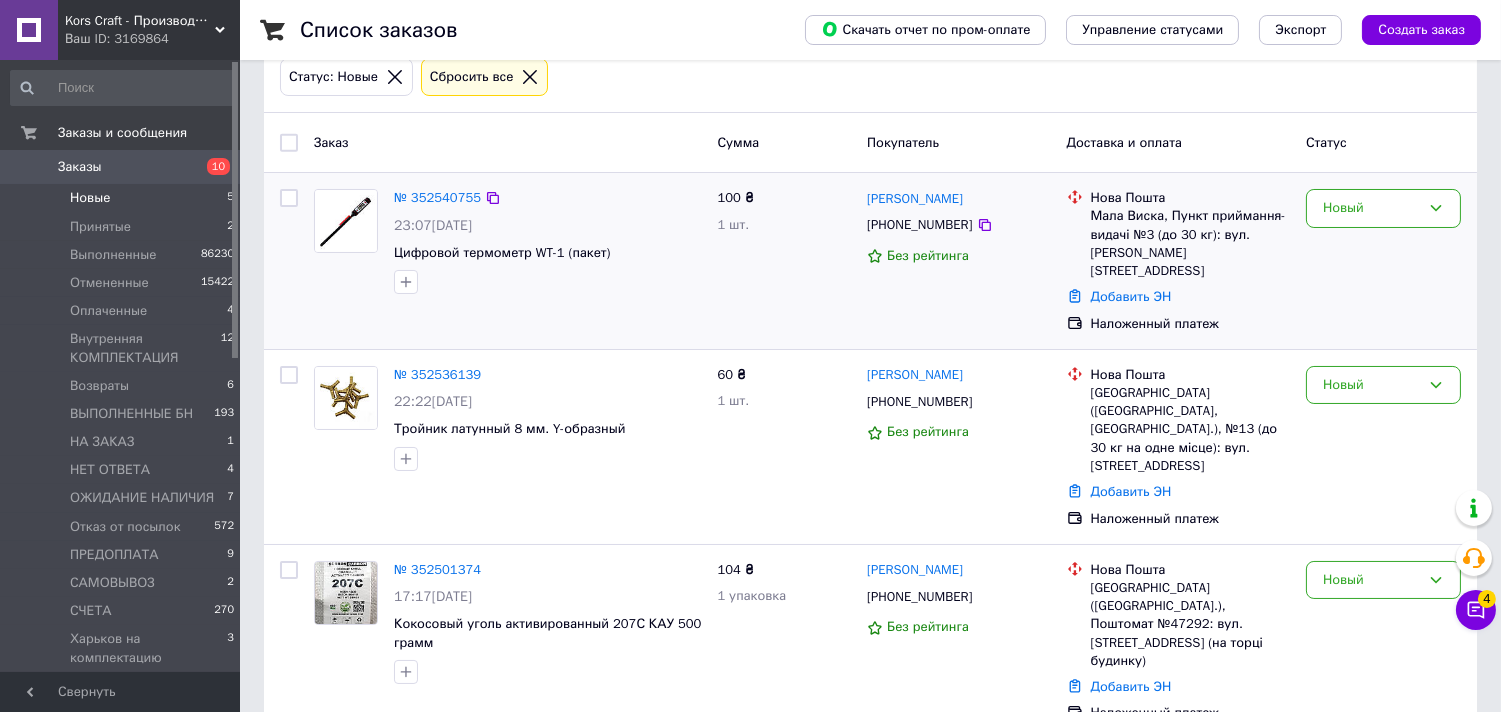 scroll, scrollTop: 94, scrollLeft: 0, axis: vertical 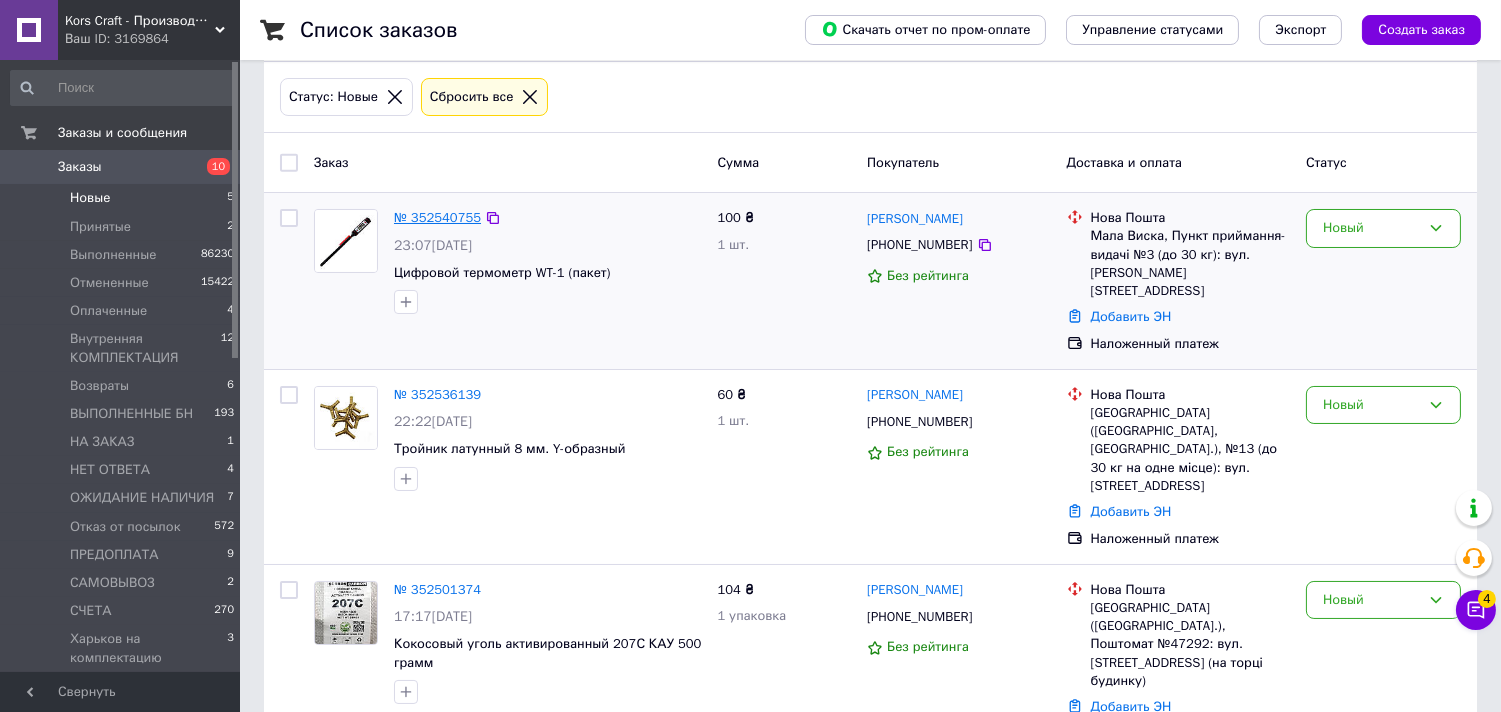 click on "№ 352540755" at bounding box center (437, 217) 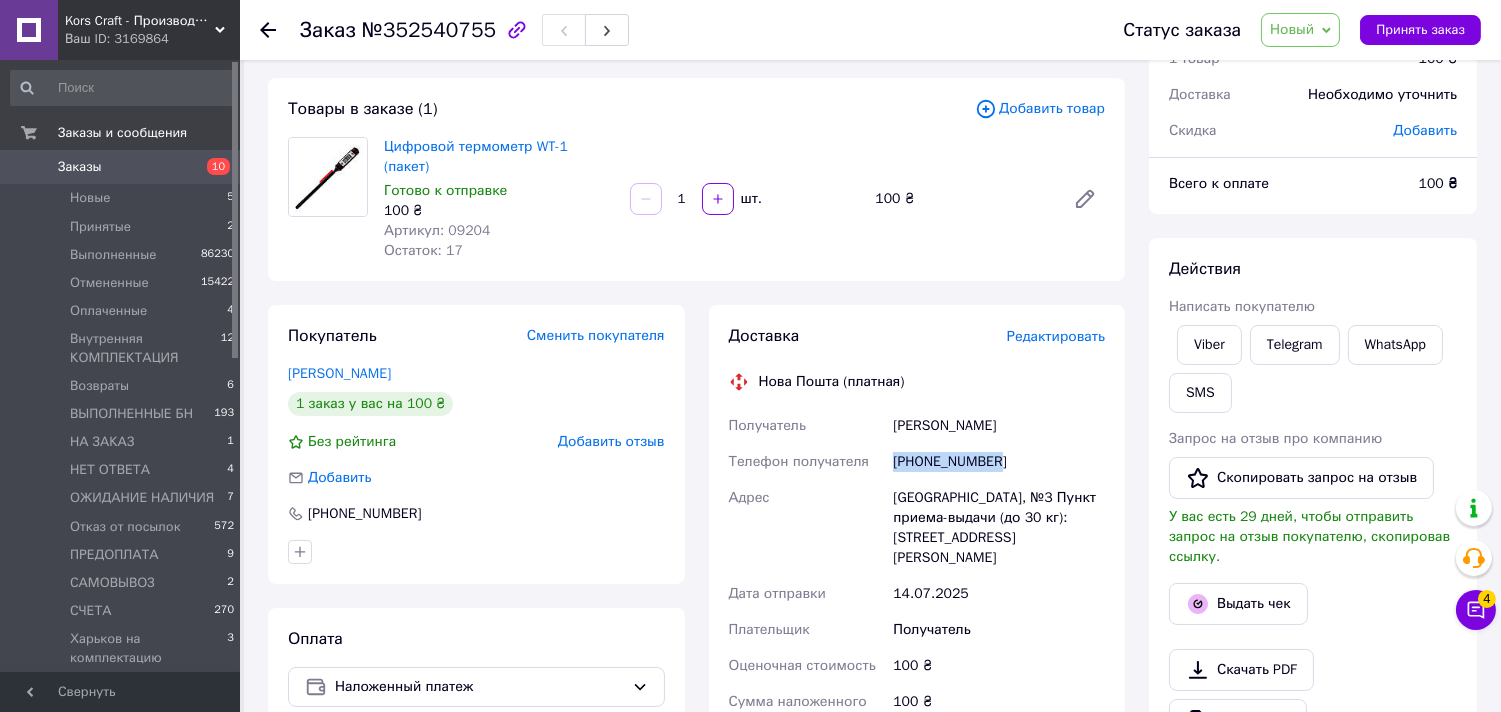 drag, startPoint x: 891, startPoint y: 447, endPoint x: 1017, endPoint y: 444, distance: 126.035706 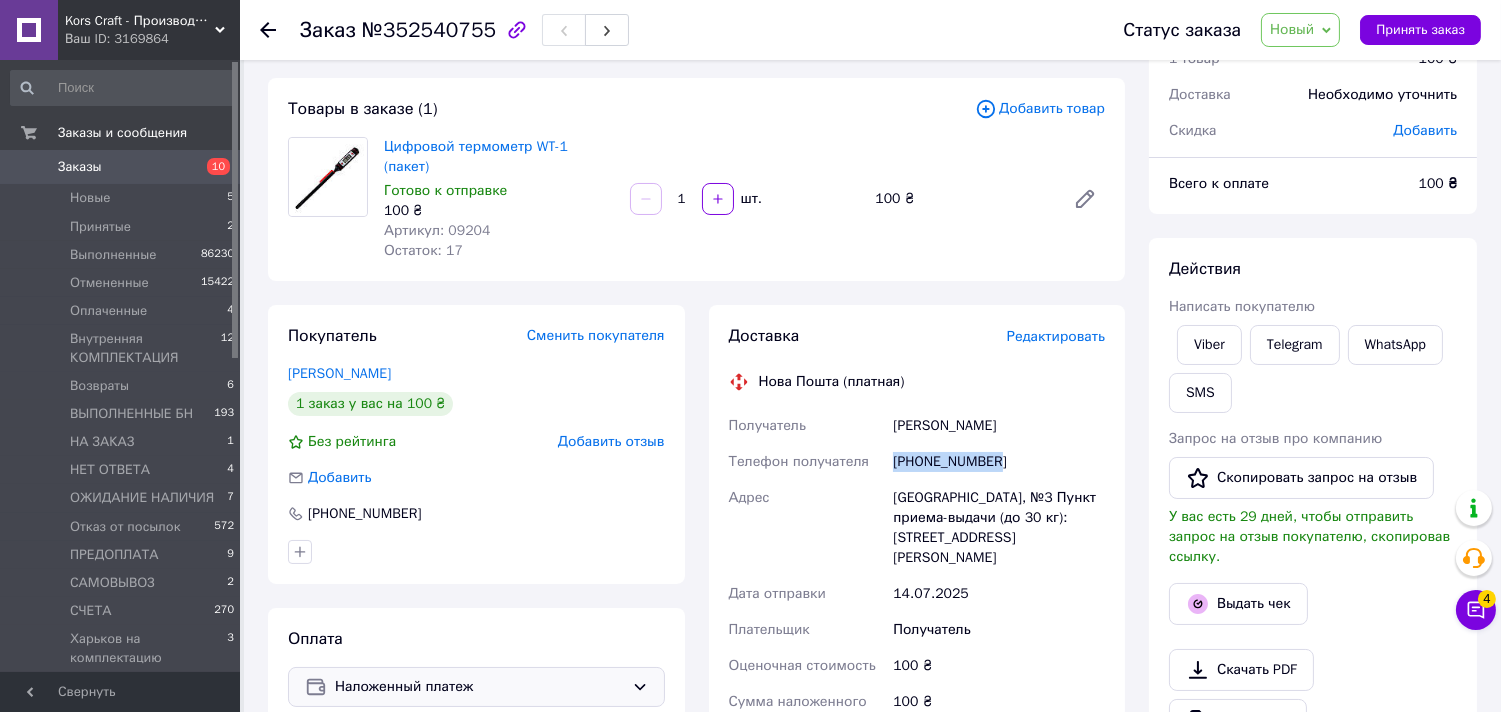 click 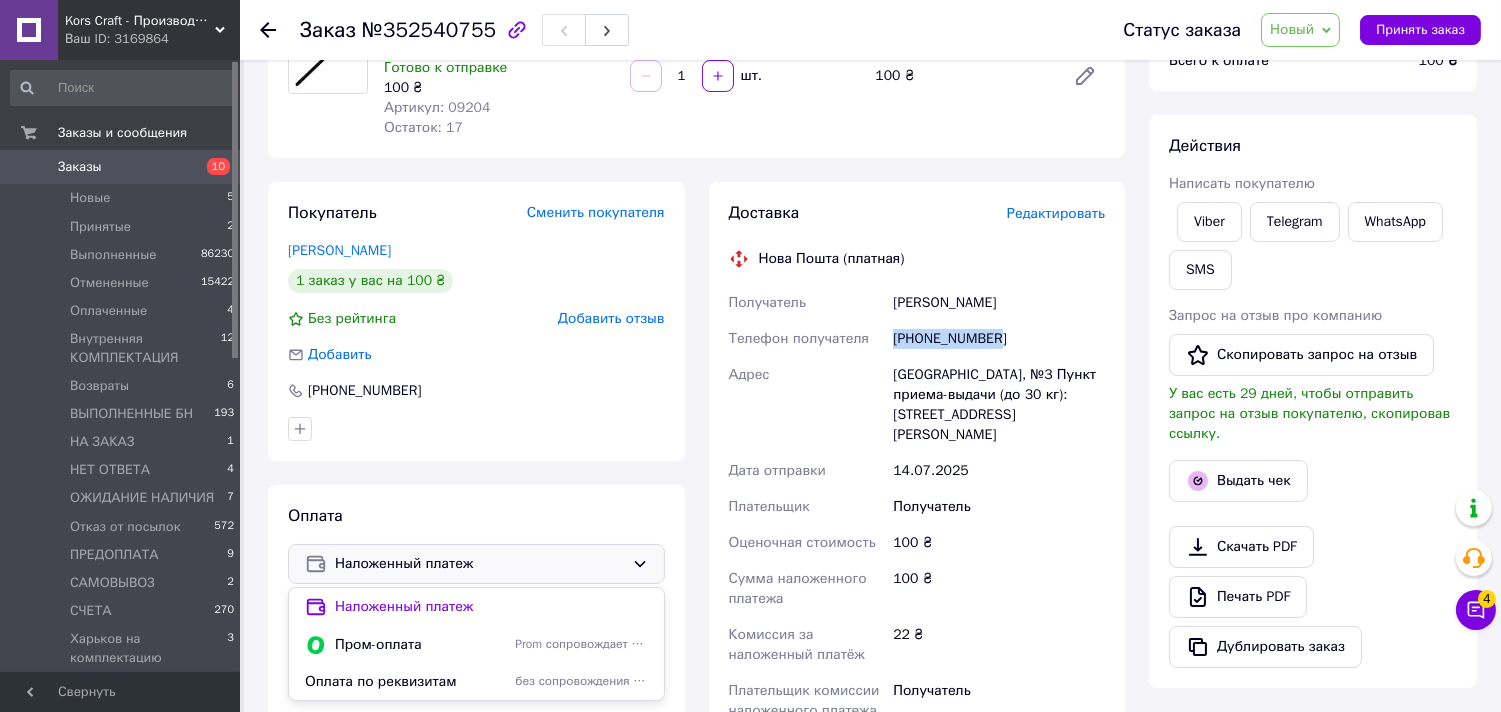 scroll, scrollTop: 316, scrollLeft: 0, axis: vertical 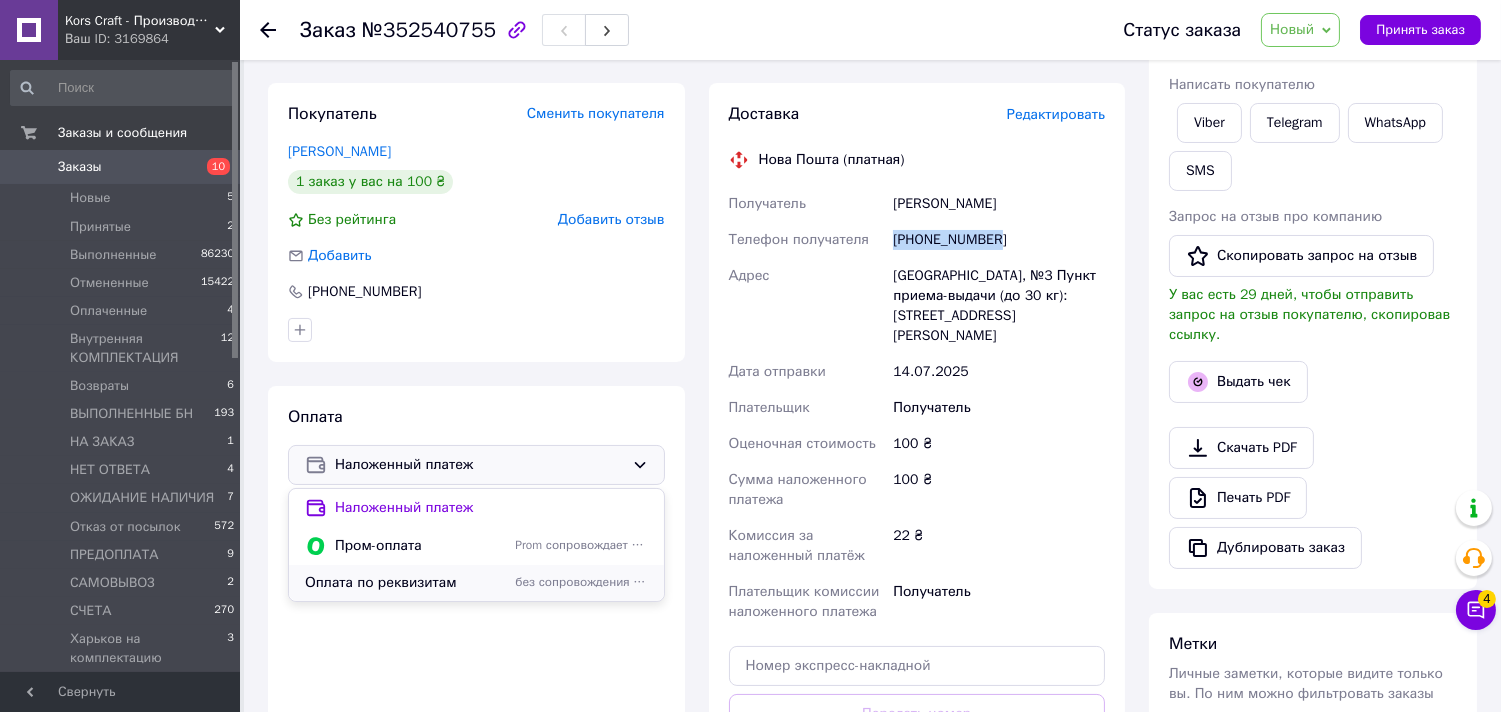 click on "Оплата по реквизитам" at bounding box center [406, 583] 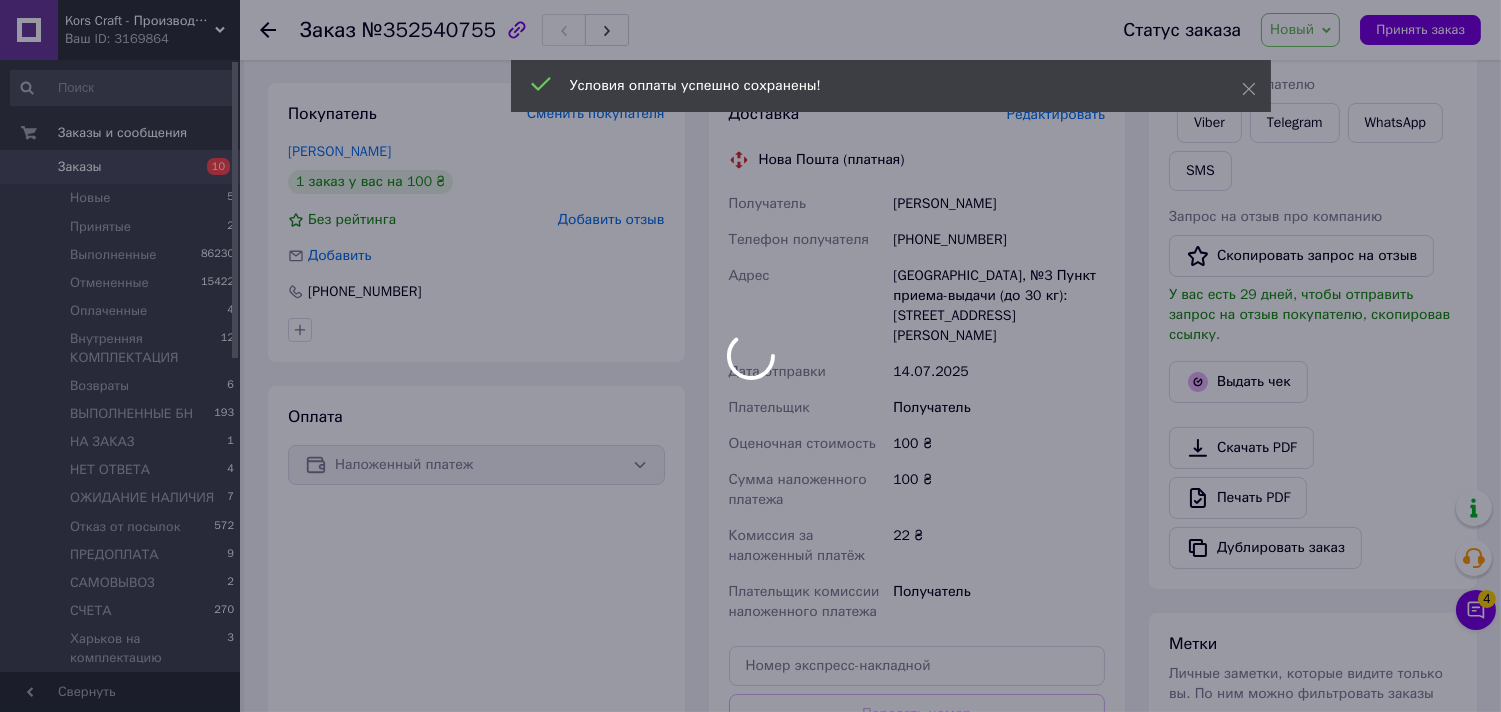 click at bounding box center [750, 356] 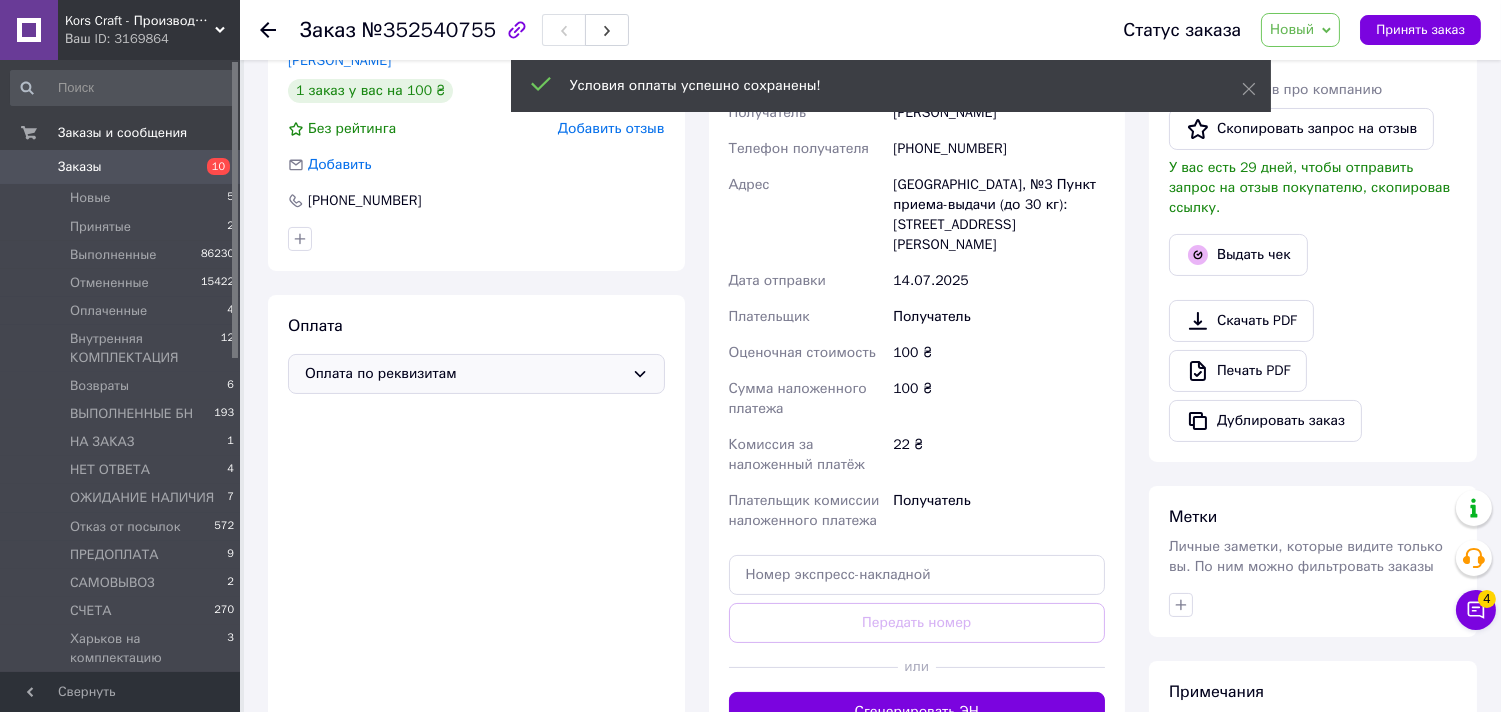 scroll, scrollTop: 427, scrollLeft: 0, axis: vertical 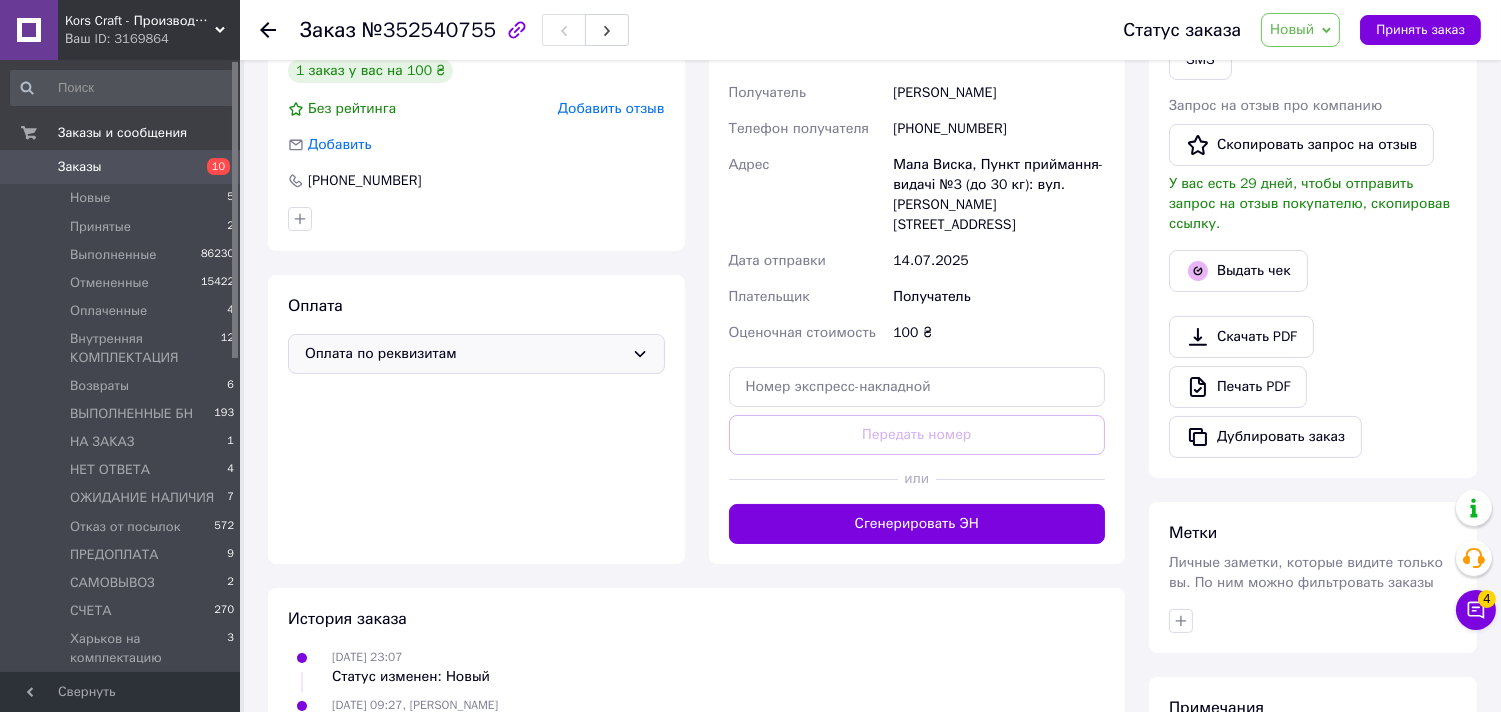 click on "Новый" at bounding box center (1300, 30) 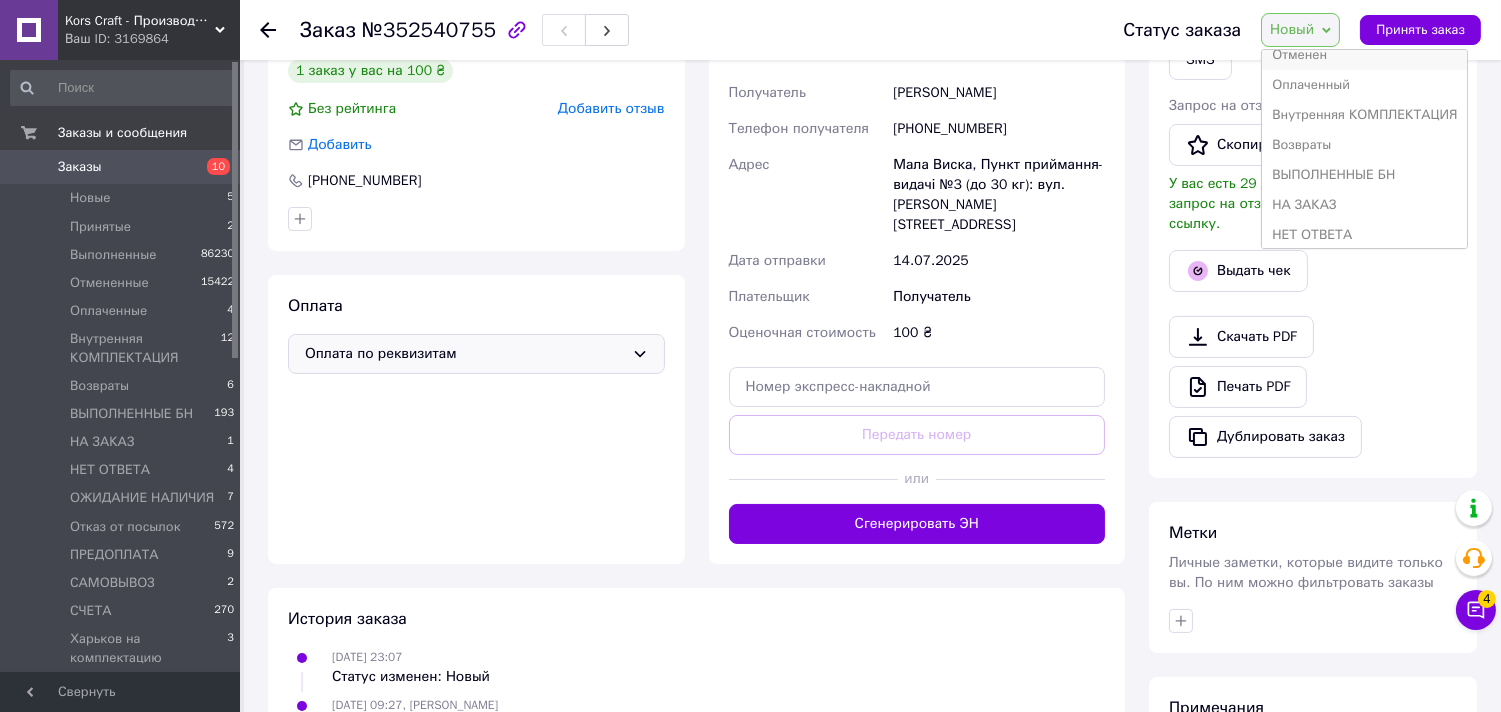 scroll, scrollTop: 111, scrollLeft: 0, axis: vertical 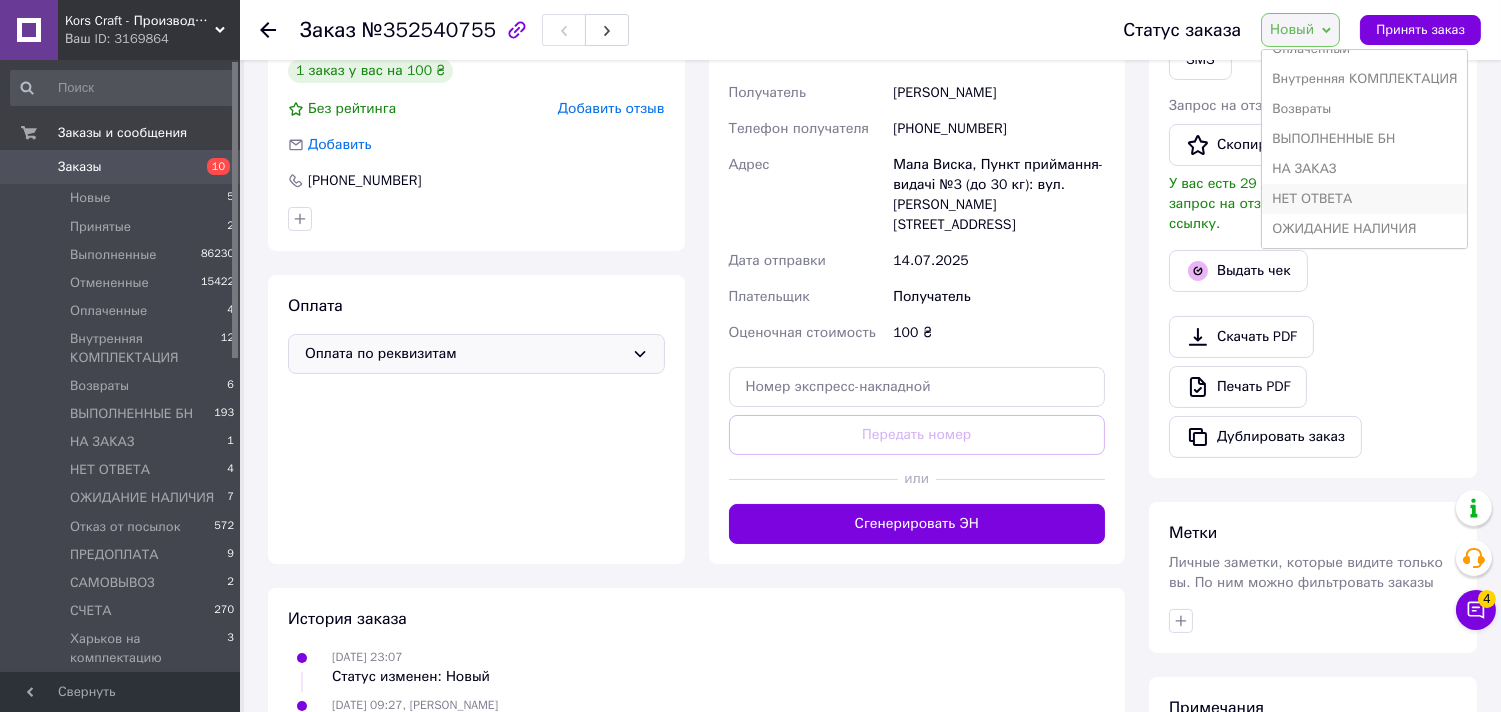 click on "НЕТ ОТВЕТА" at bounding box center [1364, 199] 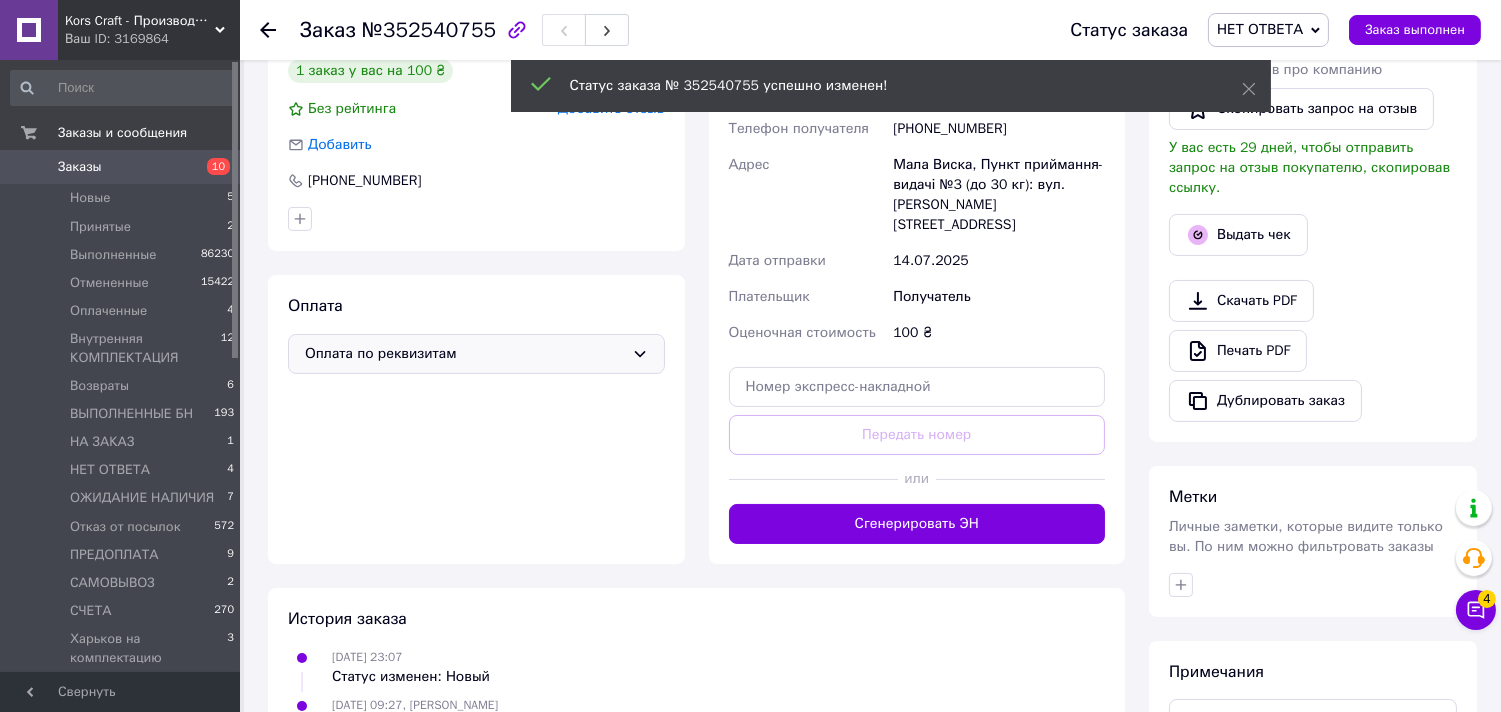 scroll, scrollTop: 0, scrollLeft: 0, axis: both 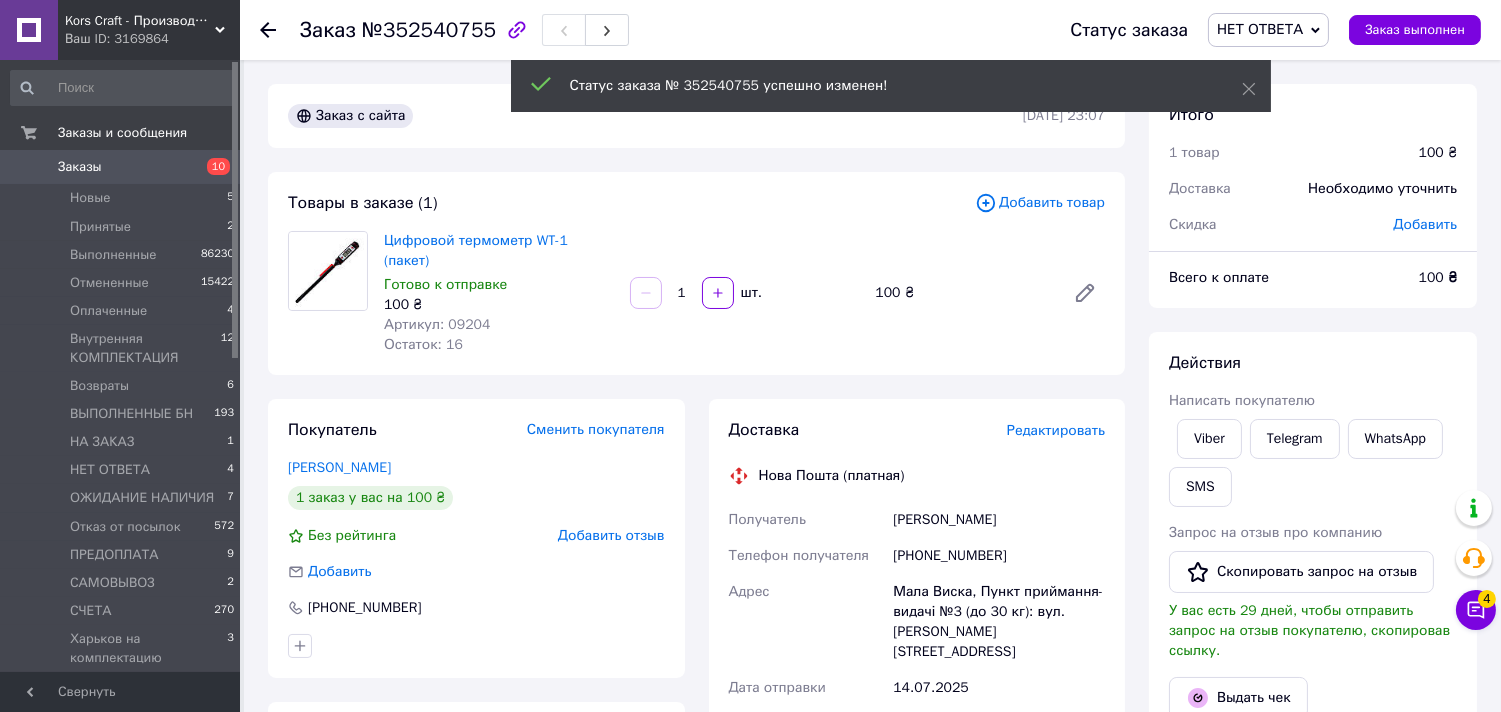 click on "Написать покупателю" at bounding box center [1242, 400] 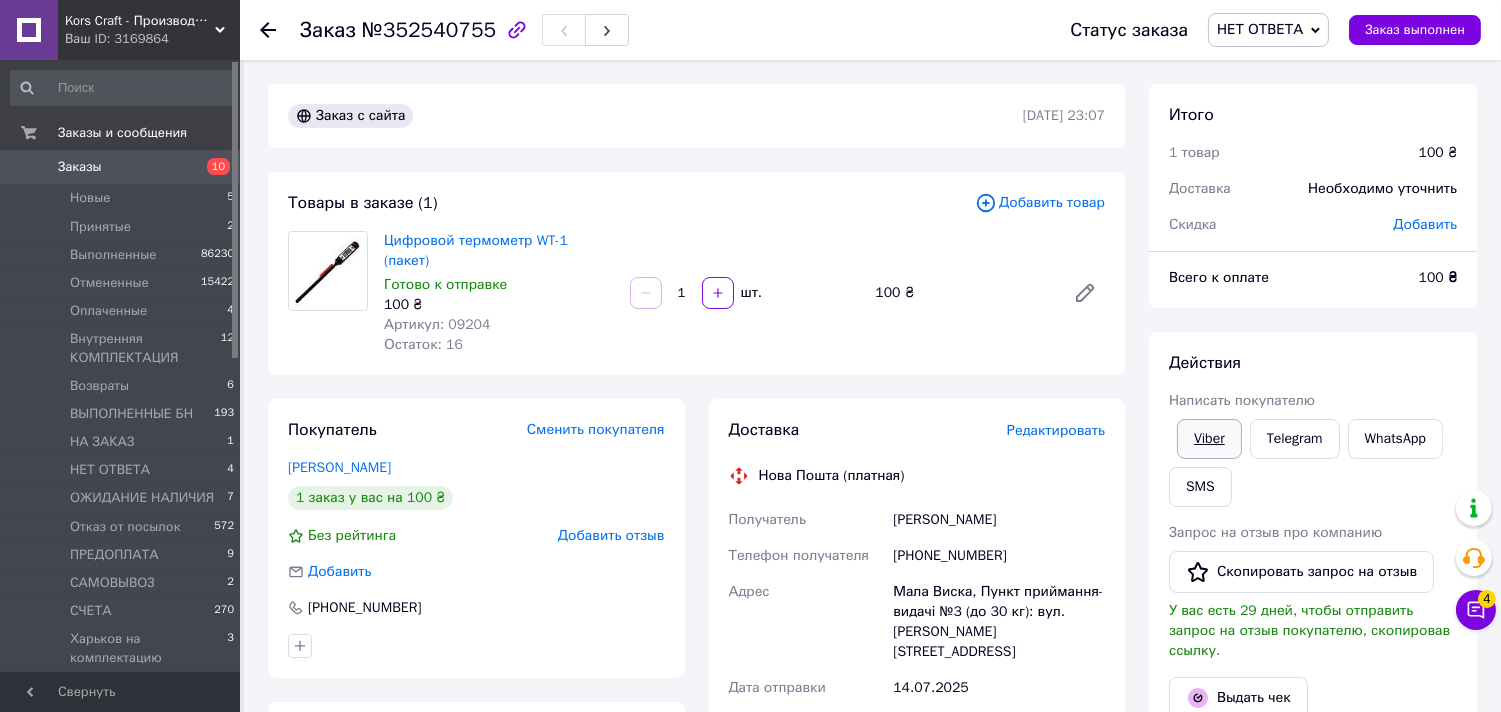click on "Viber" at bounding box center [1209, 439] 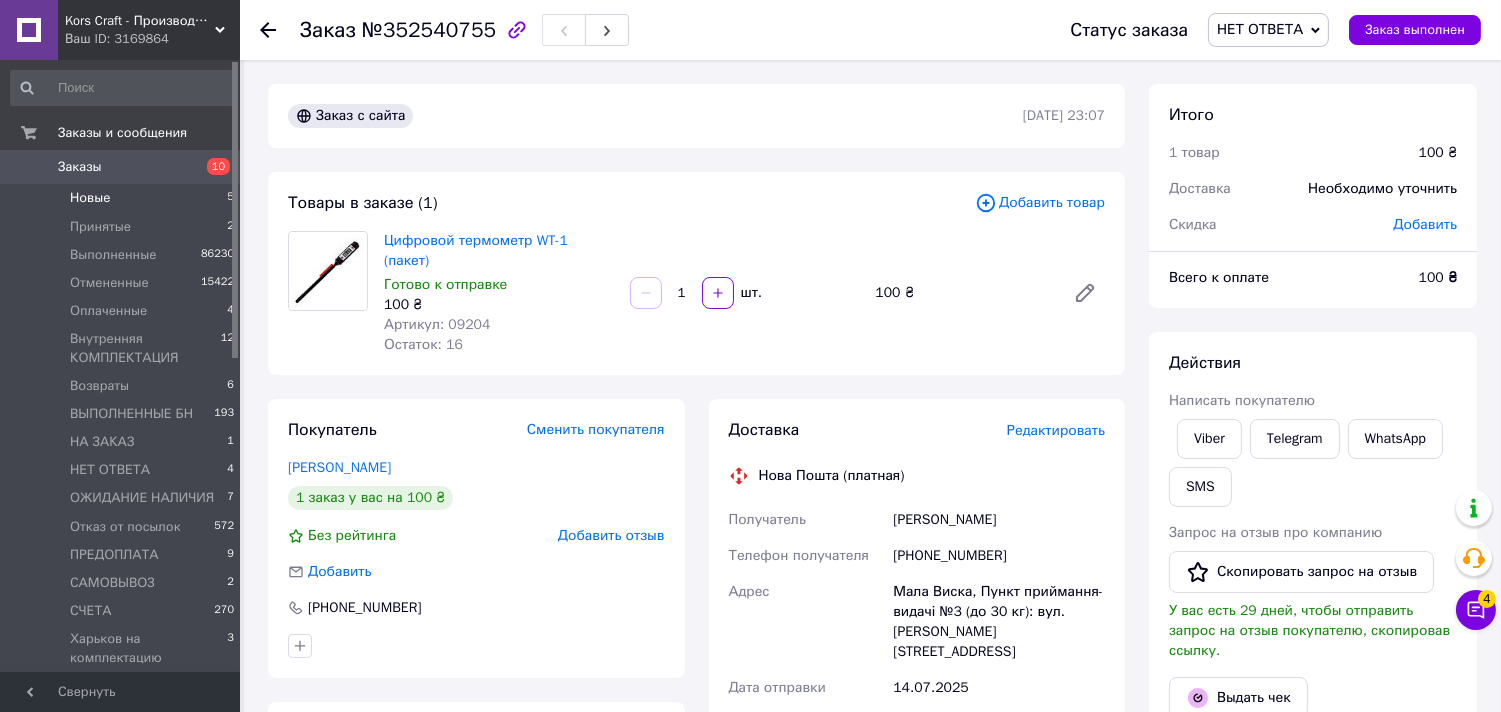 click on "Новые" at bounding box center [90, 198] 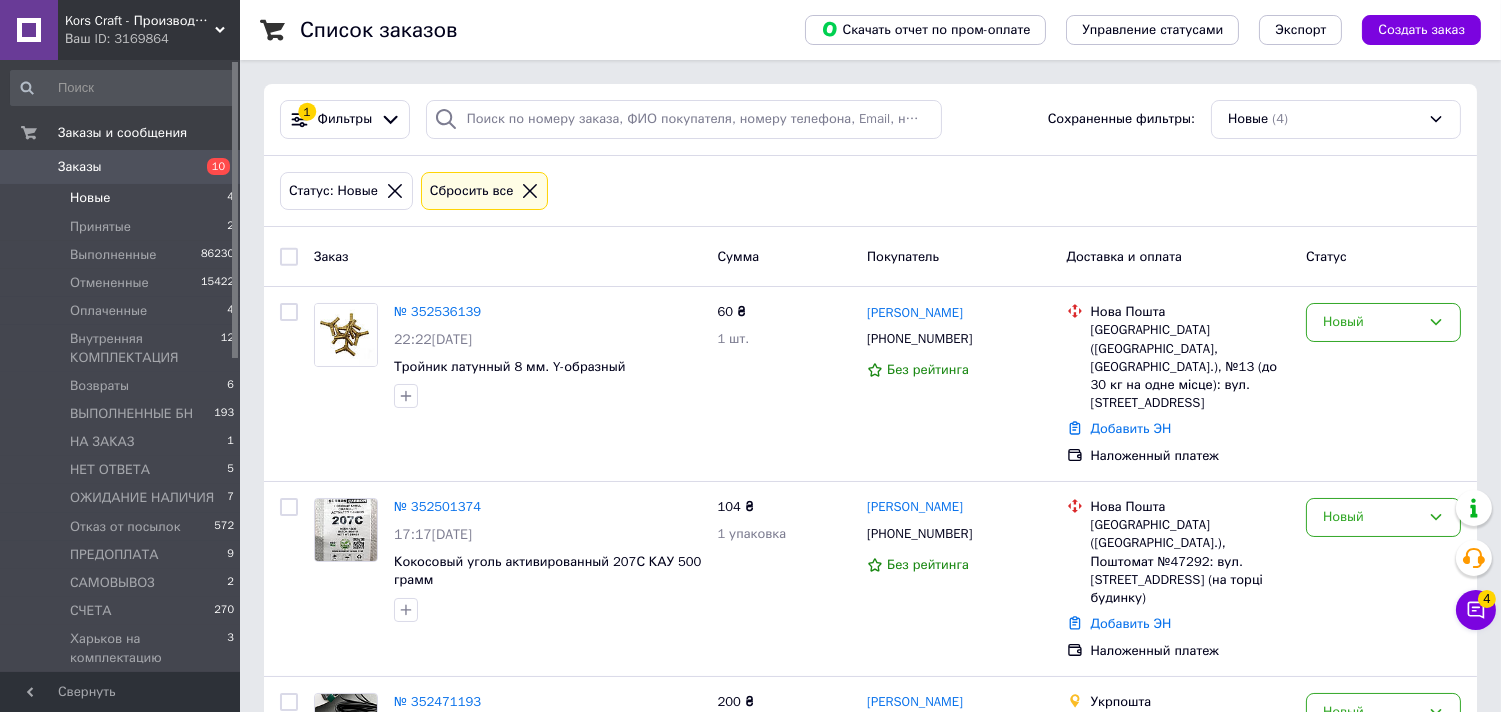 scroll, scrollTop: 111, scrollLeft: 0, axis: vertical 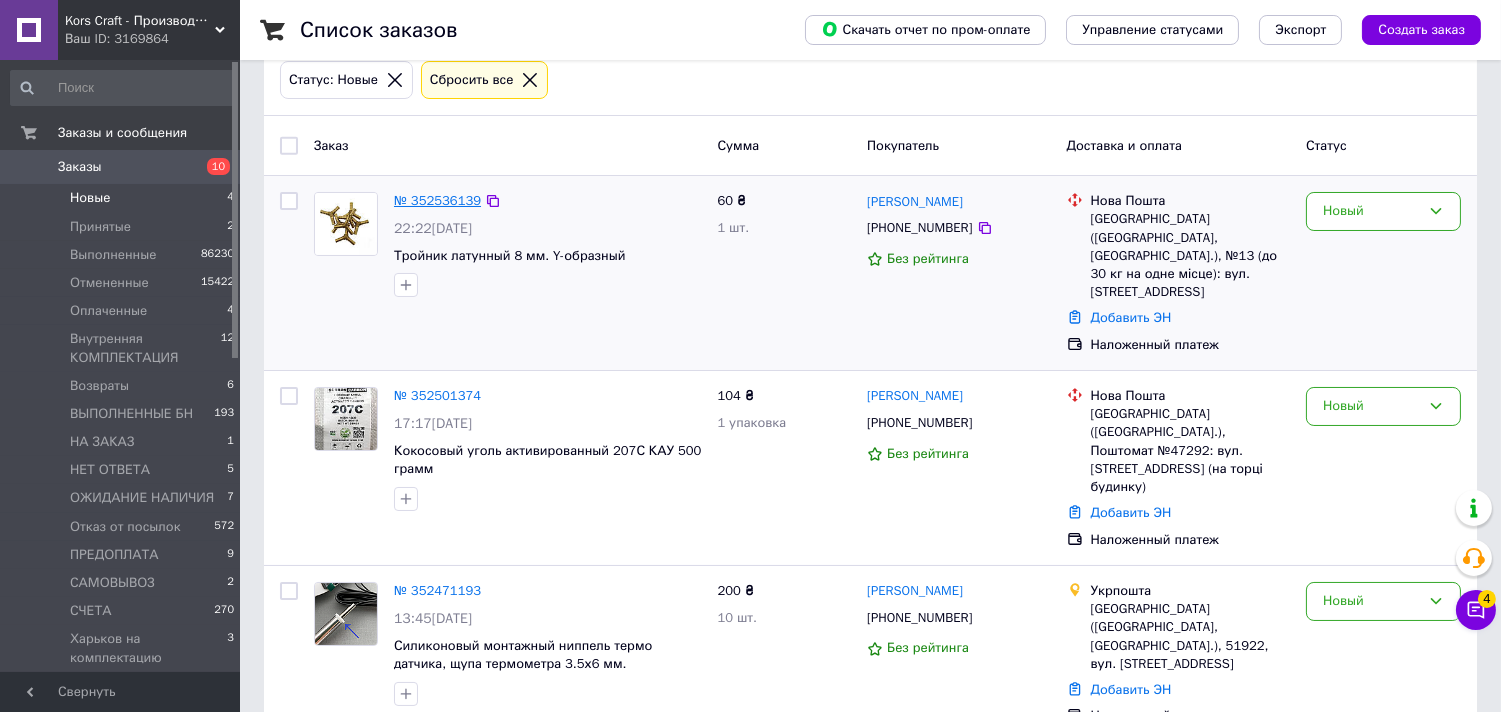click on "№ 352536139" at bounding box center [437, 200] 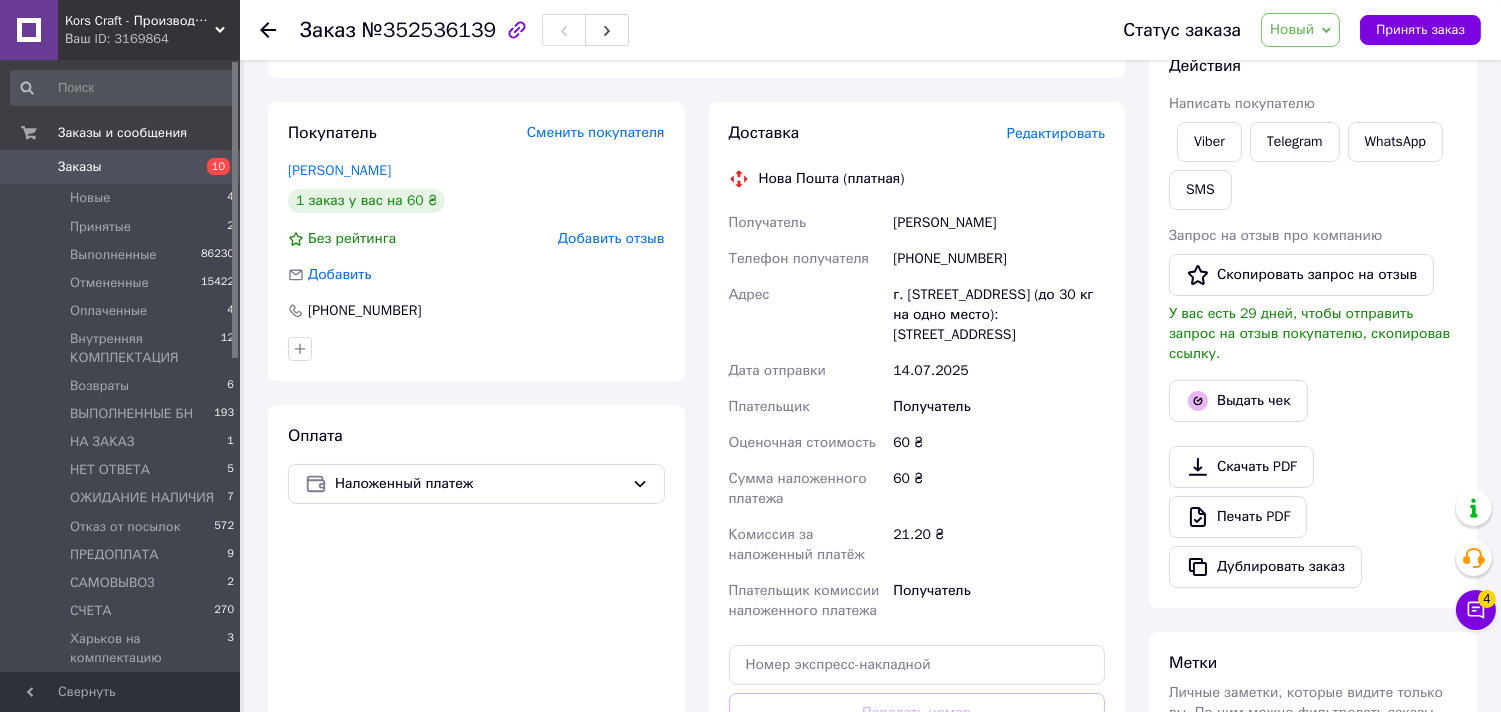 scroll, scrollTop: 333, scrollLeft: 0, axis: vertical 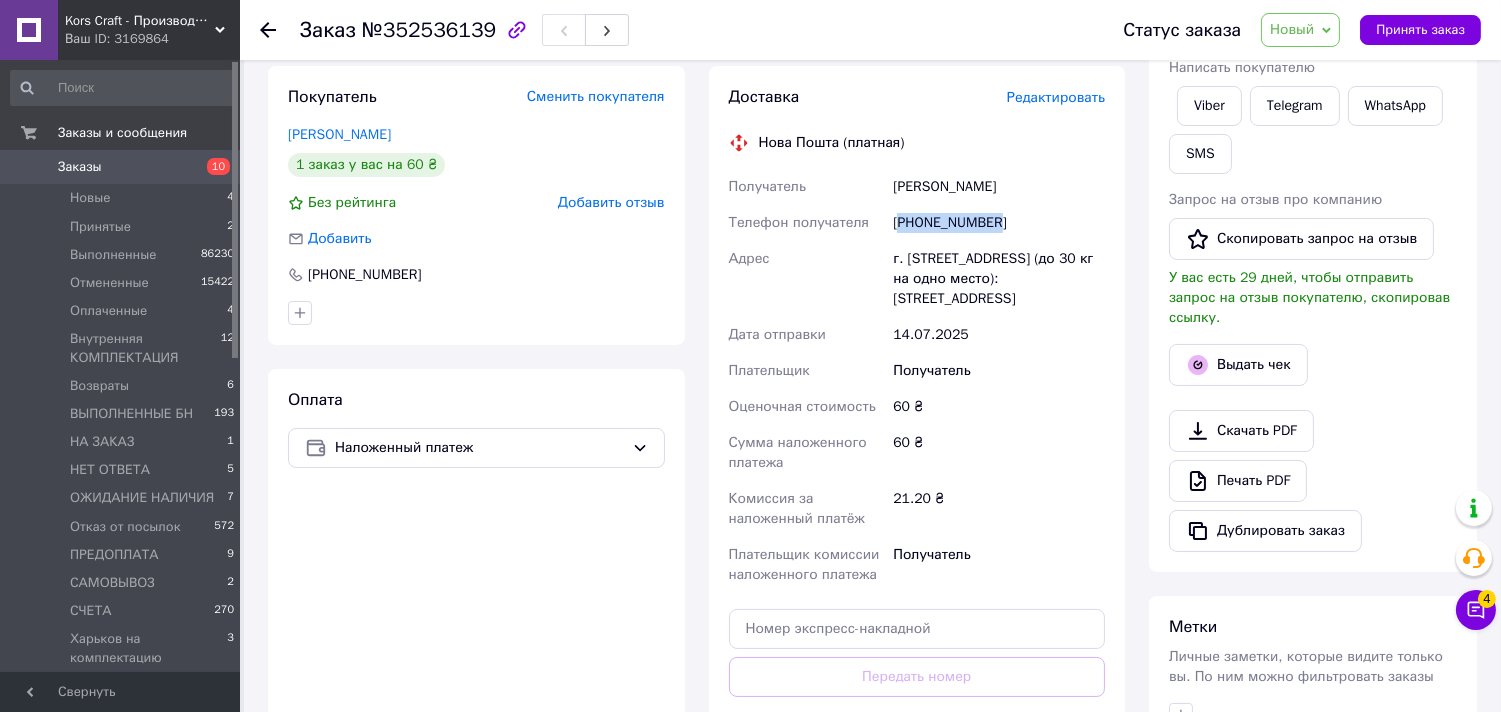 drag, startPoint x: 902, startPoint y: 221, endPoint x: 994, endPoint y: 234, distance: 92.91394 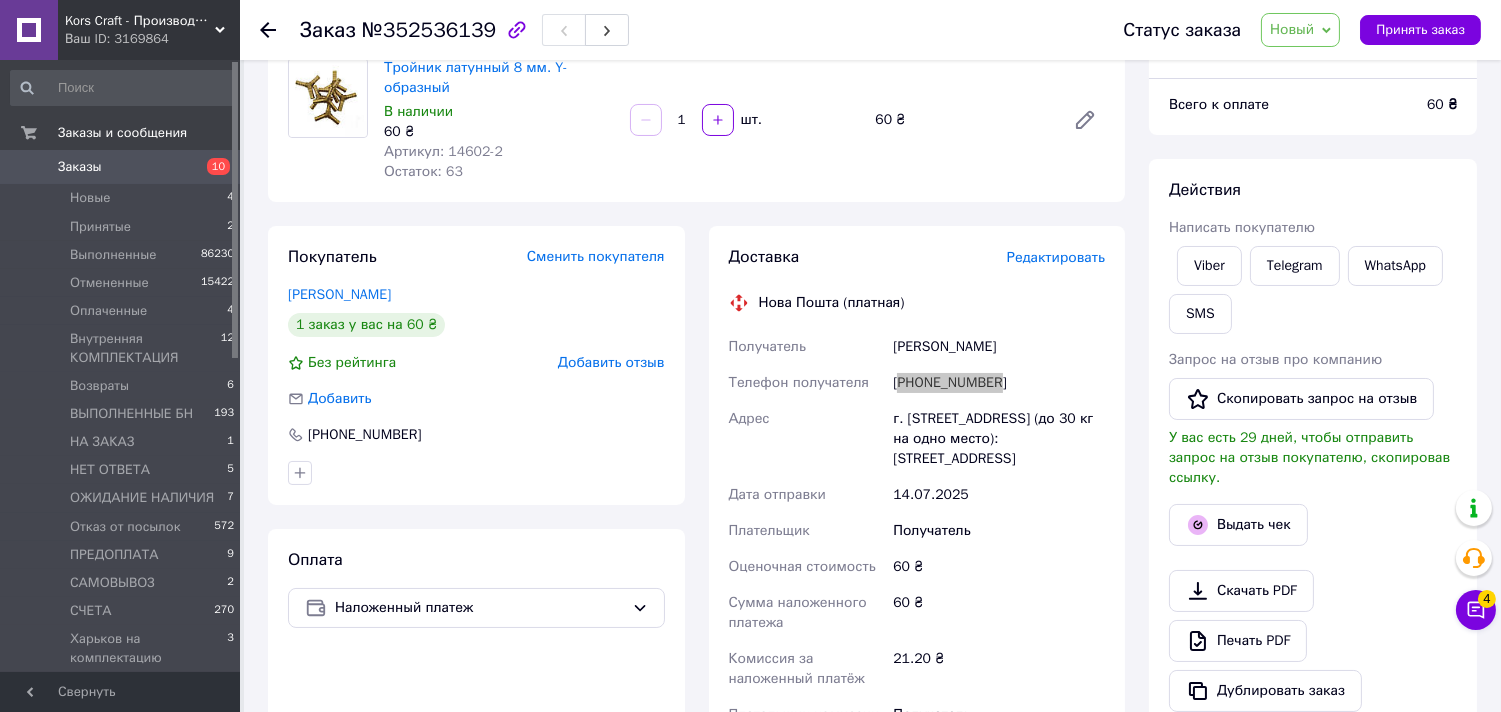 scroll, scrollTop: 222, scrollLeft: 0, axis: vertical 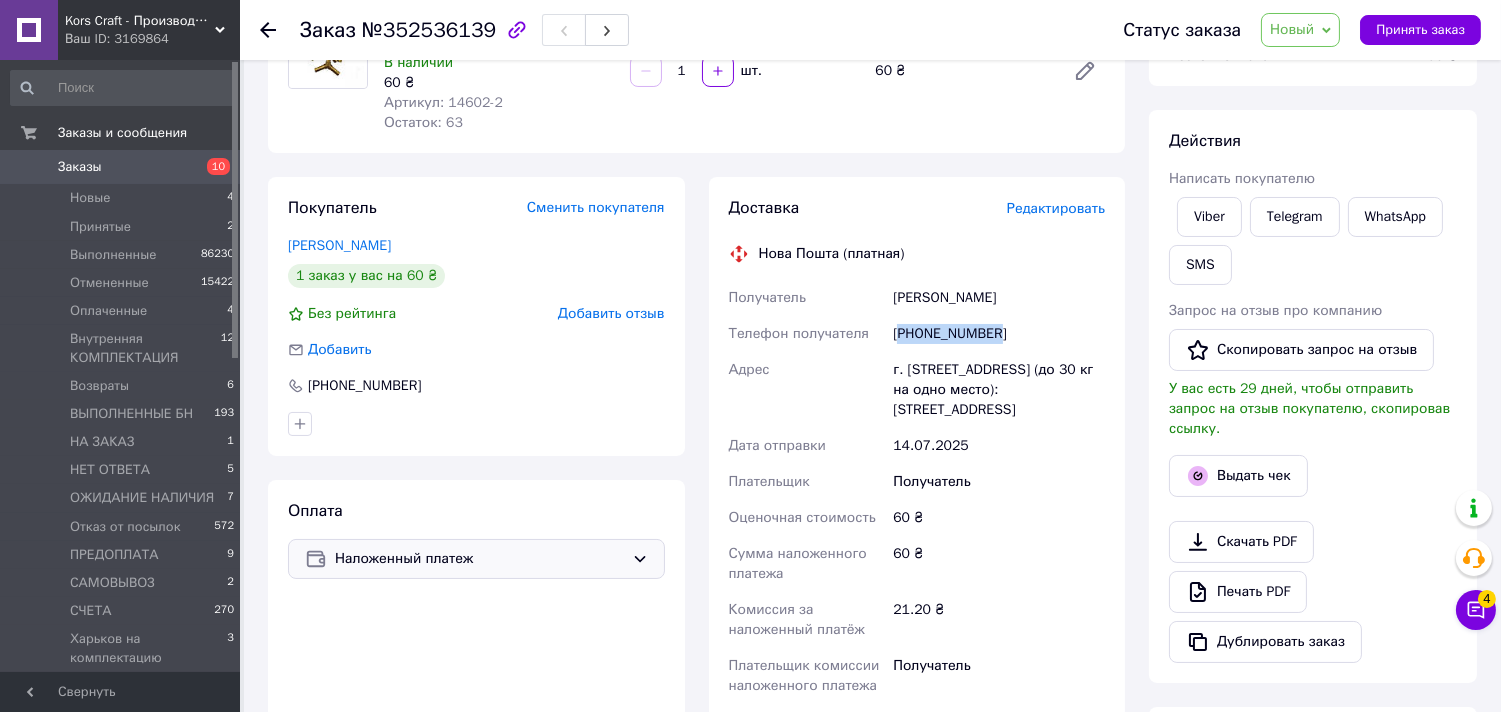 click on "Наложенный платеж" at bounding box center (476, 559) 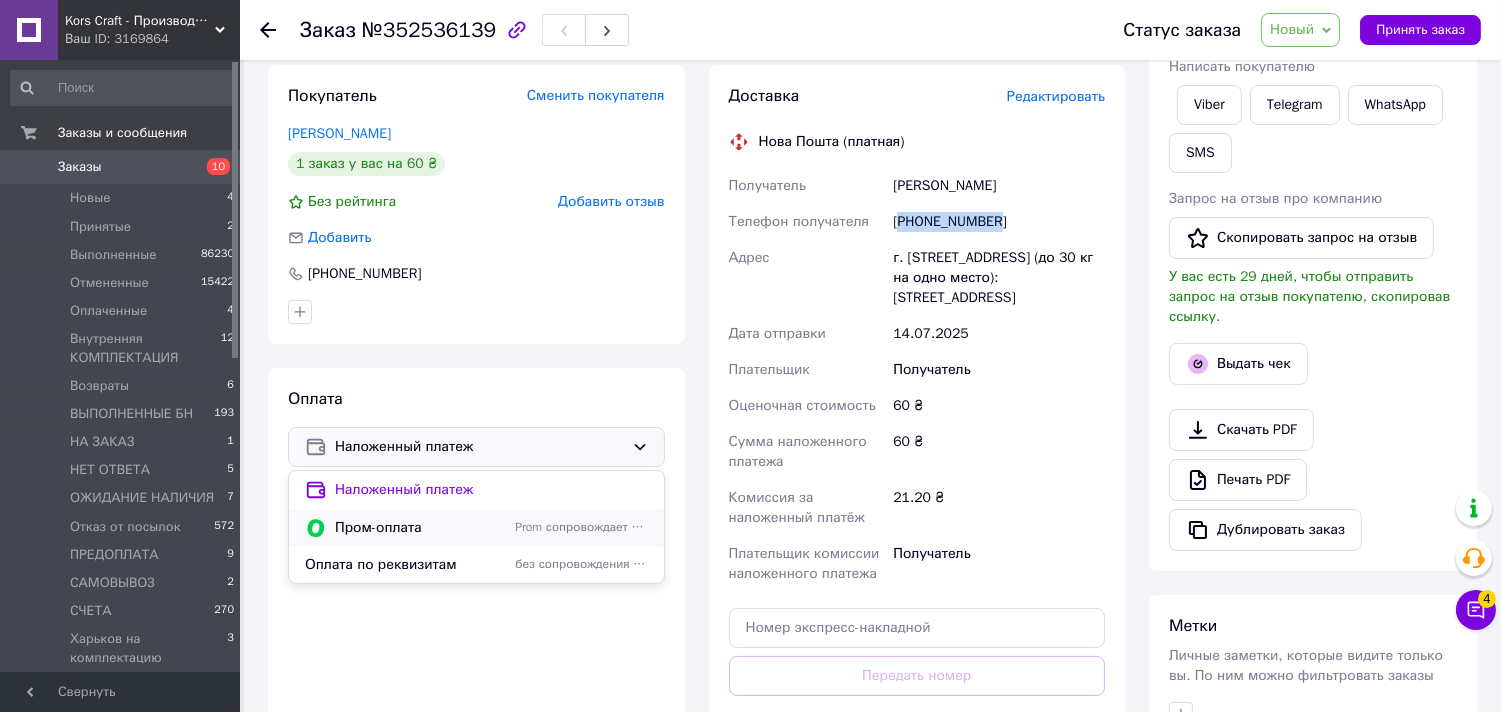 scroll, scrollTop: 444, scrollLeft: 0, axis: vertical 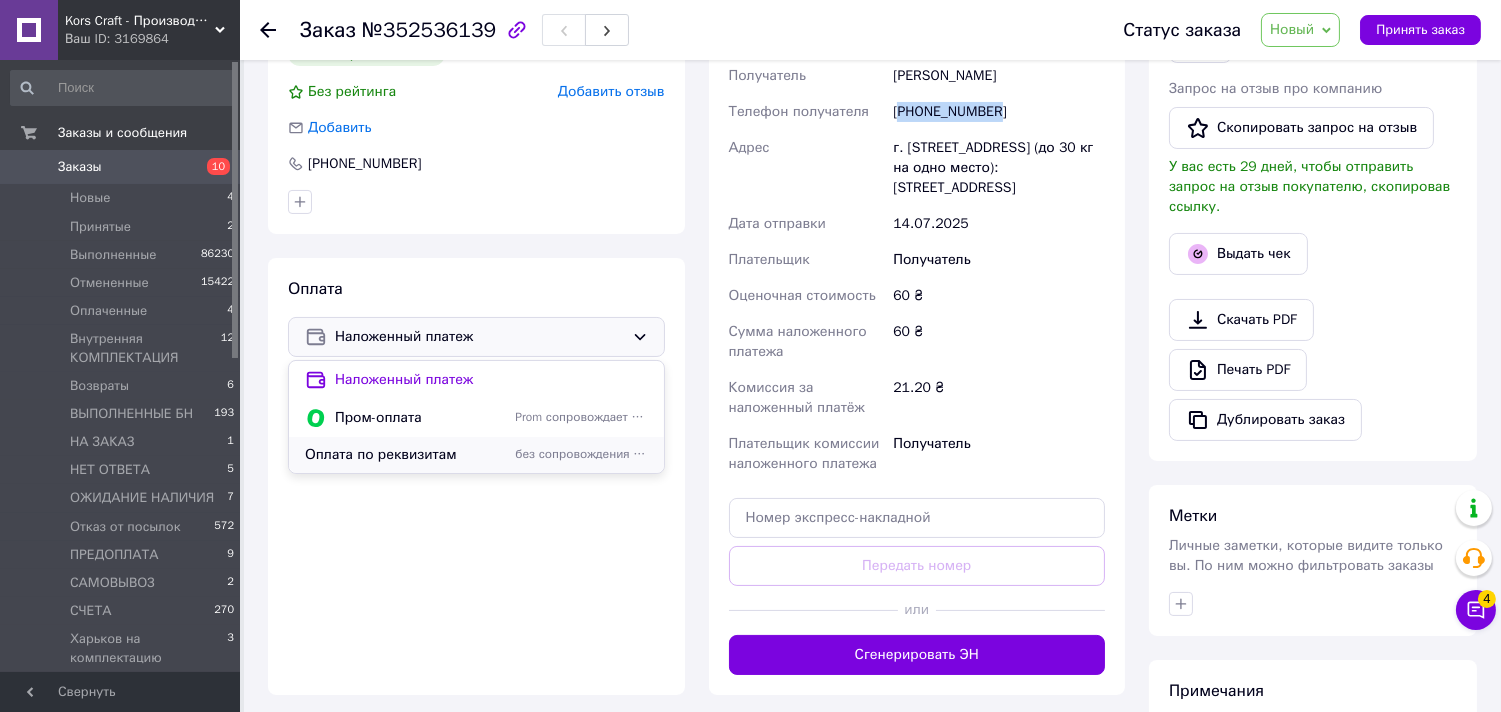 click on "Оплата по реквизитам" at bounding box center [406, 455] 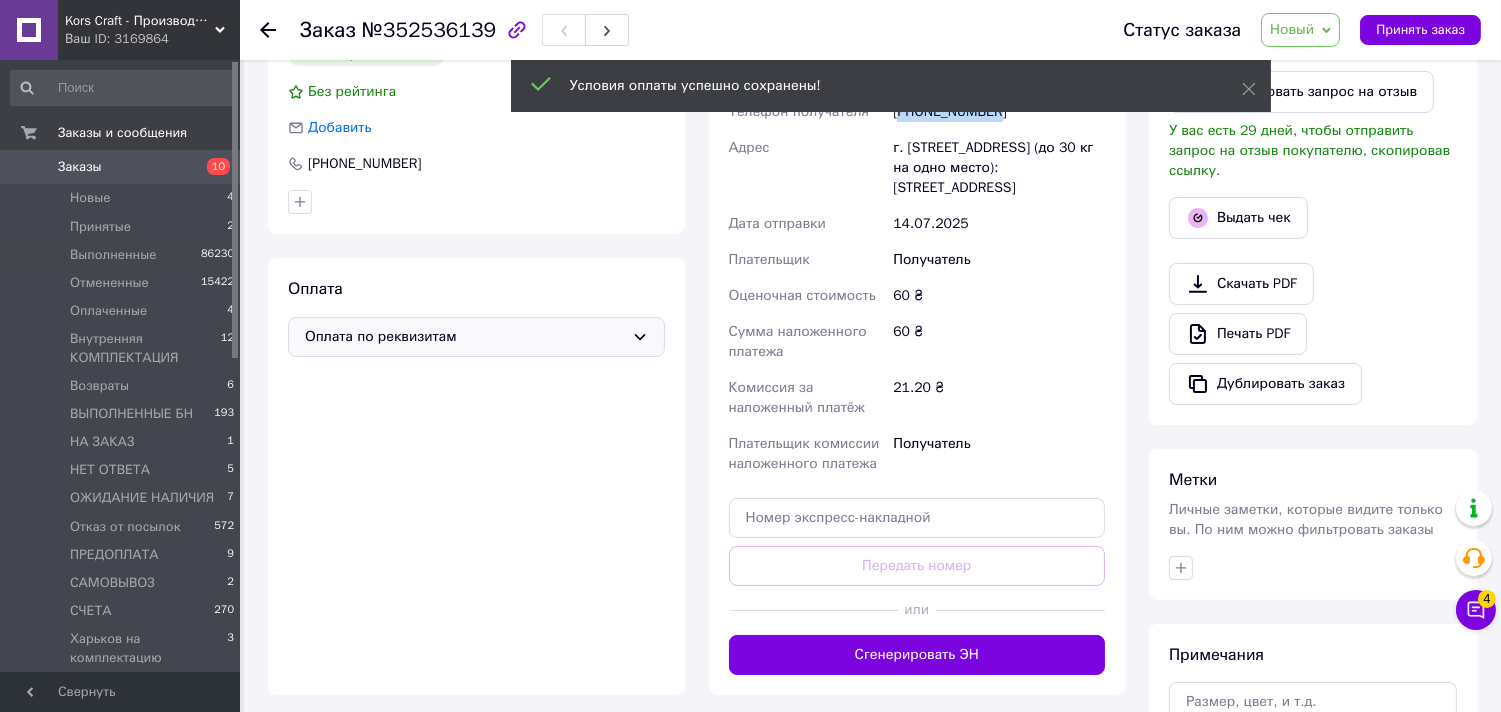 drag, startPoint x: 1317, startPoint y: 20, endPoint x: 1325, endPoint y: 13, distance: 10.630146 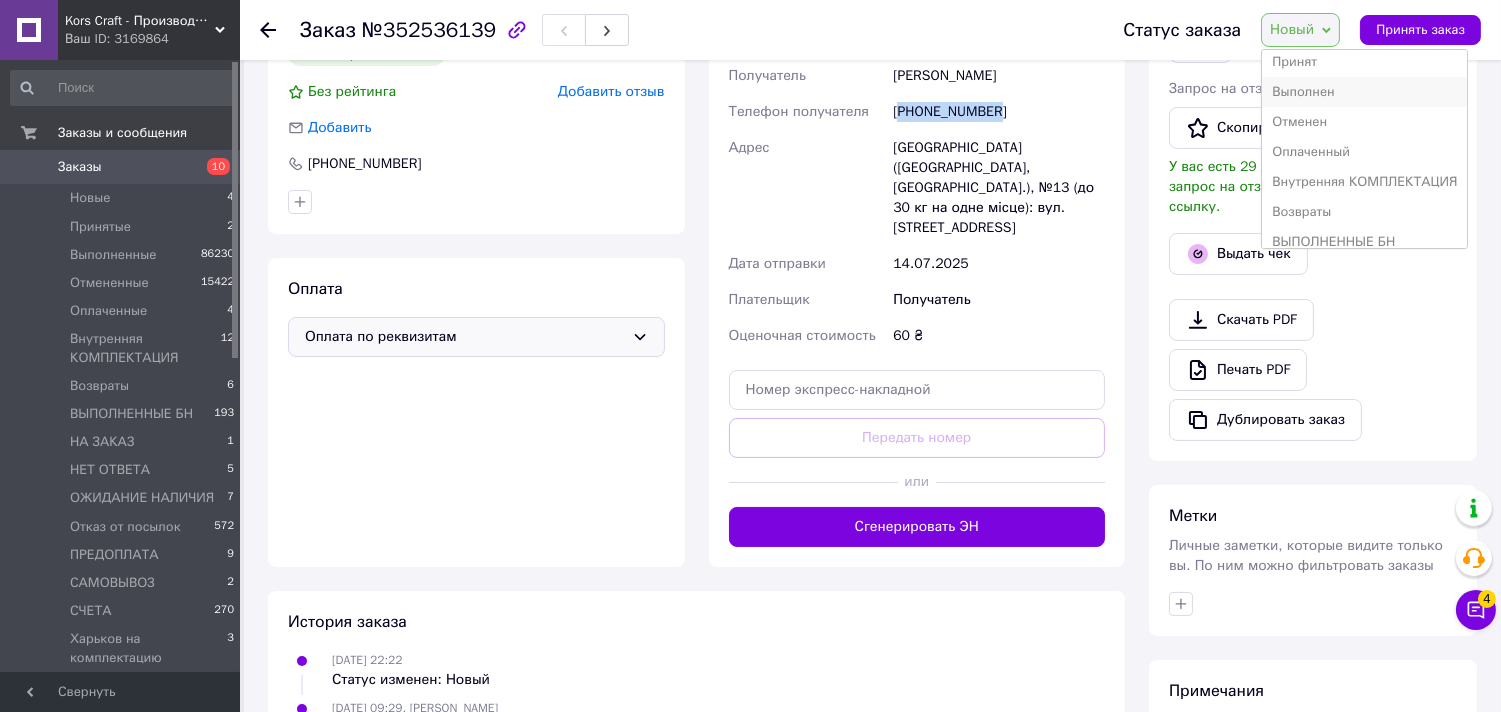 scroll, scrollTop: 0, scrollLeft: 0, axis: both 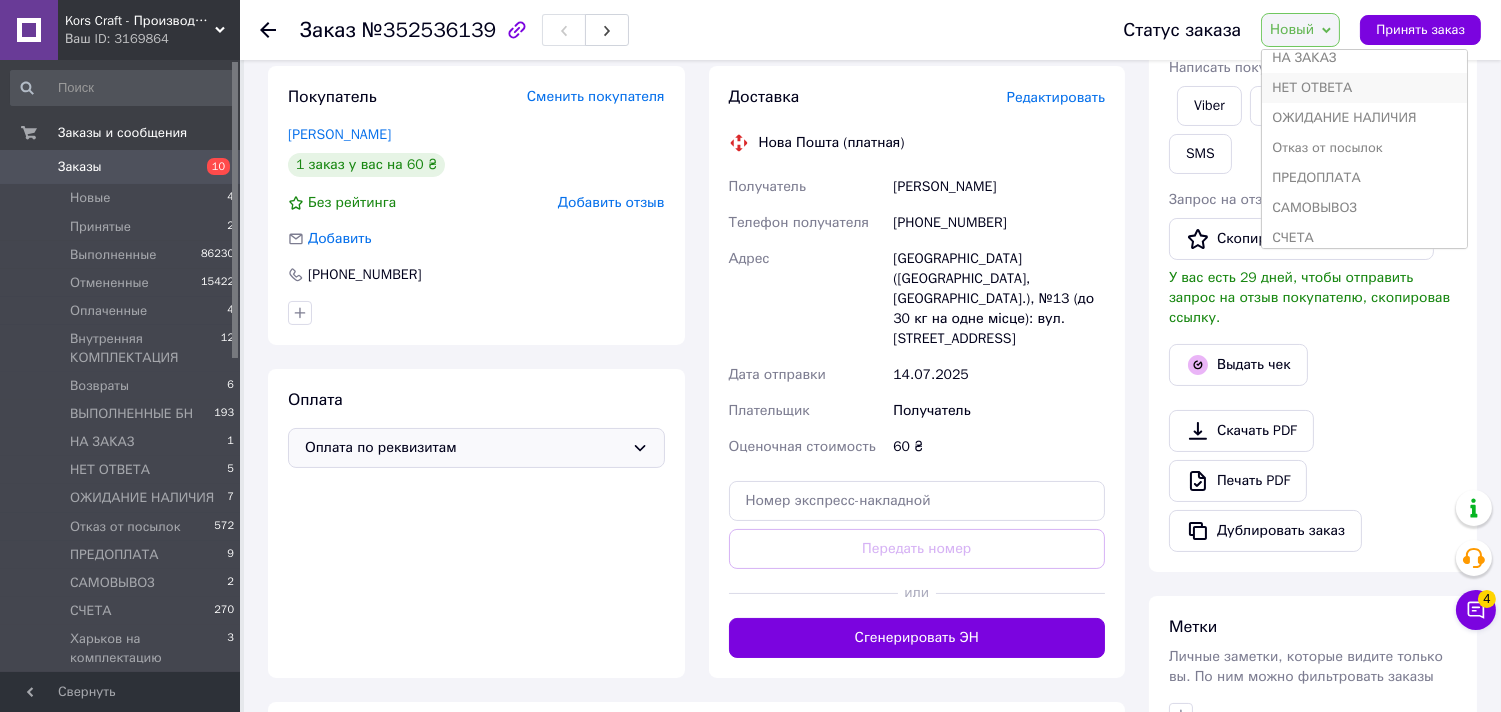 click on "НЕТ ОТВЕТА" at bounding box center (1364, 88) 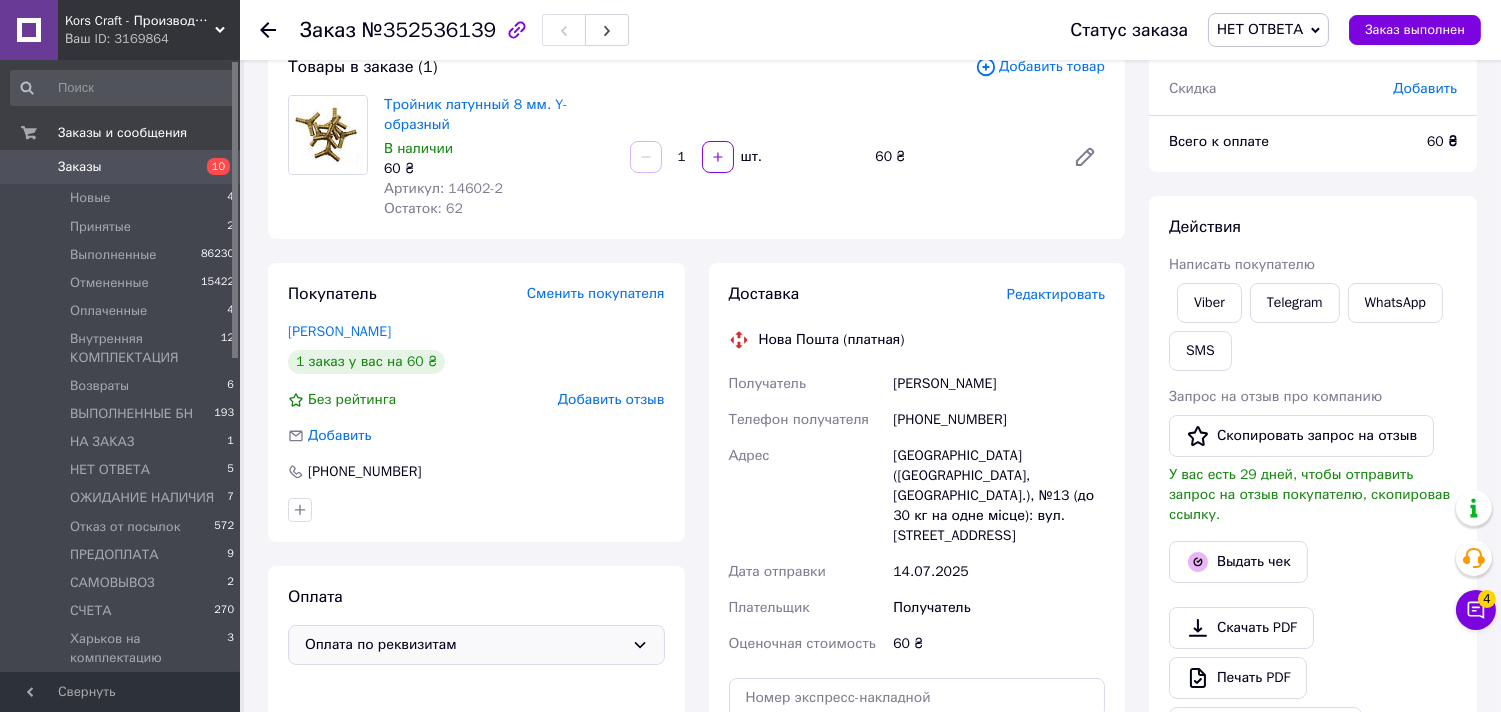 scroll, scrollTop: 111, scrollLeft: 0, axis: vertical 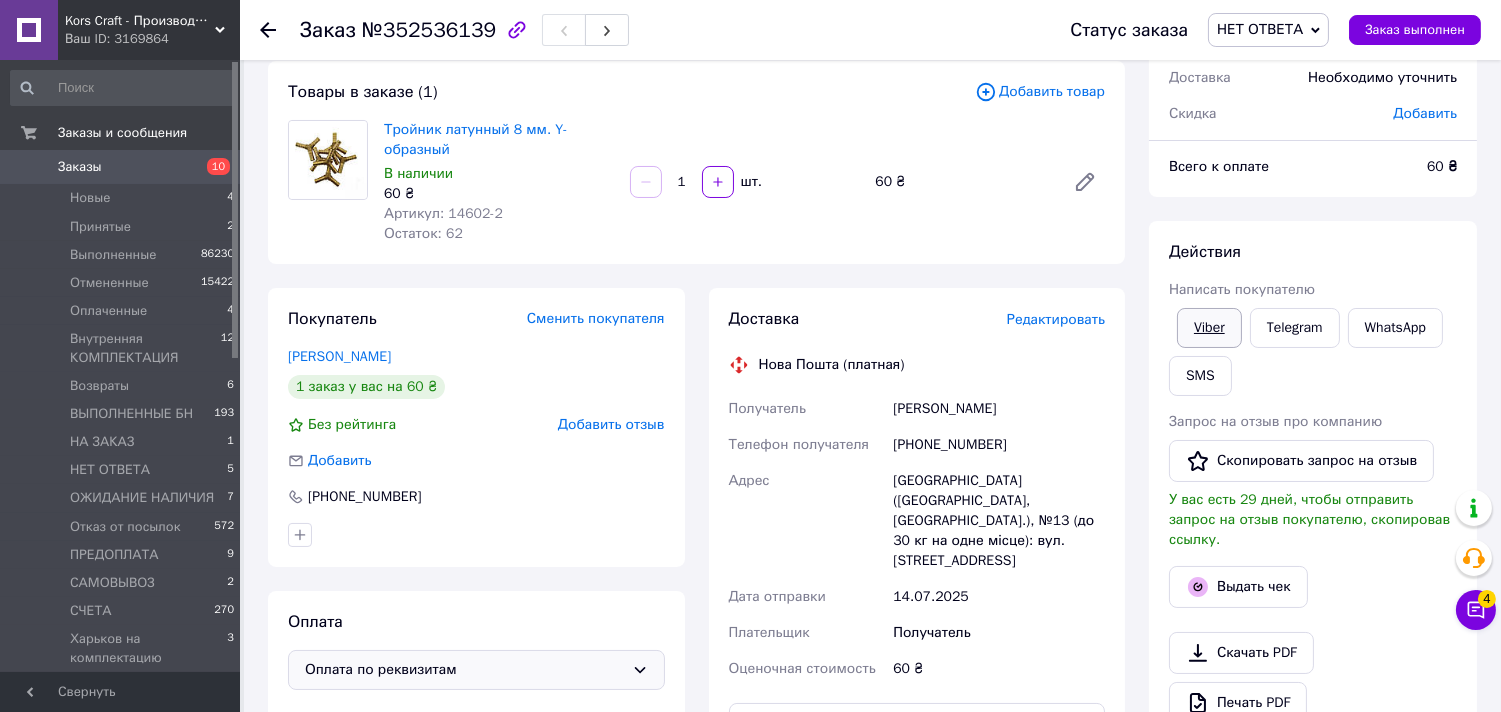 click on "Viber" at bounding box center [1209, 328] 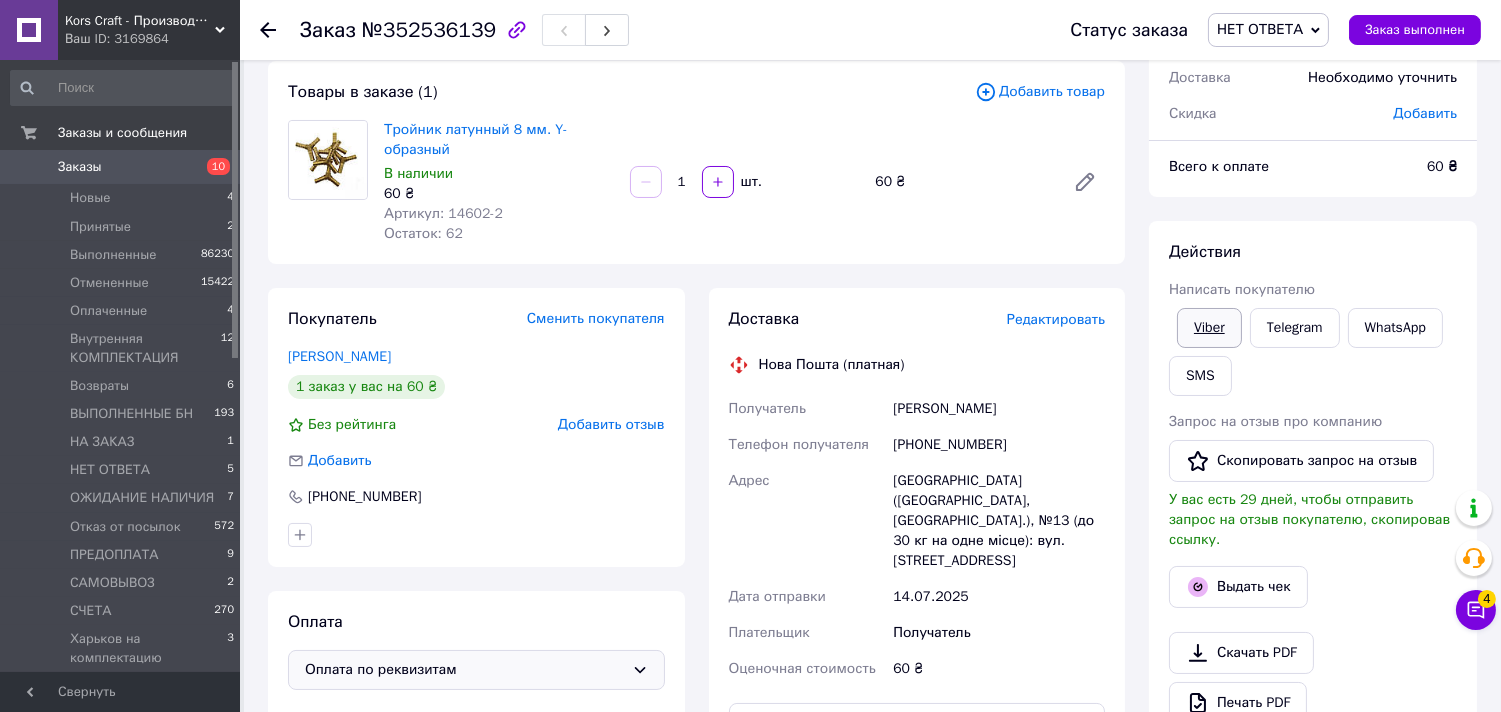 click on "Viber" at bounding box center (1209, 328) 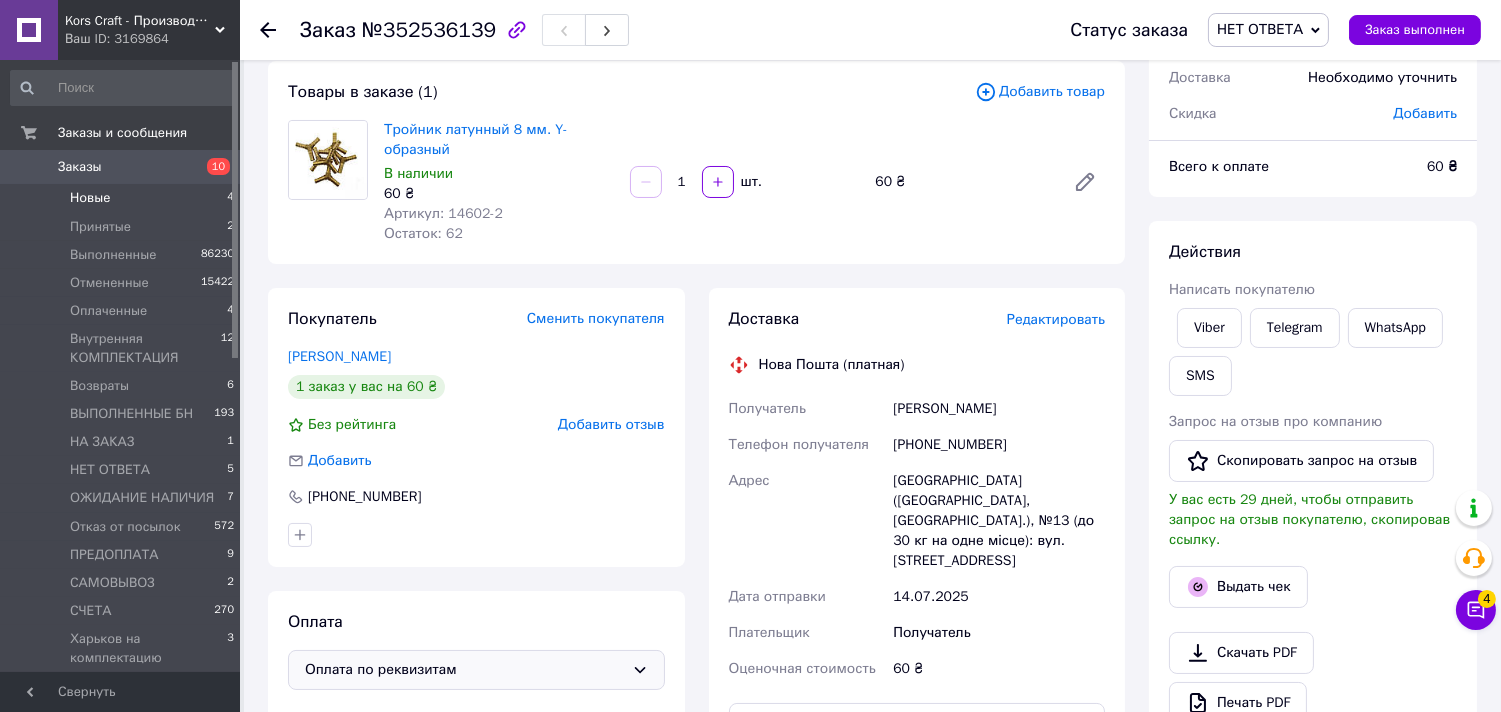 click on "Новые" at bounding box center [90, 198] 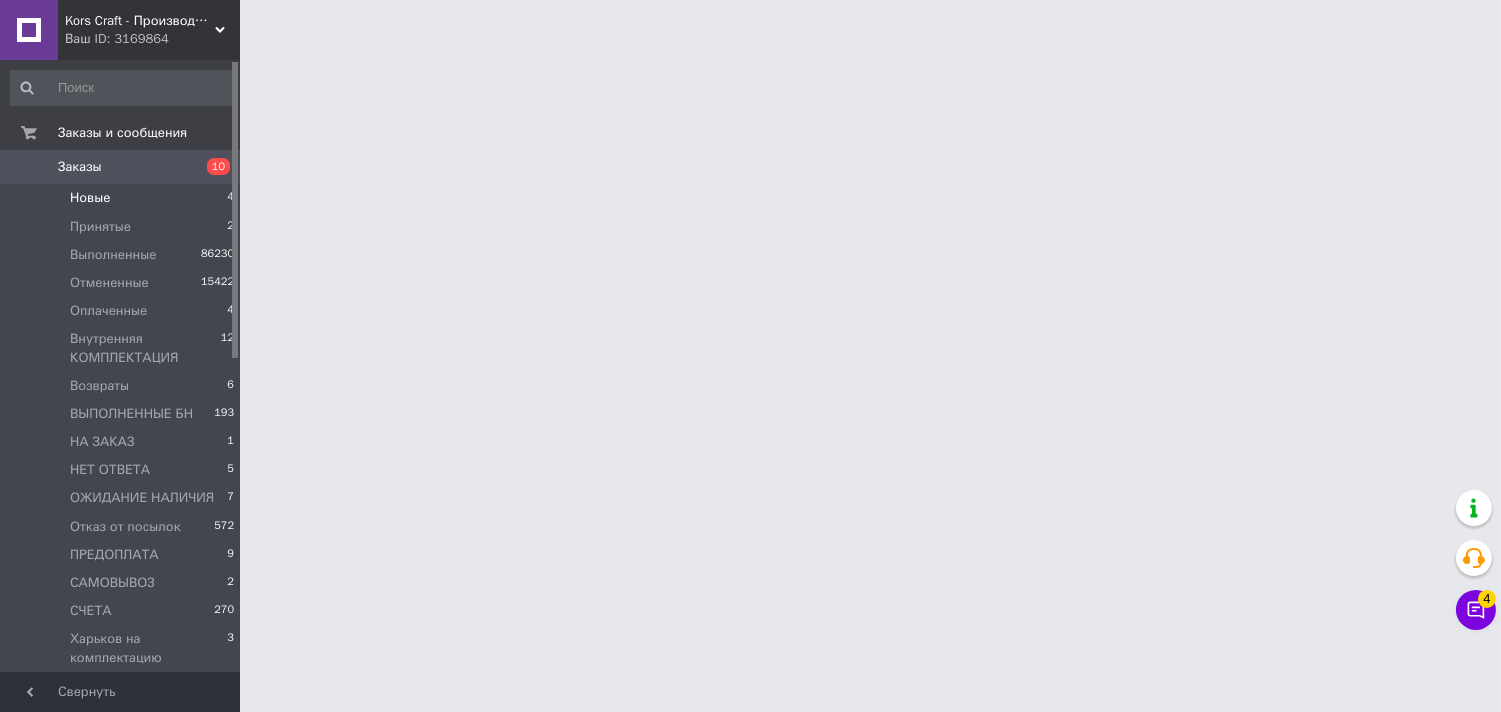 scroll, scrollTop: 0, scrollLeft: 0, axis: both 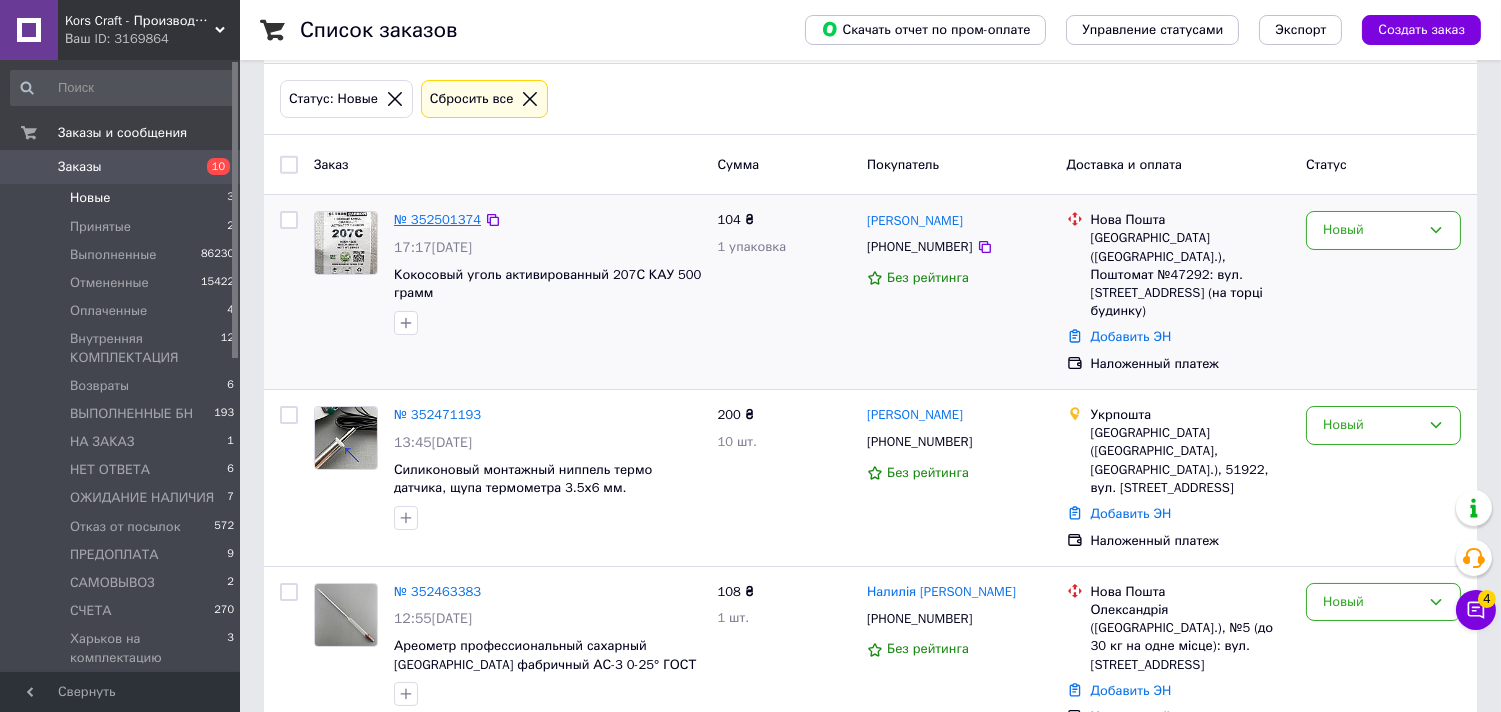 click on "№ 352501374" at bounding box center [437, 219] 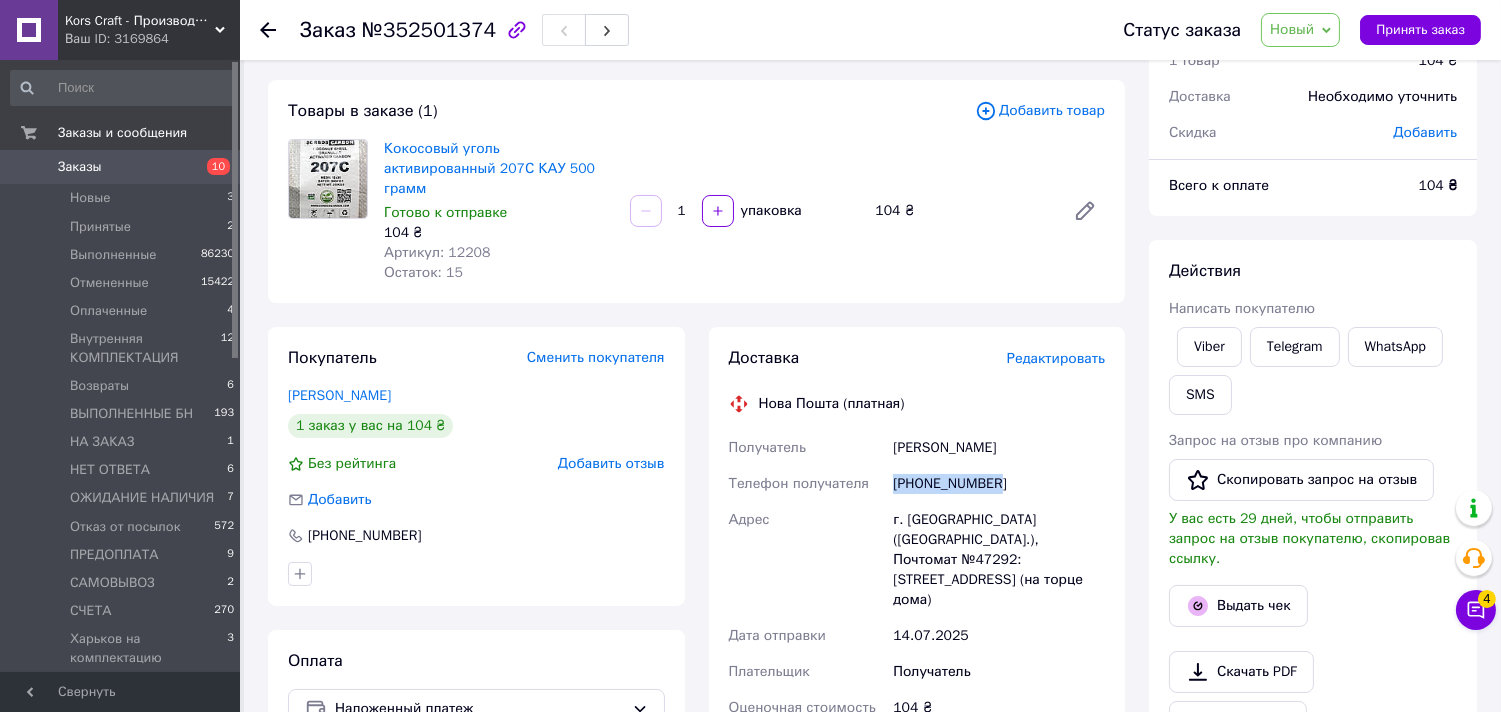 drag, startPoint x: 886, startPoint y: 473, endPoint x: 1006, endPoint y: 468, distance: 120.10412 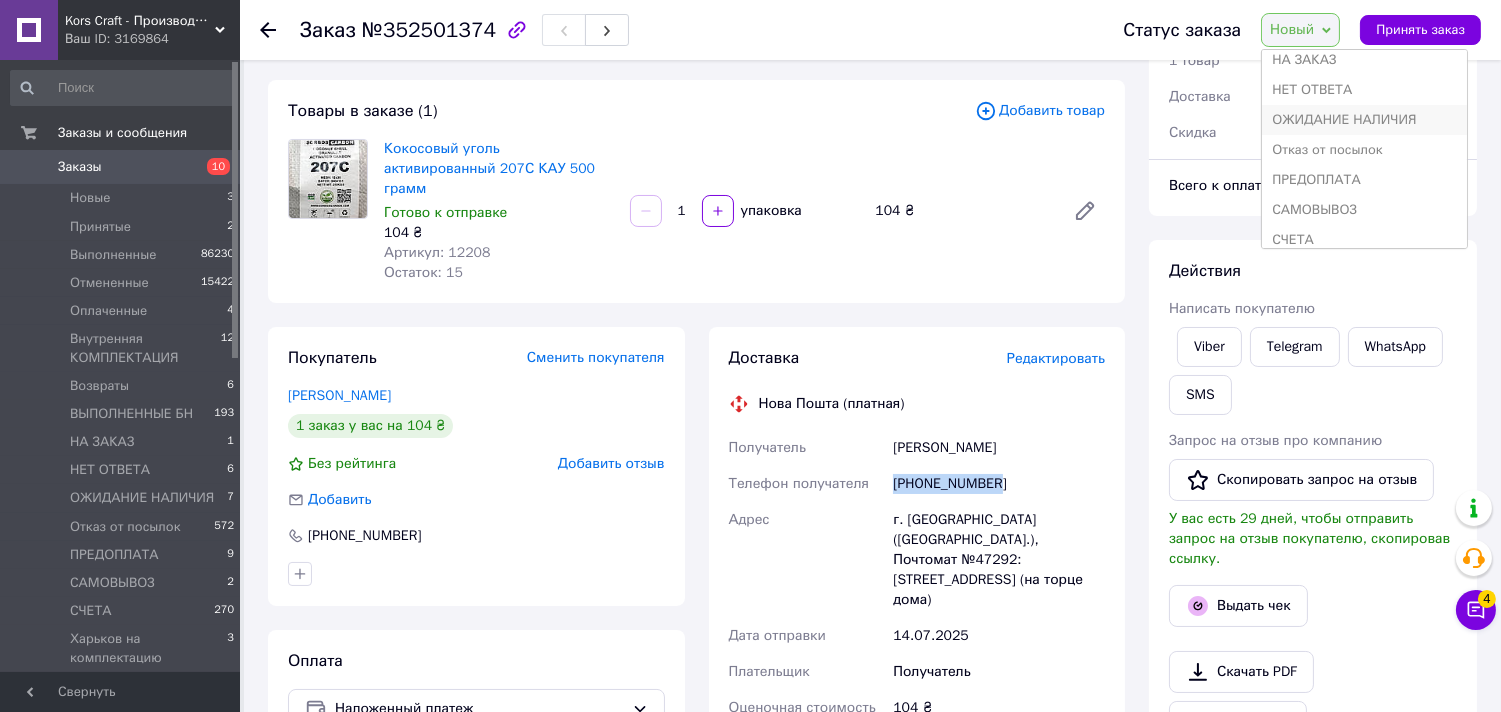 scroll, scrollTop: 222, scrollLeft: 0, axis: vertical 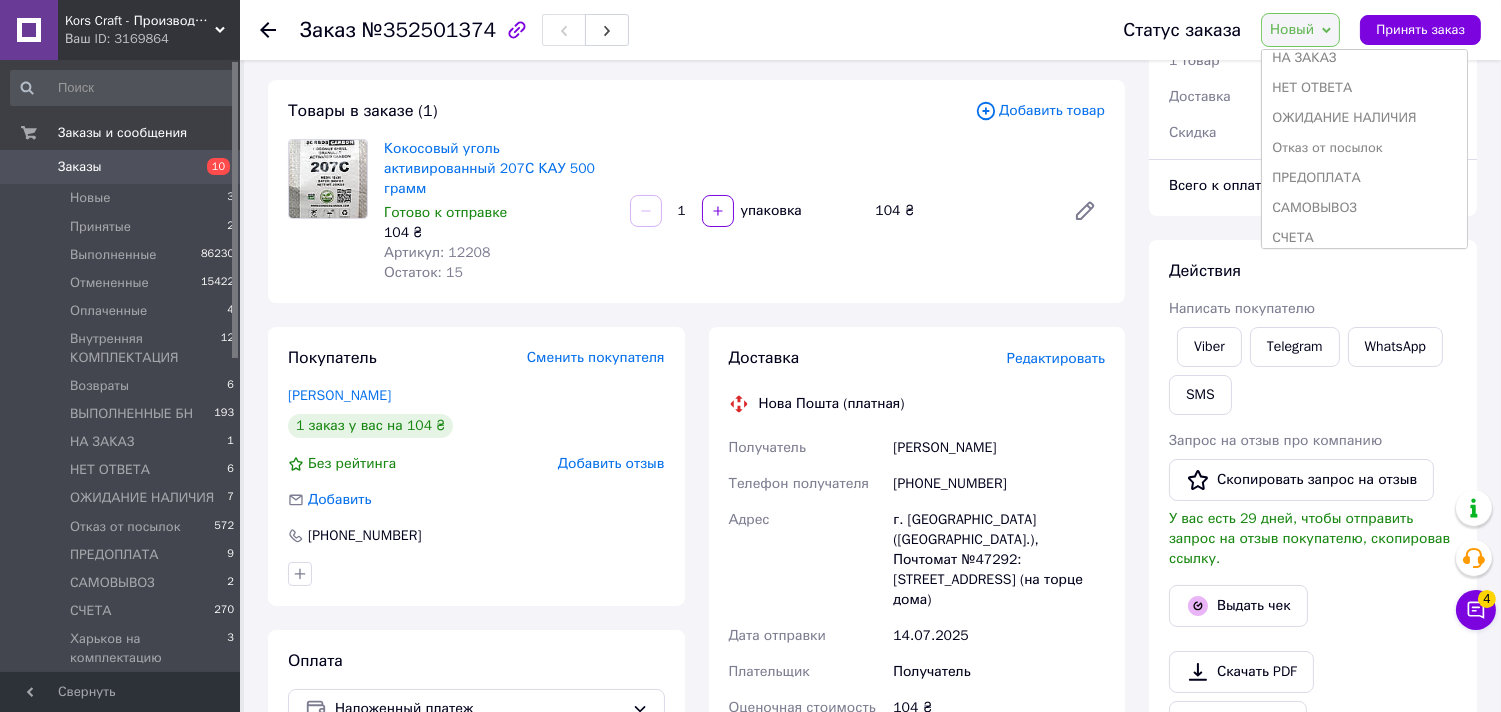 click on "НЕТ ОТВЕТА" at bounding box center [1364, 88] 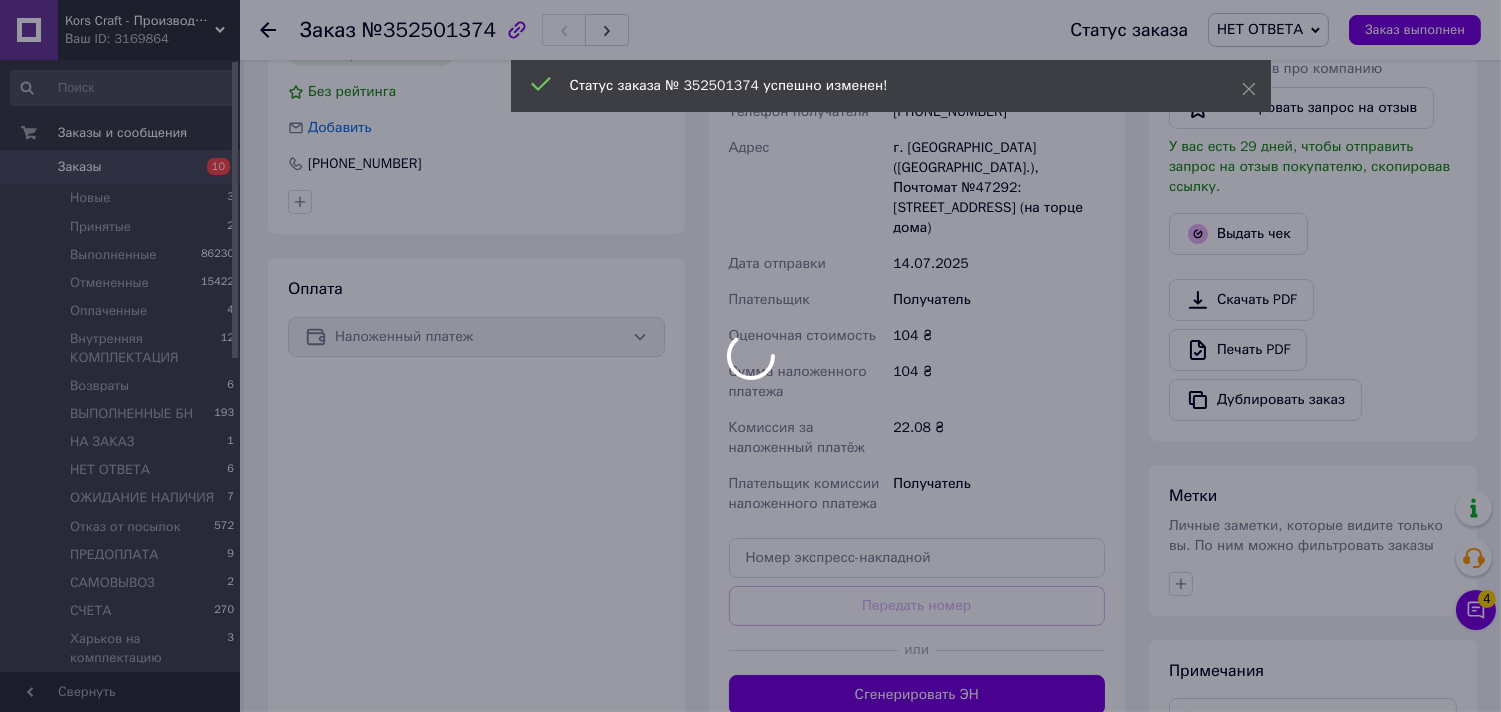 scroll, scrollTop: 536, scrollLeft: 0, axis: vertical 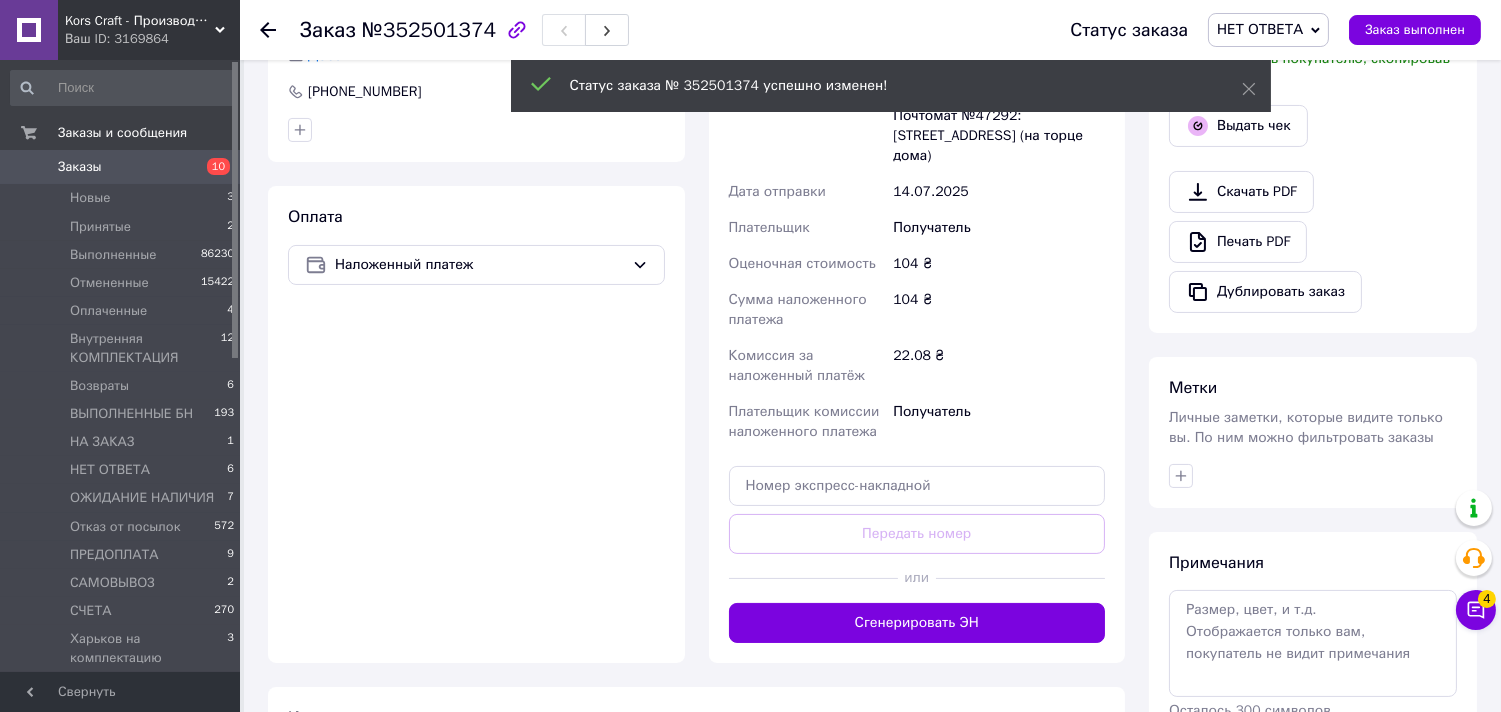 click on "Kors Craft - Производитель дистилляционного оборудования Ваш ID: 3169864 Сайт Kors Craft - Производитель дистилля... Кабинет покупателя Проверить состояние системы Страница на портале Kors Craft - Центр Крафтових Технологій Справка Выйти Заказы и сообщения Заказы 10 Новые 3 Принятые 2 Выполненные 86230 Отмененные 15422 Оплаченные 4 Внутренняя КОМПЛЕКТАЦИЯ 12 Возвраты 6 ВЫПОЛНЕННЫЕ БН 193 НА ЗАКАЗ 1 НЕТ ОТВЕТА 6 ОЖИДАНИЕ НАЛИЧИЯ 7 Отказ от посылок 572 ПРЕДОПЛАТА 9 САМОВЫВОЗ  2 СЧЕТА 270 Харьков на комплектацию 3 Харьков НАЛОЖКА 4 3 Сообщения 28" at bounding box center (750, 171) 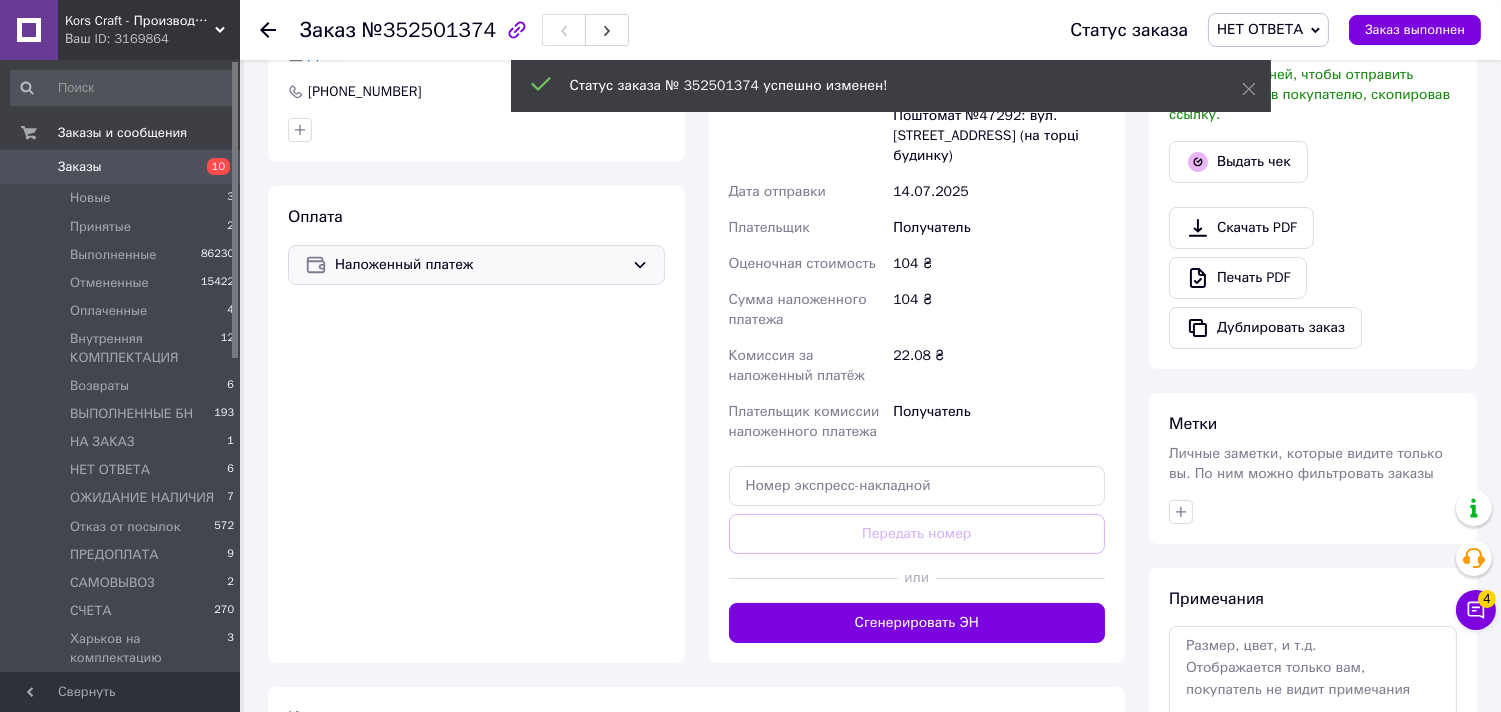 click on "Наложенный платеж" at bounding box center (479, 265) 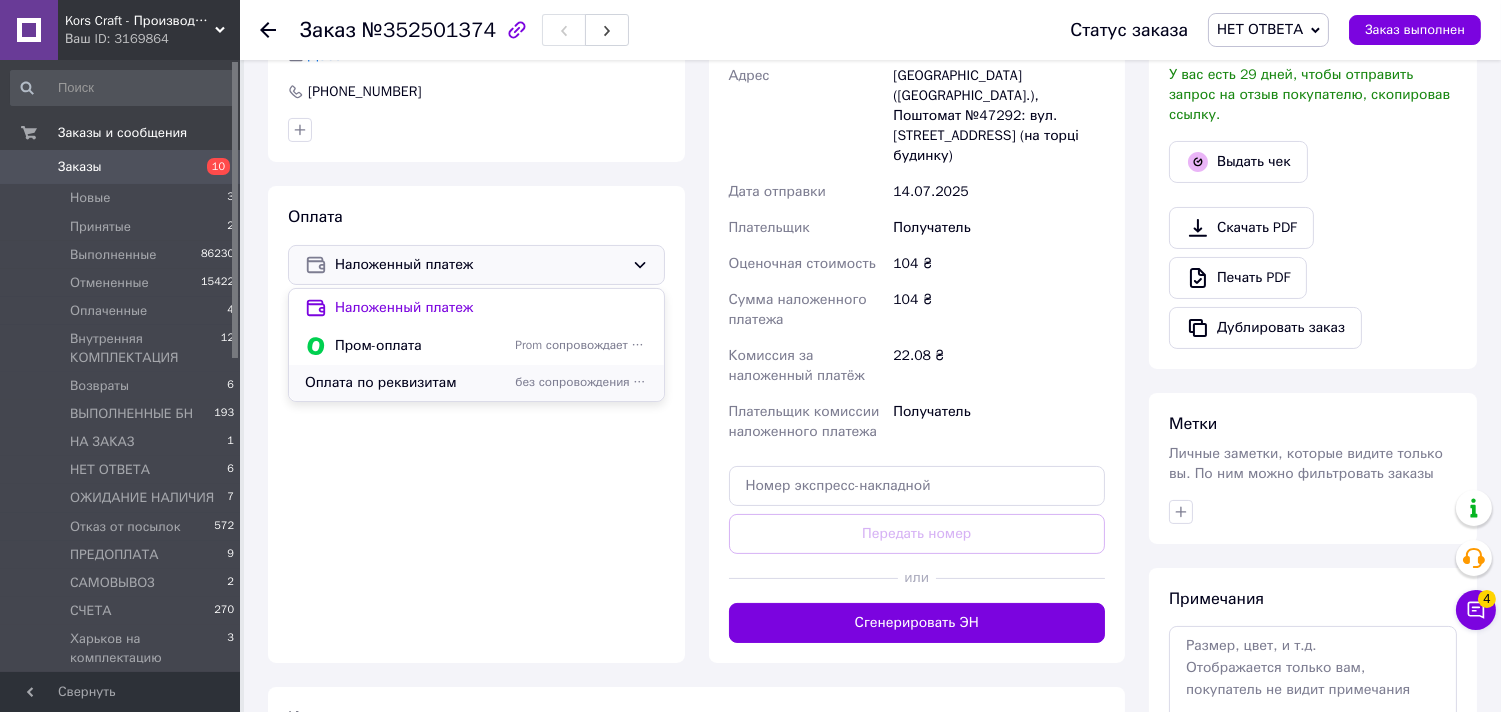 click on "Оплата по реквизитам" at bounding box center [406, 383] 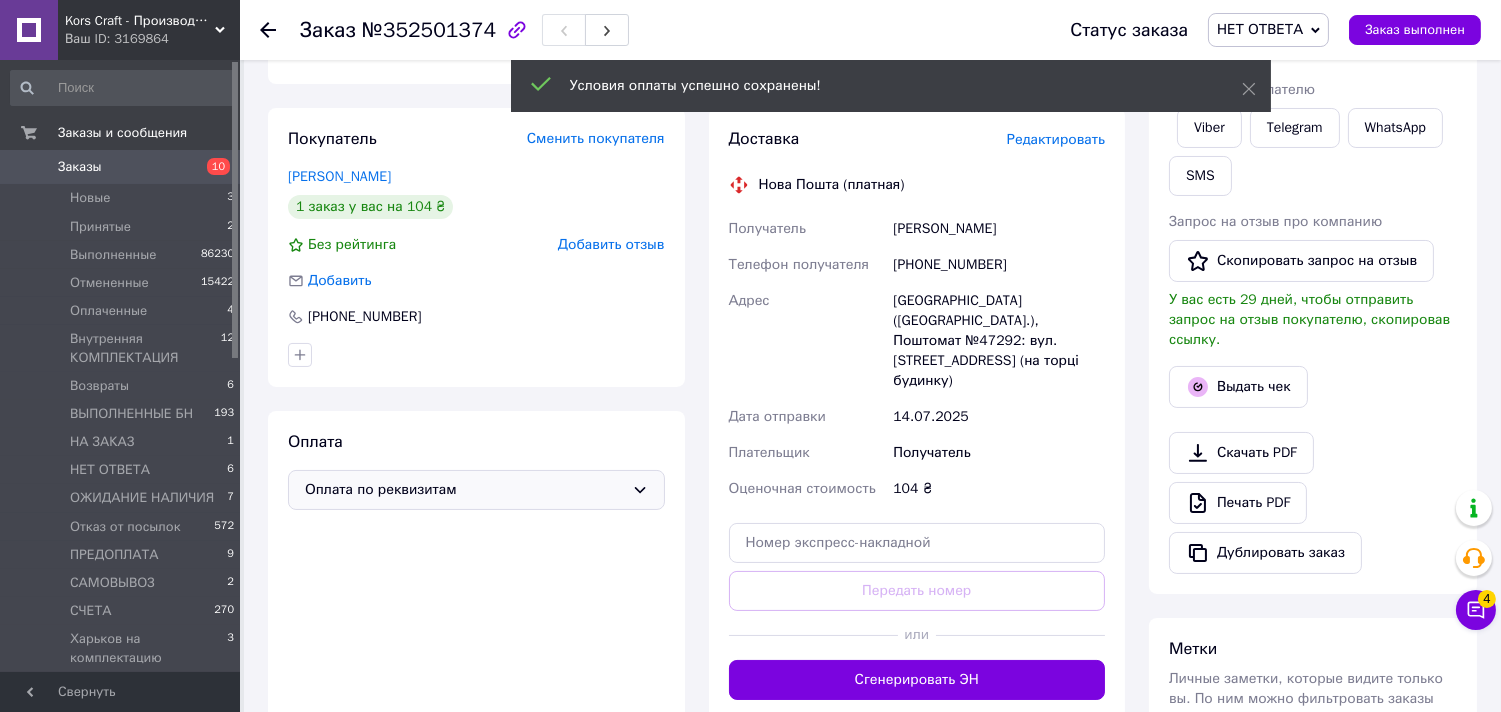 scroll, scrollTop: 0, scrollLeft: 0, axis: both 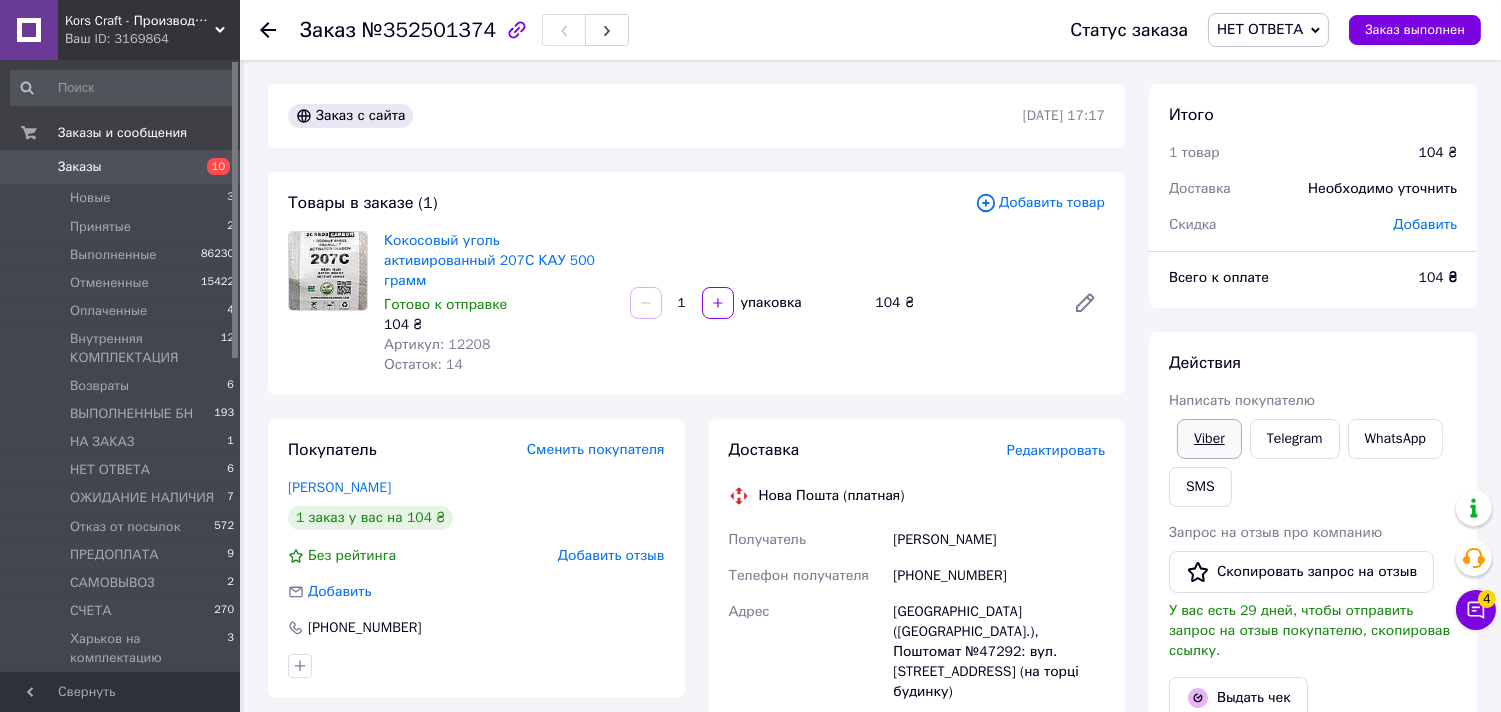 click on "Viber" at bounding box center [1209, 439] 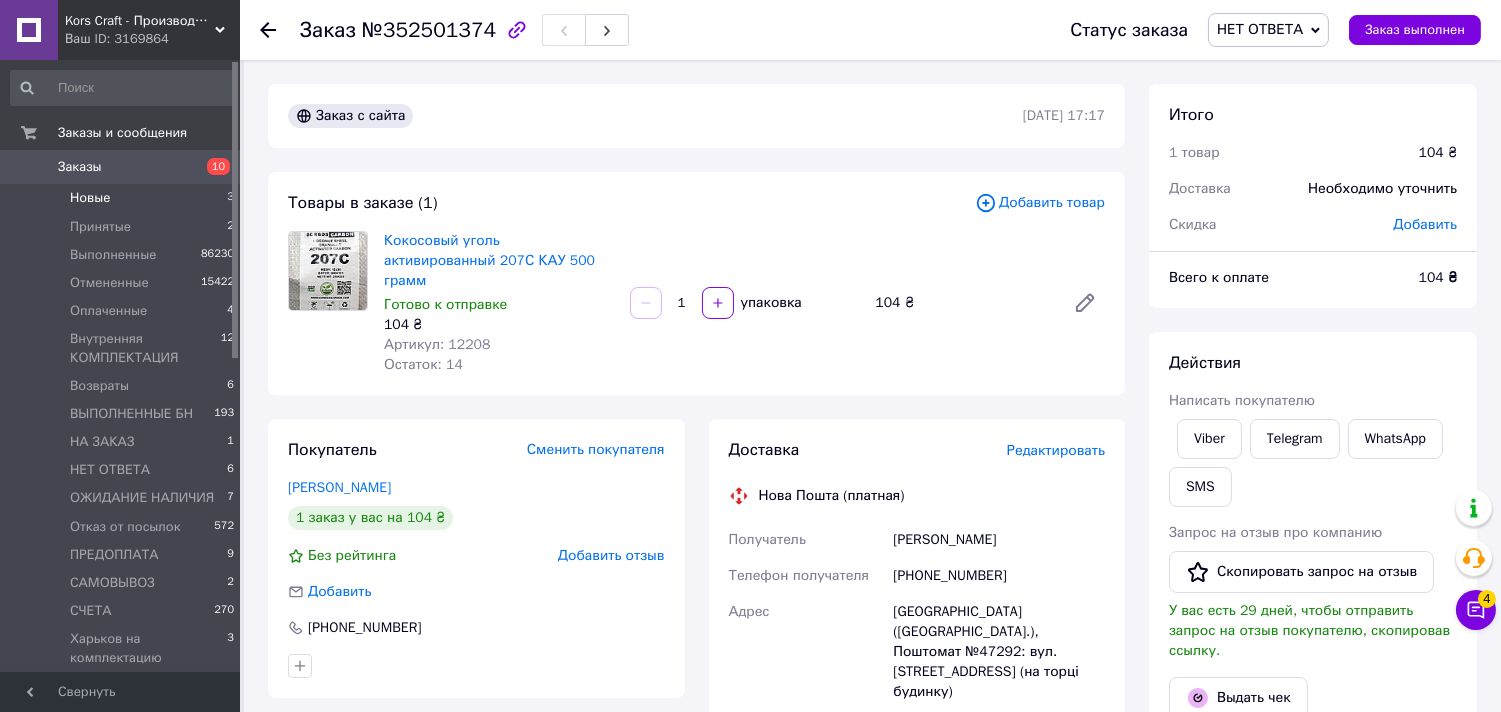 drag, startPoint x: 165, startPoint y: 164, endPoint x: 206, endPoint y: 188, distance: 47.507893 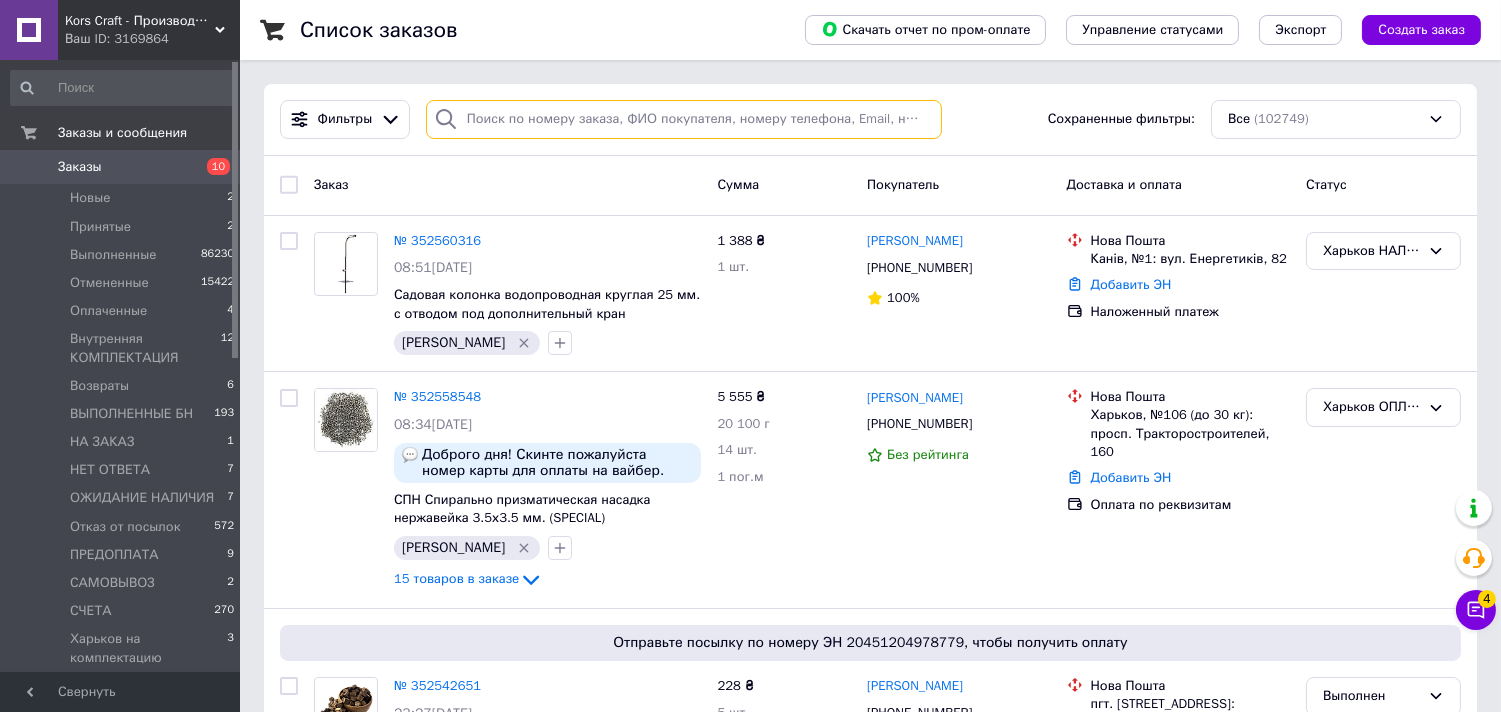 click at bounding box center (684, 119) 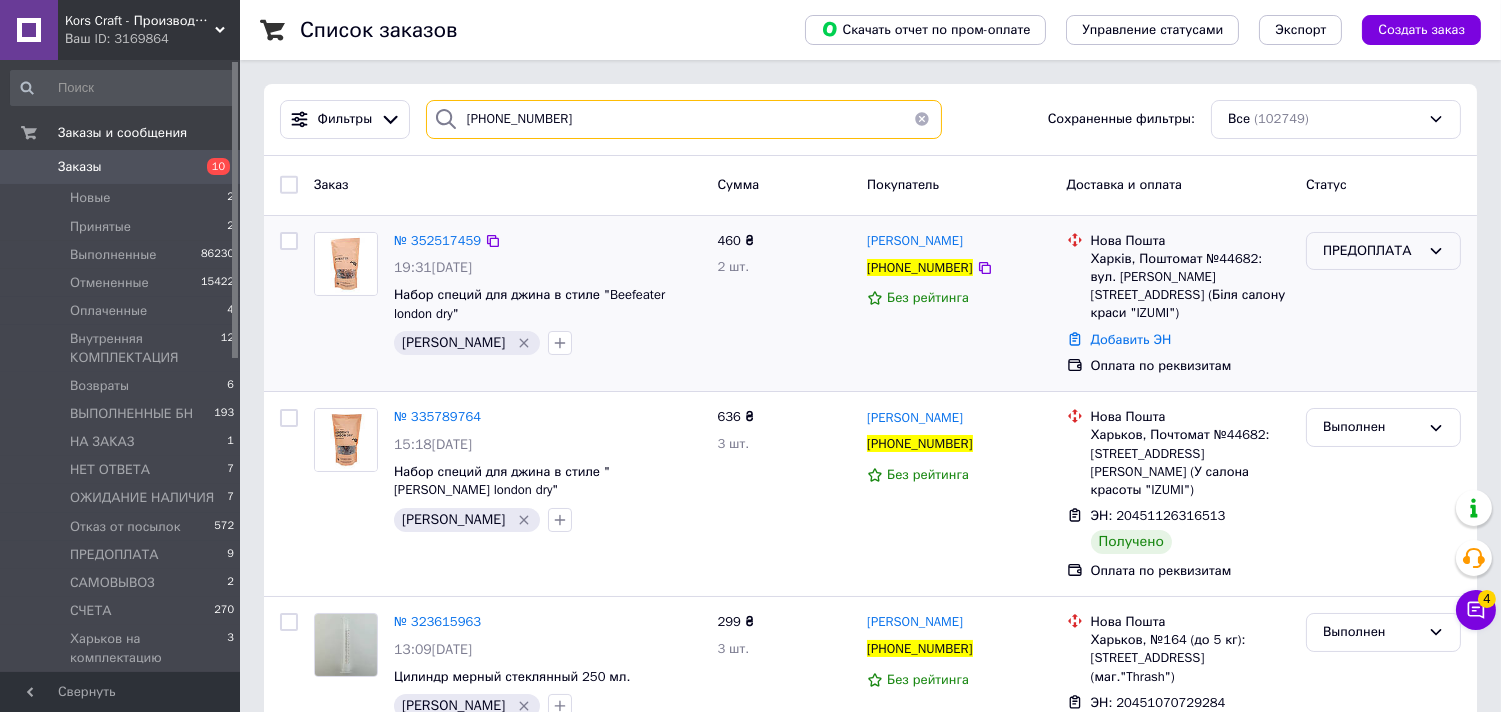 type on "[PHONE_NUMBER]" 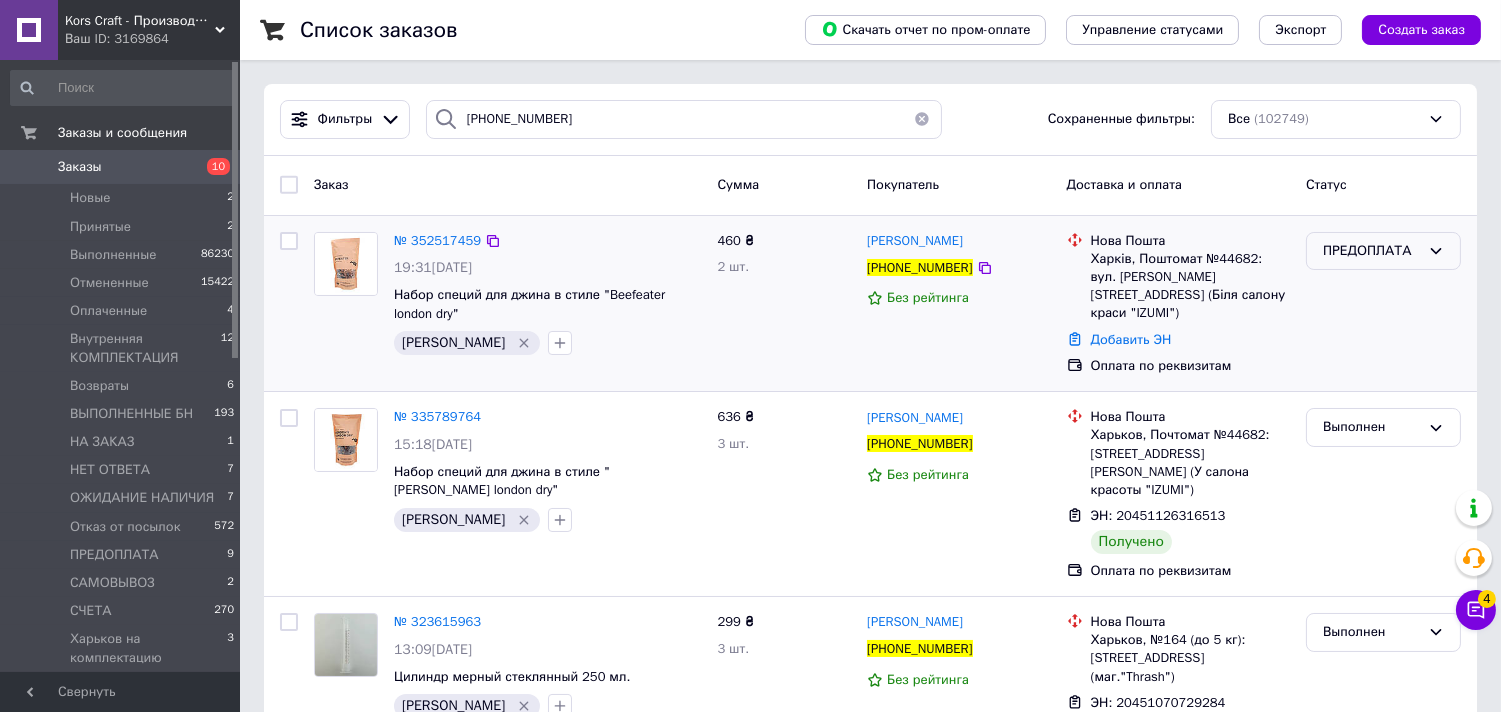 click 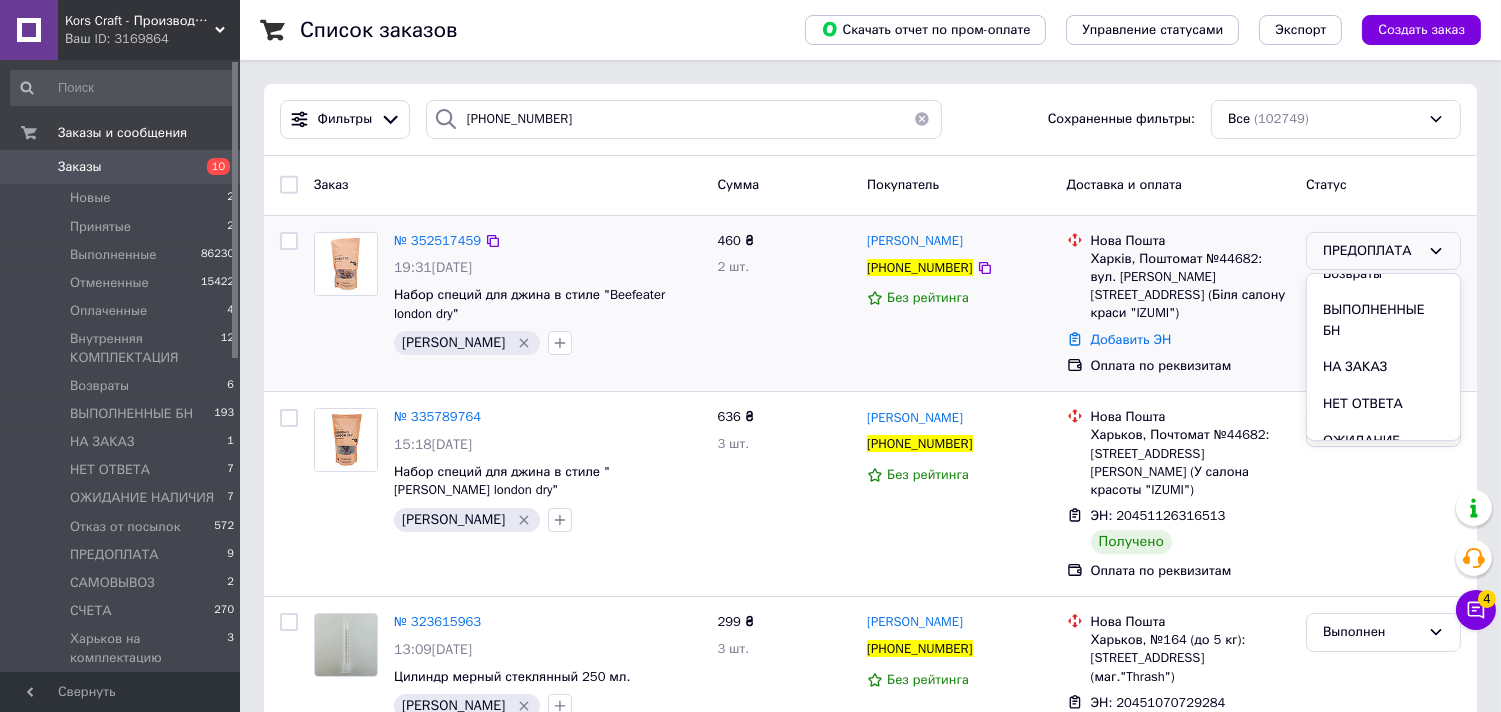 scroll, scrollTop: 542, scrollLeft: 0, axis: vertical 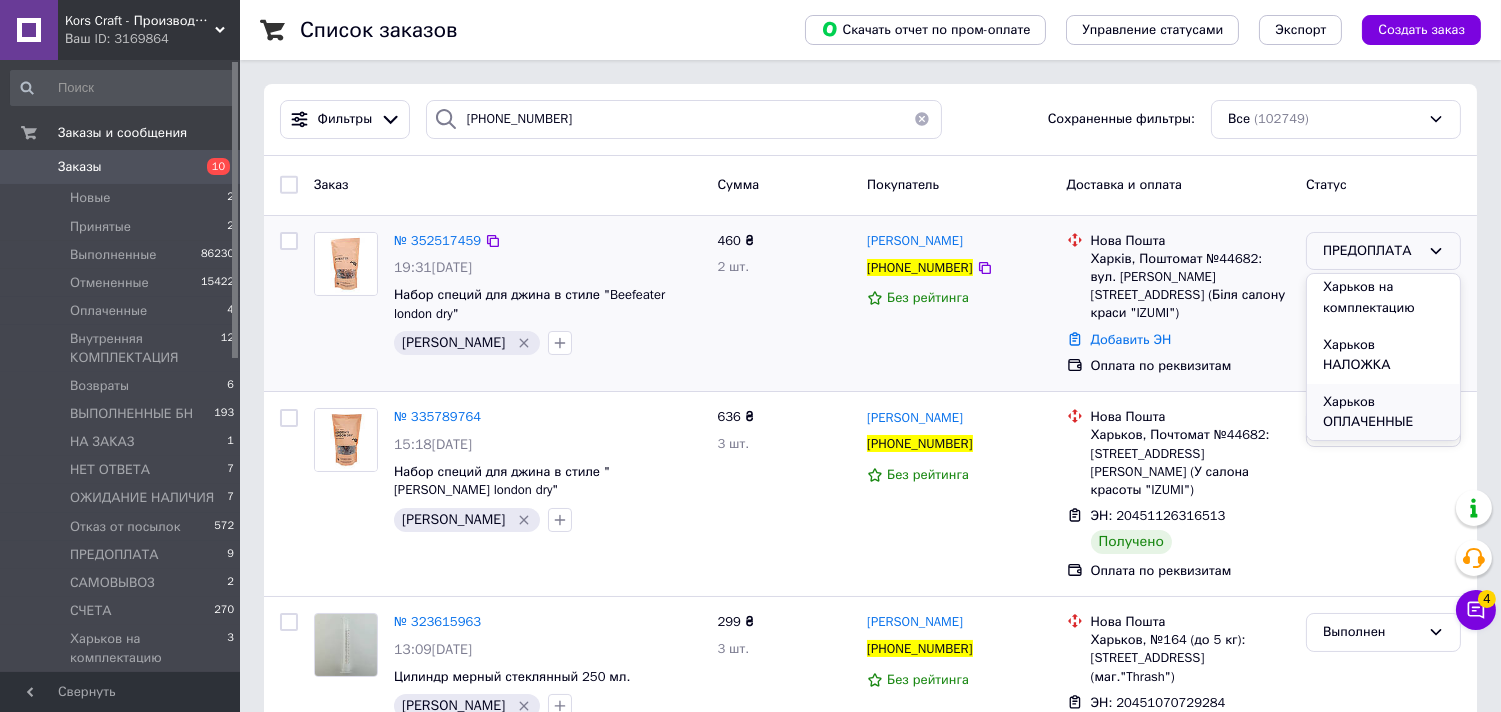 click on "Харьков ОПЛАЧЕННЫЕ" at bounding box center (1383, 412) 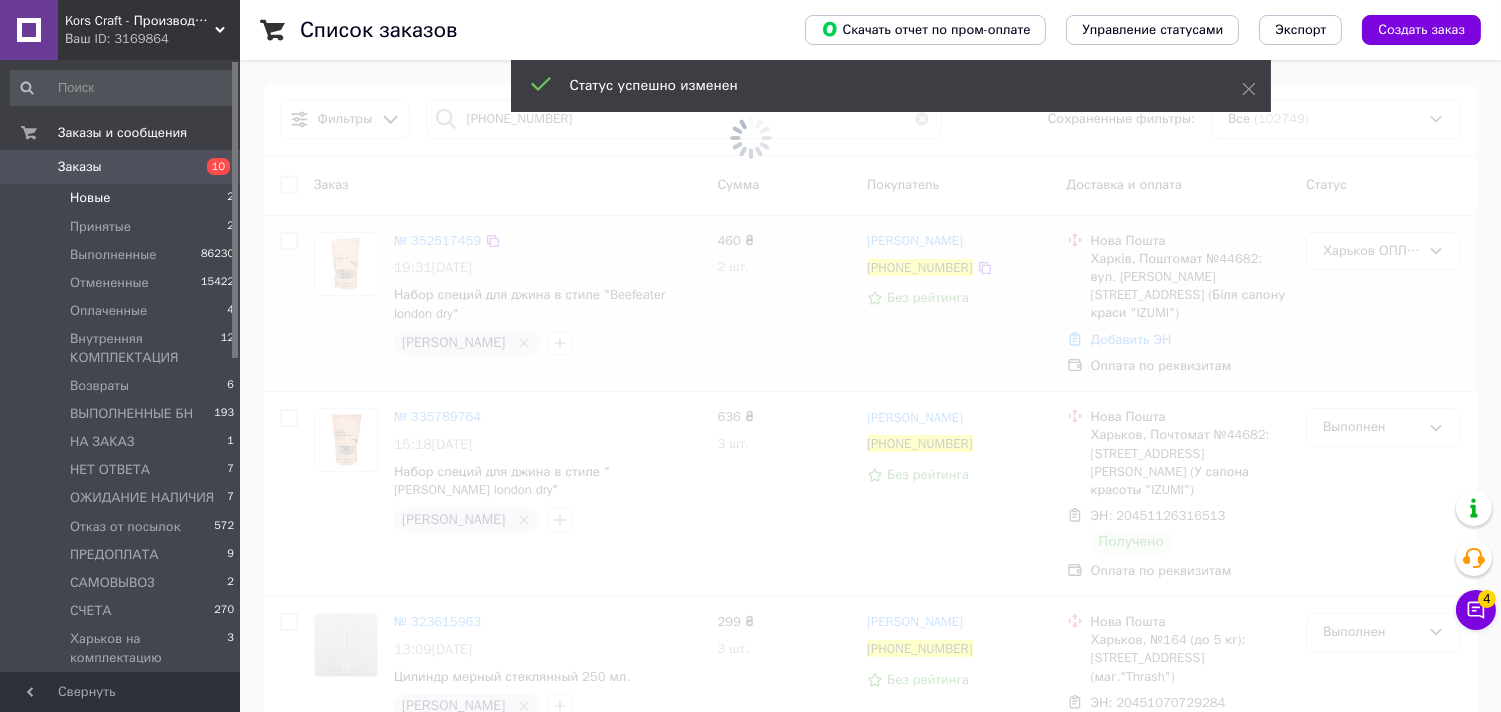 click on "Новые 2" at bounding box center (123, 198) 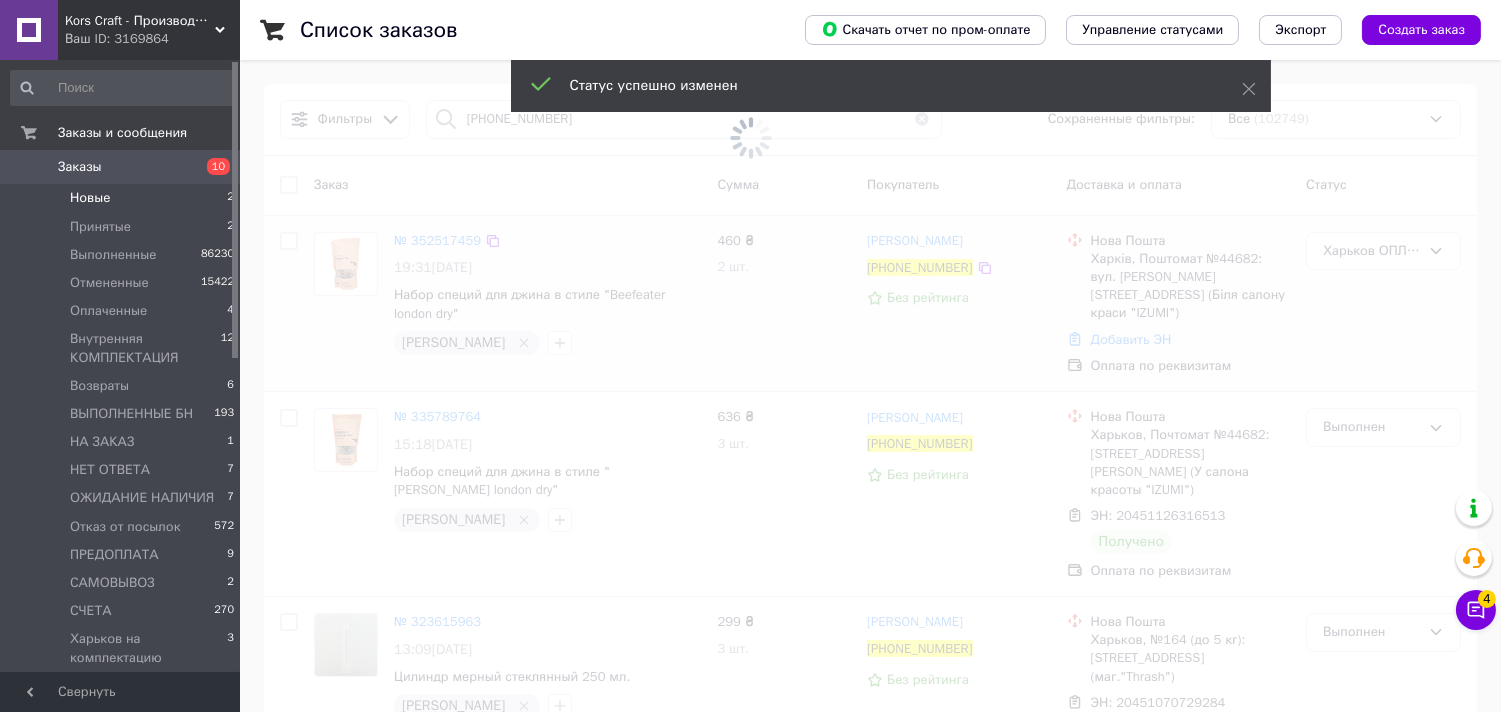 type 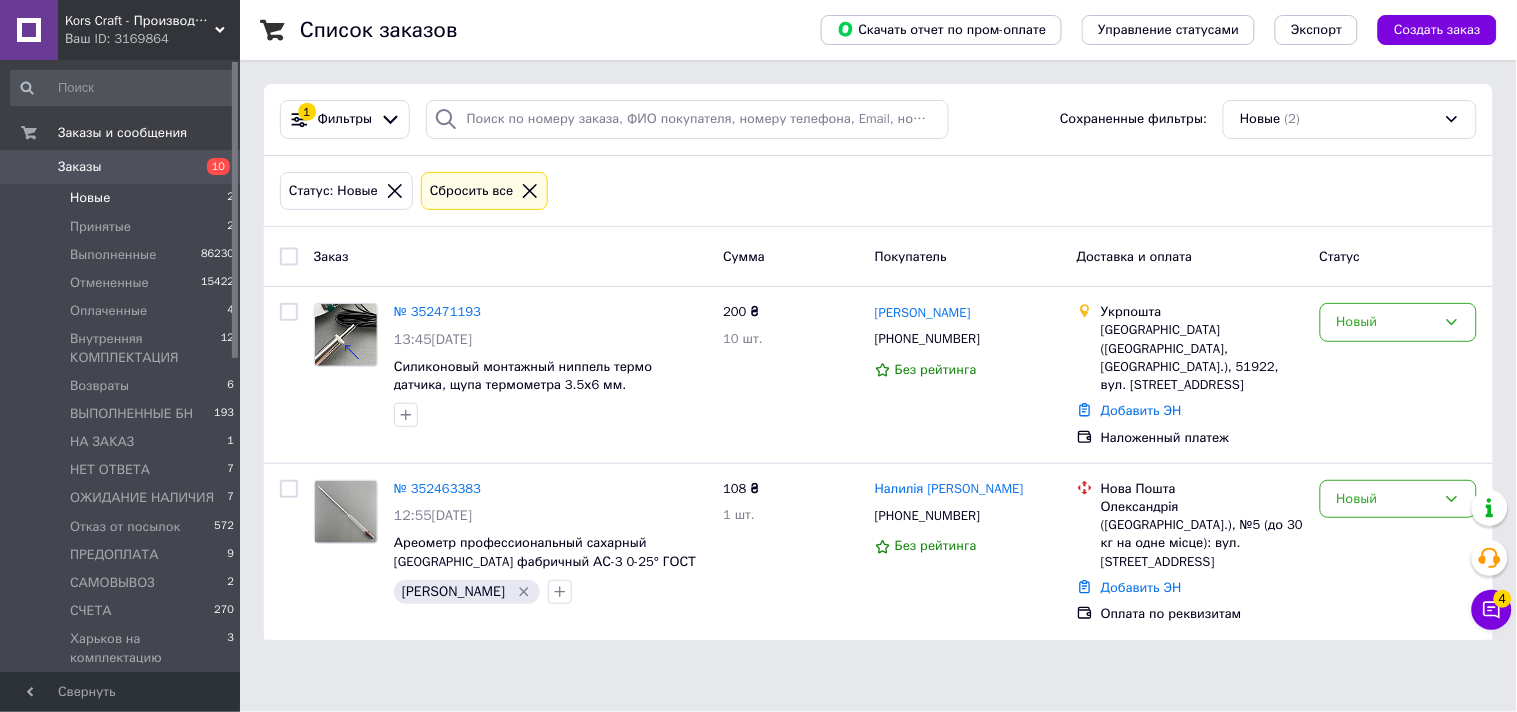 click on "Заказы" at bounding box center (121, 167) 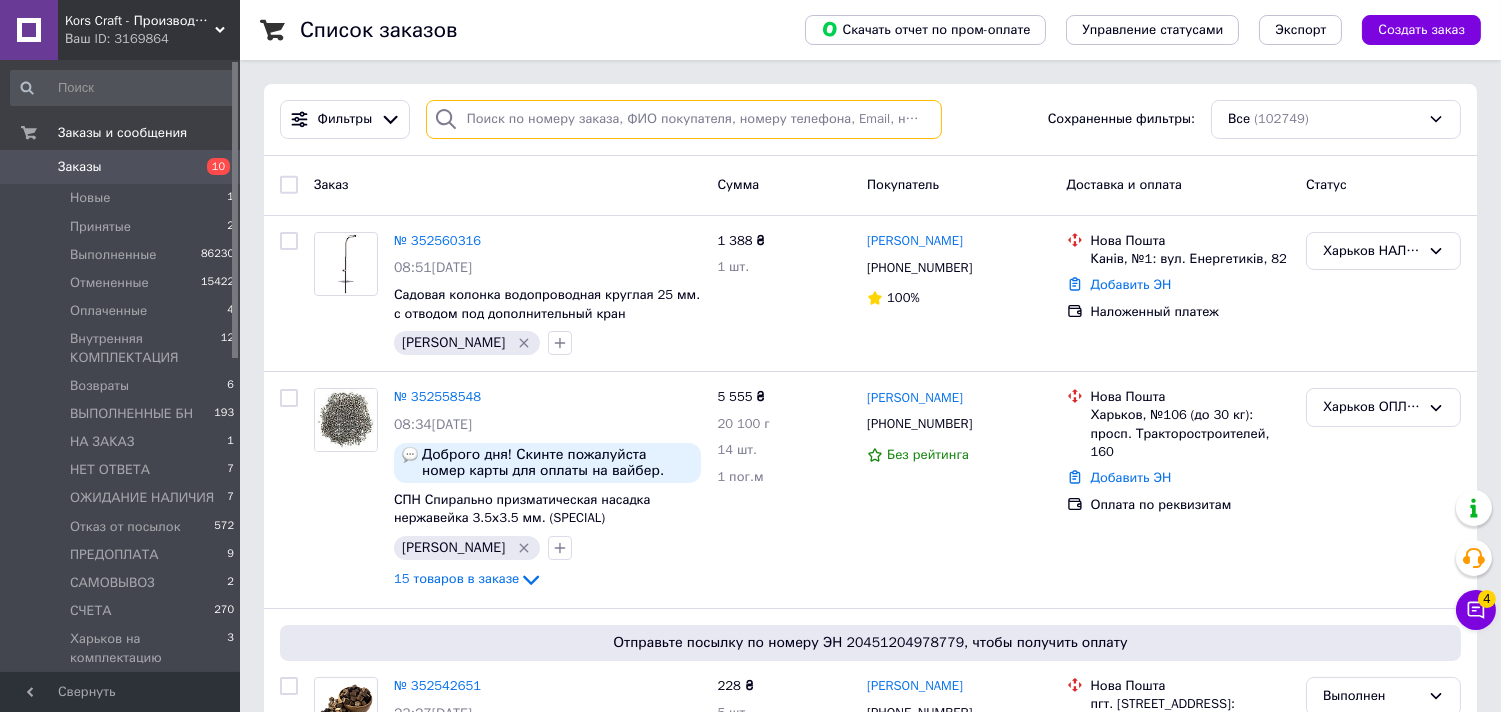 click at bounding box center [684, 119] 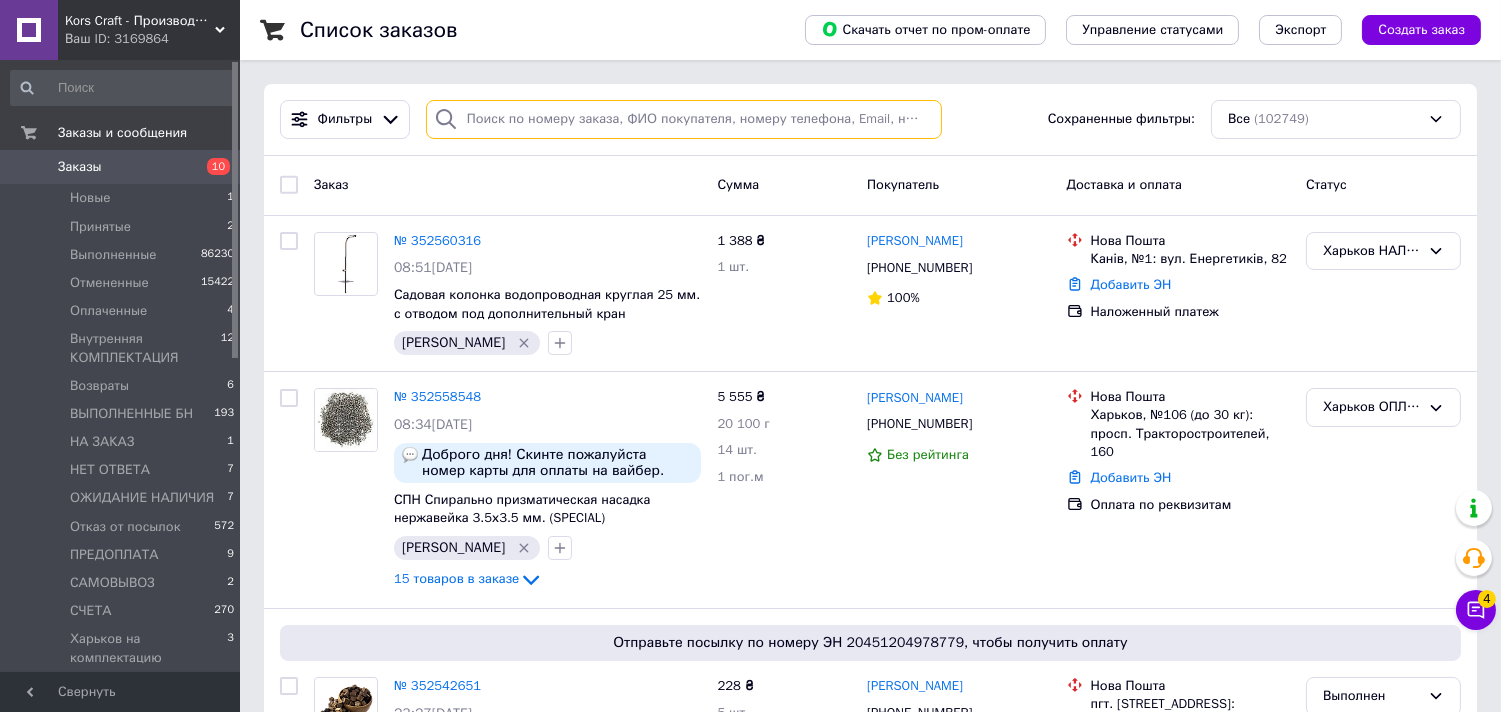 paste on "0665999329" 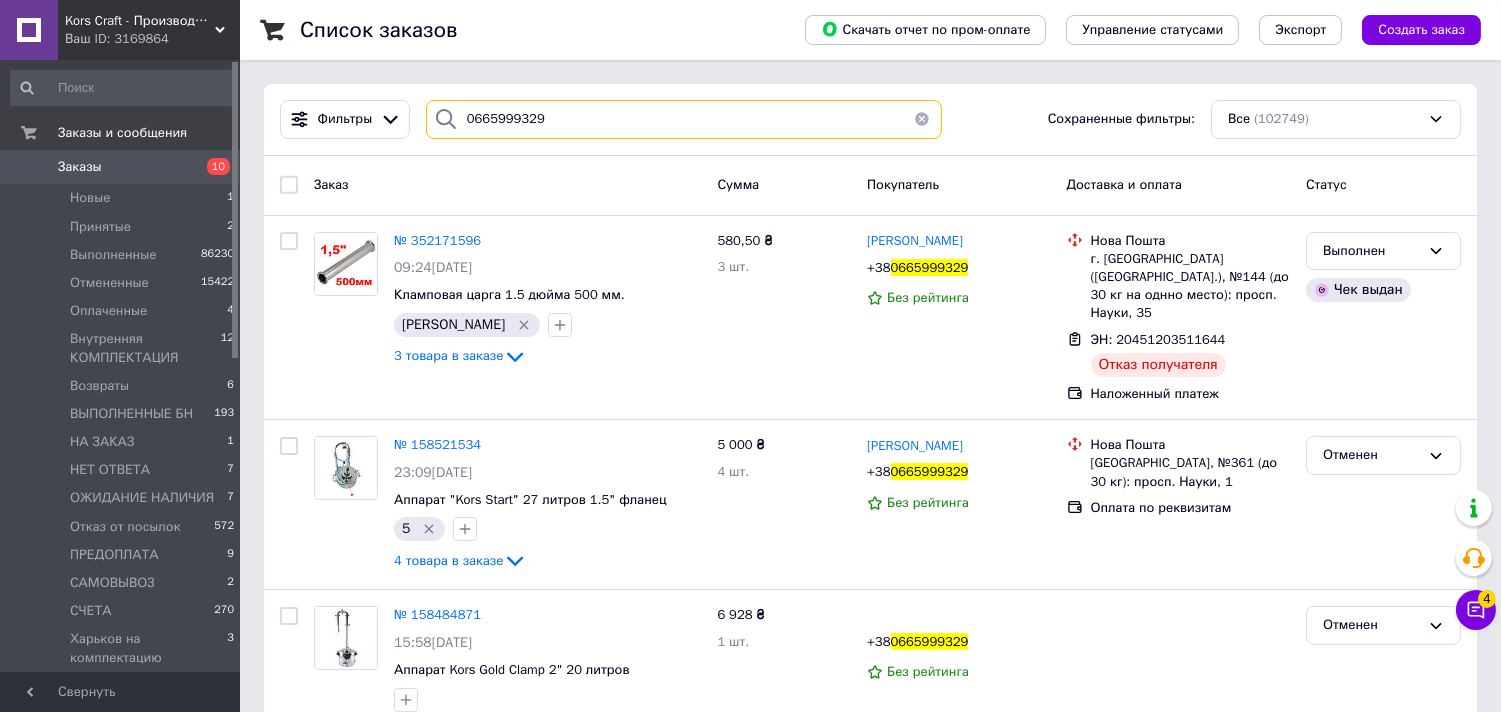 drag, startPoint x: 563, startPoint y: 130, endPoint x: 444, endPoint y: 126, distance: 119.06721 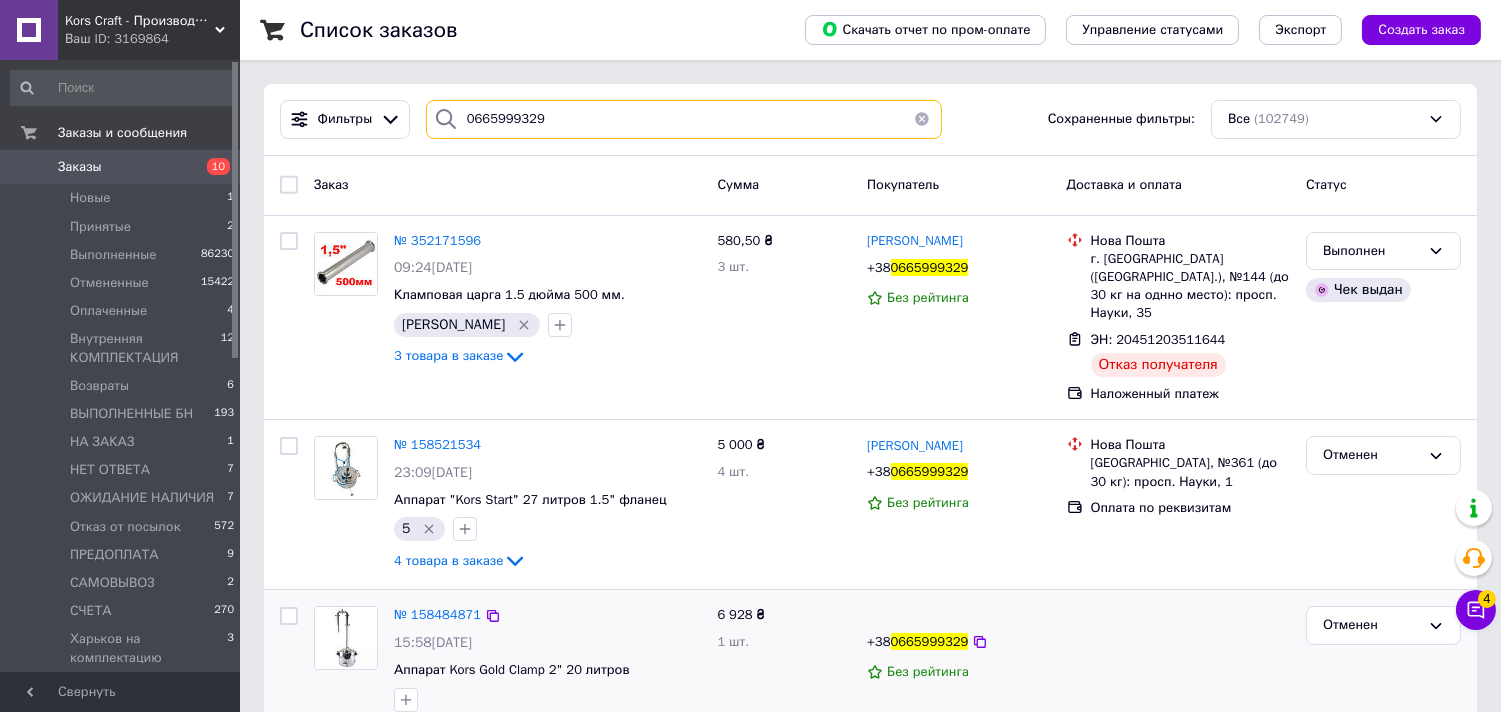 type on "0665999329" 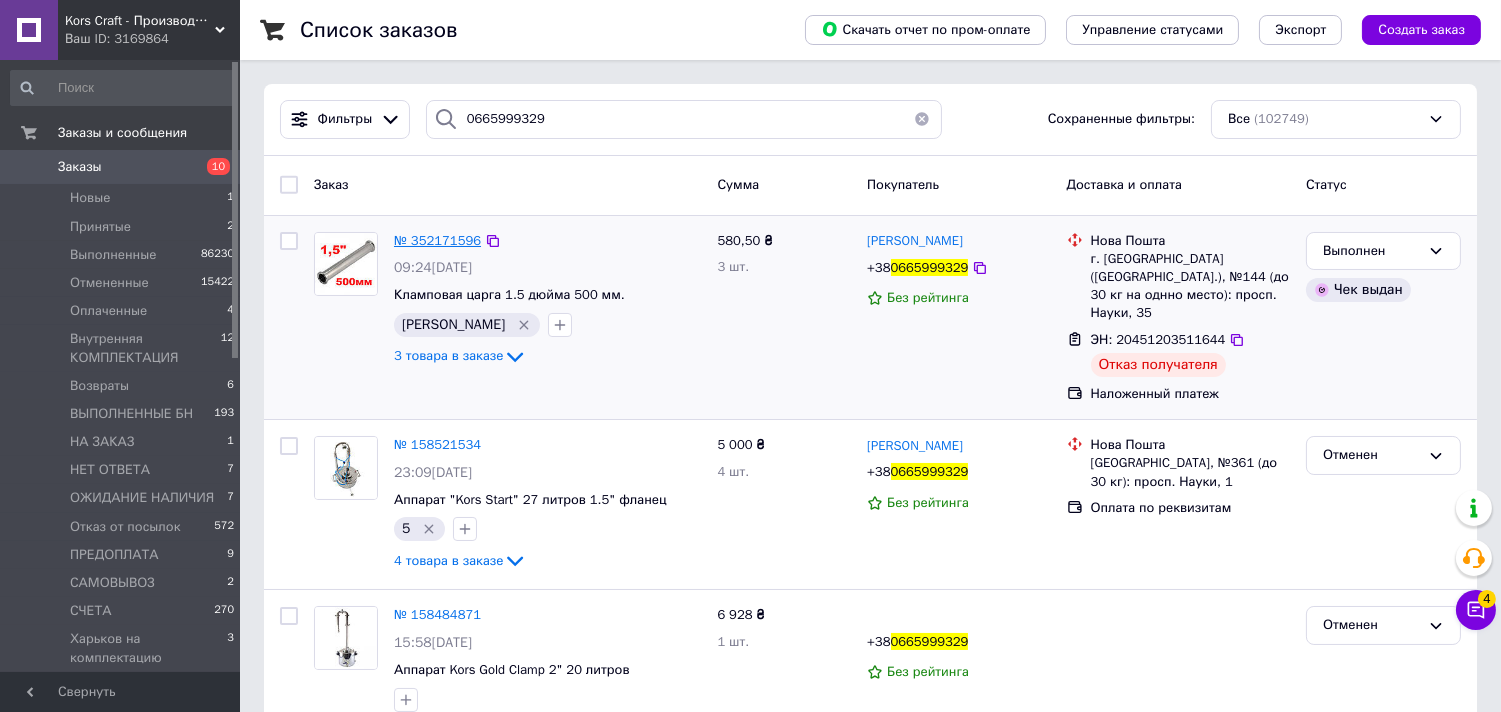 click on "№ 352171596" at bounding box center [437, 240] 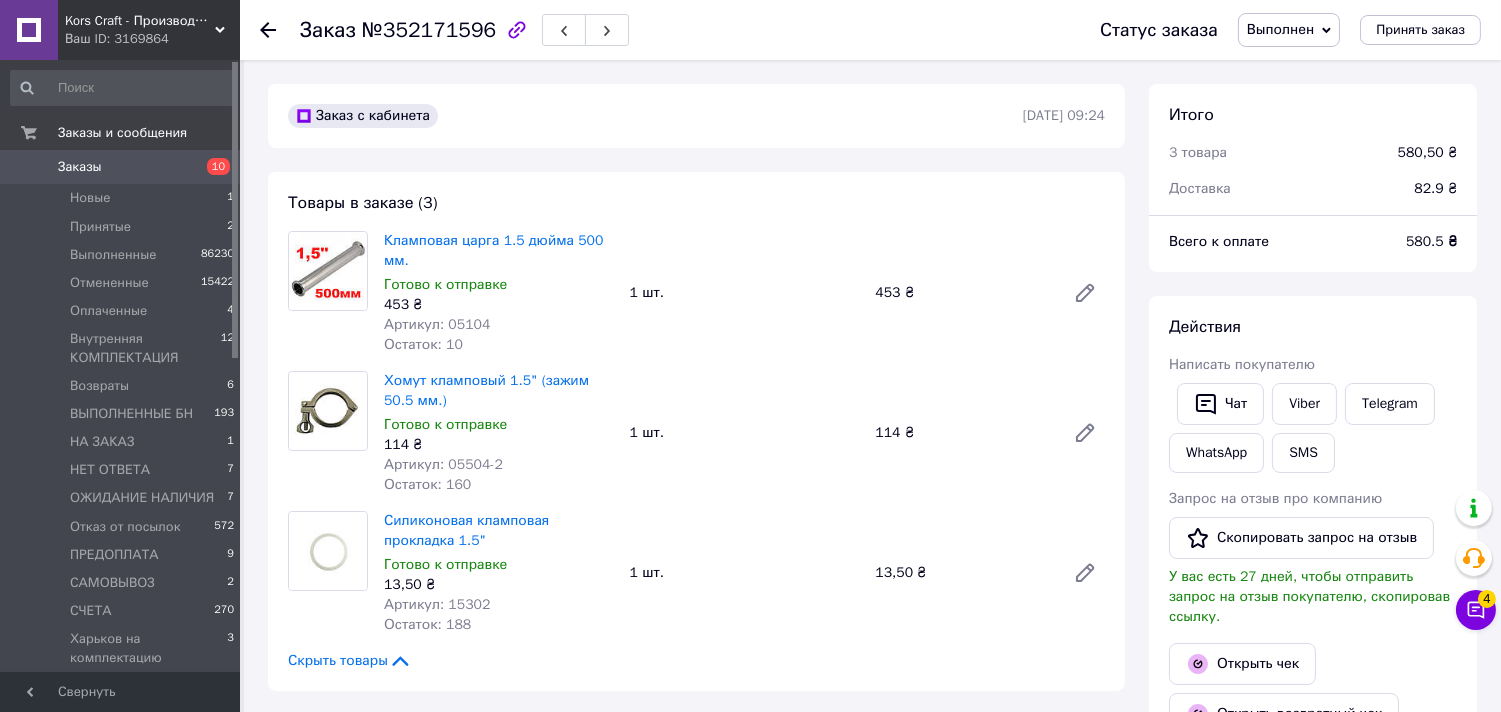 scroll, scrollTop: 492, scrollLeft: 0, axis: vertical 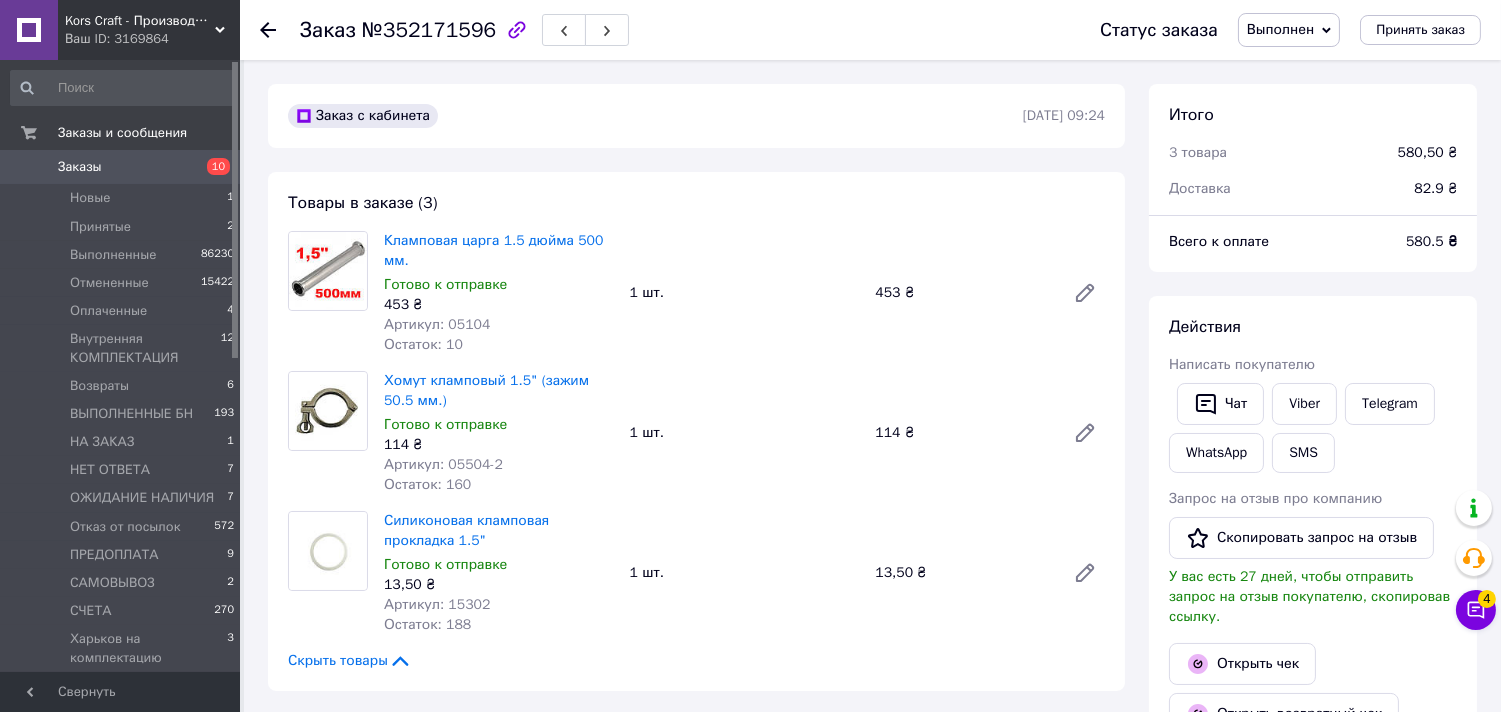 click on "Заказы" at bounding box center (80, 167) 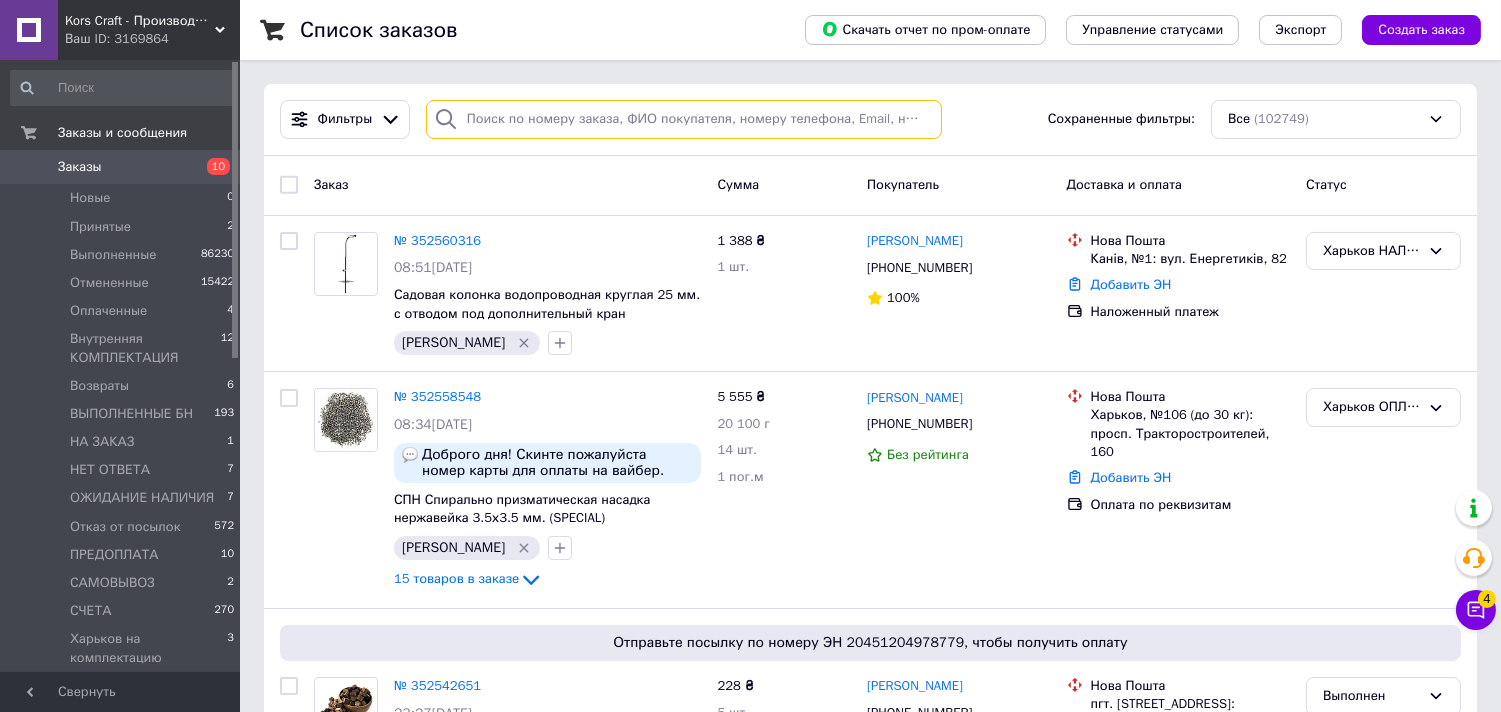 click at bounding box center [684, 119] 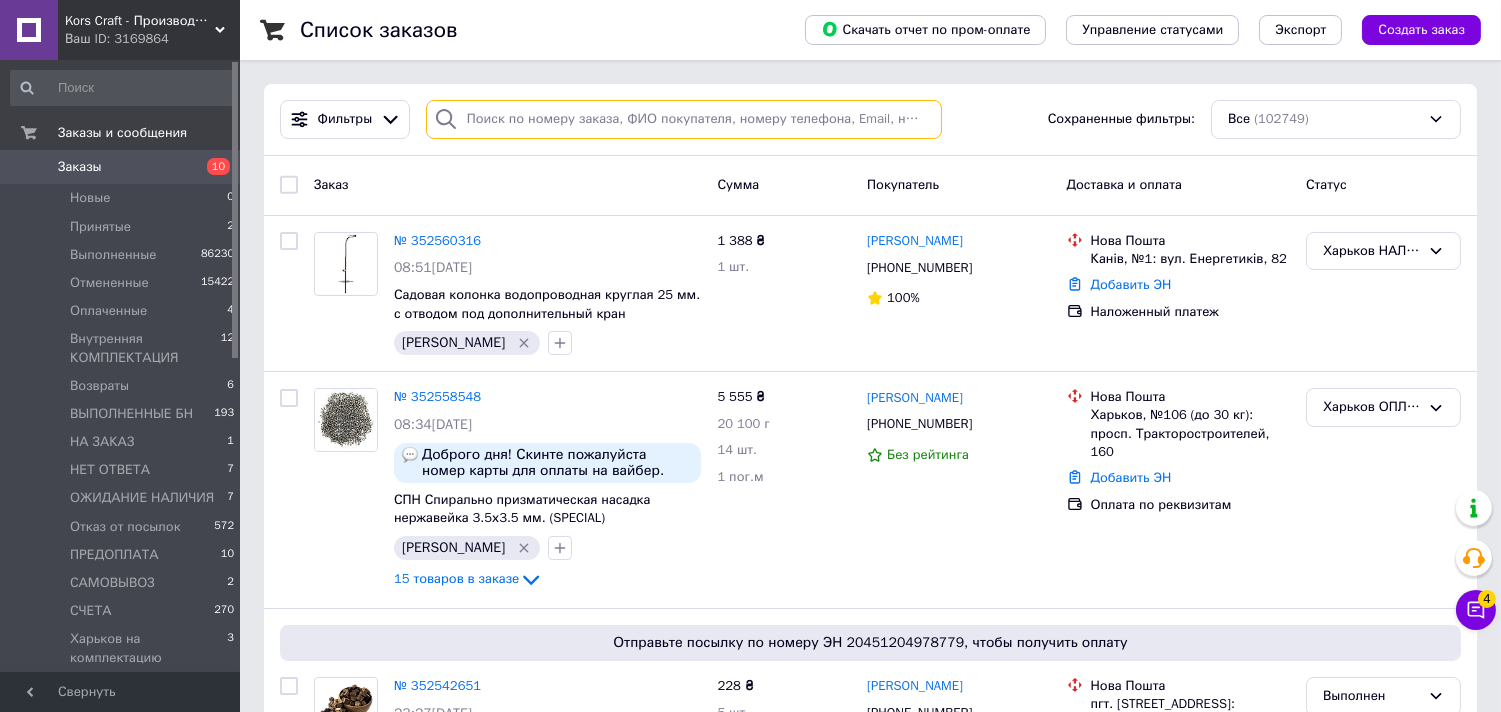 paste on "[PHONE_NUMBER]" 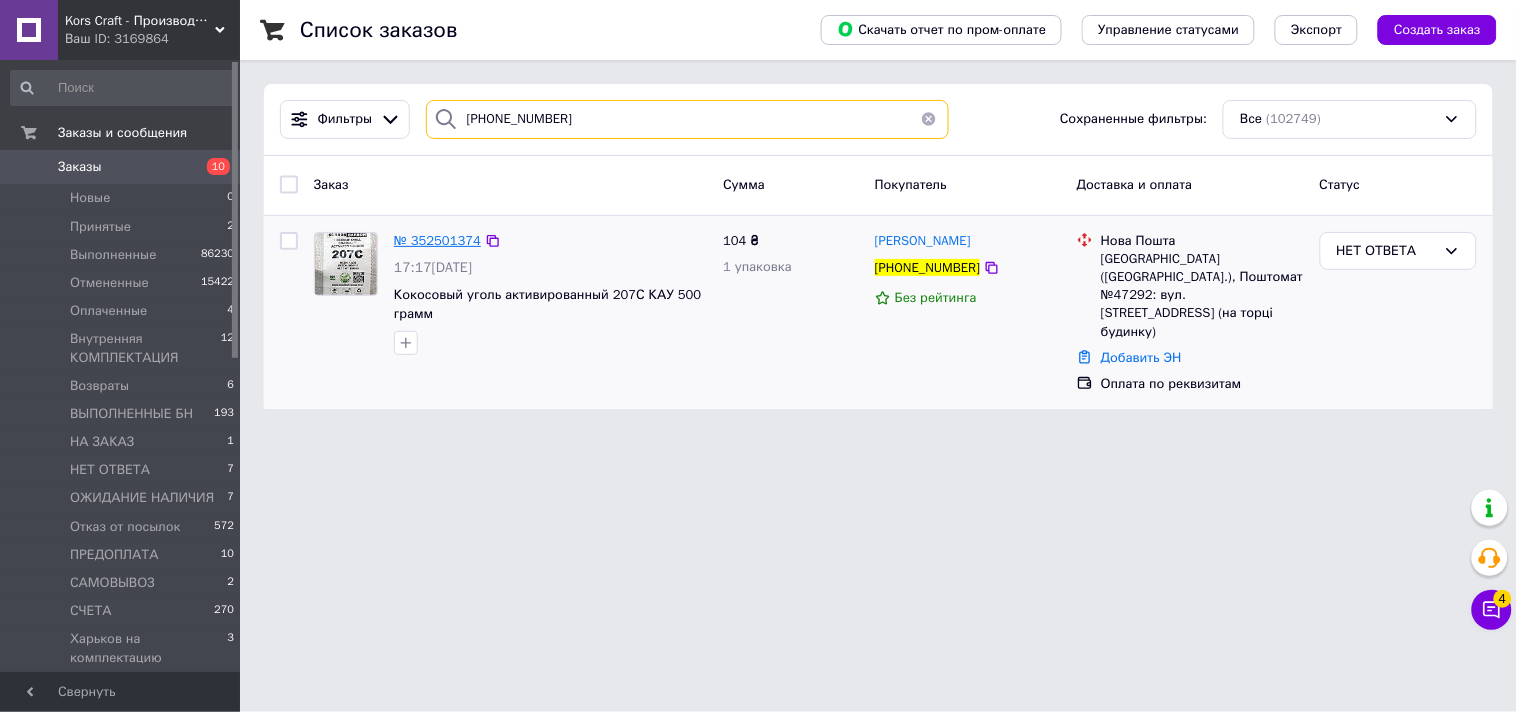 type on "[PHONE_NUMBER]" 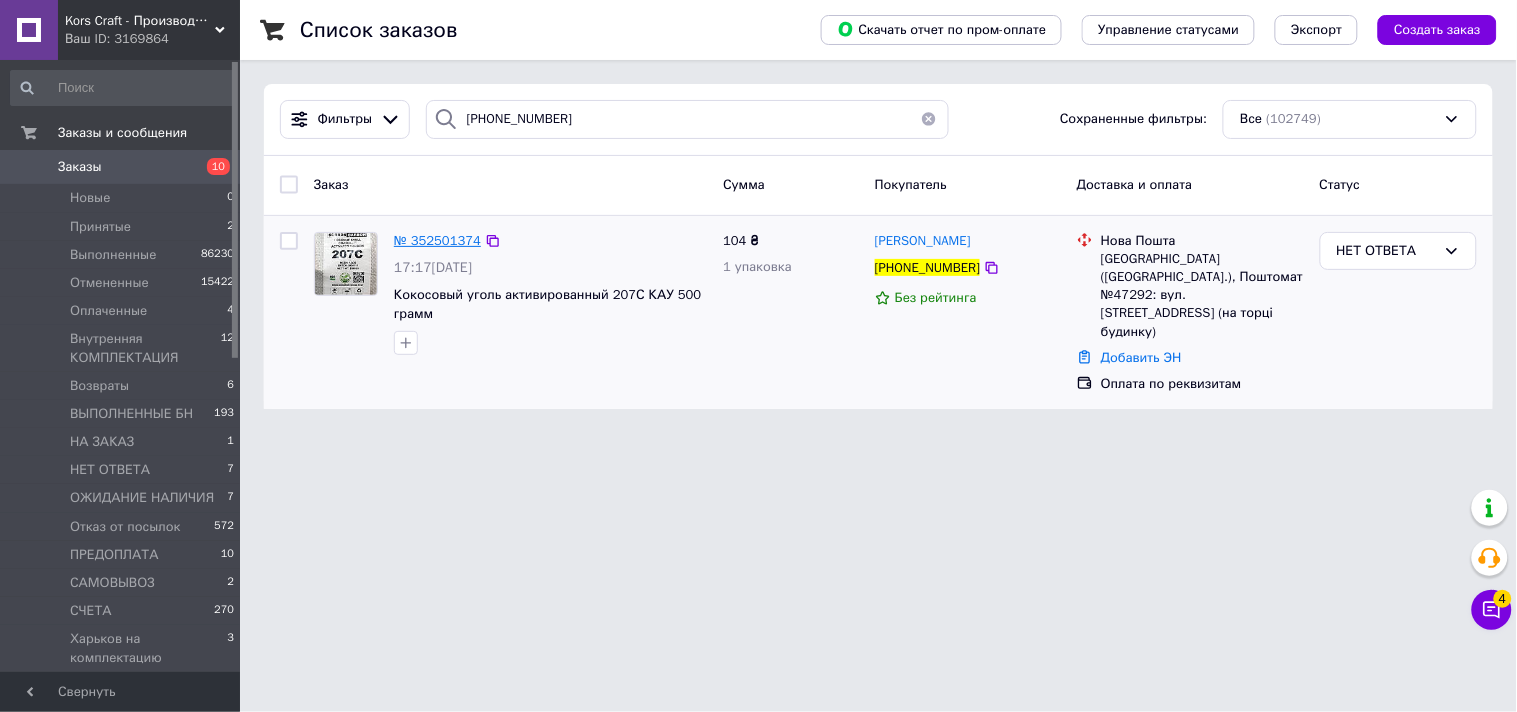 click on "№ 352501374" at bounding box center [437, 240] 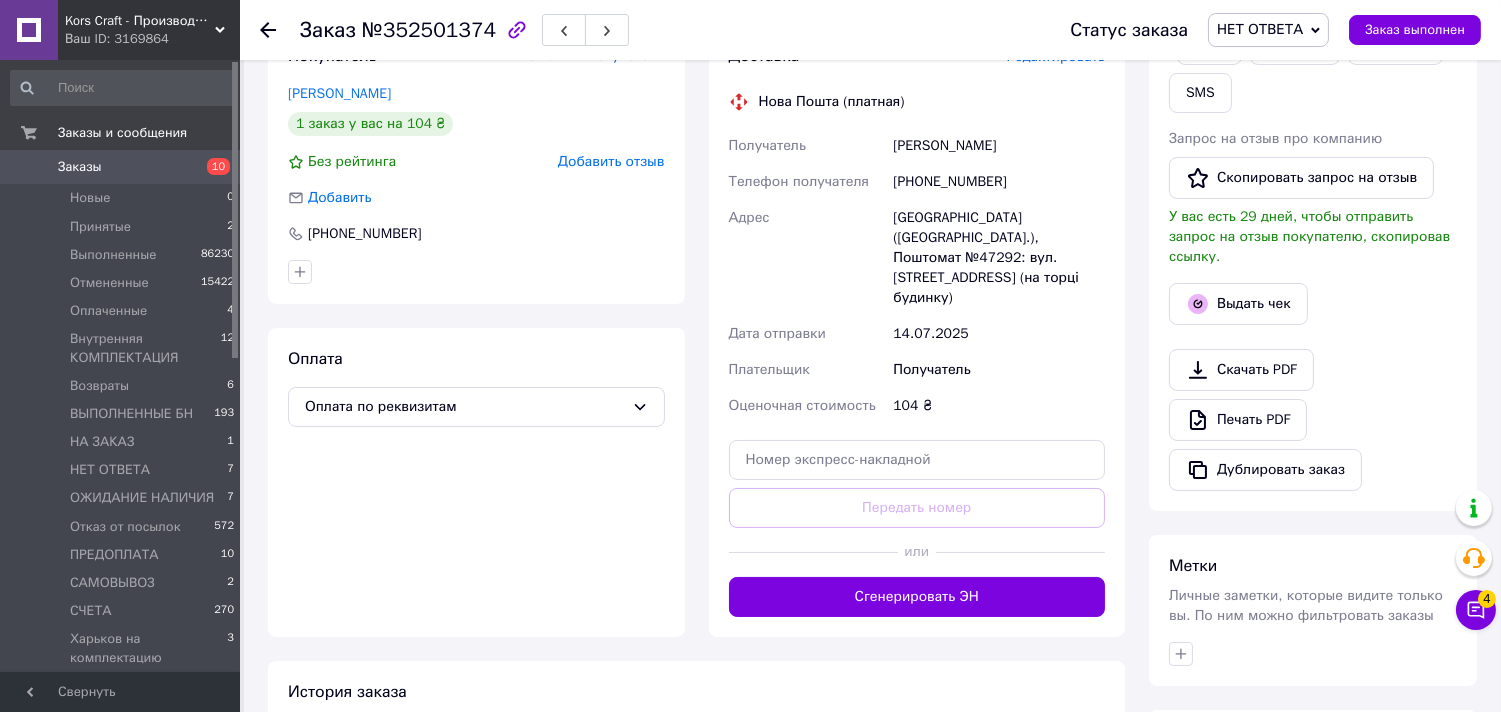 scroll, scrollTop: 494, scrollLeft: 0, axis: vertical 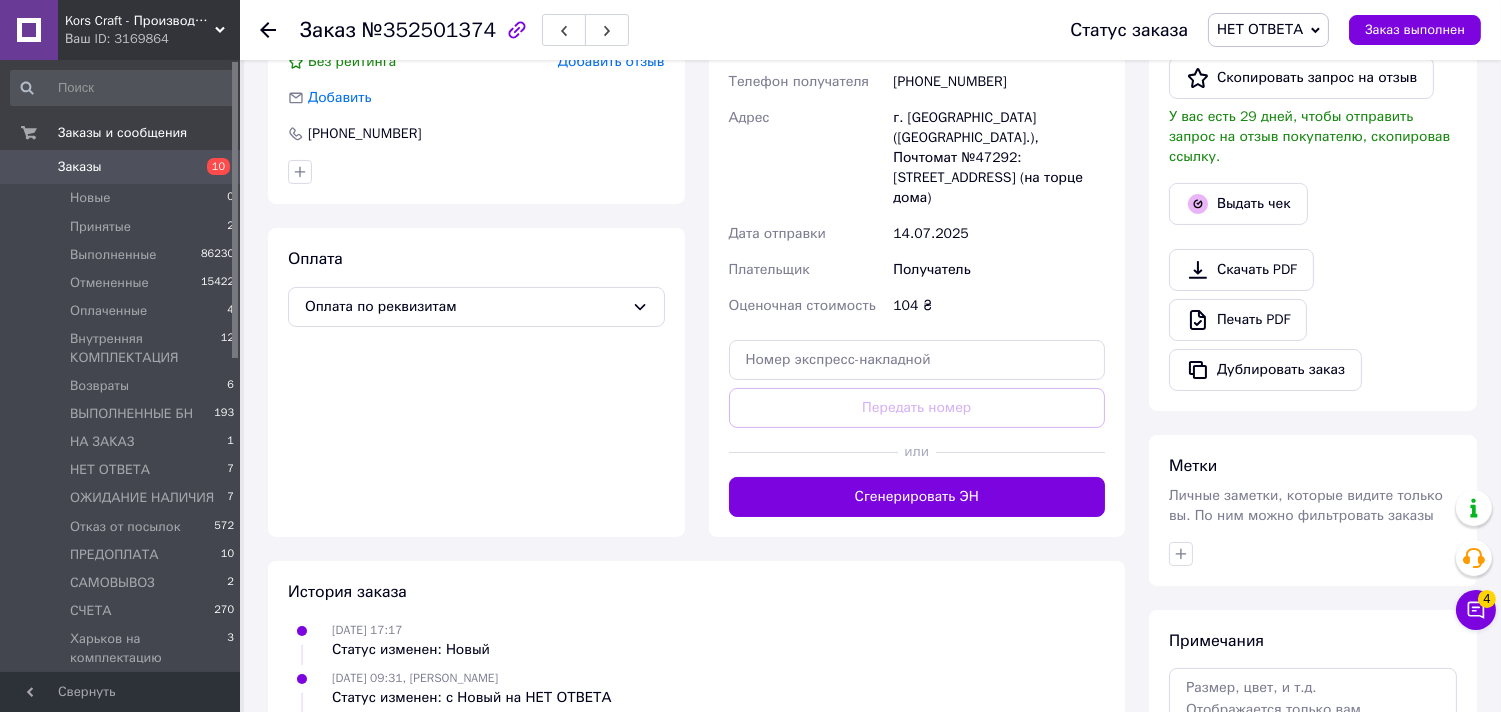 click on "НЕТ ОТВЕТА" at bounding box center (1260, 29) 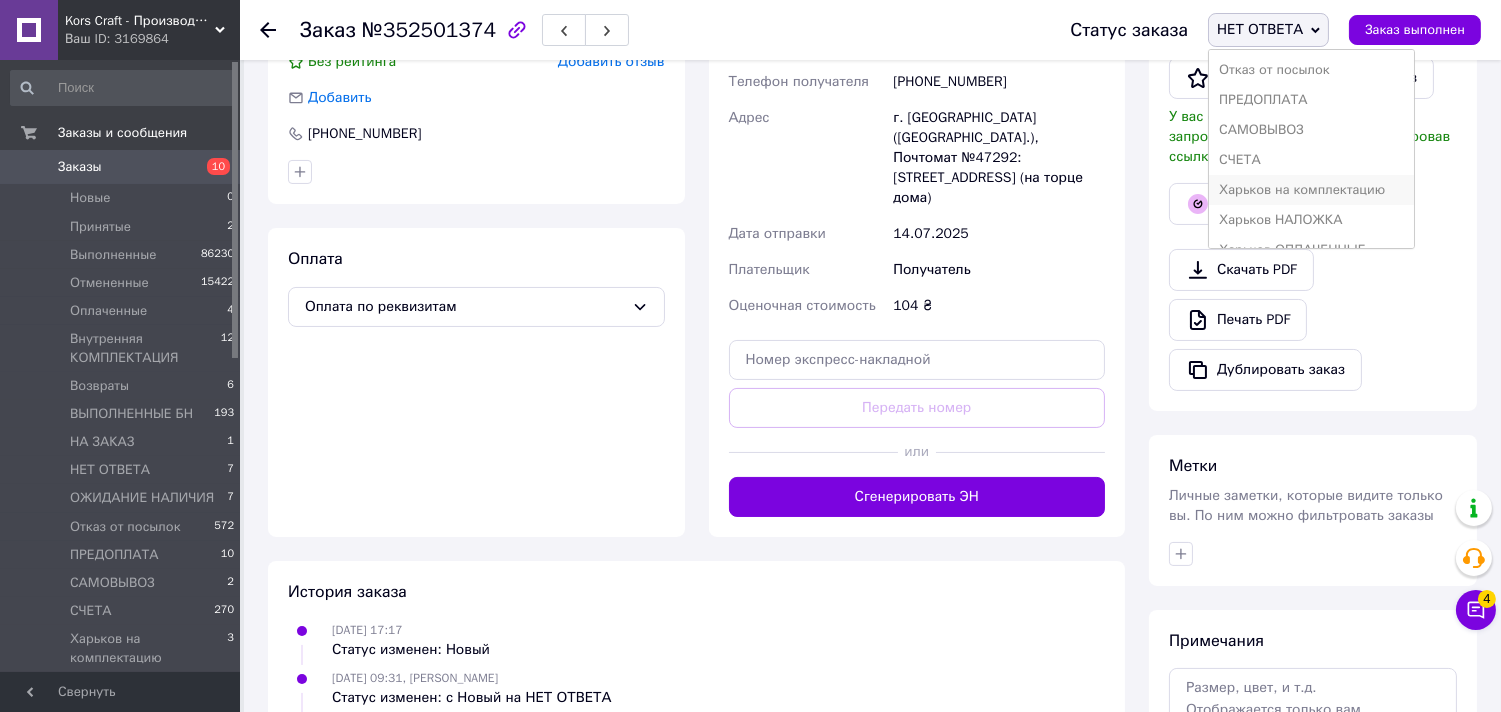 scroll, scrollTop: 292, scrollLeft: 0, axis: vertical 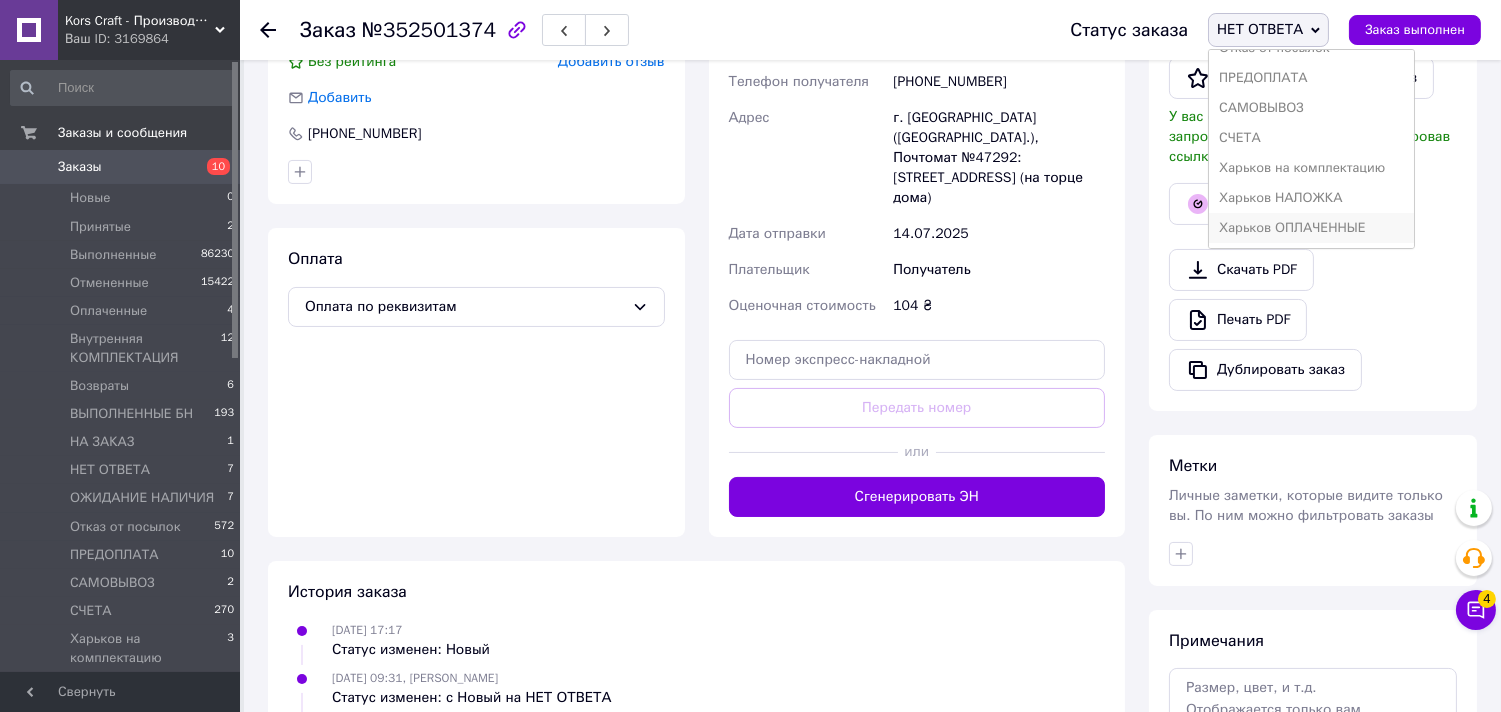 click on "Харьков ОПЛАЧЕННЫЕ" at bounding box center [1311, 228] 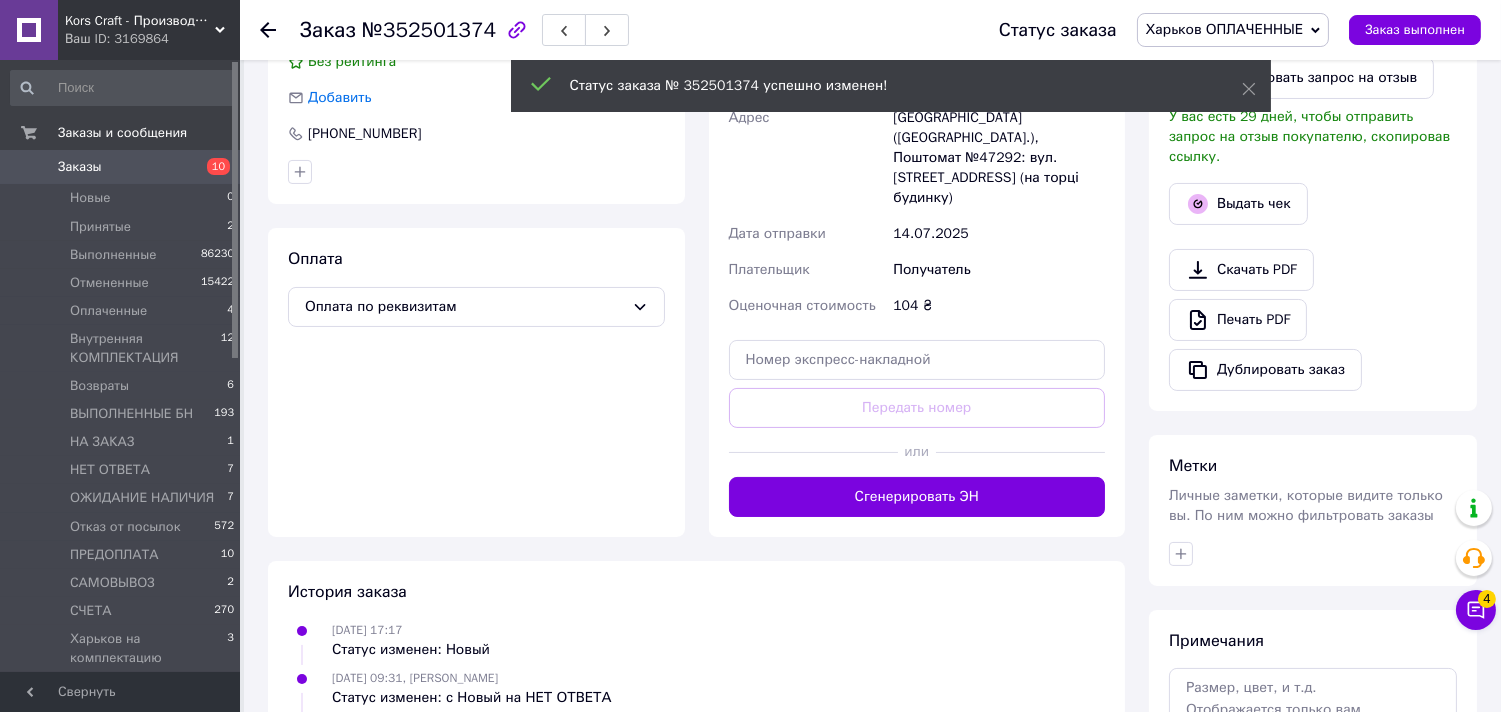 click on "Метки Личные заметки, которые видите только вы. По ним можно фильтровать заказы" at bounding box center [1313, 510] 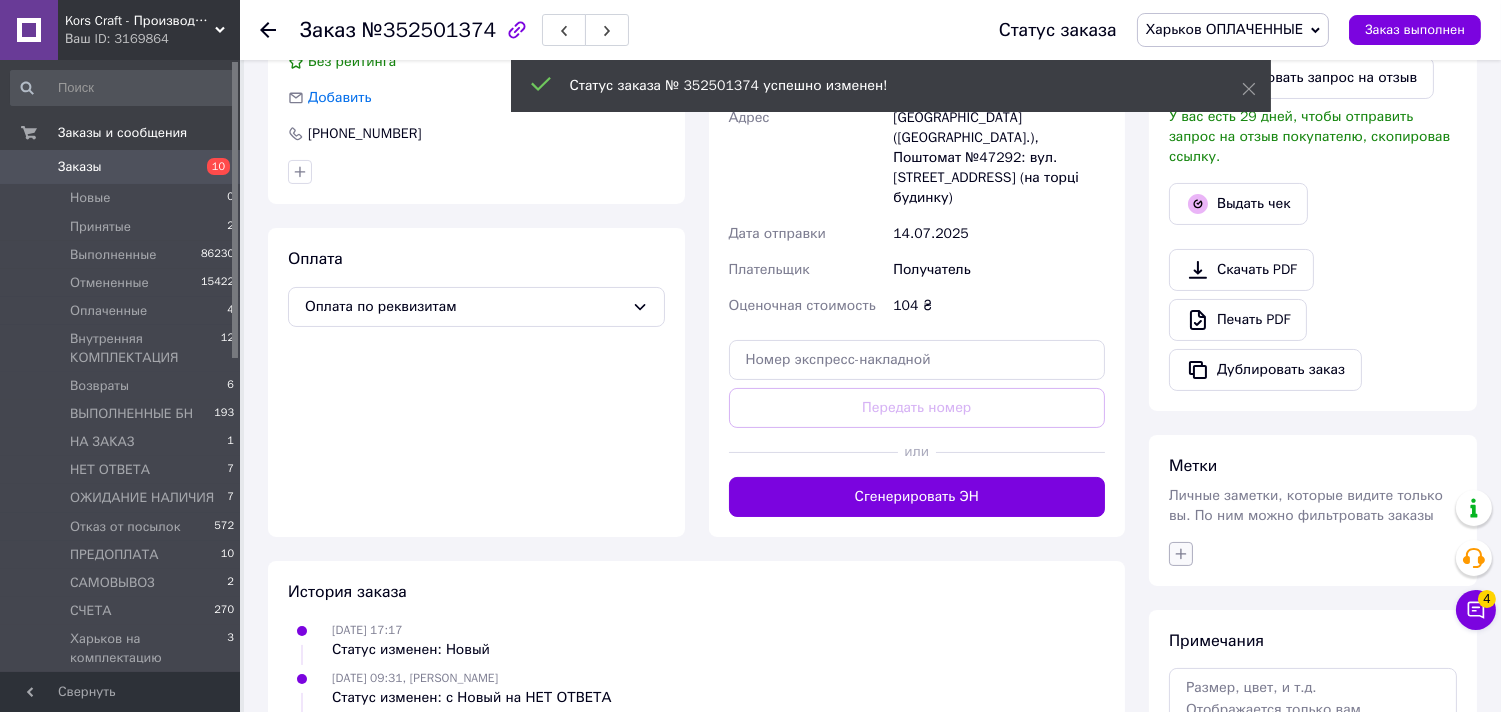 drag, startPoint x: 1180, startPoint y: 544, endPoint x: 1177, endPoint y: 527, distance: 17.262676 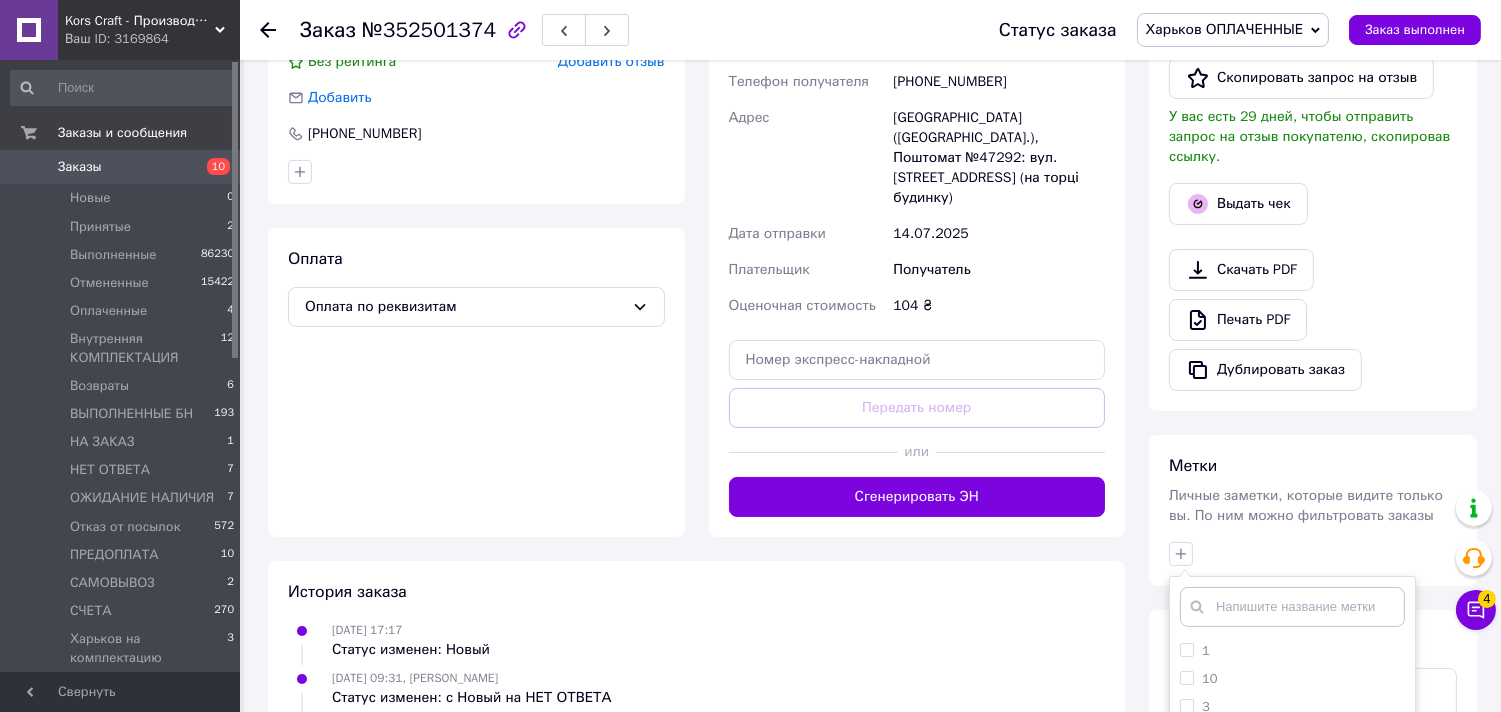 scroll, scrollTop: 765, scrollLeft: 0, axis: vertical 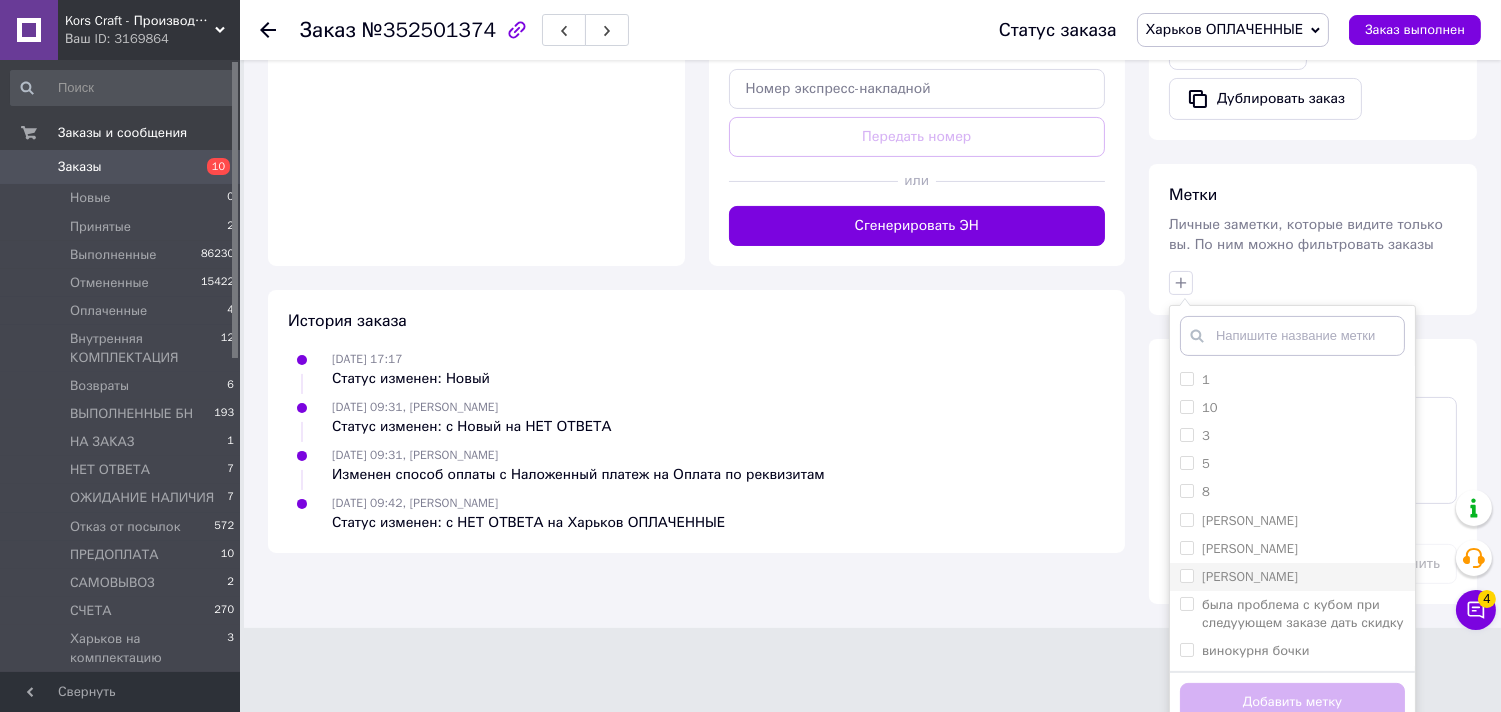 click on "[PERSON_NAME]" at bounding box center (1250, 576) 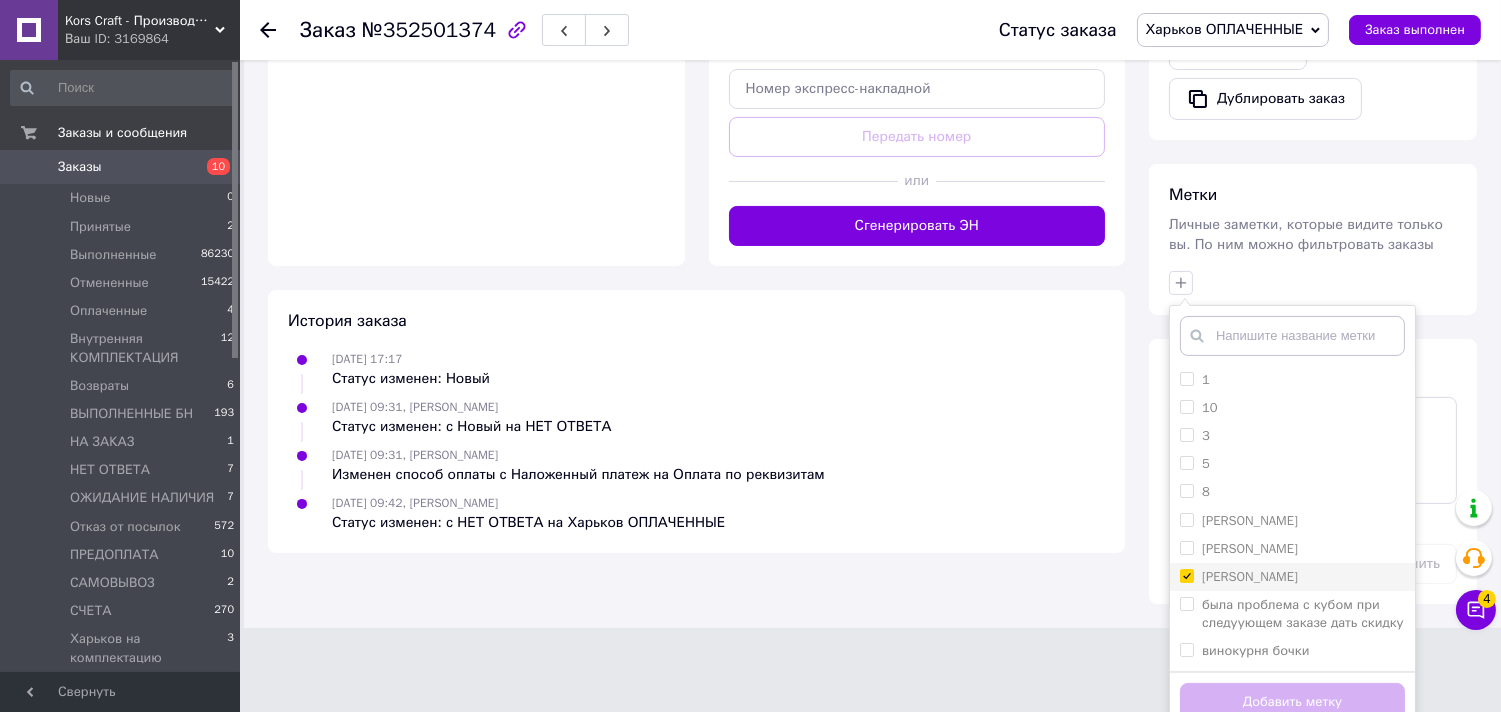 checkbox on "true" 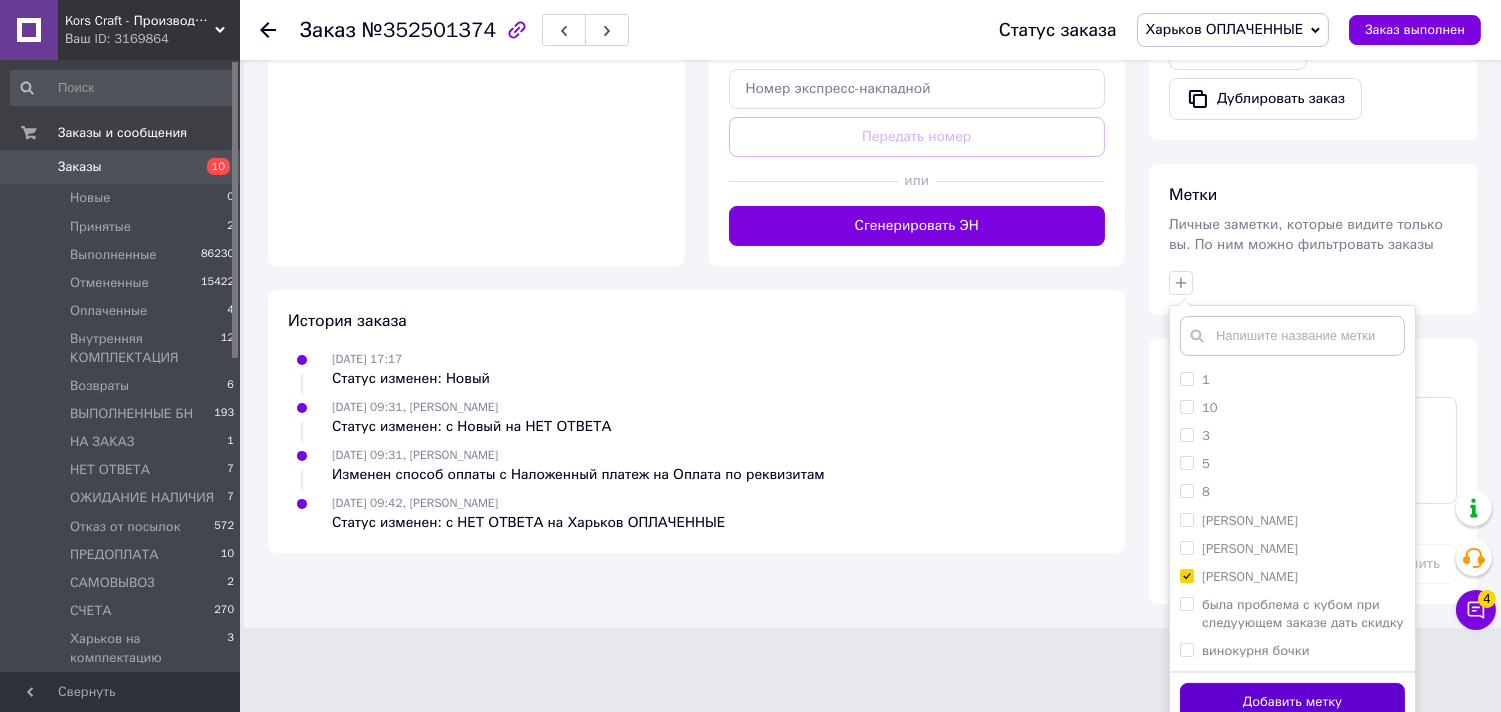 click on "Добавить метку" at bounding box center [1292, 702] 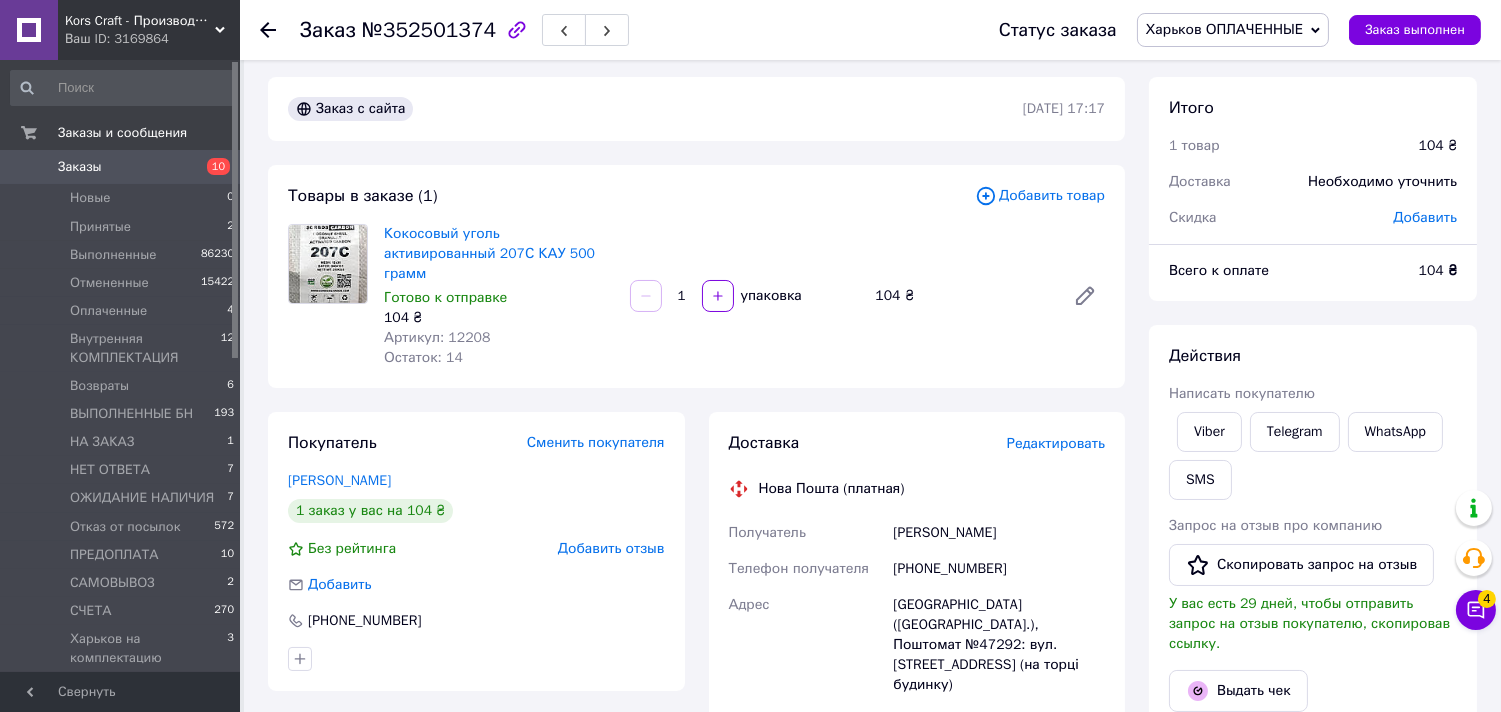 scroll, scrollTop: 0, scrollLeft: 0, axis: both 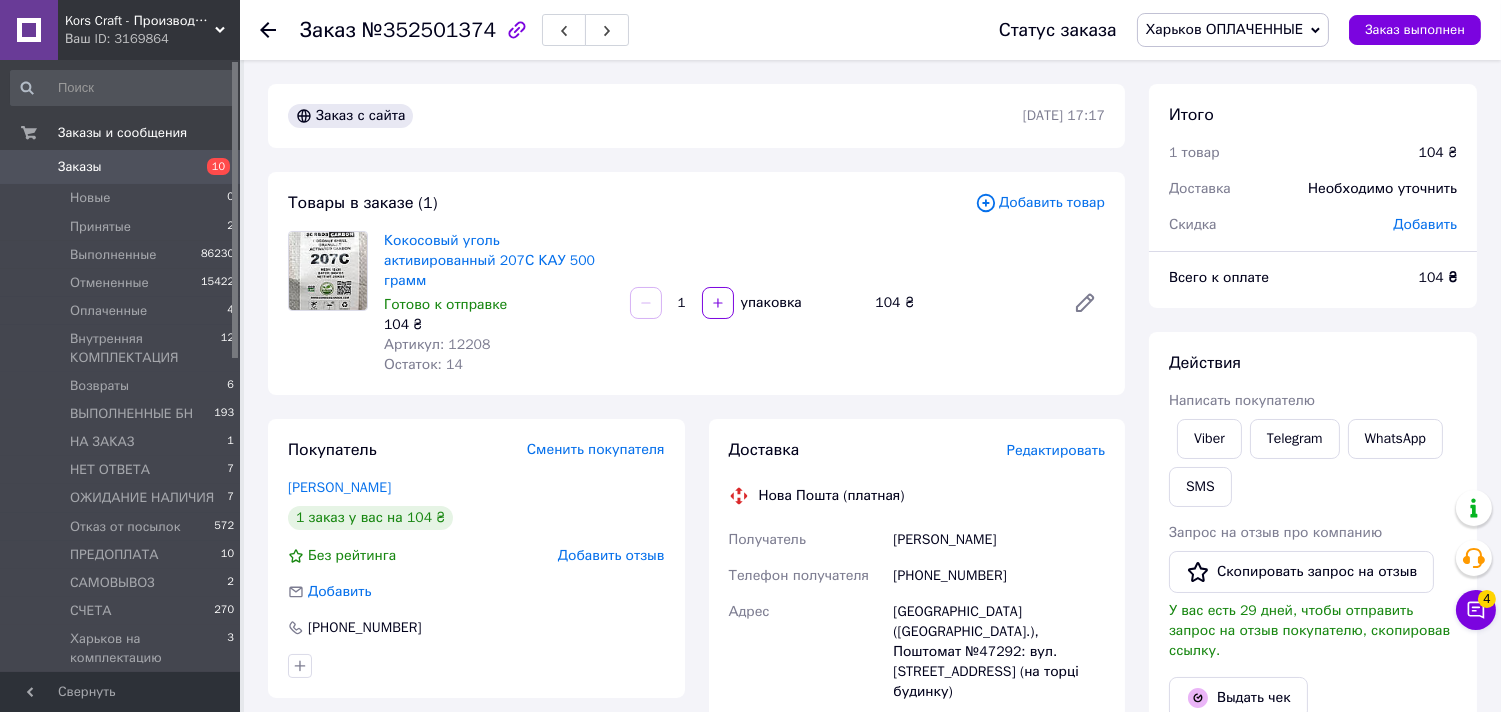 click on "Заказы" at bounding box center (121, 167) 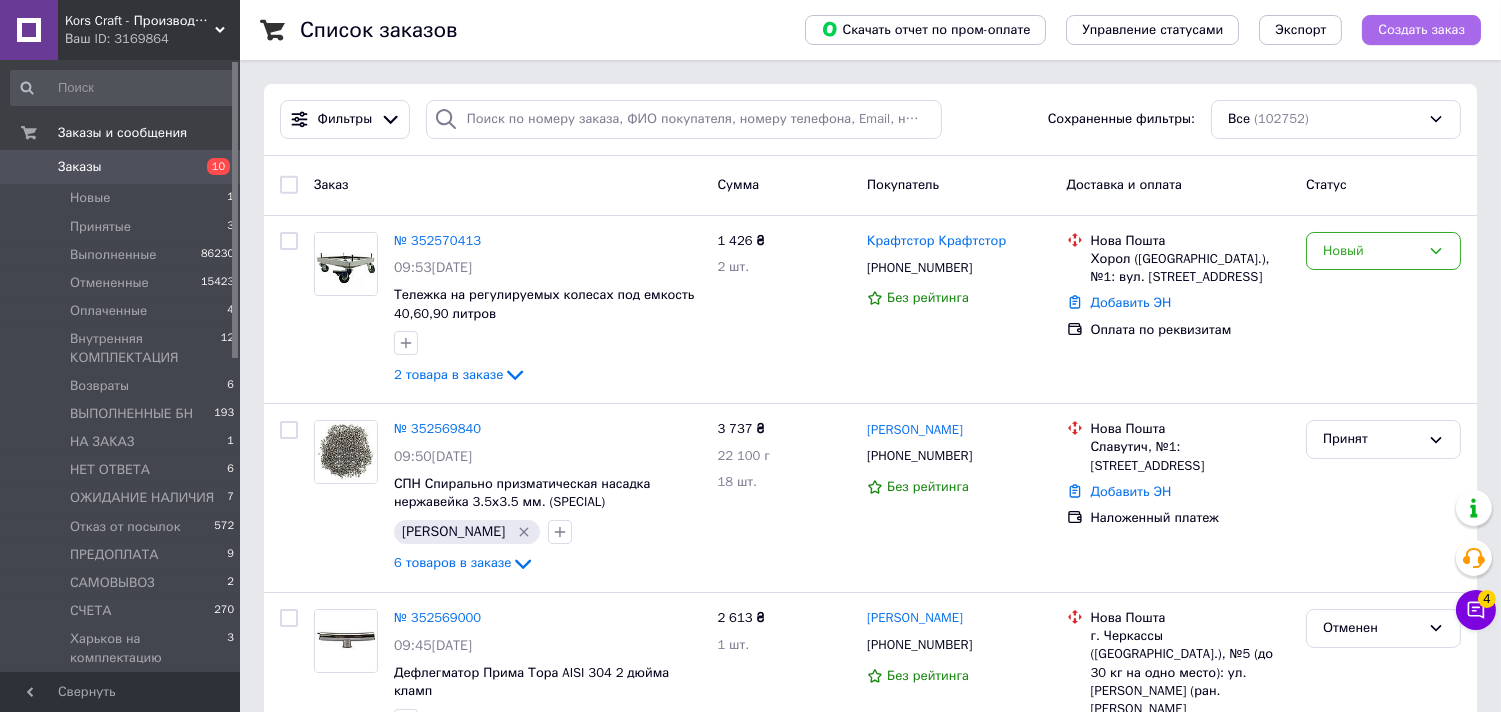 click on "Создать заказ" at bounding box center [1421, 30] 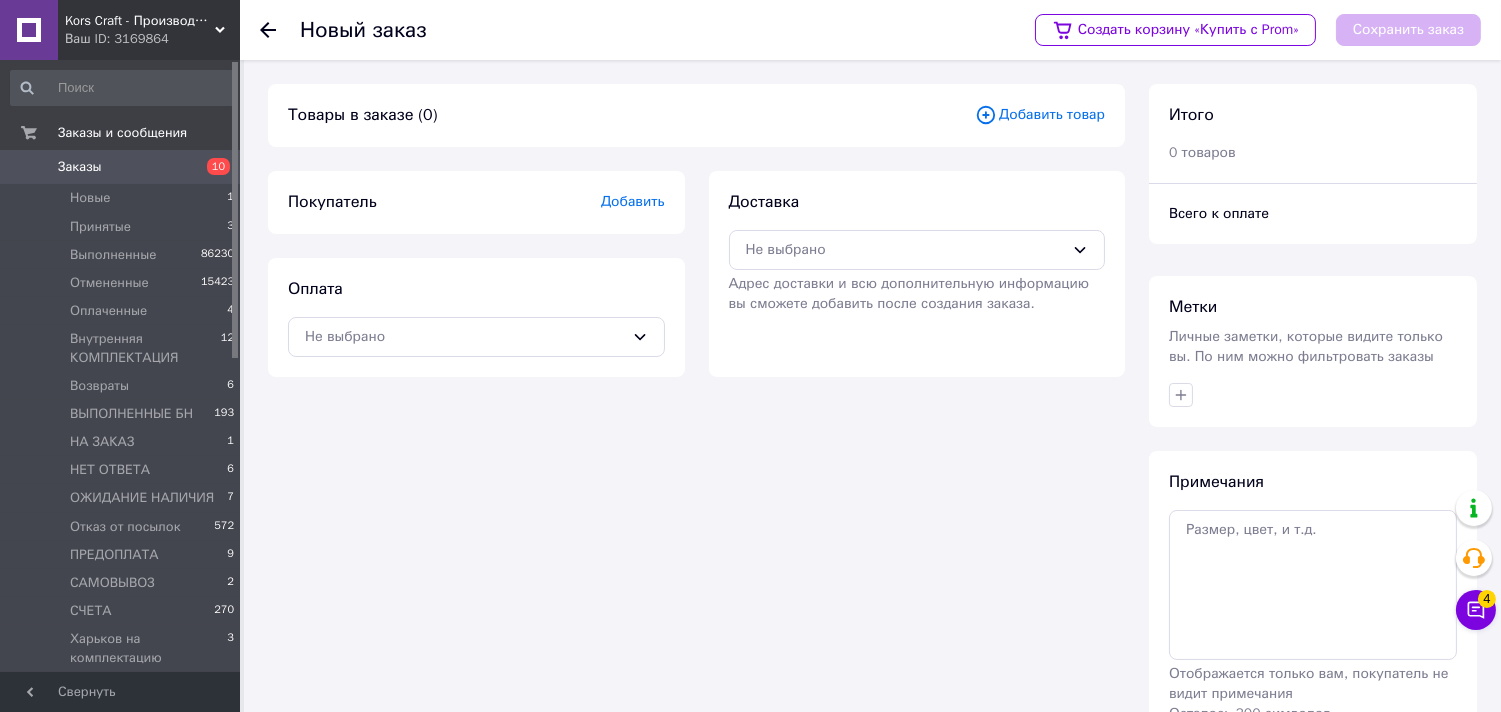 click on "Добавить товар" at bounding box center (1040, 115) 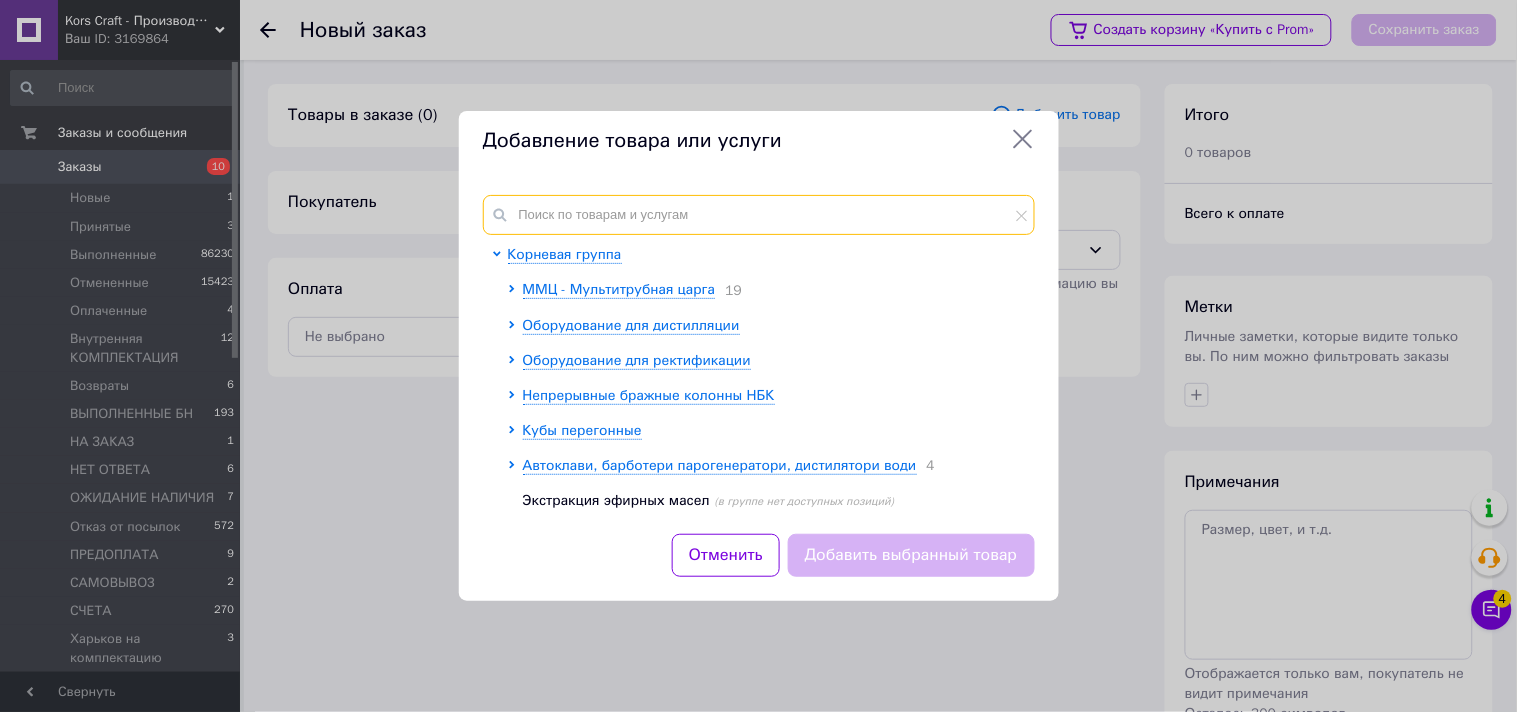 click at bounding box center (759, 215) 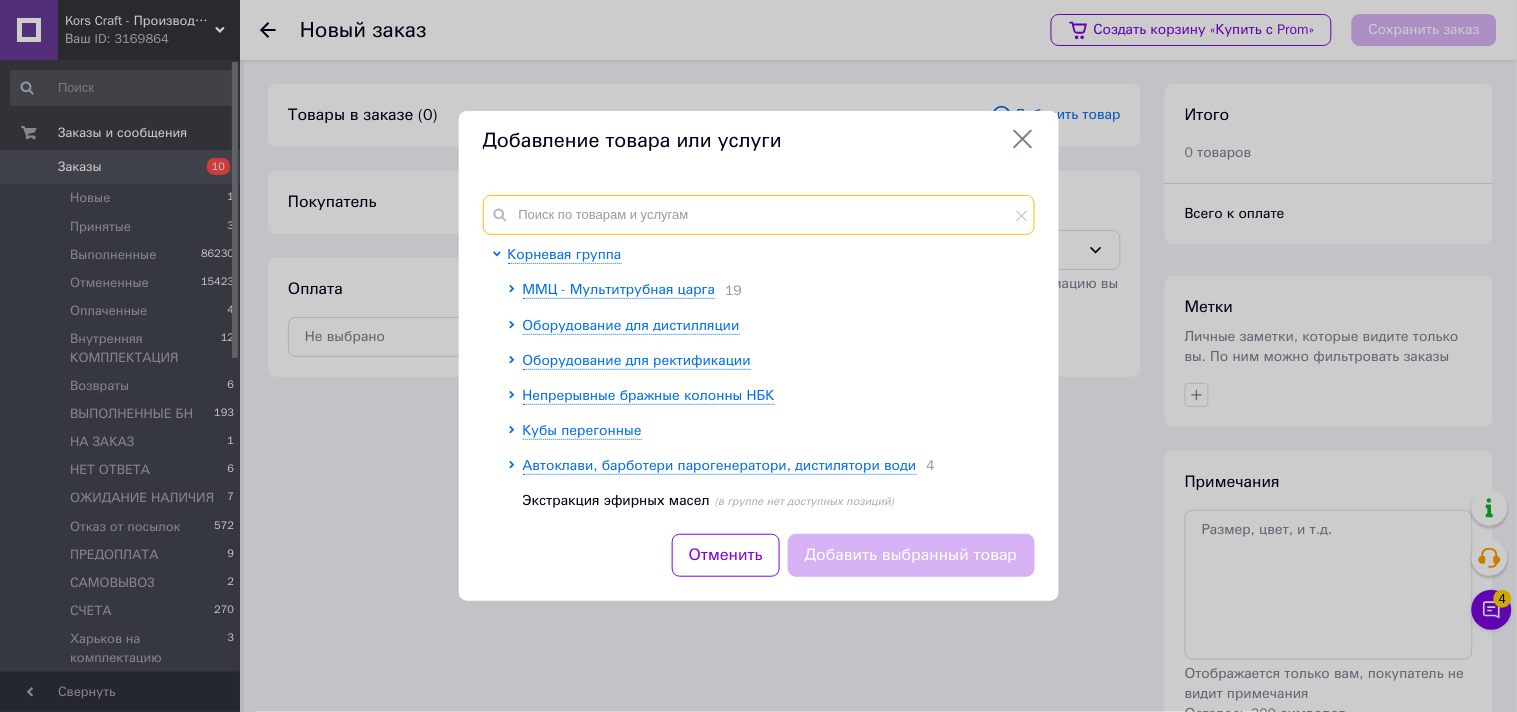 paste on "20104-1" 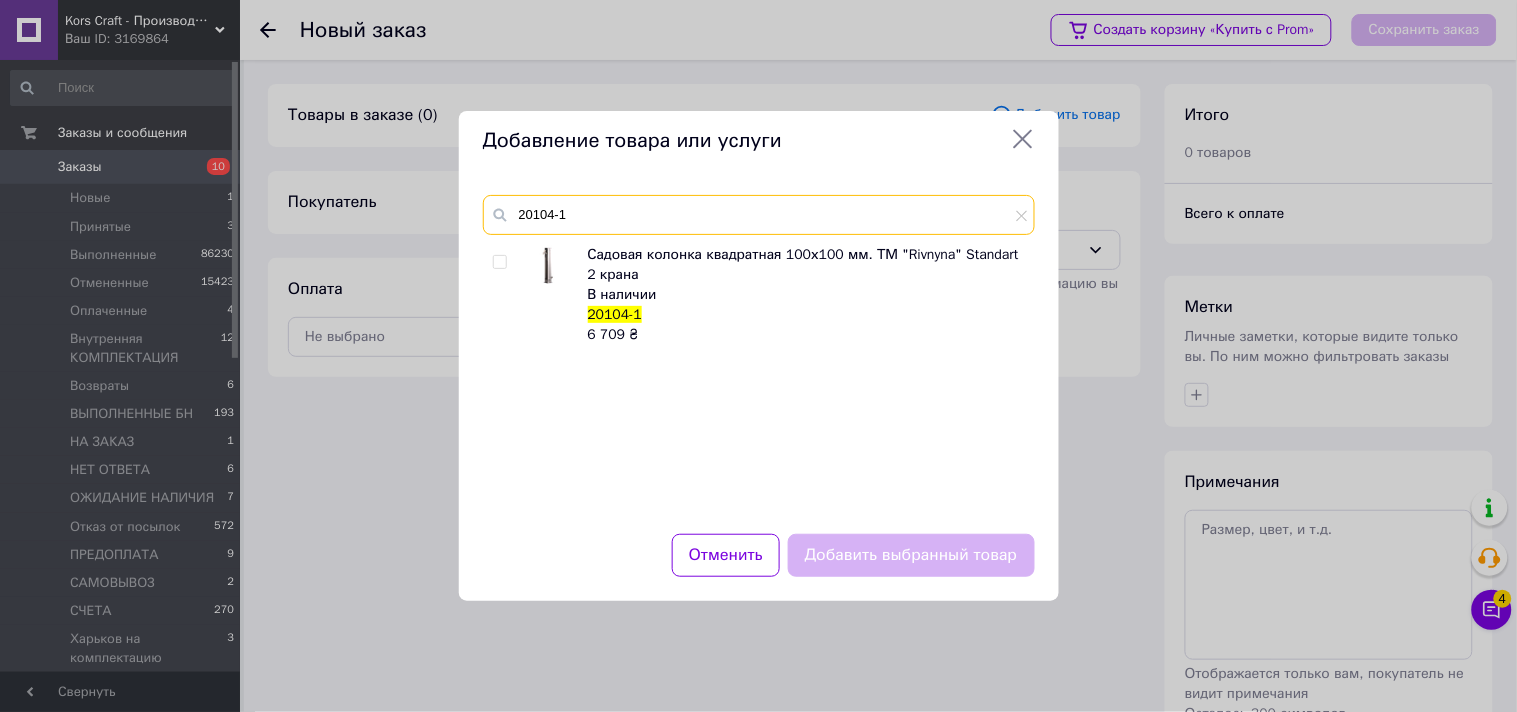 type on "20104-1" 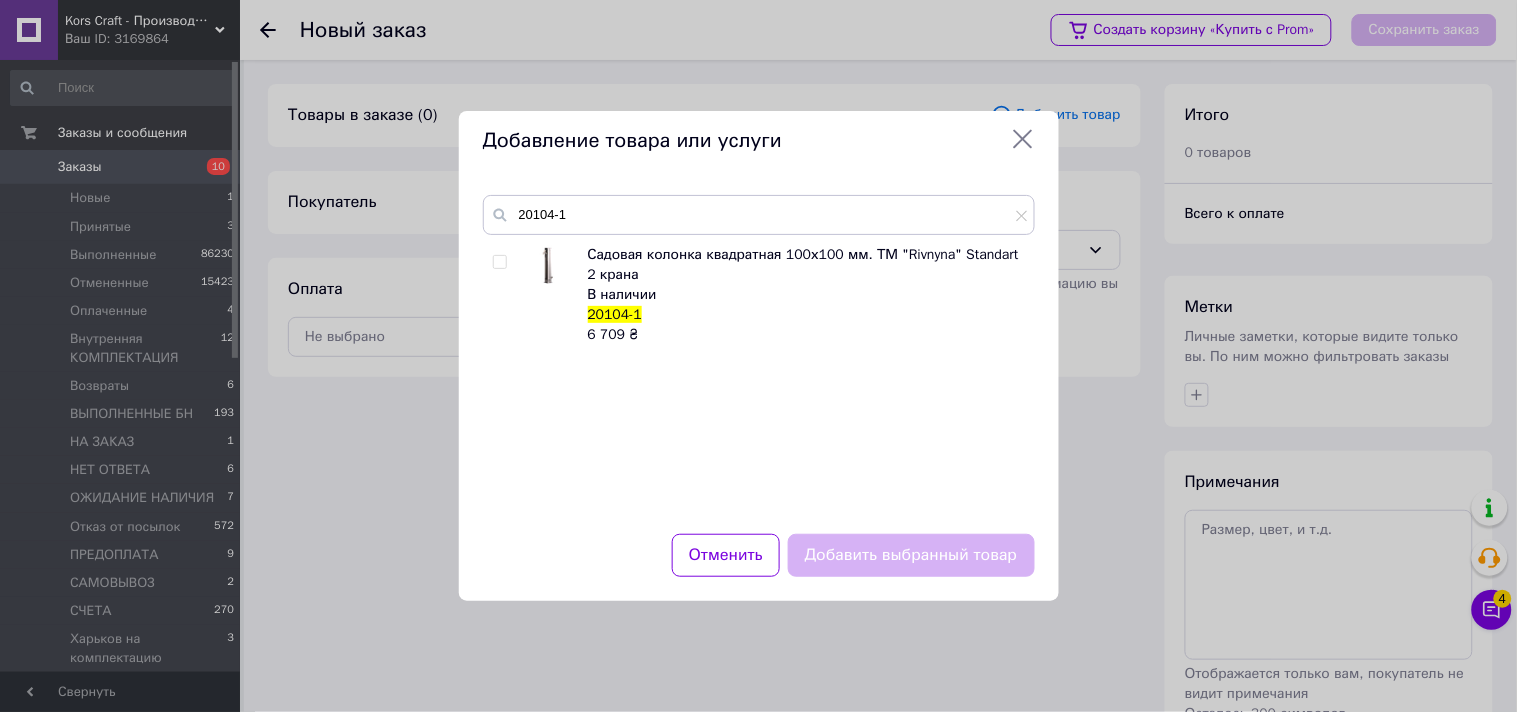 click on "Добавление товара или услуги 20104-1 Садовая колонка квадратная 100х100 мм. ТМ "Rivnyna" Standart 2 крана В наличии 20104-1 6 709   ₴ Отменить Добавить выбранный товар" at bounding box center (758, 356) 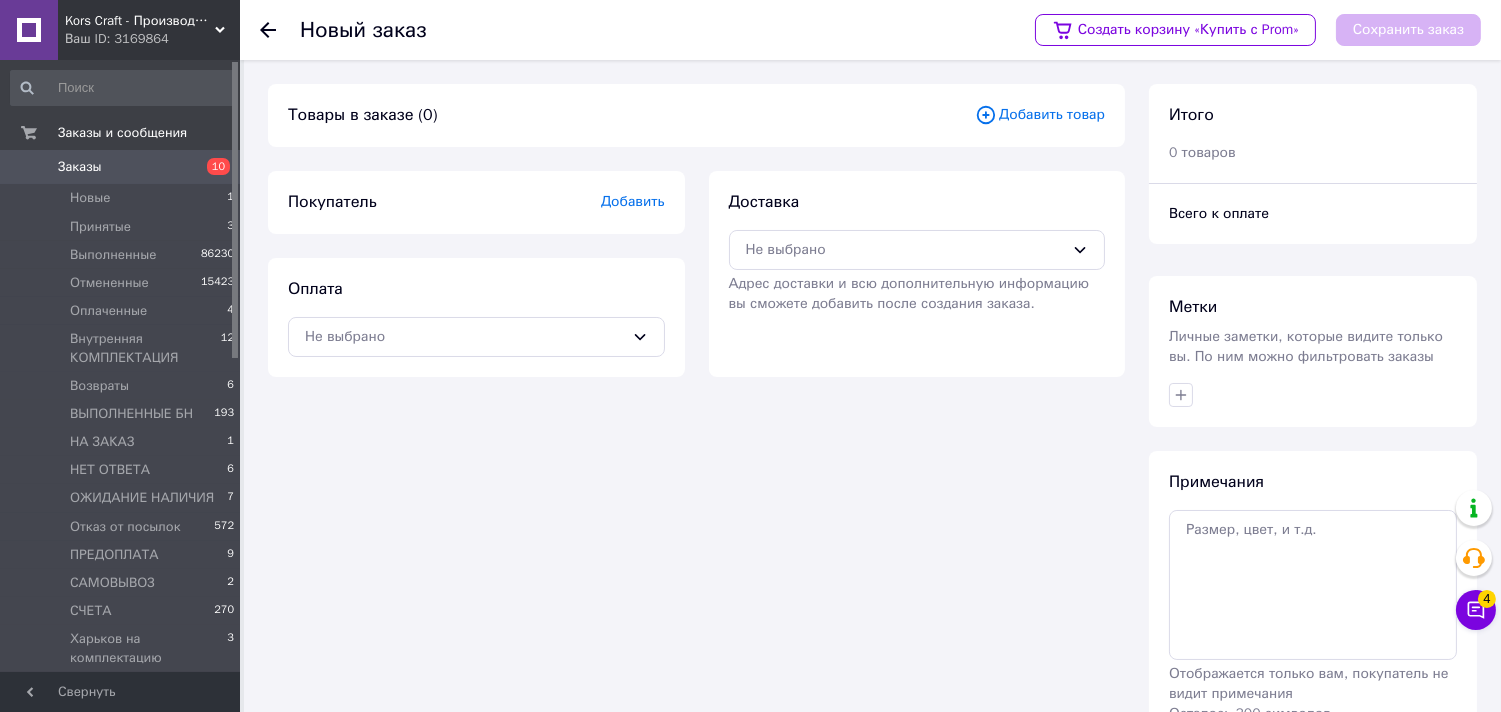 click on "Заказы" at bounding box center [121, 167] 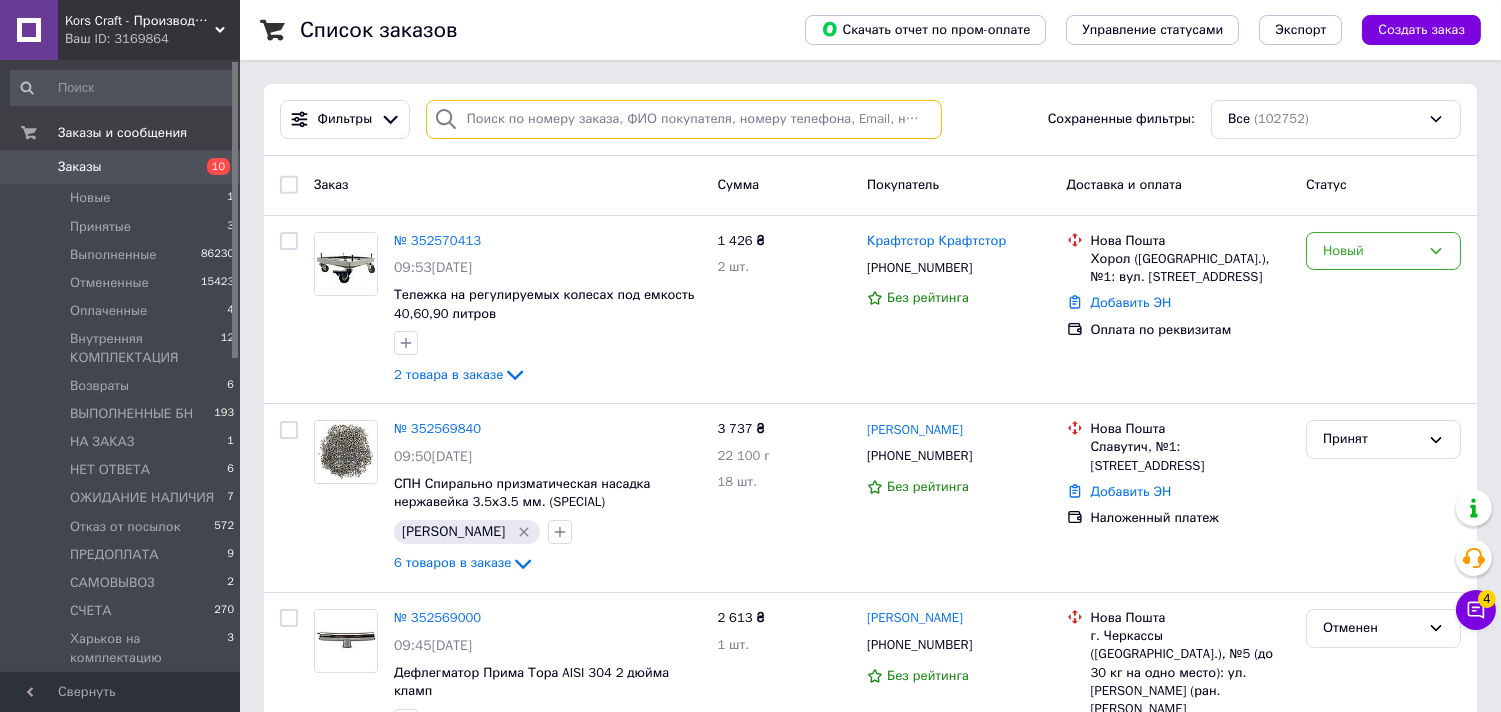 click at bounding box center (684, 119) 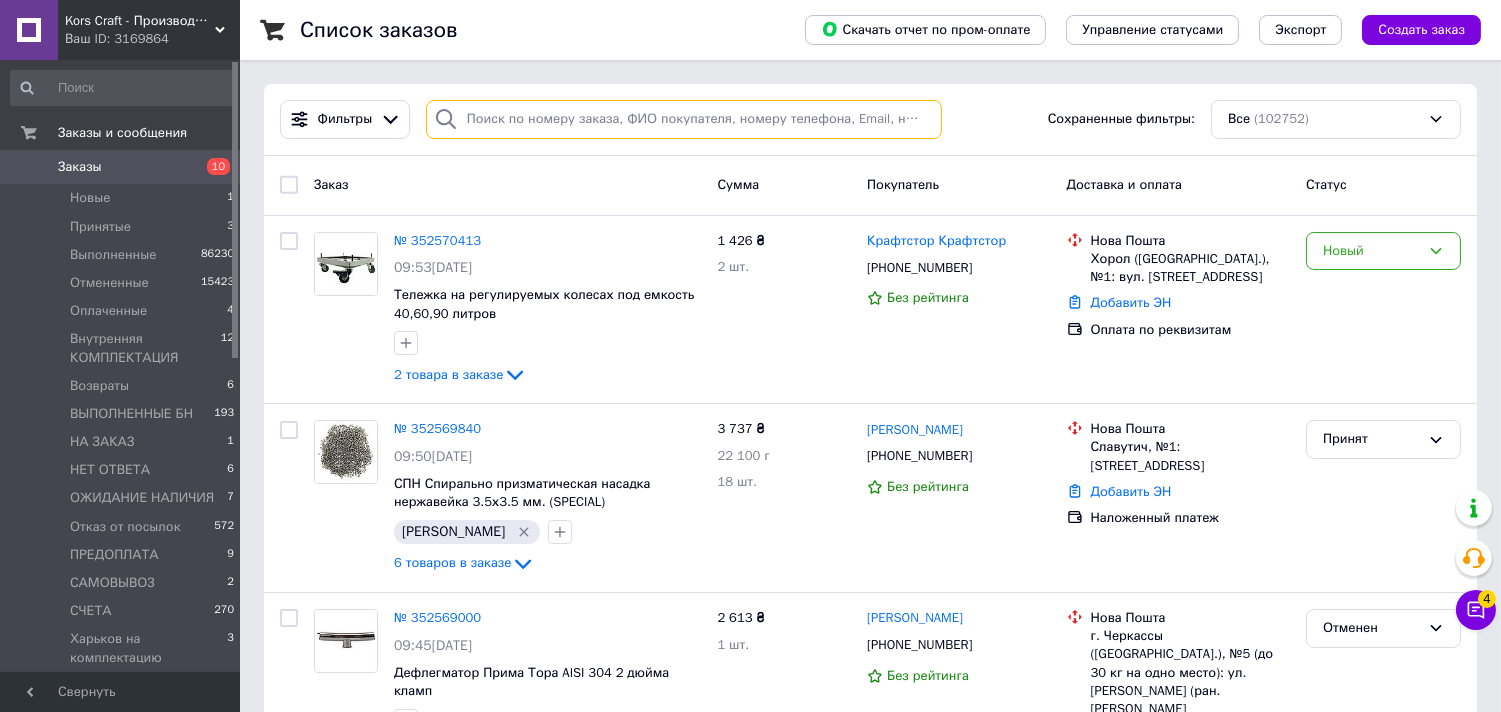 paste on "[PHONE_NUMBER]" 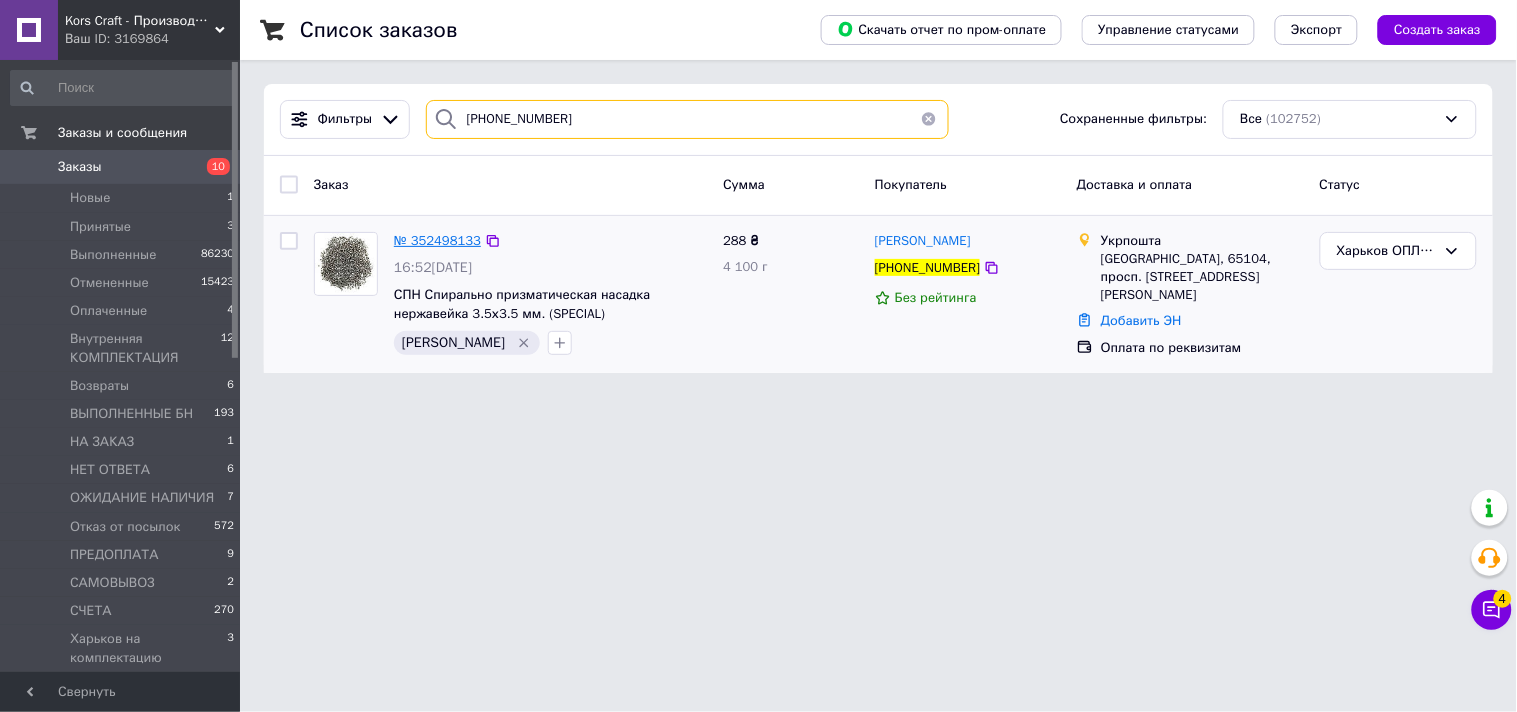 type on "[PHONE_NUMBER]" 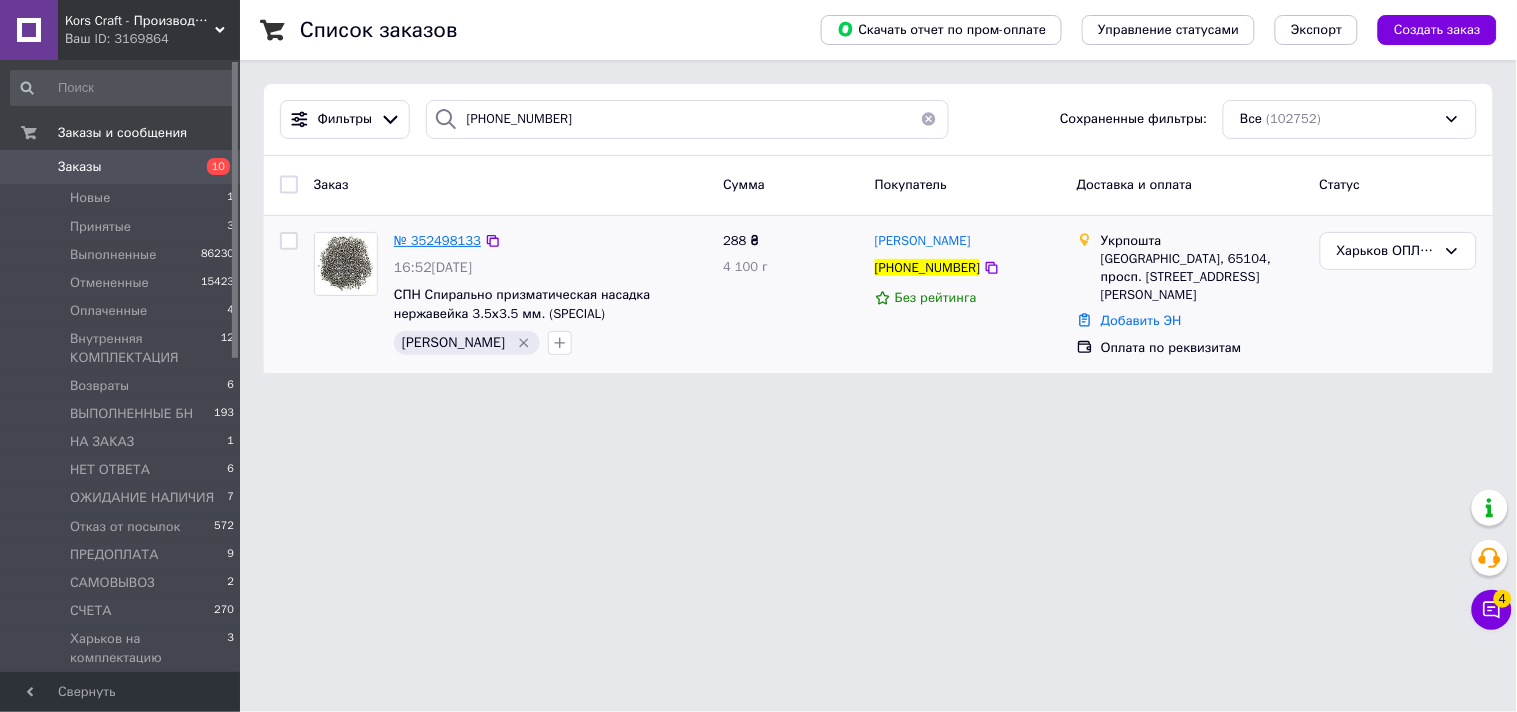 click on "№ 352498133" at bounding box center (437, 240) 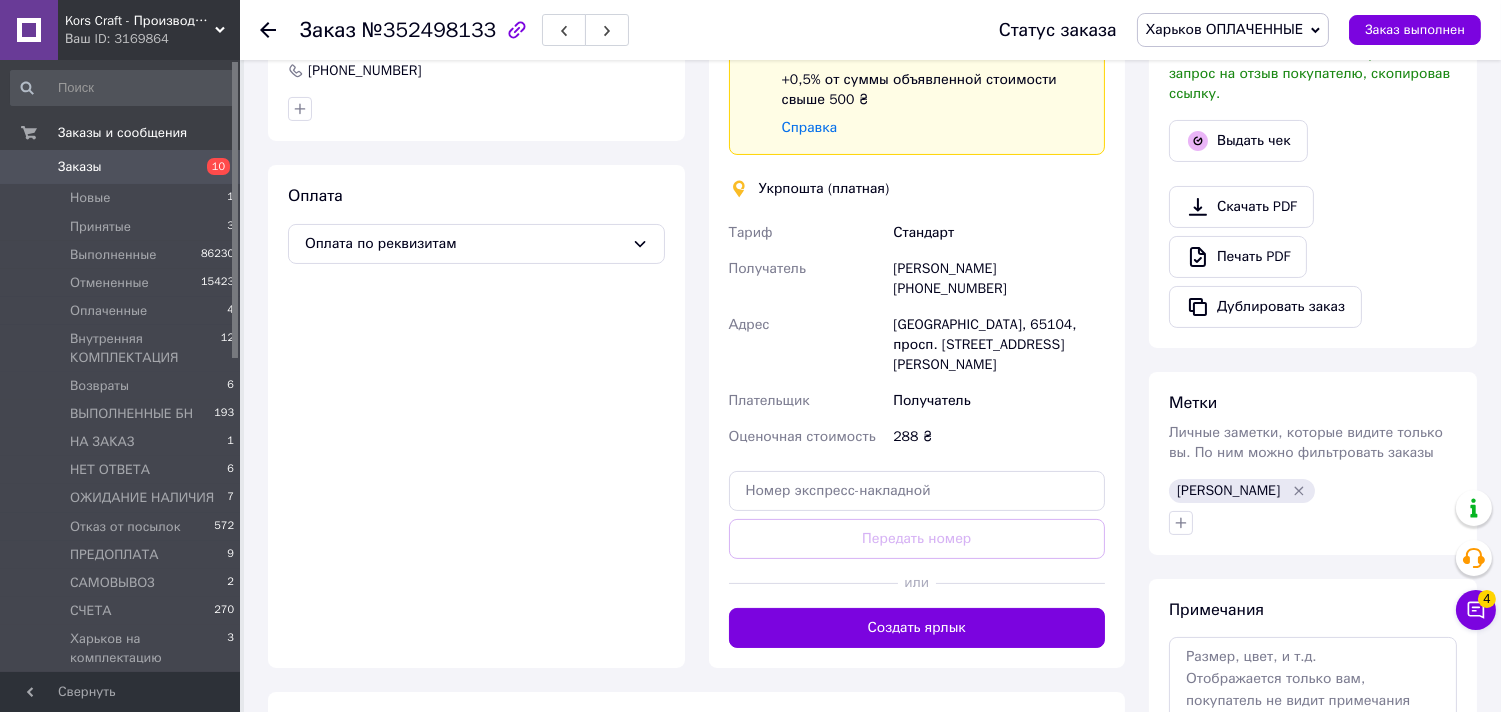 scroll, scrollTop: 666, scrollLeft: 0, axis: vertical 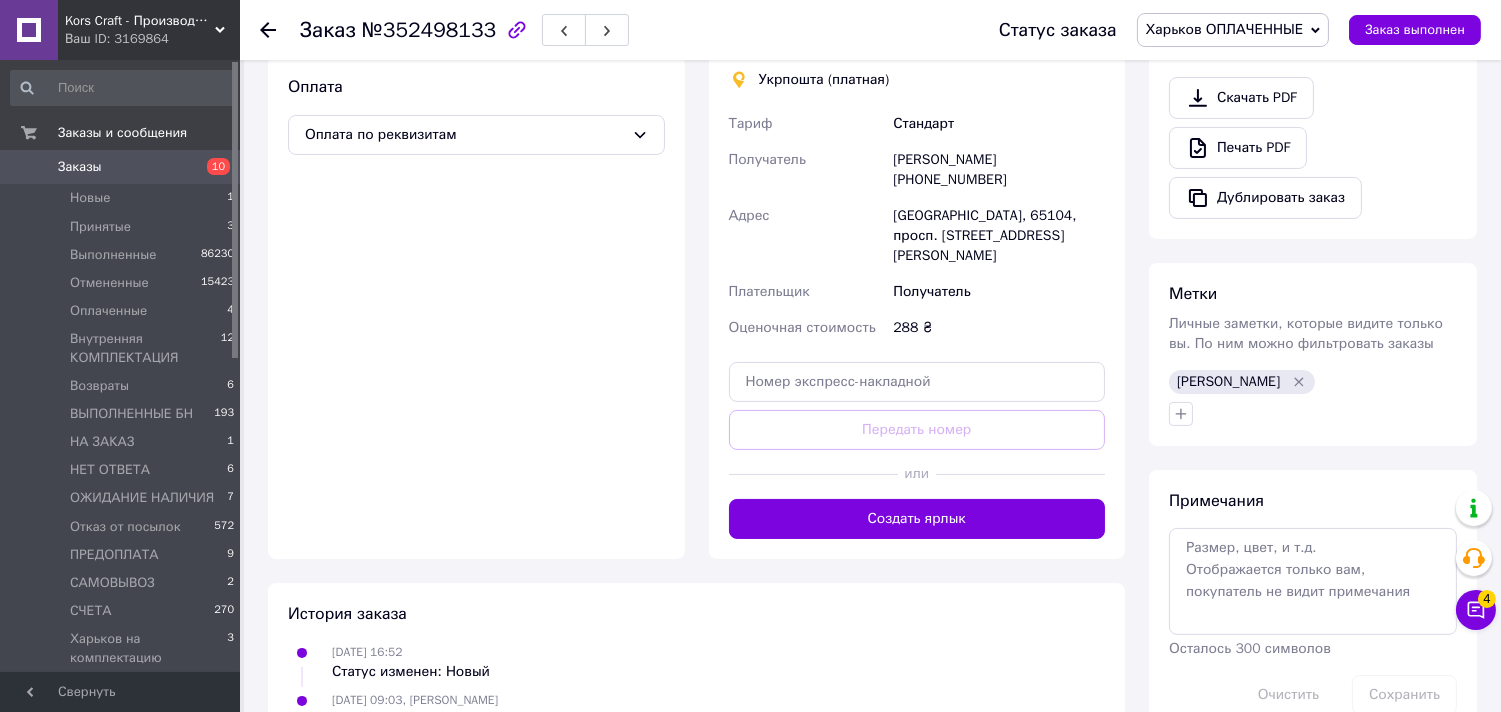 click on "Заказы" at bounding box center (80, 167) 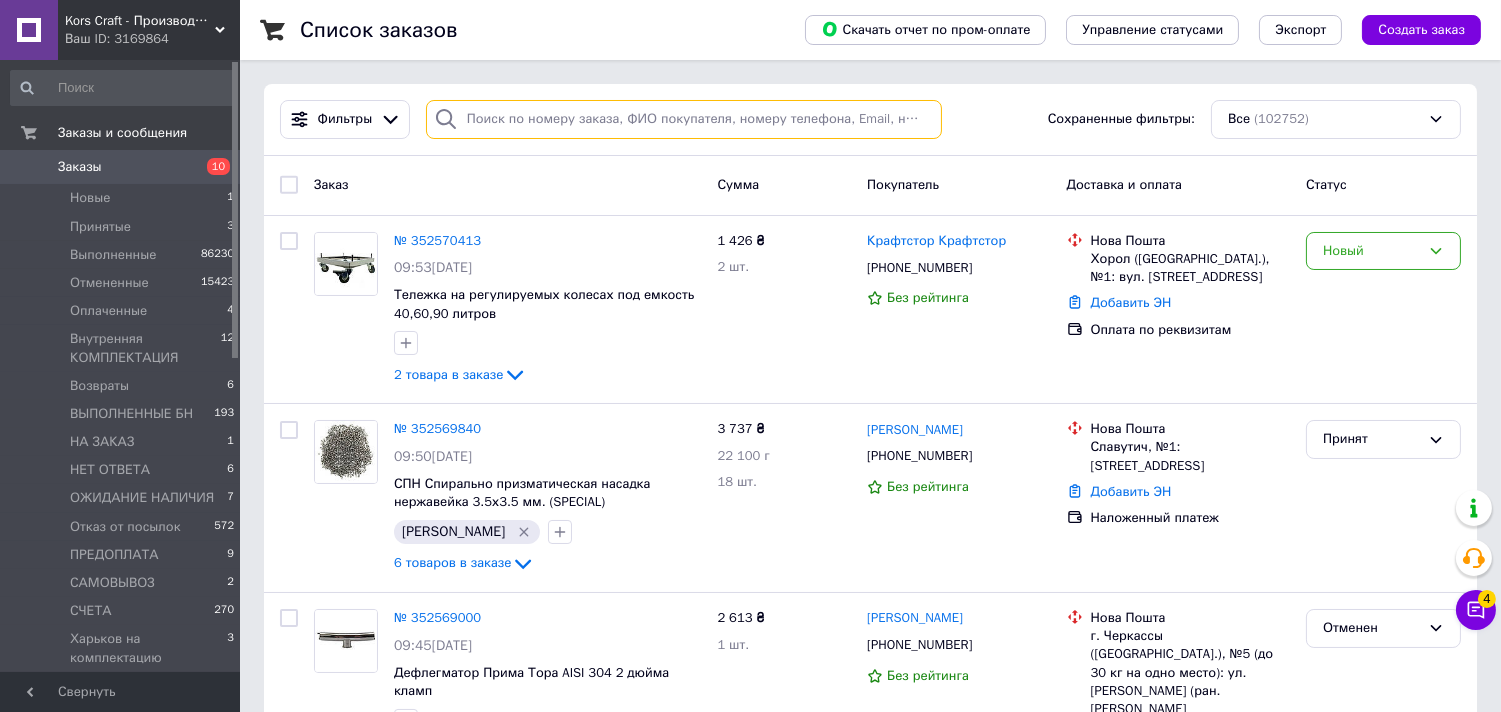 click at bounding box center [684, 119] 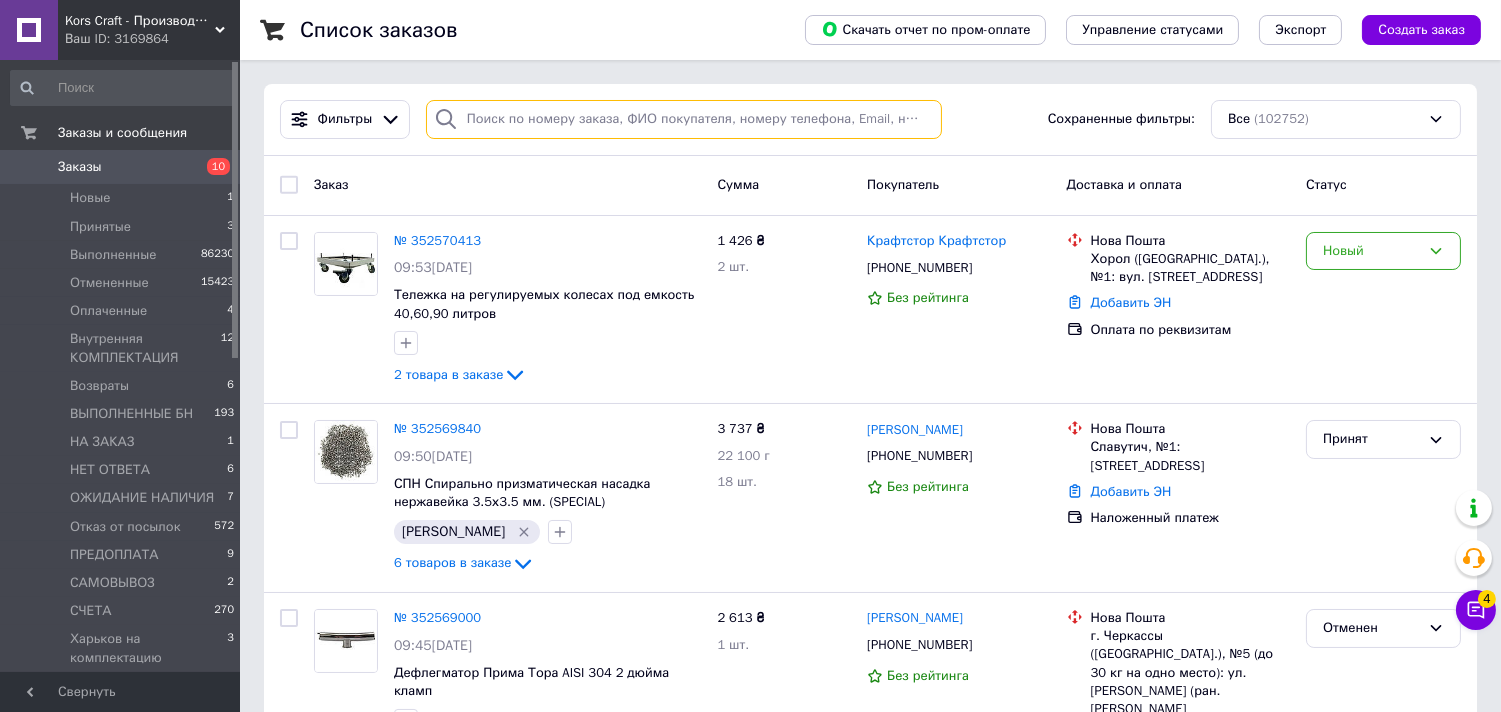 paste on "+380965509274" 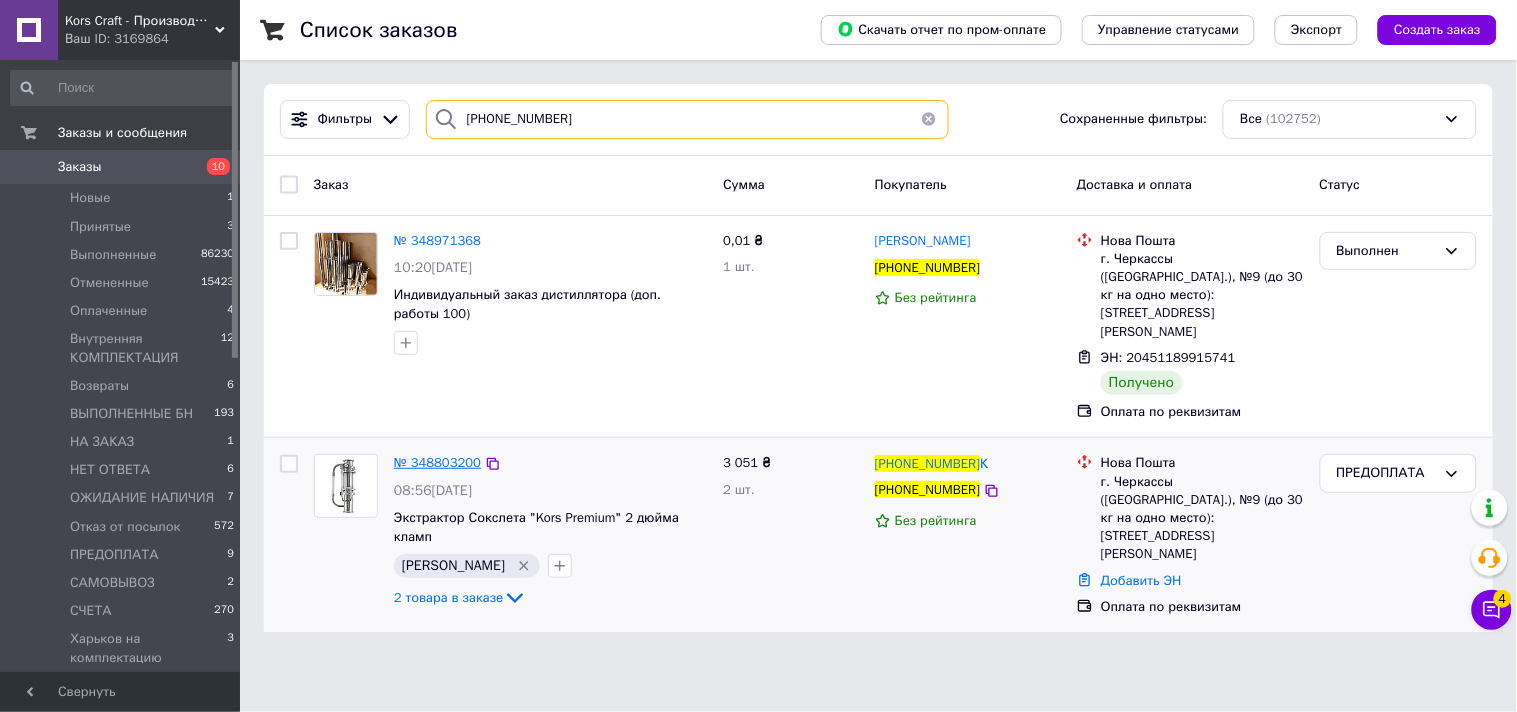 type on "+380965509274" 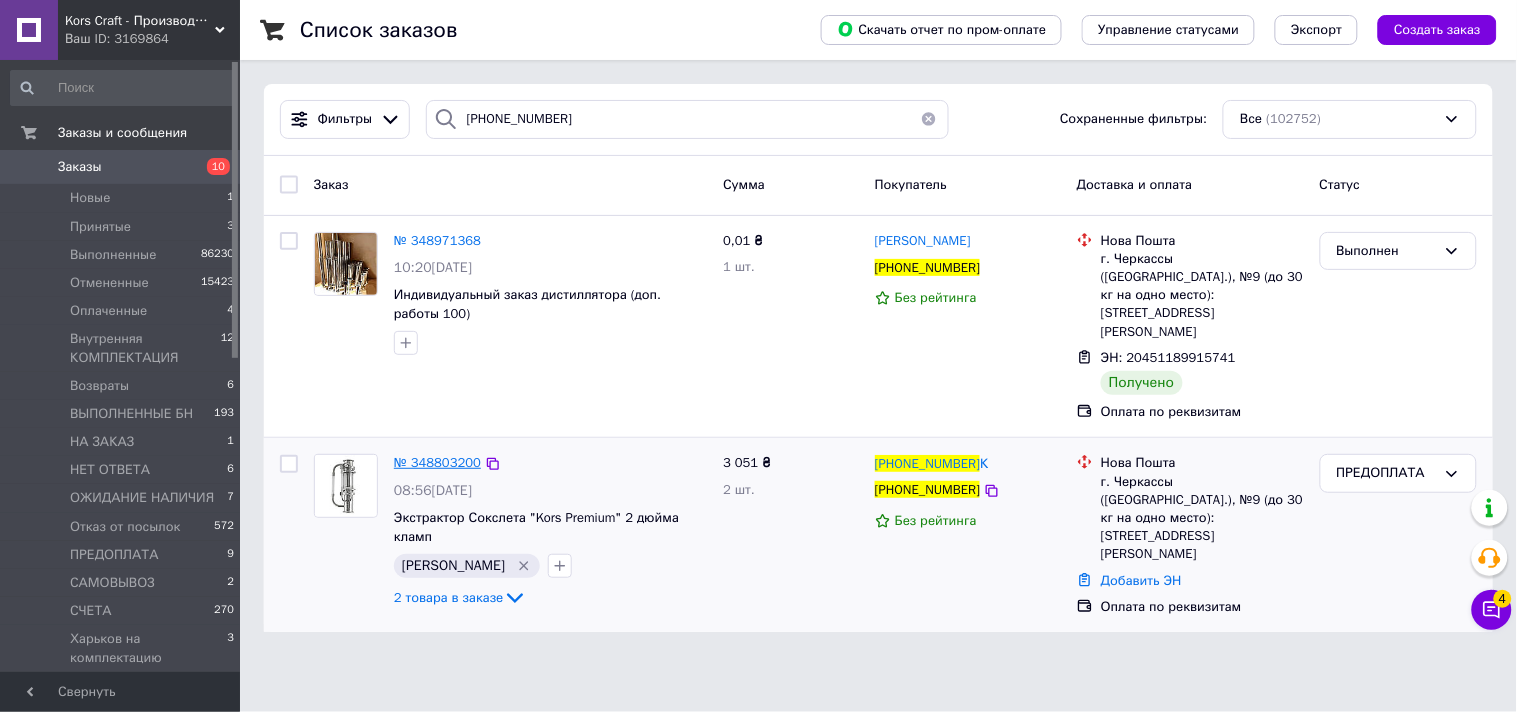 click on "№ 348803200" at bounding box center [437, 462] 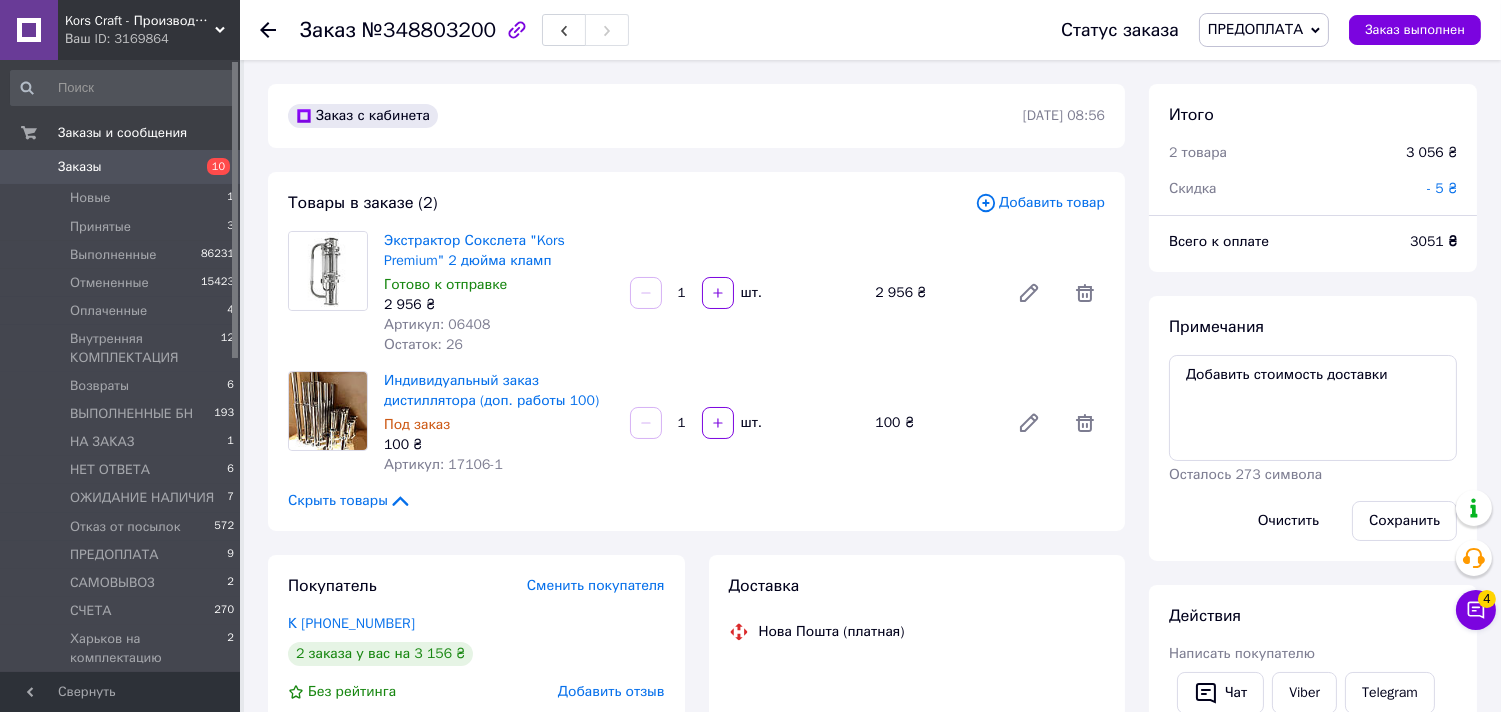 scroll, scrollTop: 223, scrollLeft: 0, axis: vertical 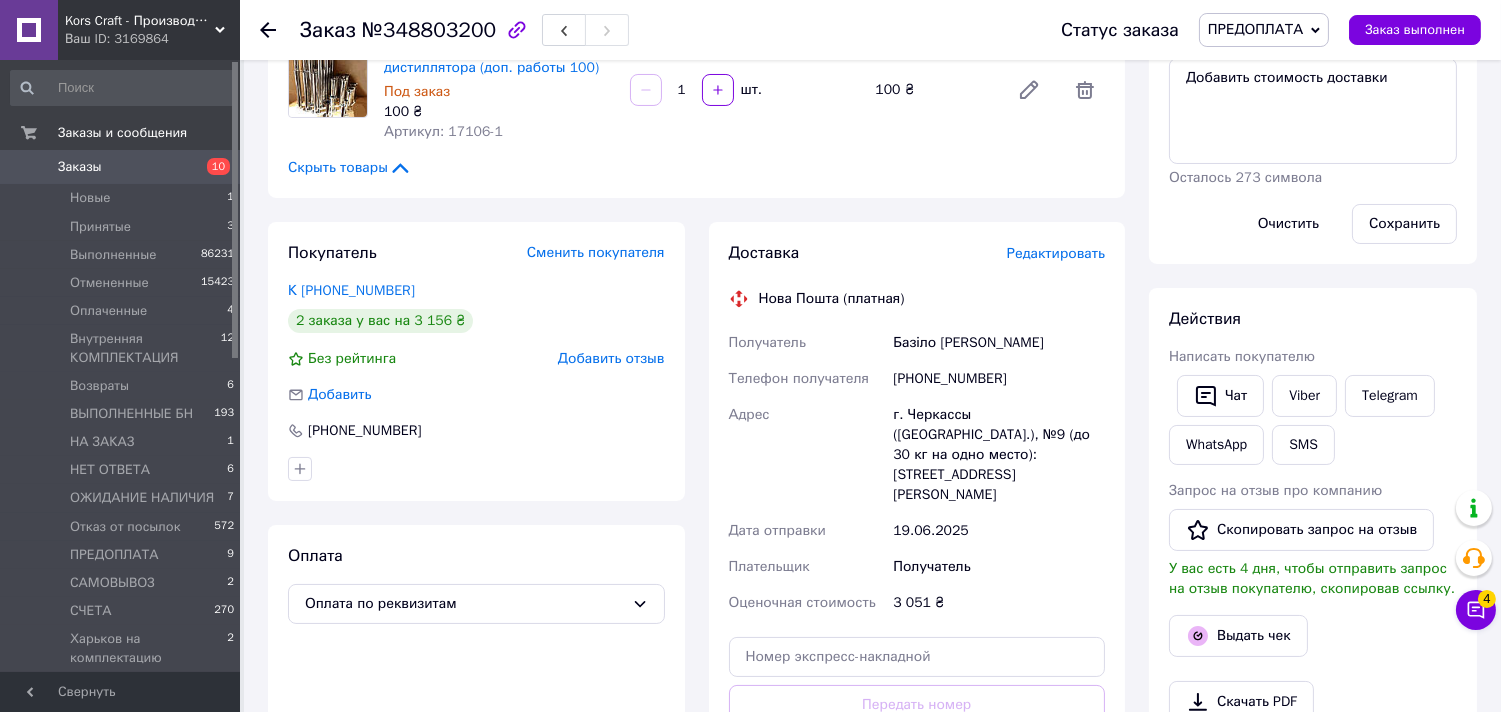 click 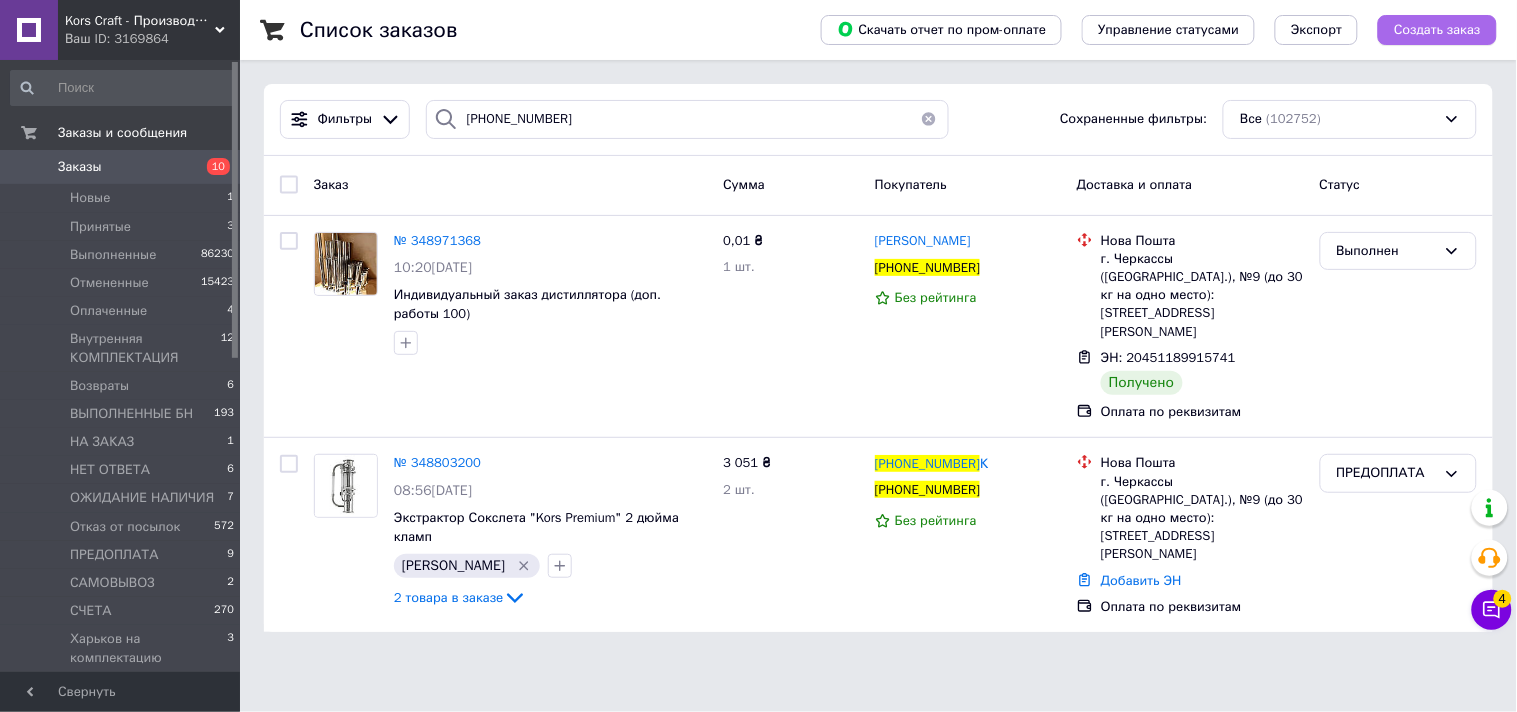 click on "Создать заказ" at bounding box center (1437, 30) 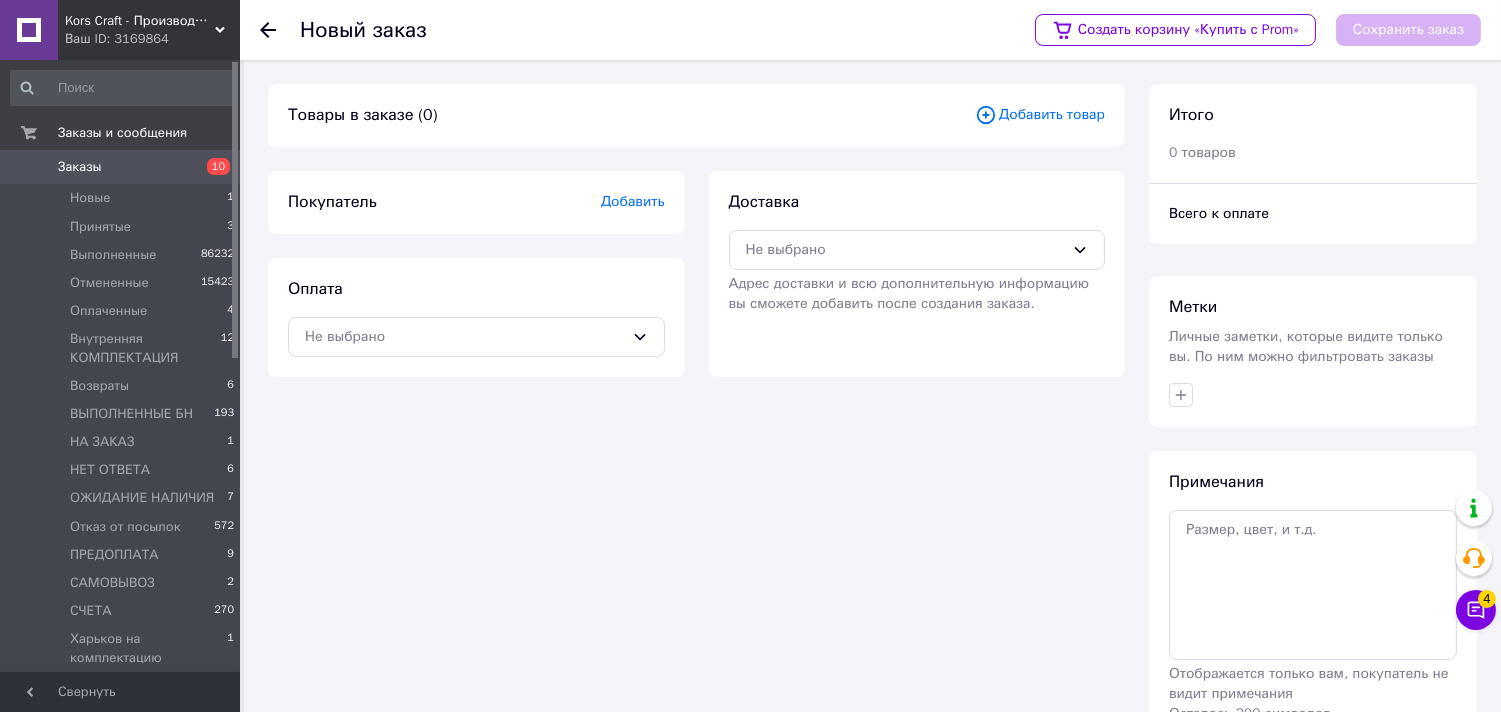 click on "Добавить товар" at bounding box center (1040, 115) 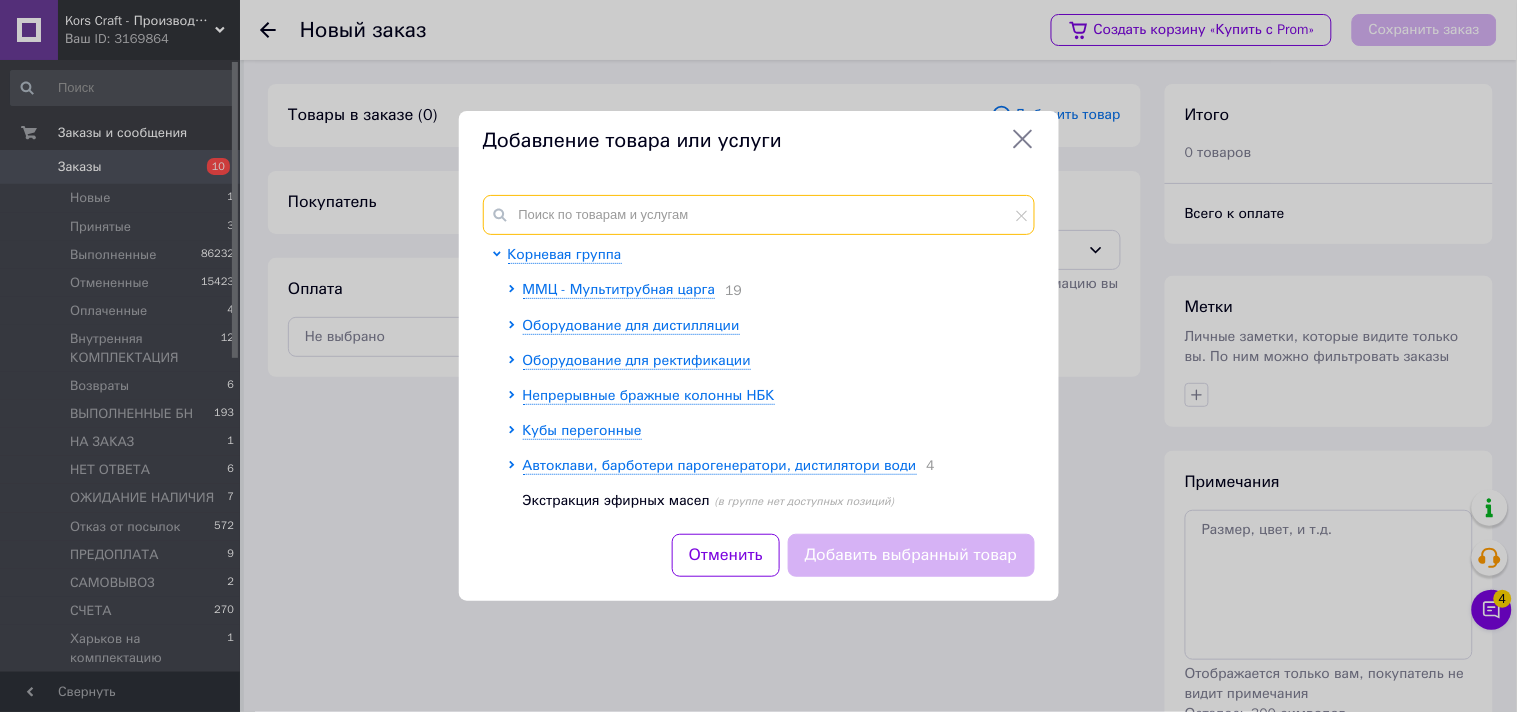 click at bounding box center (759, 215) 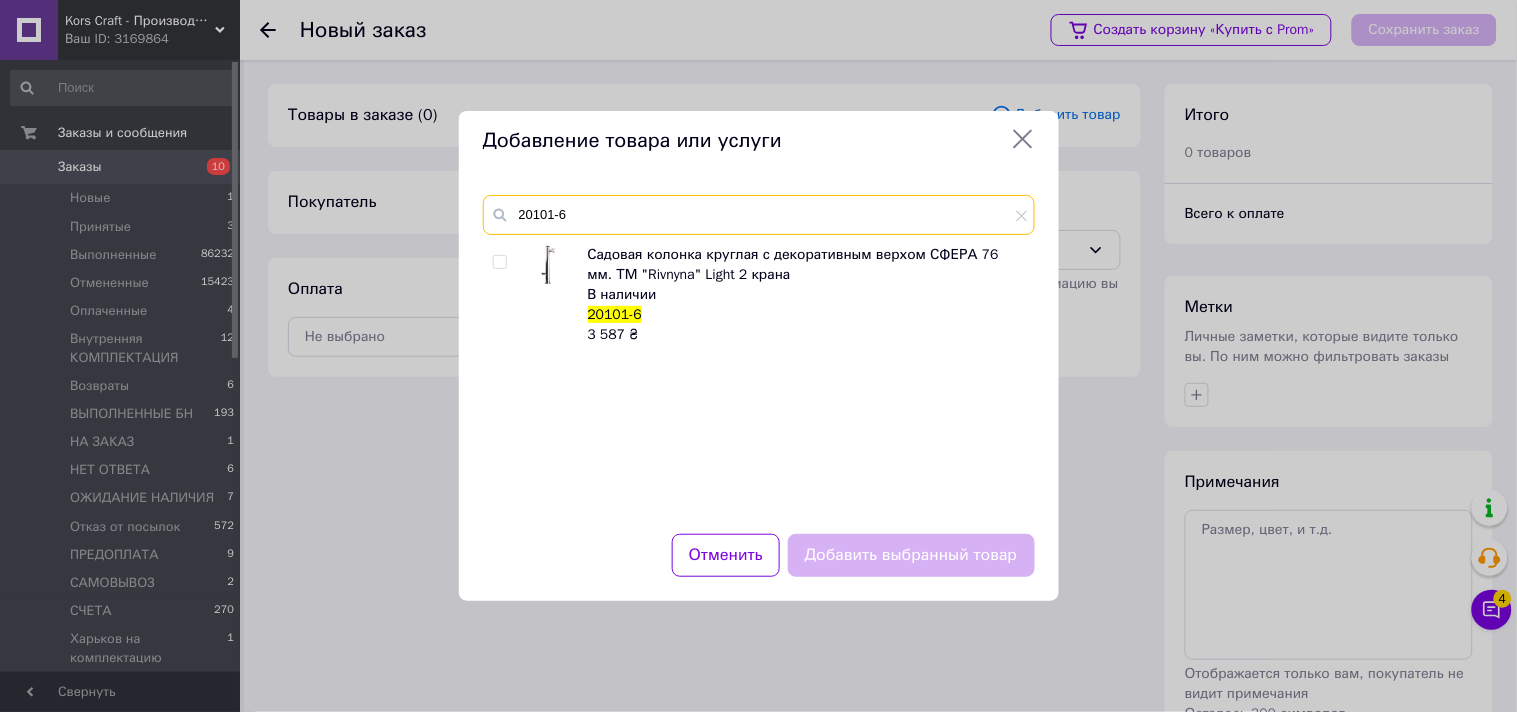 type on "20101-6" 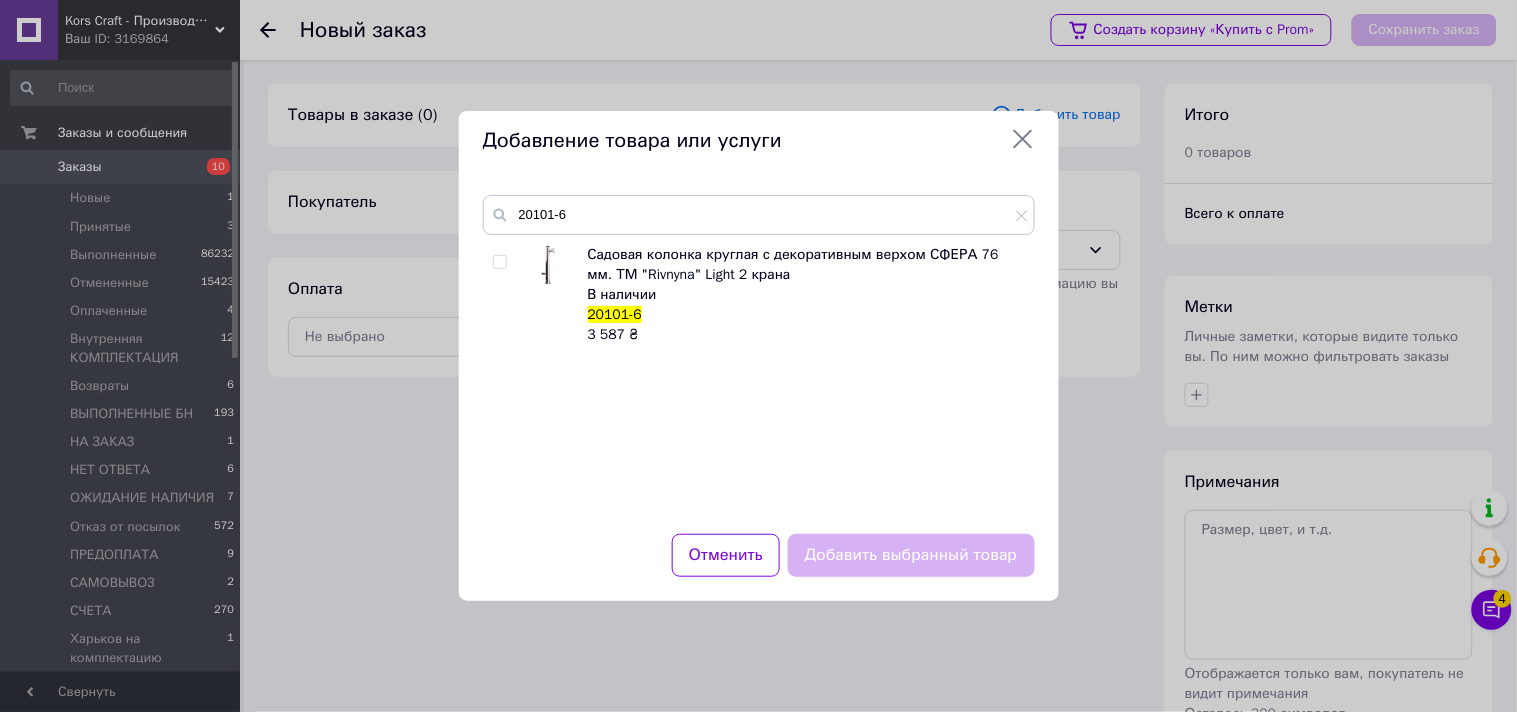click at bounding box center [499, 262] 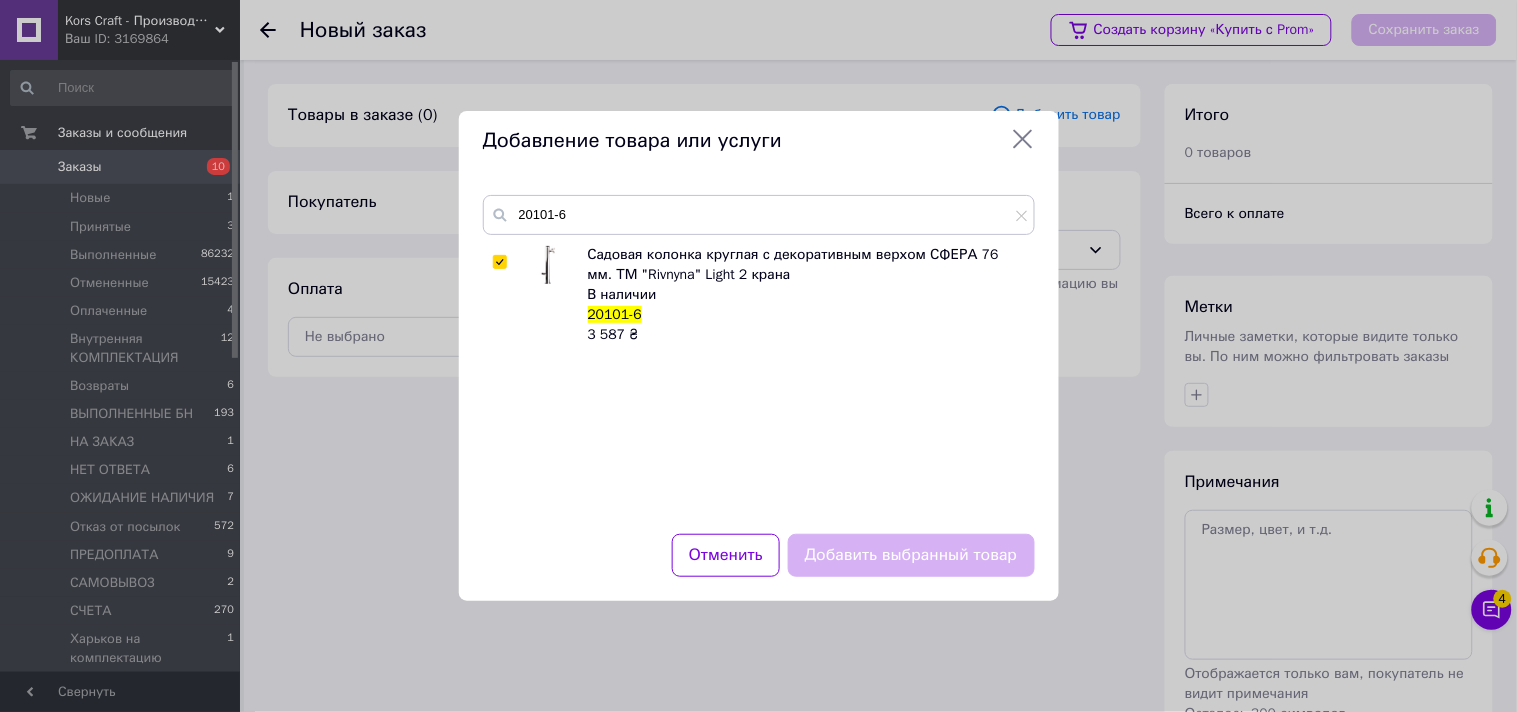 checkbox on "true" 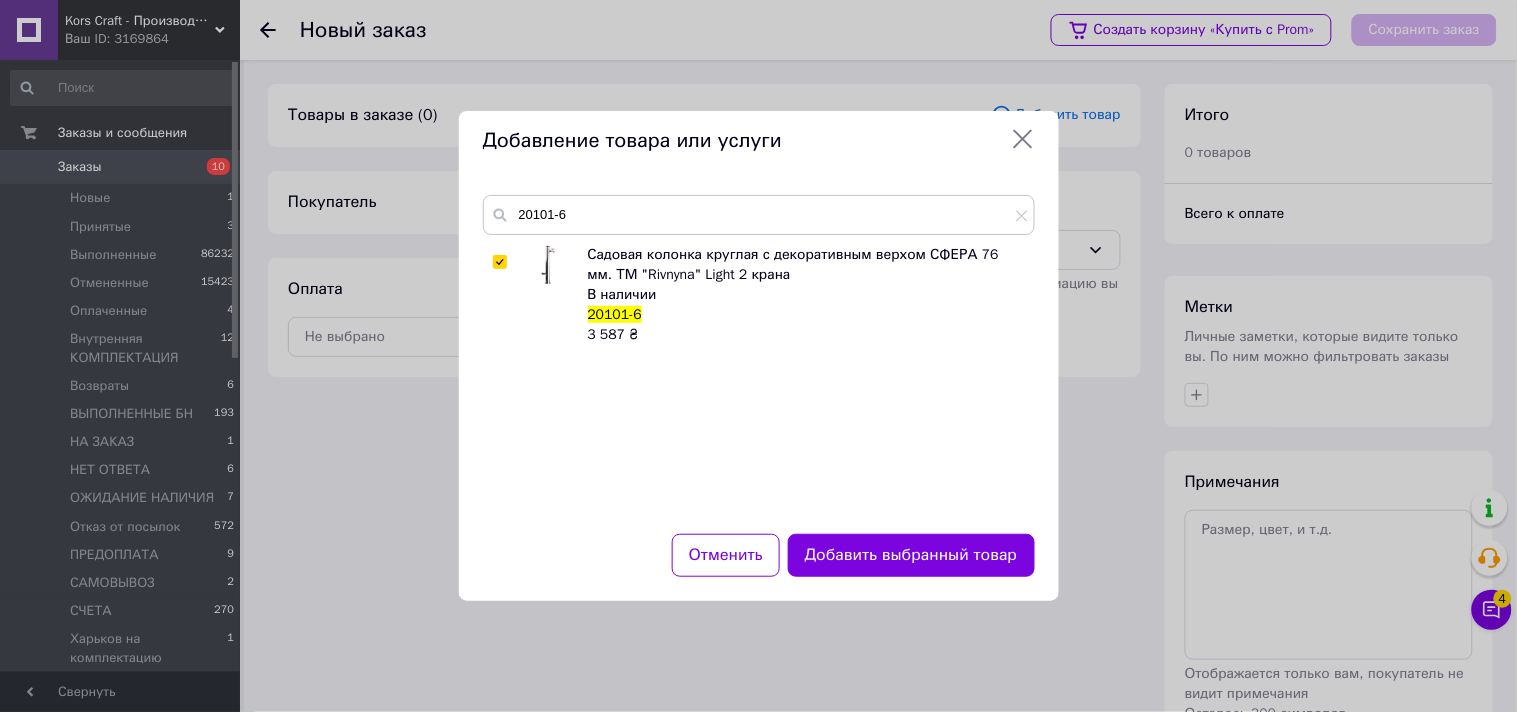 drag, startPoint x: 828, startPoint y: 561, endPoint x: 821, endPoint y: 550, distance: 13.038404 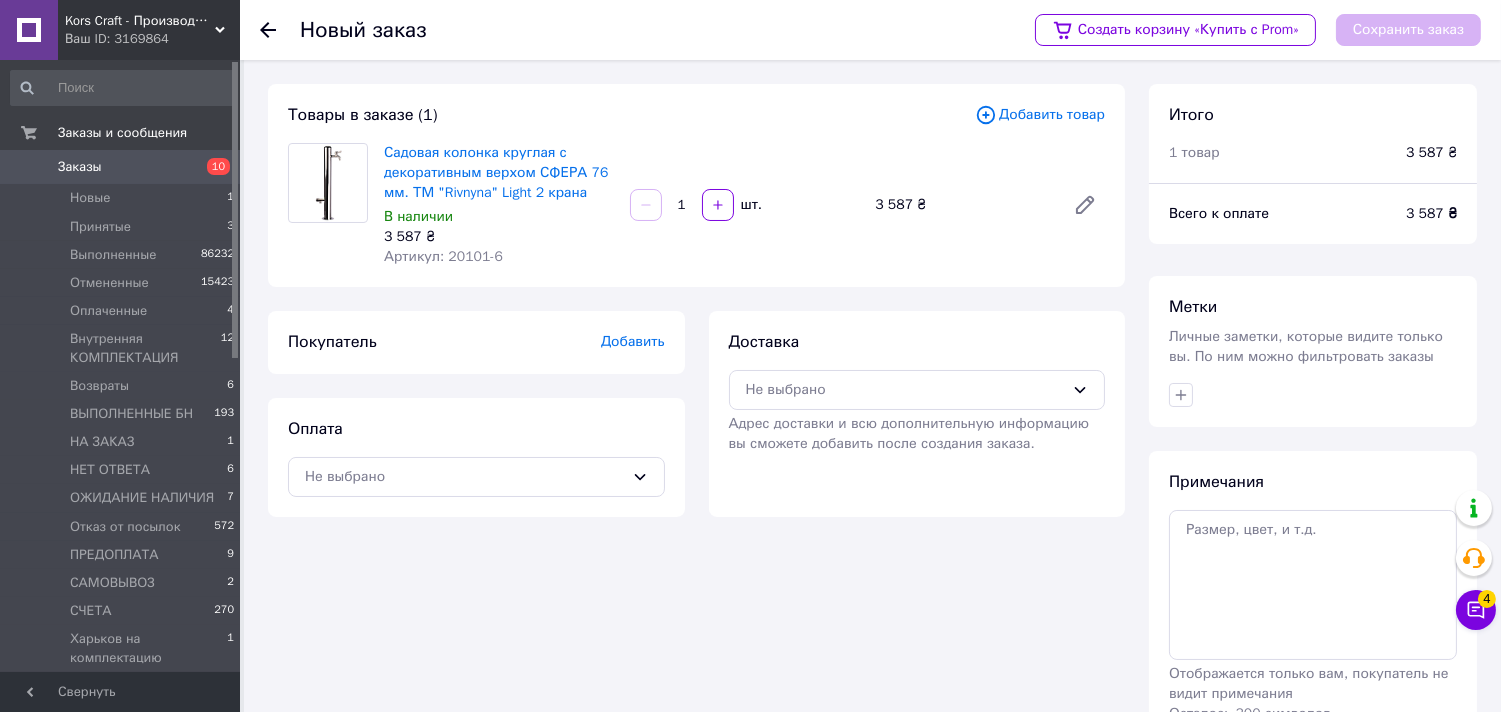 click on "Заказы" at bounding box center (121, 167) 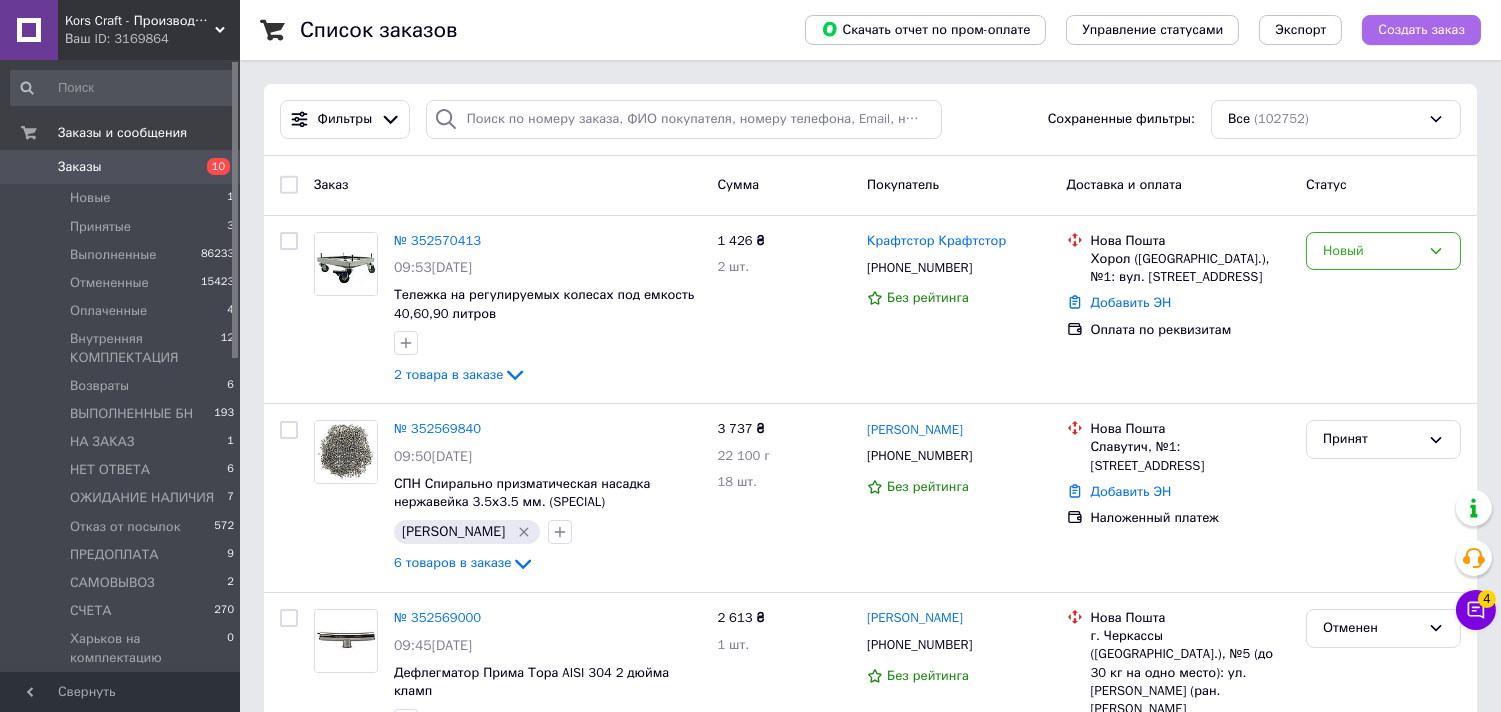 click on "Создать заказ" at bounding box center (1421, 30) 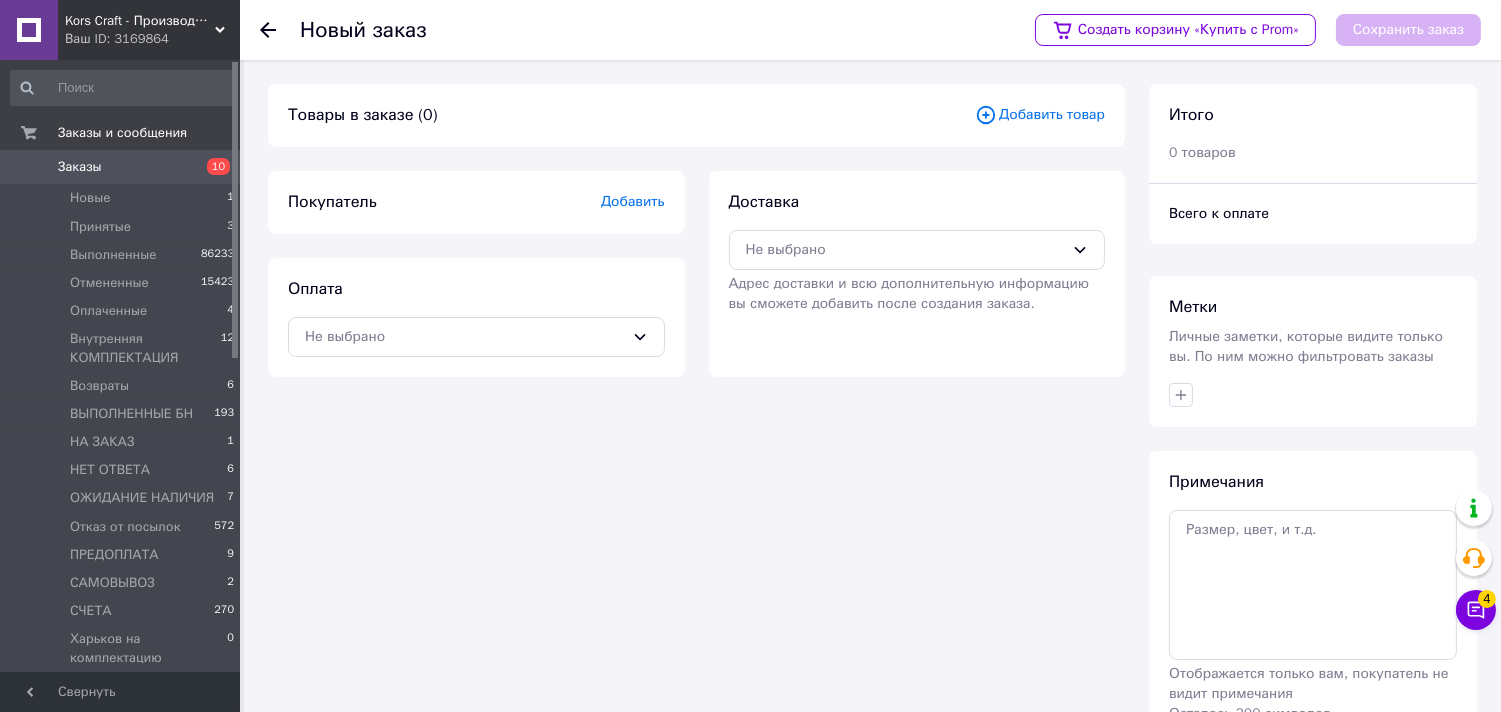 click on "Добавить товар" at bounding box center (1040, 115) 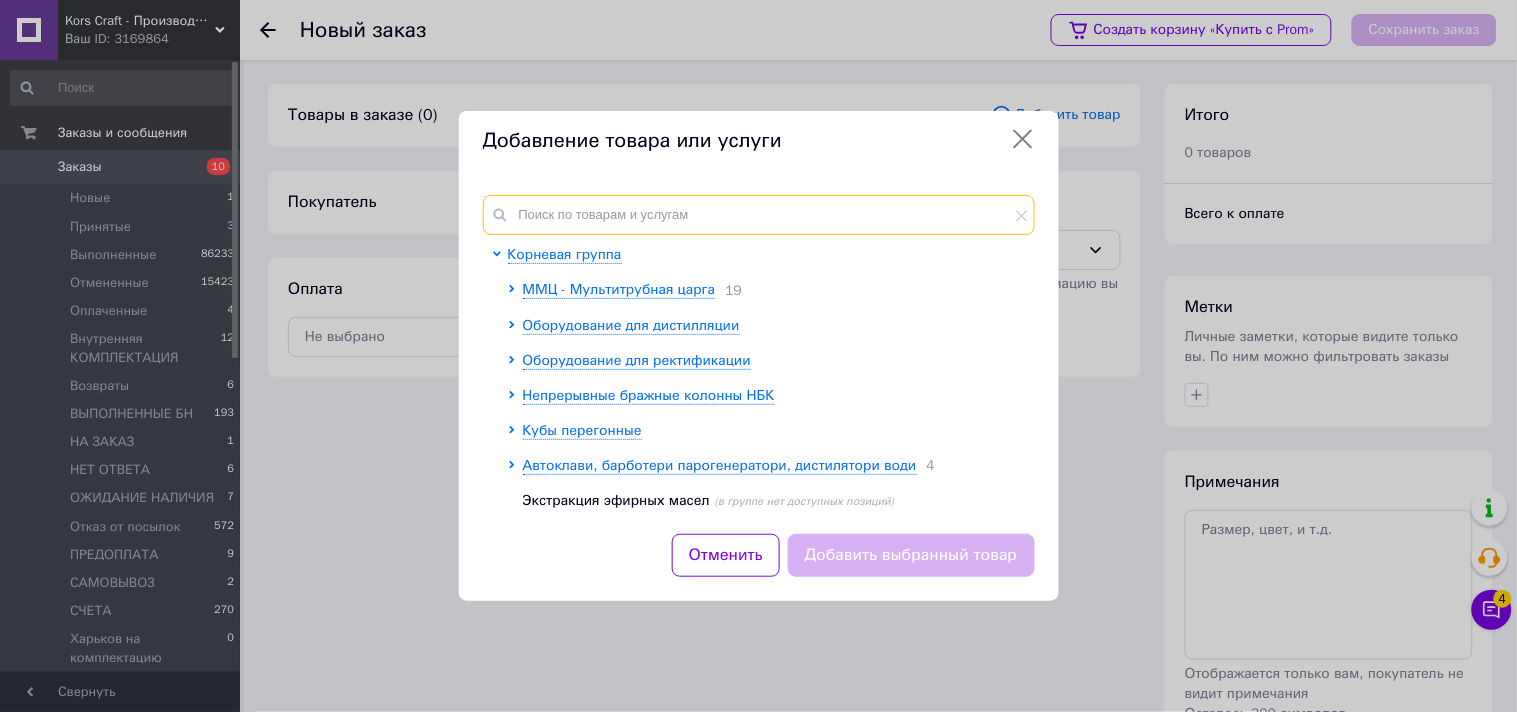 click at bounding box center (759, 215) 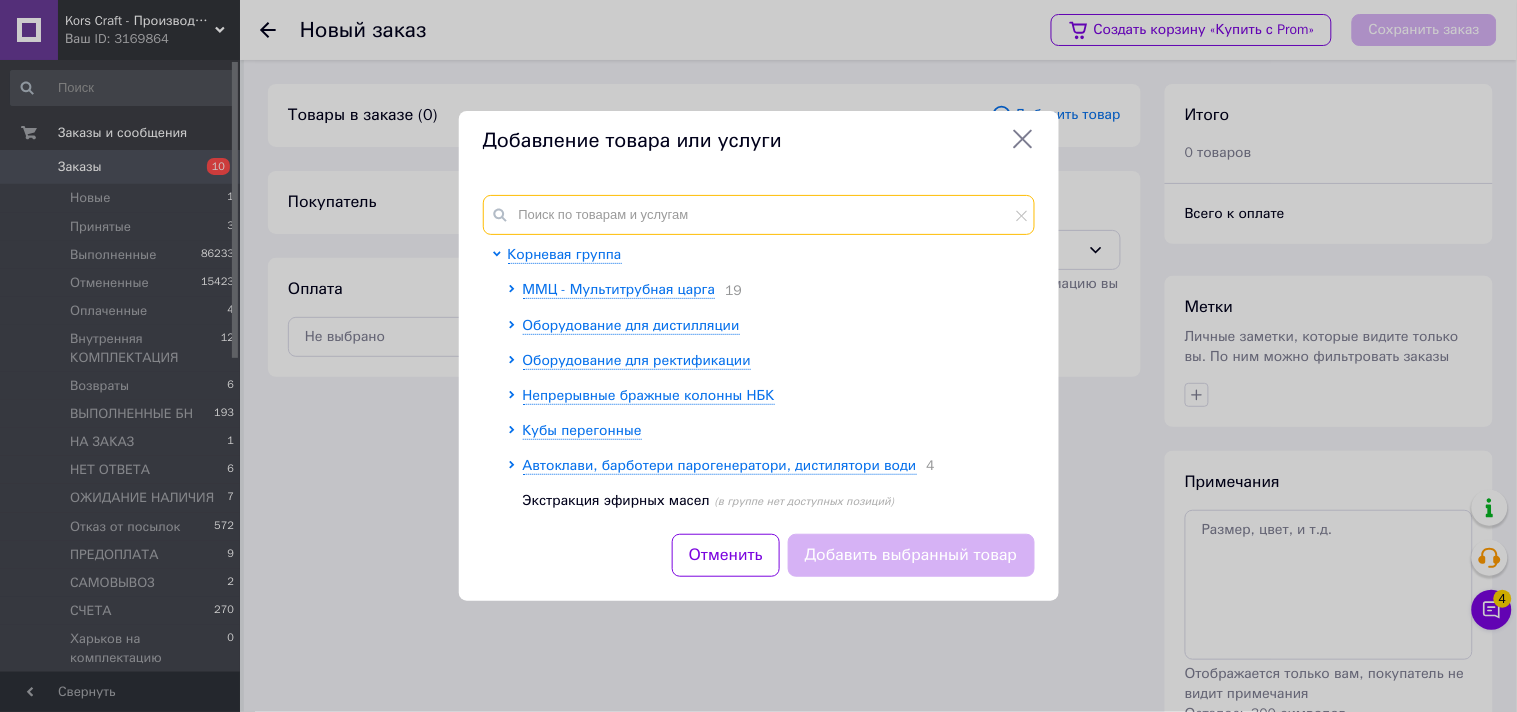 paste on "20101-6" 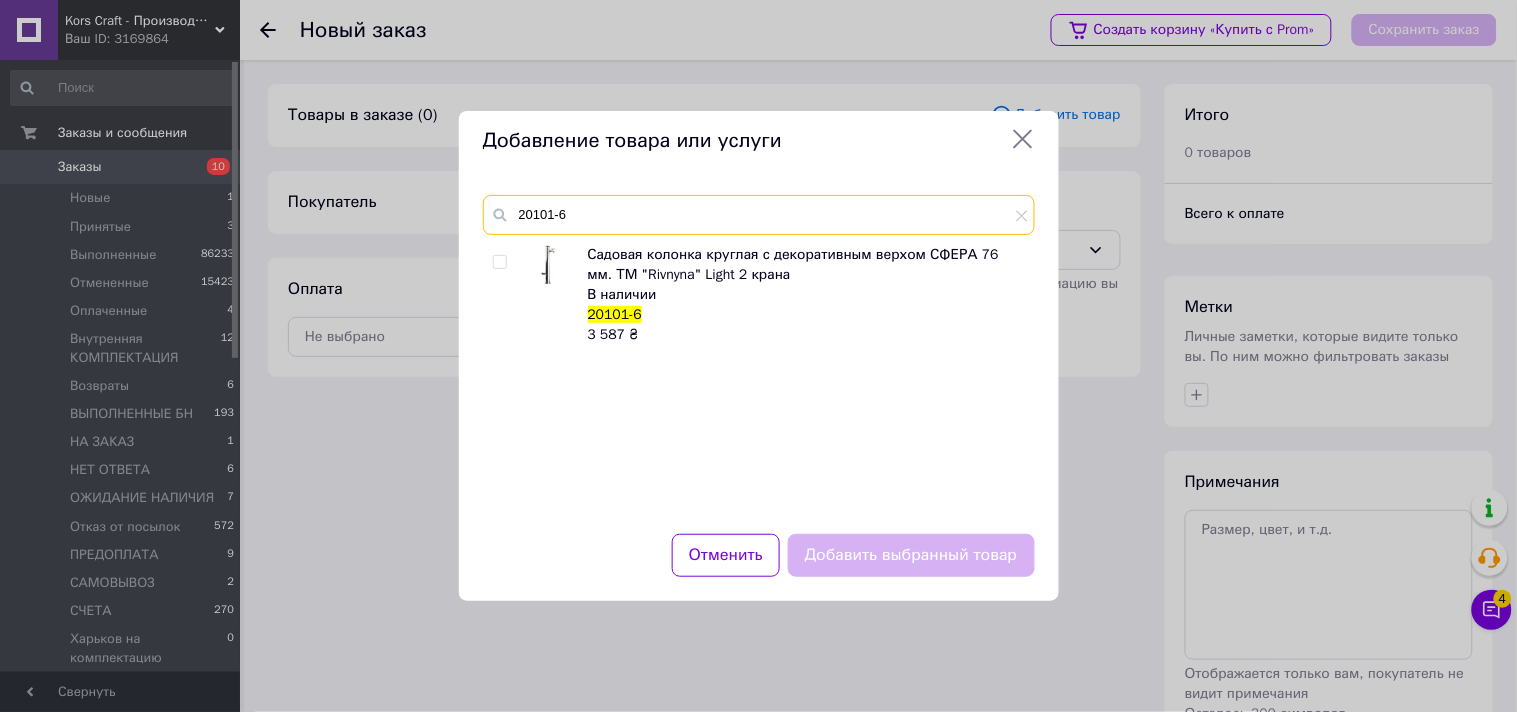 type on "20101-6" 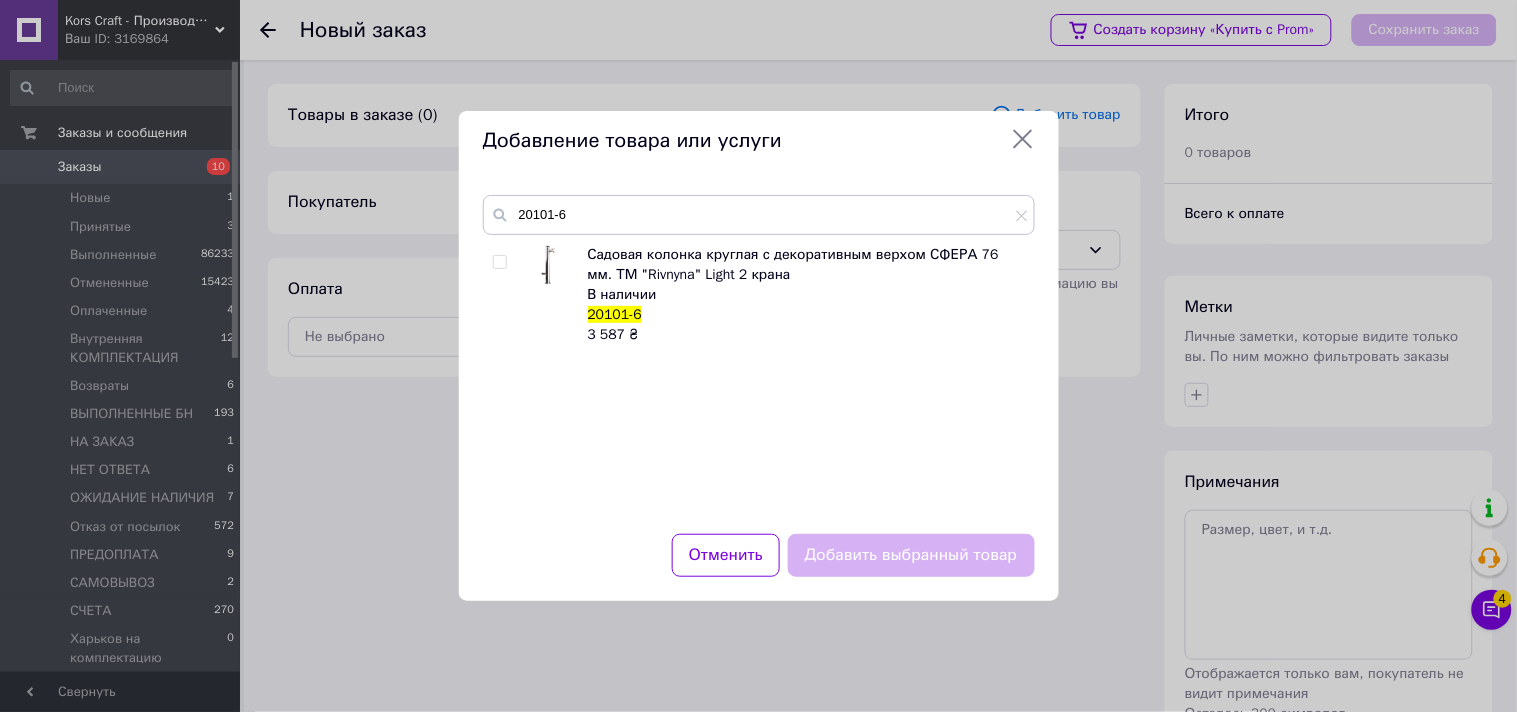 click at bounding box center (499, 262) 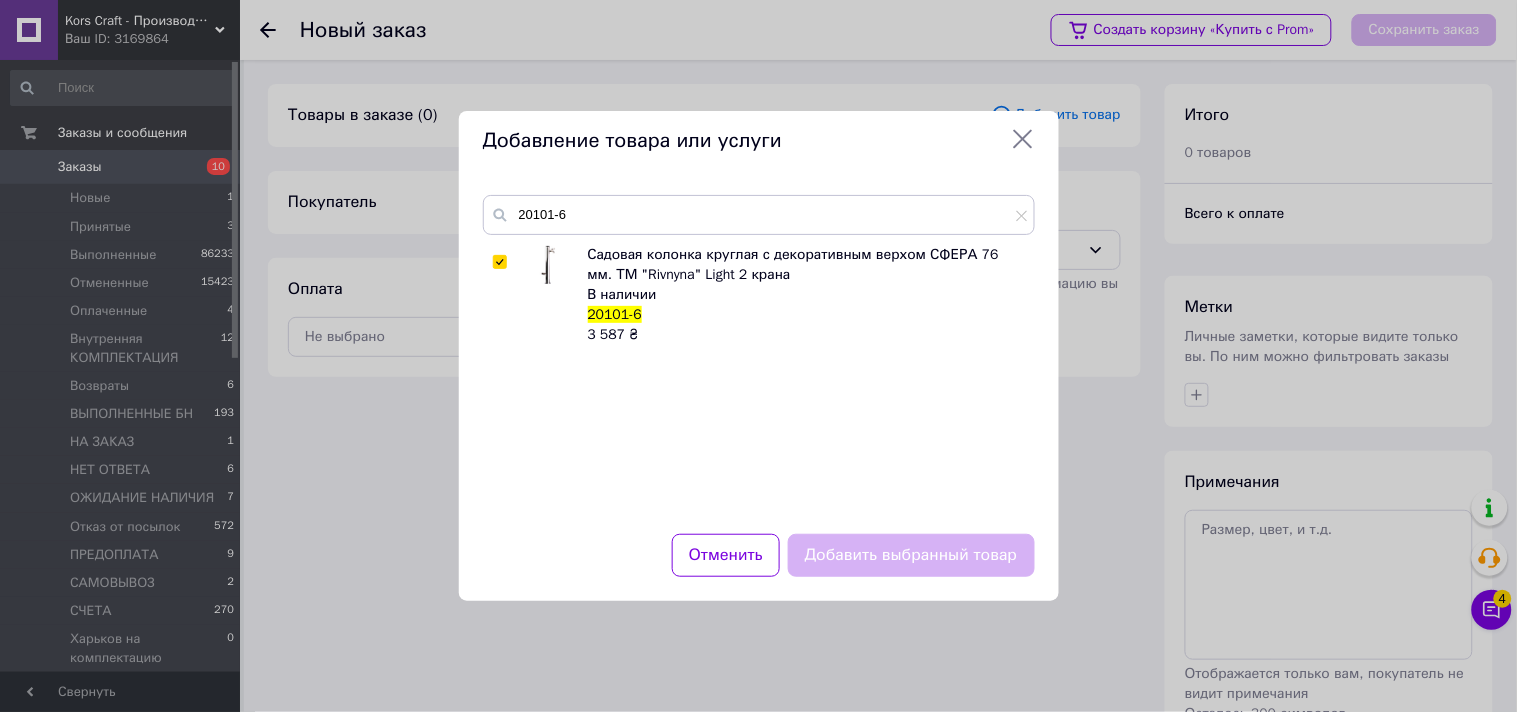 checkbox on "true" 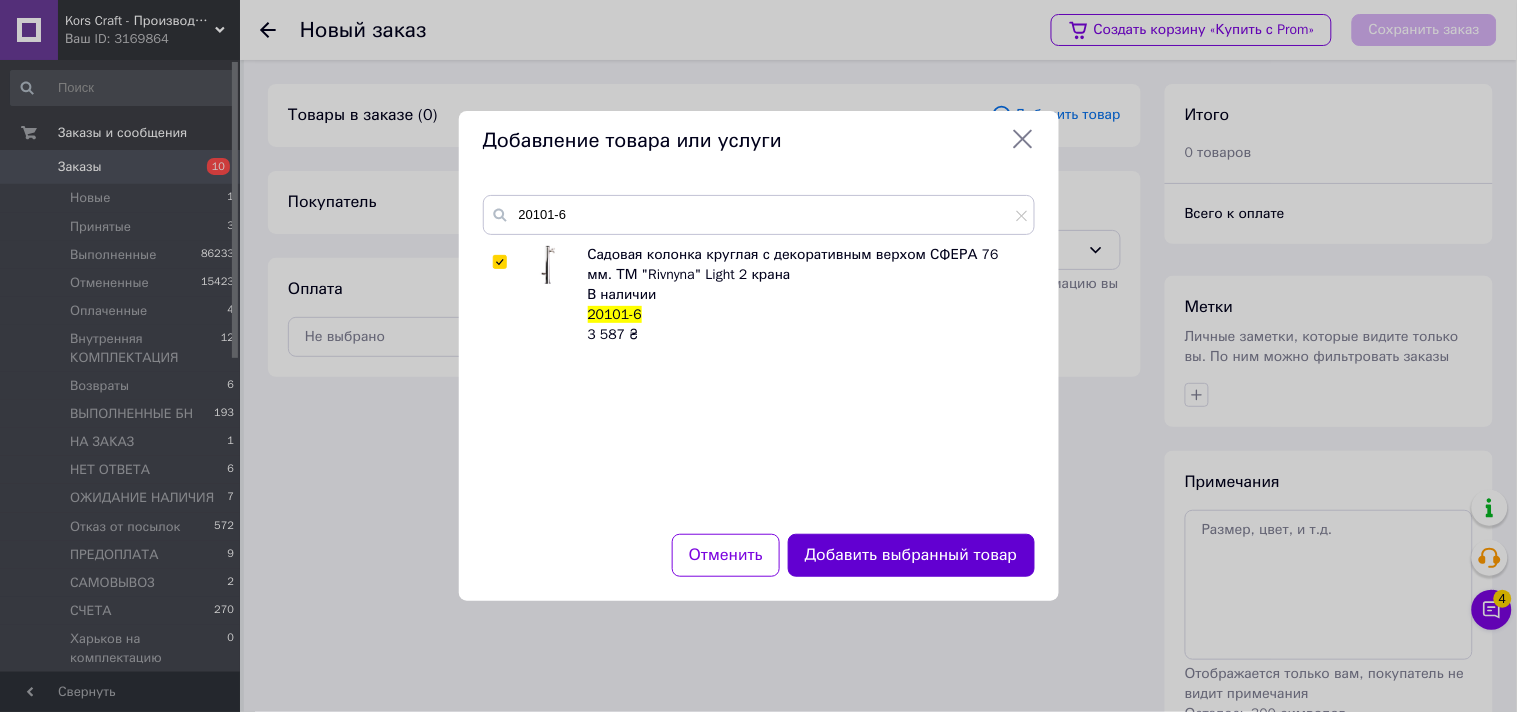 click on "Добавить выбранный товар" at bounding box center [911, 555] 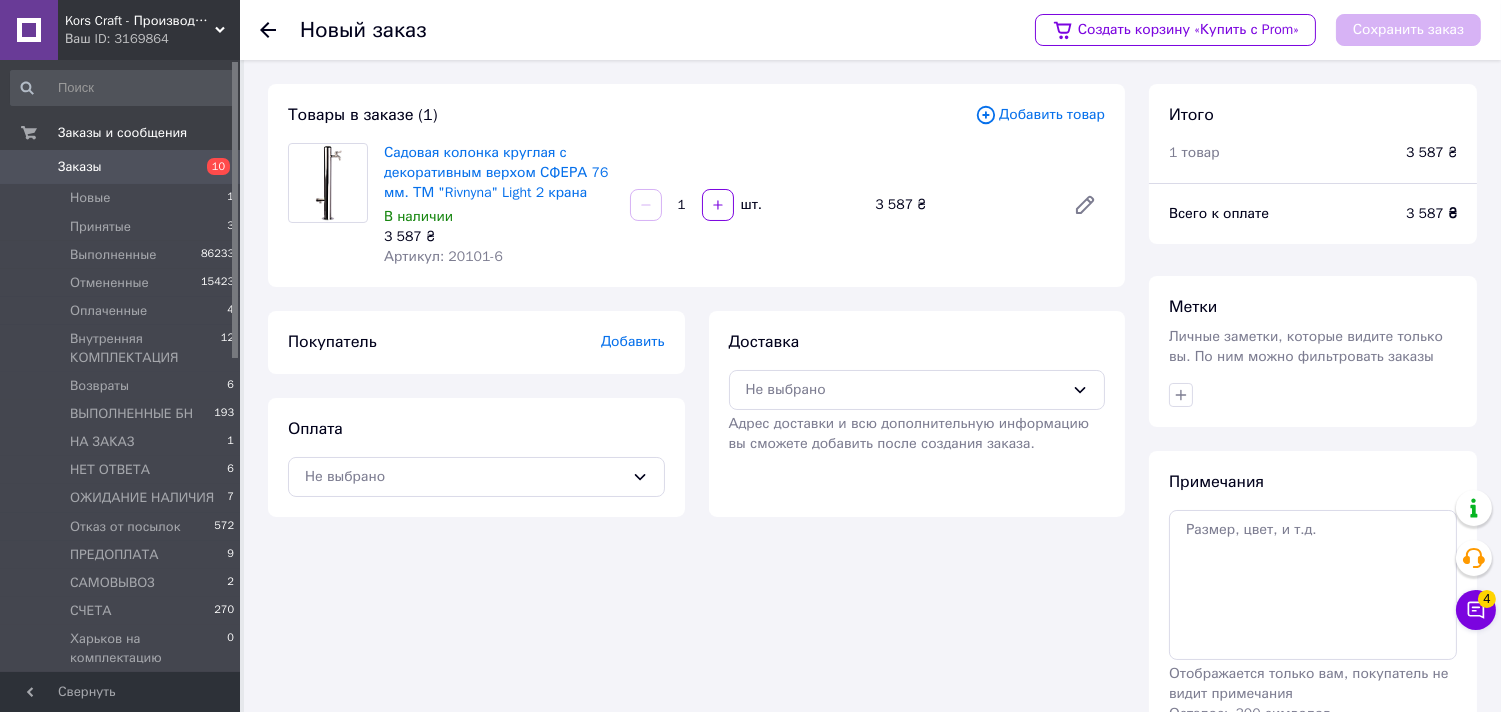 click on "Добавить товар" at bounding box center (1040, 115) 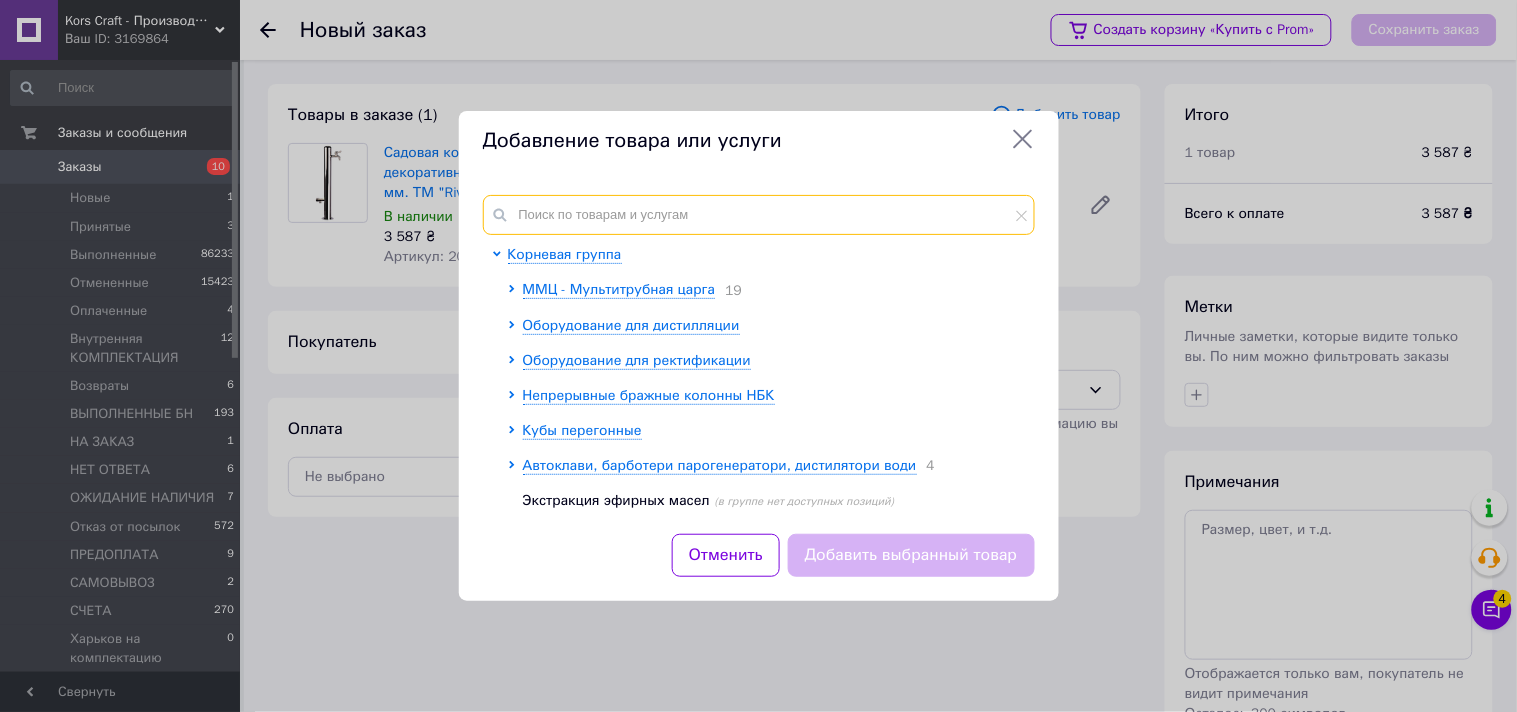 click at bounding box center [759, 215] 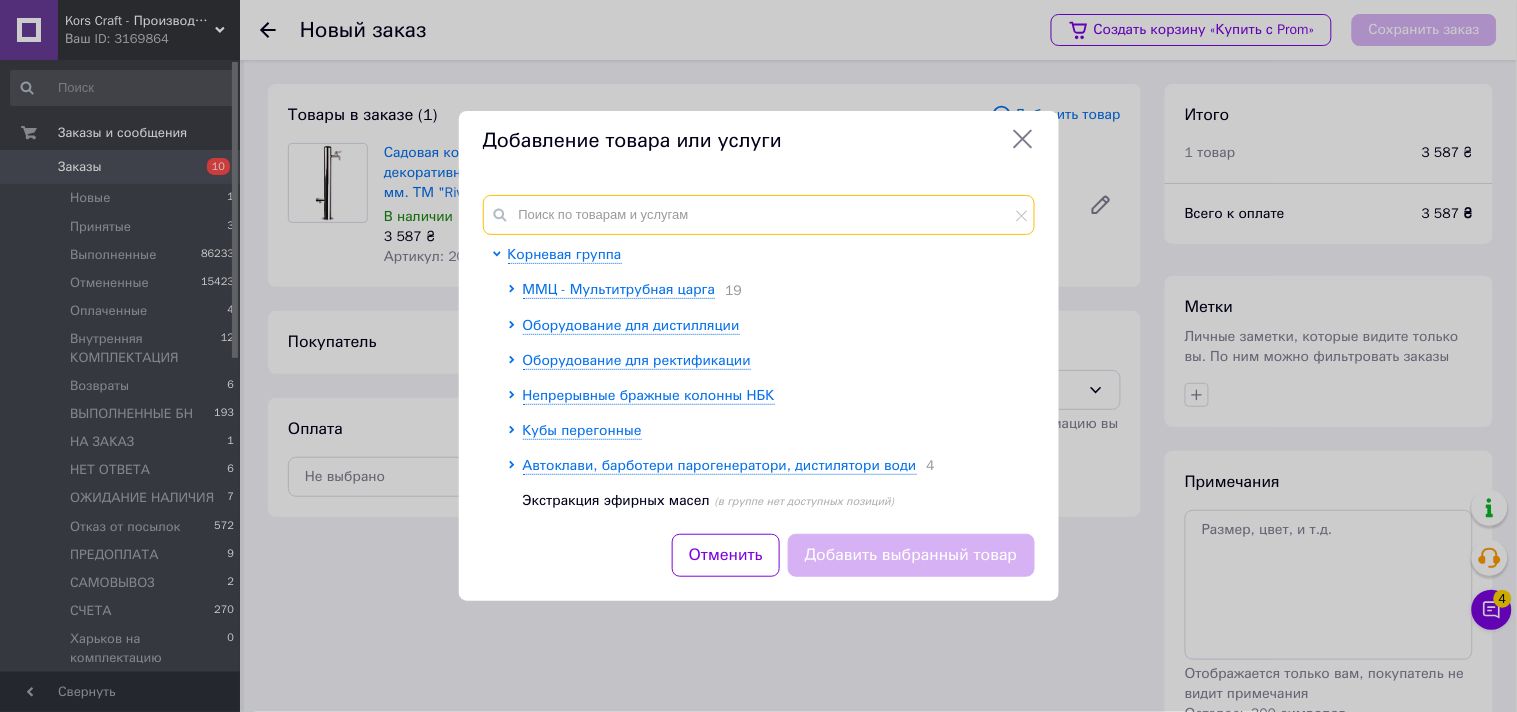 paste on "20104-1" 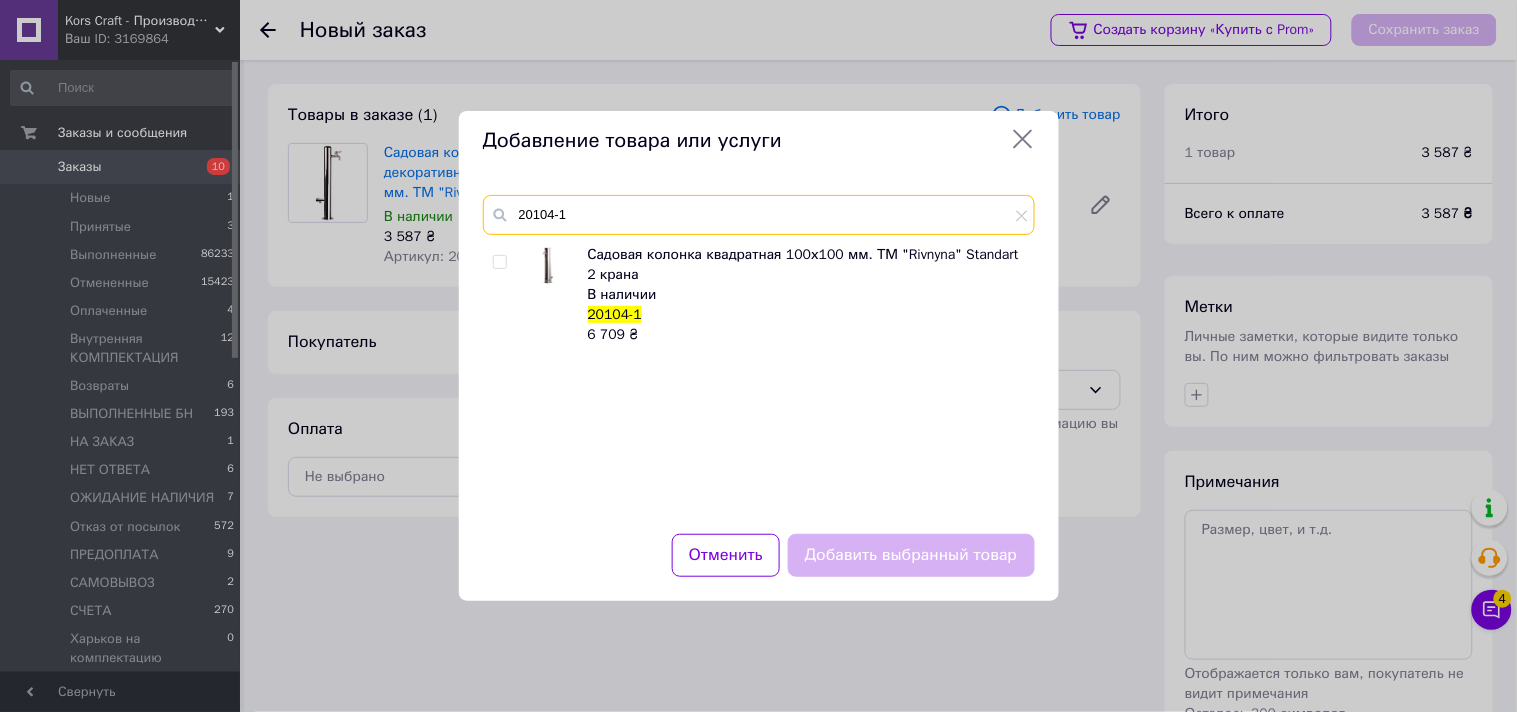 type on "20104-1" 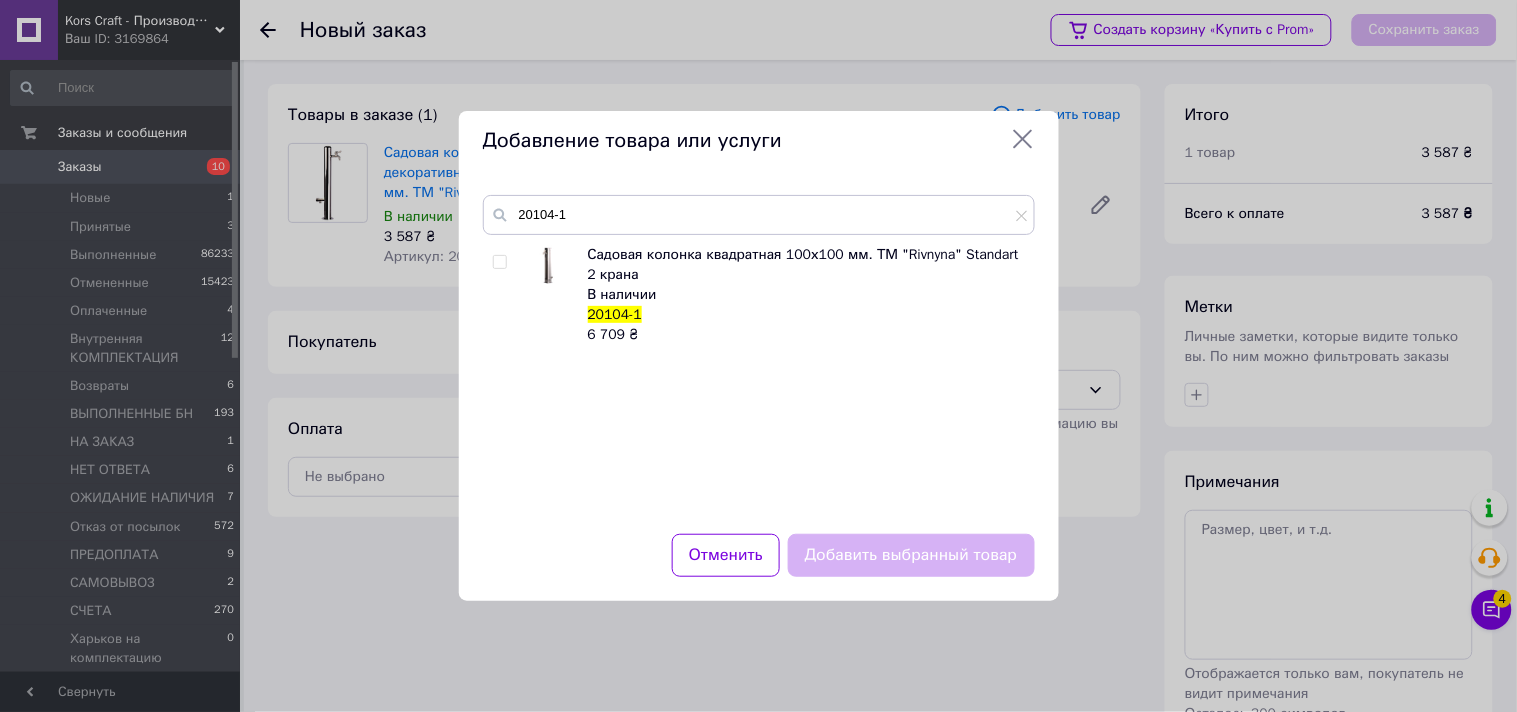 click at bounding box center [499, 262] 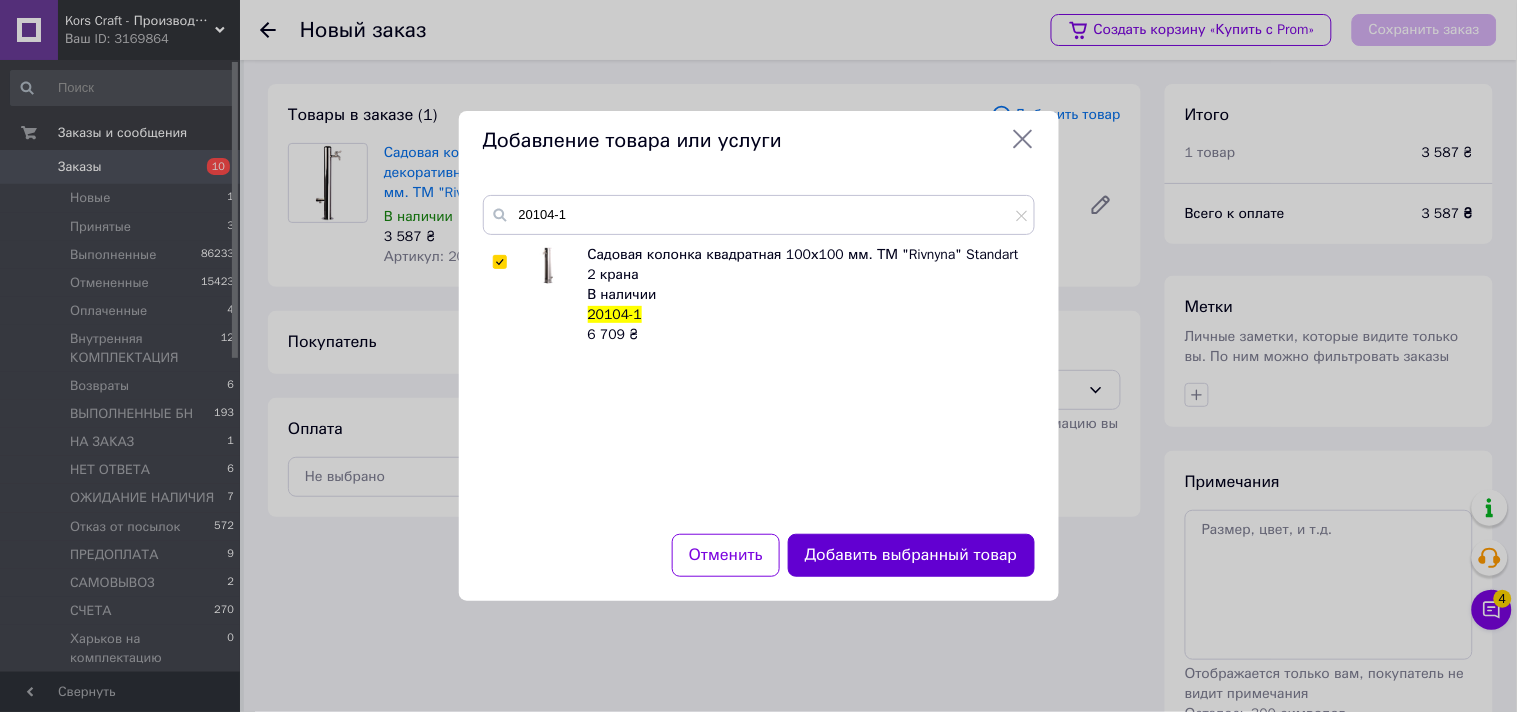 click on "Добавить выбранный товар" at bounding box center [911, 555] 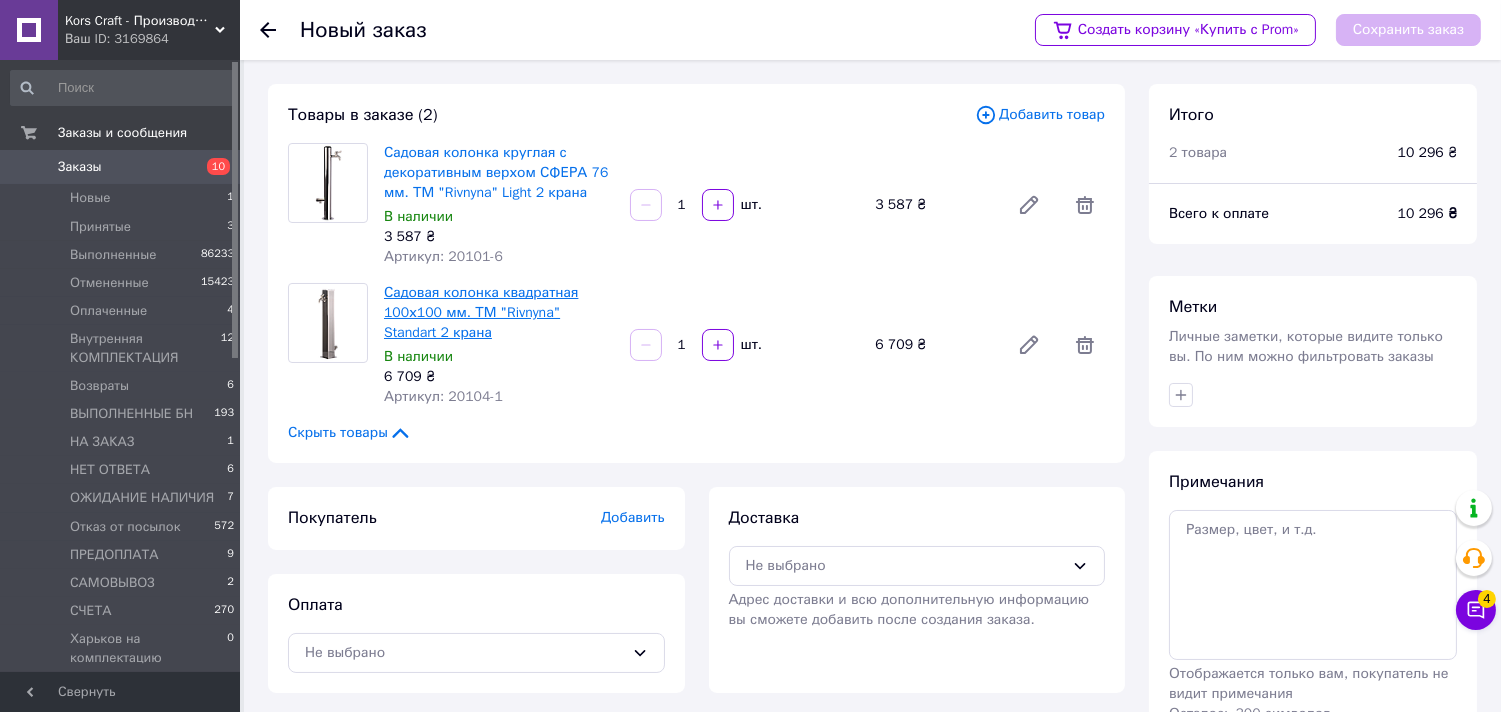 click on "Садовая колонка квадратная 100х100 мм. ТМ "Rivnyna" Standart 2 крана" at bounding box center [481, 312] 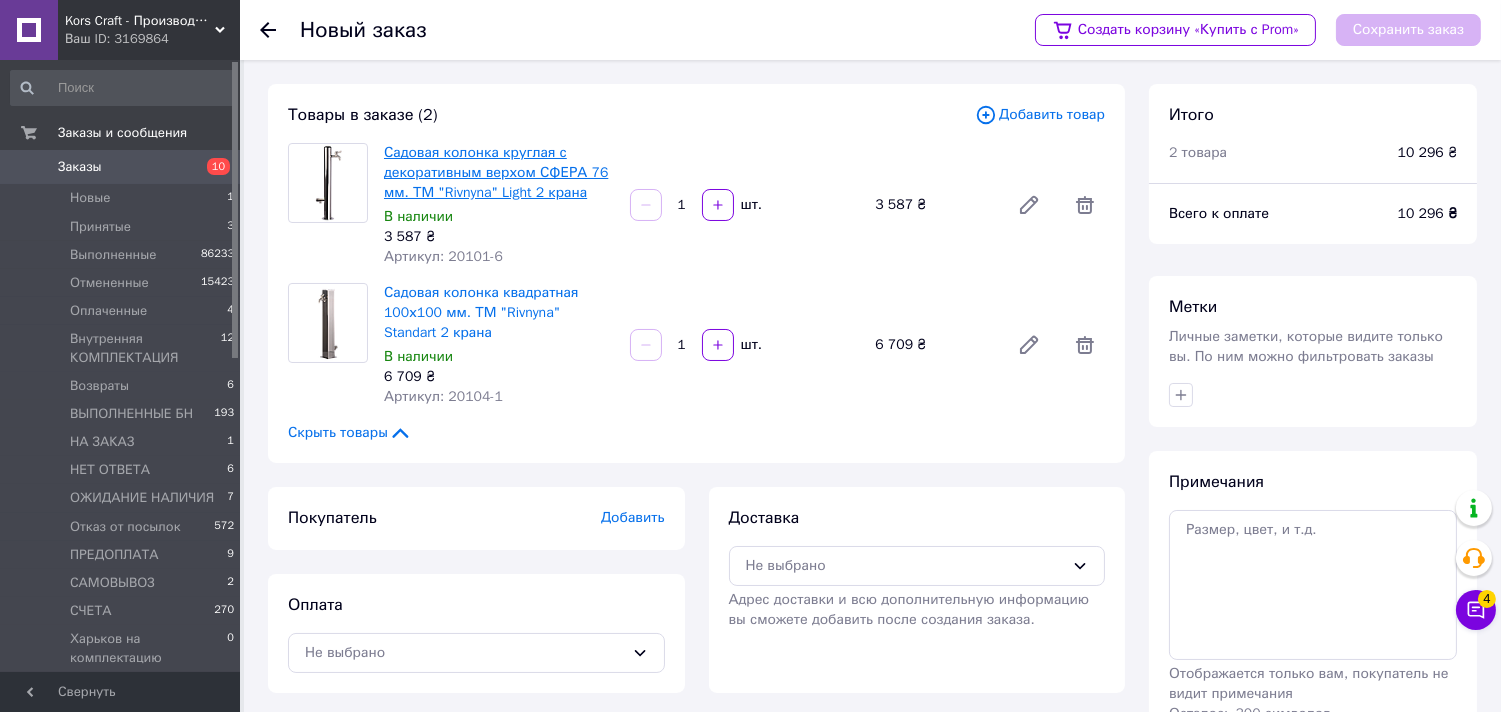 click on "Садовая колонка круглая с декоративным верхом СФЕРА 76 мм. ТМ "Rivnyna" Light 2 крана" at bounding box center [496, 172] 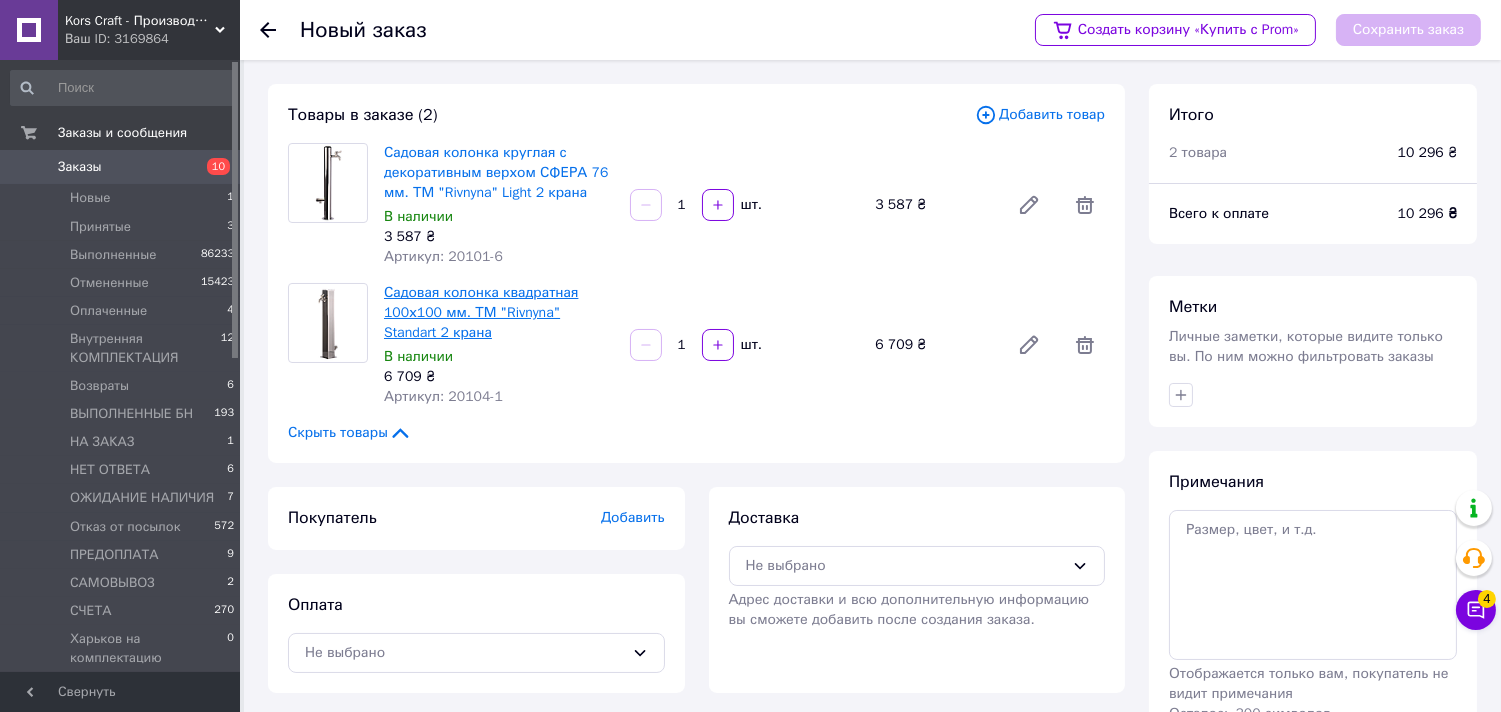 click on "Садовая колонка квадратная 100х100 мм. ТМ "Rivnyna" Standart 2 крана" at bounding box center [481, 312] 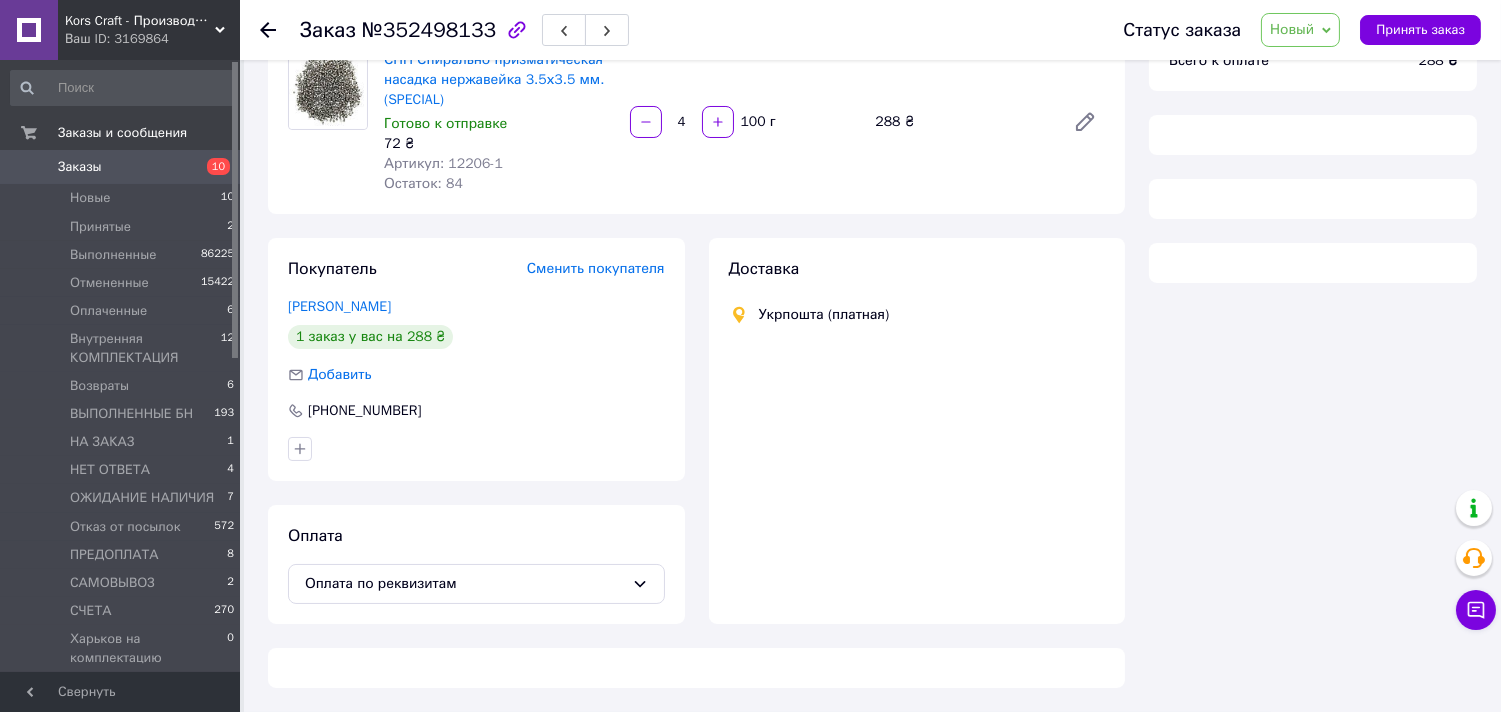 scroll, scrollTop: 202, scrollLeft: 0, axis: vertical 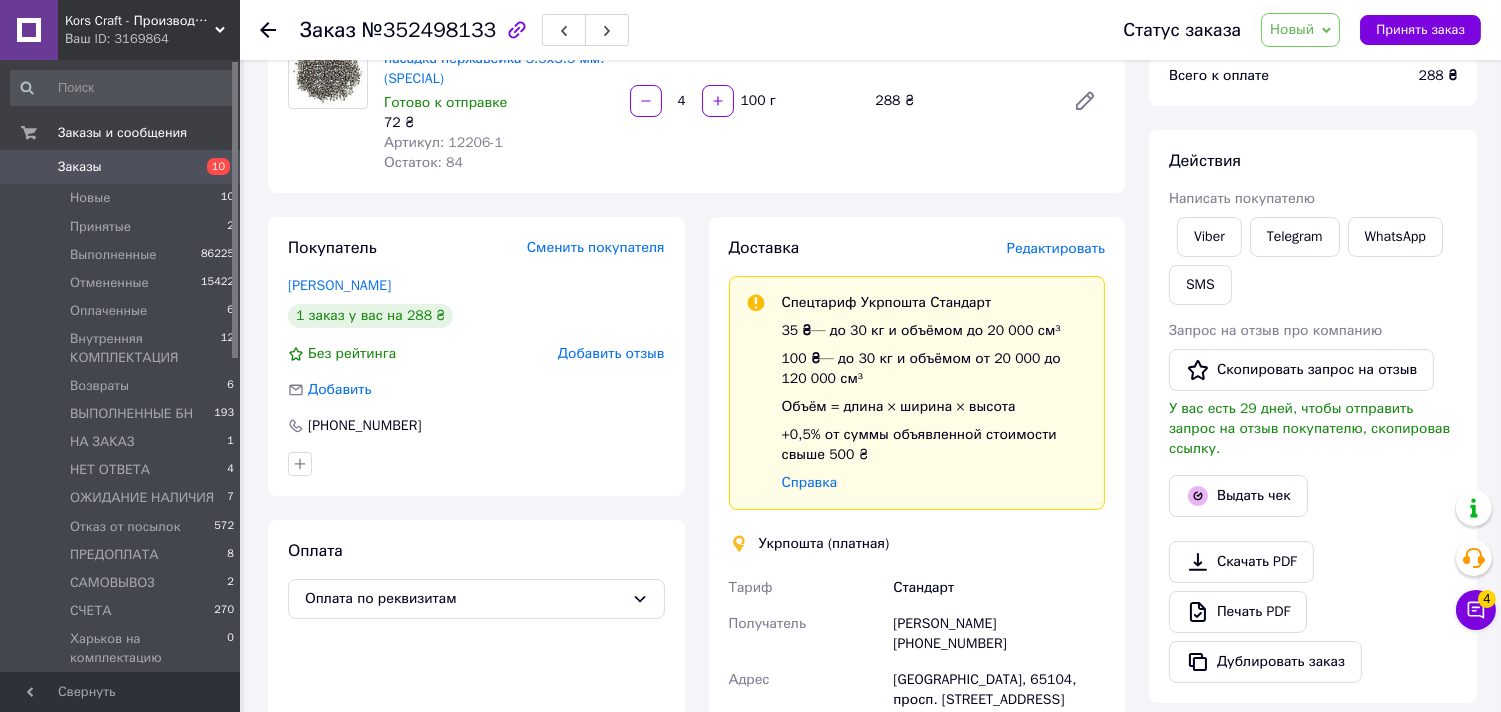 click on "Новый" at bounding box center (1292, 29) 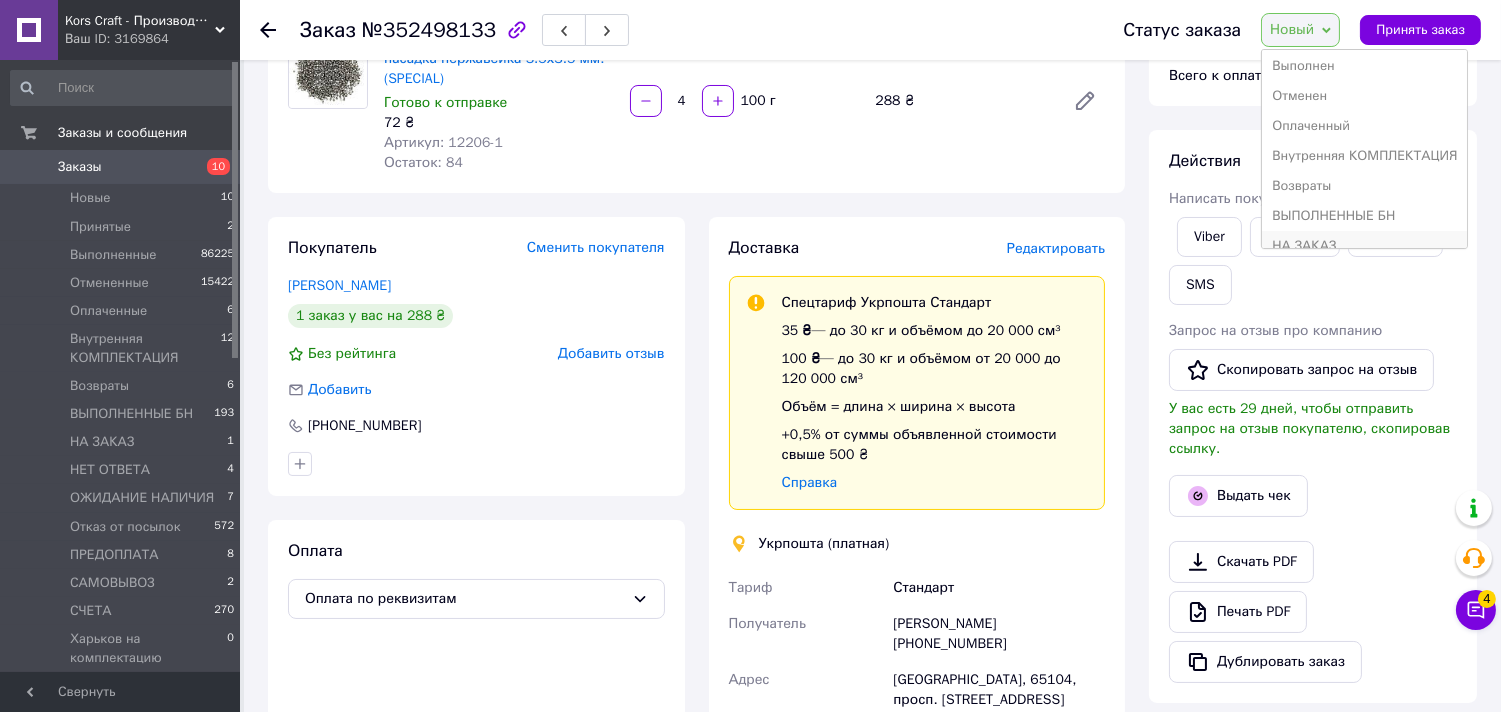 scroll, scrollTop: 0, scrollLeft: 0, axis: both 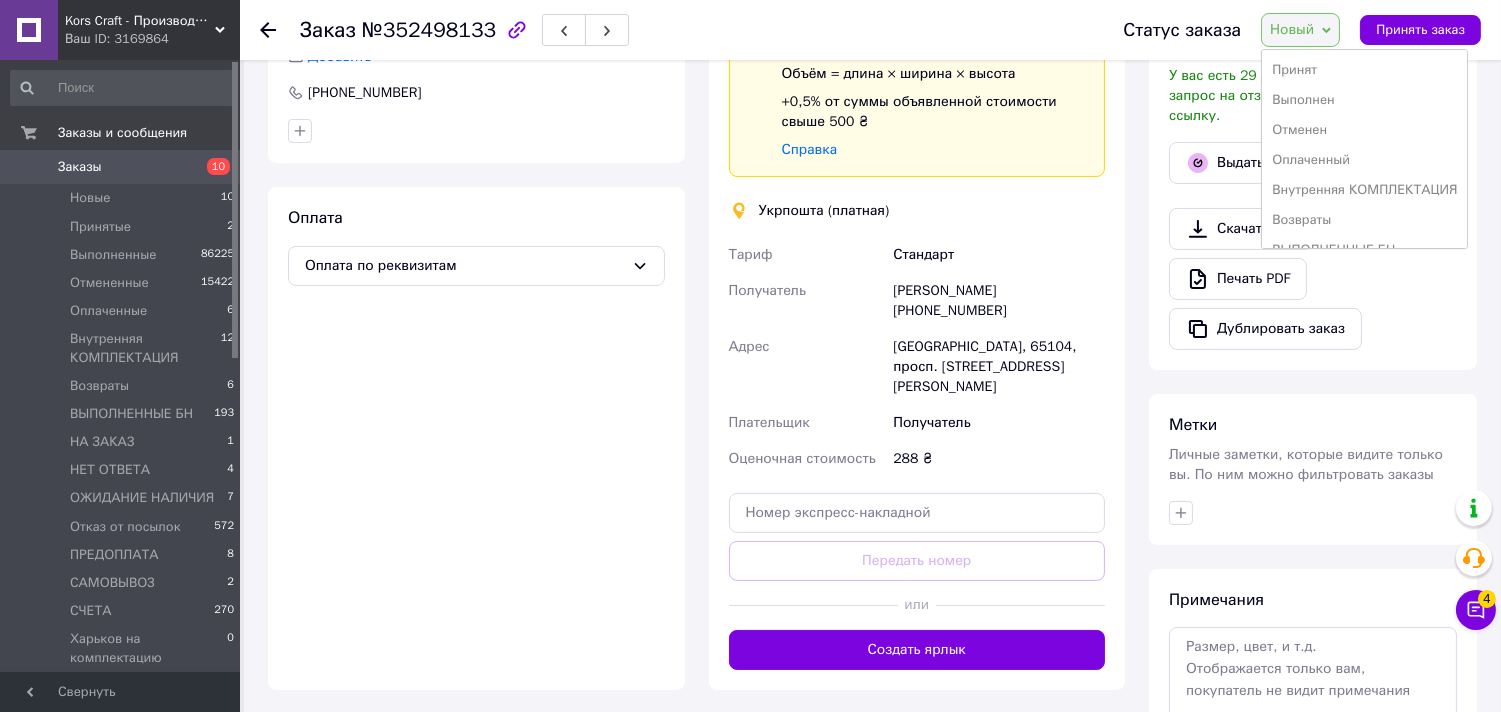 drag, startPoint x: 556, startPoint y: 553, endPoint x: 711, endPoint y: 382, distance: 230.79428 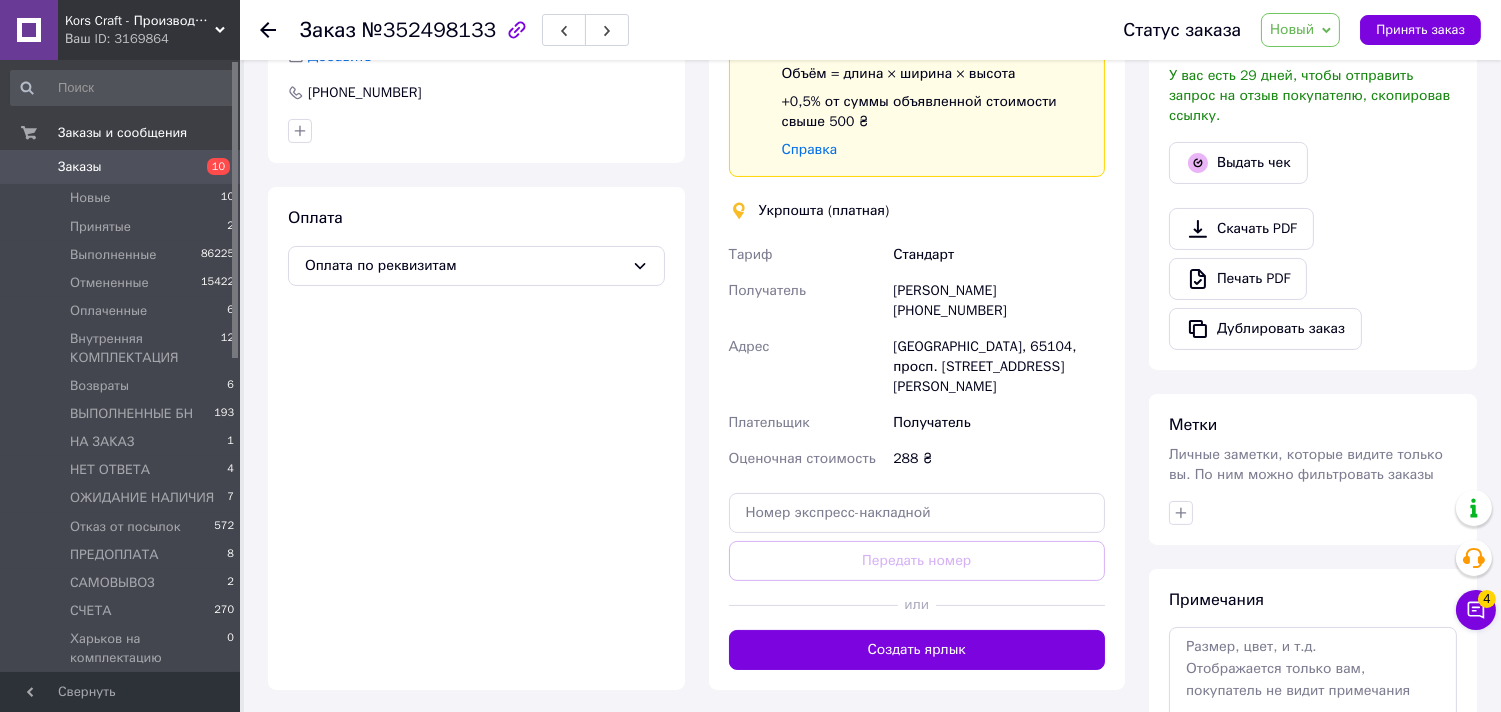 click 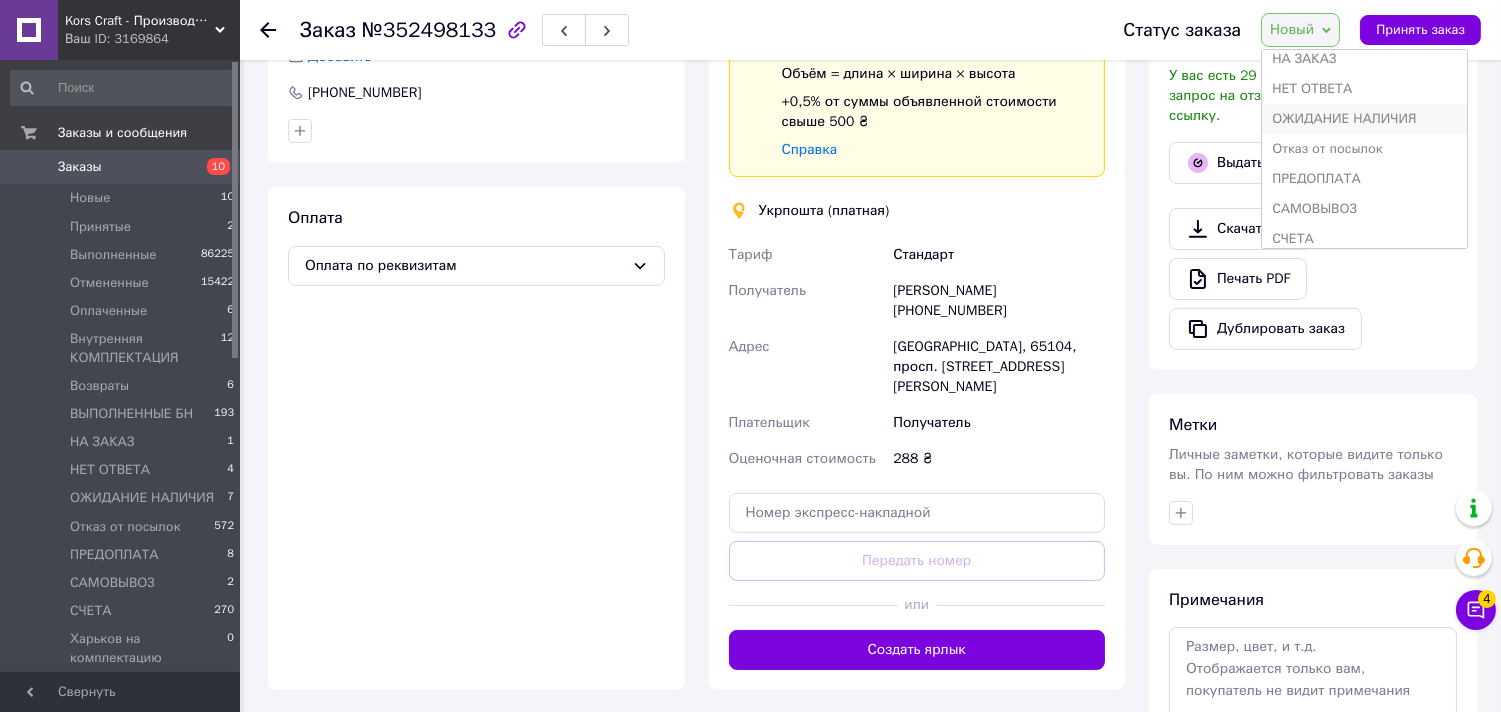 scroll, scrollTop: 222, scrollLeft: 0, axis: vertical 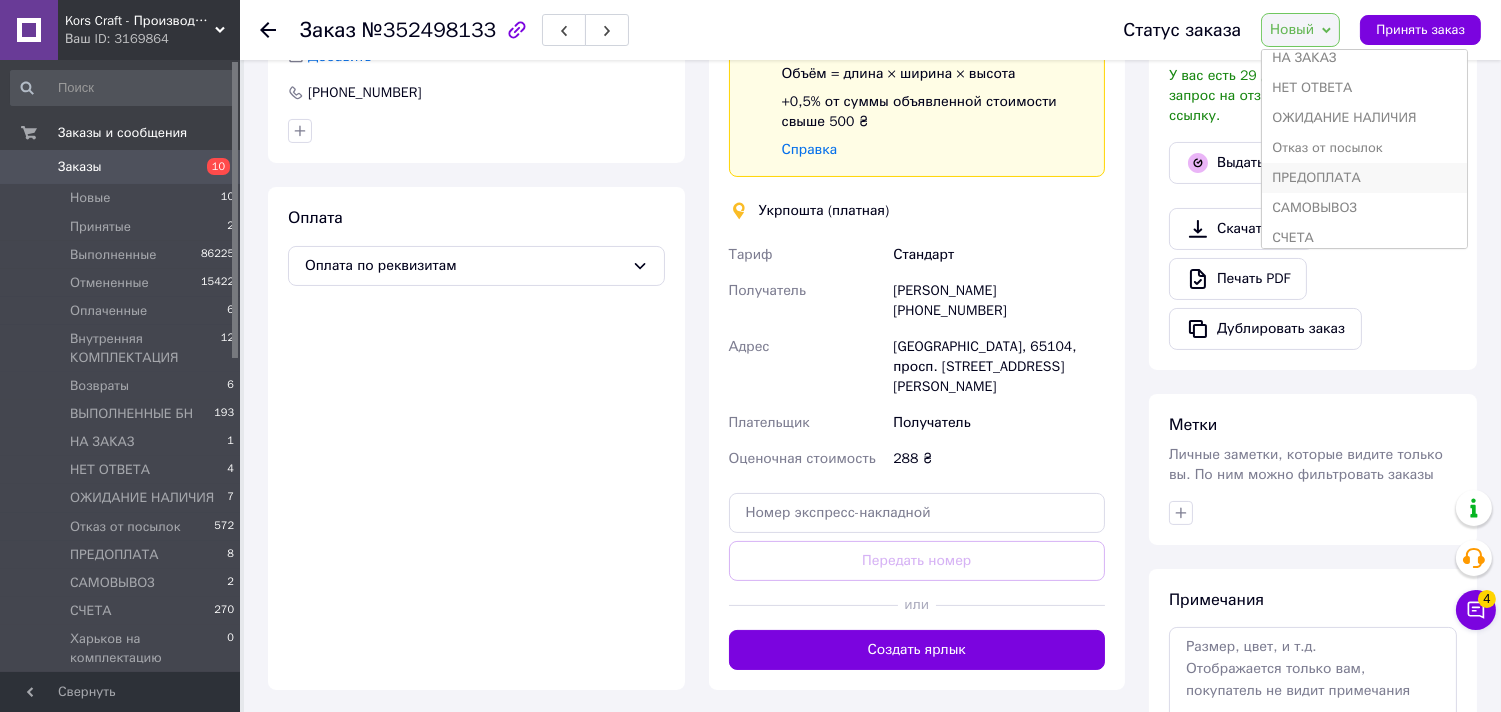 click on "ПРЕДОПЛАТА" at bounding box center [1364, 178] 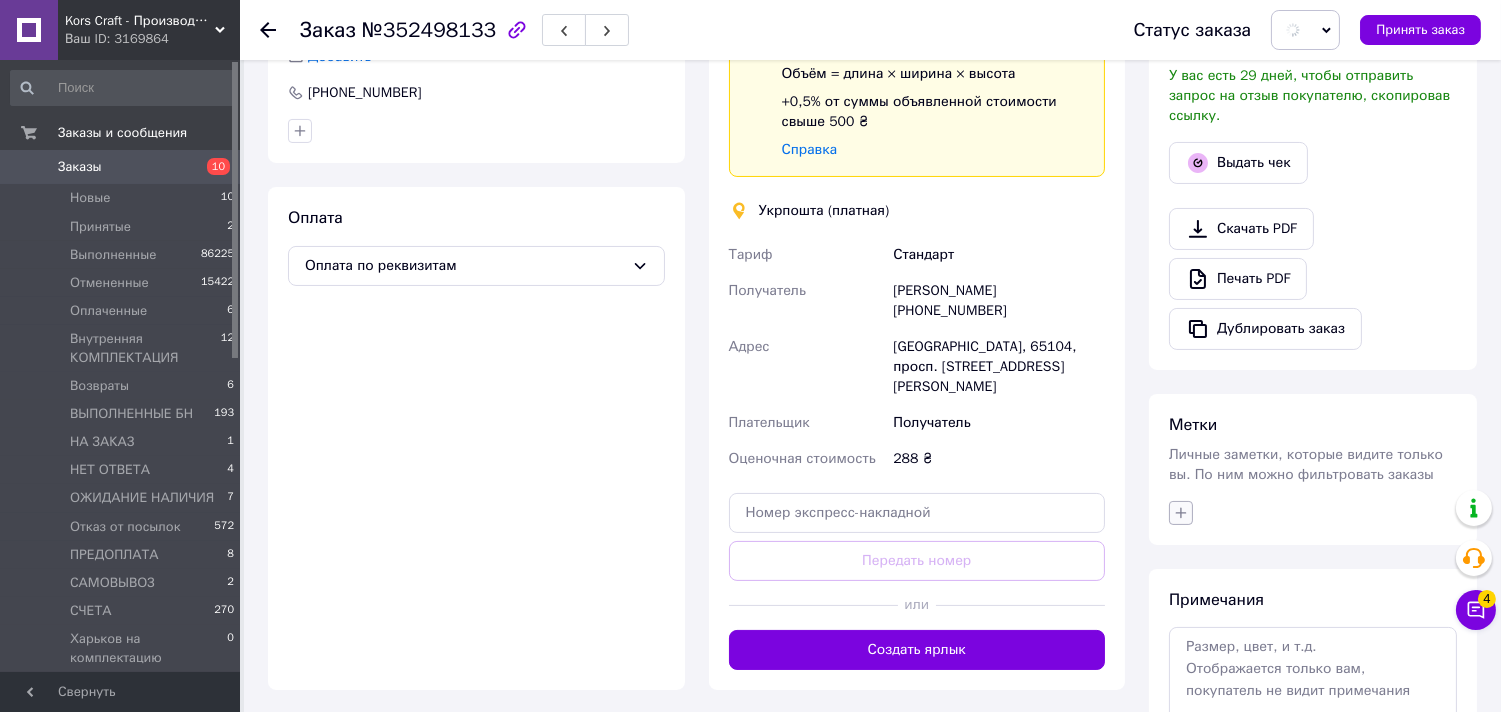click 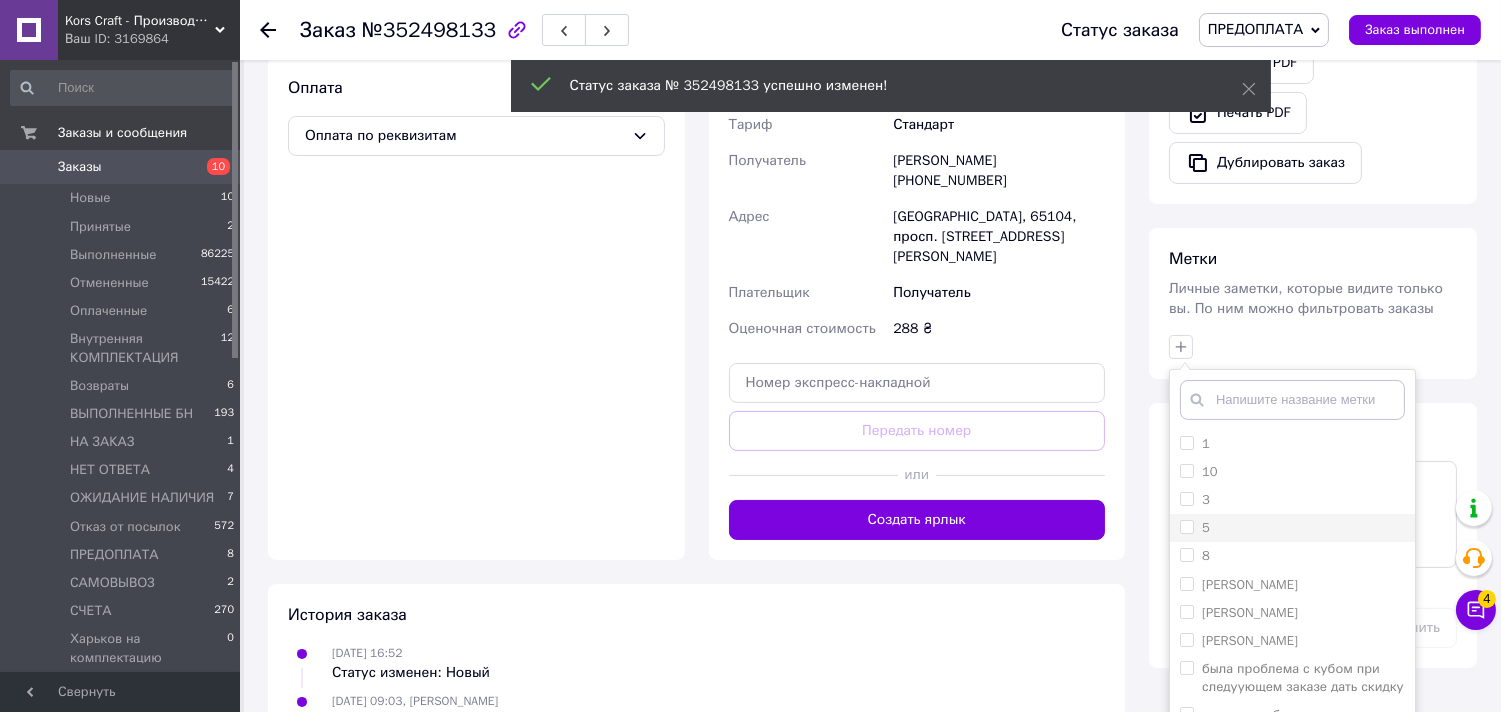 scroll, scrollTop: 755, scrollLeft: 0, axis: vertical 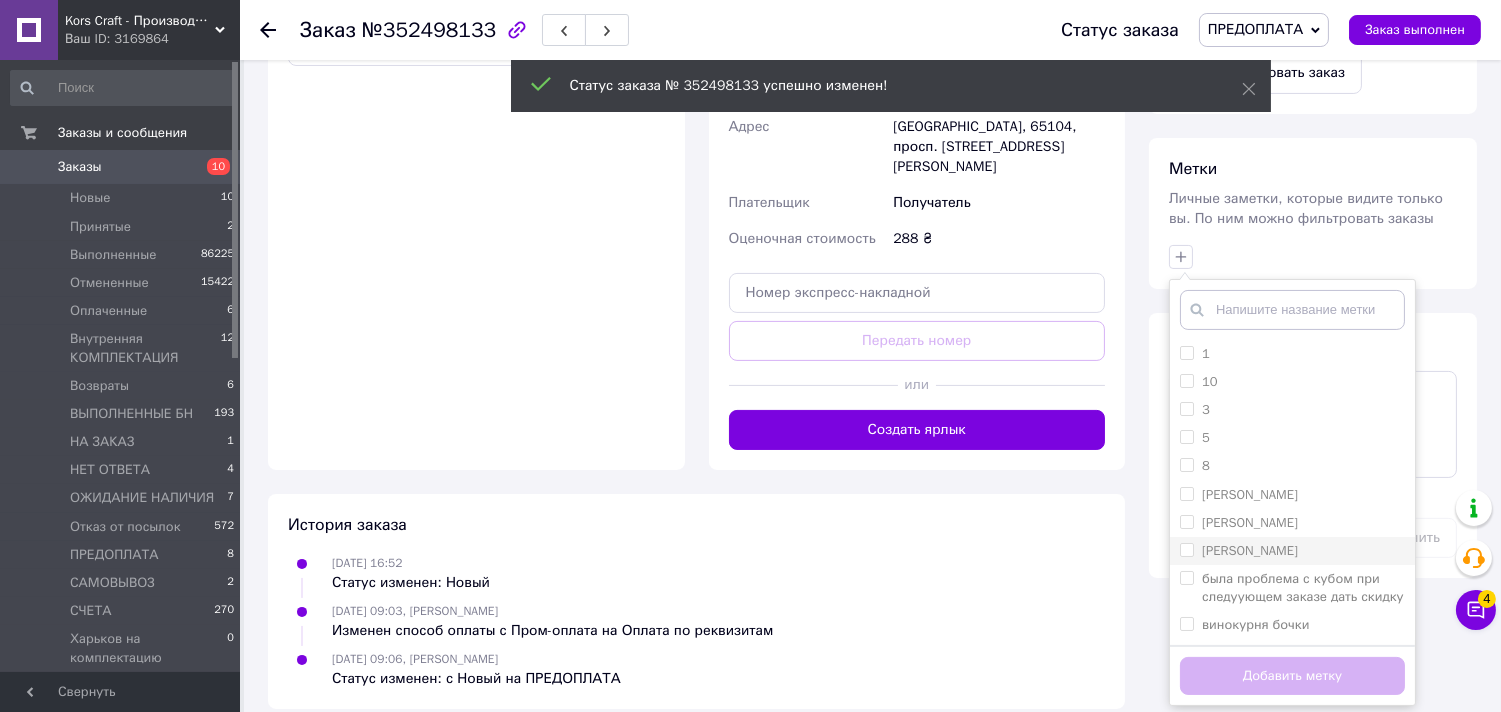 click on "[PERSON_NAME]" at bounding box center (1250, 550) 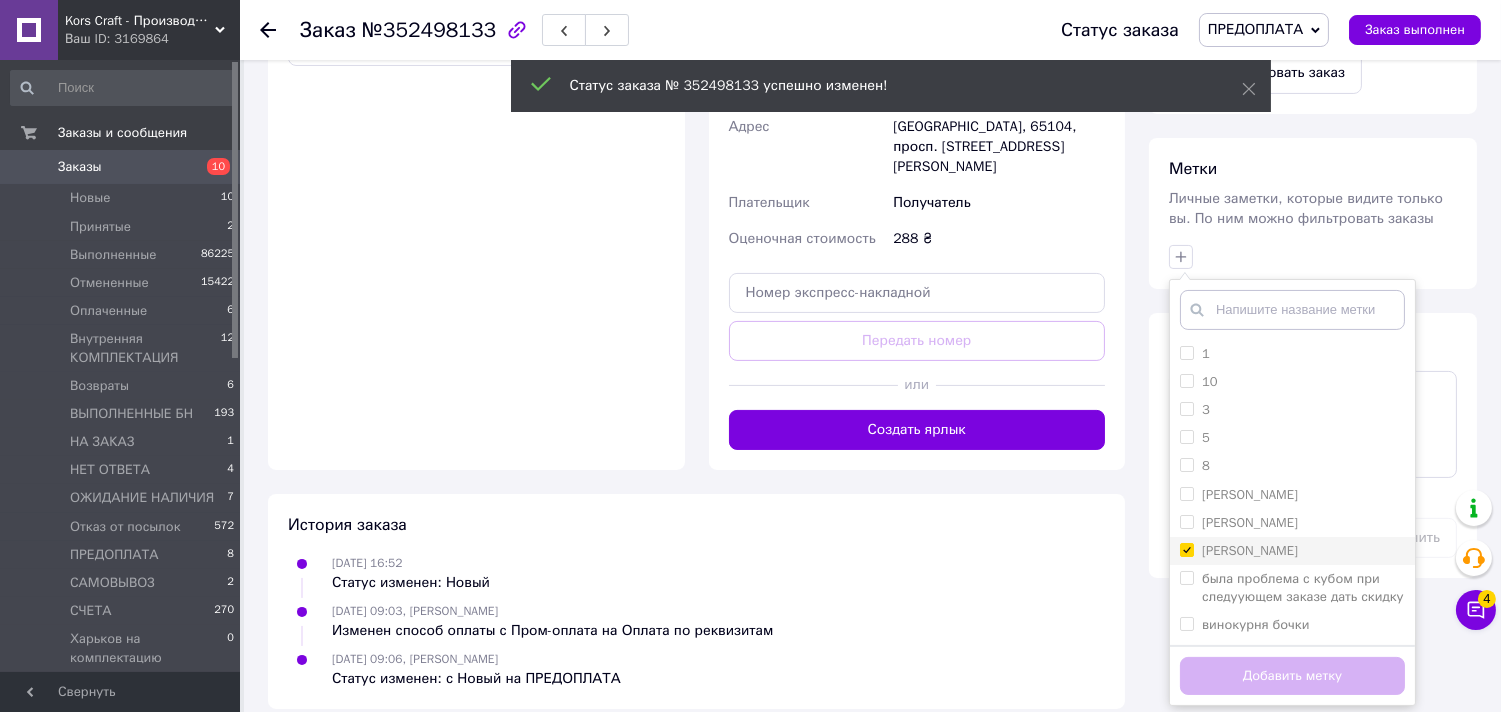 checkbox on "true" 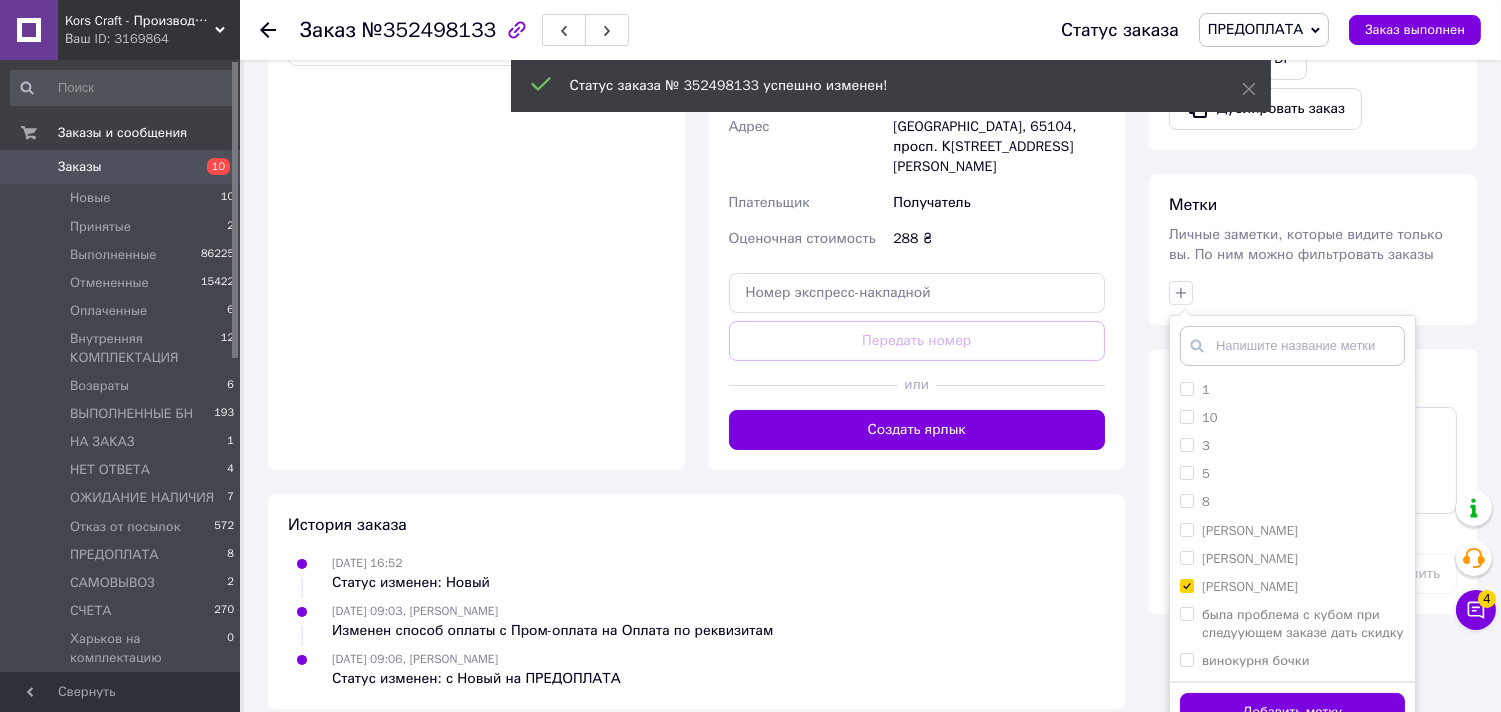 click on "1 10 3 5 8 [PERSON_NAME] [PERSON_NAME] [PERSON_NAME] была проблема с кубом при следуующем заказе дать скидку винокурня бочки гильза на 6 мм [PERSON_NAME] Добавить при следующем заказе подарок по тематике заказ 50-60грн [PERSON_NAME] ждем оплату на карту 01. 07 ждем оплату на карту 25.06..  250грн. ждет отправку 05. 06. наложка [PERSON_NAME] отказался от заказа по наложке [PERSON_NAME] [PERSON_NAME] набрать 5.07 на вайбер с рабочего не писать! Накладную не кладем Не верный номер, не звонить!!! оплата есть.[DATE] отправим оплачено на карту 105 грн. пивоварня" at bounding box center (1292, 529) 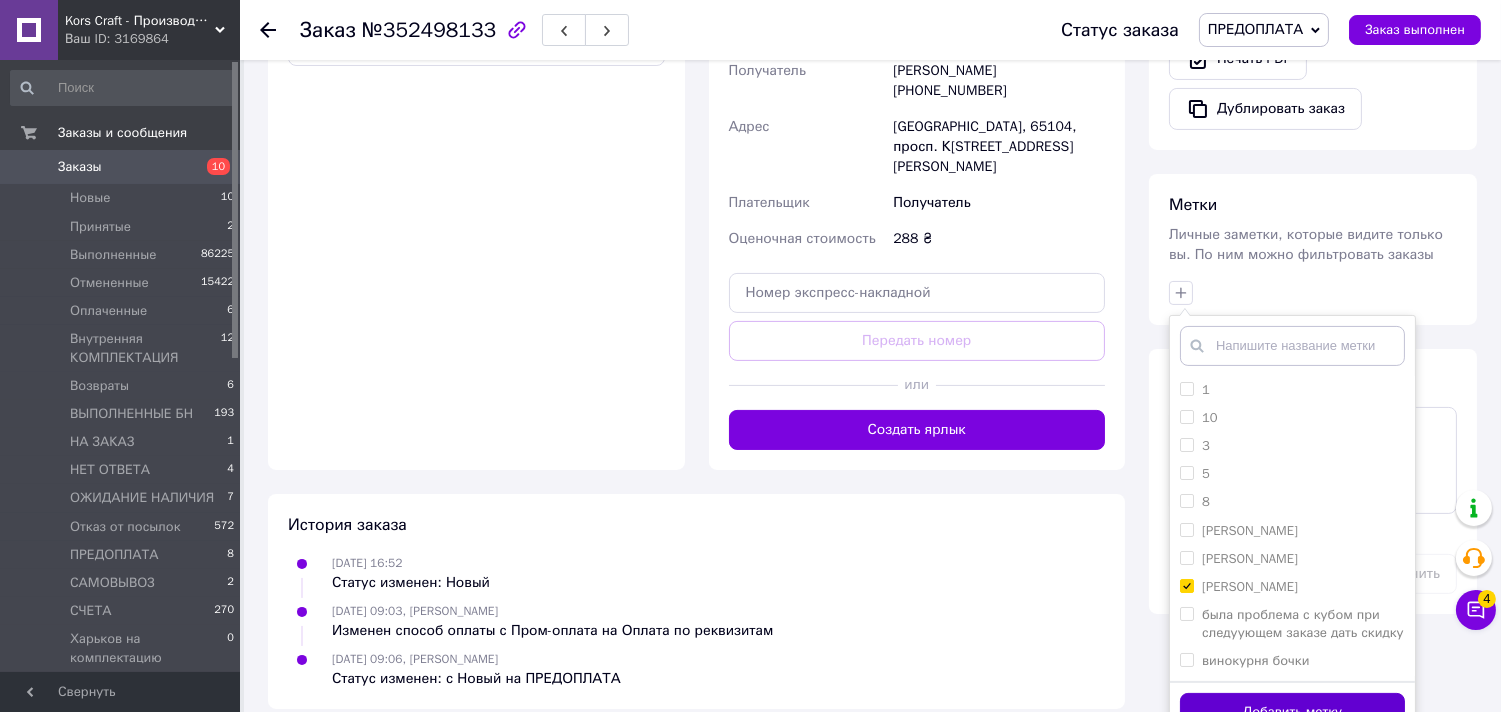 click on "Добавить метку" at bounding box center (1292, 712) 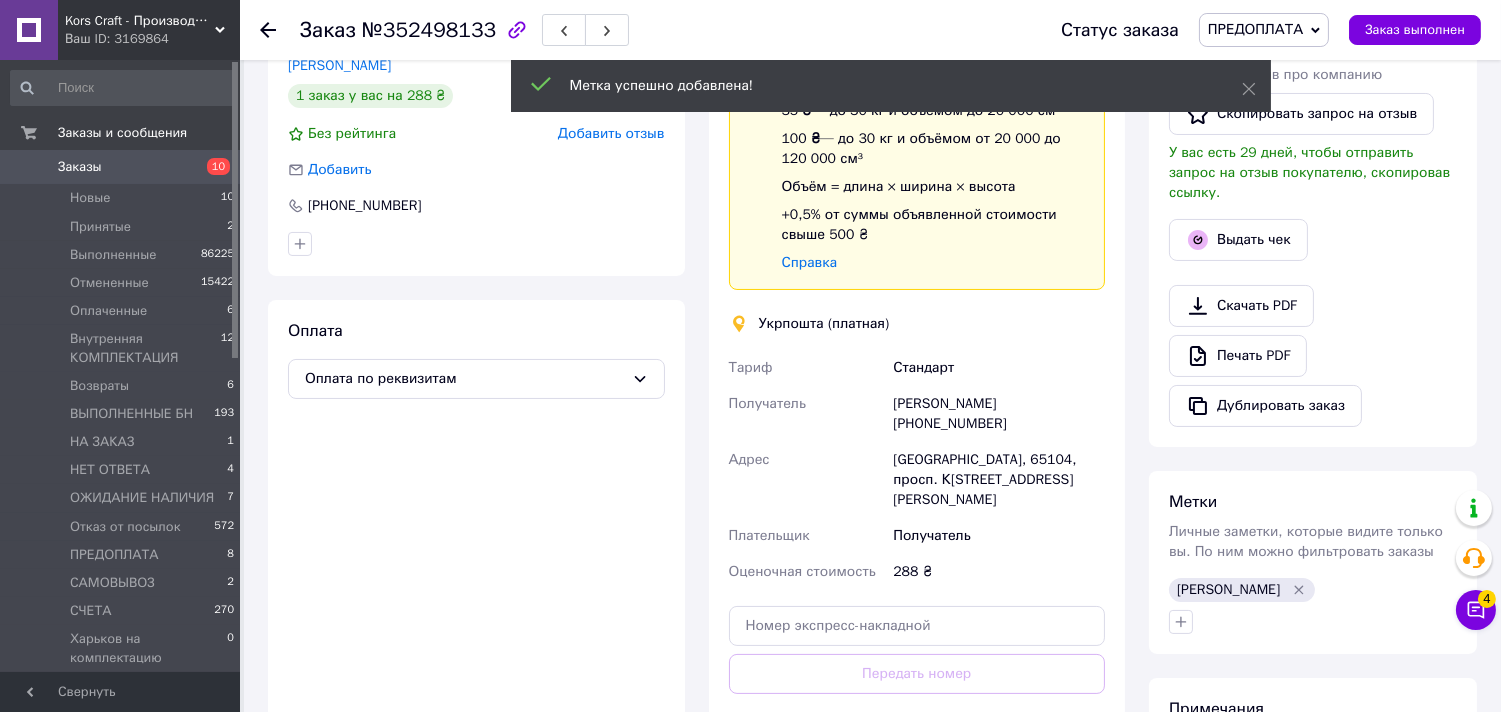 scroll, scrollTop: 0, scrollLeft: 0, axis: both 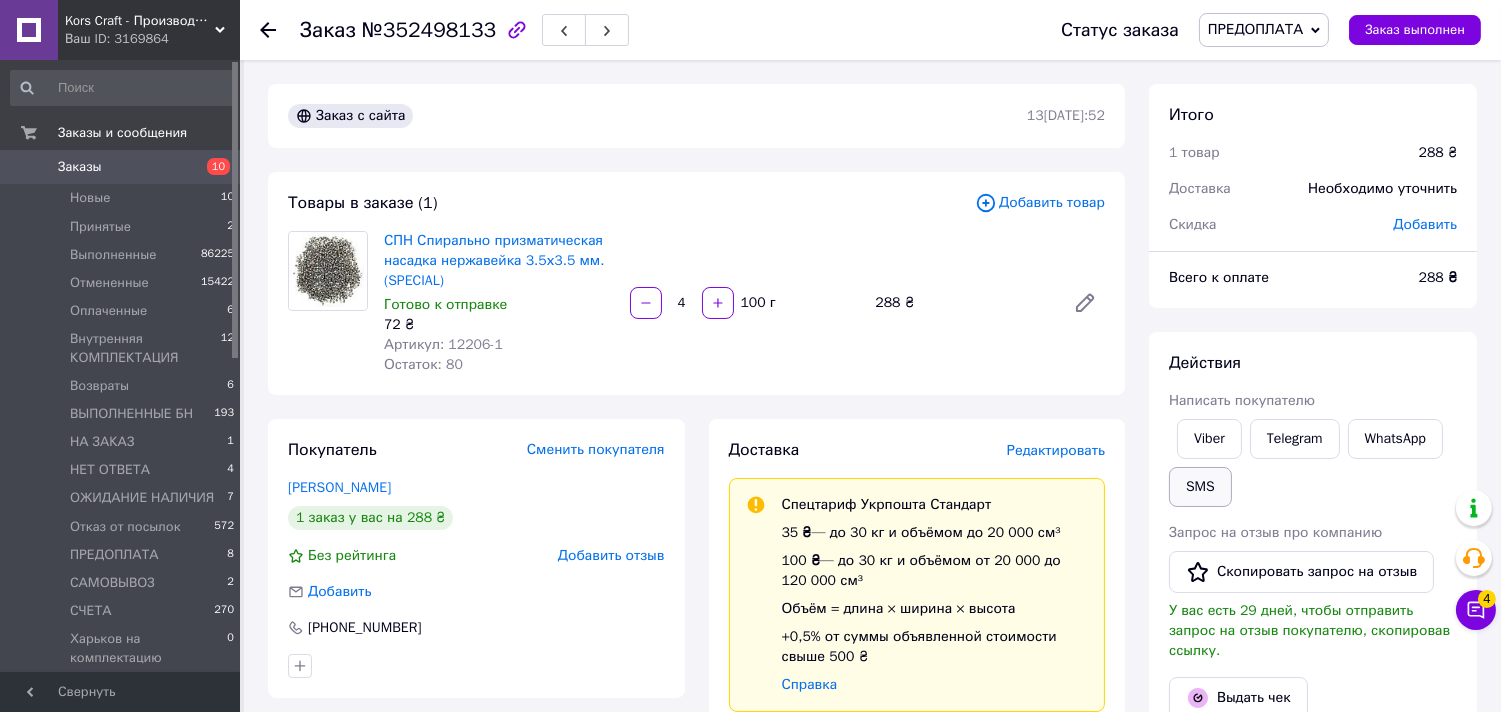 click on "SMS" at bounding box center (1200, 487) 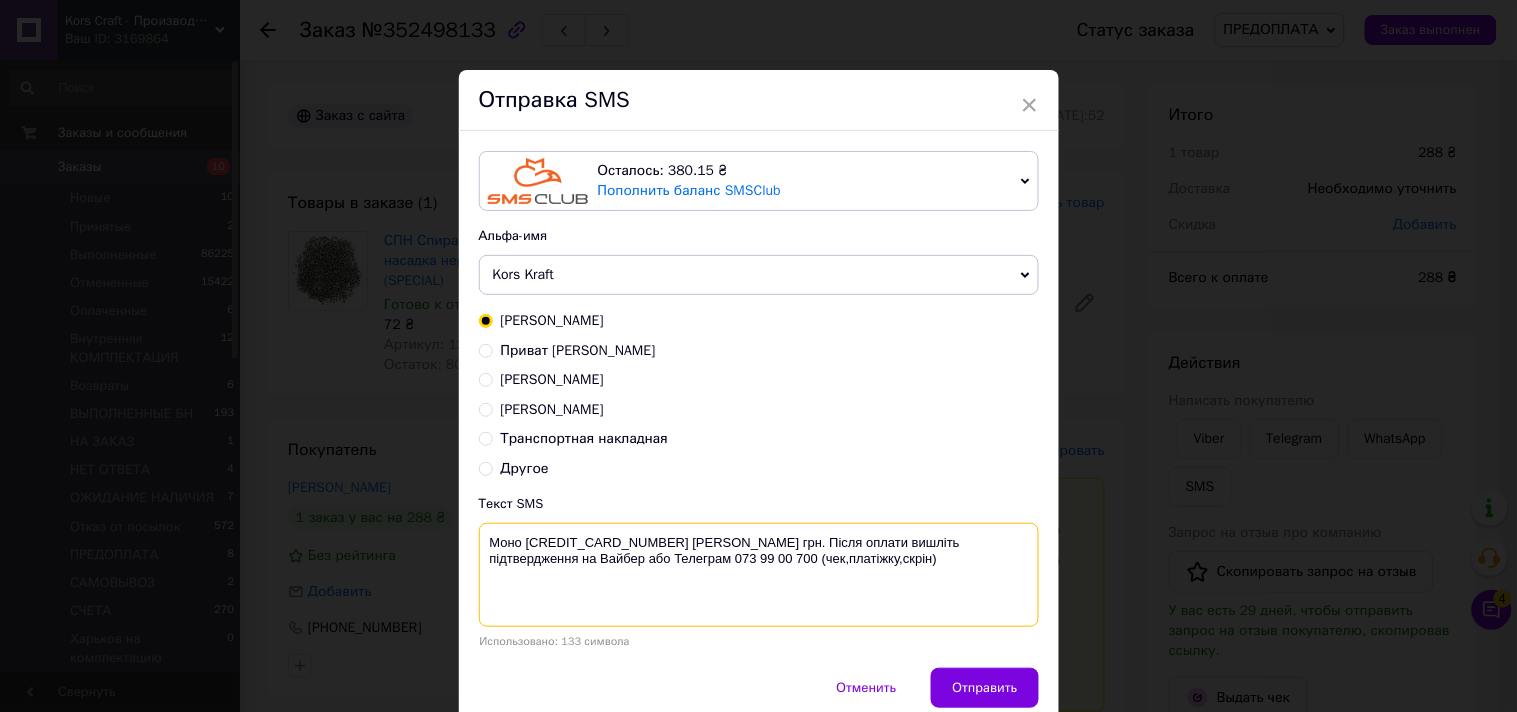 click on "Моно [CREDIT_CARD_NUMBER] [PERSON_NAME] грн. Після оплати вишліть підтвердження на Вайбер або Телеграм 073 99 00 700 (чек,платіжку,скрін)" at bounding box center (759, 575) 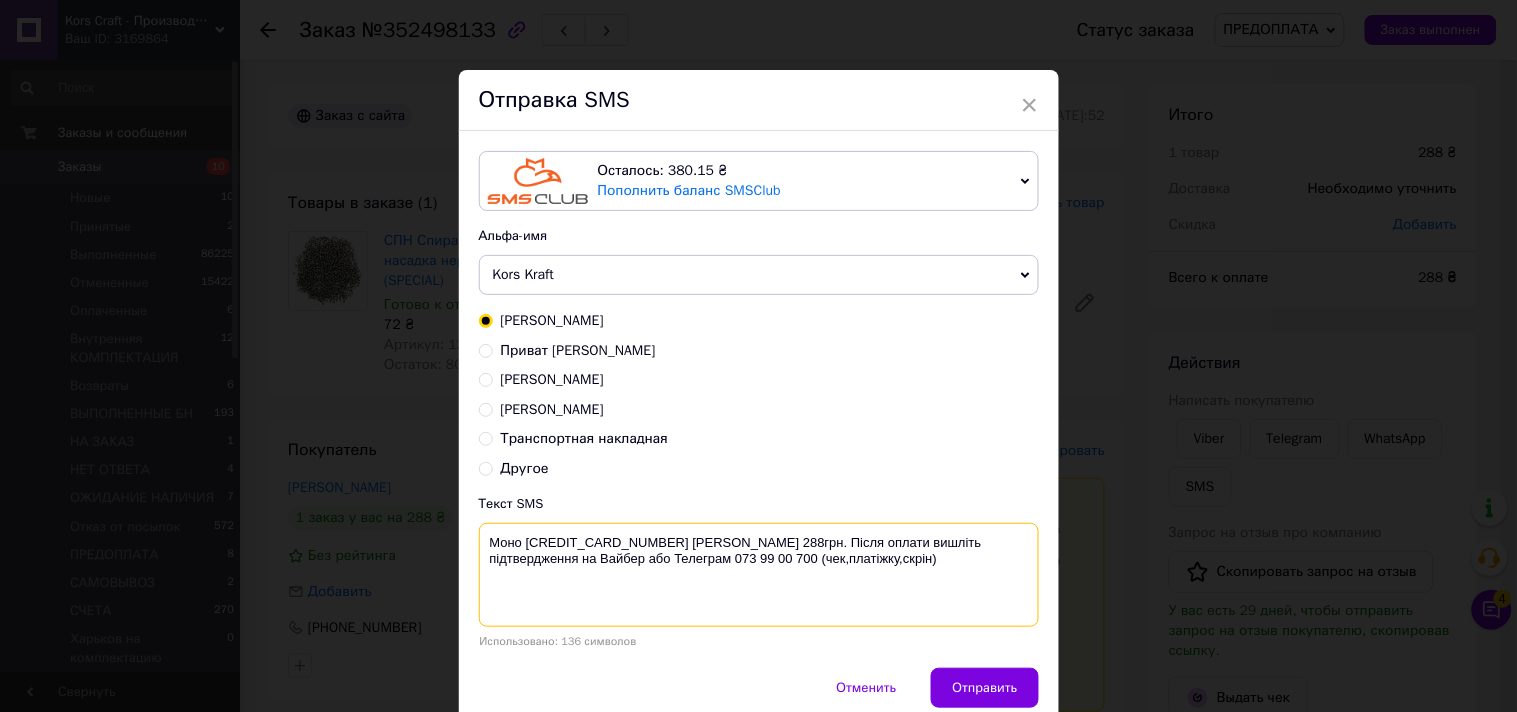 drag, startPoint x: 487, startPoint y: 544, endPoint x: 848, endPoint y: 575, distance: 362.32858 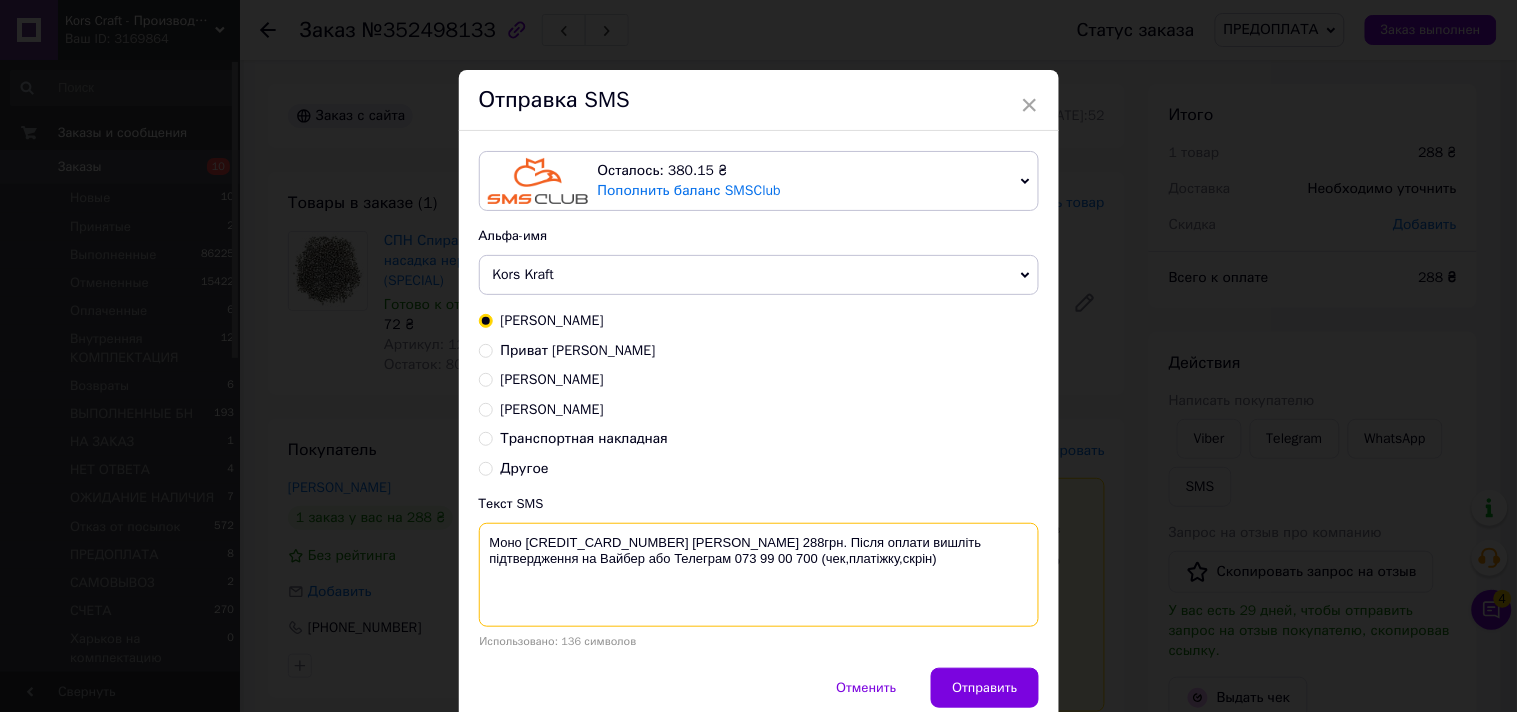 click on "Моно [CREDIT_CARD_NUMBER] [PERSON_NAME] 288грн. Після оплати вишліть підтвердження на Вайбер або Телеграм 073 99 00 700 (чек,платіжку,скрін)" at bounding box center [759, 575] 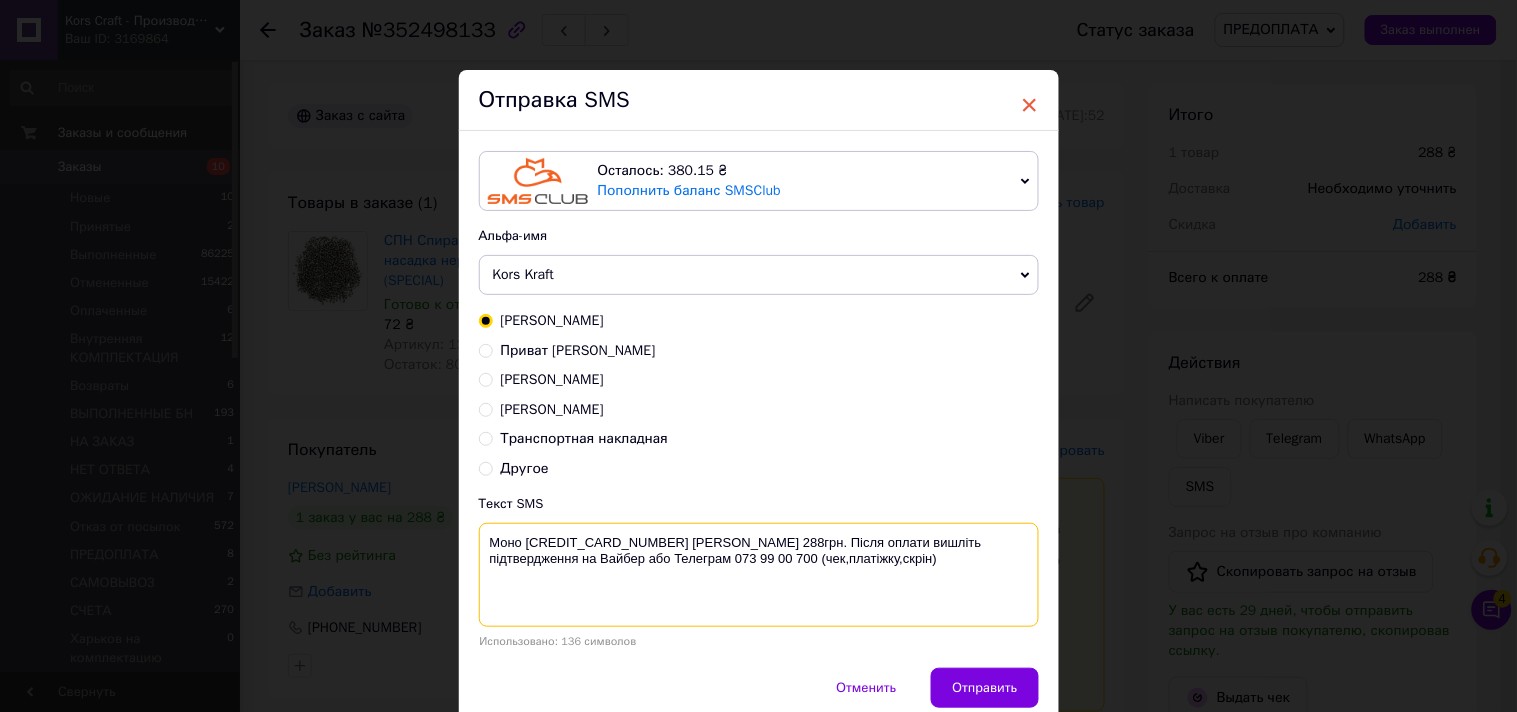 type on "Моно [CREDIT_CARD_NUMBER] [PERSON_NAME] 288грн. Після оплати вишліть підтвердження на Вайбер або Телеграм 073 99 00 700 (чек,платіжку,скрін)" 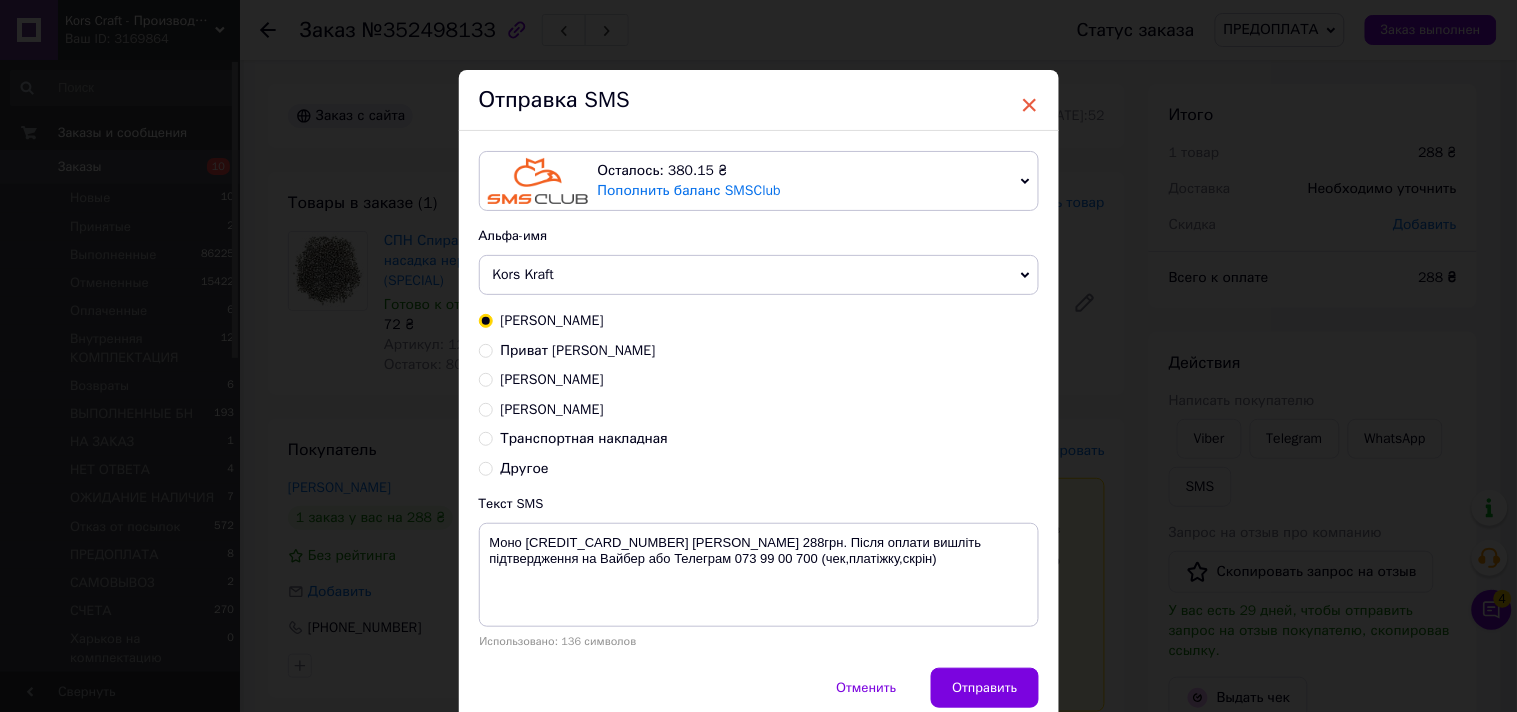 click on "×" at bounding box center (1030, 105) 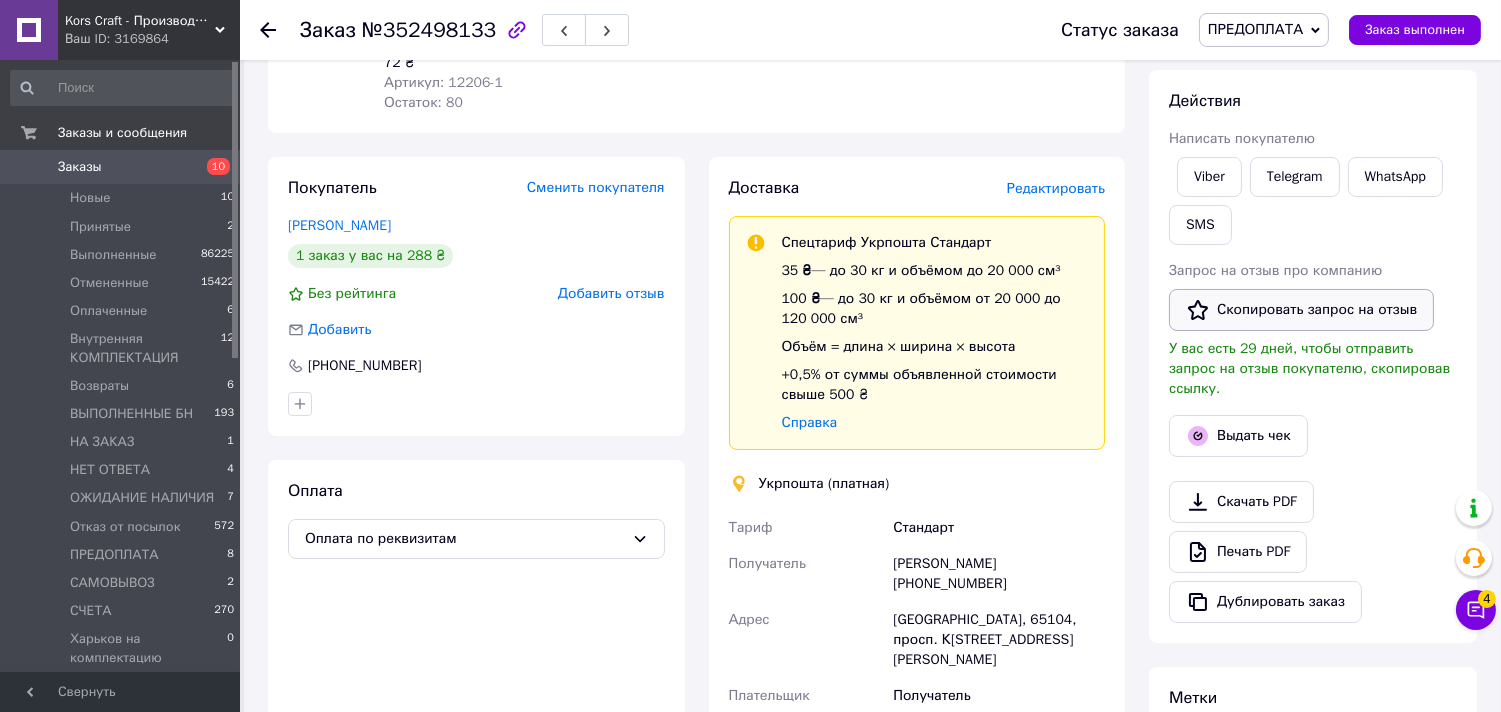 scroll, scrollTop: 222, scrollLeft: 0, axis: vertical 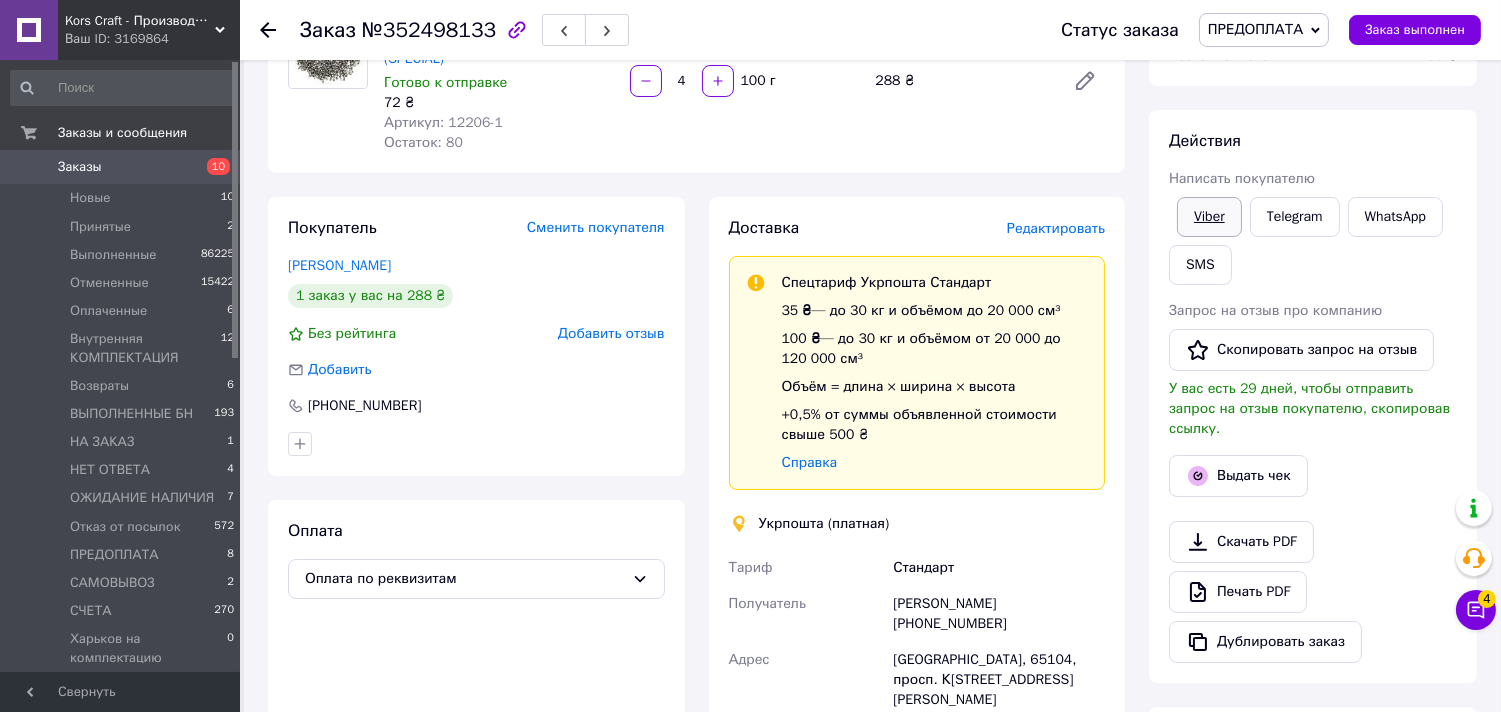 click on "Viber" at bounding box center (1209, 217) 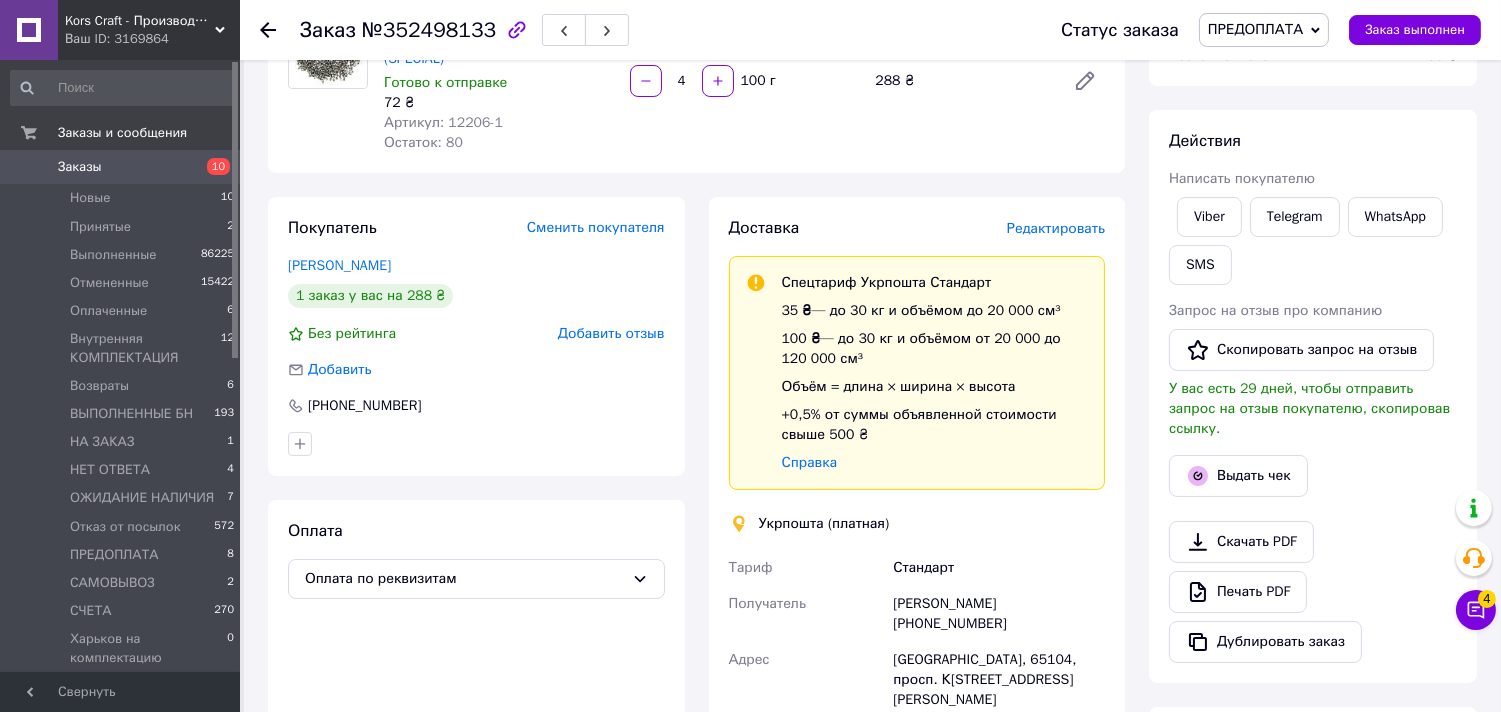 click on "Заказы" at bounding box center [121, 167] 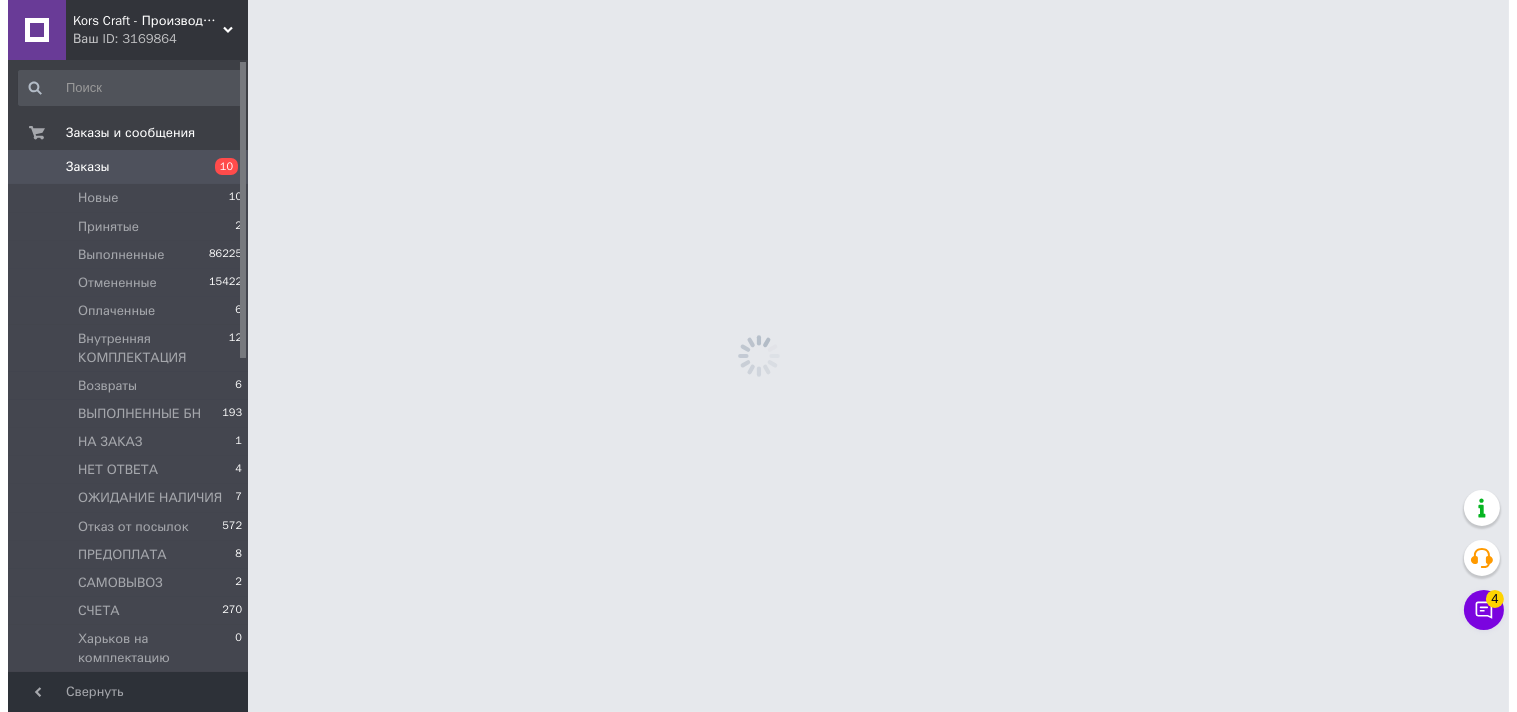 scroll, scrollTop: 0, scrollLeft: 0, axis: both 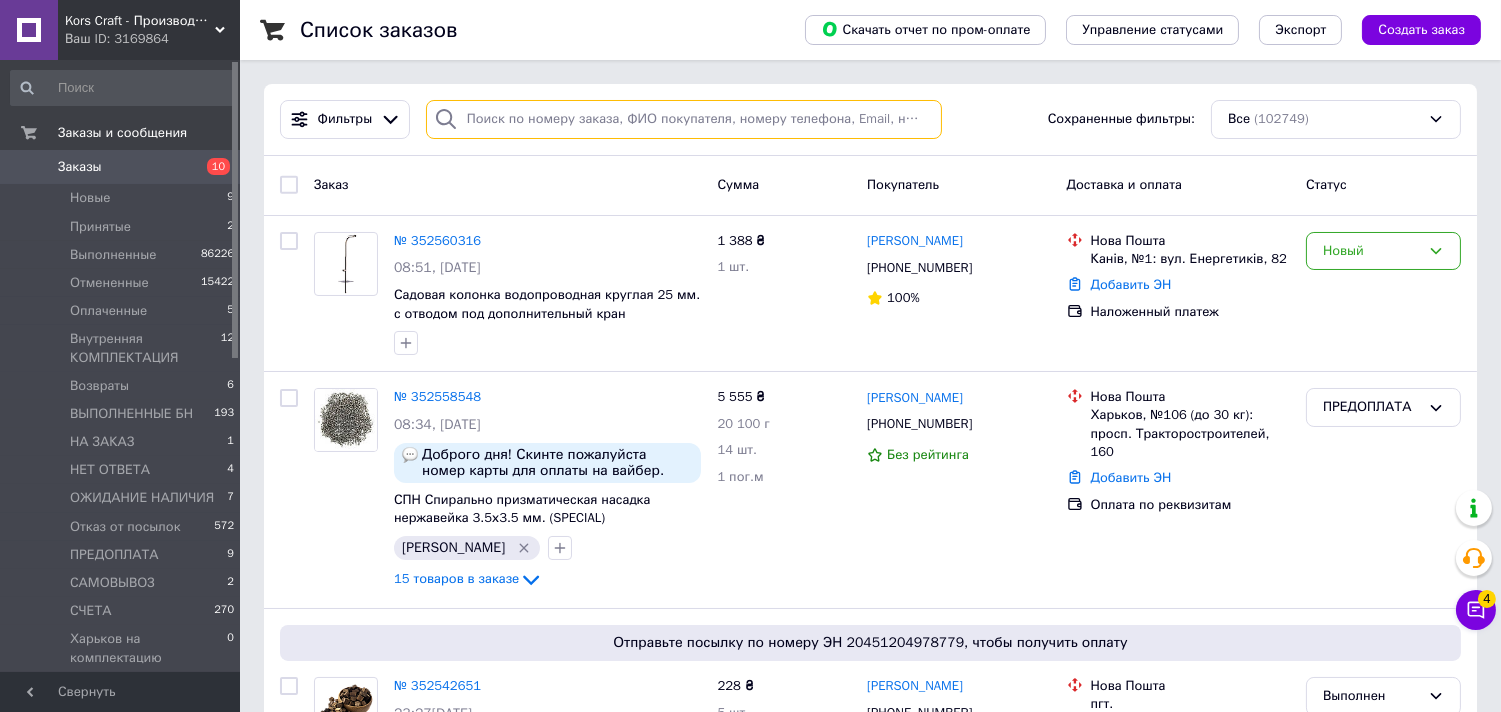 click at bounding box center (684, 119) 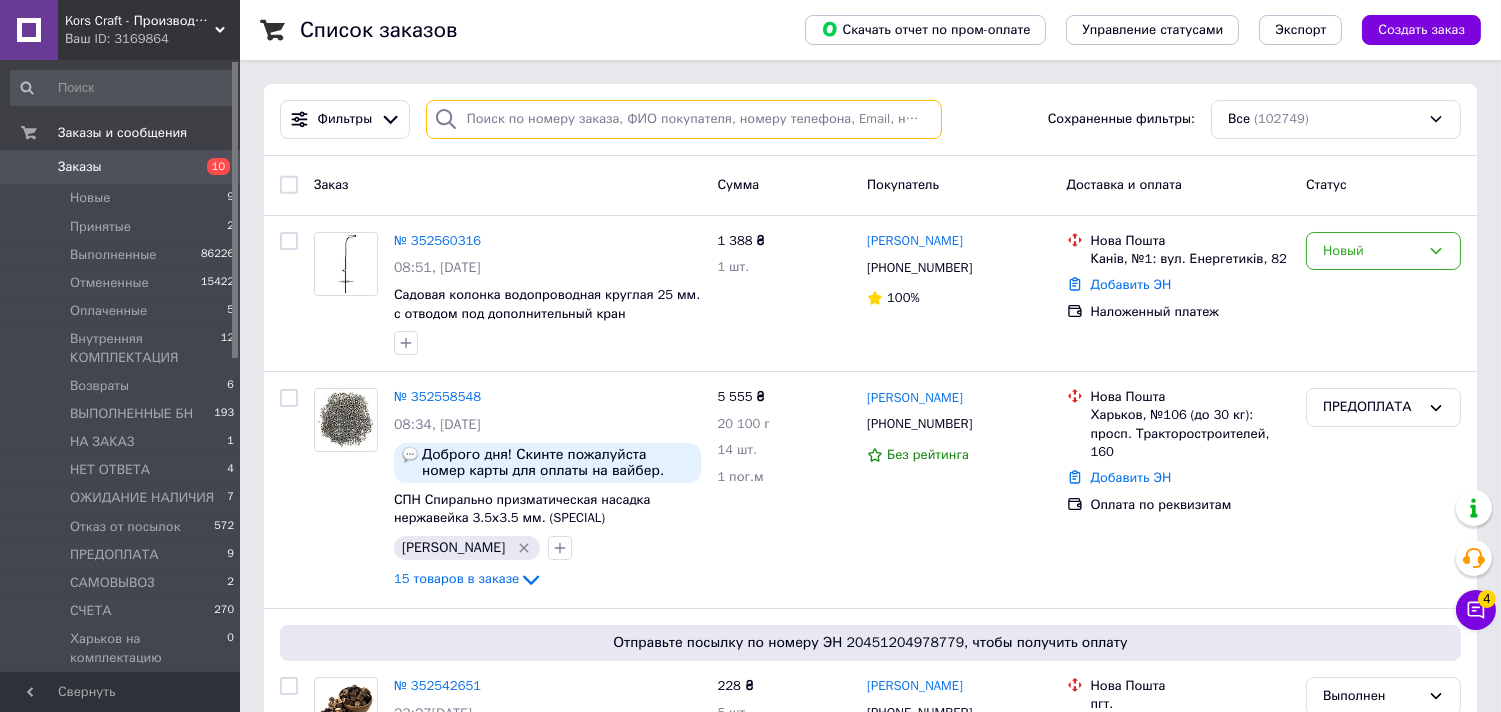 paste on "[PHONE_NUMBER]" 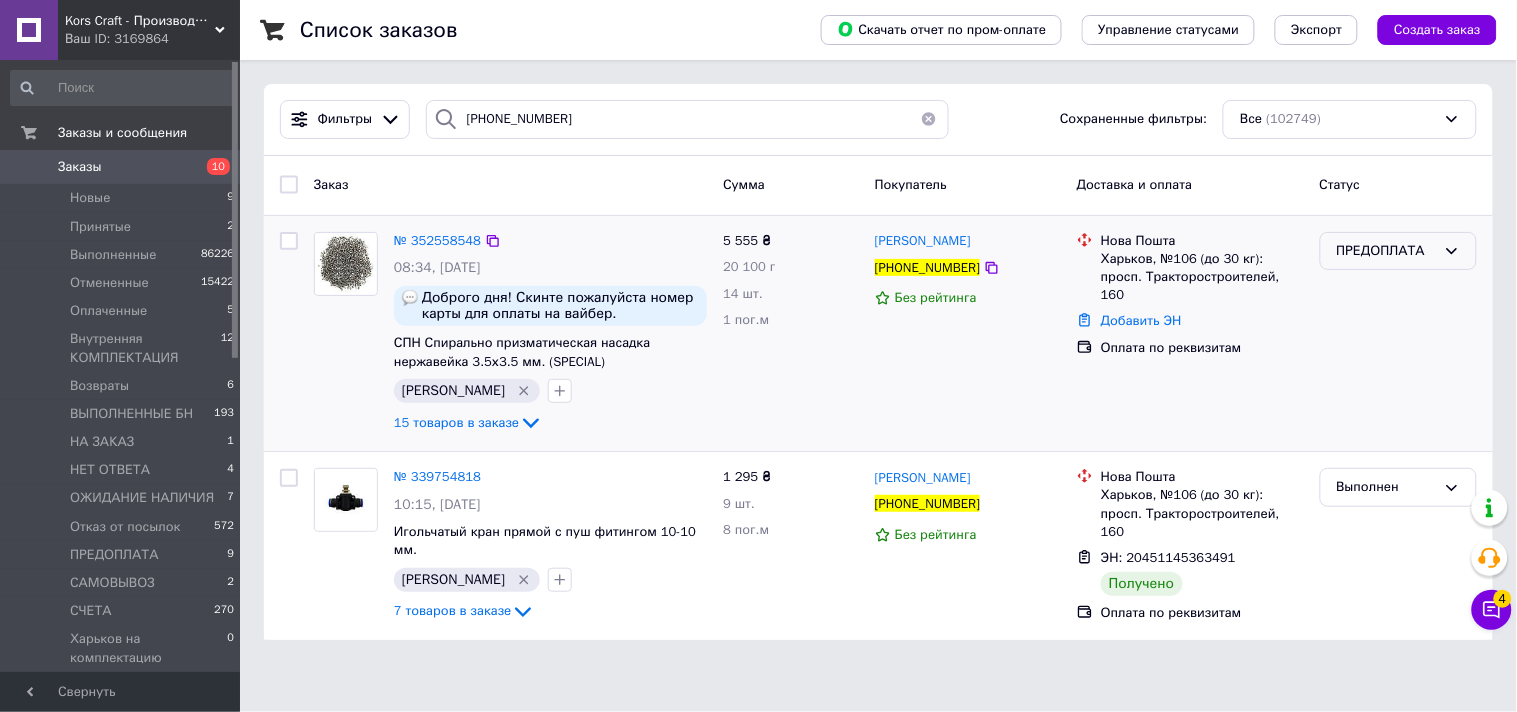 click on "ПРЕДОПЛАТА" at bounding box center (1386, 251) 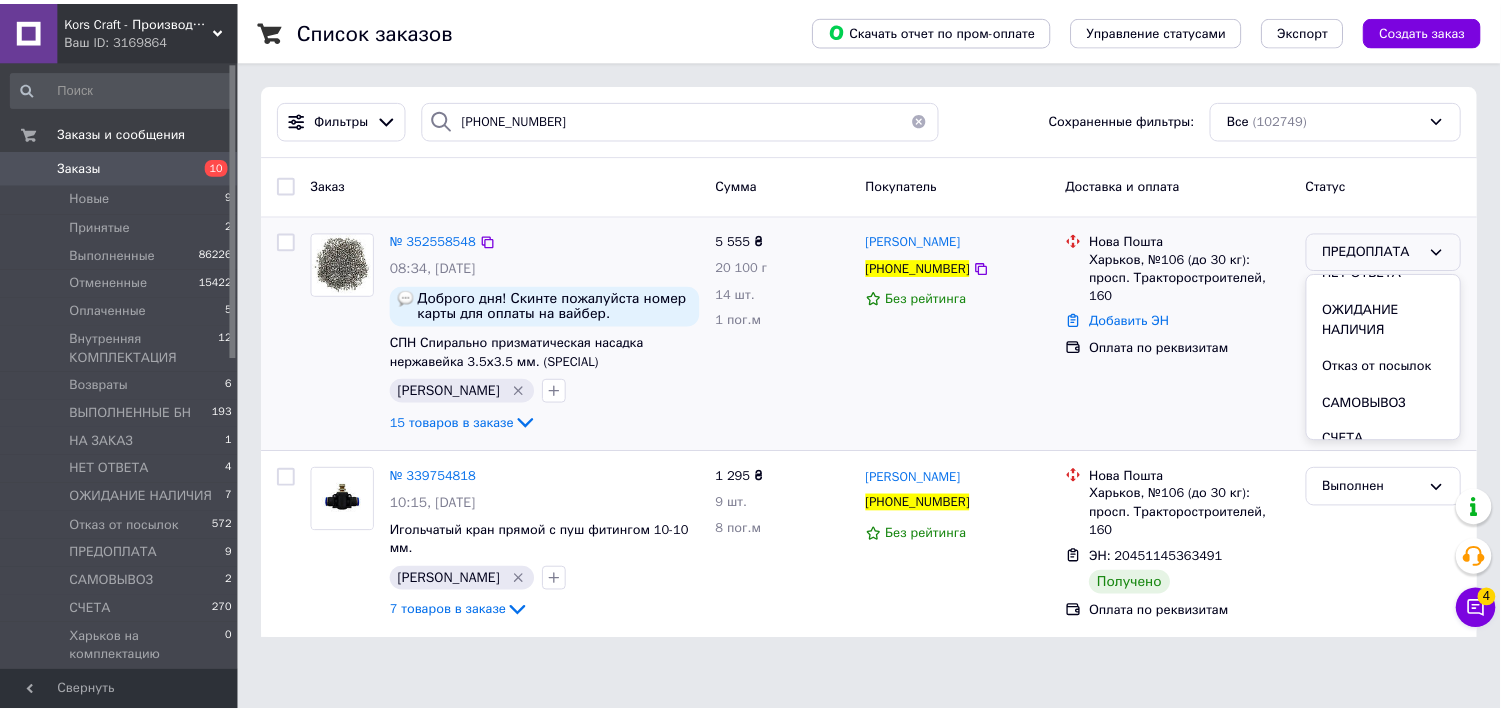 scroll, scrollTop: 501, scrollLeft: 0, axis: vertical 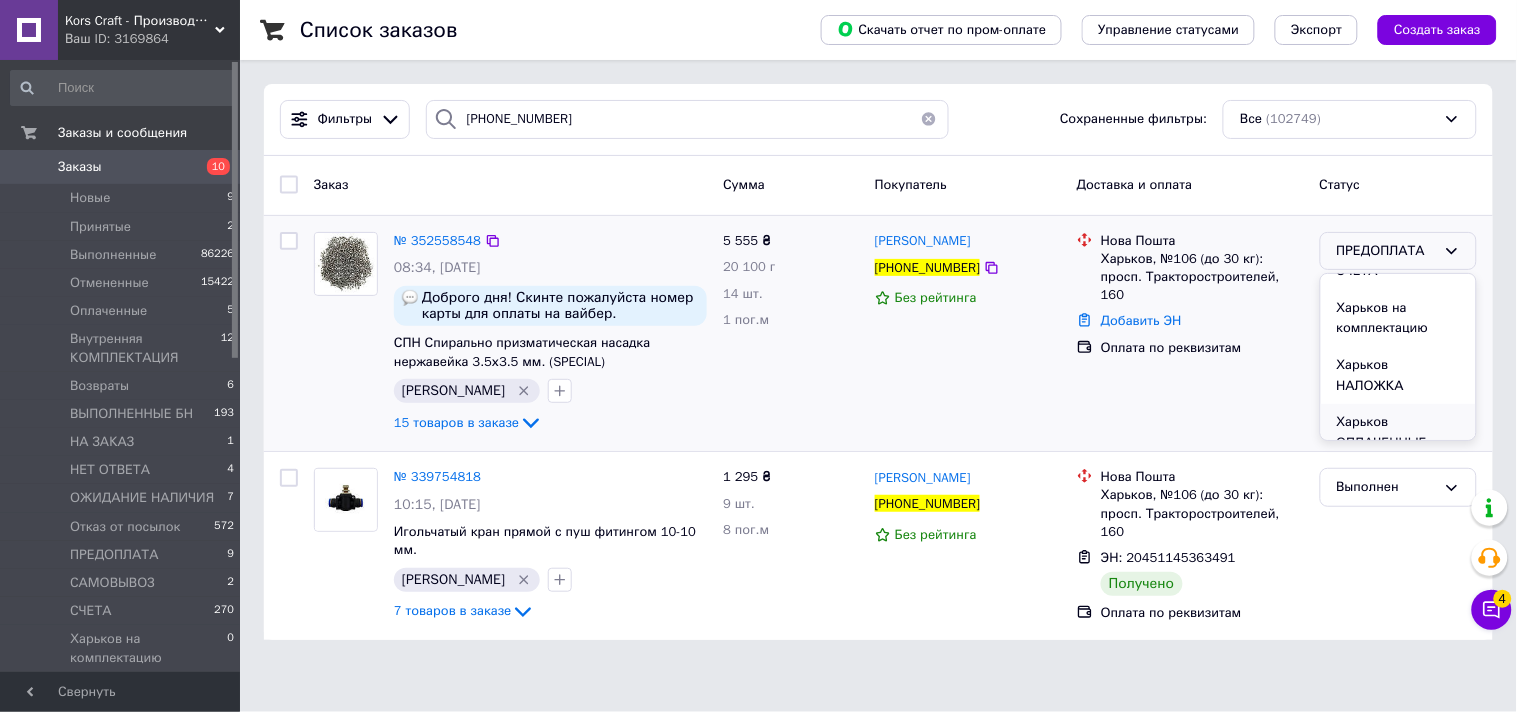 click on "Харьков ОПЛАЧЕННЫЕ" at bounding box center [1398, 432] 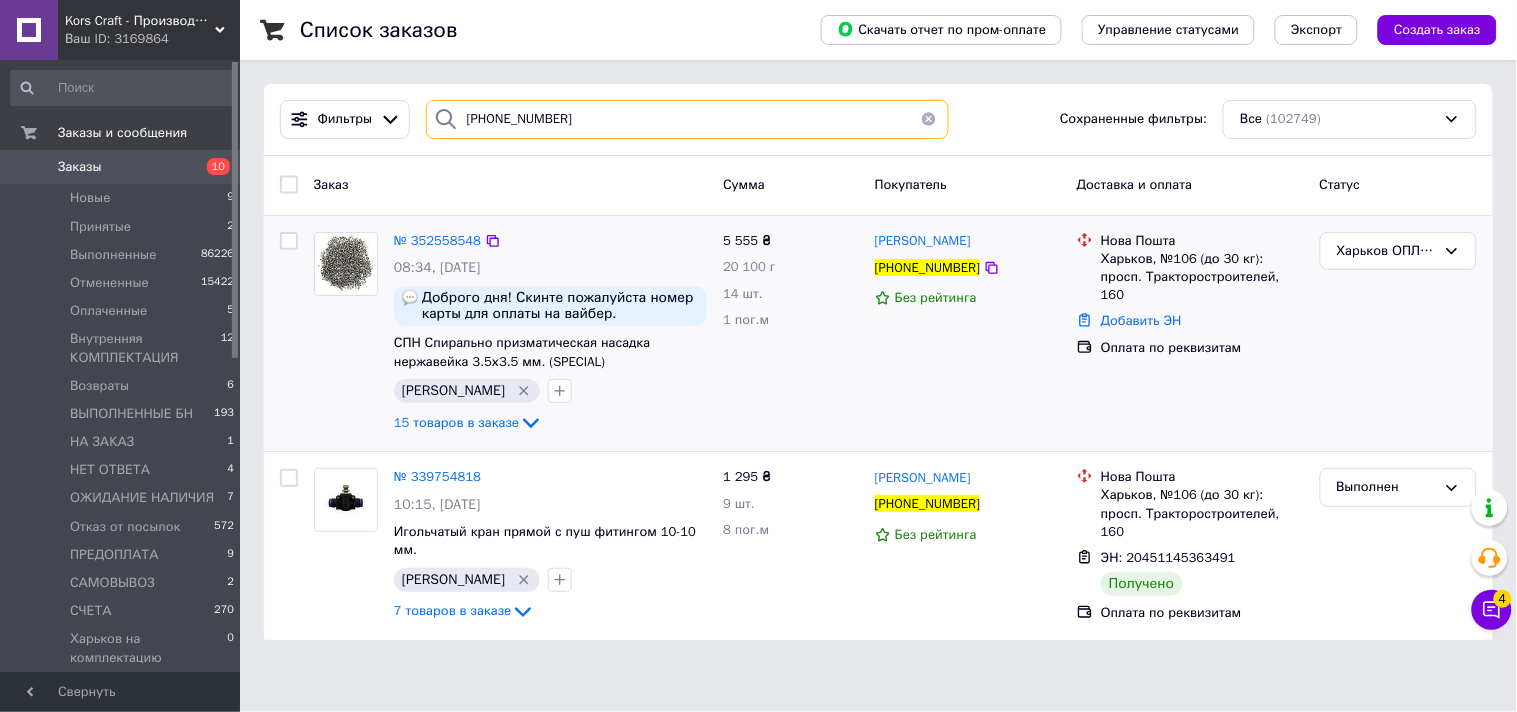 drag, startPoint x: 572, startPoint y: 125, endPoint x: 474, endPoint y: 122, distance: 98.045906 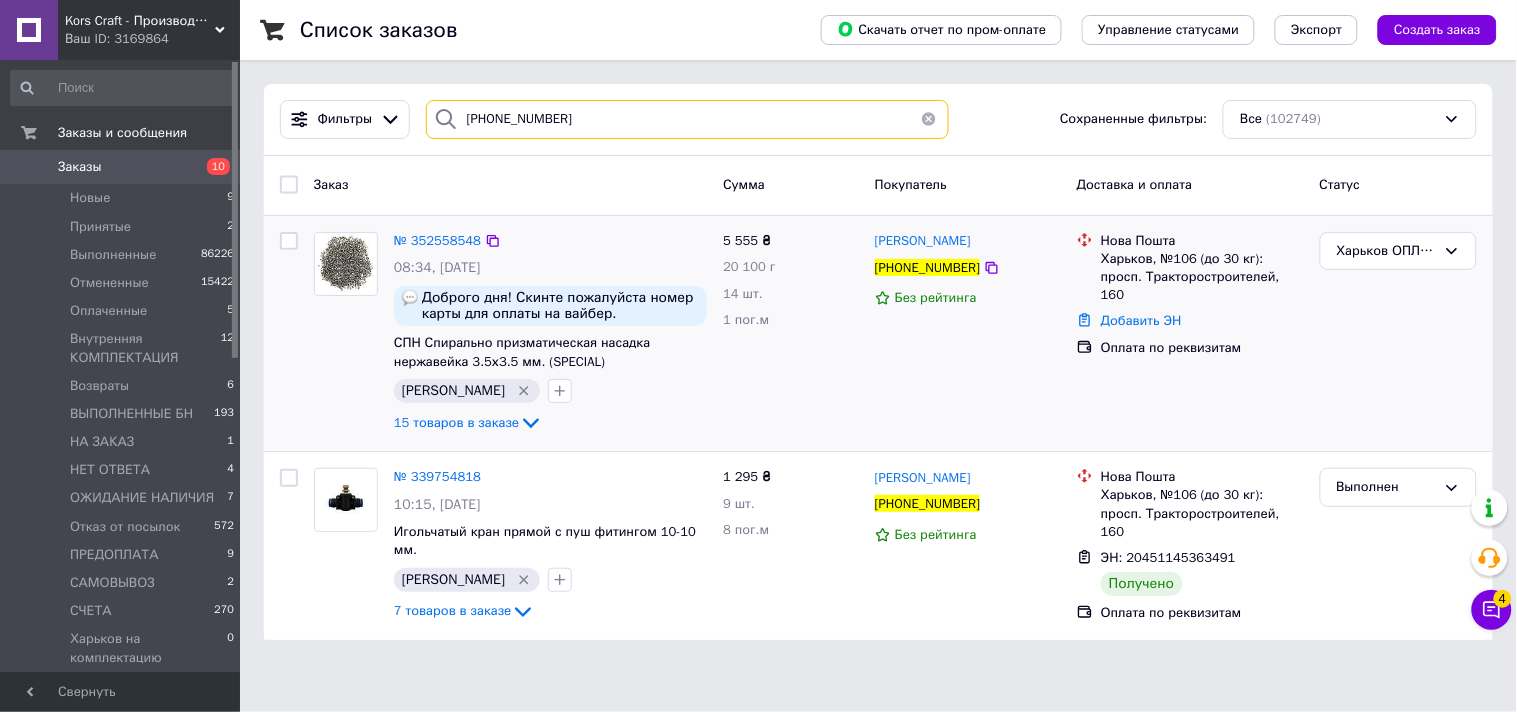 paste on "54021186" 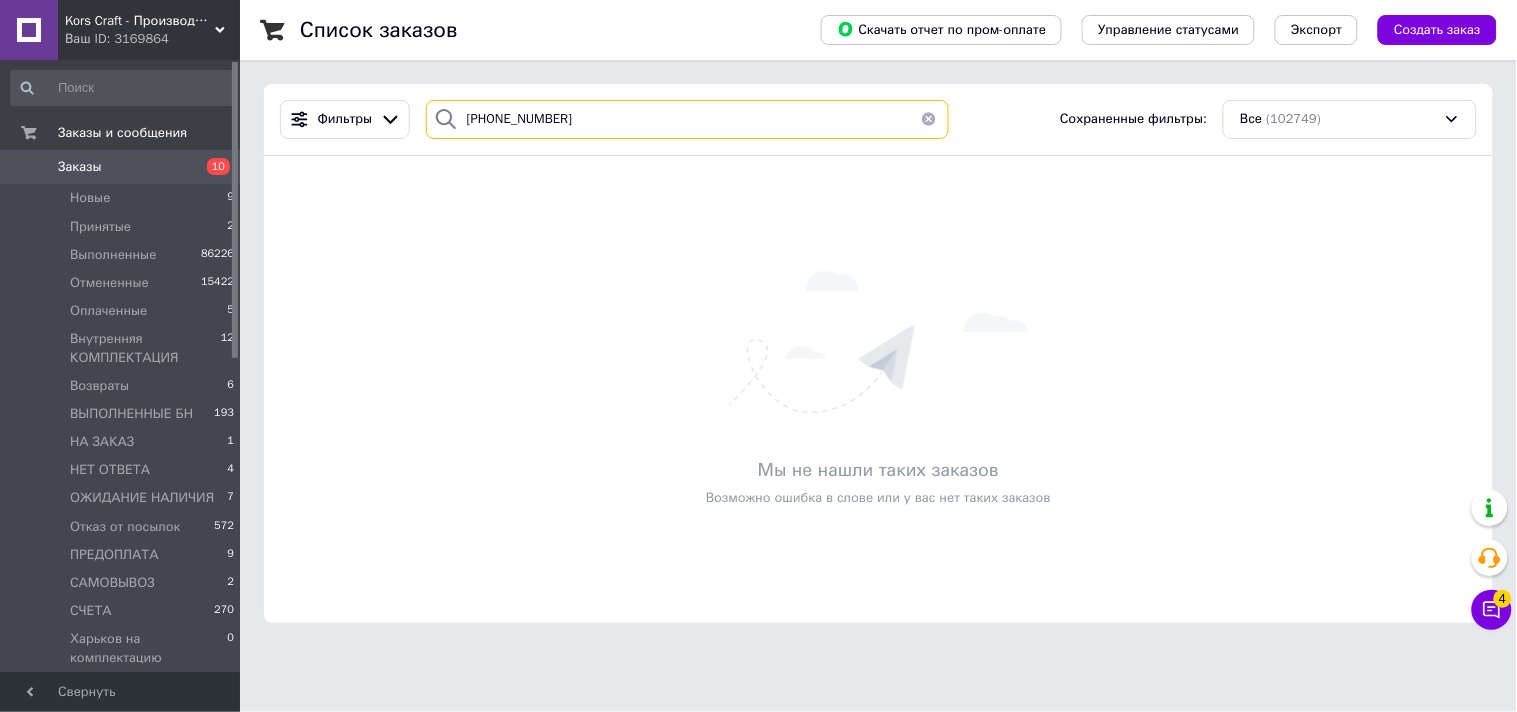 drag, startPoint x: 556, startPoint y: 118, endPoint x: 472, endPoint y: 130, distance: 84.85281 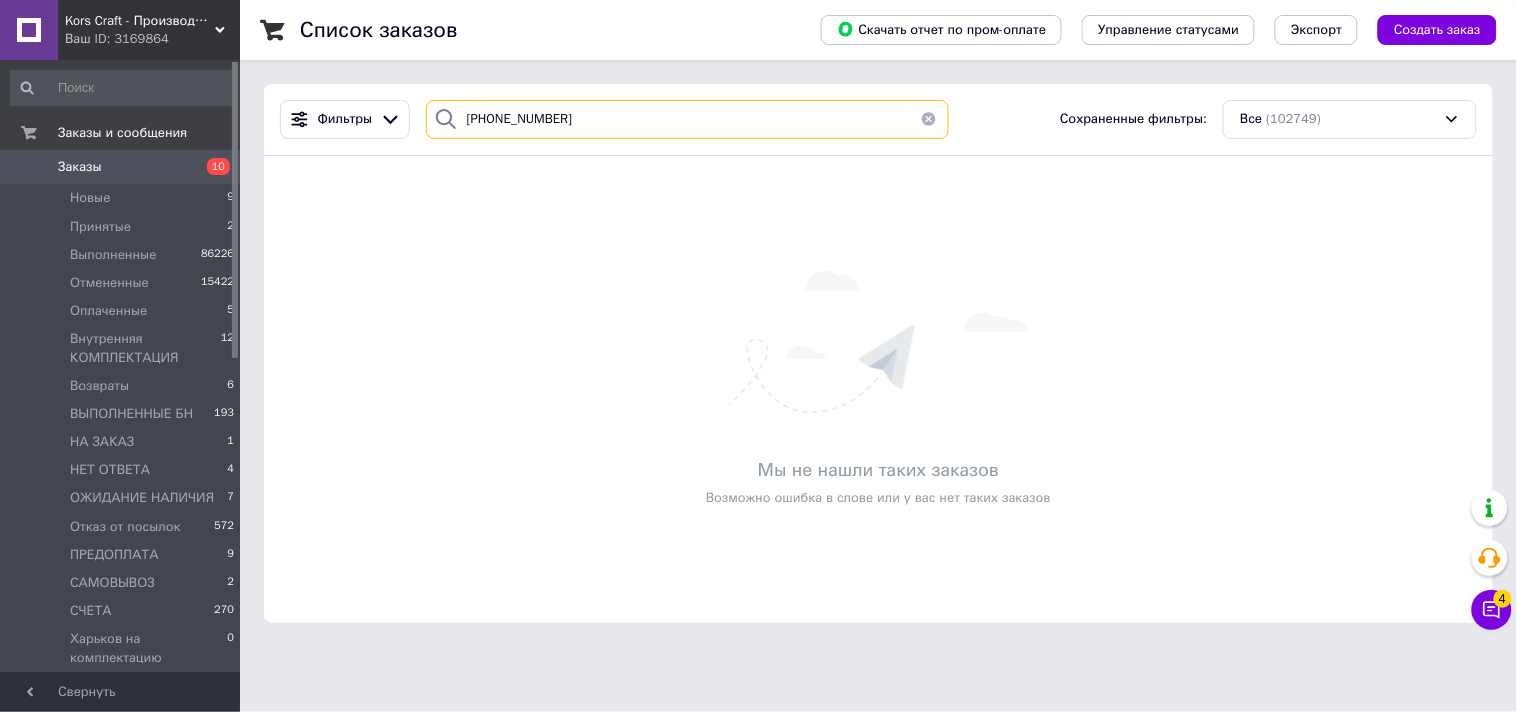paste on "350585560" 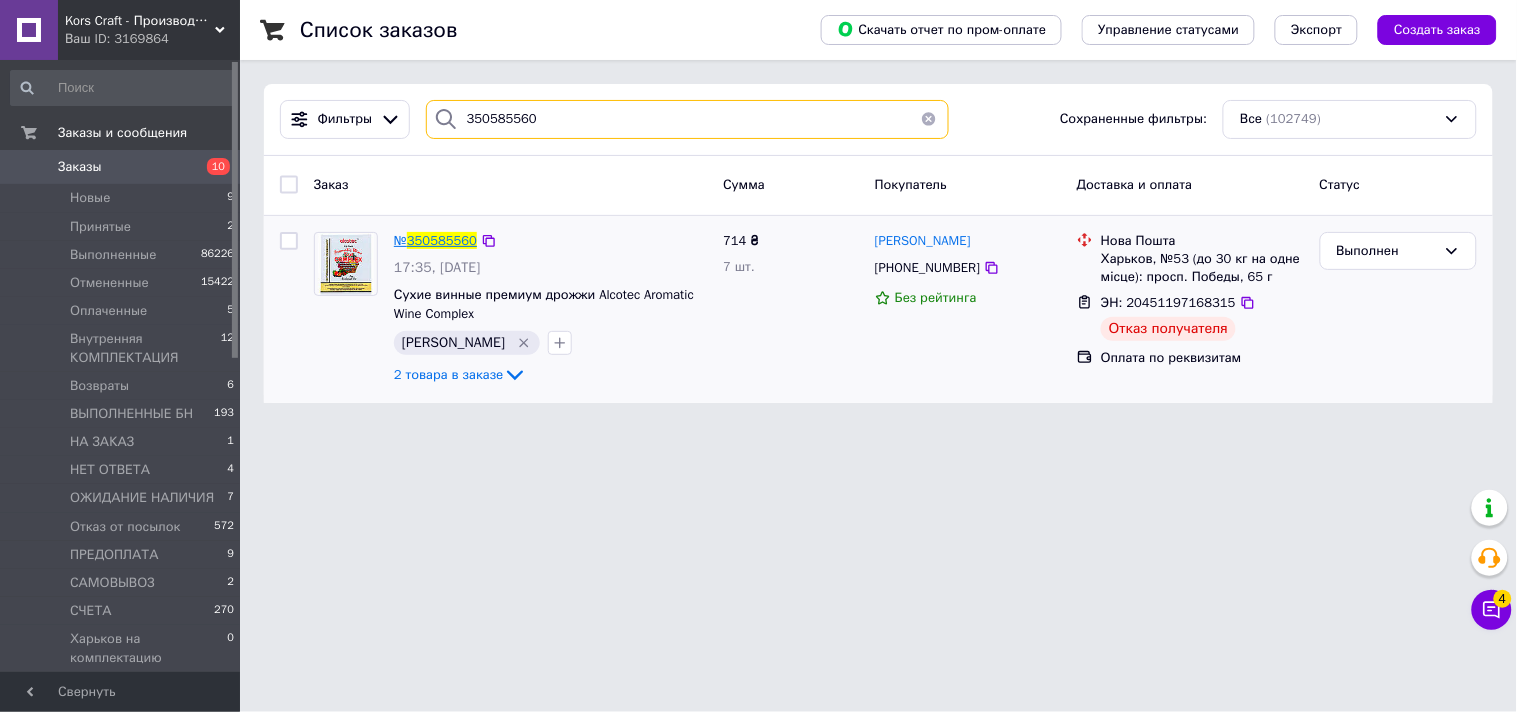 type on "350585560" 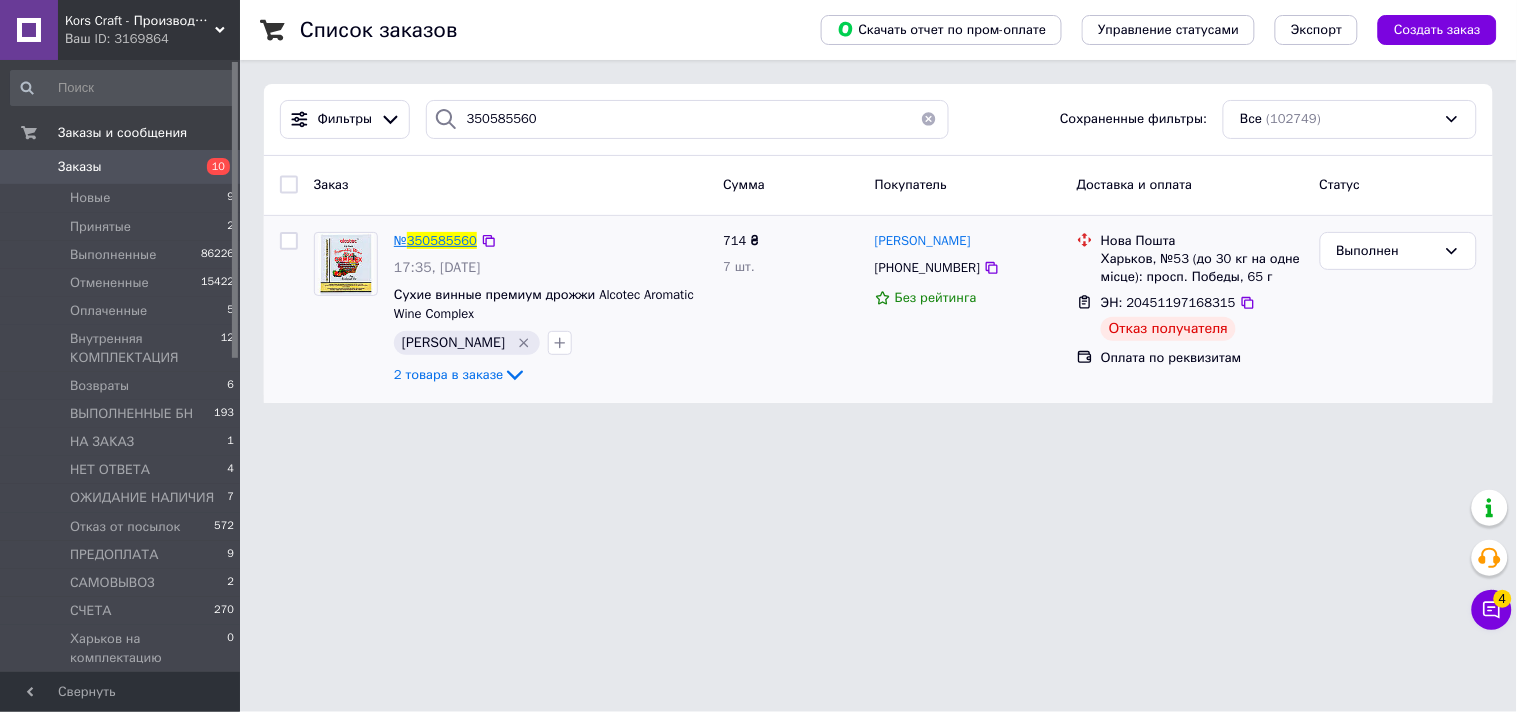 click on "350585560" at bounding box center (442, 240) 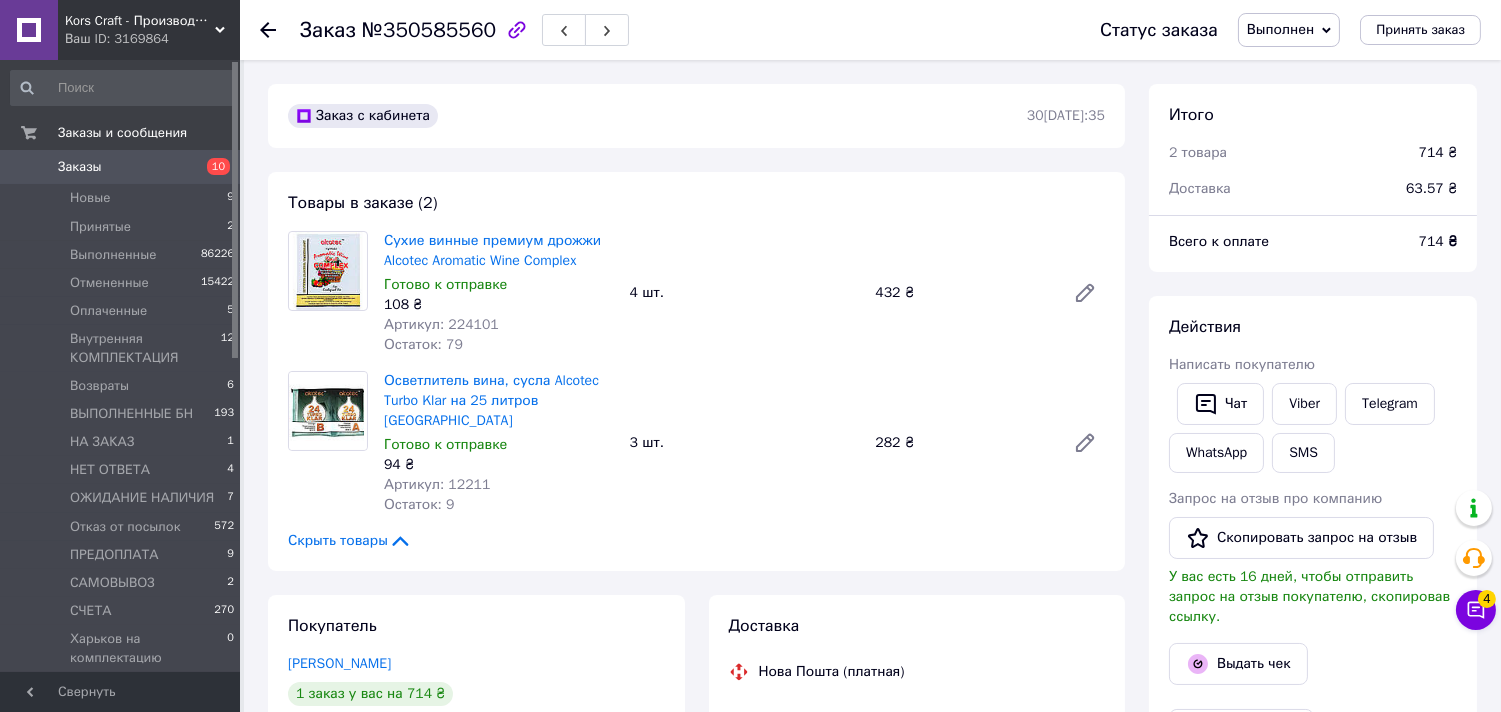 scroll, scrollTop: 87, scrollLeft: 0, axis: vertical 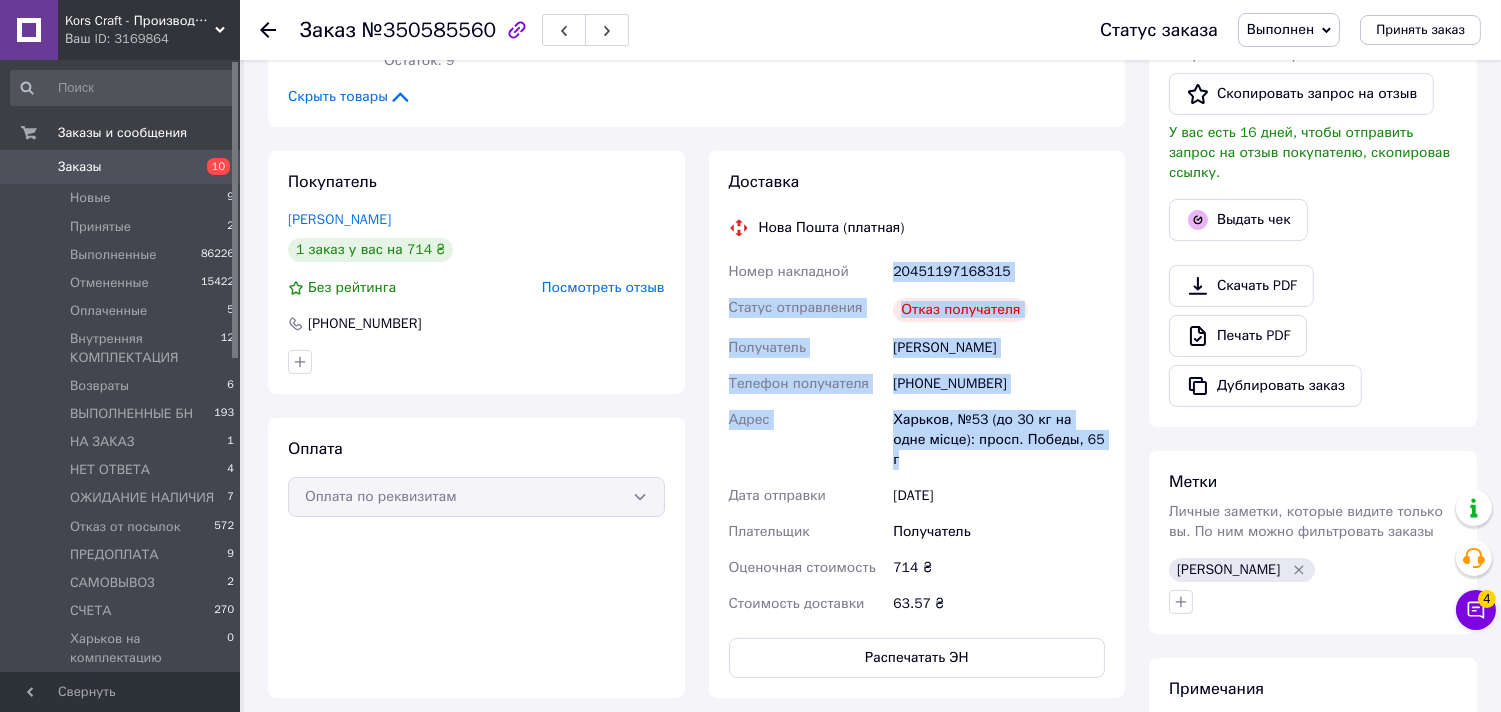 drag, startPoint x: 893, startPoint y: 251, endPoint x: 1095, endPoint y: 422, distance: 264.66016 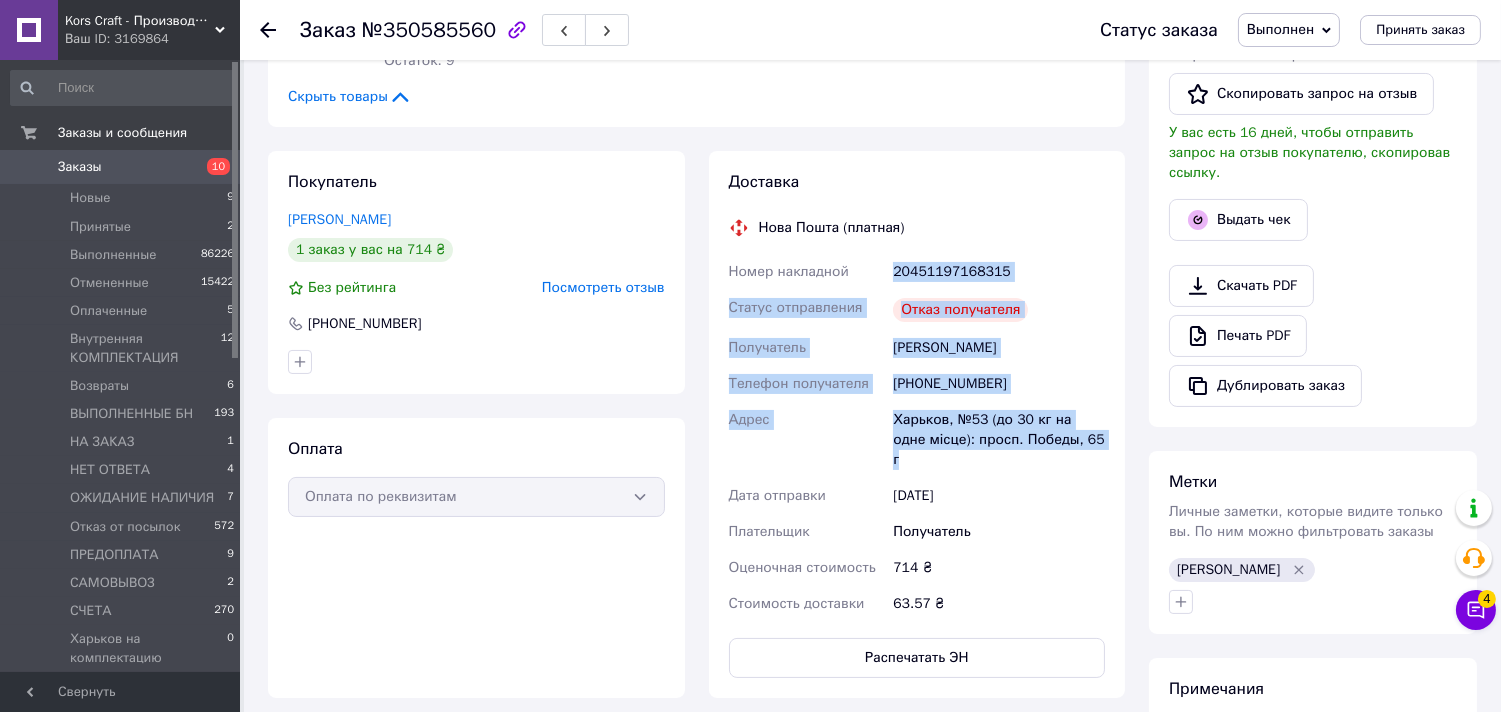 click on "Номер накладной 20451197168315 Статус отправления Отказ получателя Получатель [PERSON_NAME] Телефон получателя [PHONE_NUMBER] [PERSON_NAME], №53 (до 30 кг на одне місце): просп. Победы, 65 г Дата отправки [DATE] Плательщик Получатель Оценочная стоимость 714 ₴ Стоимость доставки 63.57 ₴" at bounding box center (917, 438) 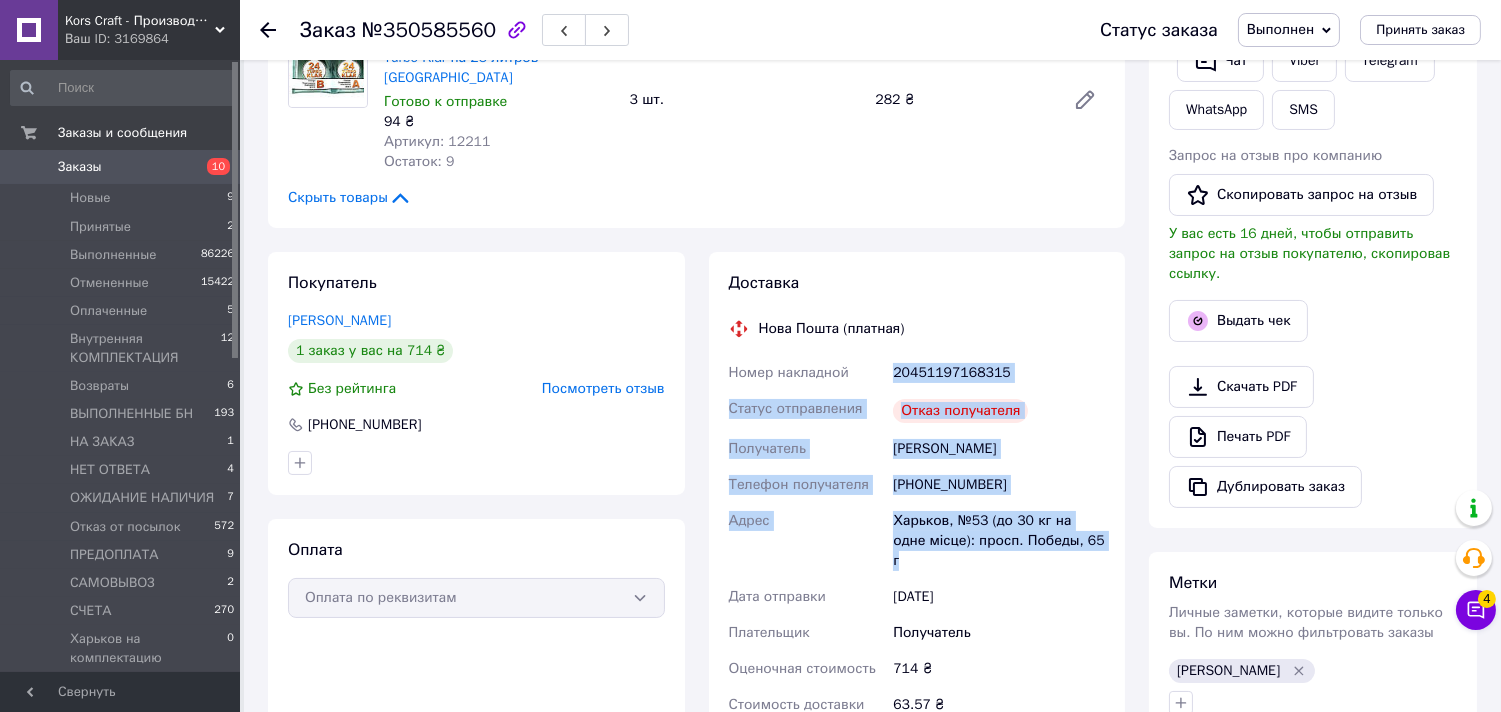 scroll, scrollTop: 333, scrollLeft: 0, axis: vertical 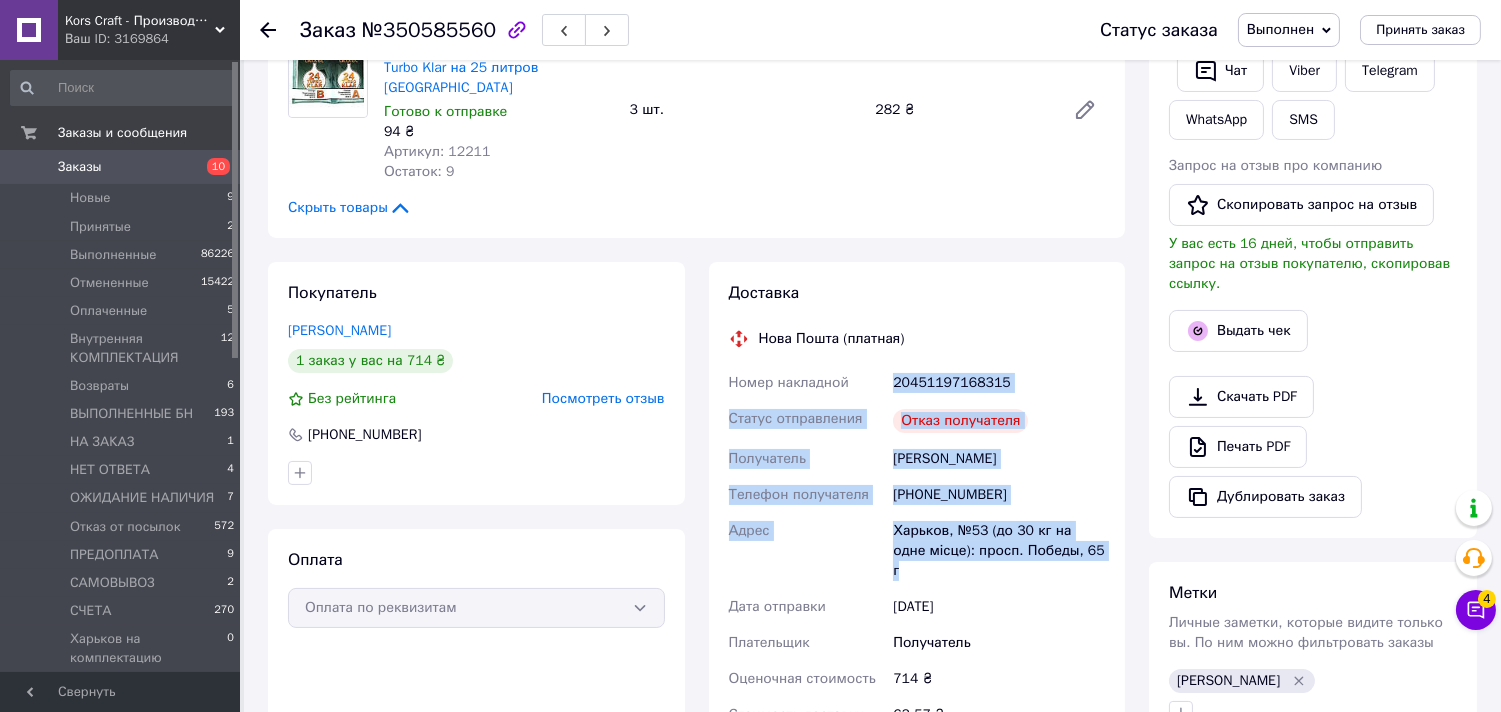 copy on "20451197168315 Статус отправления Отказ получателя Получатель [PERSON_NAME] Телефон получателя [PHONE_NUMBER] [PERSON_NAME], №53 (до 30 кг на одне місце): просп. Победы, 65 г" 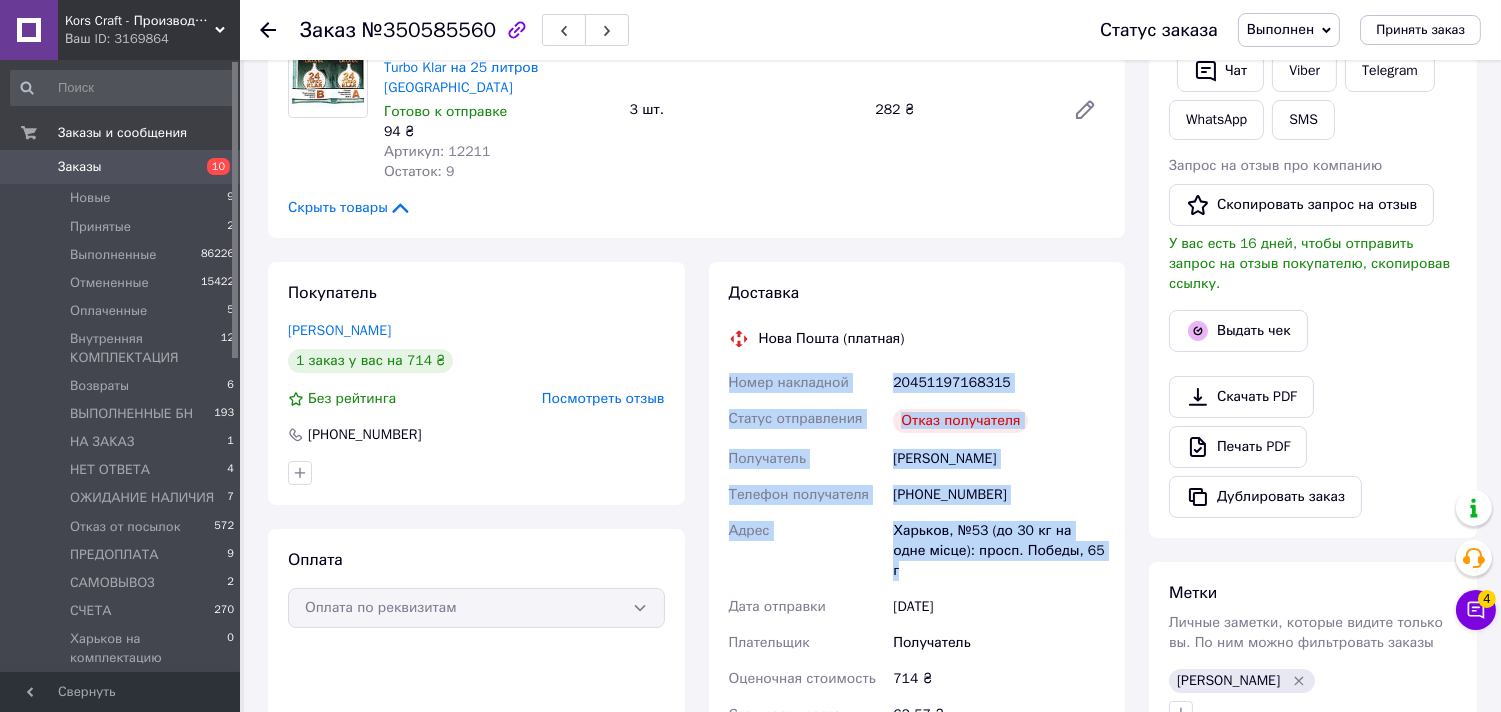 drag, startPoint x: 725, startPoint y: 367, endPoint x: 1083, endPoint y: 538, distance: 396.74298 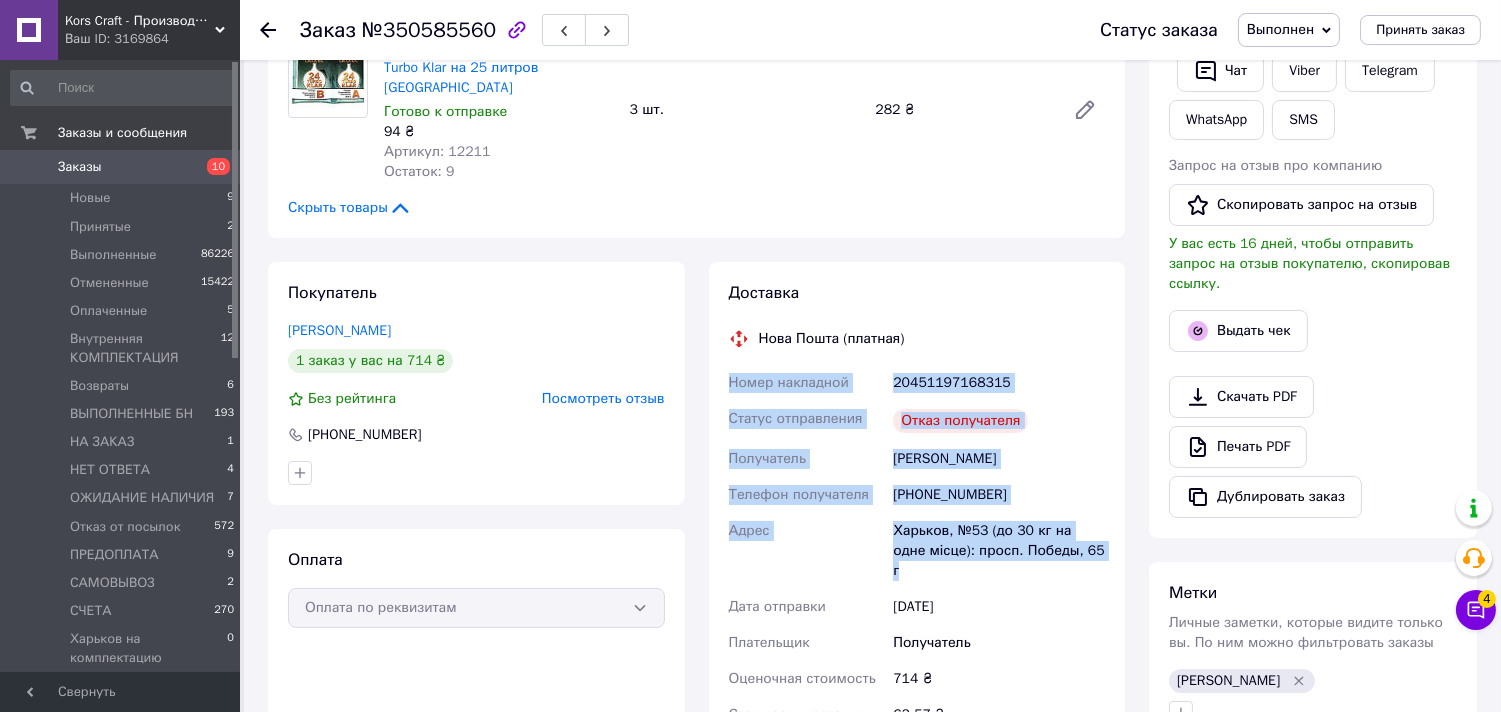click on "Номер накладной 20451197168315 Статус отправления Отказ получателя Получатель [PERSON_NAME] Телефон получателя [PHONE_NUMBER] [PERSON_NAME], №53 (до 30 кг на одне місце): просп. Победы, 65 г Дата отправки [DATE] Плательщик Получатель Оценочная стоимость 714 ₴ Стоимость доставки 63.57 ₴" at bounding box center [917, 549] 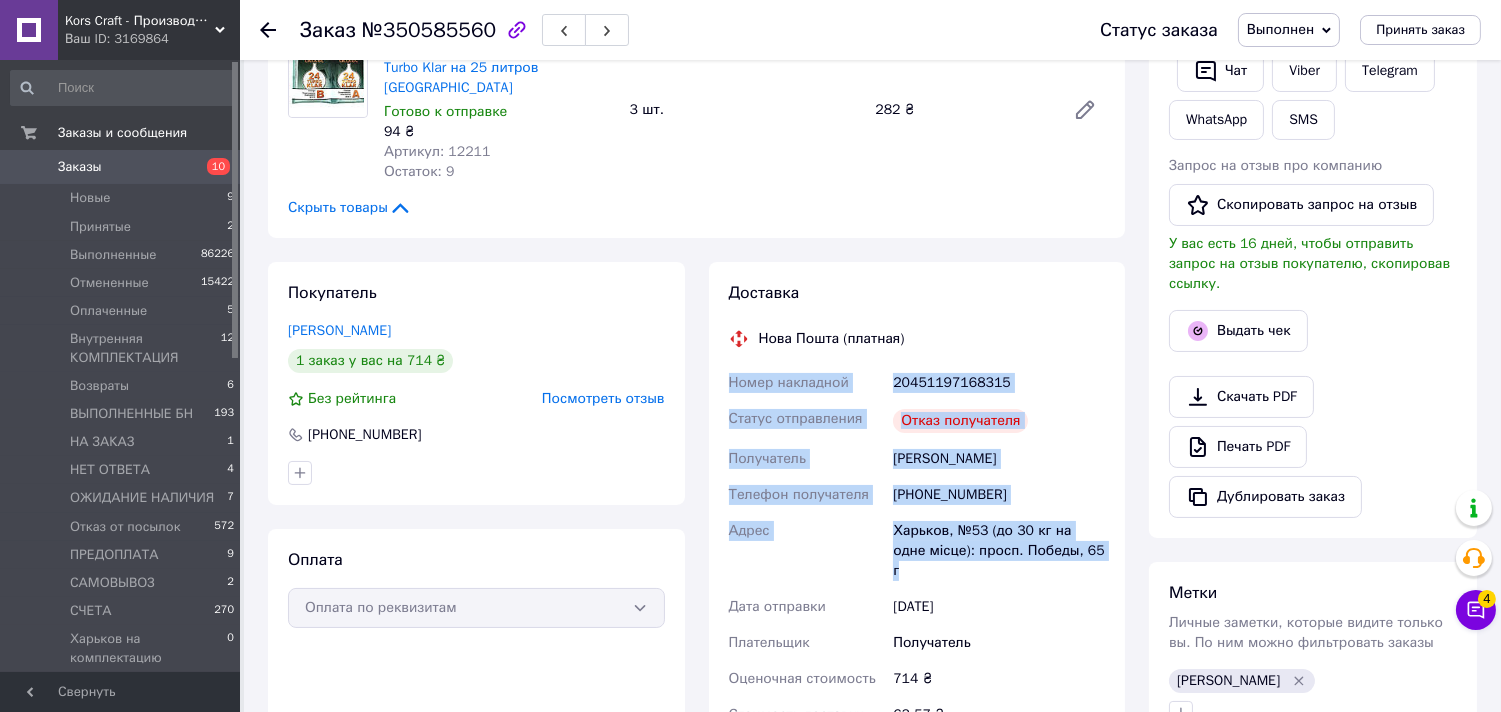 copy on "Номер накладной 20451197168315 Статус отправления Отказ получателя Получатель [PERSON_NAME] Телефон получателя [PHONE_NUMBER] [PERSON_NAME], №53 (до 30 кг на одне місце): просп. Победы, 65 г" 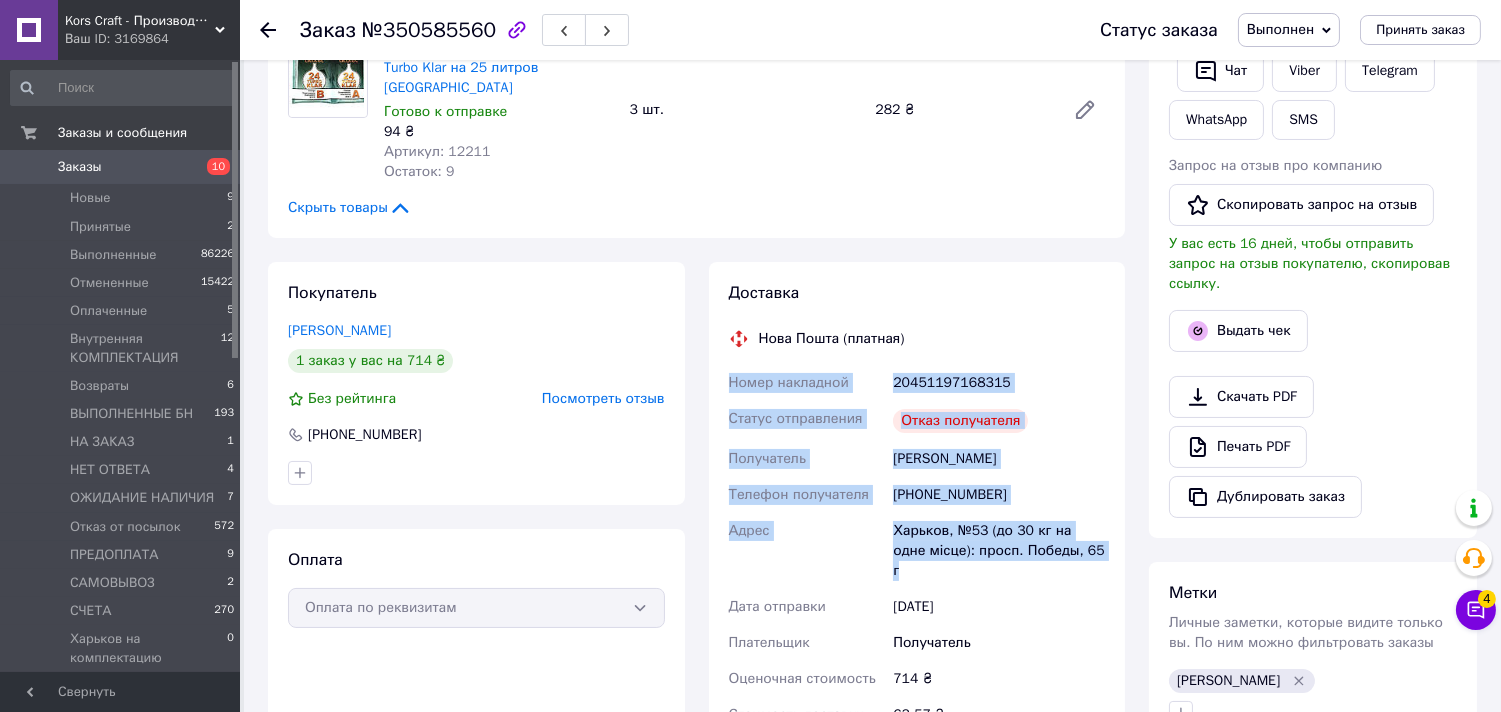 click on "Заказы" at bounding box center [121, 167] 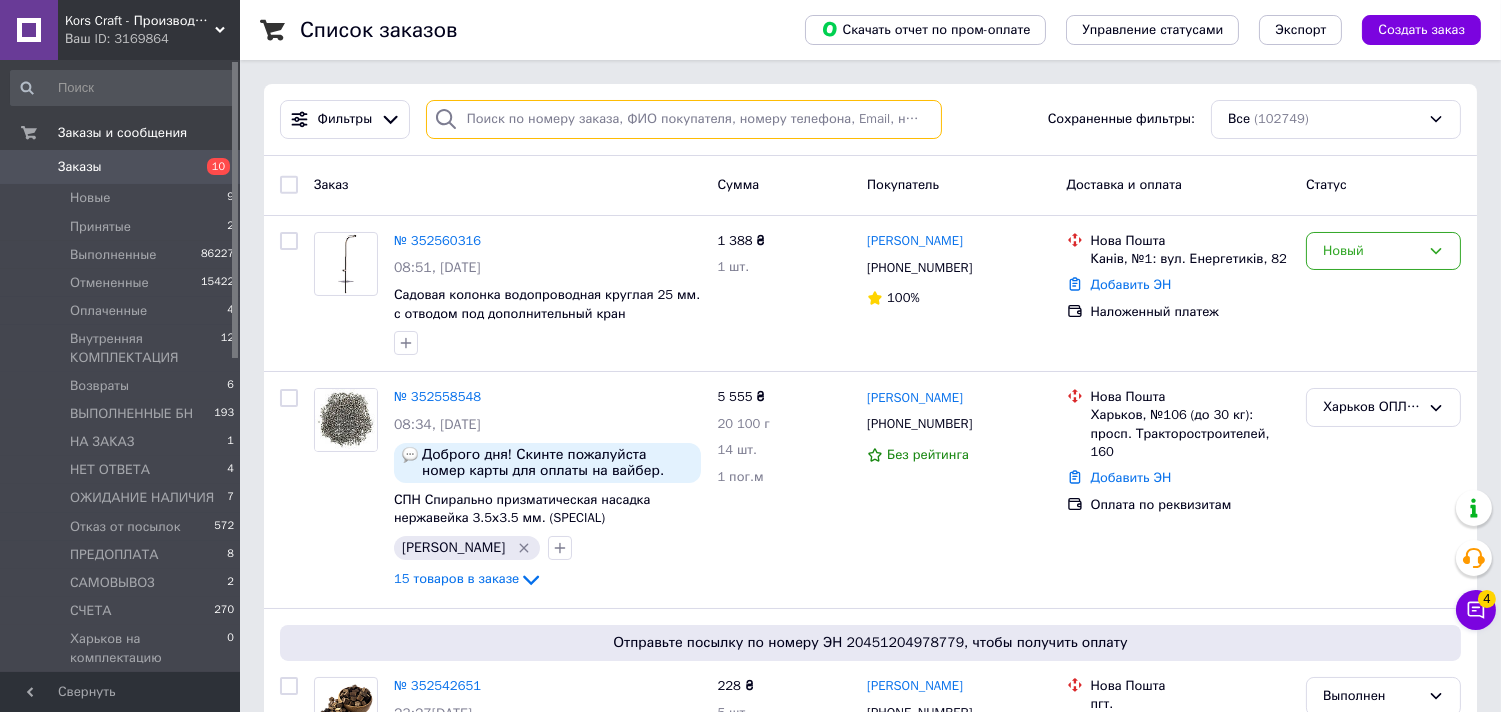 click at bounding box center [684, 119] 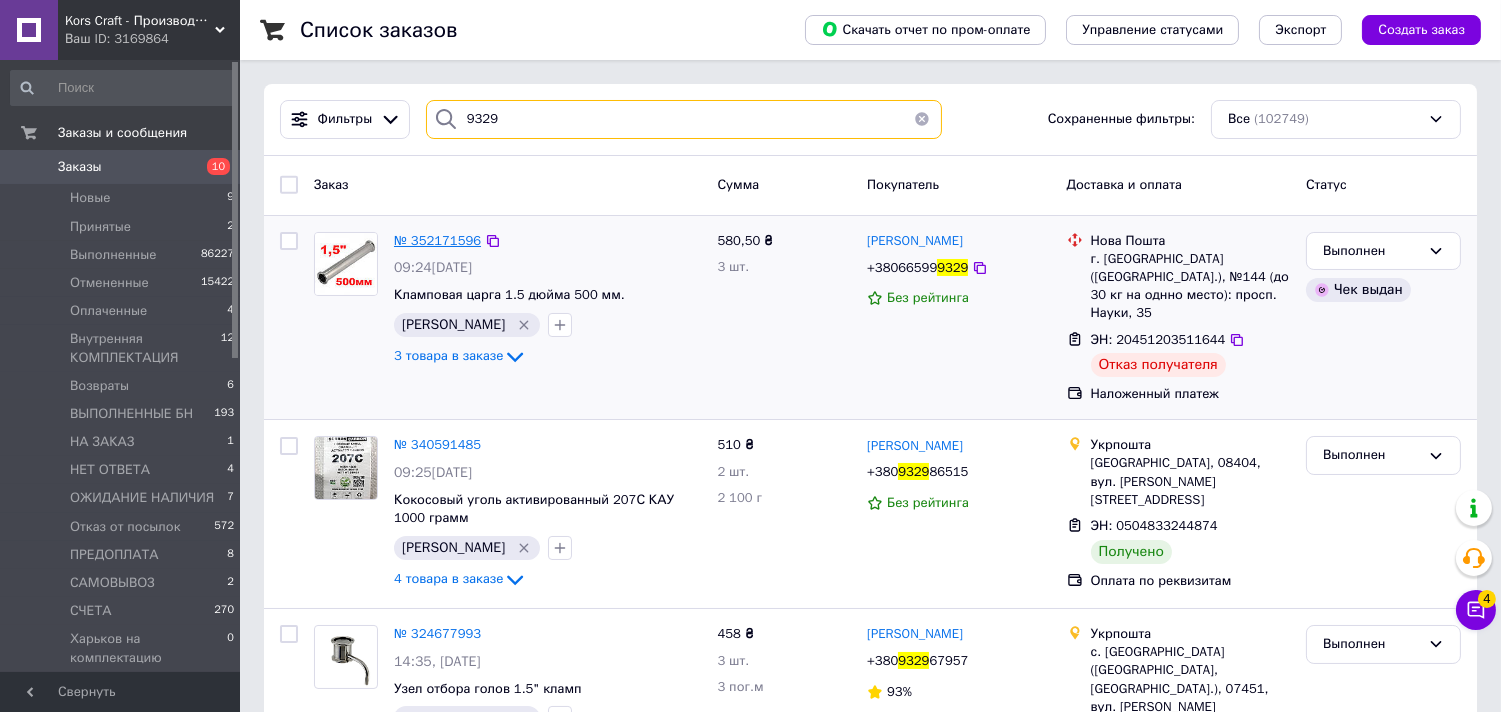 type on "9329" 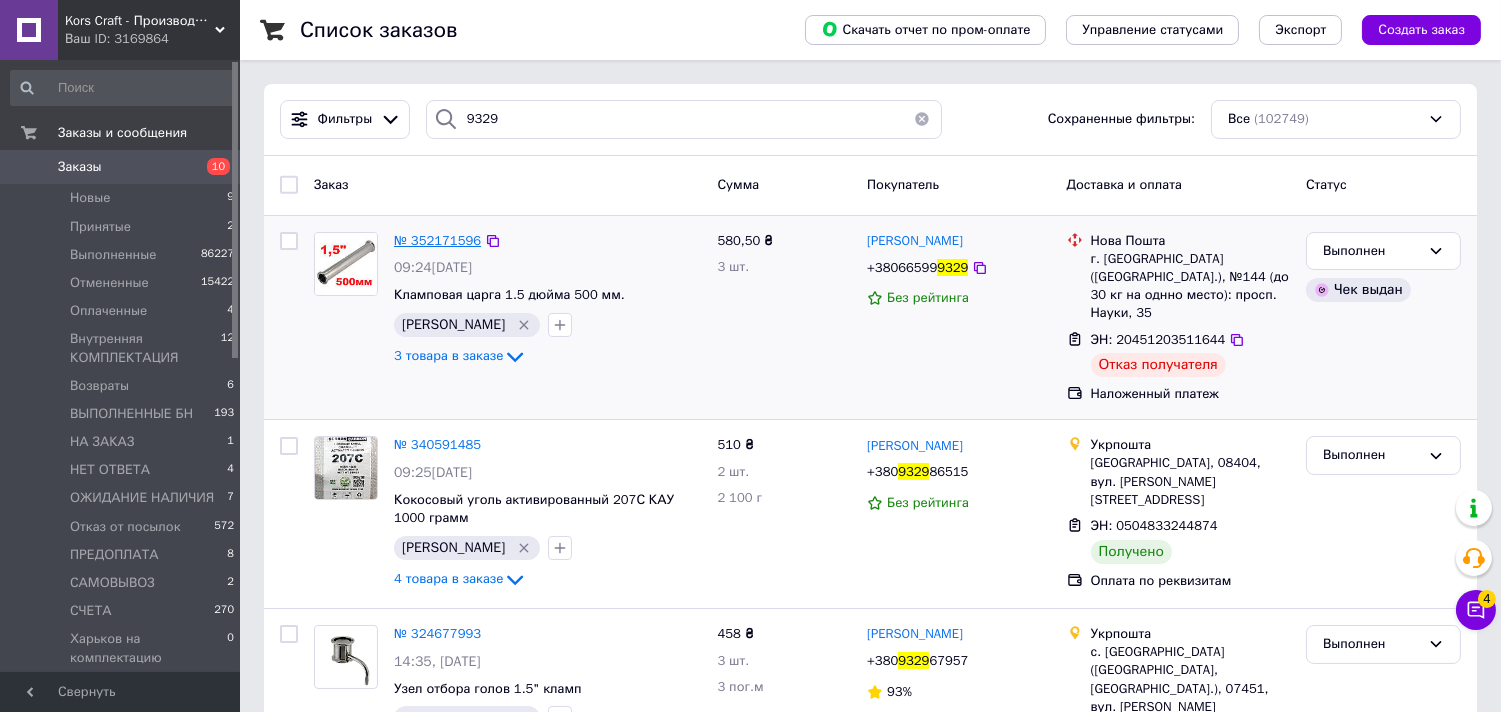 click on "№ 352171596" at bounding box center [437, 240] 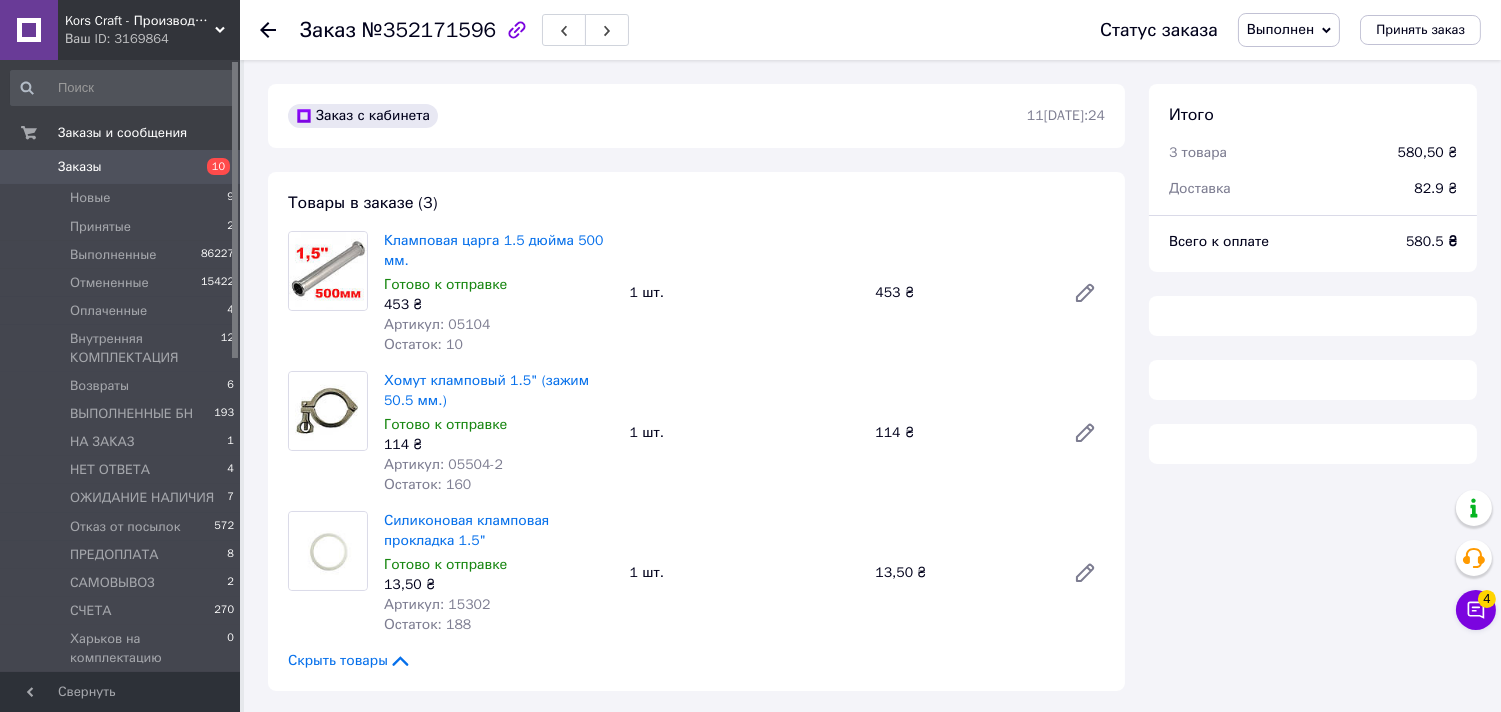 scroll, scrollTop: 333, scrollLeft: 0, axis: vertical 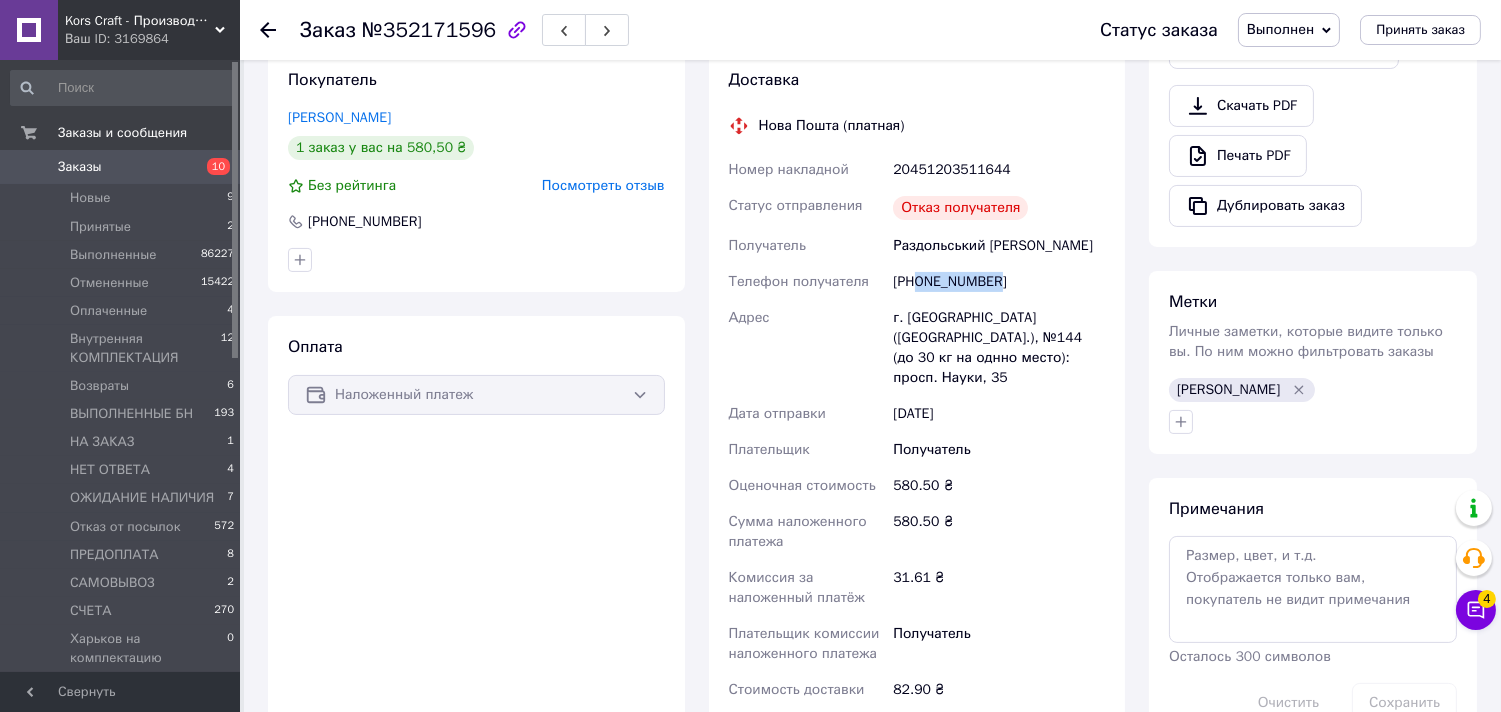drag, startPoint x: 1003, startPoint y: 282, endPoint x: 917, endPoint y: 285, distance: 86.05231 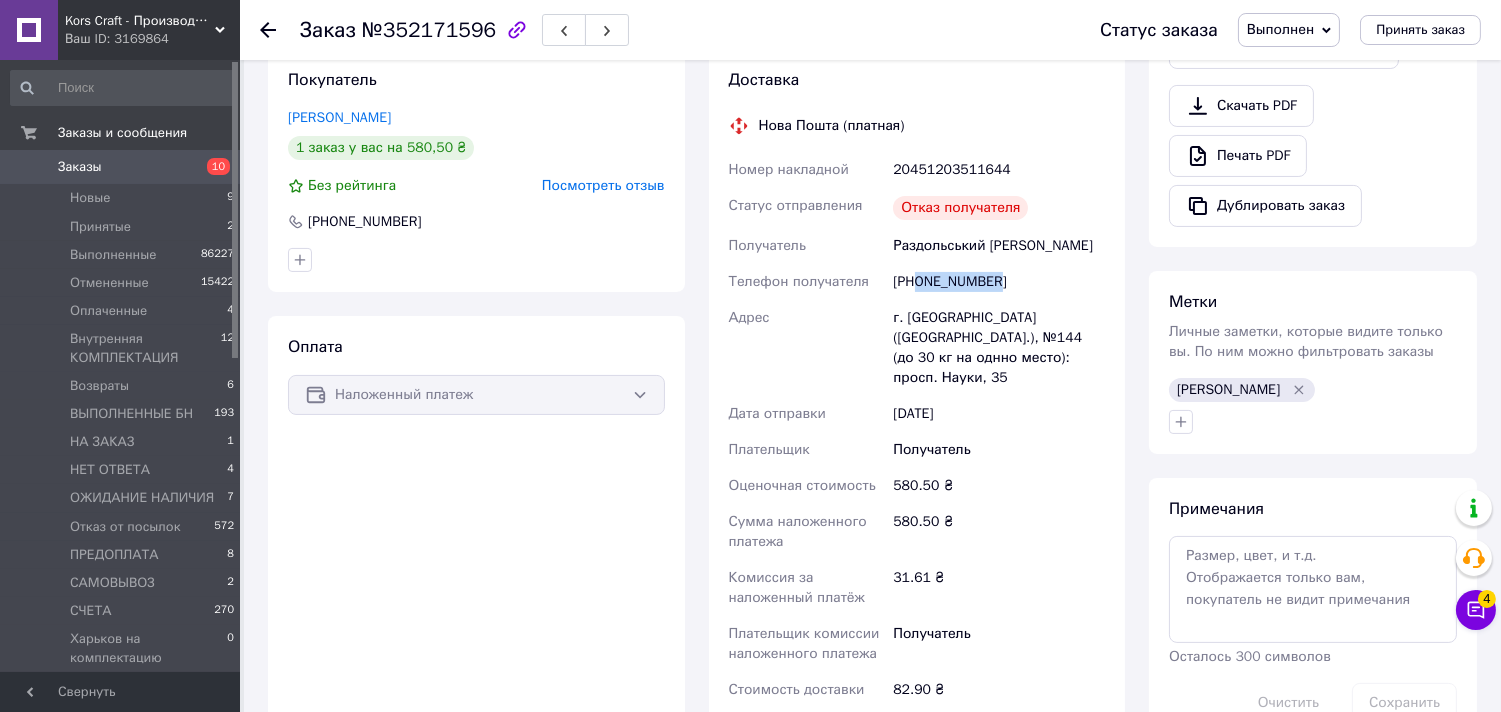 click on "[PHONE_NUMBER]" at bounding box center (999, 282) 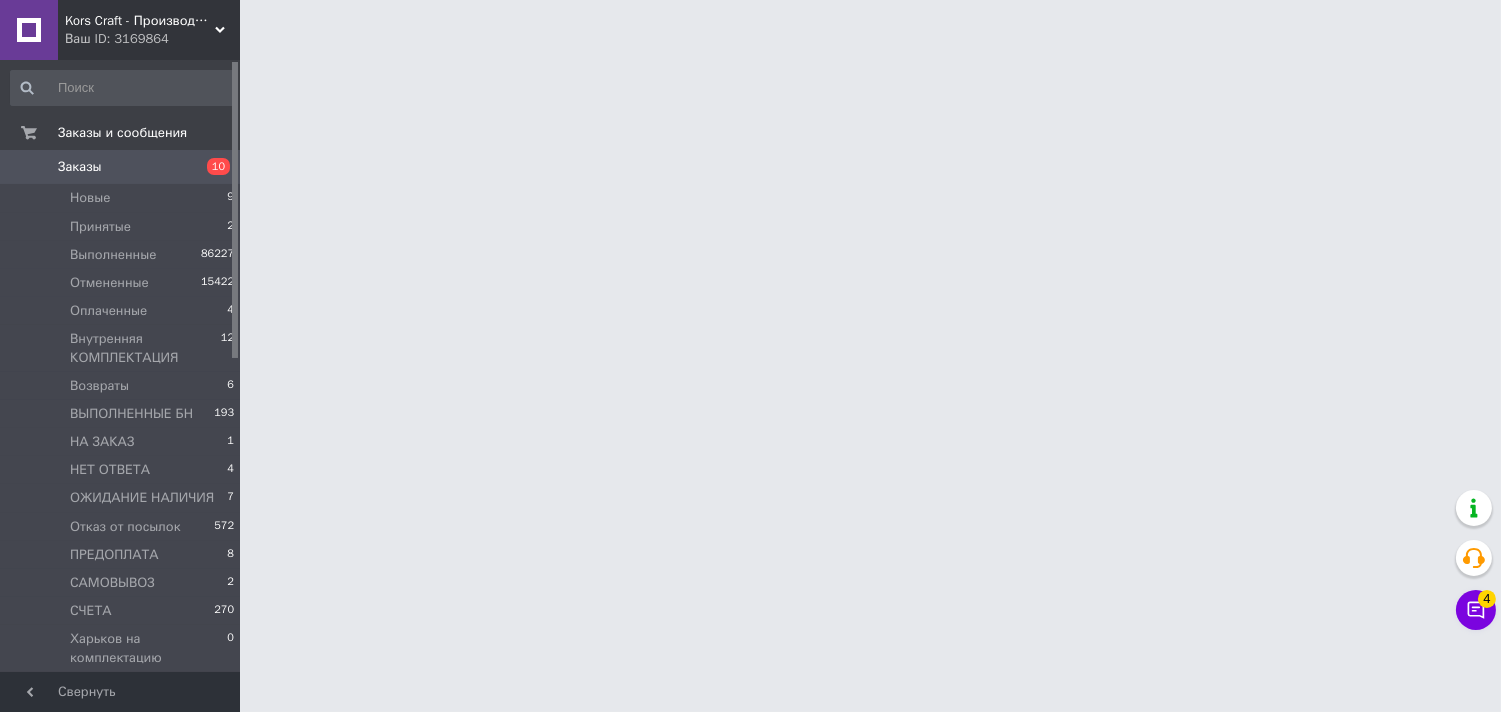 scroll, scrollTop: 0, scrollLeft: 0, axis: both 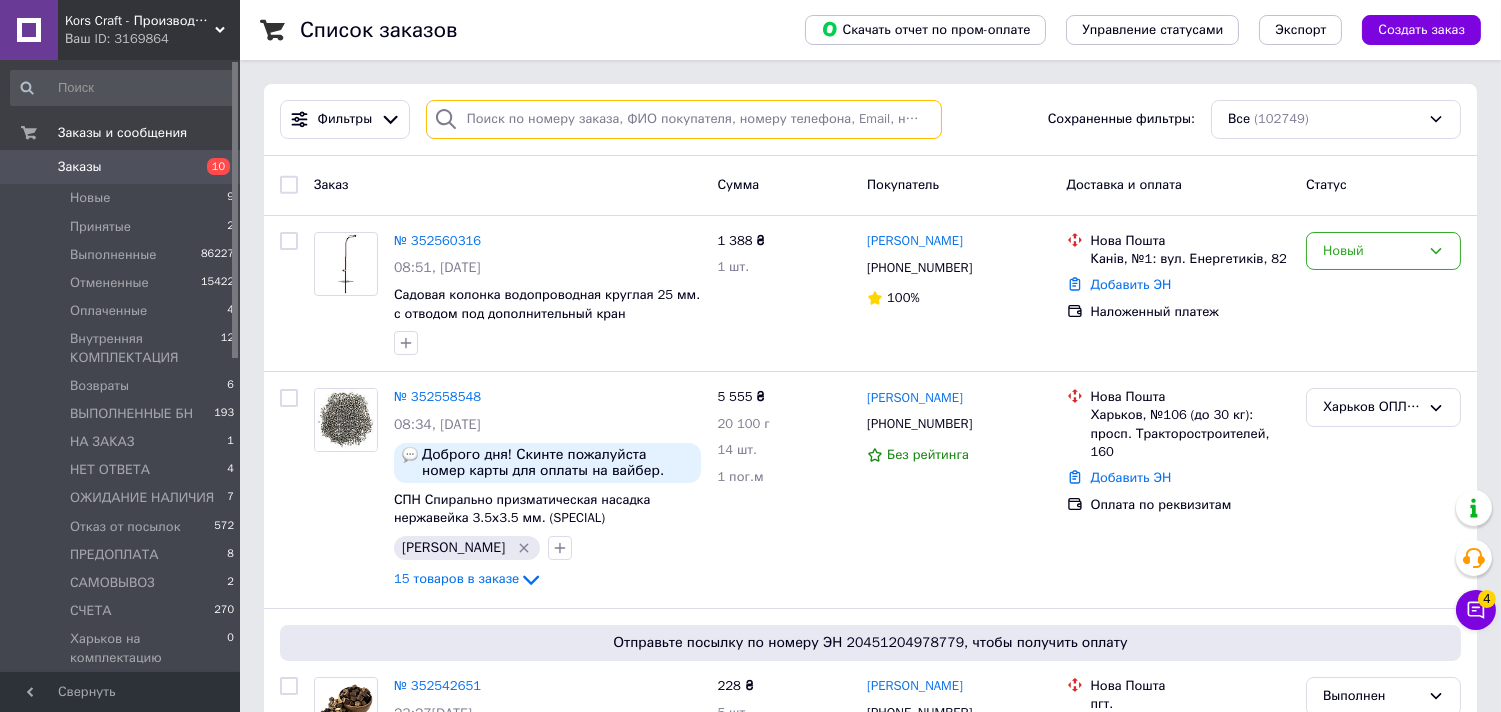 click at bounding box center [684, 119] 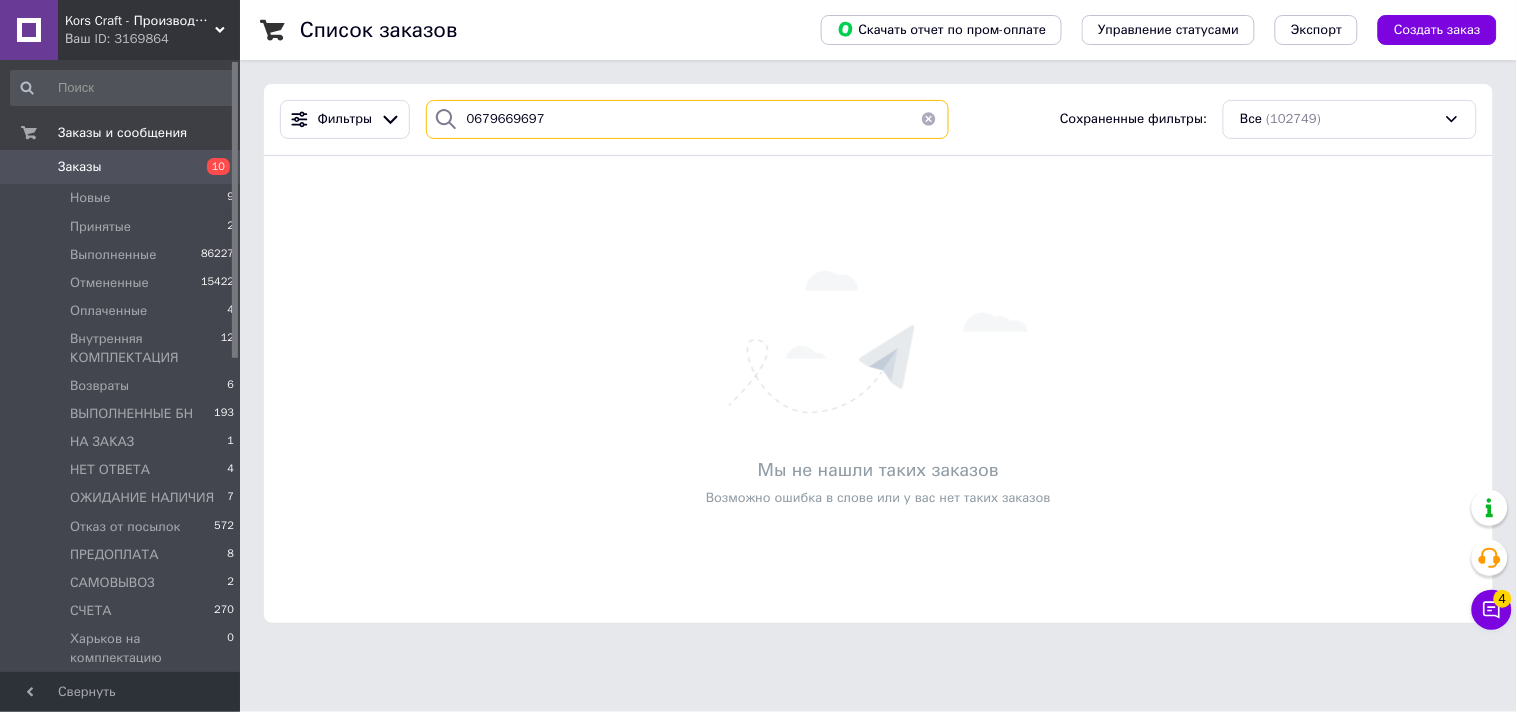 drag, startPoint x: 568, startPoint y: 121, endPoint x: 441, endPoint y: 132, distance: 127.47549 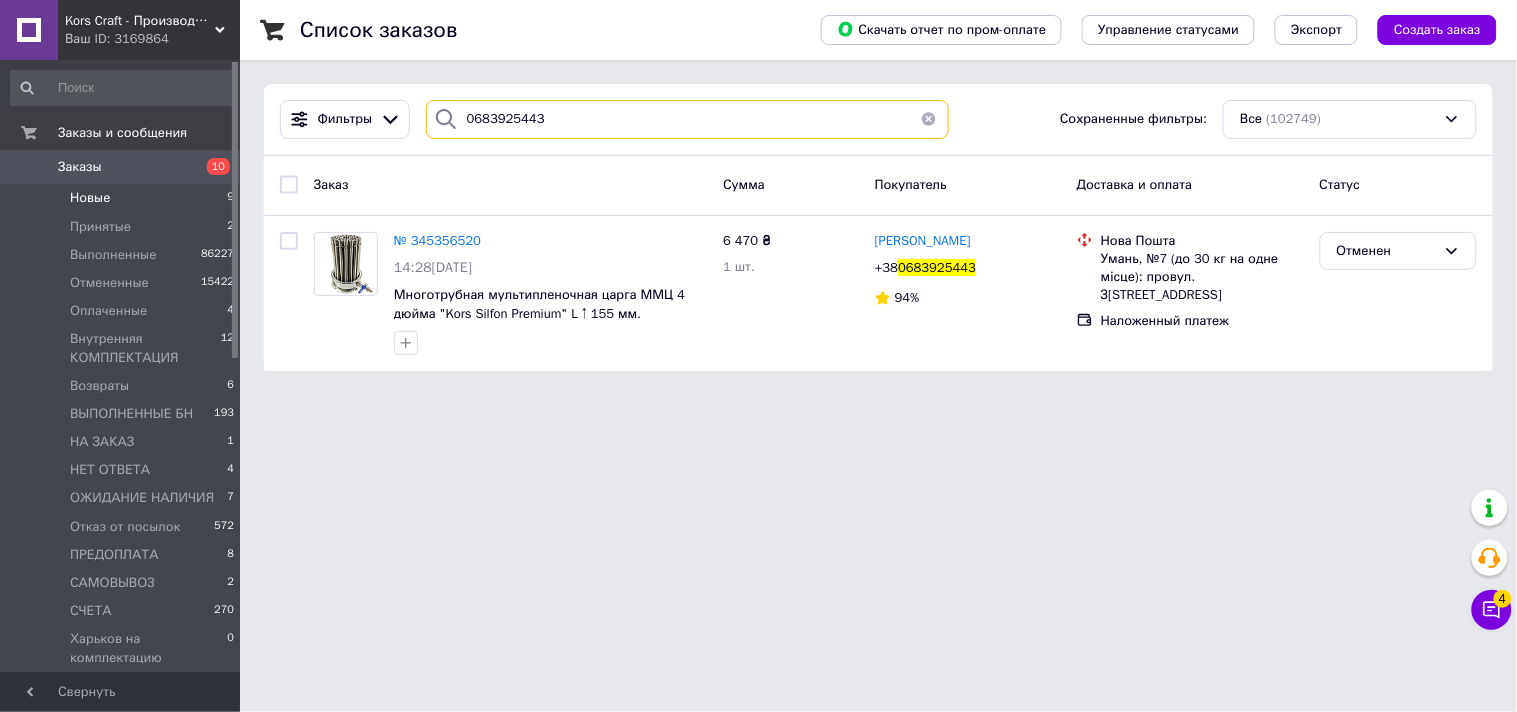 type on "0683925443" 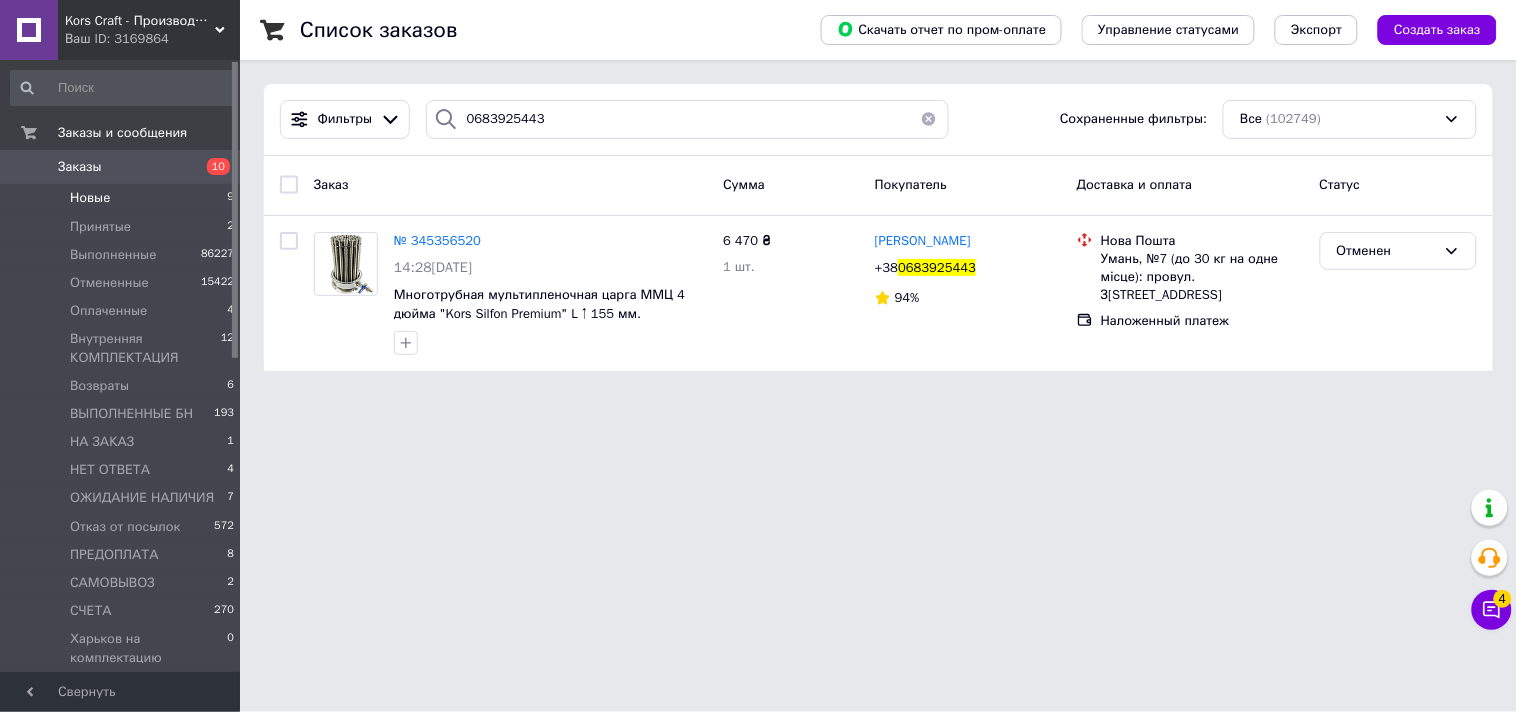 click on "Новые" at bounding box center [90, 198] 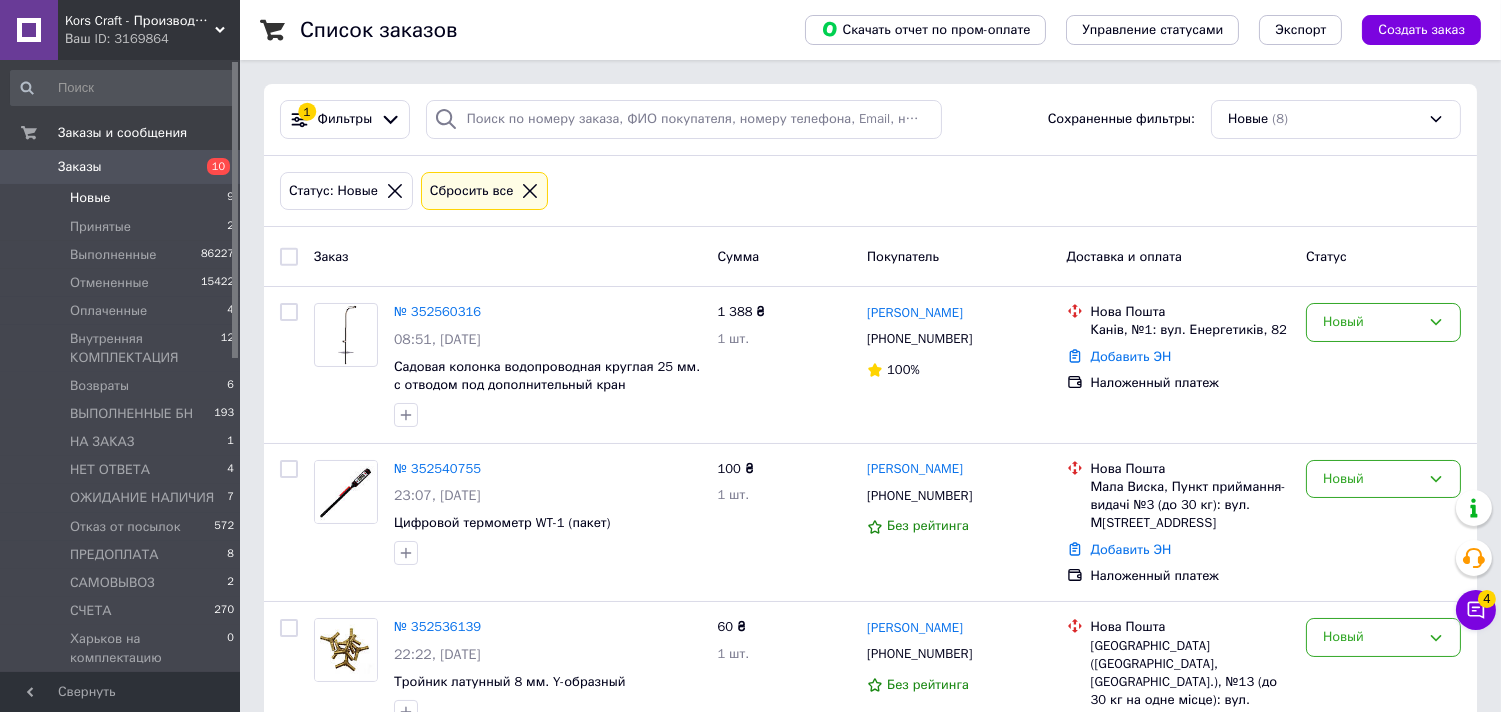 scroll, scrollTop: 111, scrollLeft: 0, axis: vertical 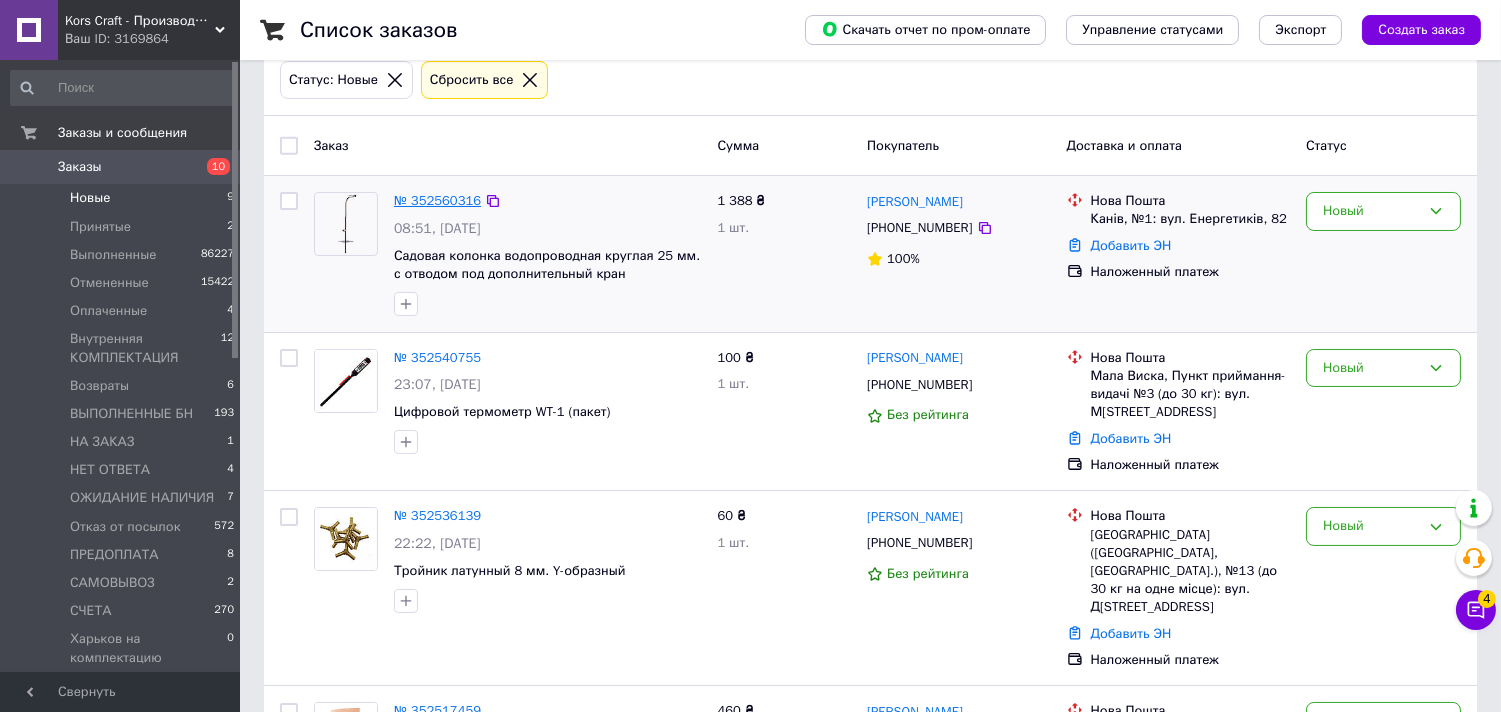 click on "№ 352560316" at bounding box center (437, 200) 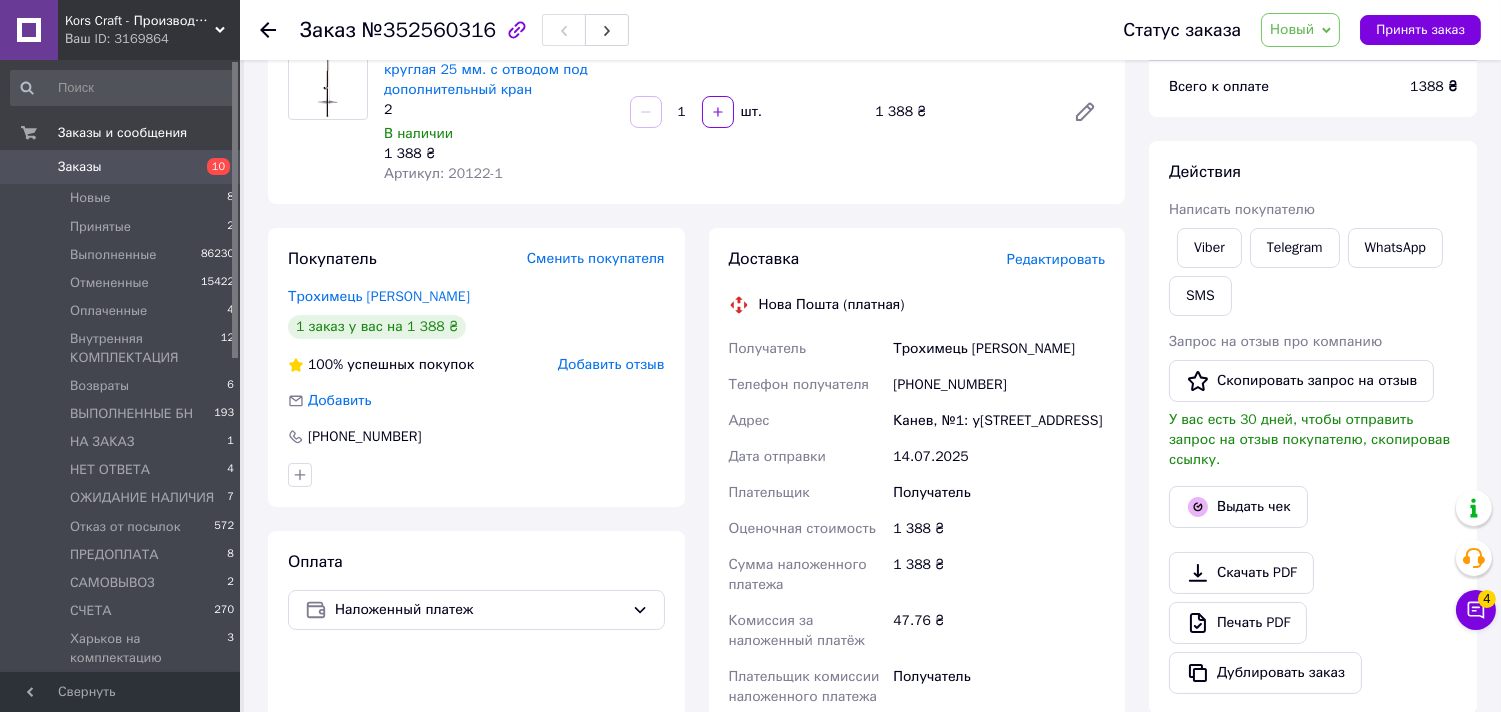 scroll, scrollTop: 222, scrollLeft: 0, axis: vertical 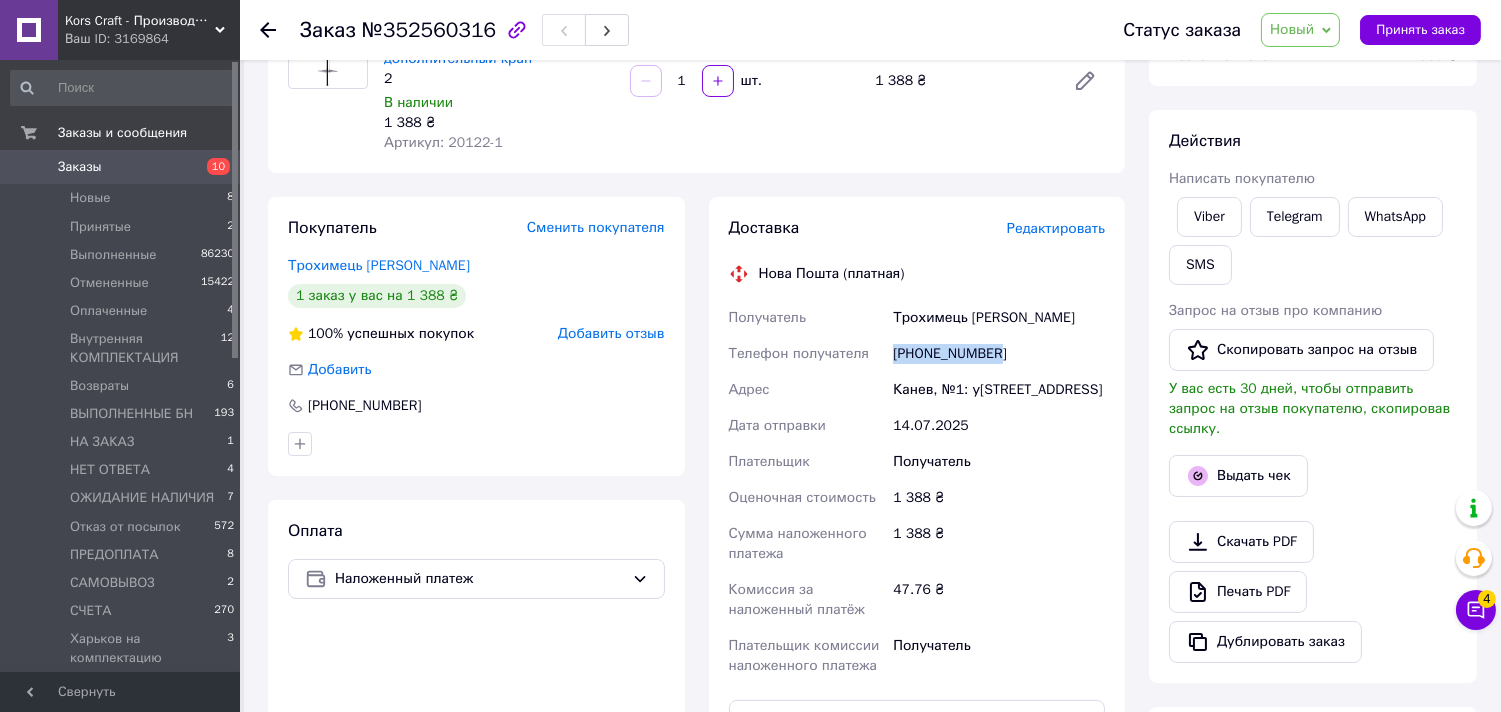 drag, startPoint x: 894, startPoint y: 360, endPoint x: 993, endPoint y: 355, distance: 99.12618 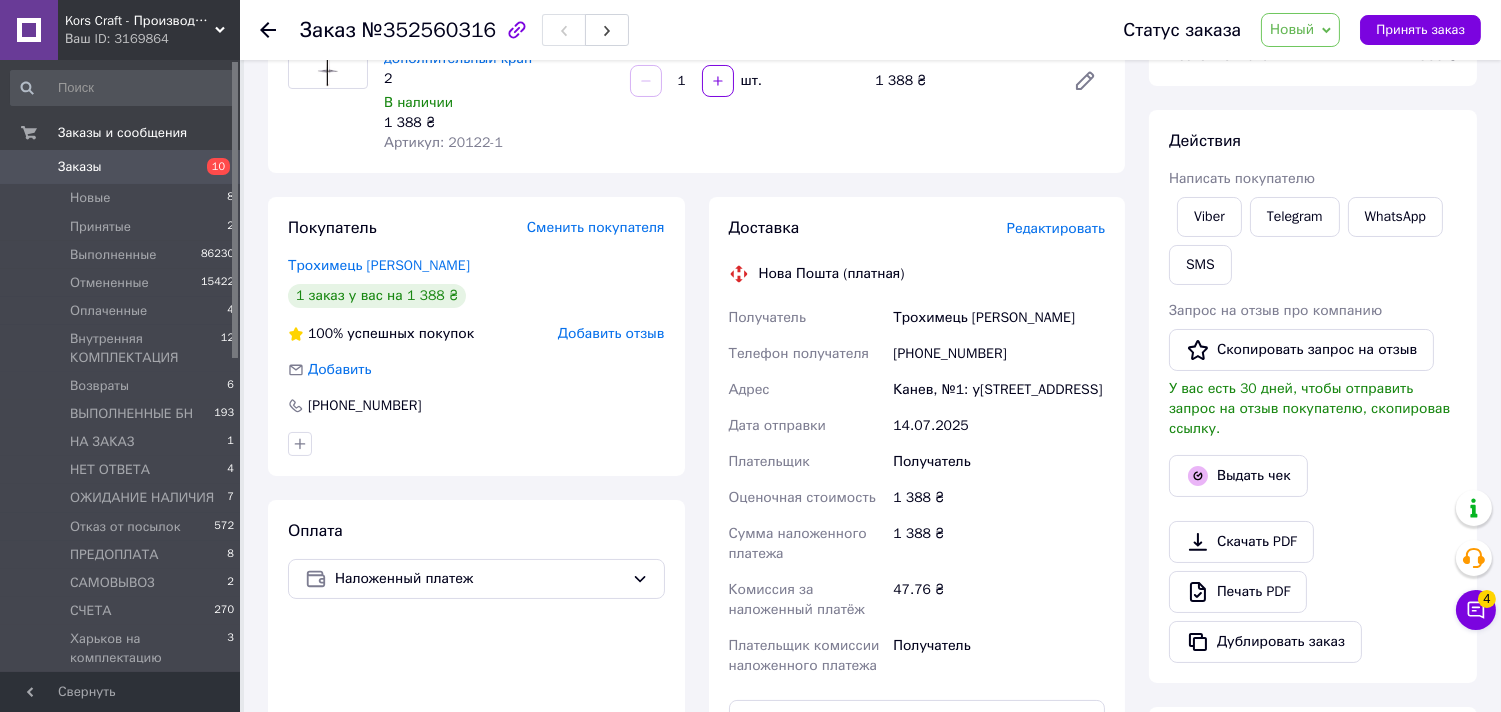 click on "Садовая колонка водопроводная круглая 25 мм. с отводом под дополнительный кран 2 В наличии 1 388 ₴ Артикул: 20122-1 1   шт. 1 388 ₴" at bounding box center [744, 81] 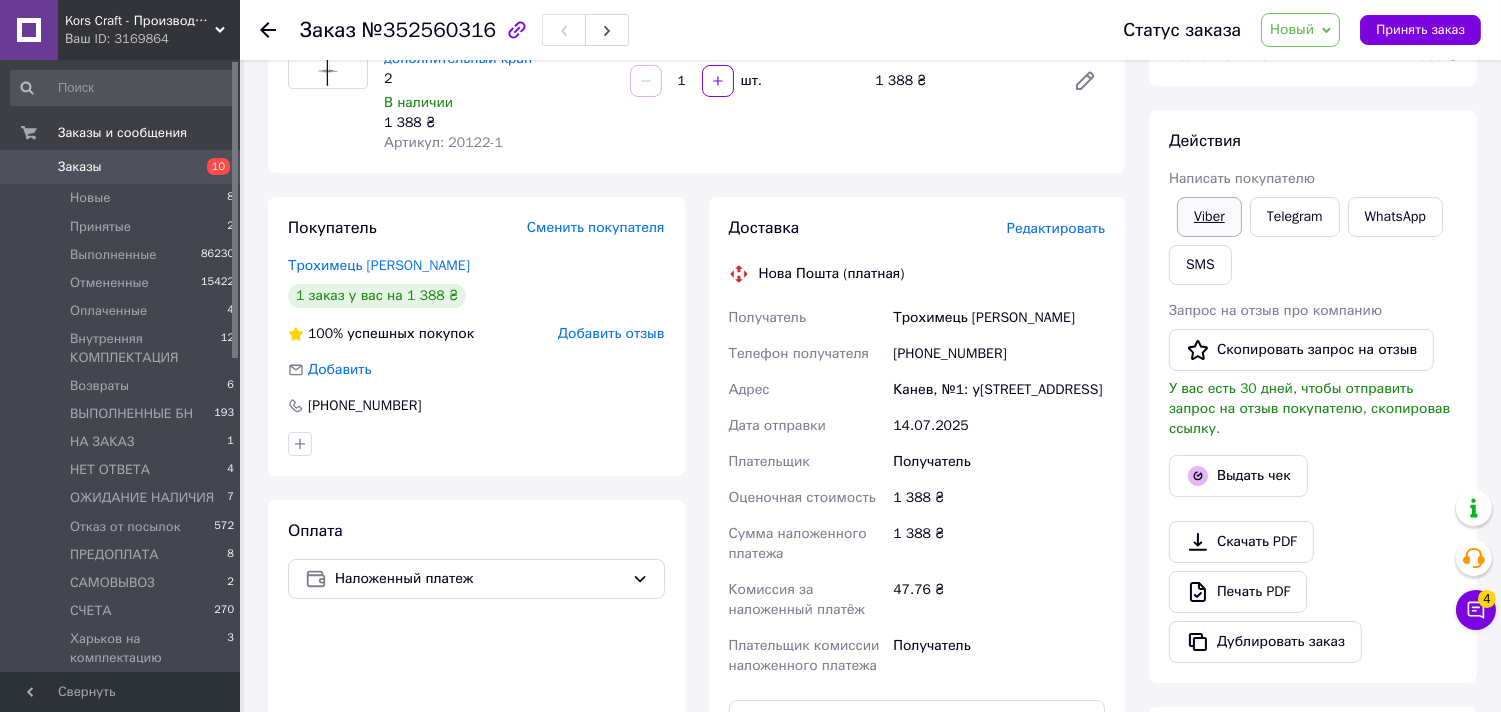 click on "Viber" at bounding box center [1209, 217] 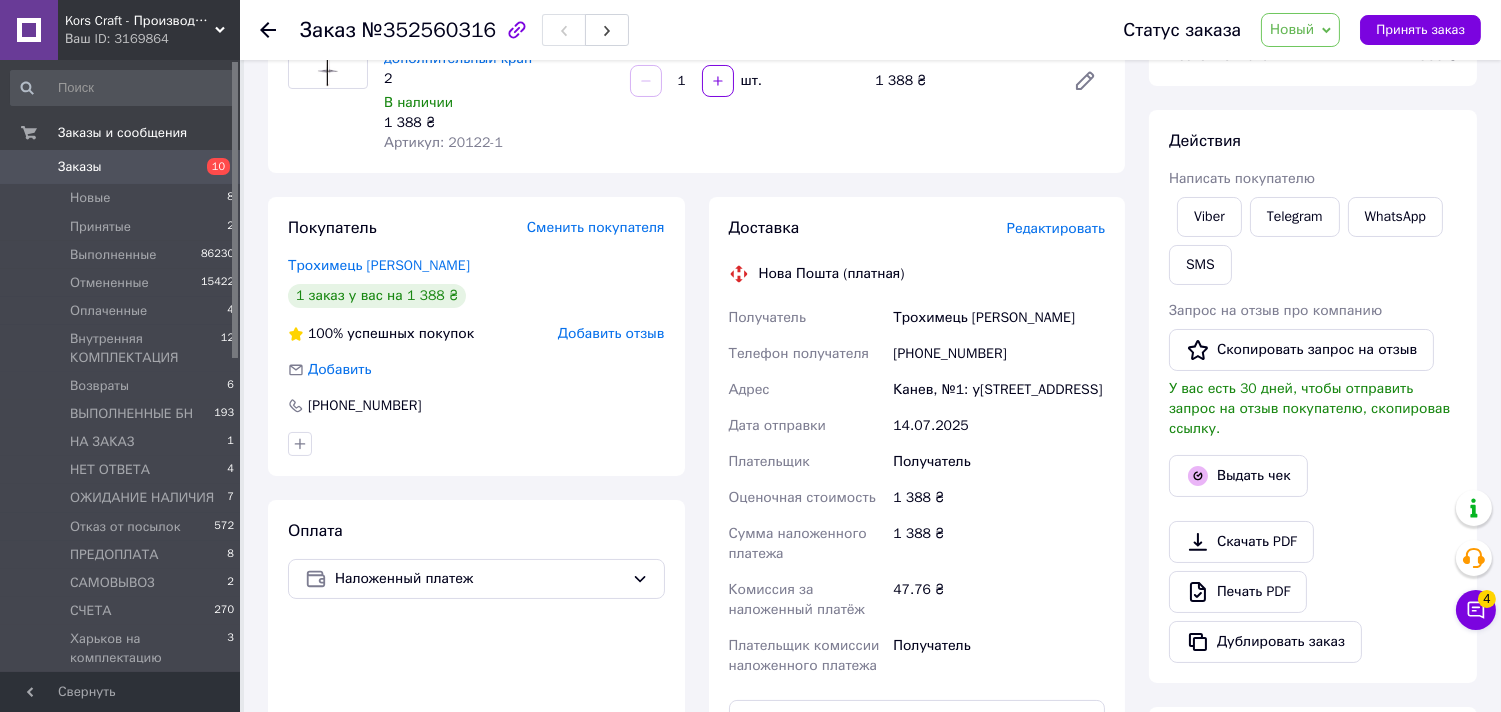 scroll, scrollTop: 333, scrollLeft: 0, axis: vertical 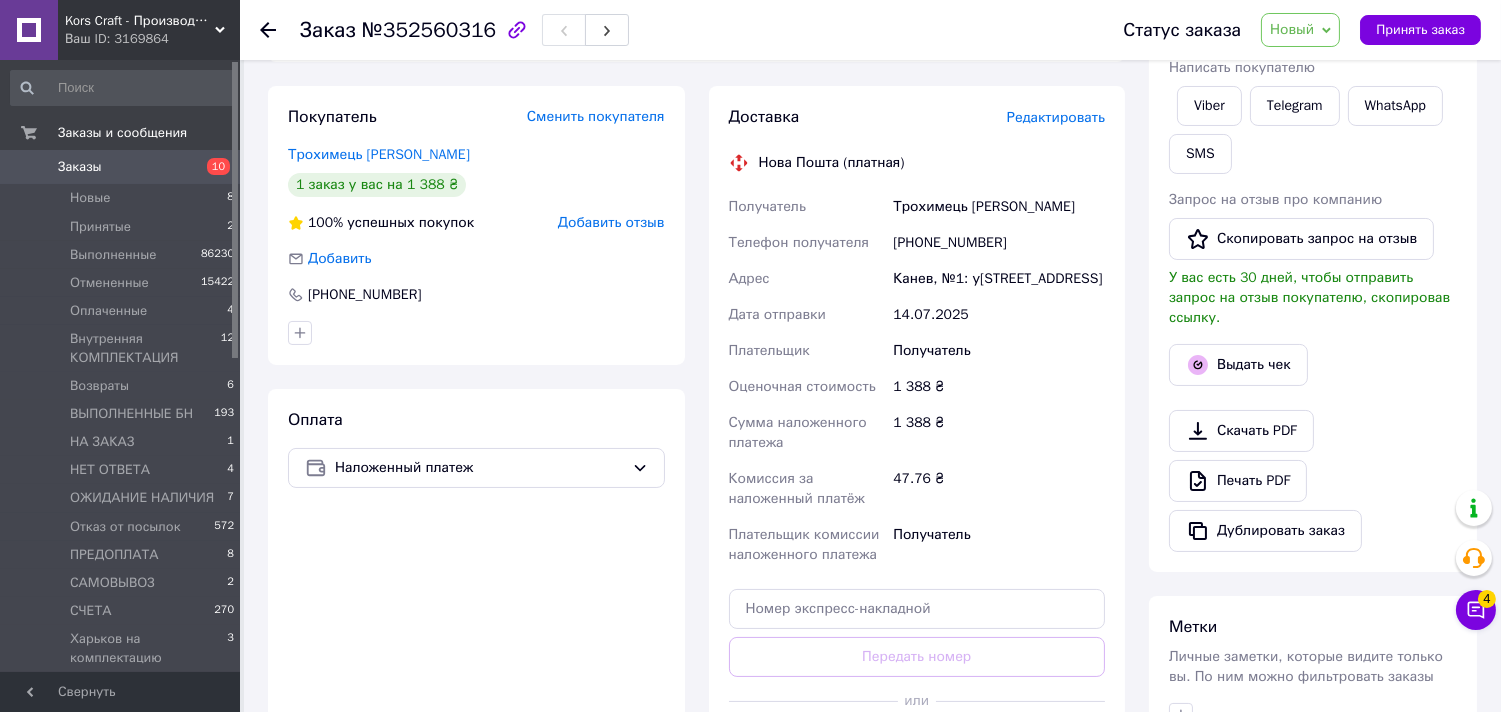 click on "Новый" at bounding box center (1300, 30) 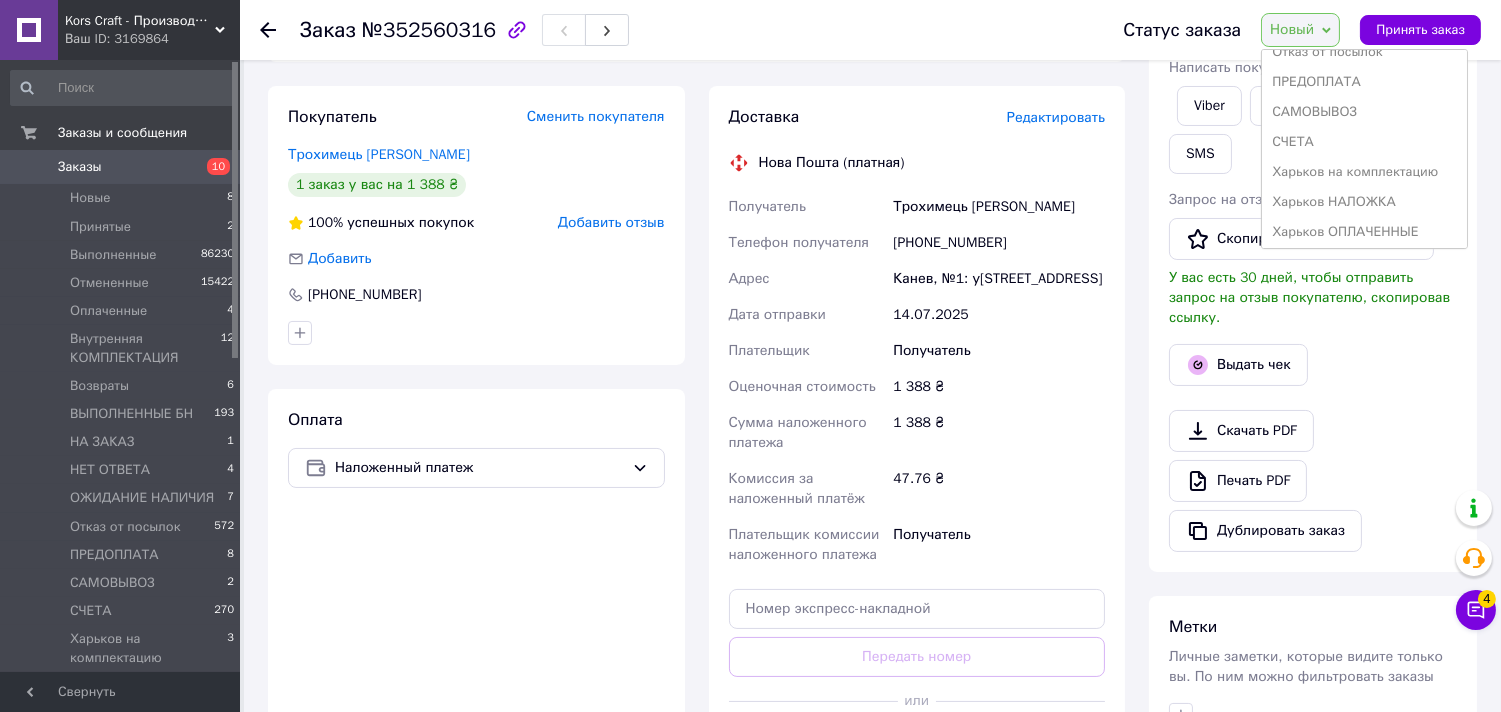scroll, scrollTop: 322, scrollLeft: 0, axis: vertical 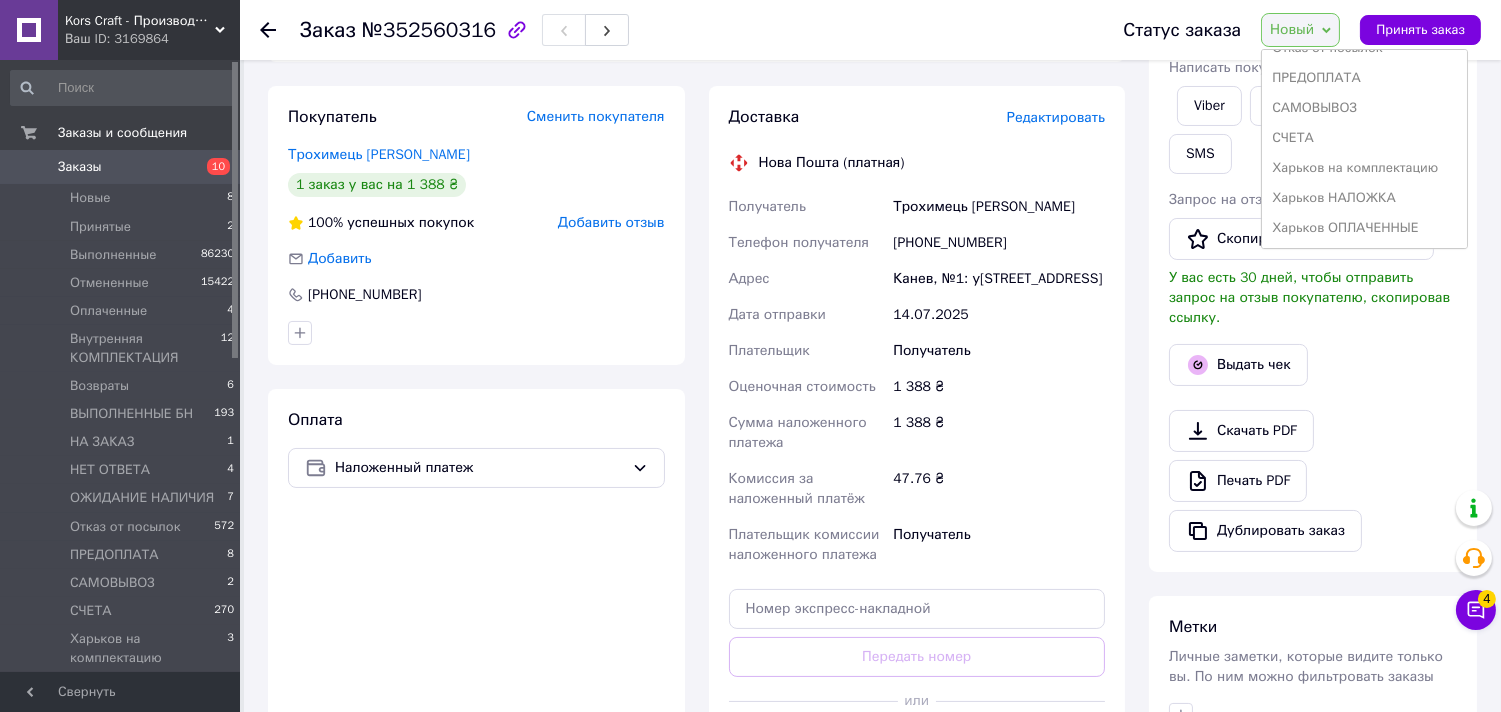 click on "Харьков НАЛОЖКА" at bounding box center [1364, 198] 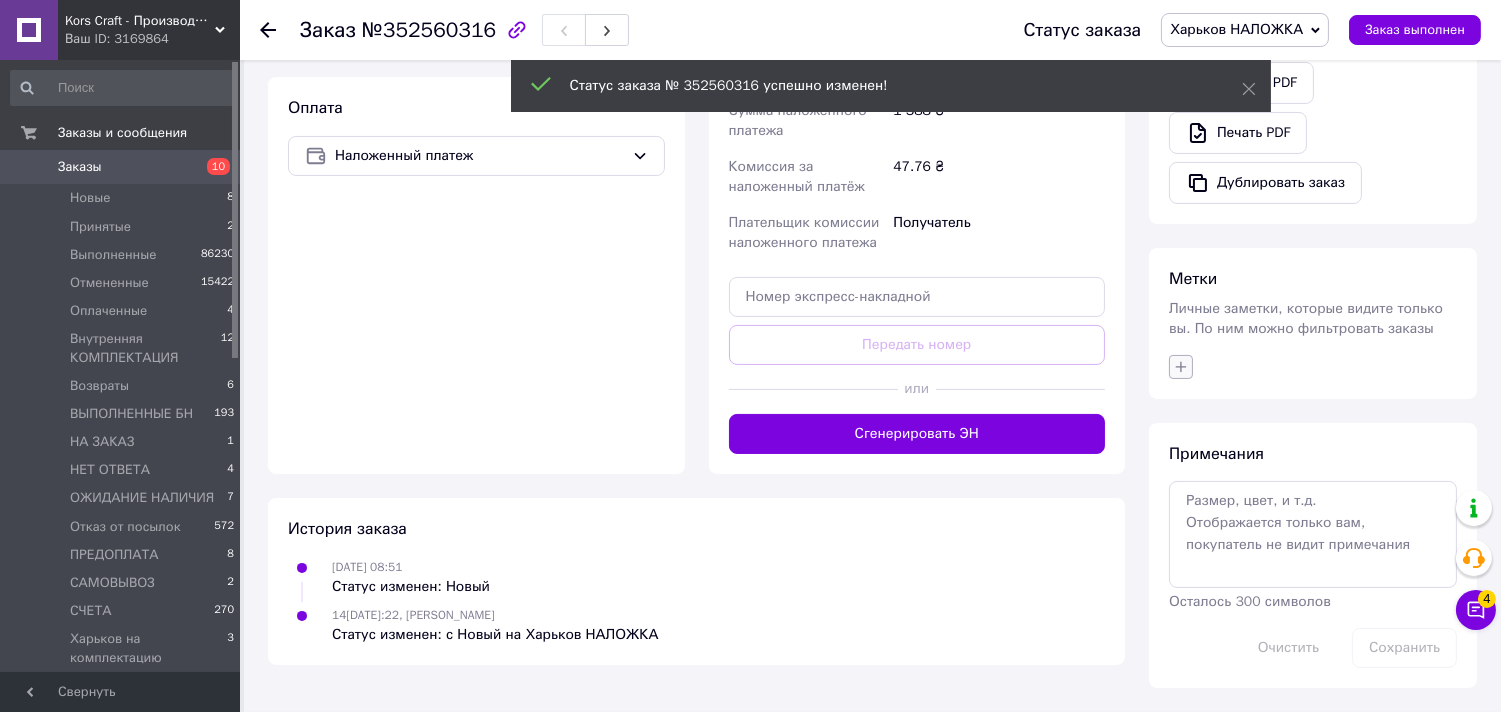 scroll, scrollTop: 625, scrollLeft: 0, axis: vertical 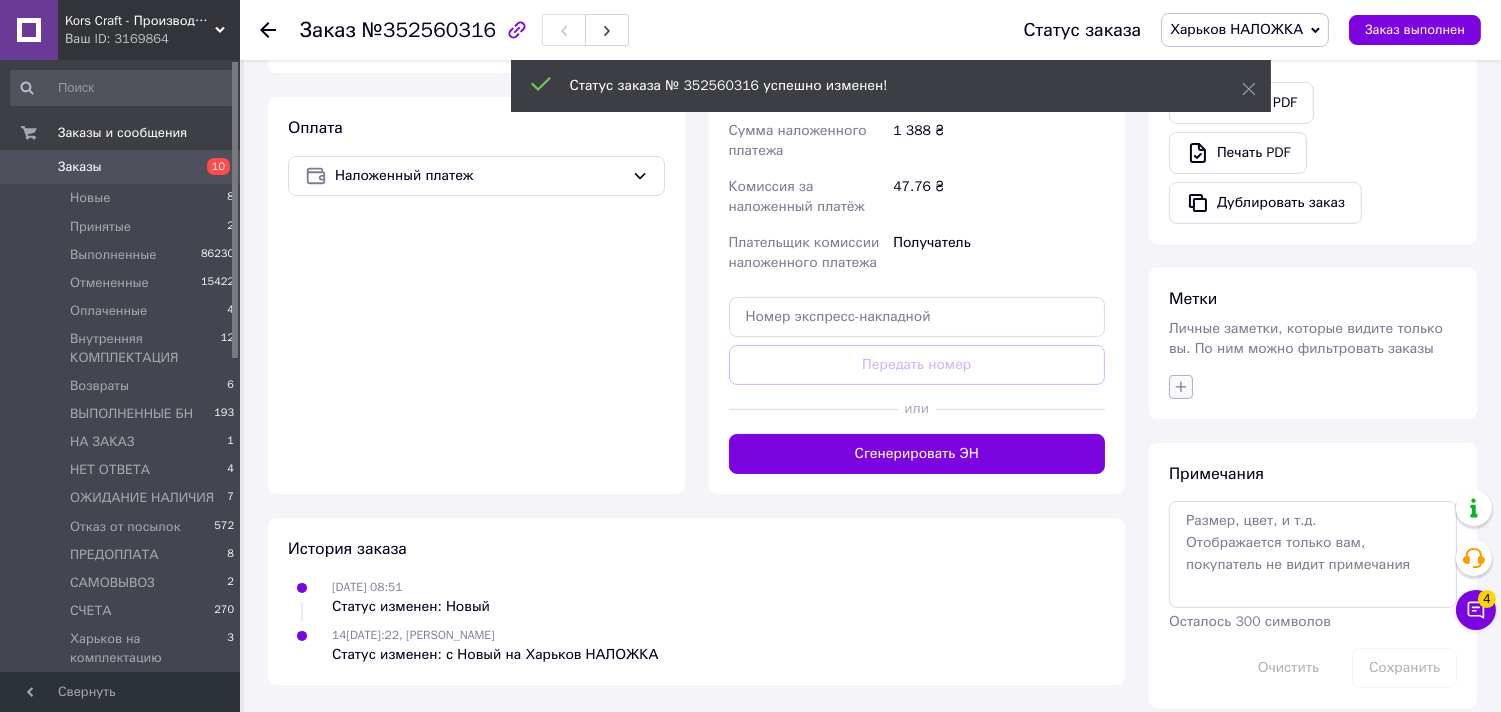 click 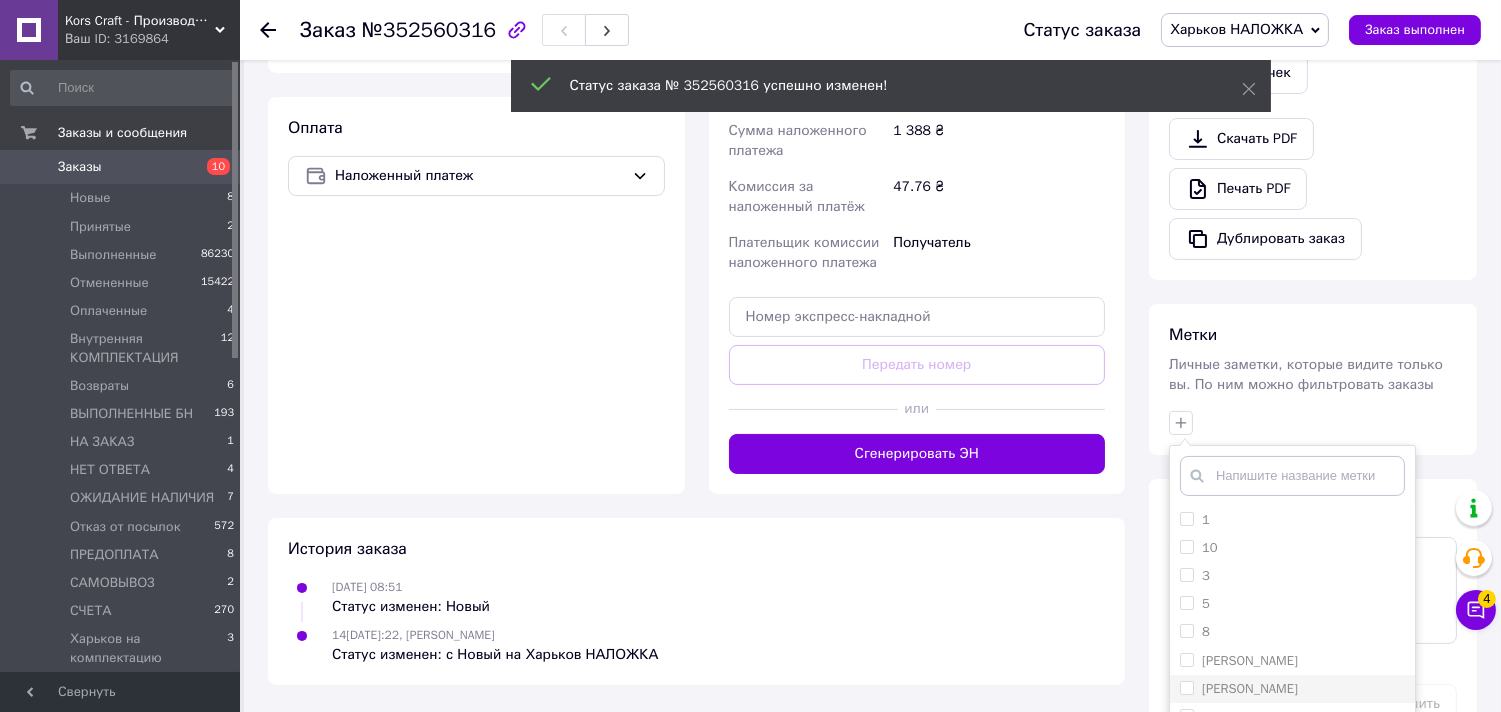 click on "[PERSON_NAME]" at bounding box center (1292, 689) 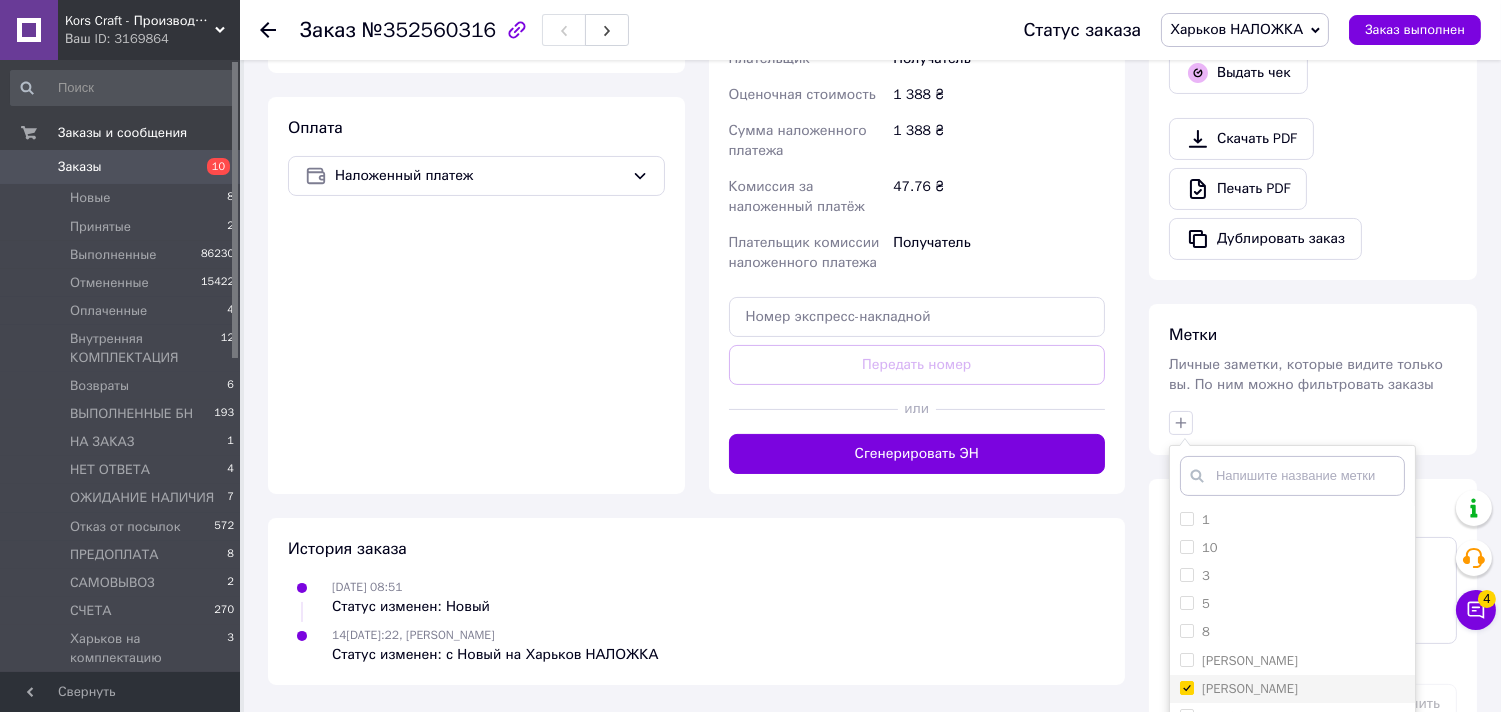 click on "[PERSON_NAME]" at bounding box center [1250, 688] 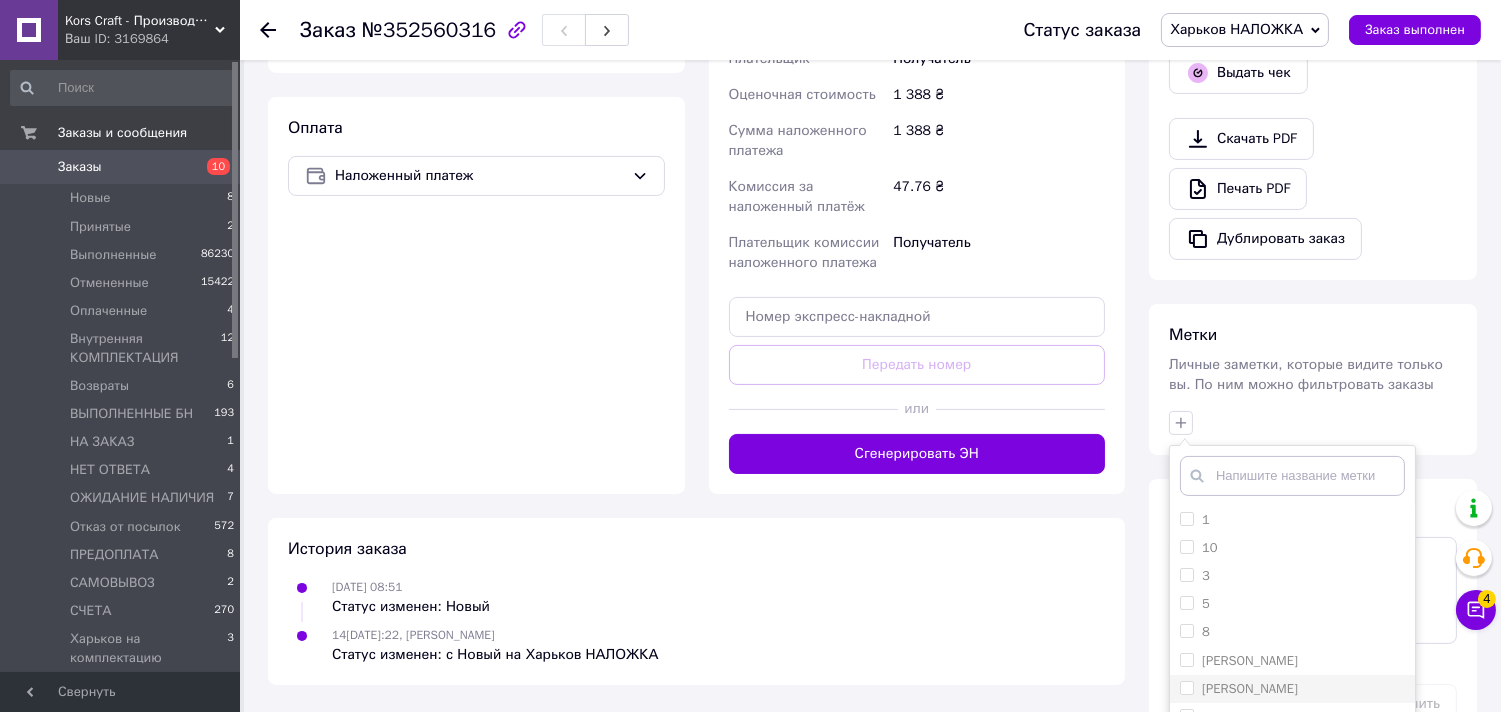 checkbox on "false" 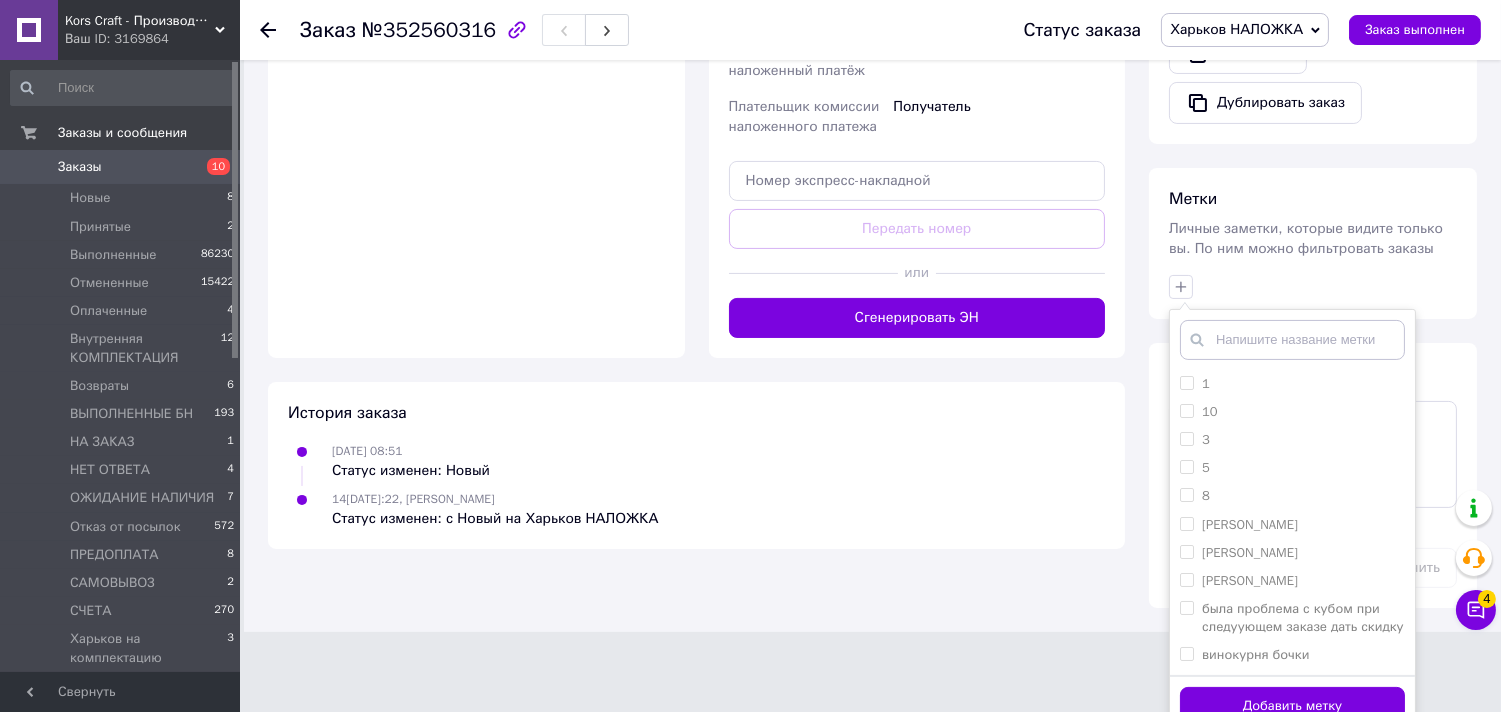 scroll, scrollTop: 765, scrollLeft: 0, axis: vertical 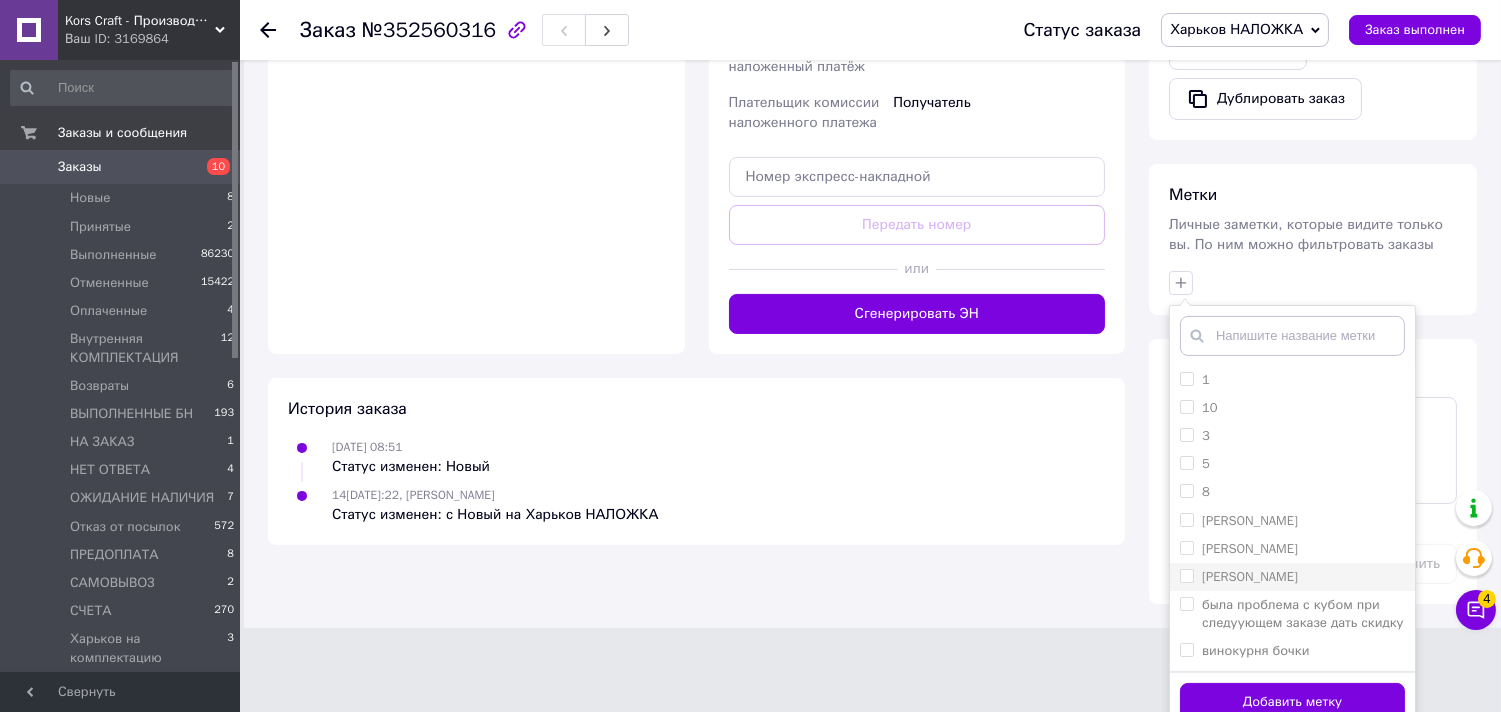 click on "[PERSON_NAME]" at bounding box center [1250, 576] 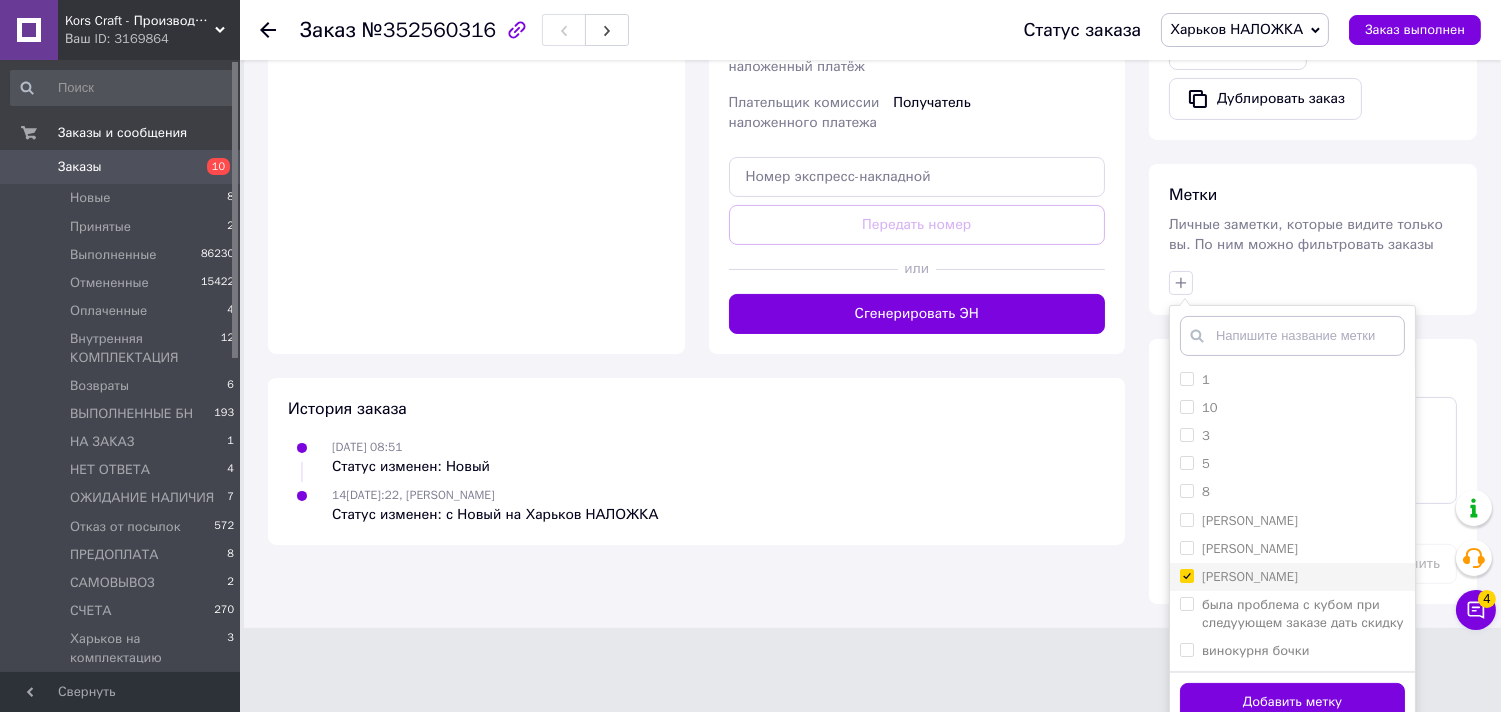 checkbox on "true" 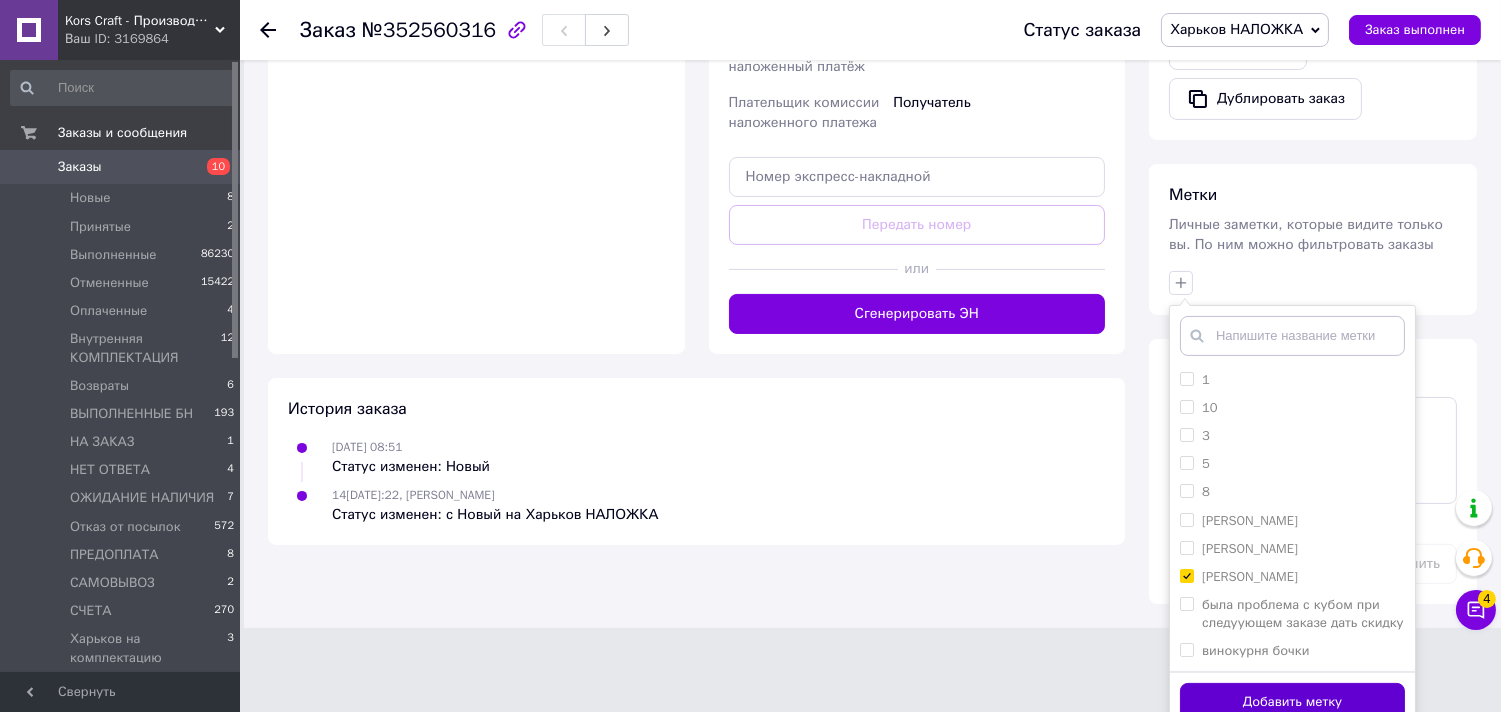 click on "Добавить метку" at bounding box center (1292, 702) 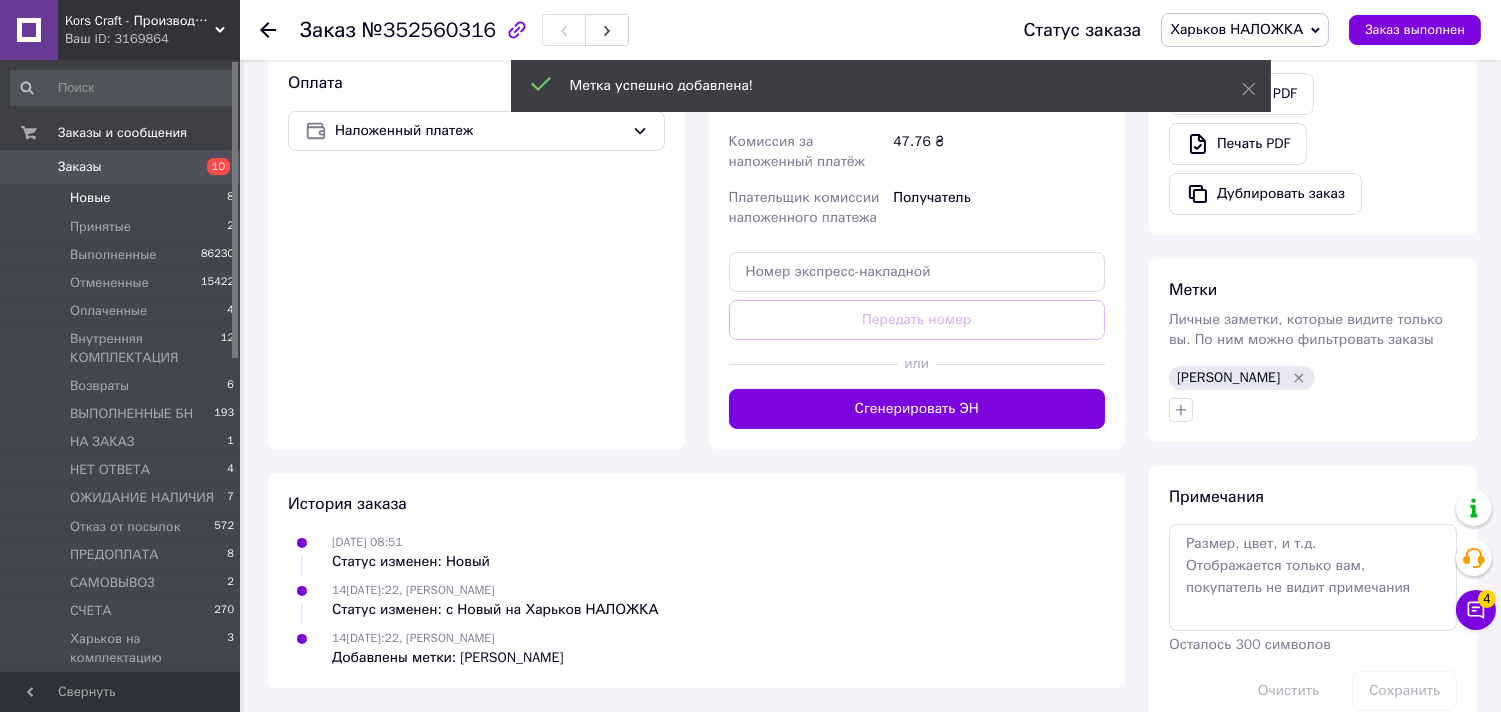 scroll, scrollTop: 693, scrollLeft: 0, axis: vertical 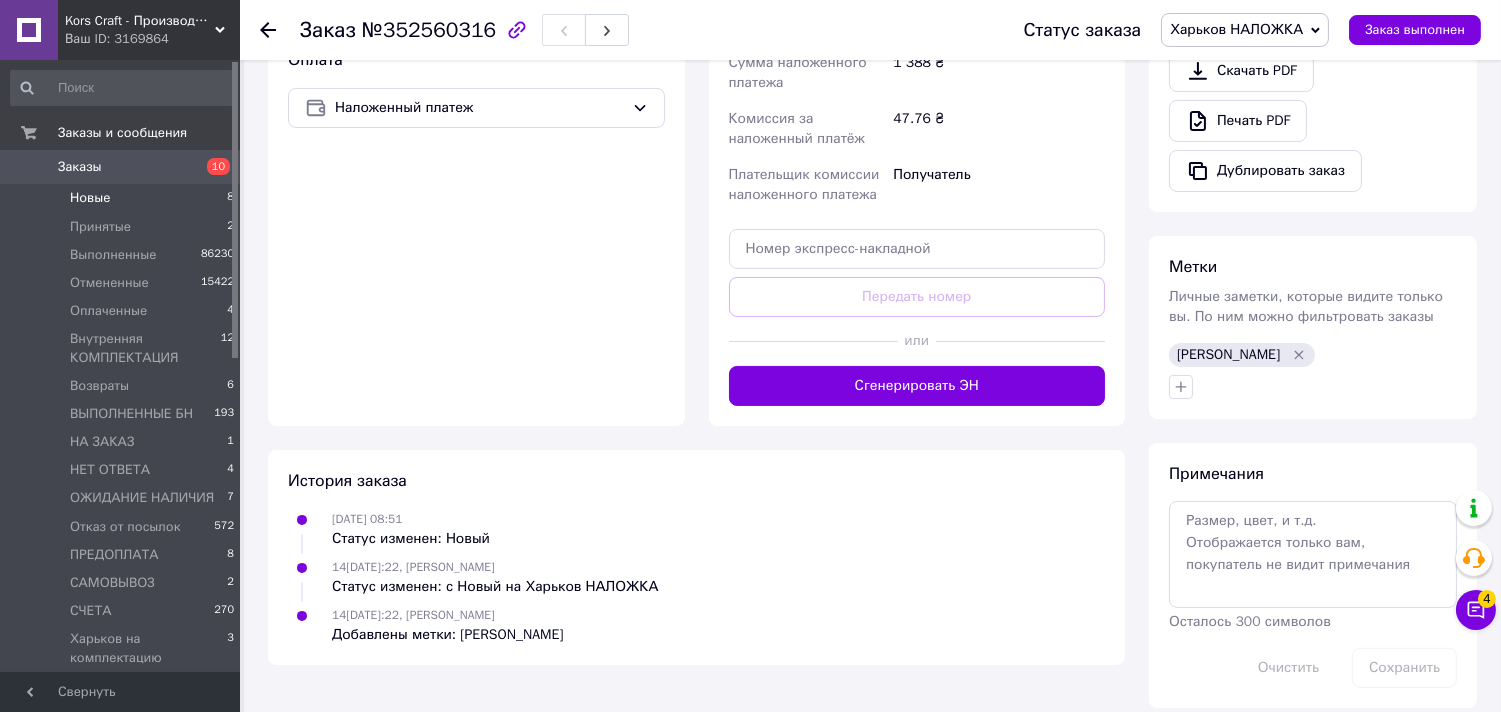 click on "Новые" at bounding box center (90, 198) 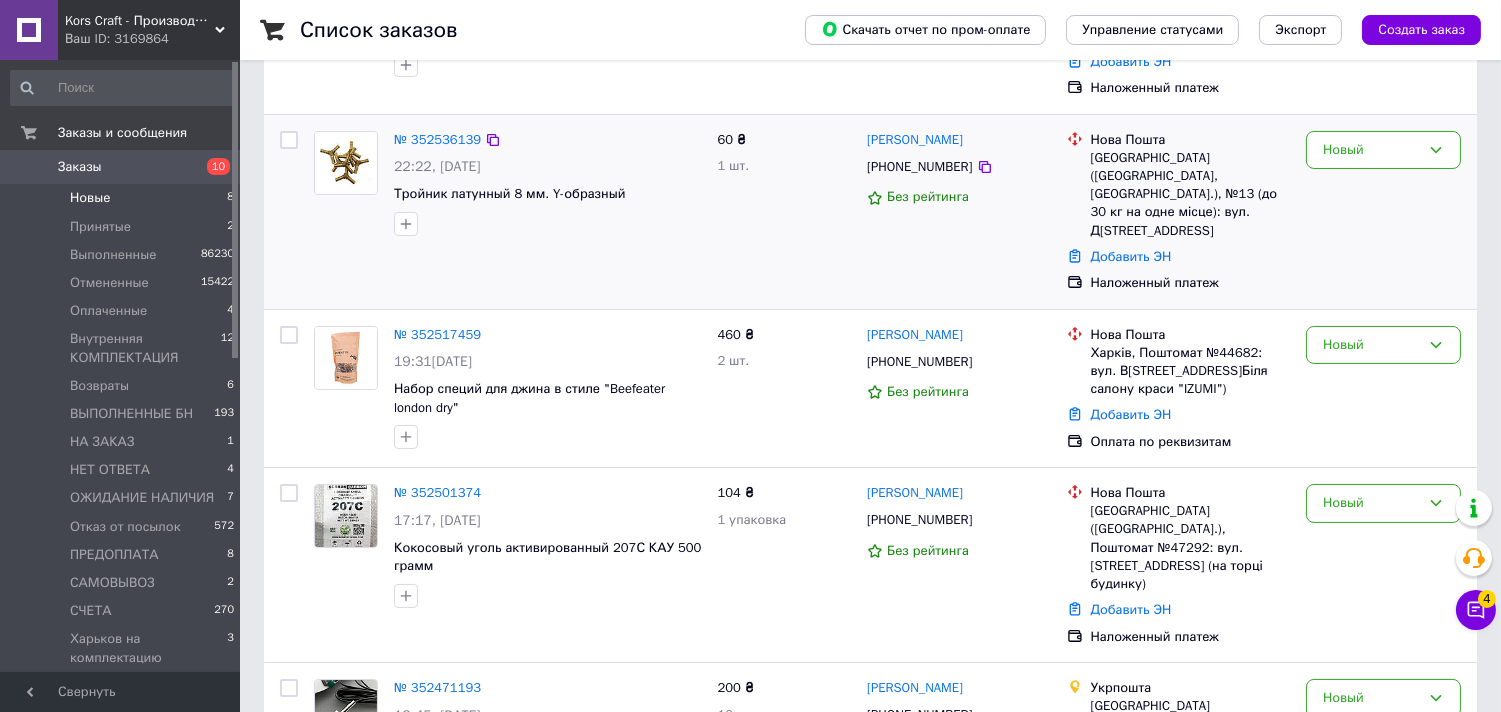 scroll, scrollTop: 333, scrollLeft: 0, axis: vertical 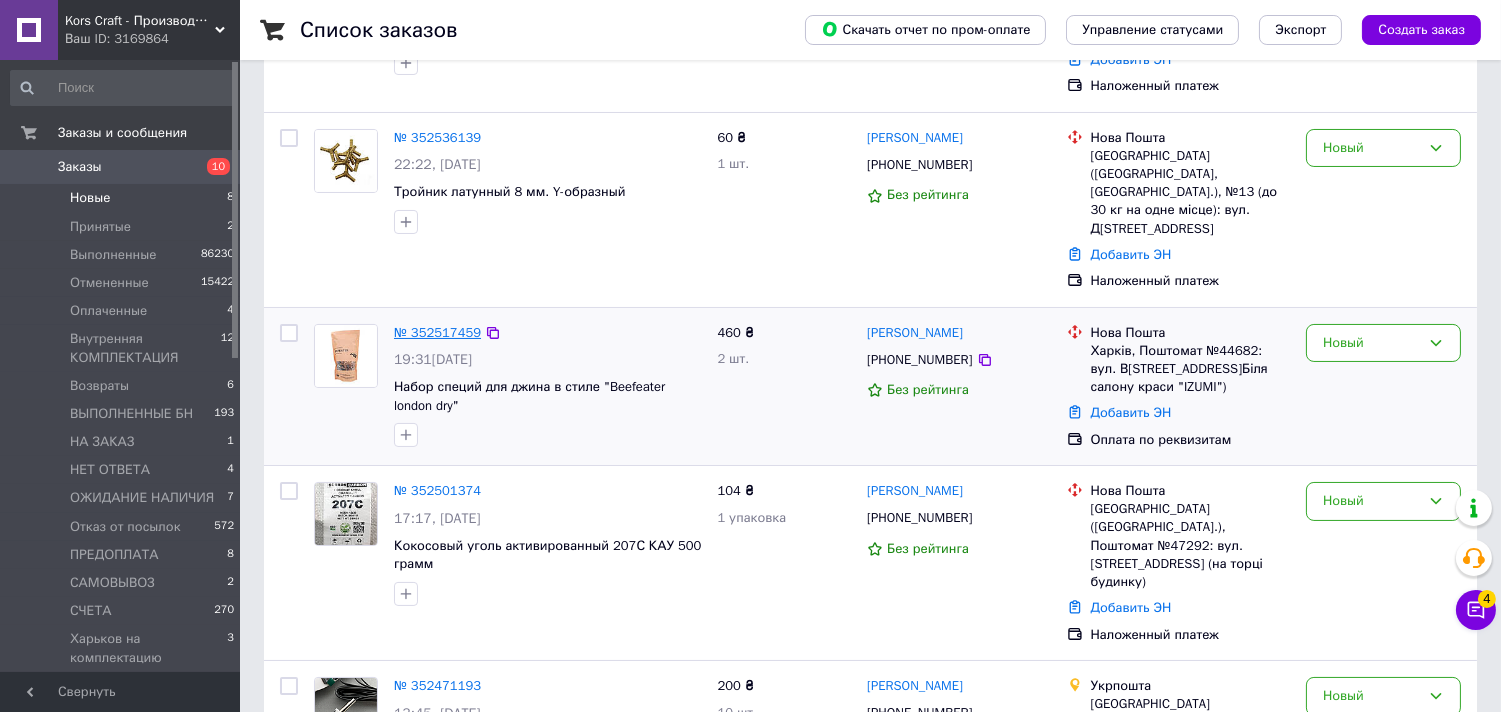 click on "№ 352517459" at bounding box center (437, 332) 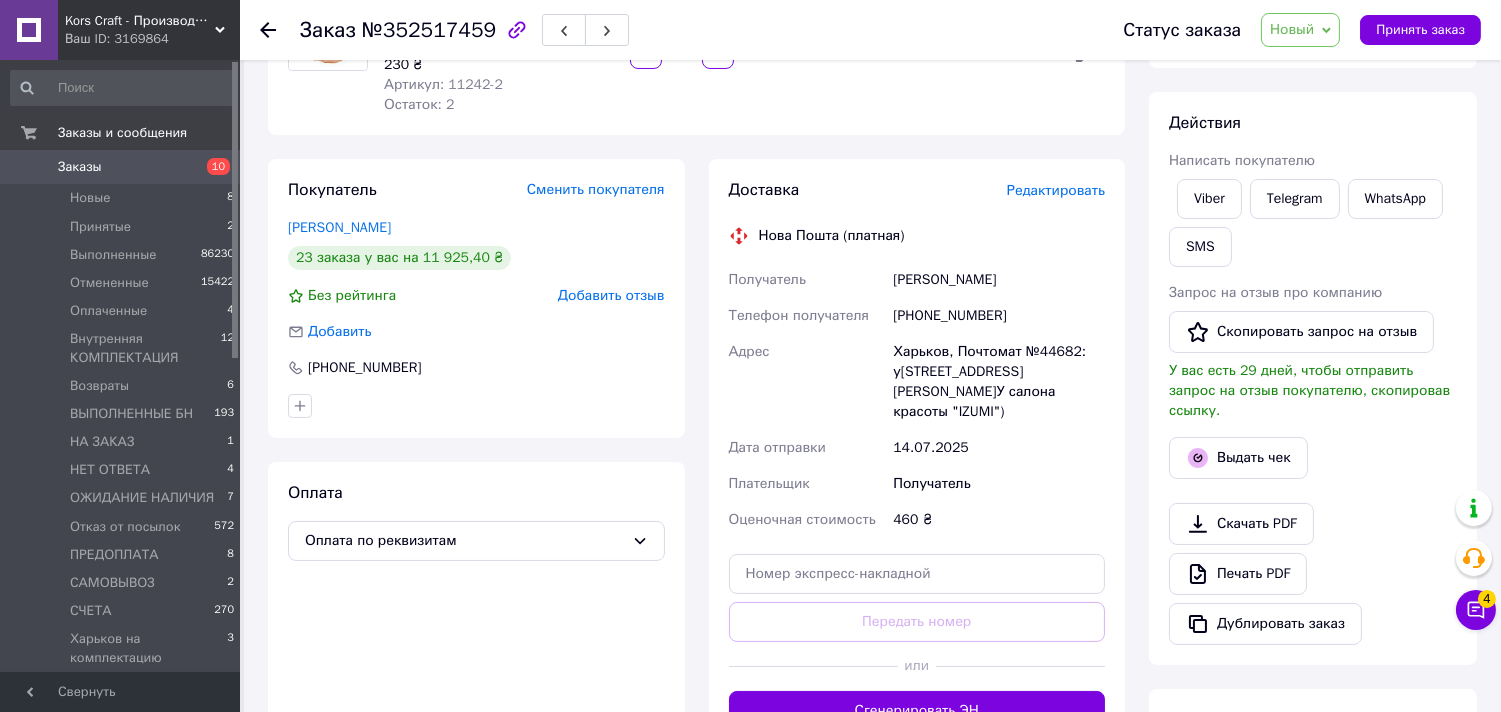 scroll, scrollTop: 222, scrollLeft: 0, axis: vertical 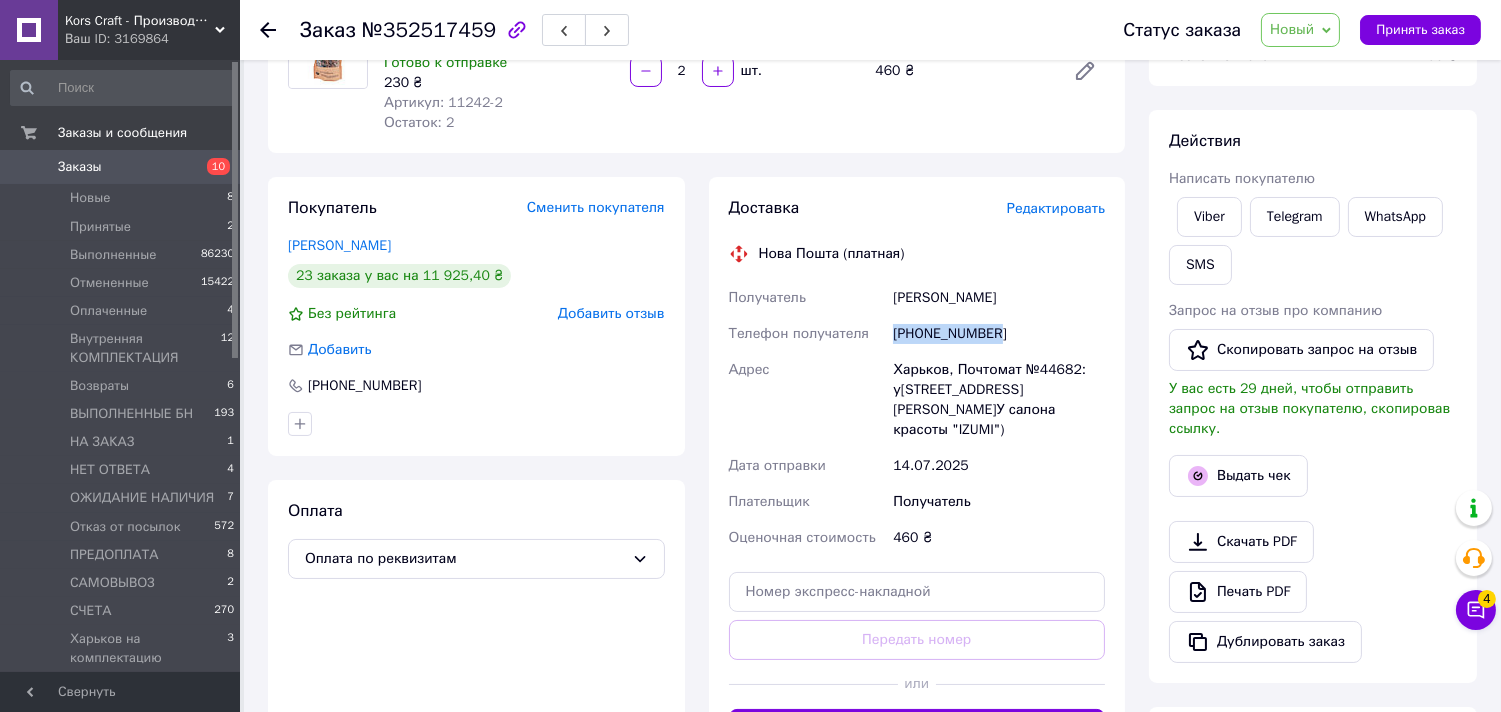 drag, startPoint x: 892, startPoint y: 335, endPoint x: 1010, endPoint y: 333, distance: 118.016945 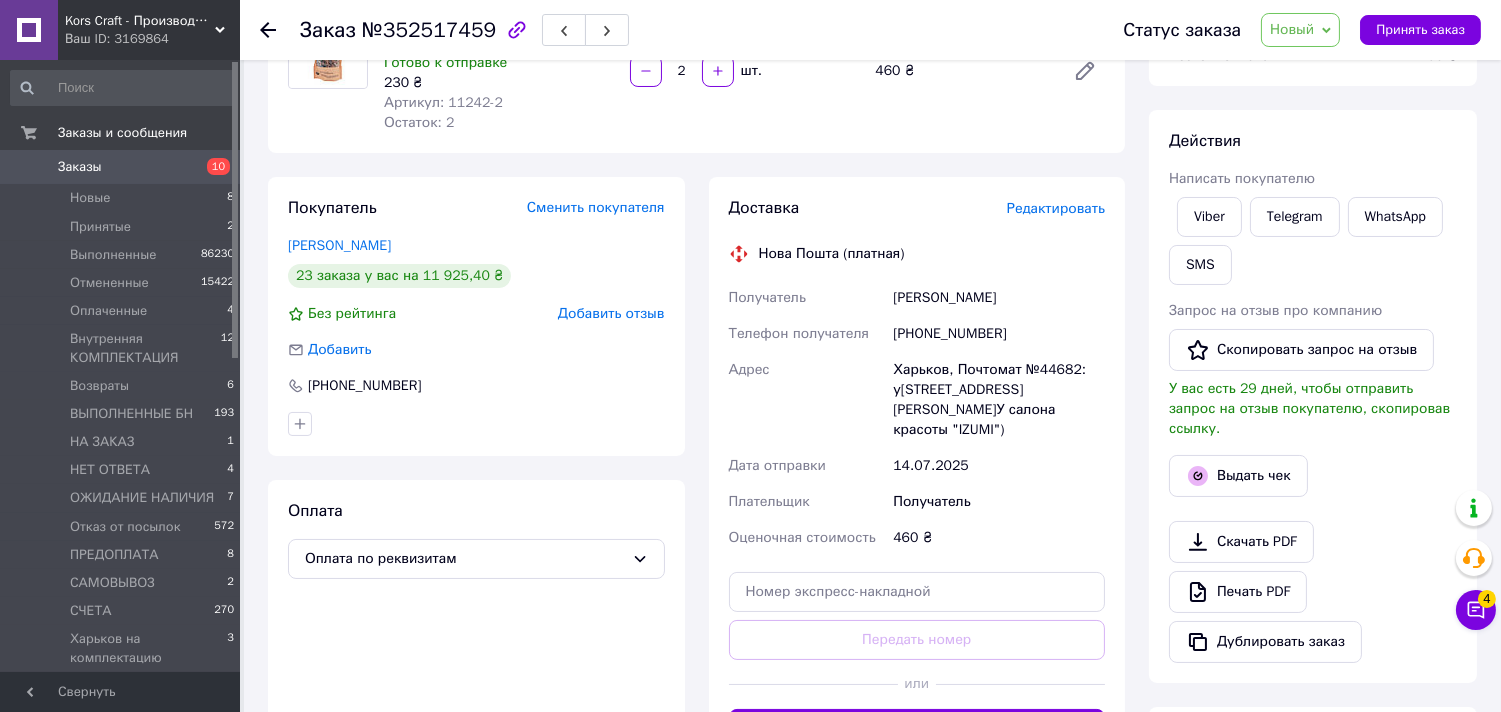 click on "Покупатель Сменить покупателя [PERSON_NAME] 23 заказа у вас на 11 925,40 ₴ Без рейтинга   Добавить отзыв Добавить [PHONE_NUMBER]" at bounding box center (476, 316) 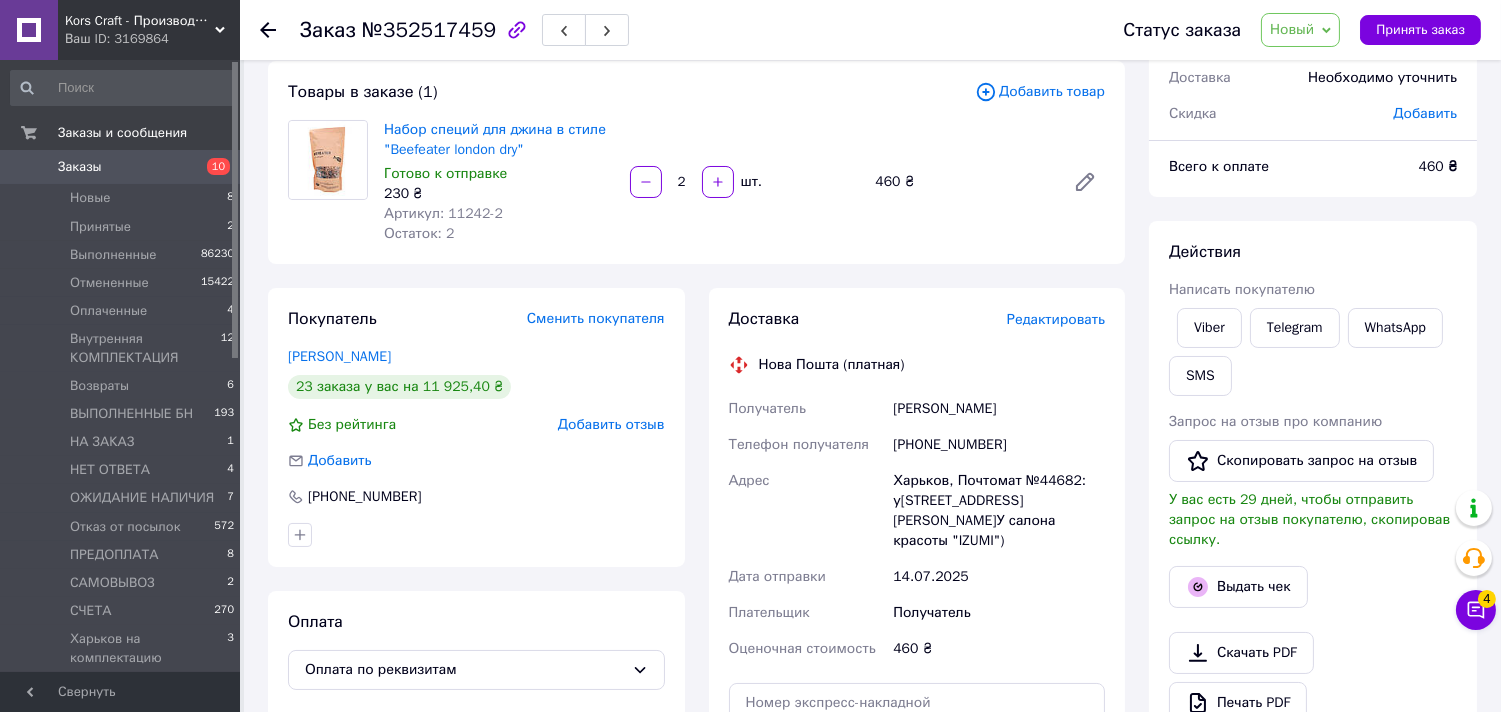 scroll, scrollTop: 222, scrollLeft: 0, axis: vertical 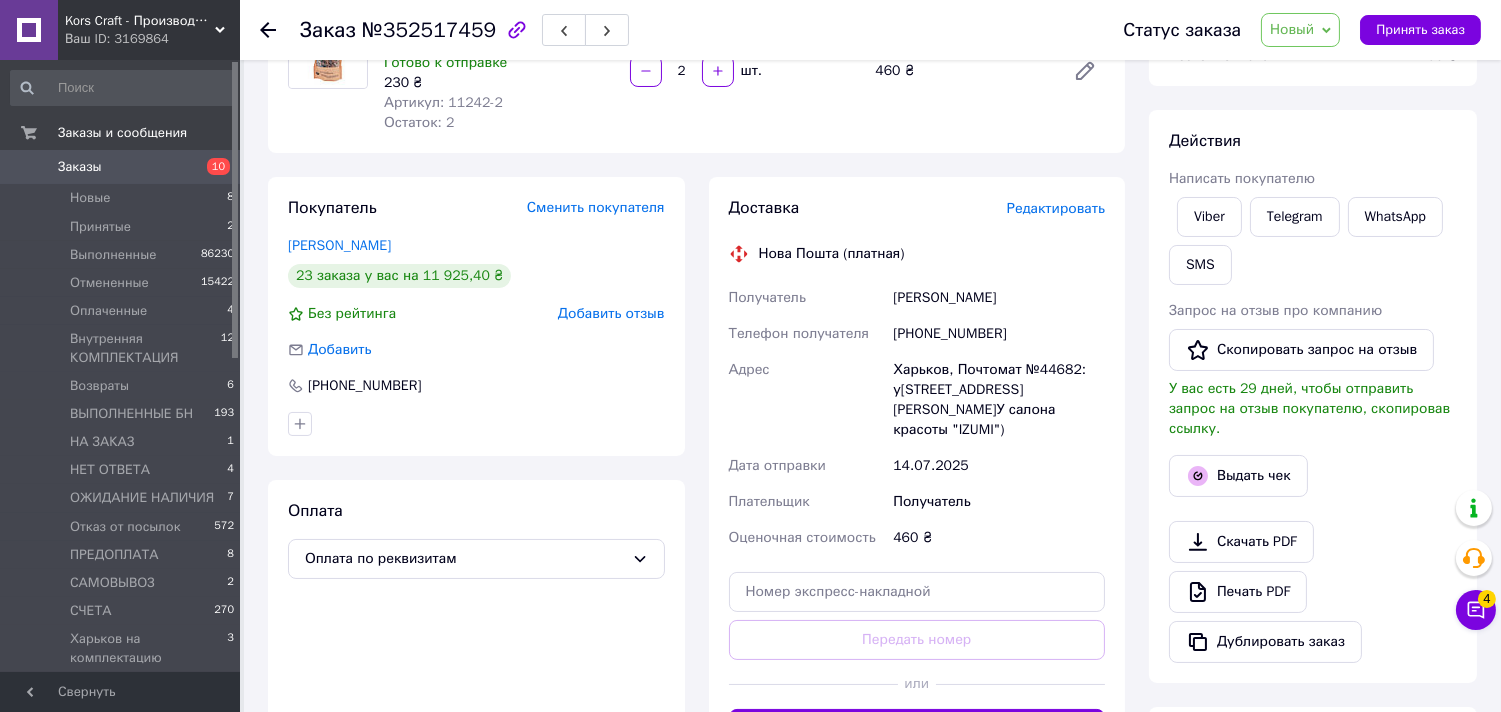 drag, startPoint x: 1317, startPoint y: 18, endPoint x: 1314, endPoint y: 54, distance: 36.124783 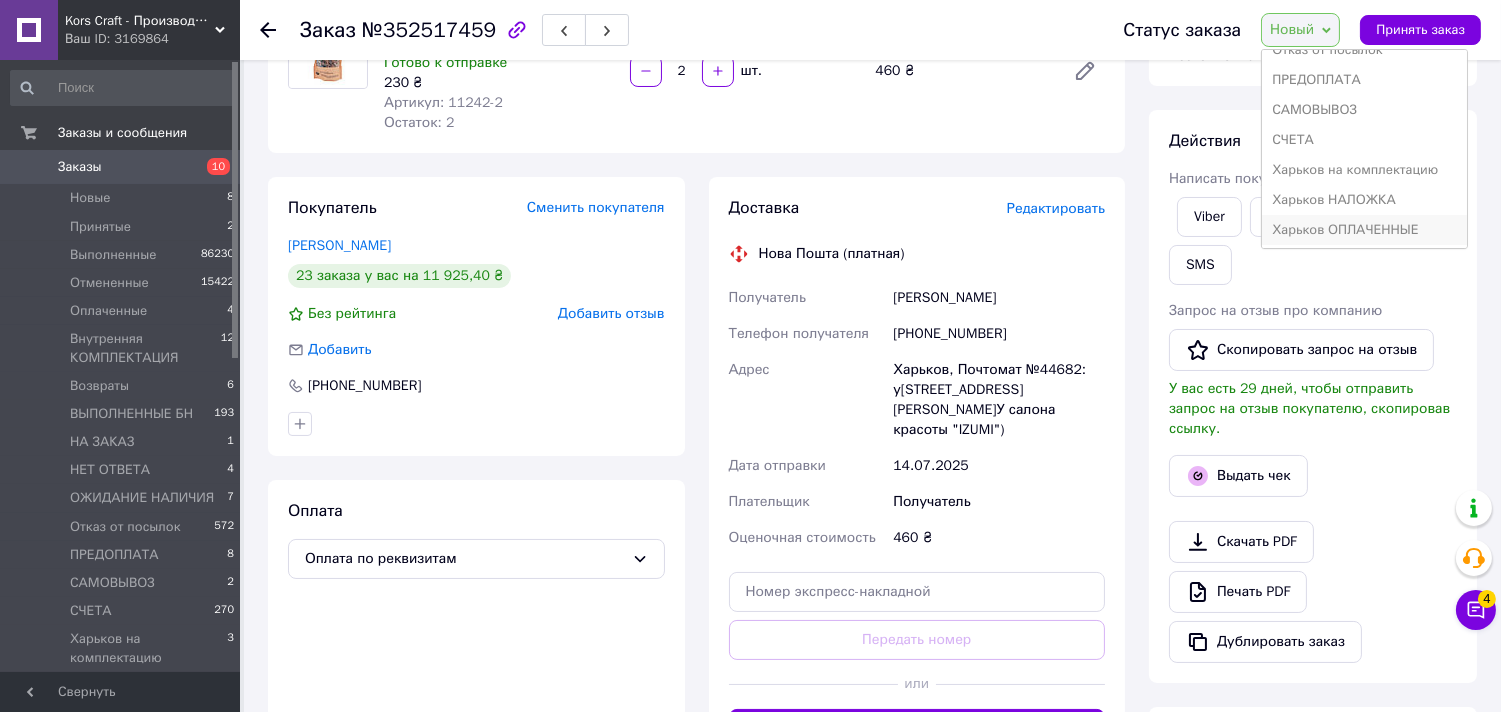 scroll, scrollTop: 322, scrollLeft: 0, axis: vertical 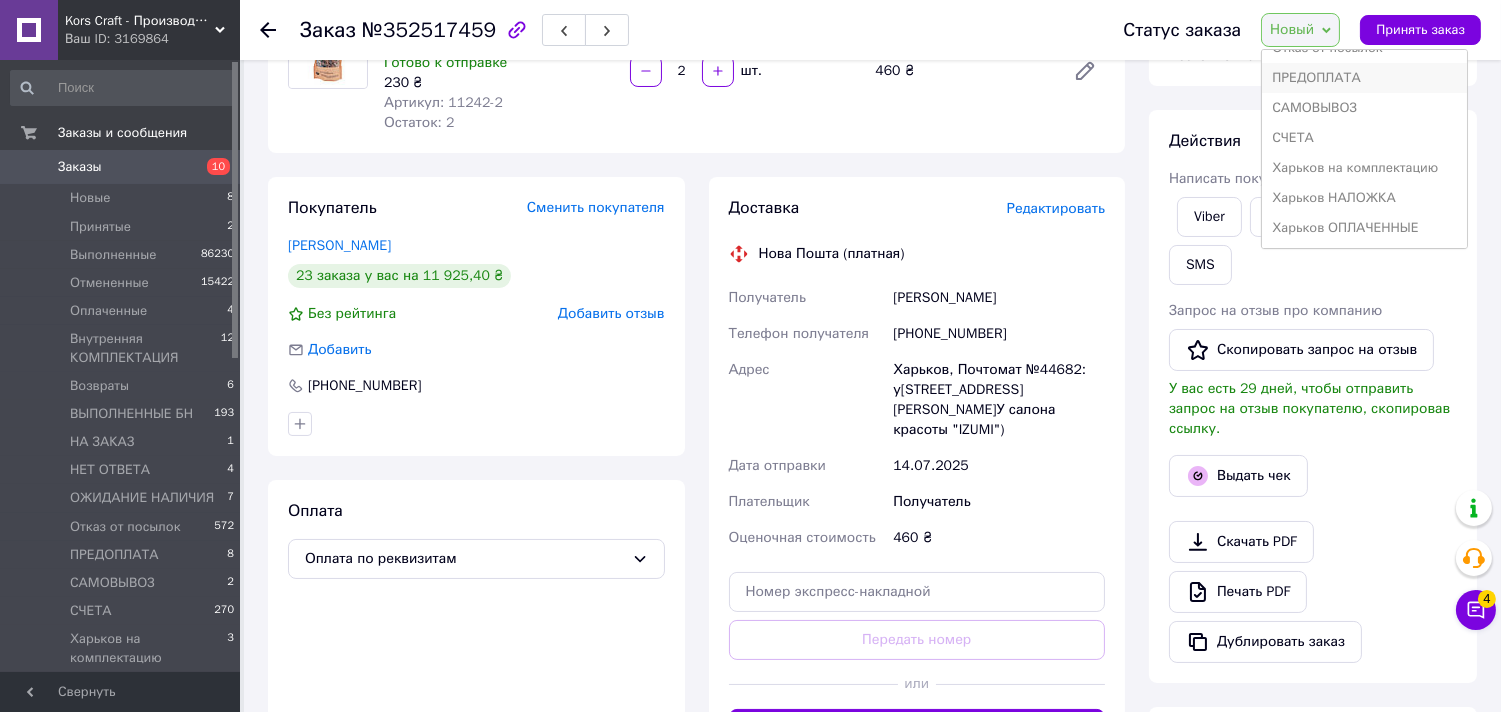 click on "ПРЕДОПЛАТА" at bounding box center (1364, 78) 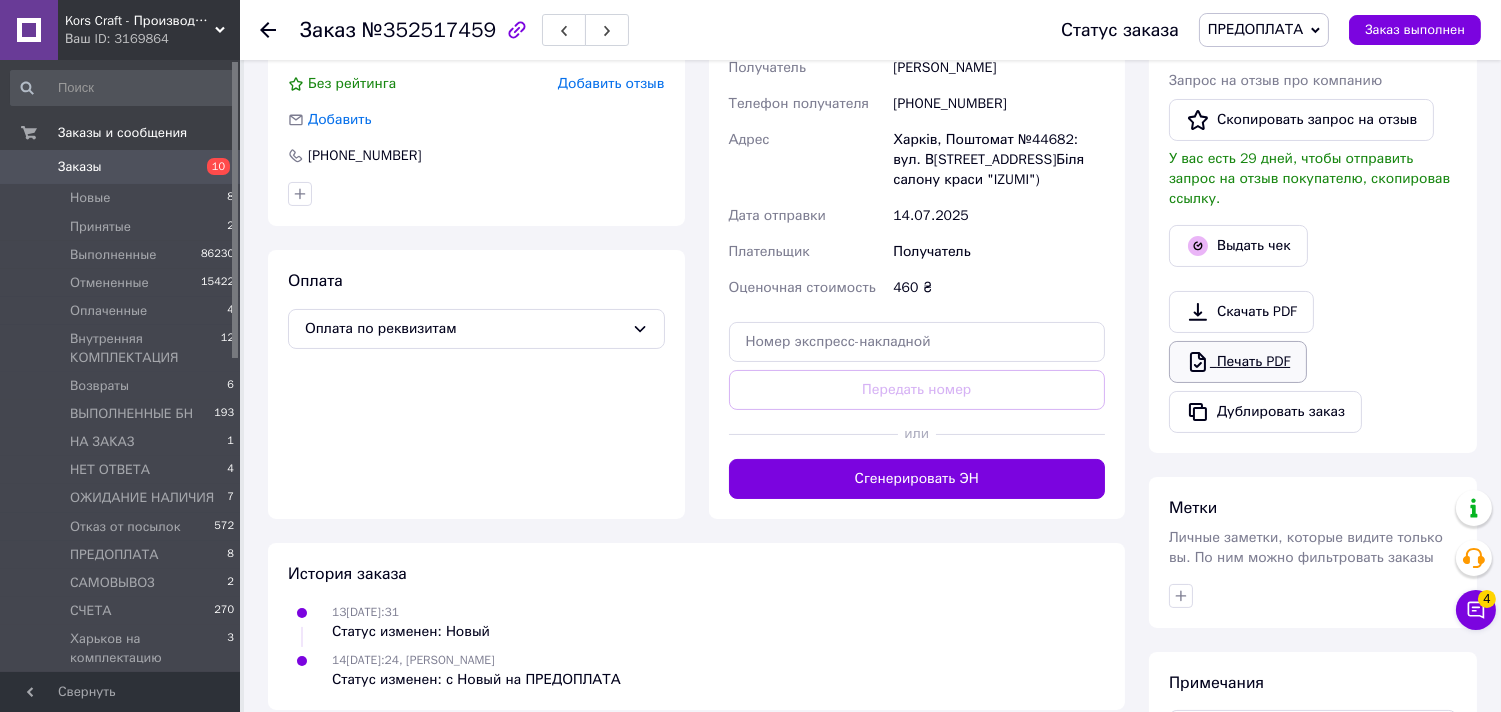 scroll, scrollTop: 661, scrollLeft: 0, axis: vertical 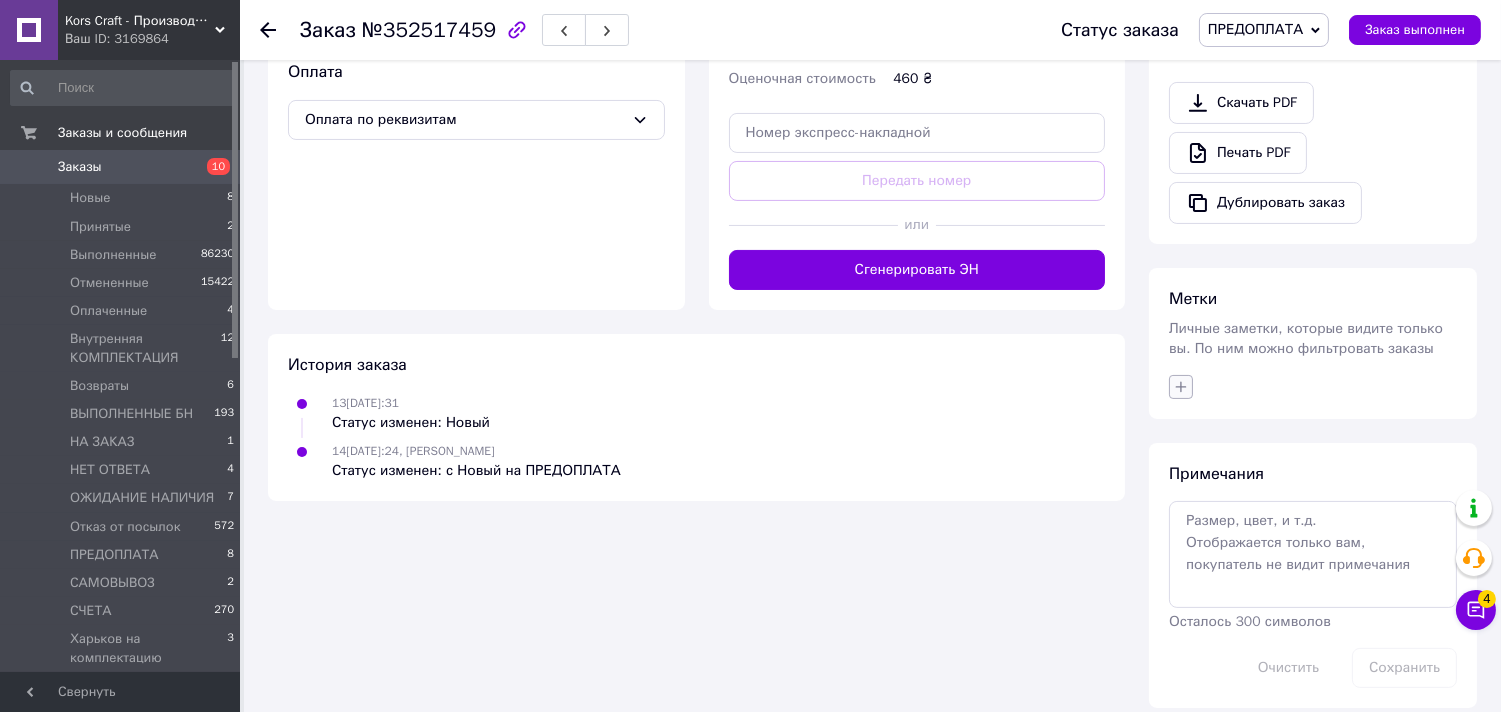click 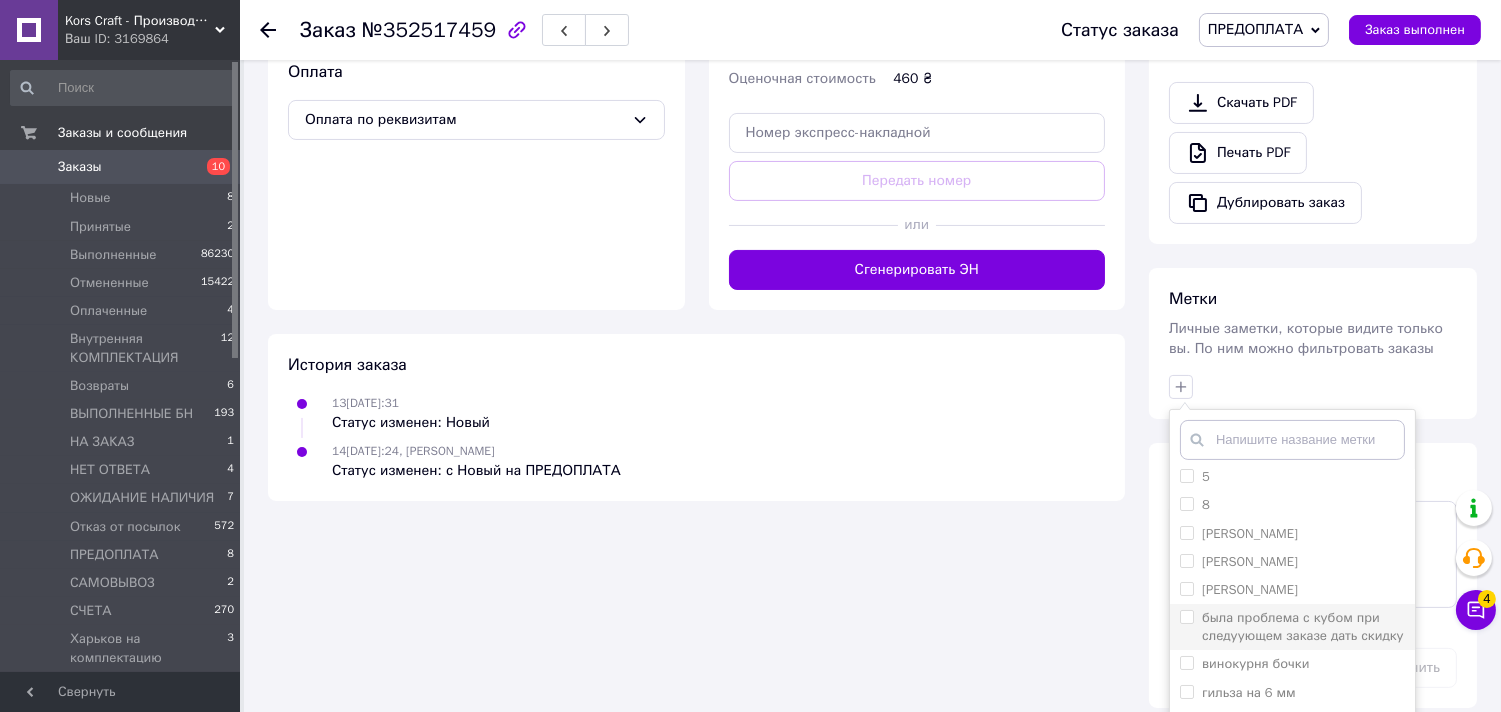 scroll, scrollTop: 111, scrollLeft: 0, axis: vertical 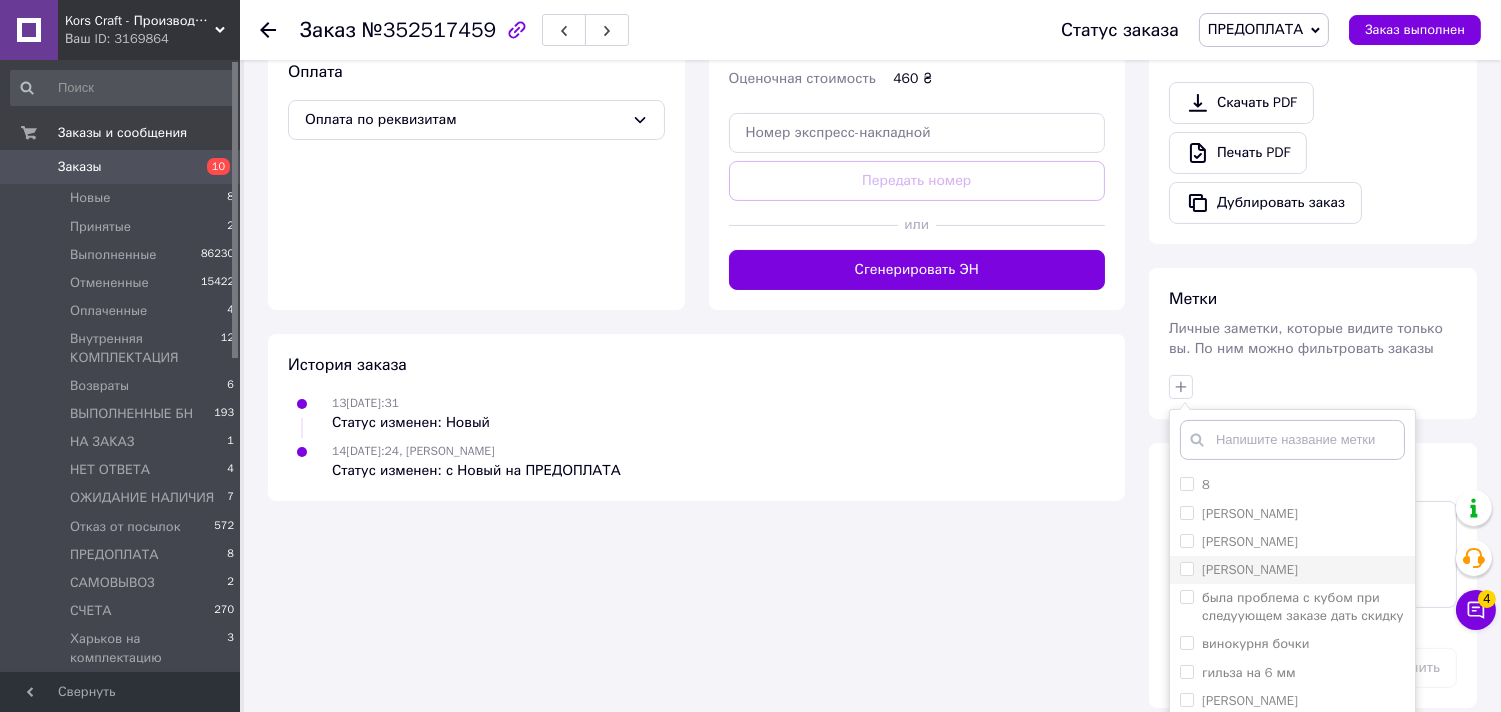 click on "[PERSON_NAME]" at bounding box center (1250, 569) 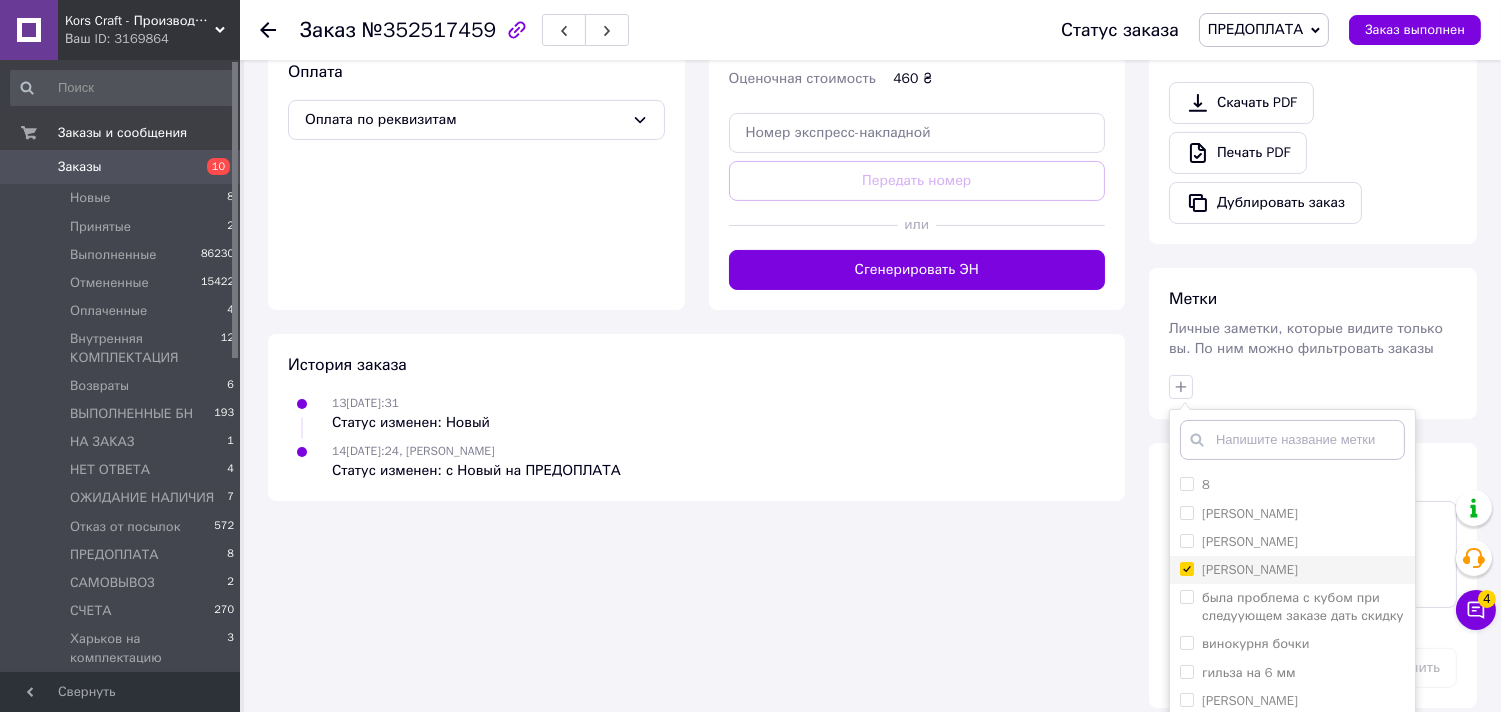 checkbox on "true" 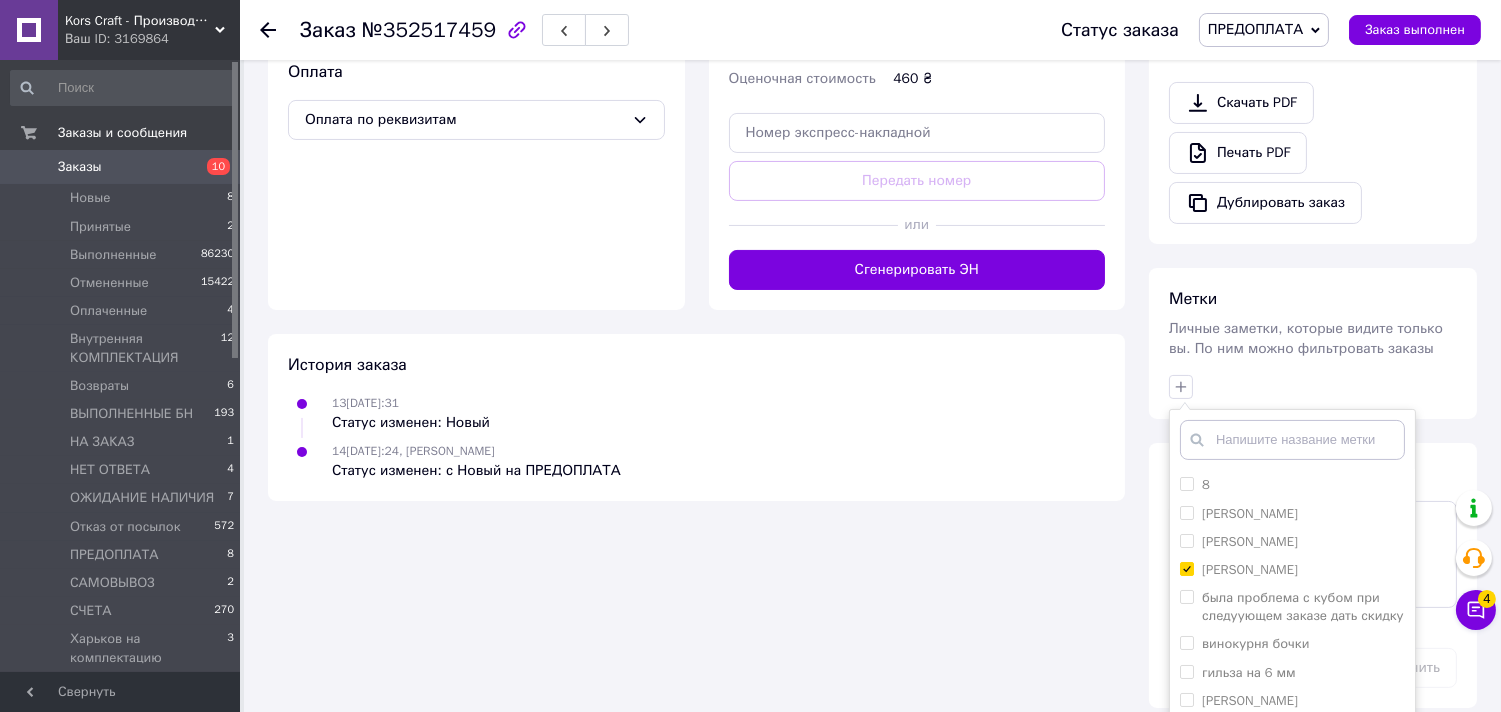 scroll, scrollTop: 765, scrollLeft: 0, axis: vertical 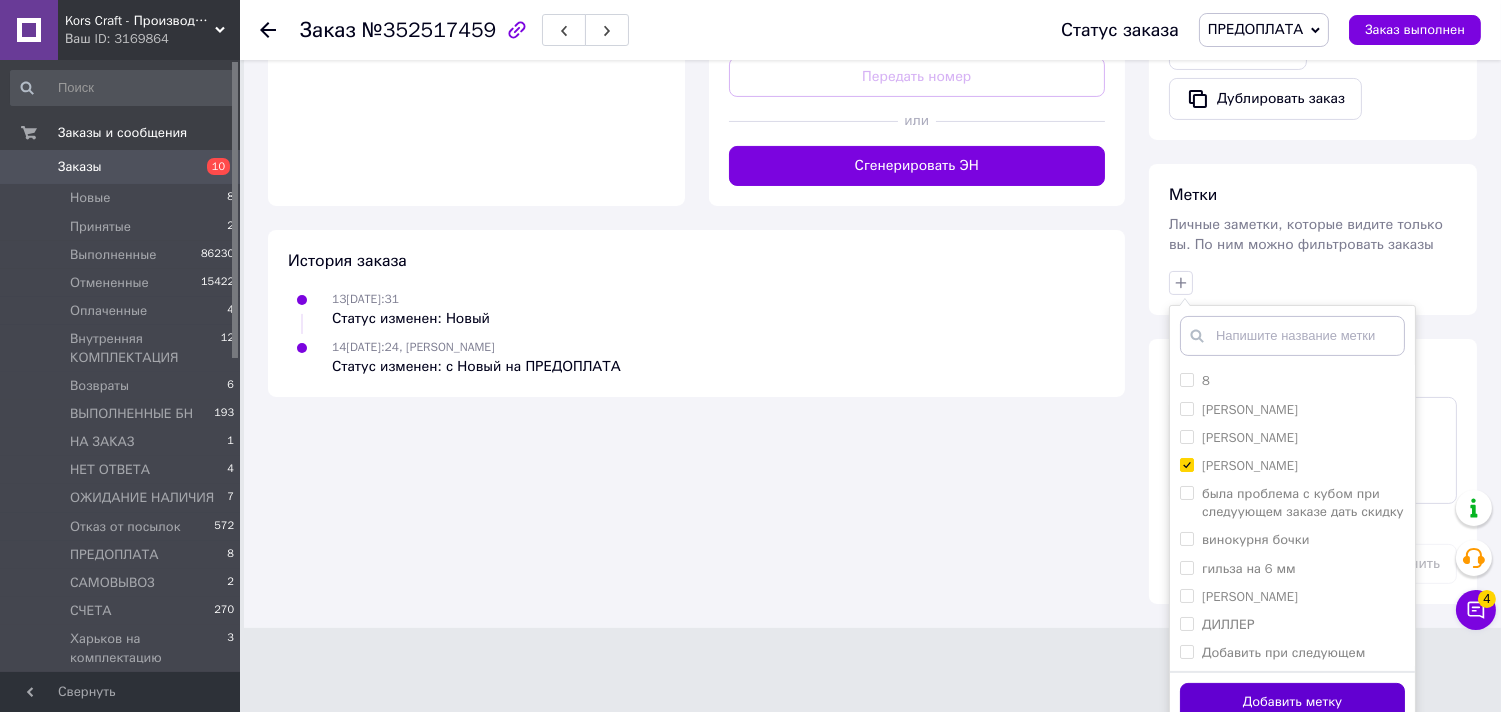 click on "Добавить метку" at bounding box center [1292, 702] 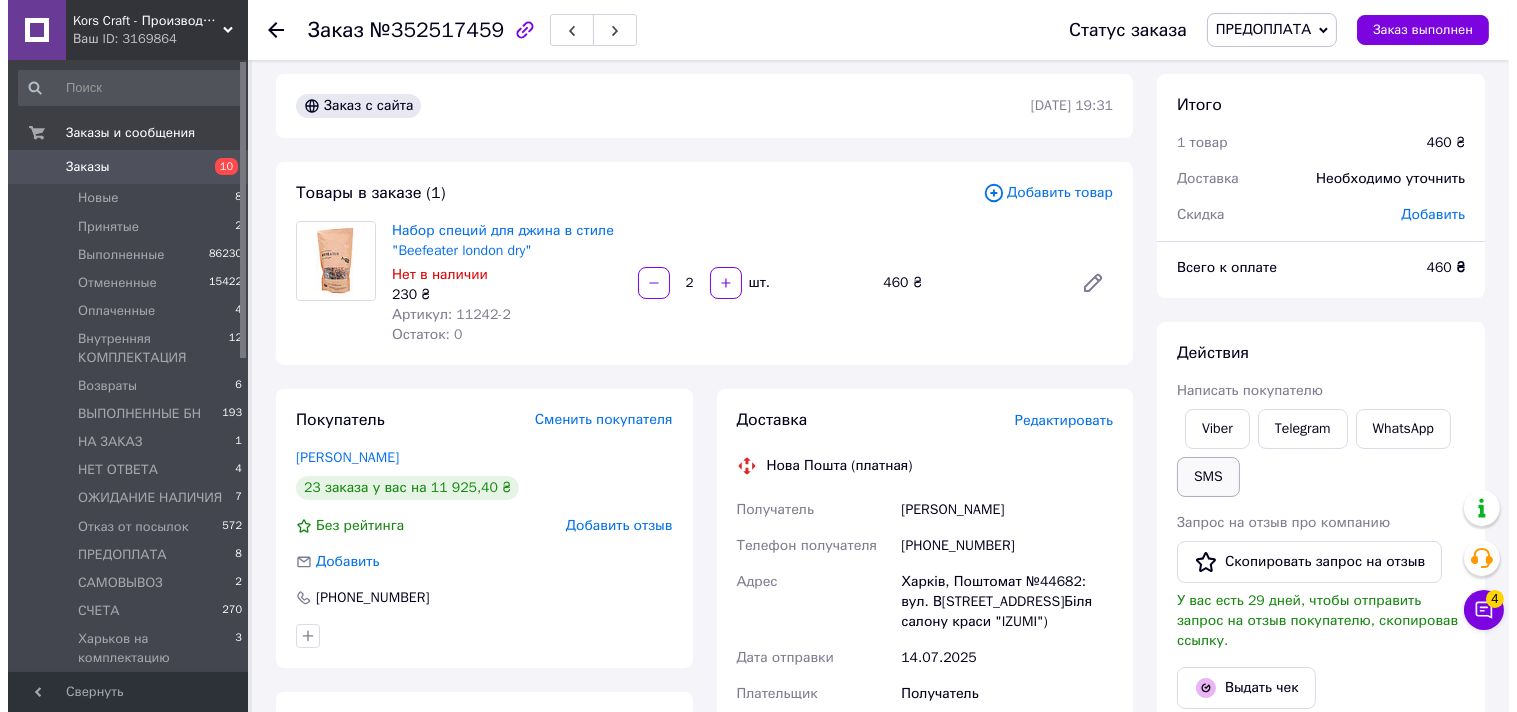 scroll, scrollTop: 0, scrollLeft: 0, axis: both 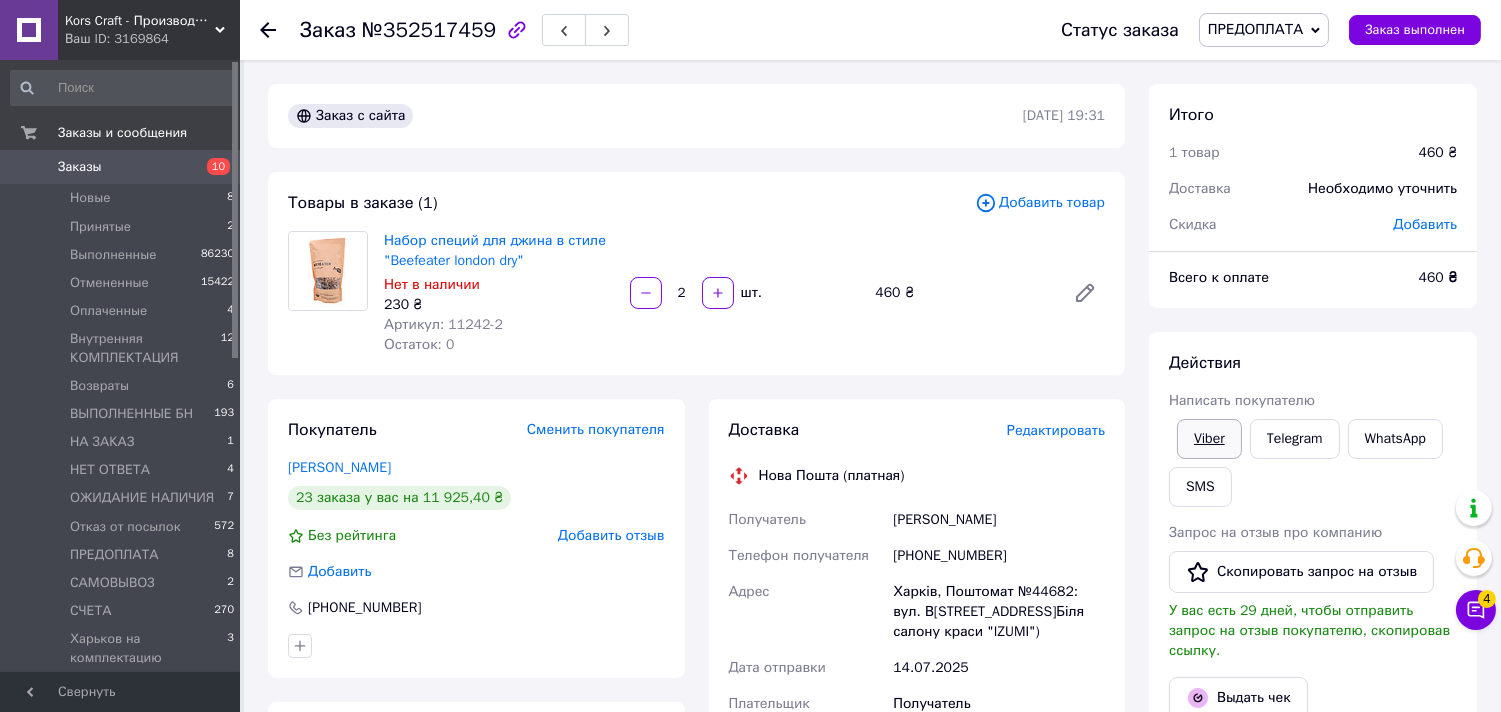 click on "Viber" at bounding box center [1209, 439] 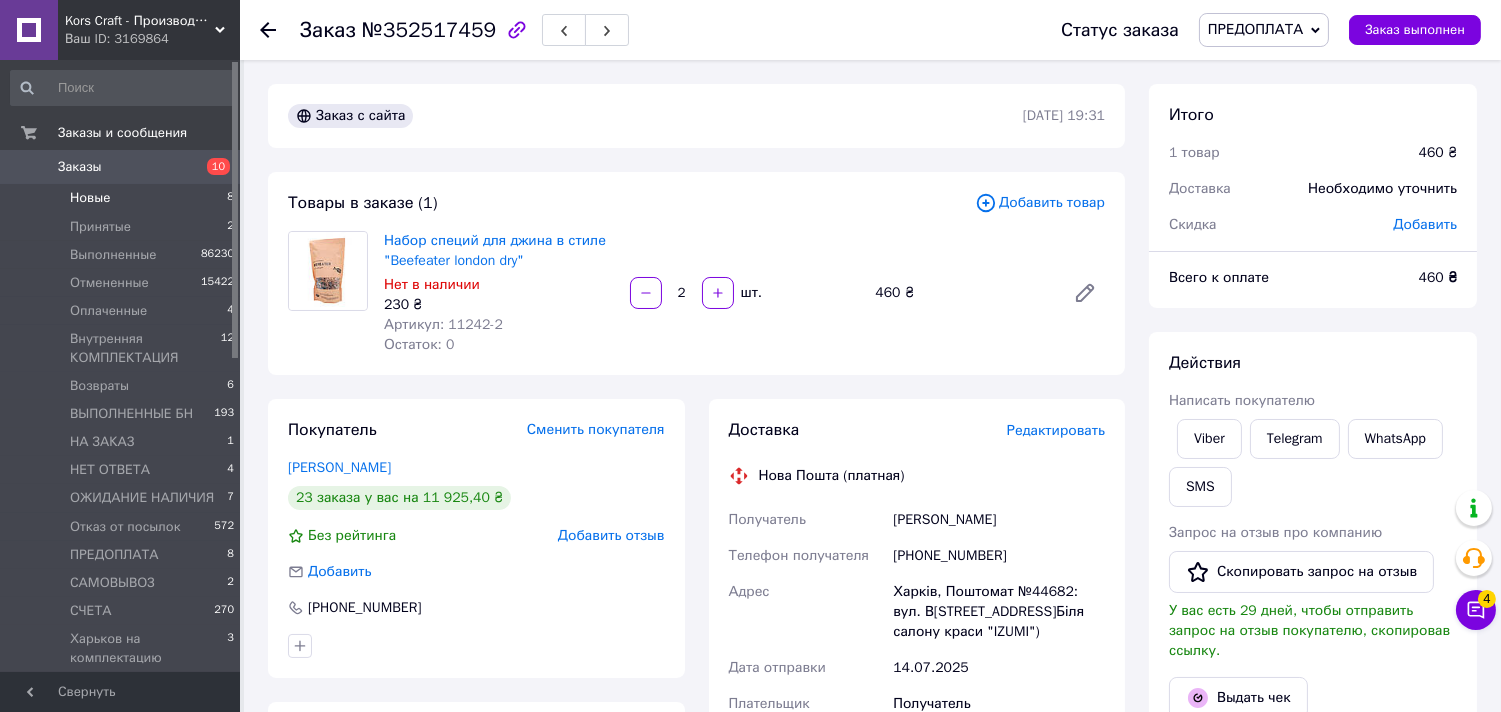click on "Новые" at bounding box center (90, 198) 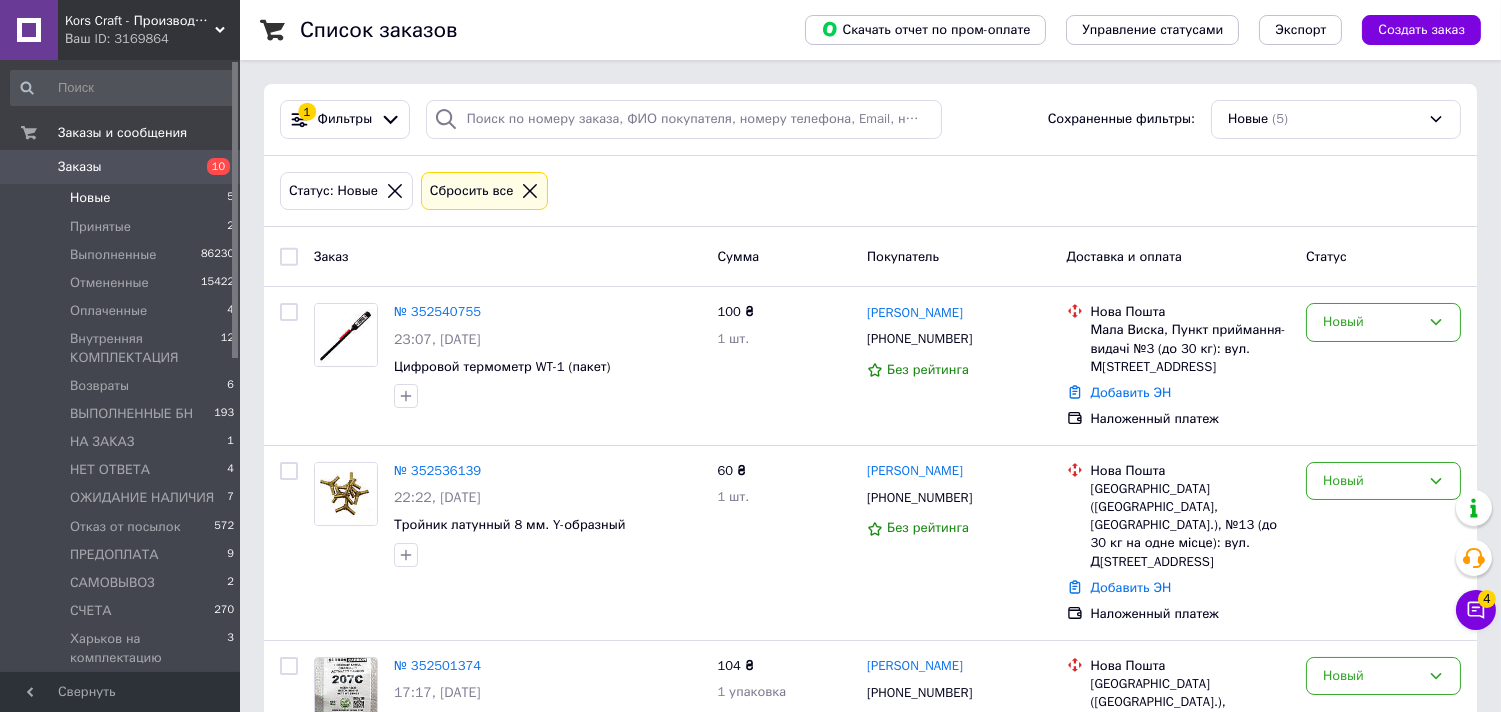 click on "Заказы" at bounding box center (121, 167) 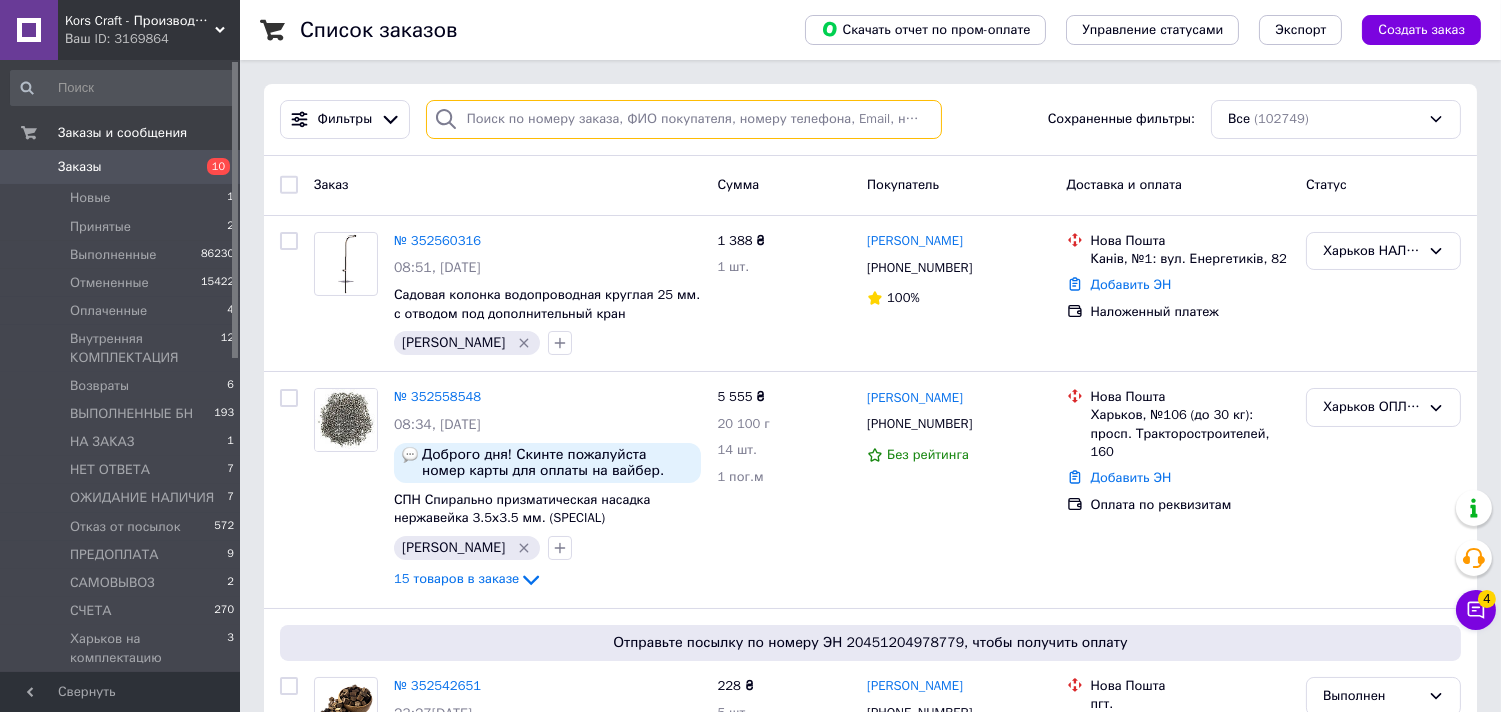 click at bounding box center (684, 119) 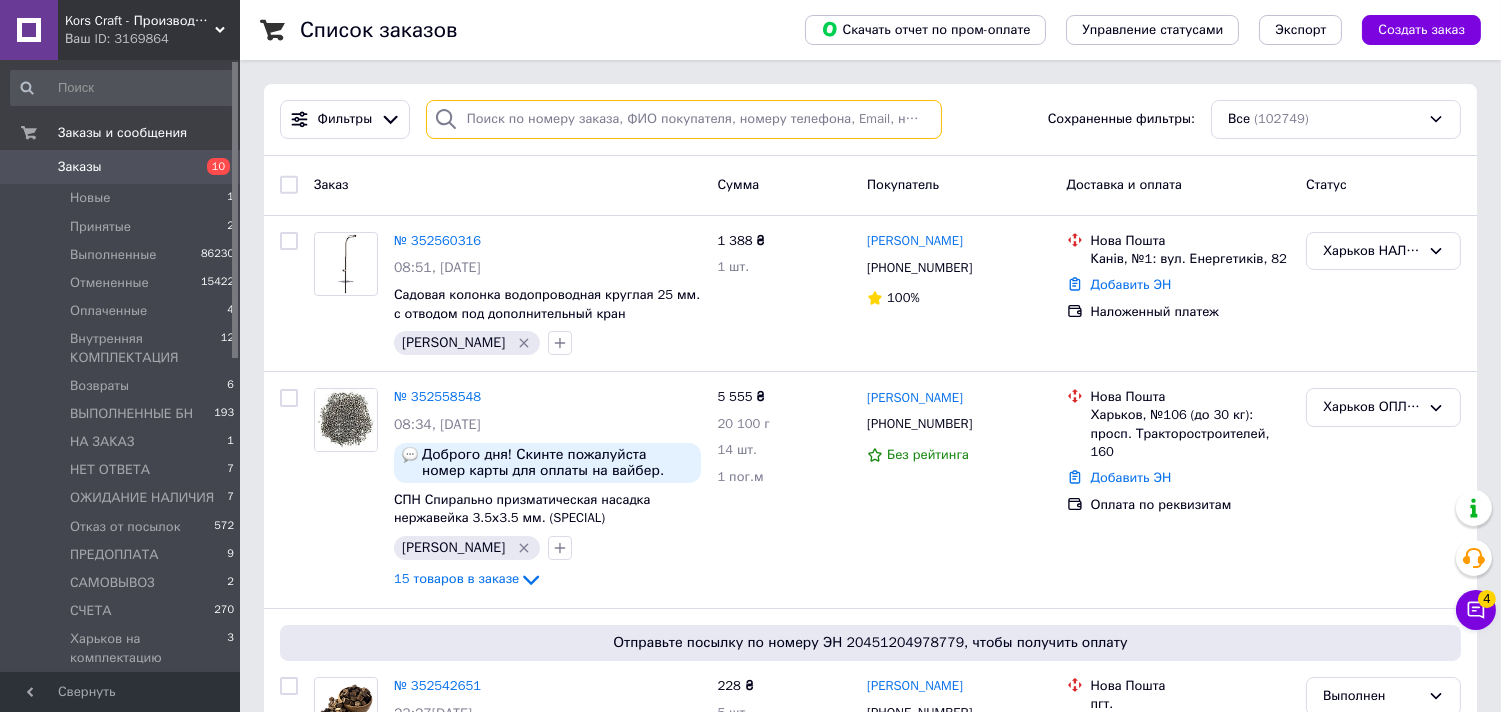 paste on "0675677674" 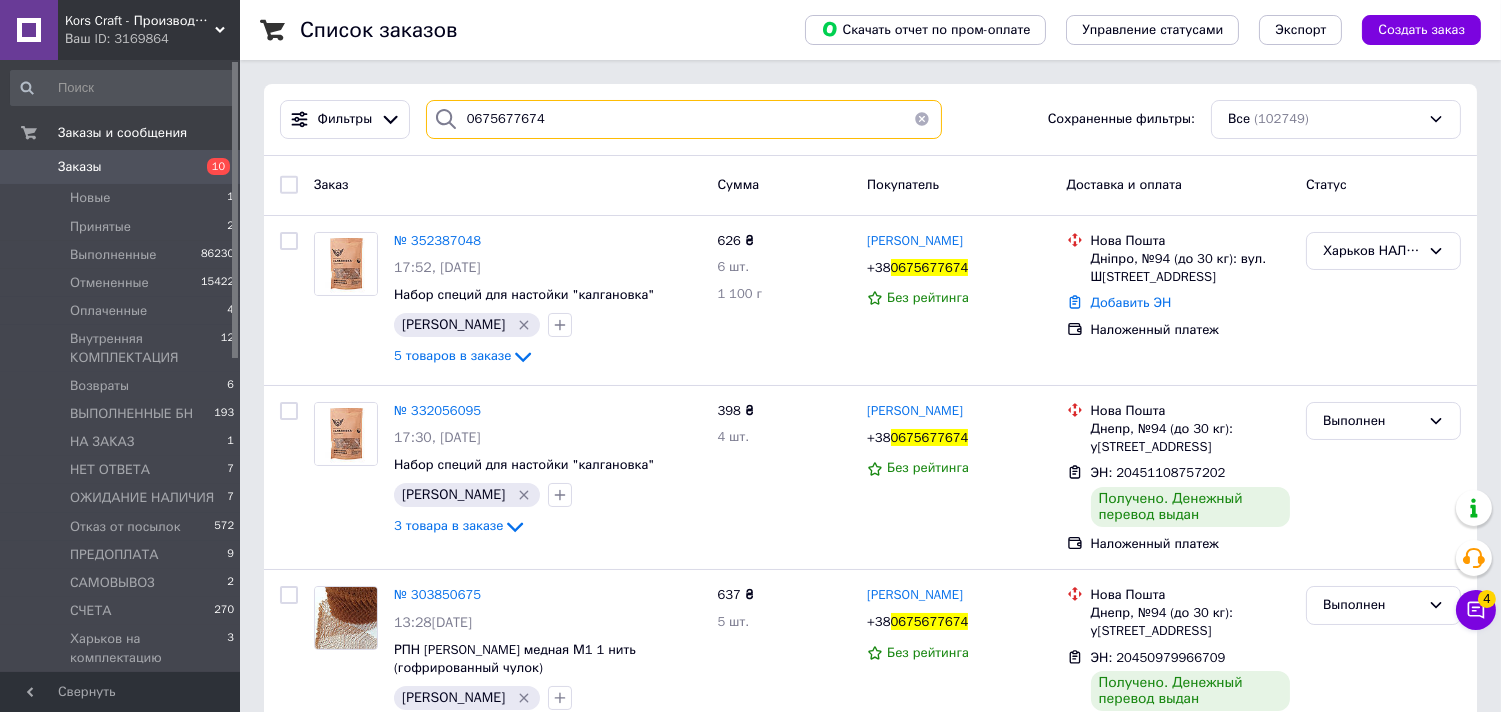 drag, startPoint x: 571, startPoint y: 124, endPoint x: 473, endPoint y: 127, distance: 98.045906 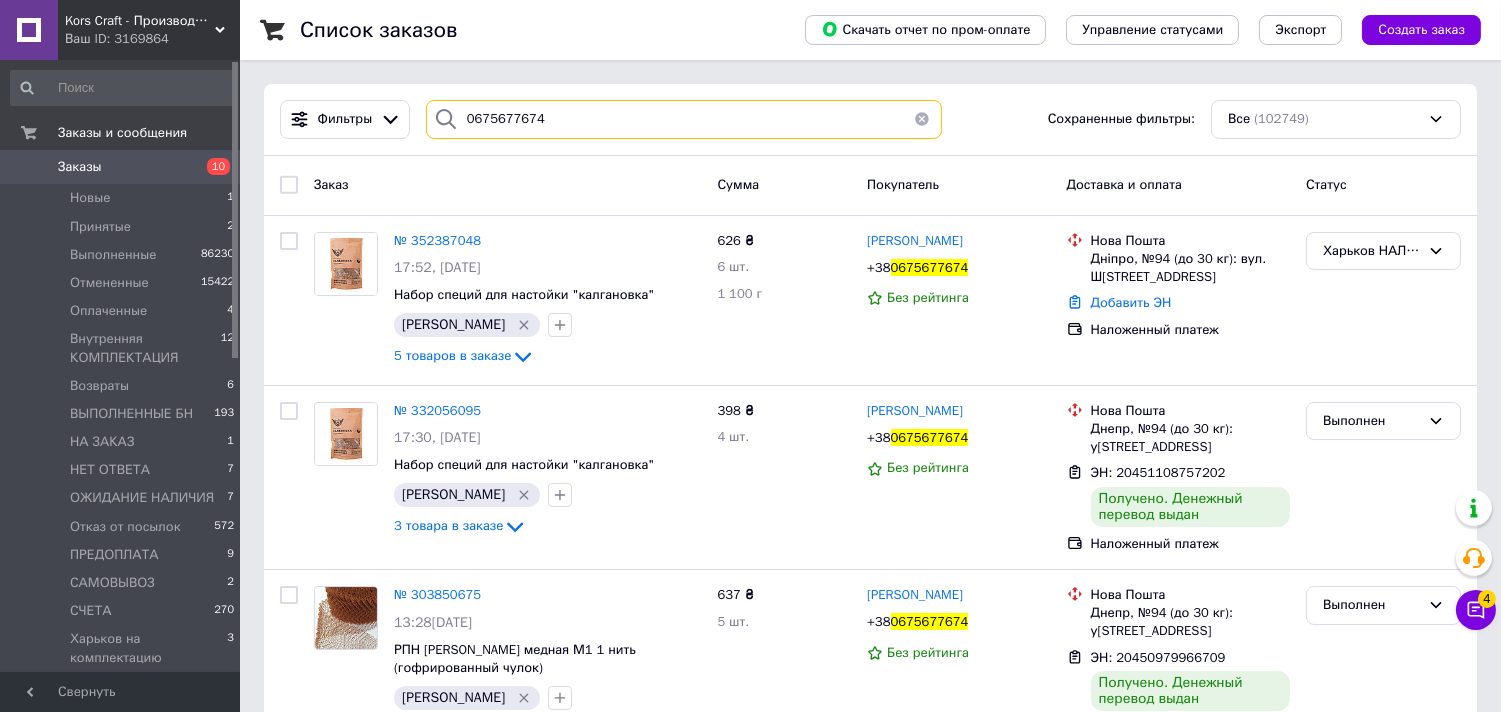 paste on "83925443" 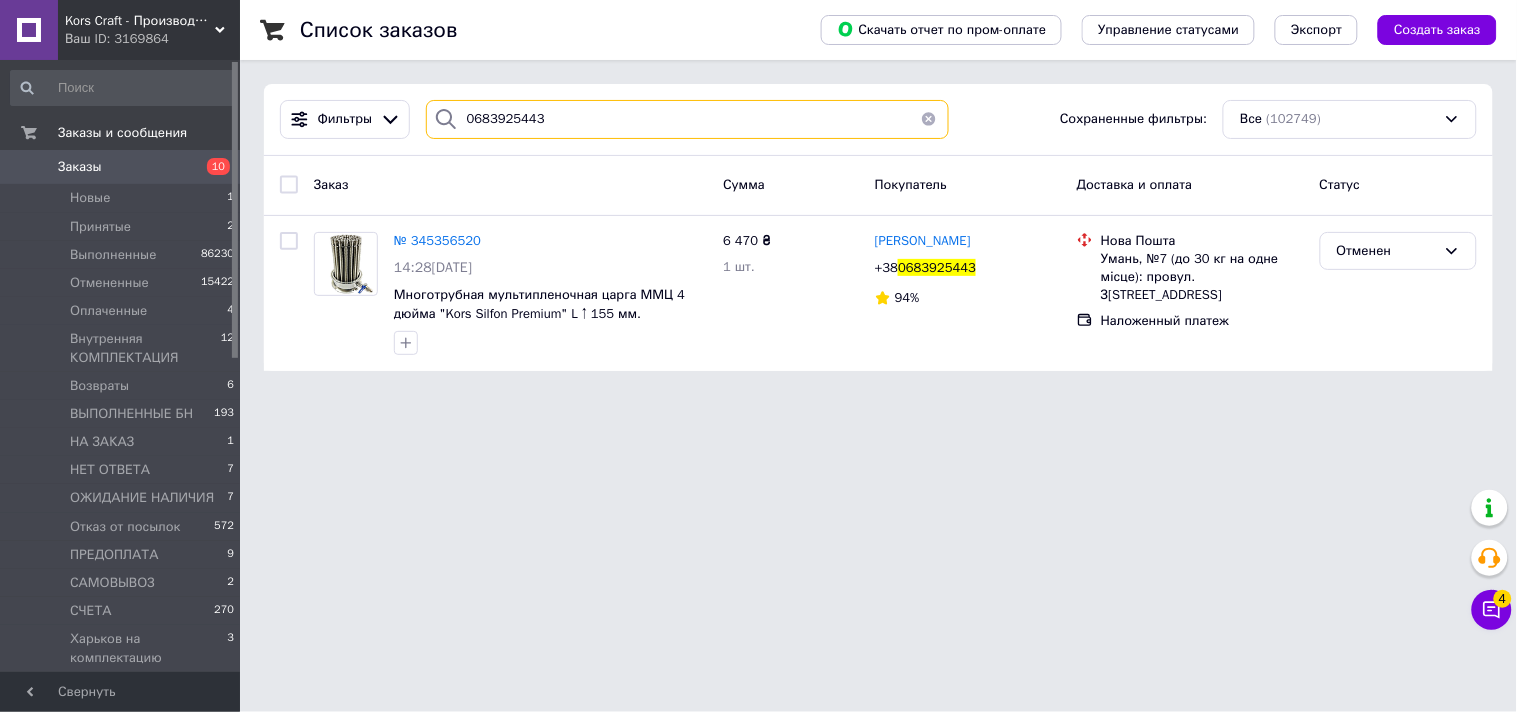 drag, startPoint x: 527, startPoint y: 131, endPoint x: 456, endPoint y: 142, distance: 71.84706 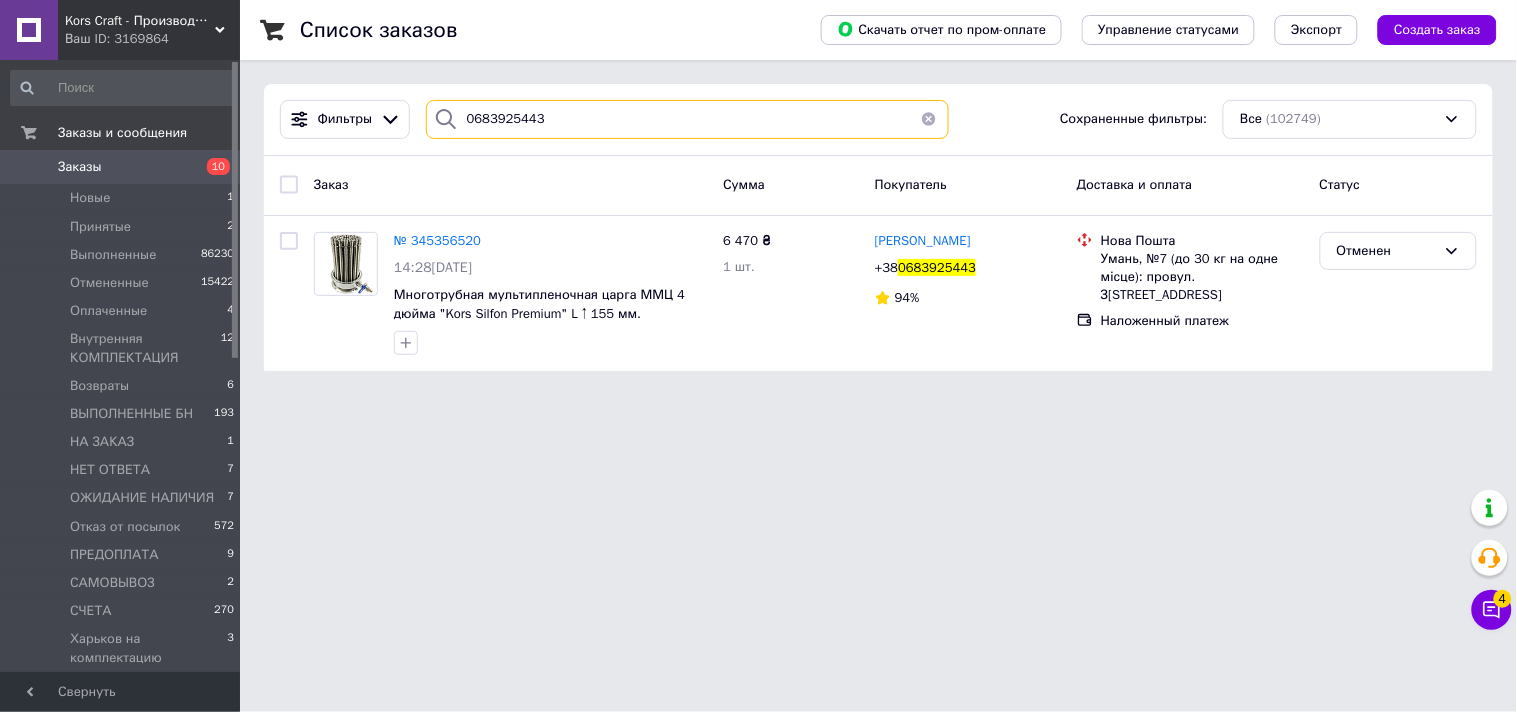 paste on "50380528" 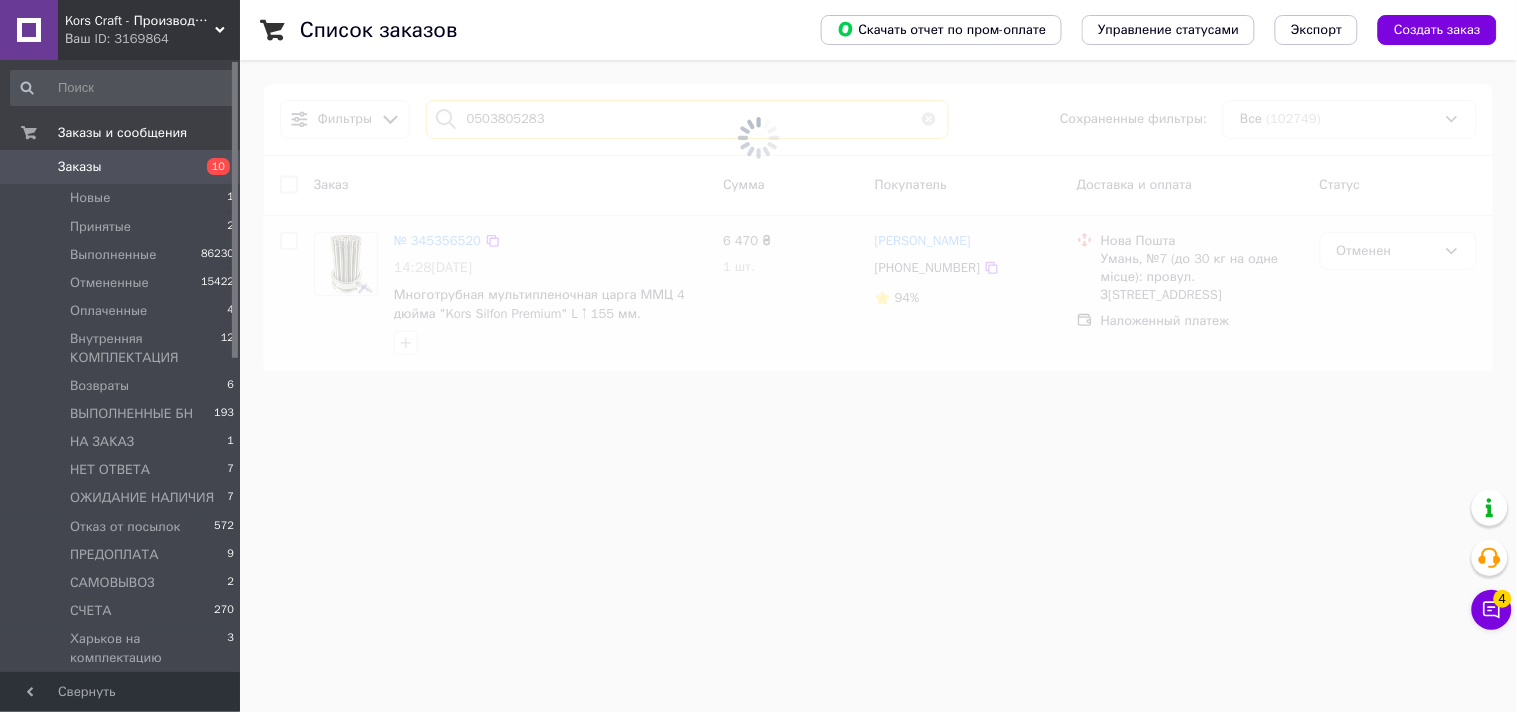 type on "0503805283" 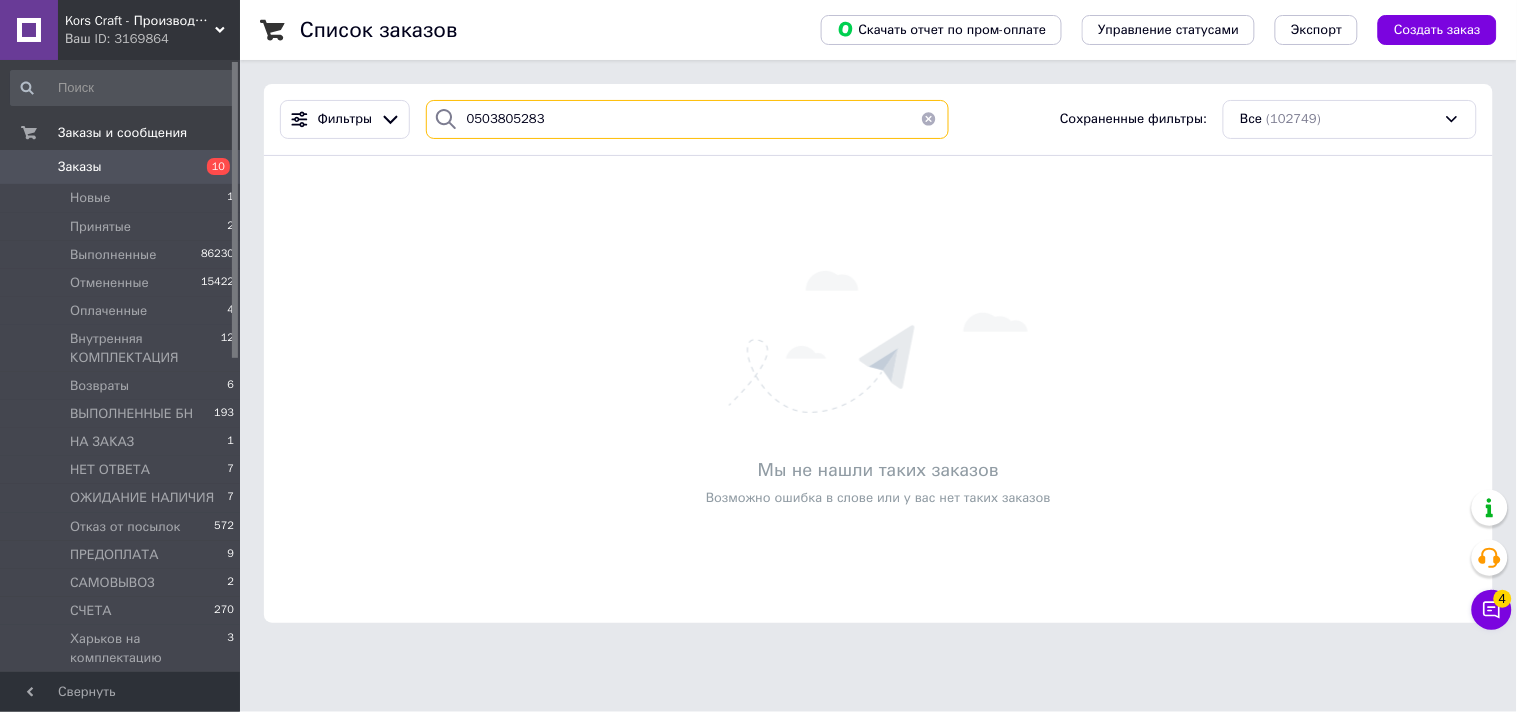 drag, startPoint x: 552, startPoint y: 125, endPoint x: 491, endPoint y: 121, distance: 61.13101 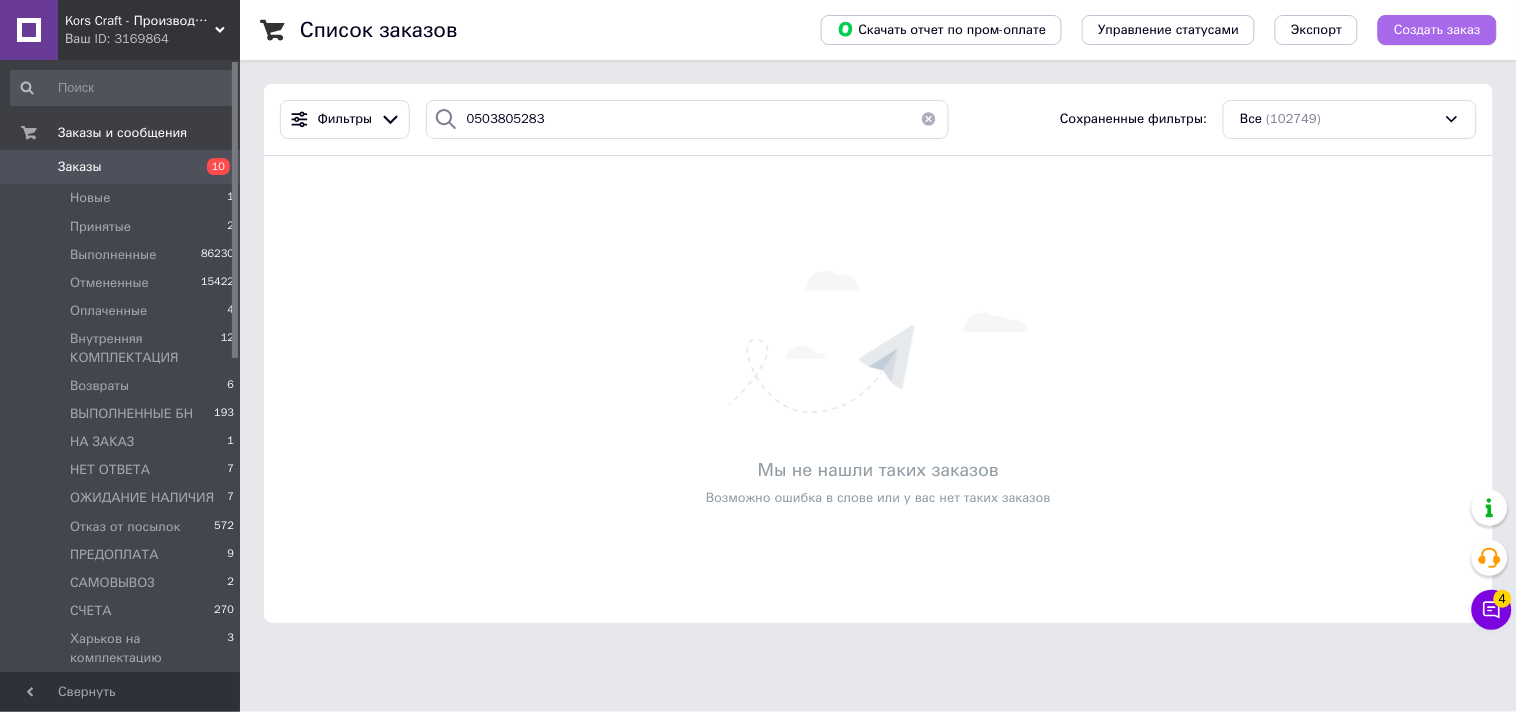 click on "Создать заказ" at bounding box center (1437, 30) 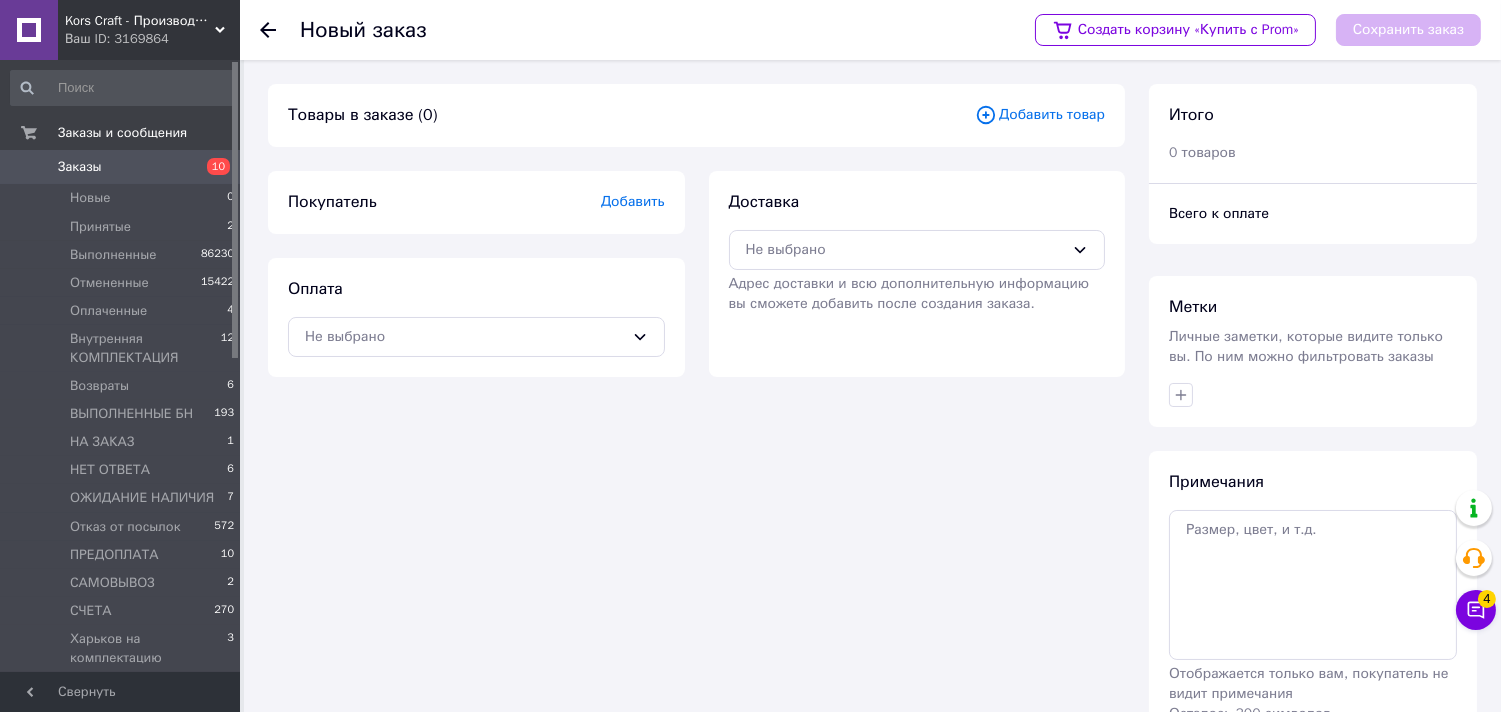 click on "Добавить товар" at bounding box center (1040, 115) 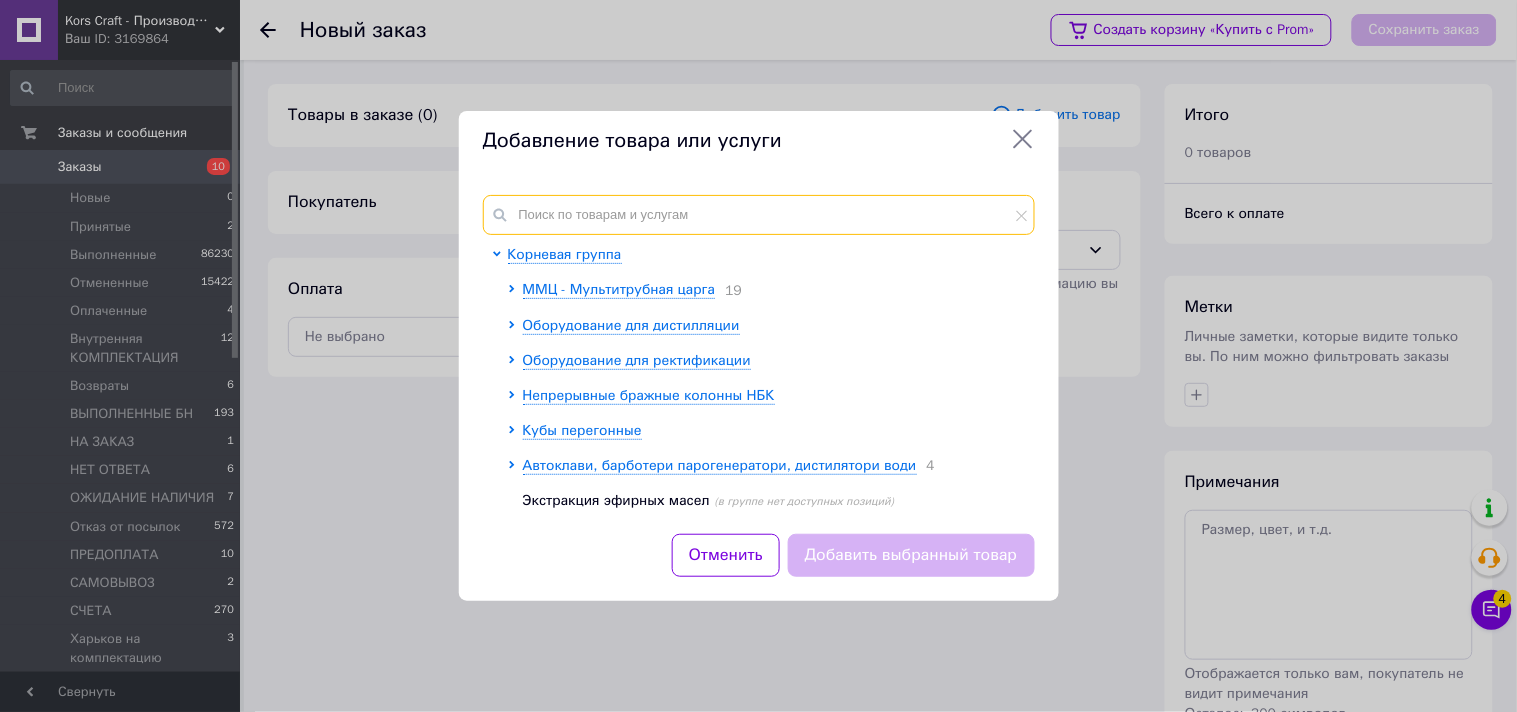 click at bounding box center [759, 215] 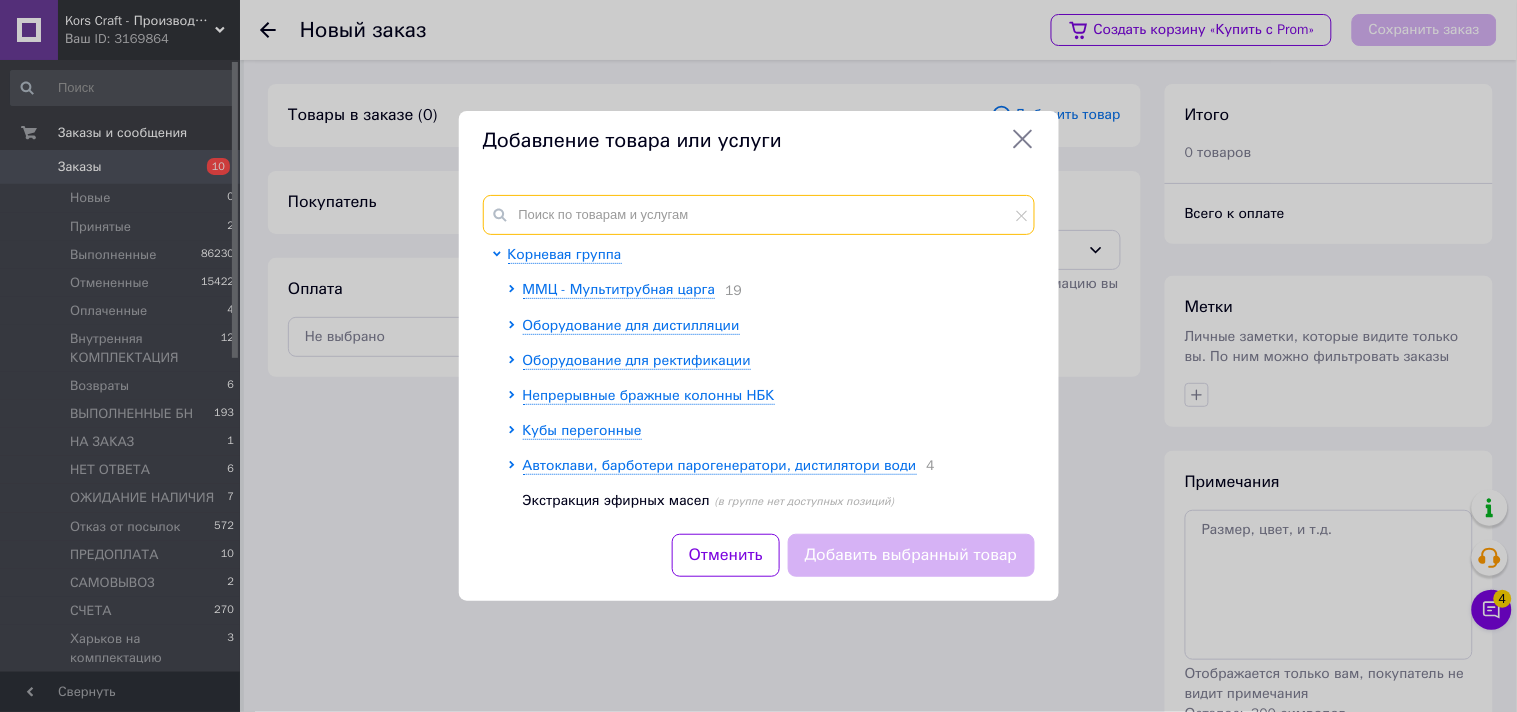 click at bounding box center [759, 215] 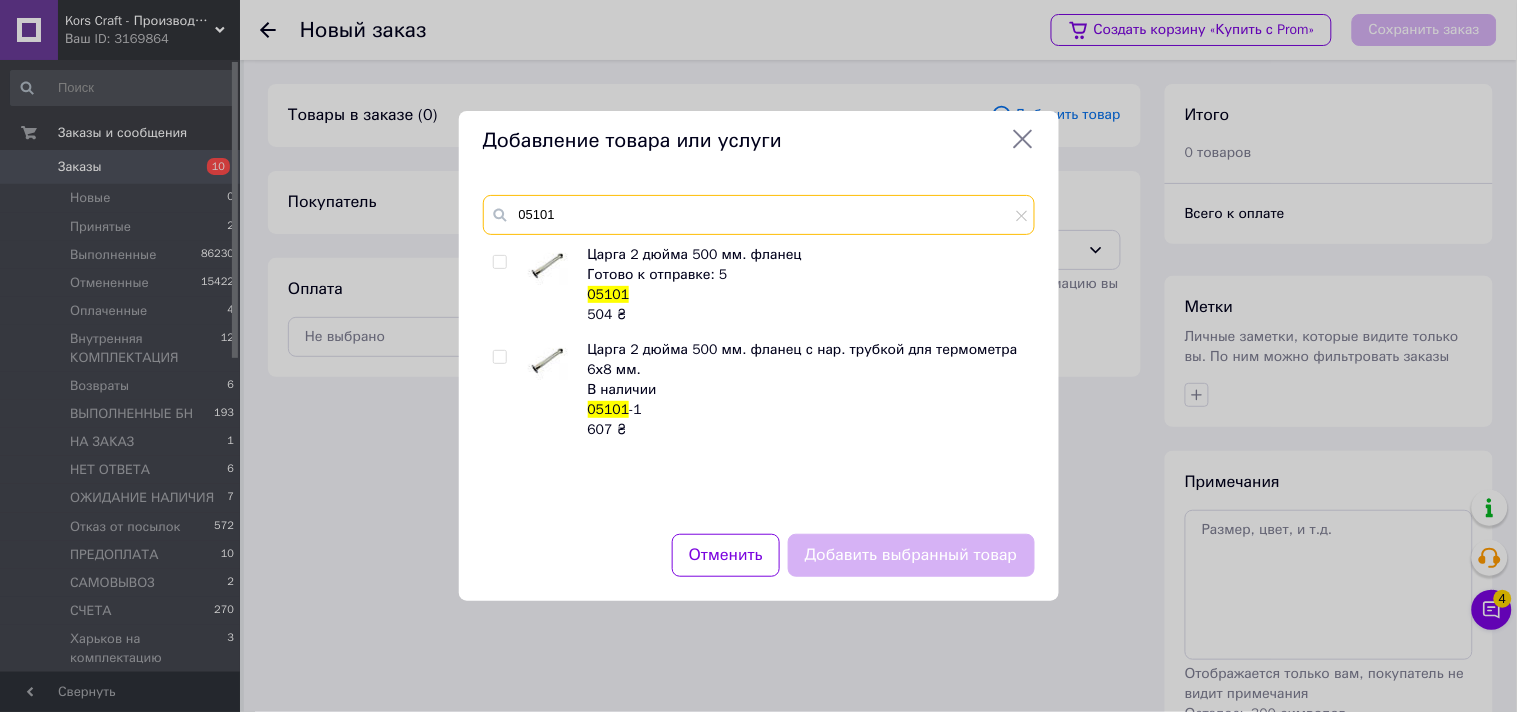 type on "05101" 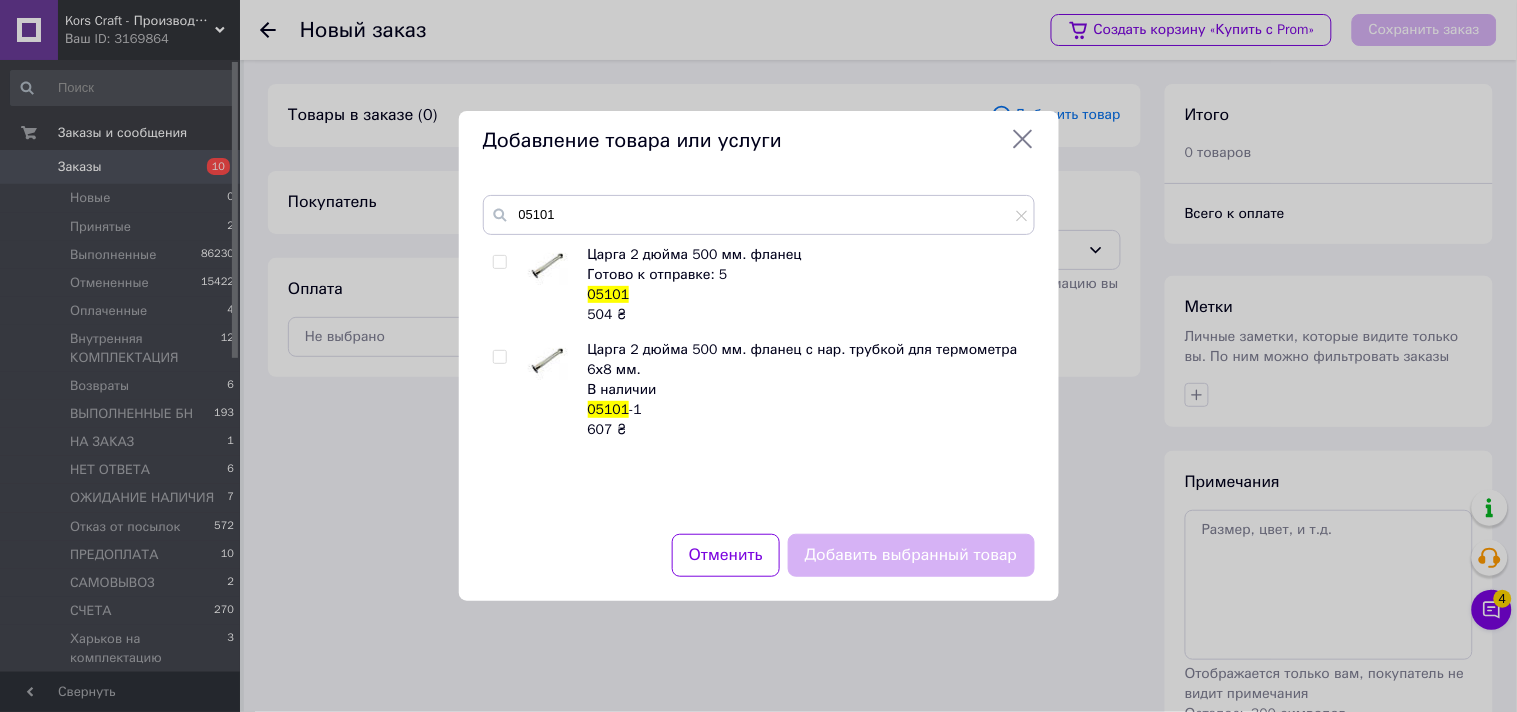 click at bounding box center [499, 262] 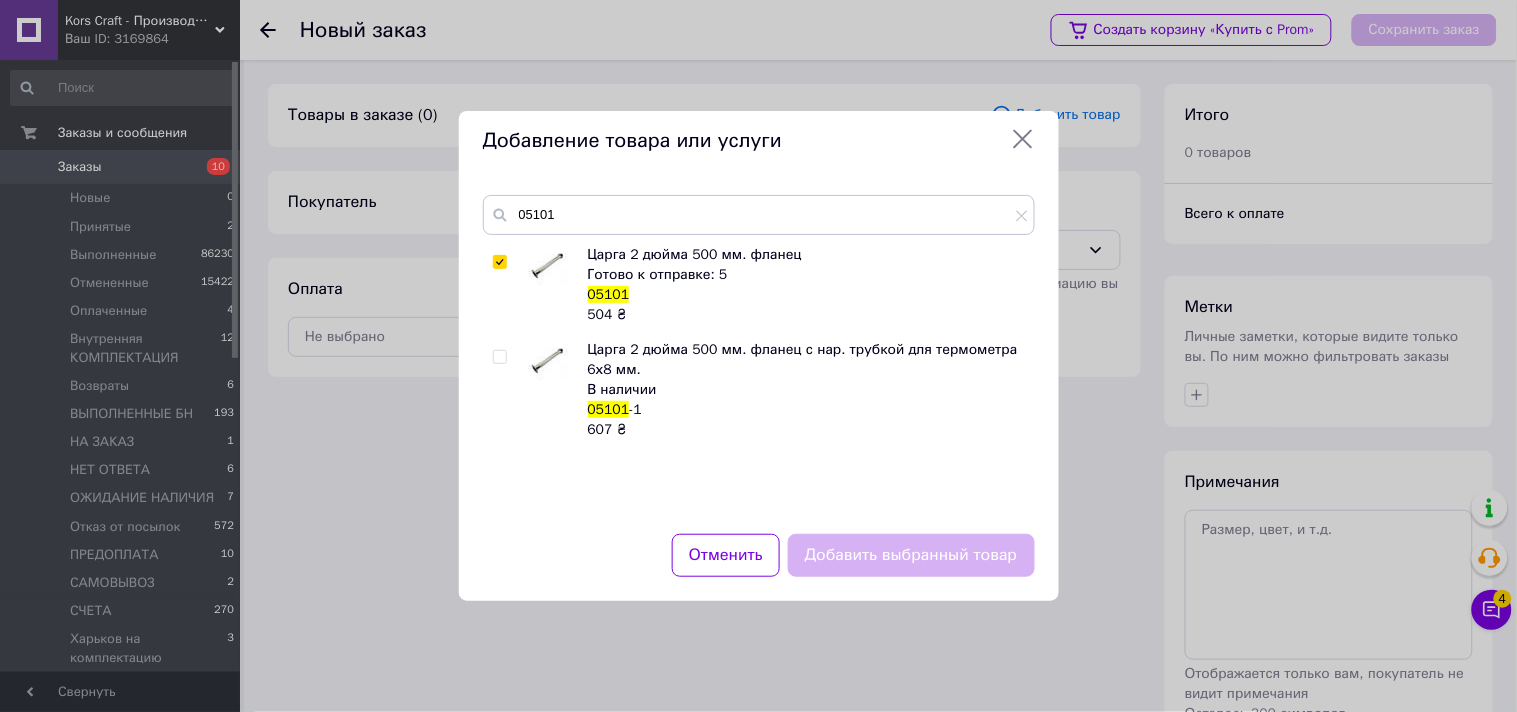 checkbox on "true" 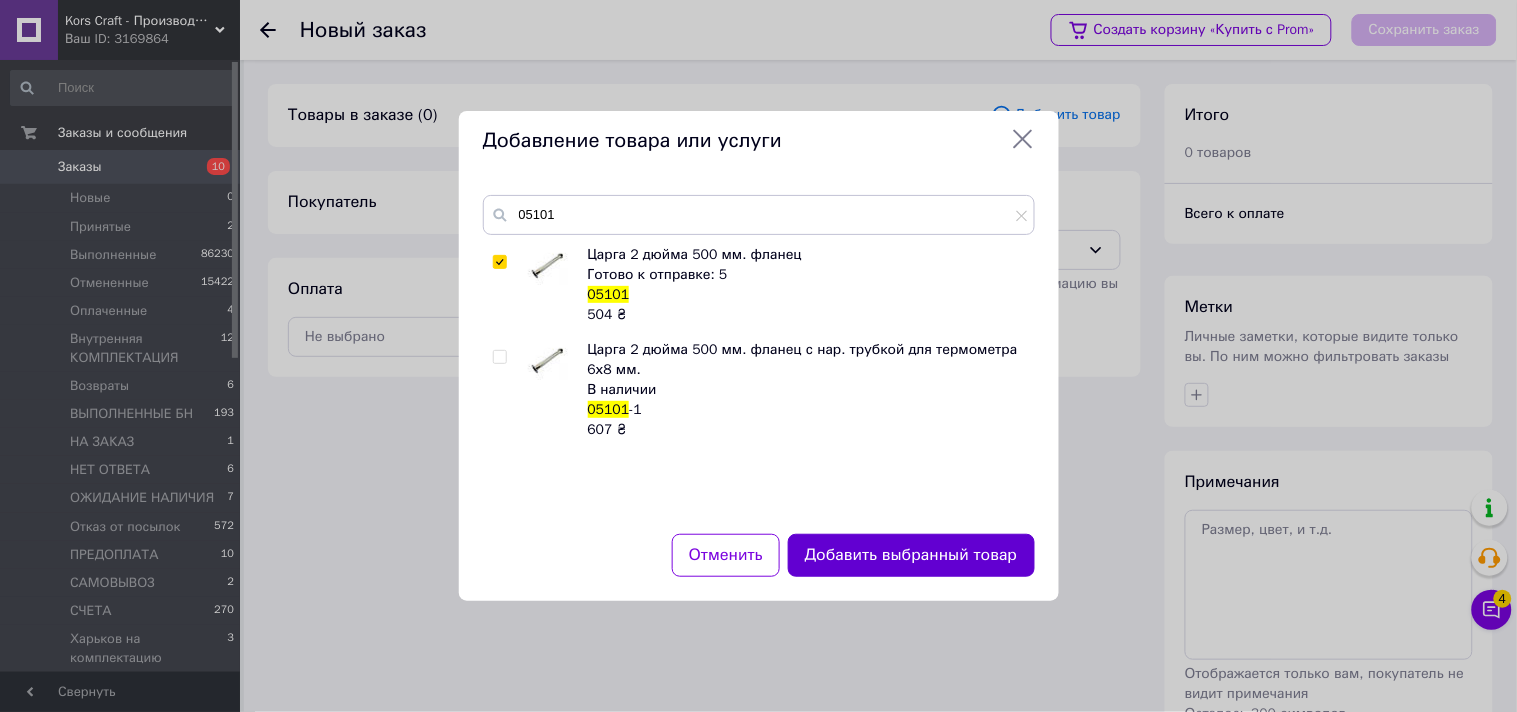 drag, startPoint x: 841, startPoint y: 553, endPoint x: 644, endPoint y: 357, distance: 277.89386 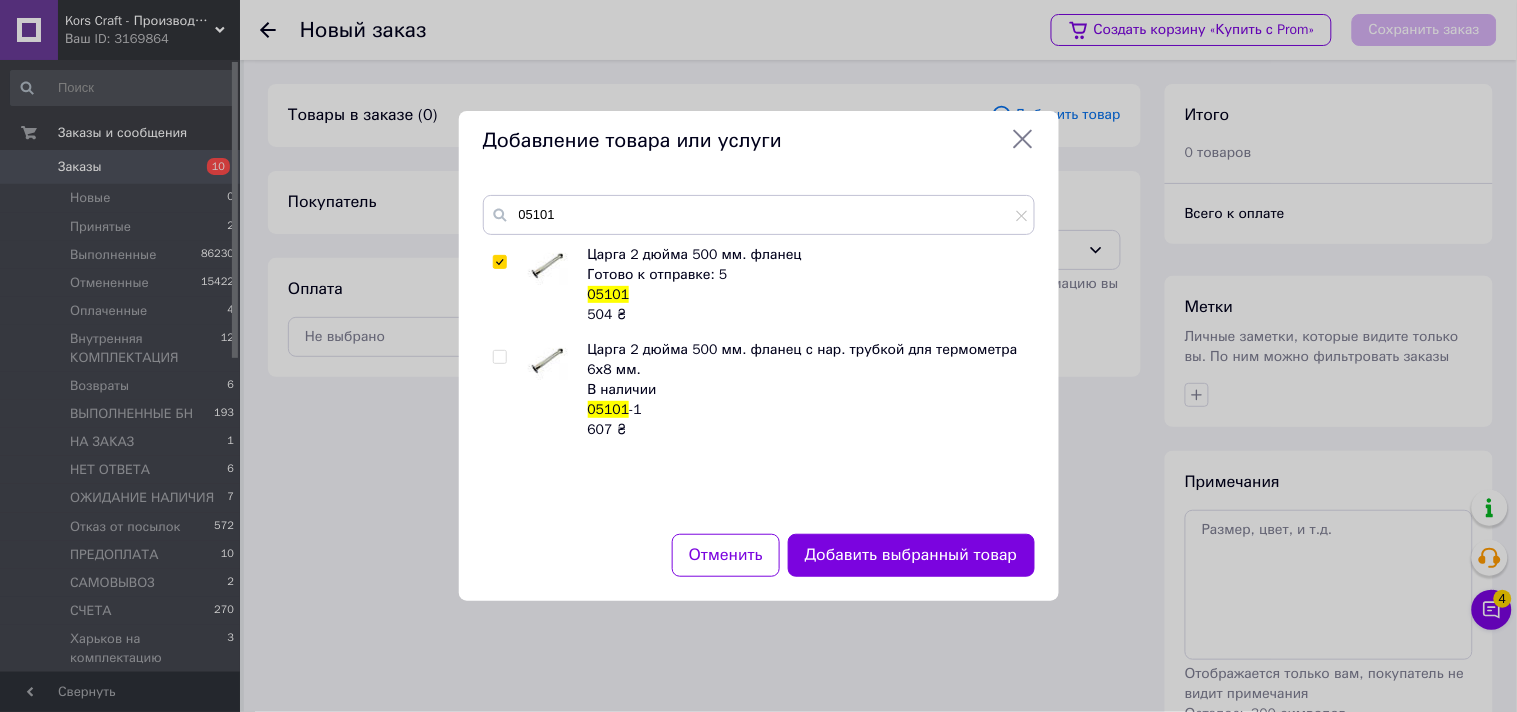 click on "Добавить выбранный товар" at bounding box center (911, 555) 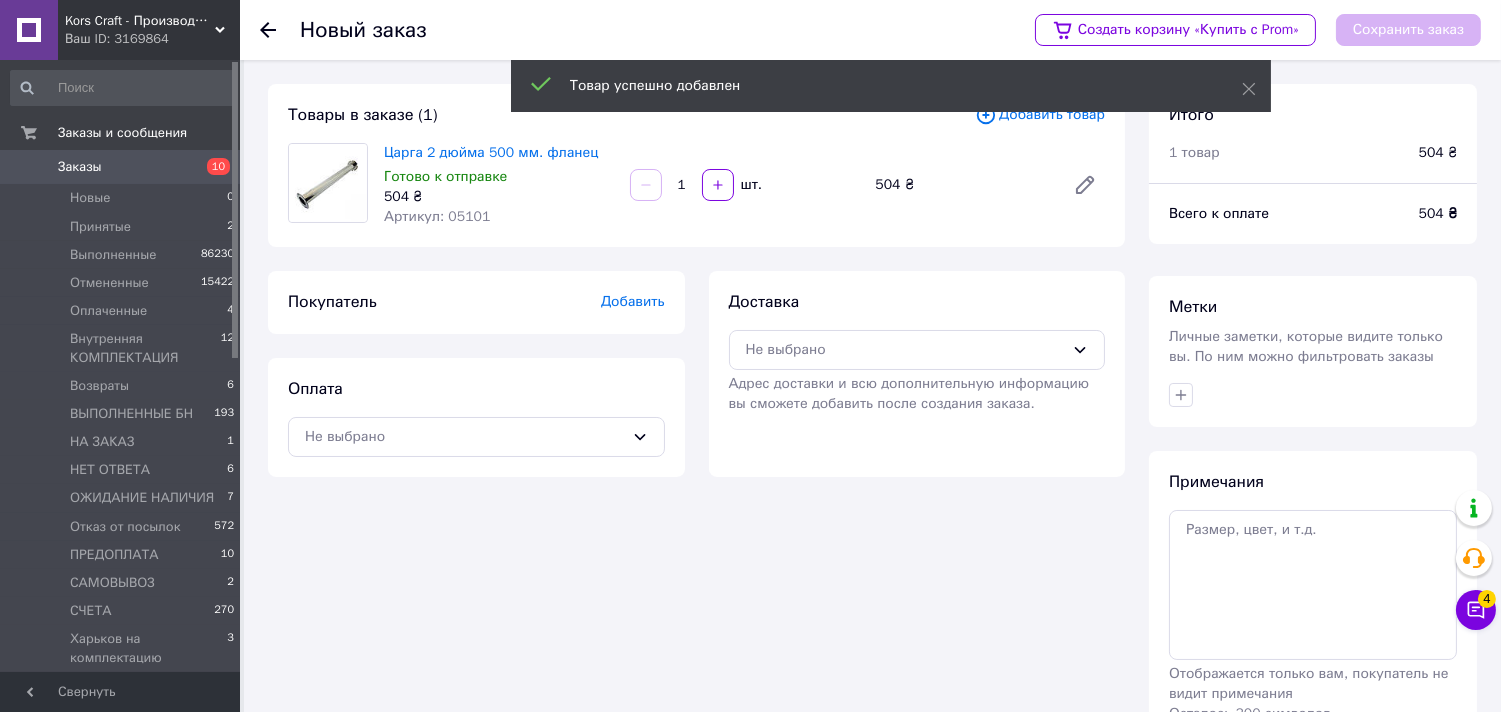 click on "Добавить товар" at bounding box center (1040, 115) 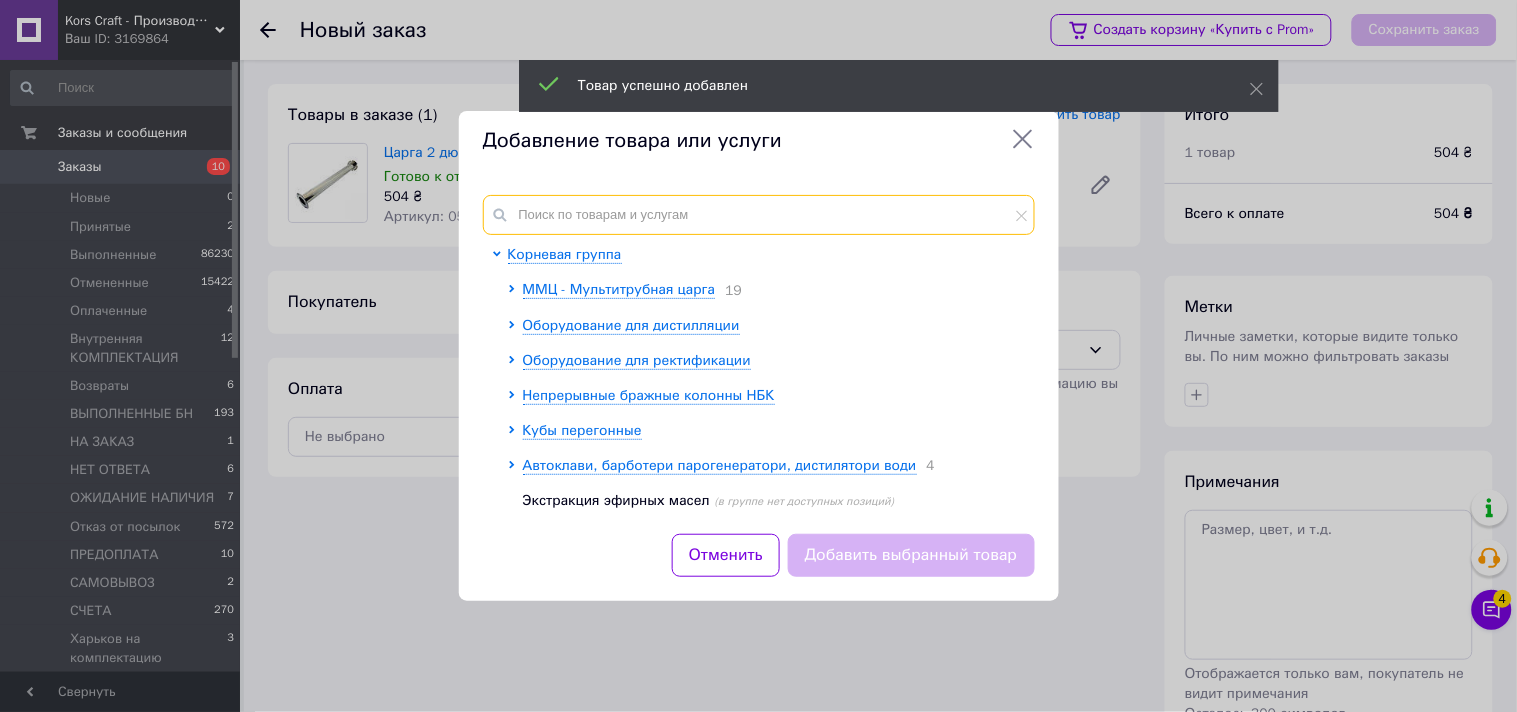 click at bounding box center [759, 215] 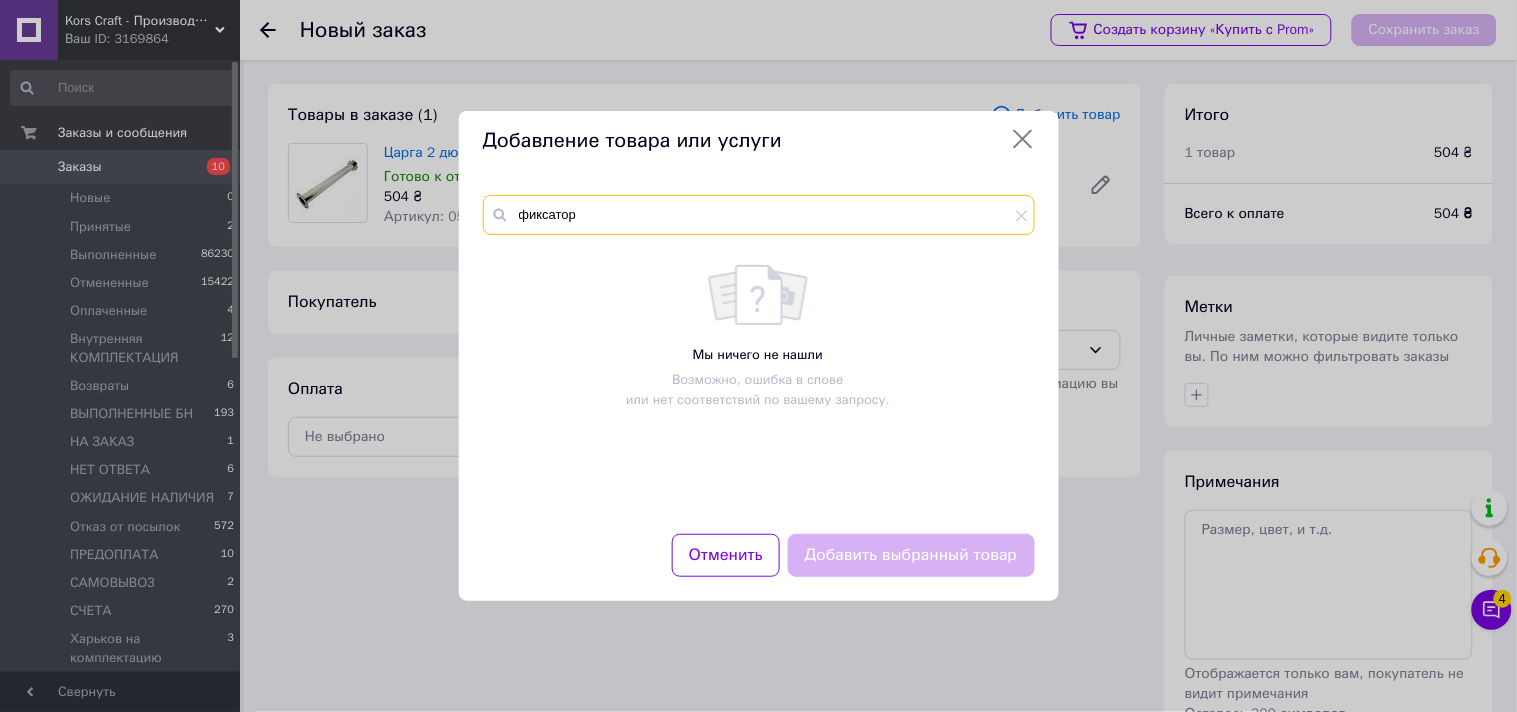 type on "фиксатор" 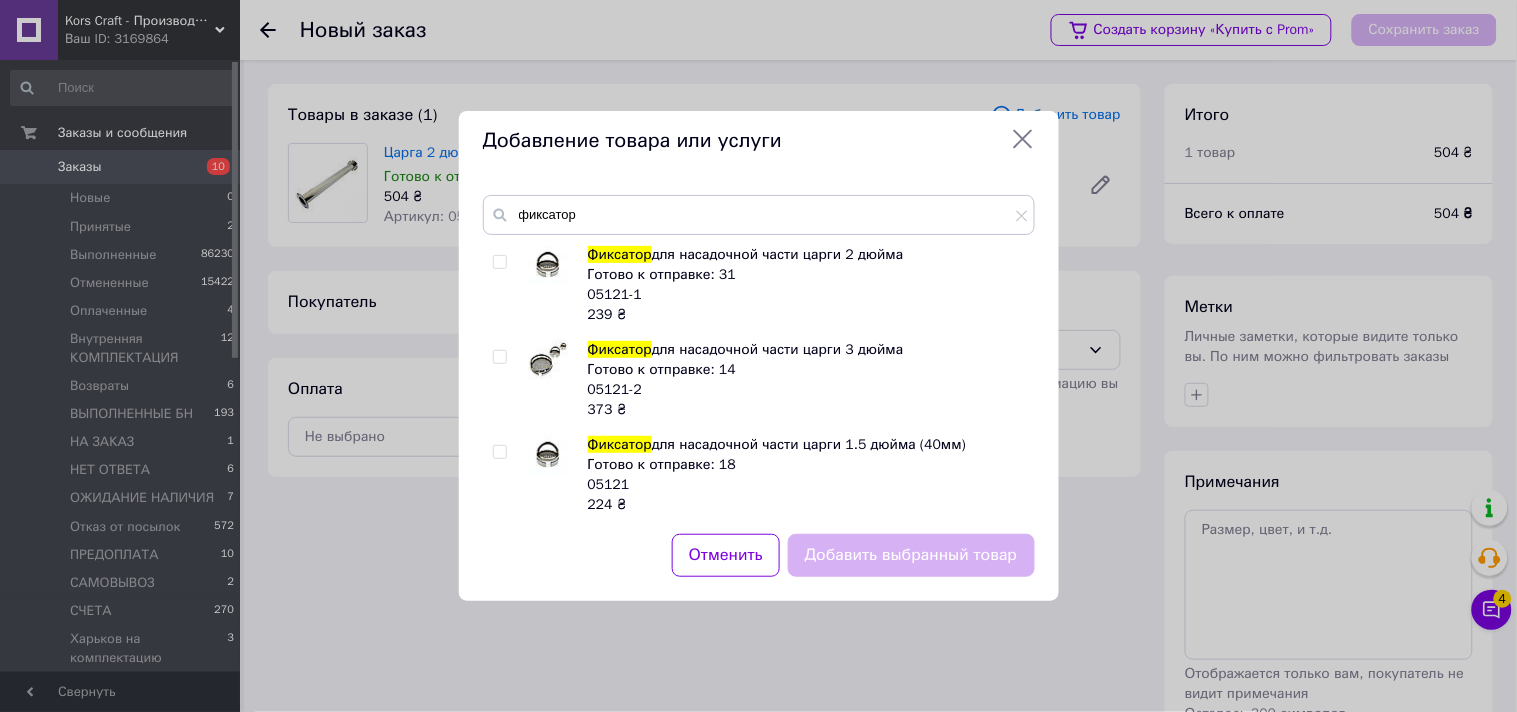 click at bounding box center [499, 262] 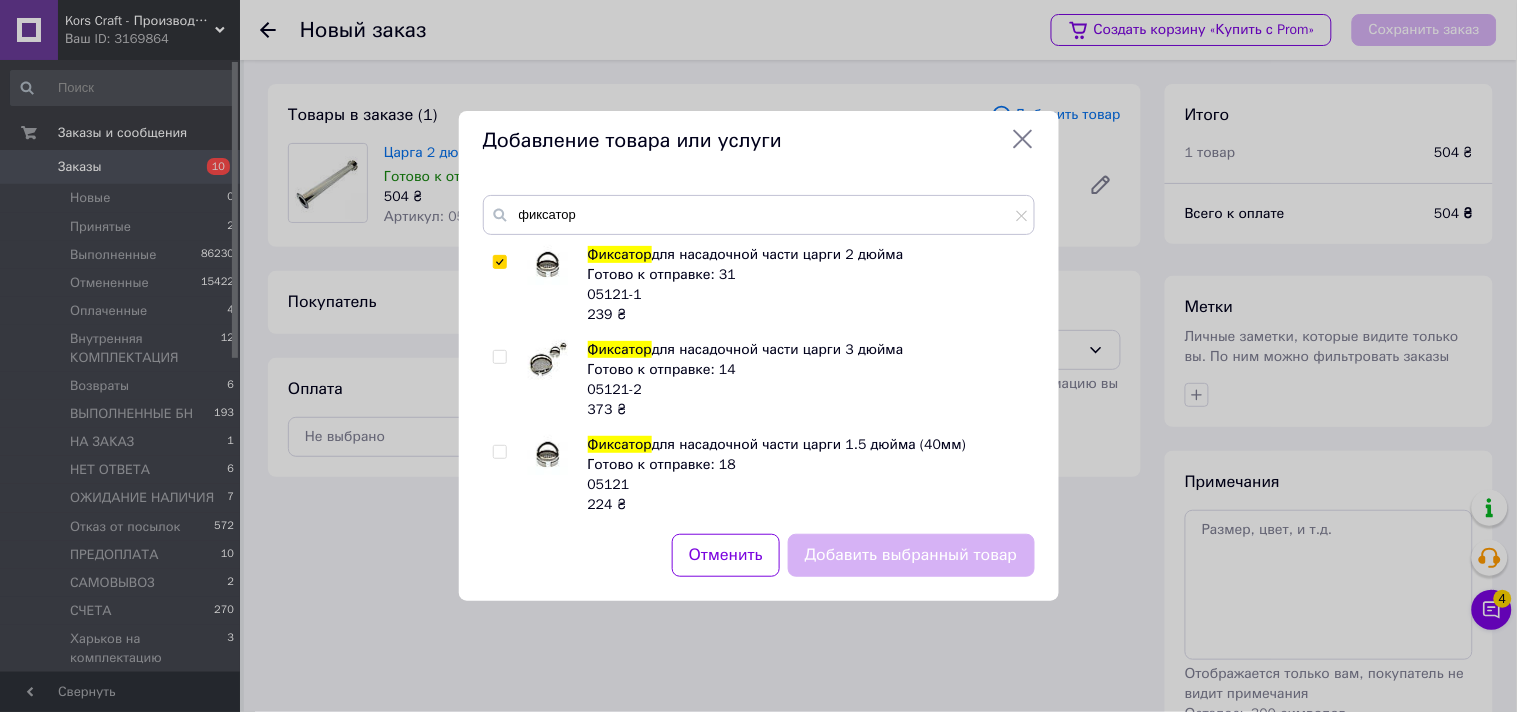 checkbox on "true" 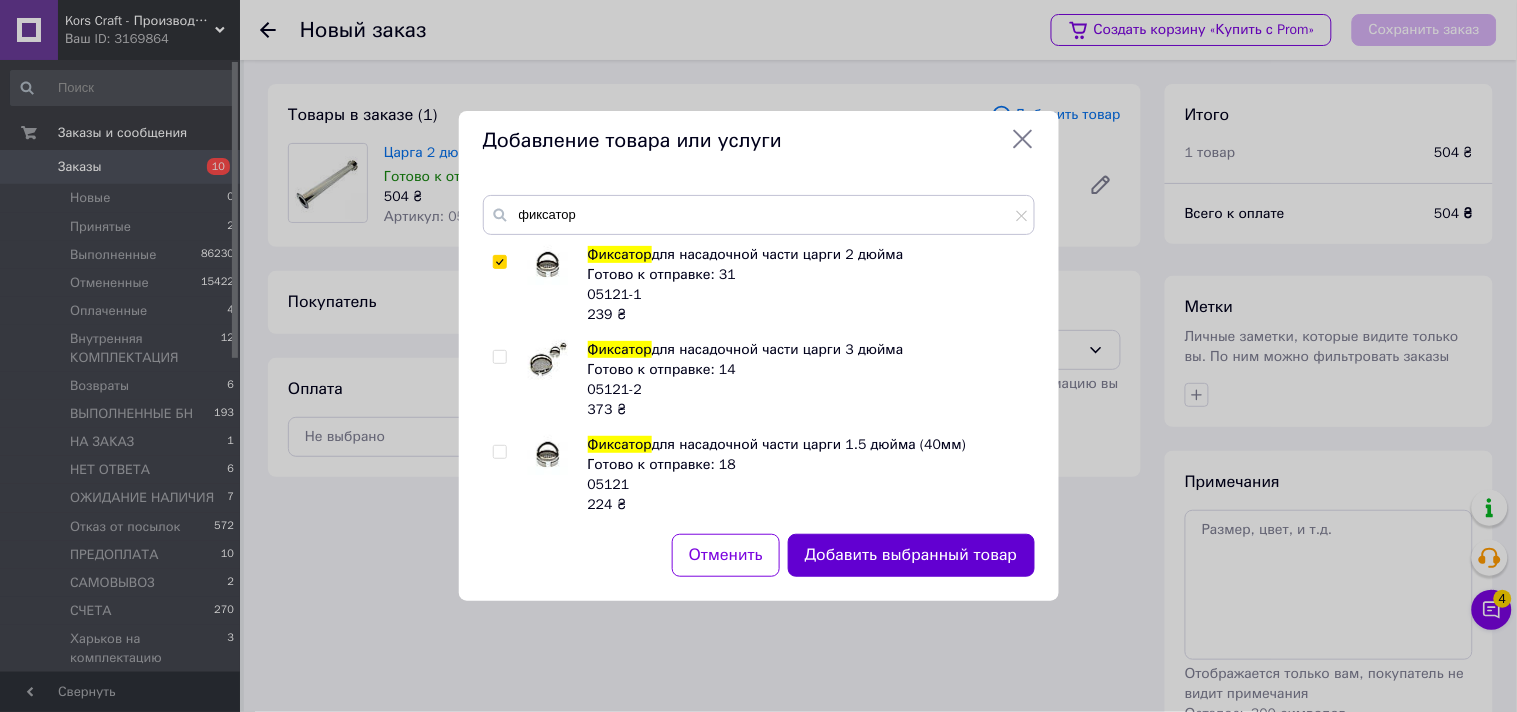 click on "Добавить выбранный товар" at bounding box center (911, 555) 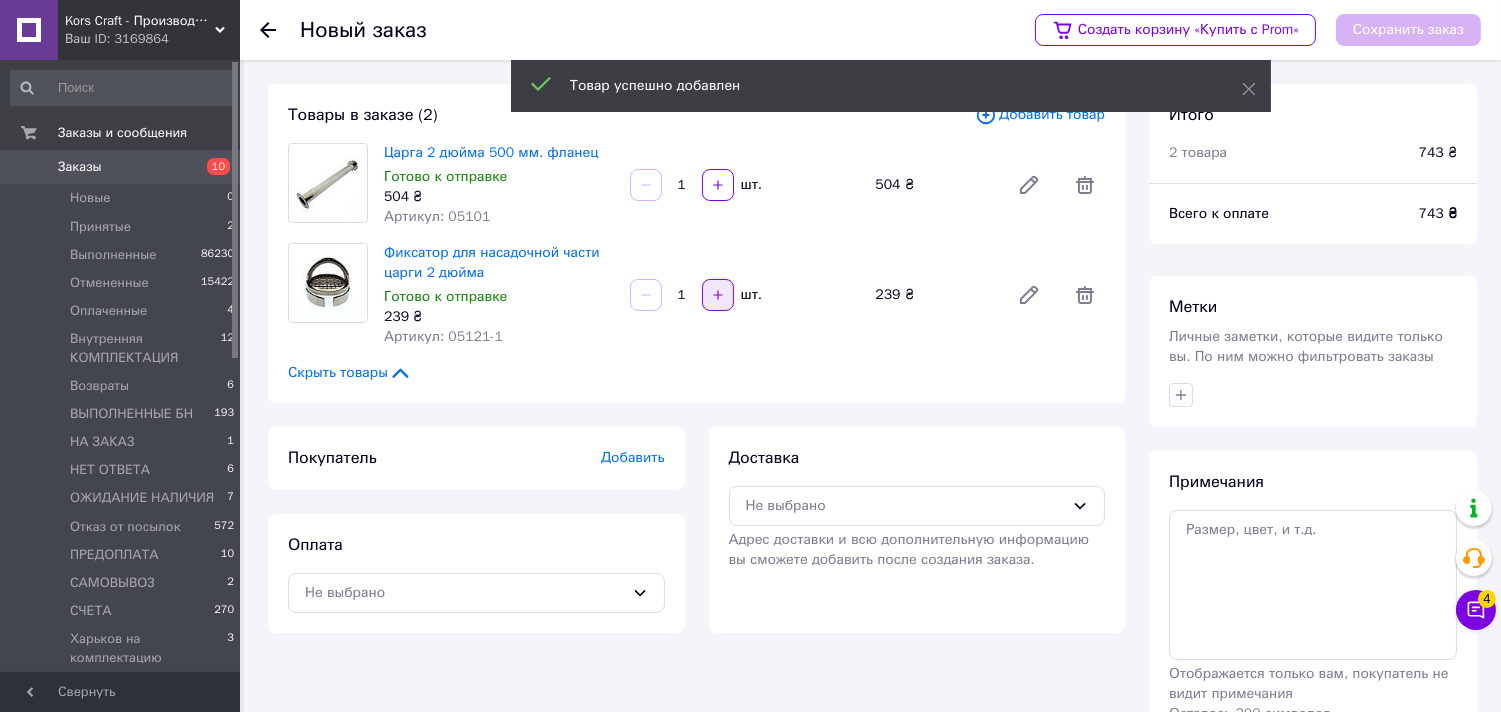 click 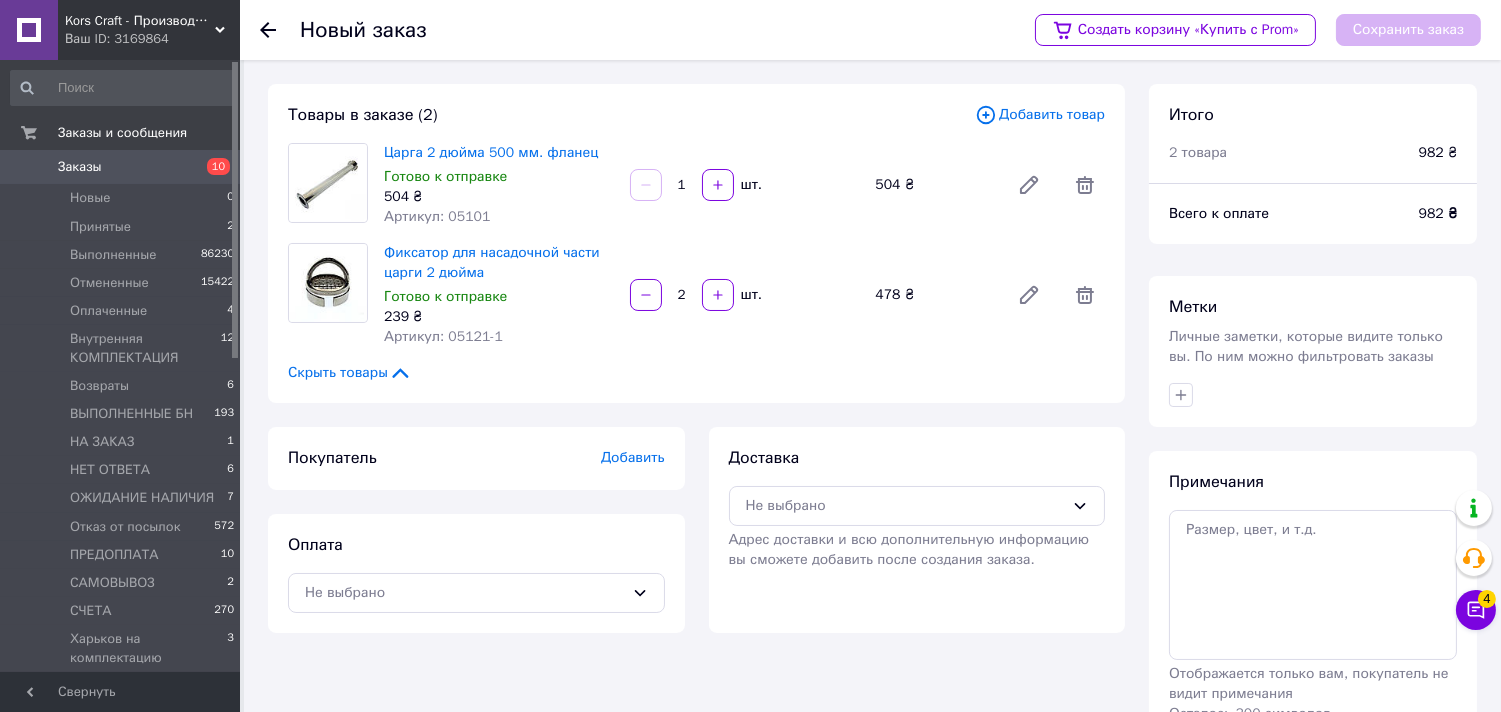 click on "Добавить товар" at bounding box center (1040, 115) 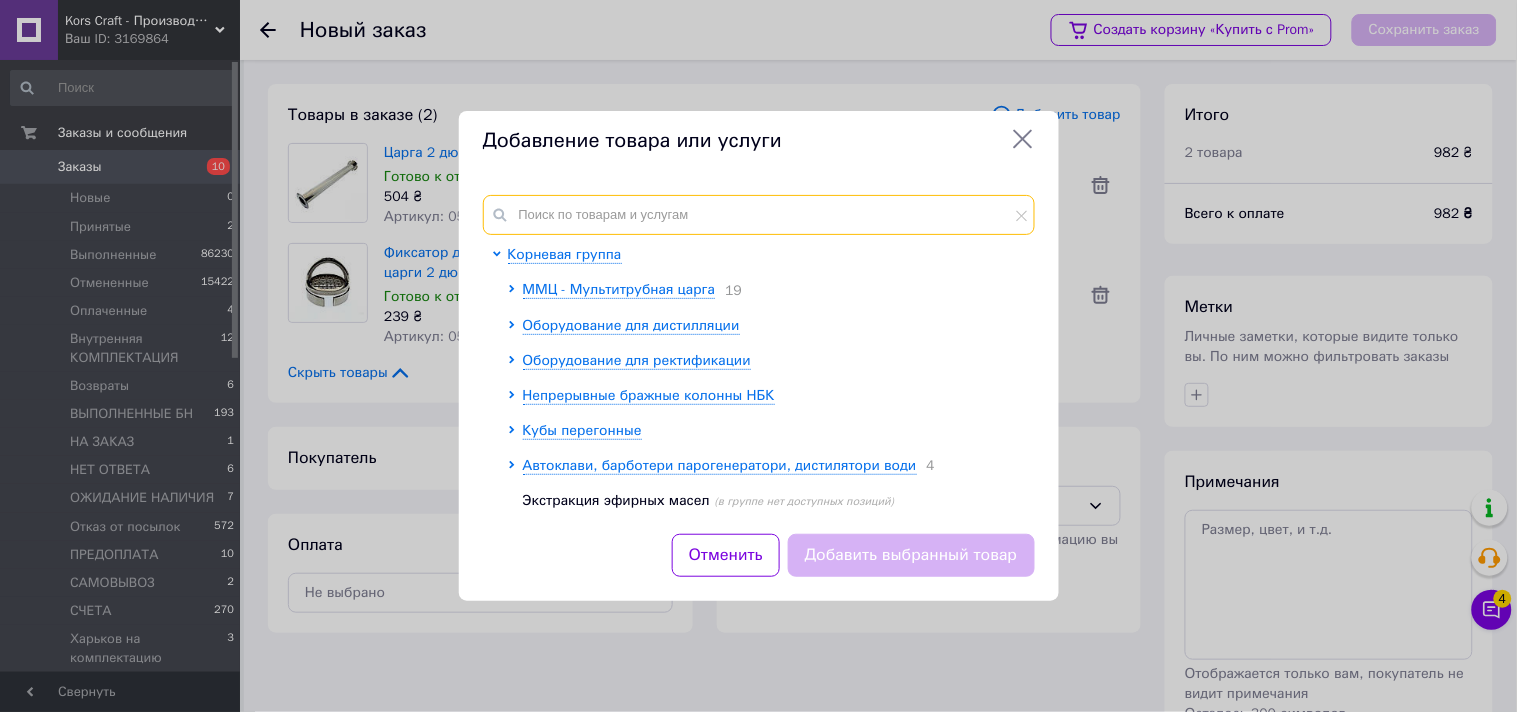 click at bounding box center [759, 215] 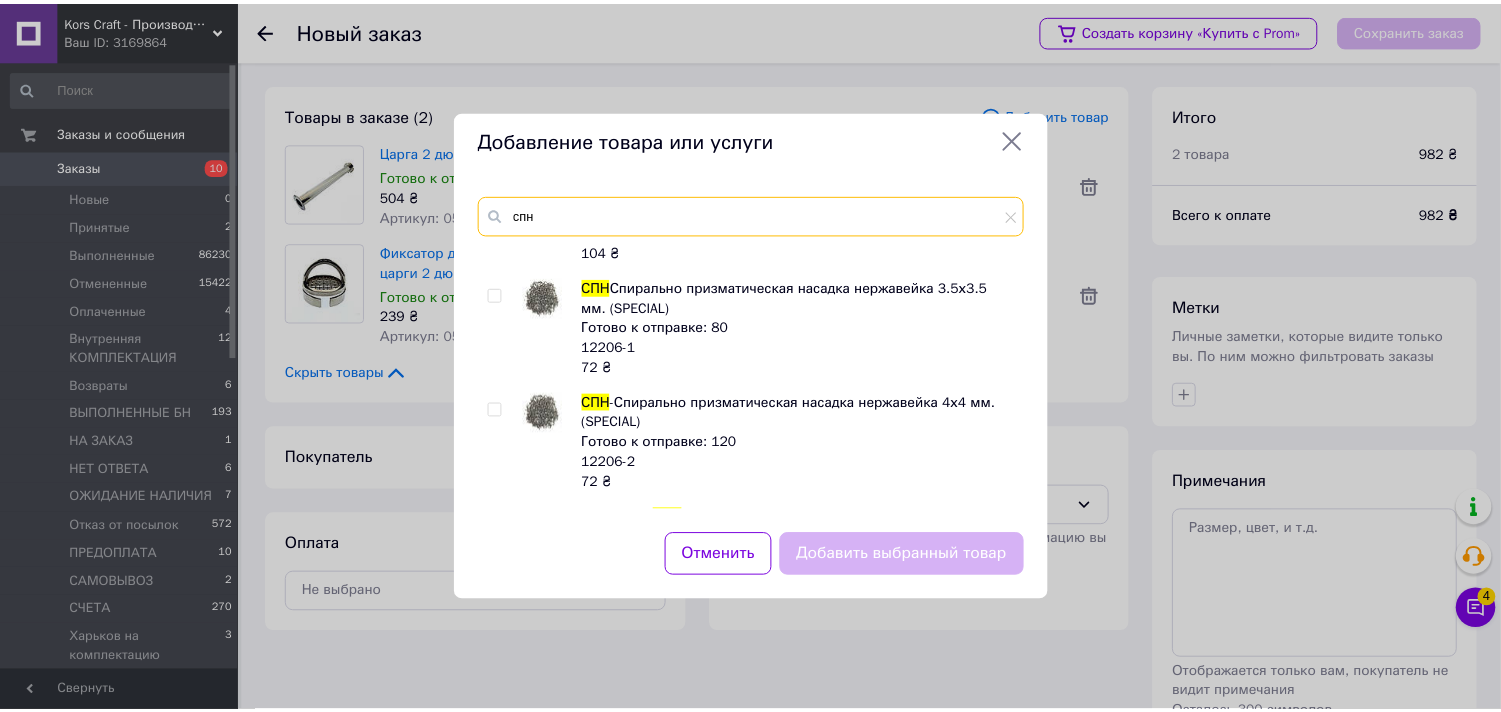 scroll, scrollTop: 111, scrollLeft: 0, axis: vertical 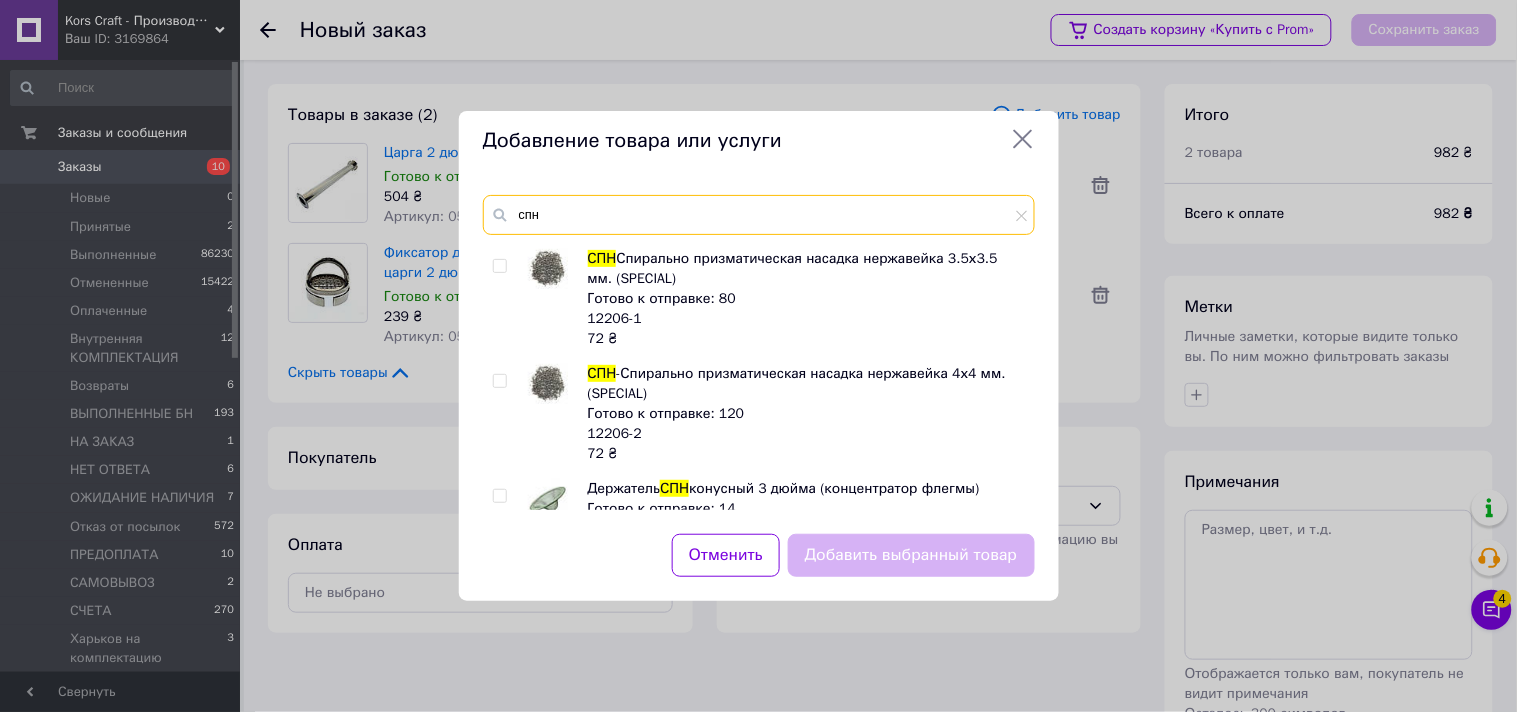 type on "спн" 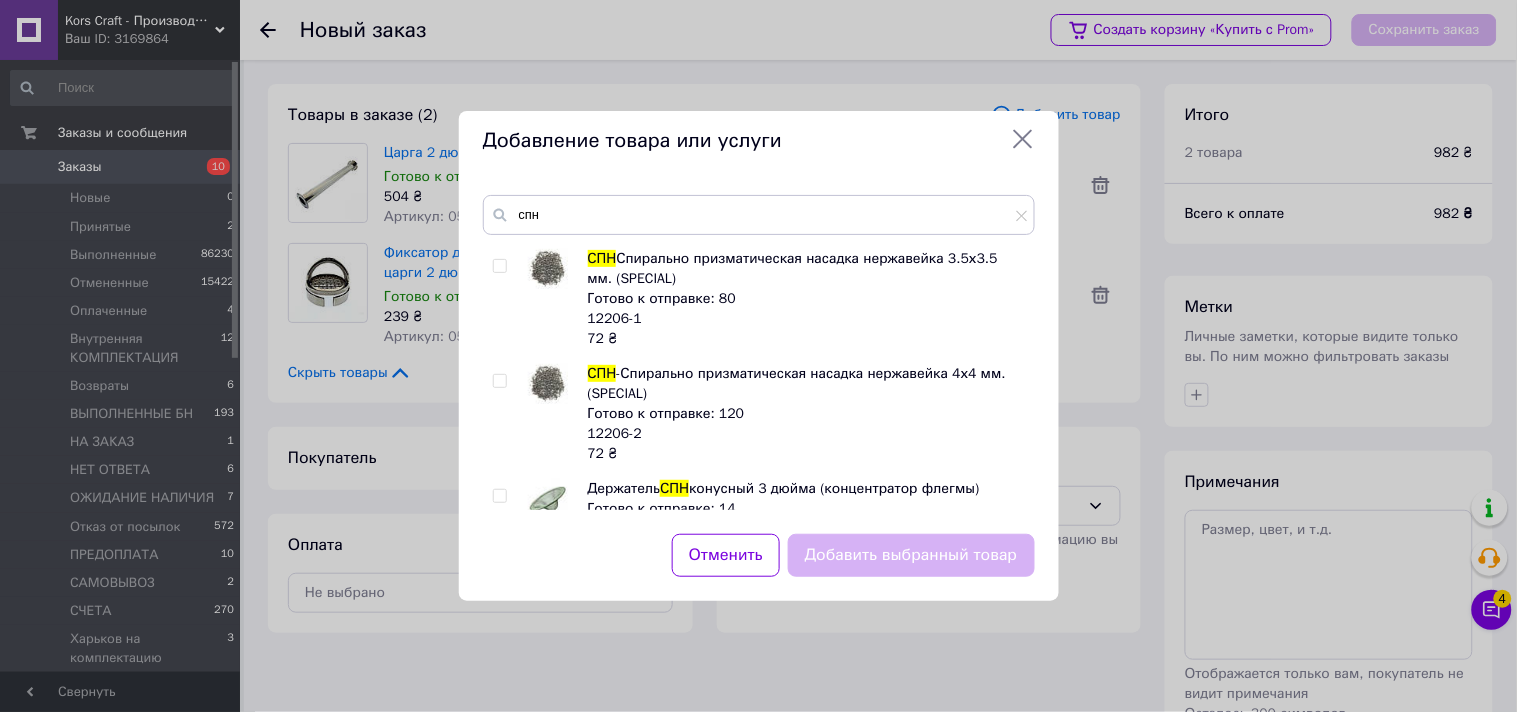 click at bounding box center [499, 266] 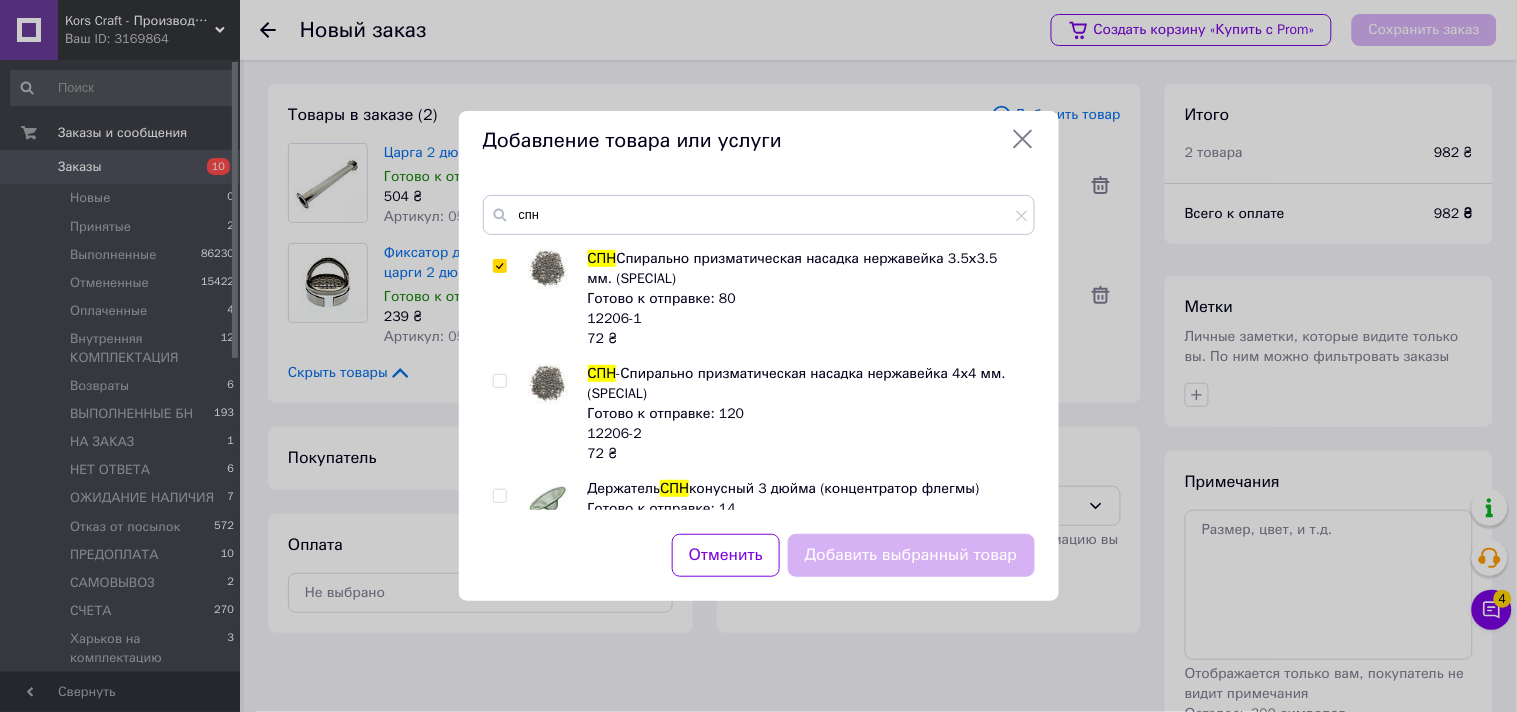 checkbox on "true" 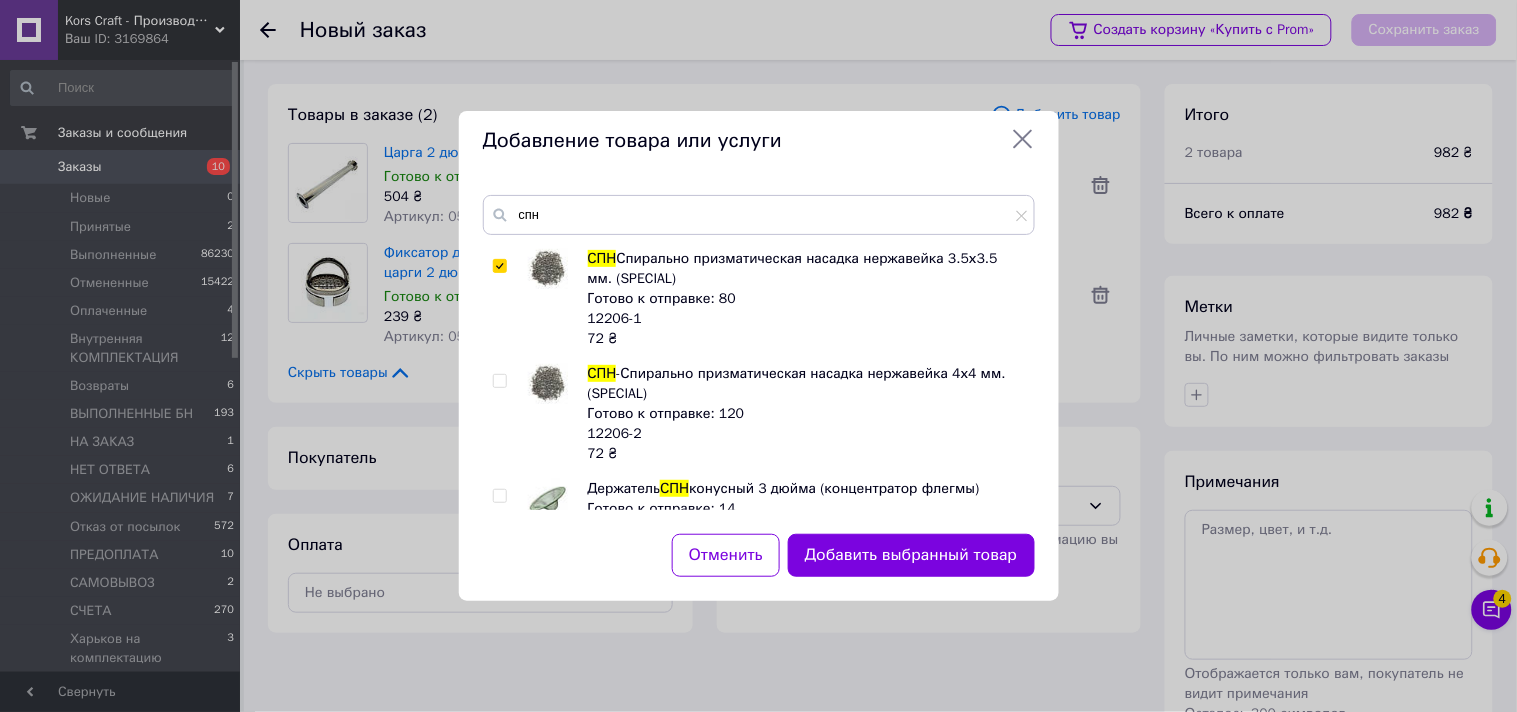 click on "Добавить выбранный товар" at bounding box center (911, 555) 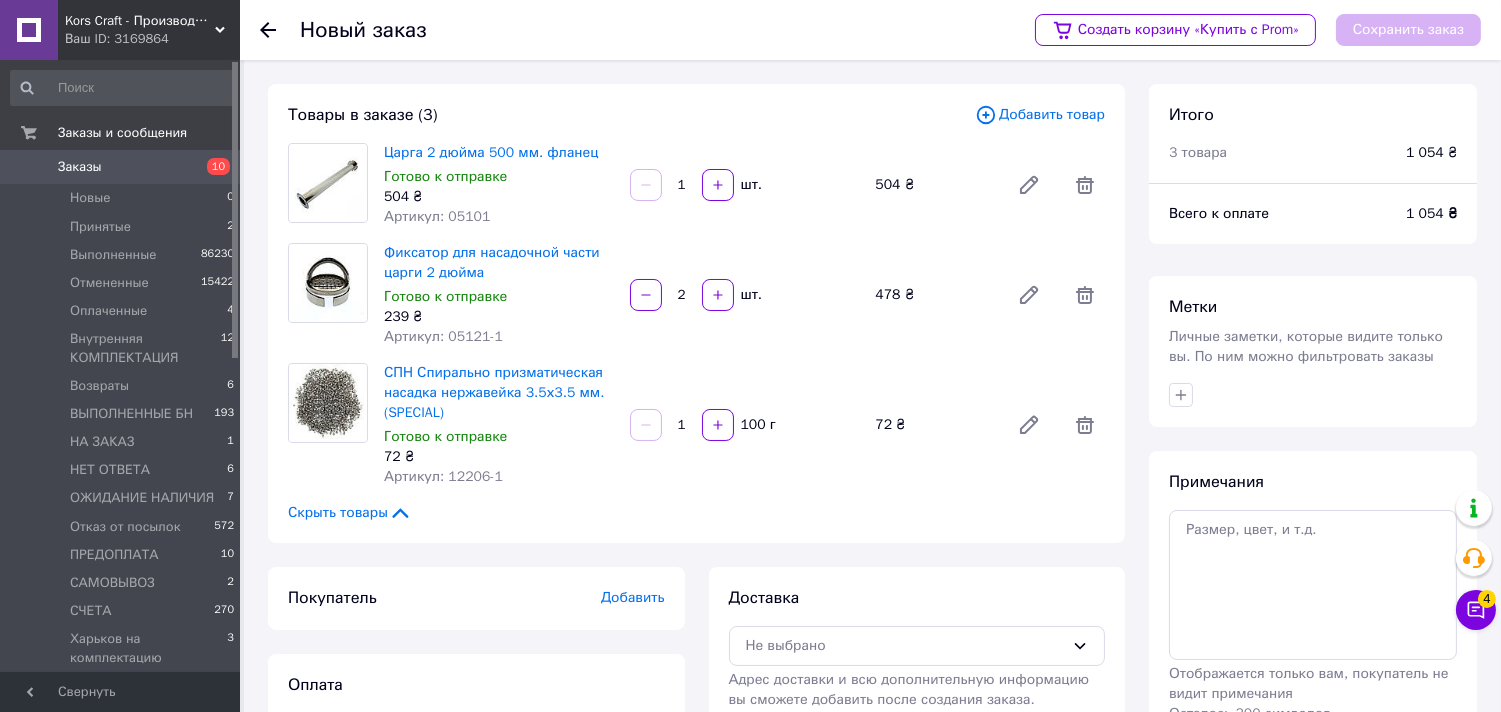 click on "1" at bounding box center (682, 425) 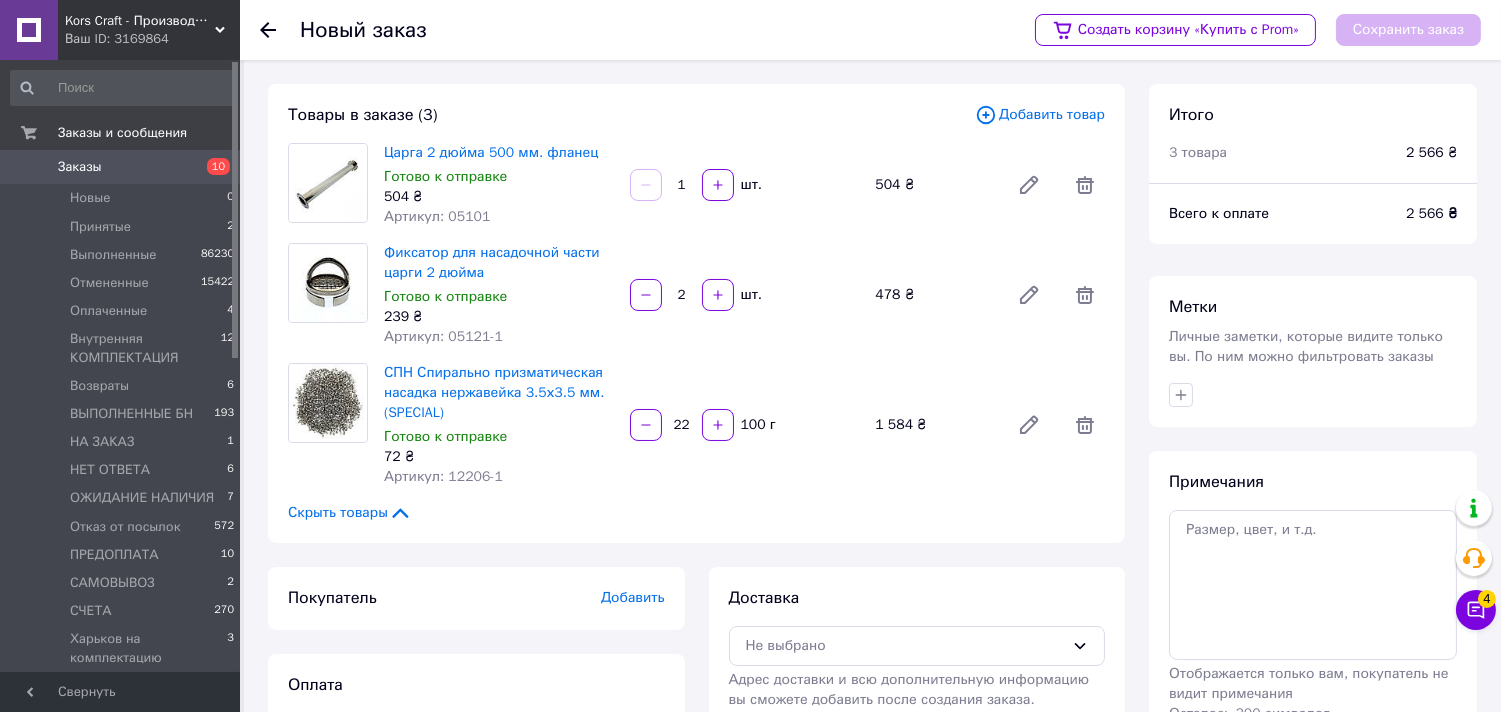 type on "22" 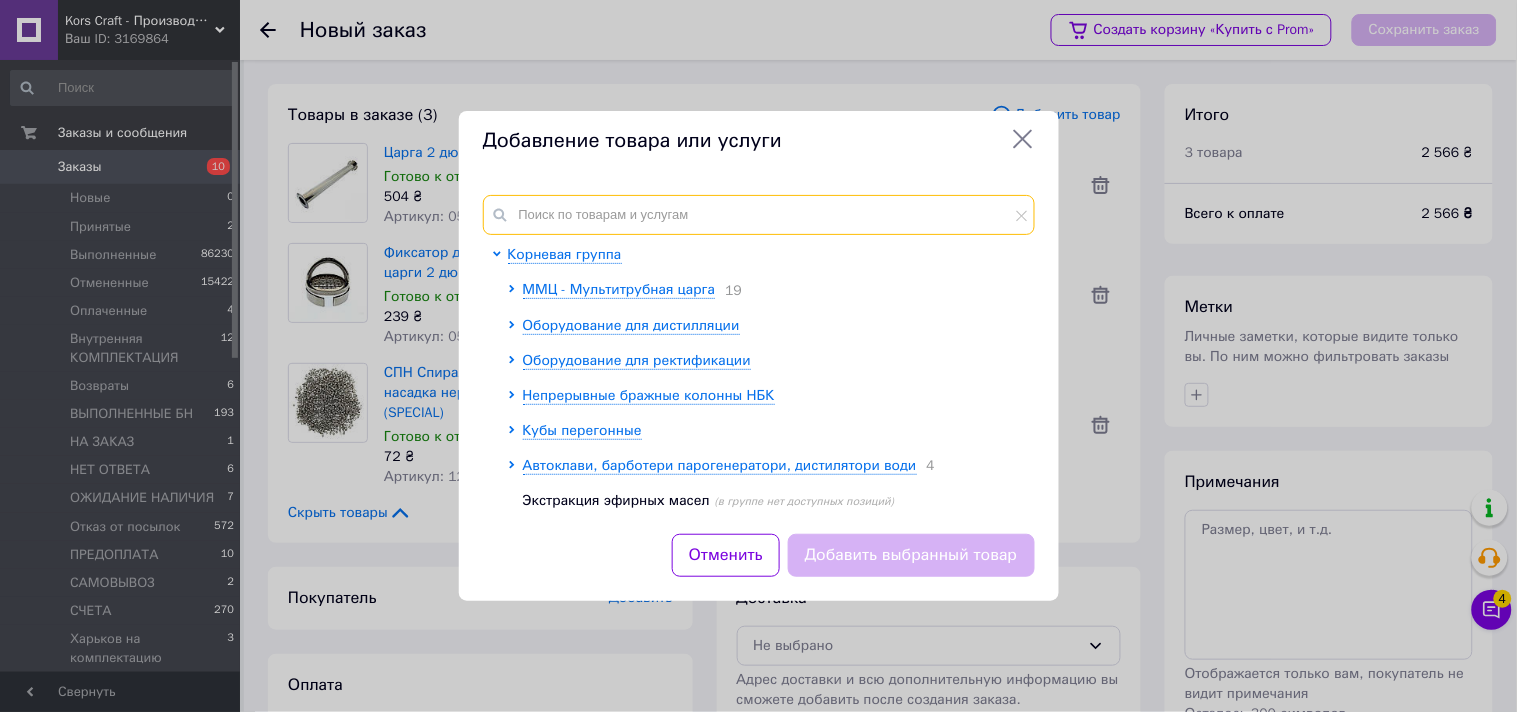 click at bounding box center [759, 215] 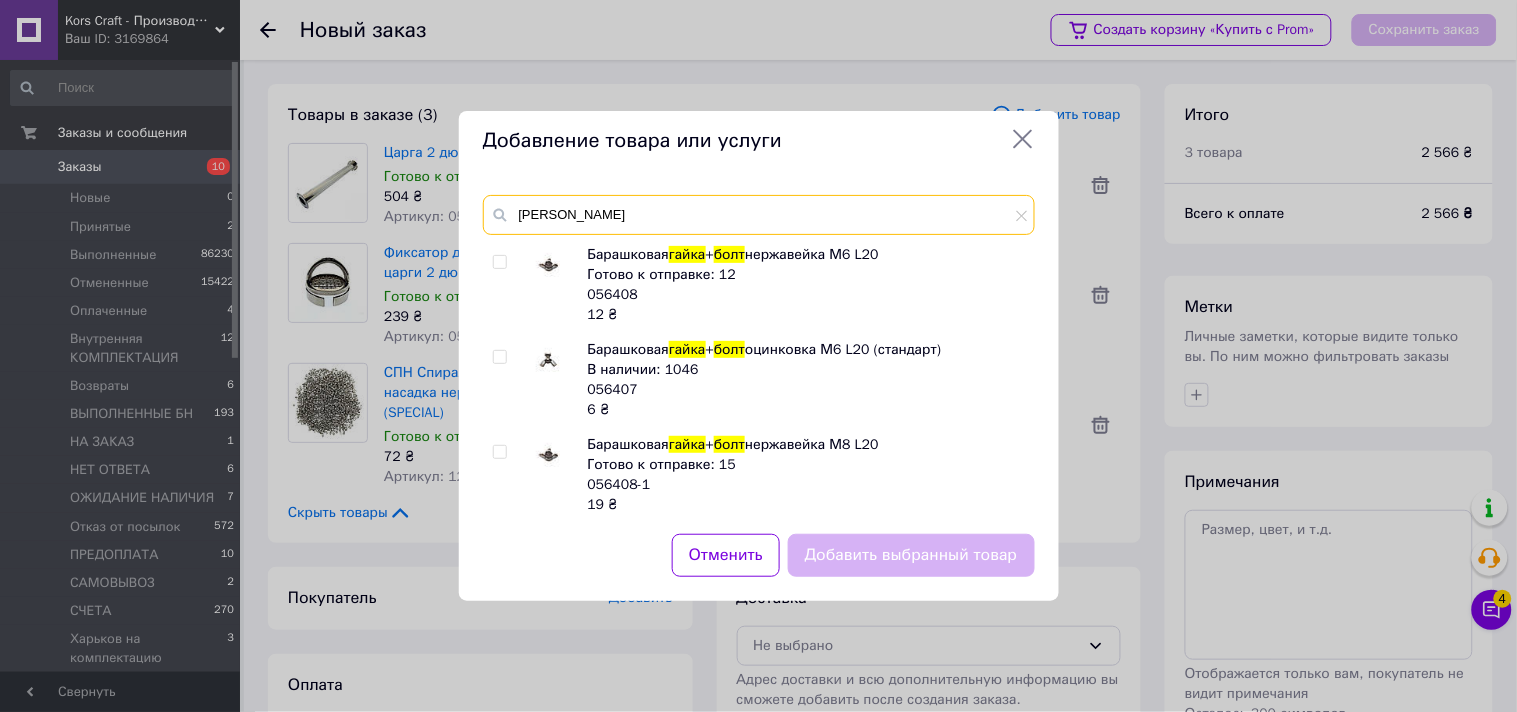 type on "[PERSON_NAME]" 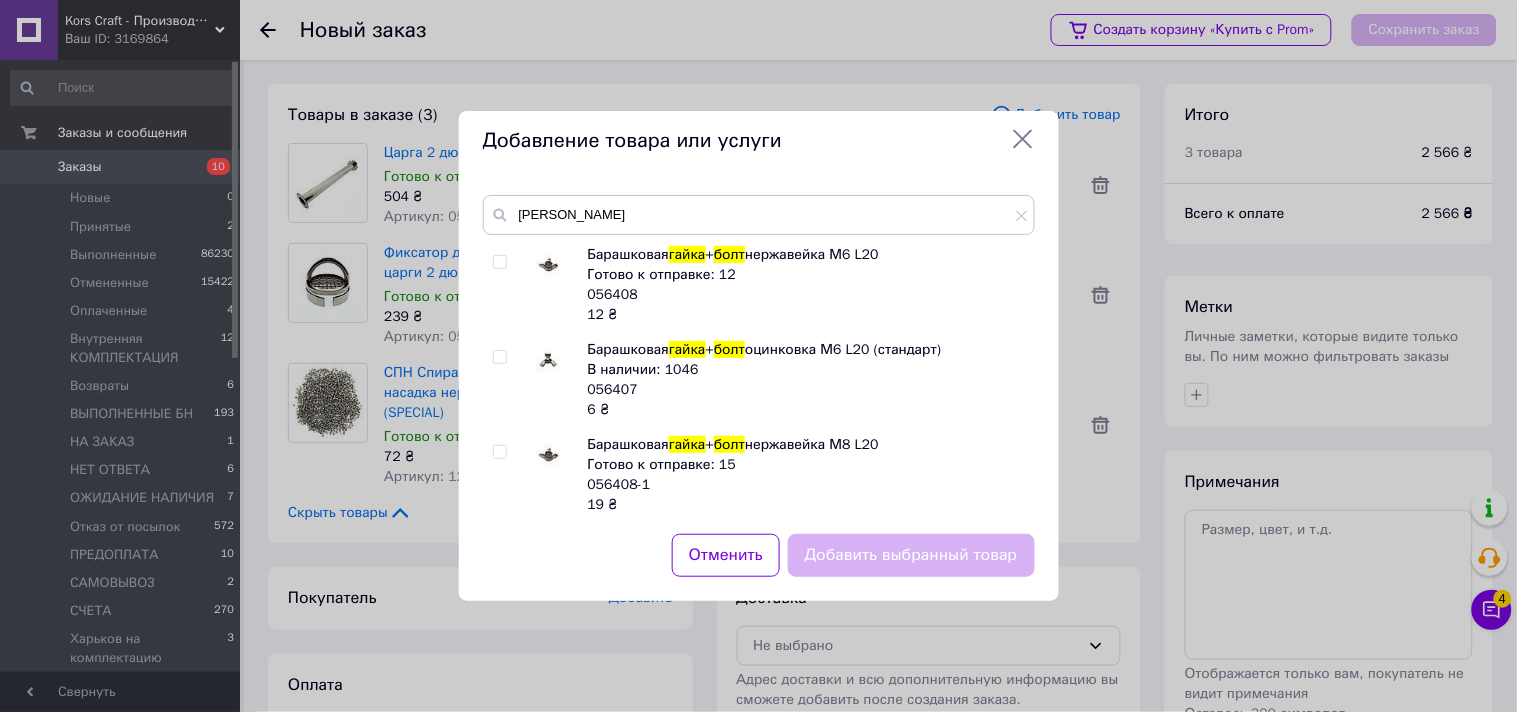 click at bounding box center [499, 262] 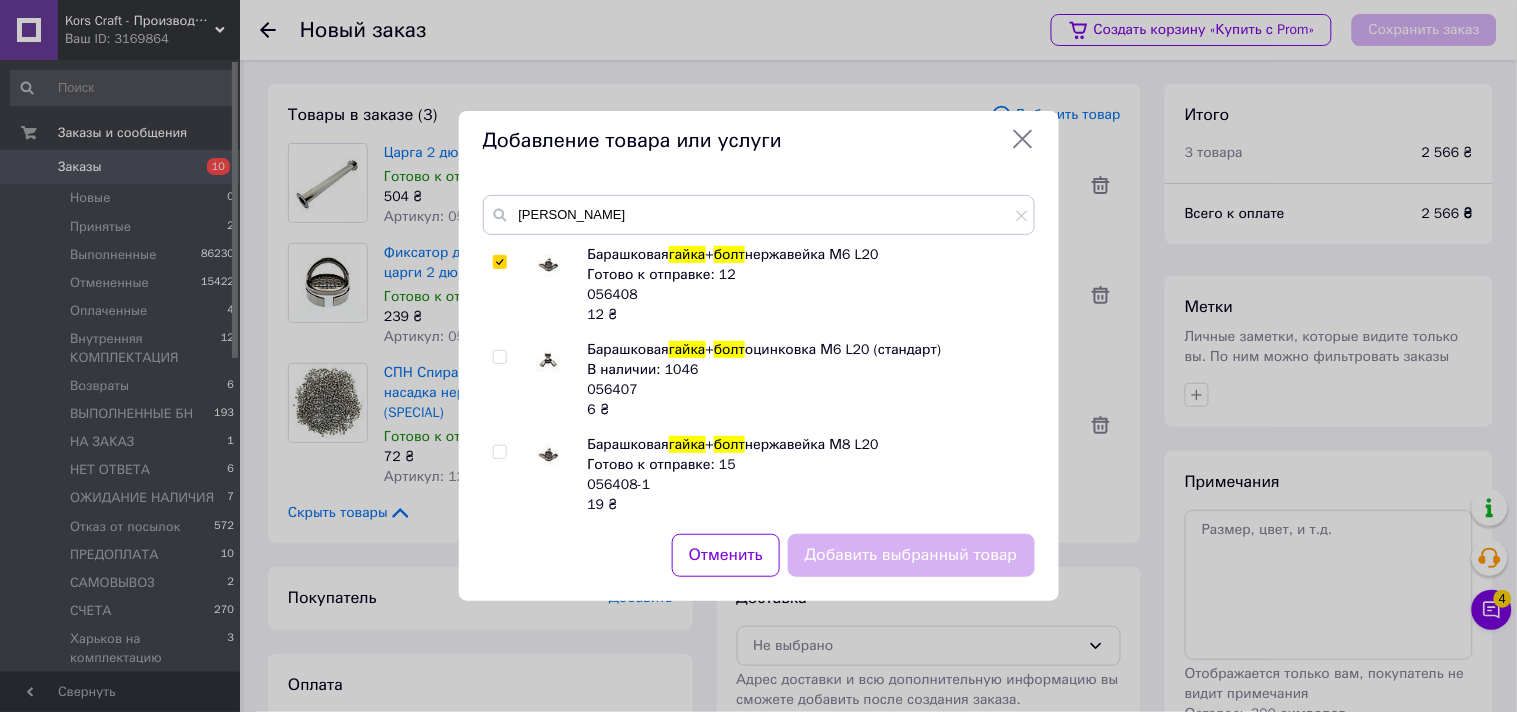 checkbox on "true" 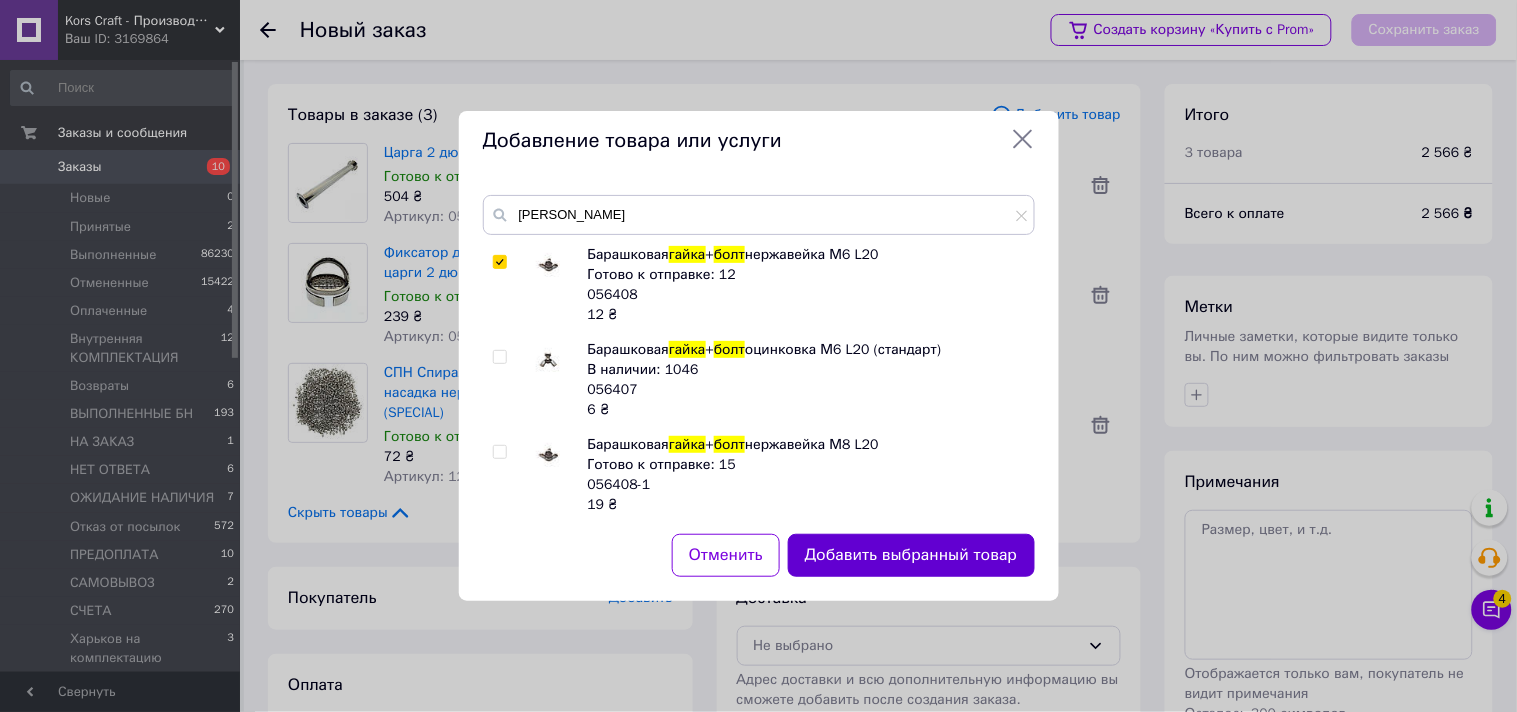 drag, startPoint x: 832, startPoint y: 556, endPoint x: 808, endPoint y: 553, distance: 24.186773 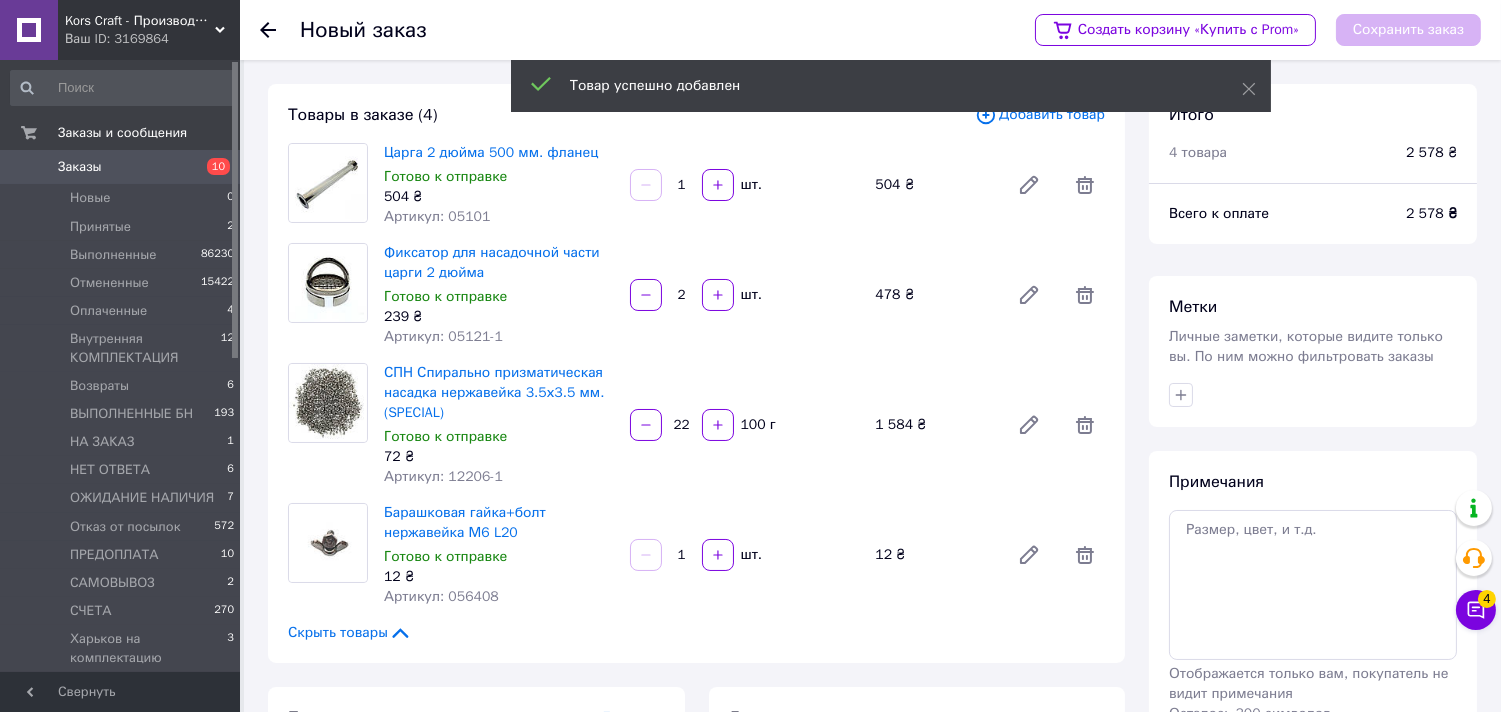 click on "1" at bounding box center (682, 555) 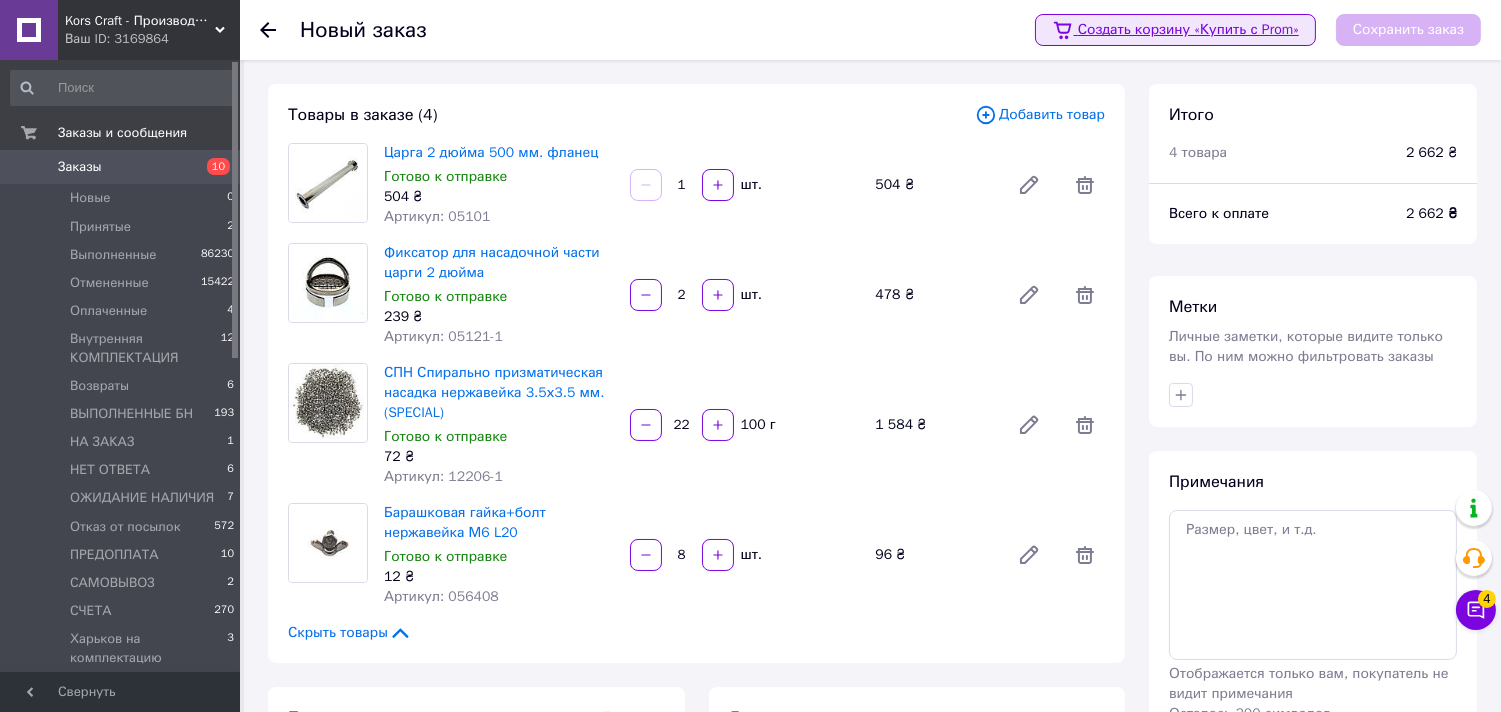 type on "8" 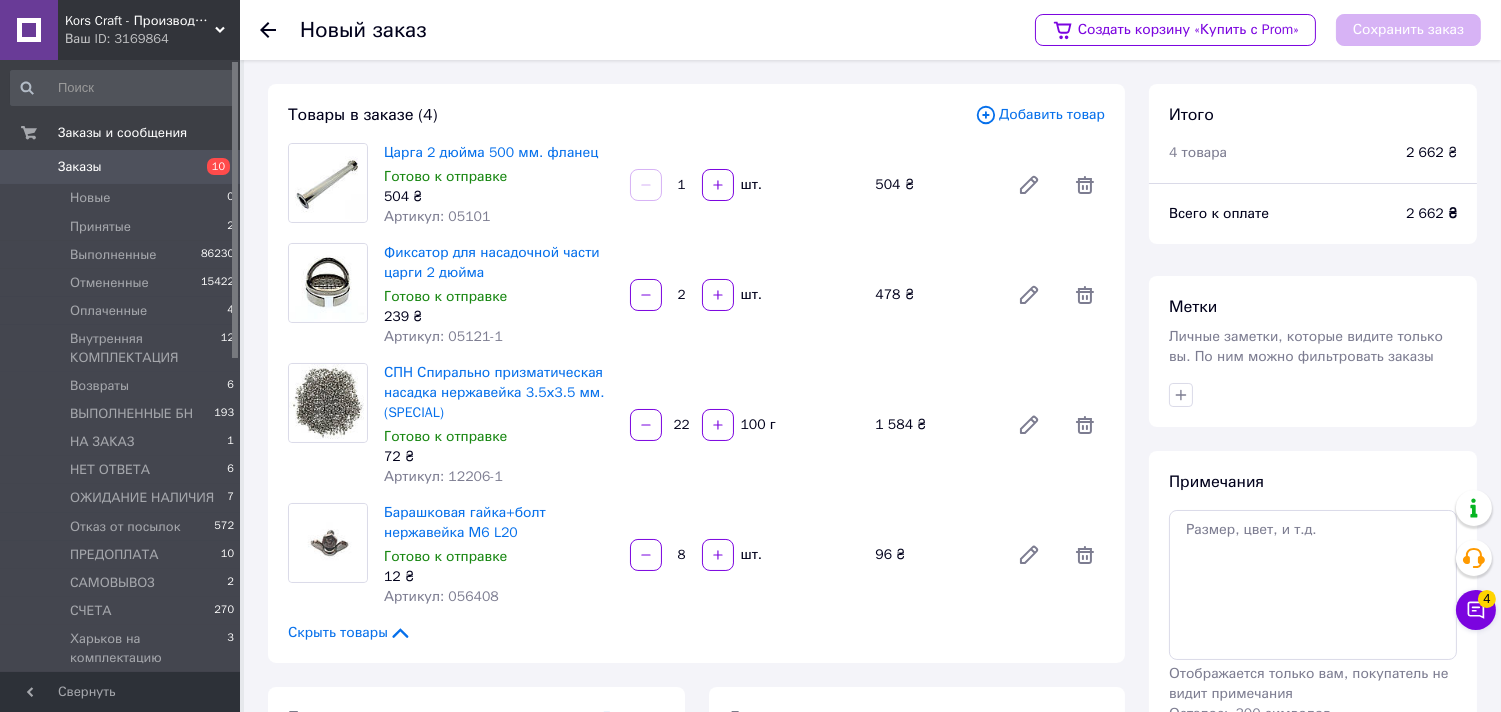 click on "Добавить товар" at bounding box center (1040, 115) 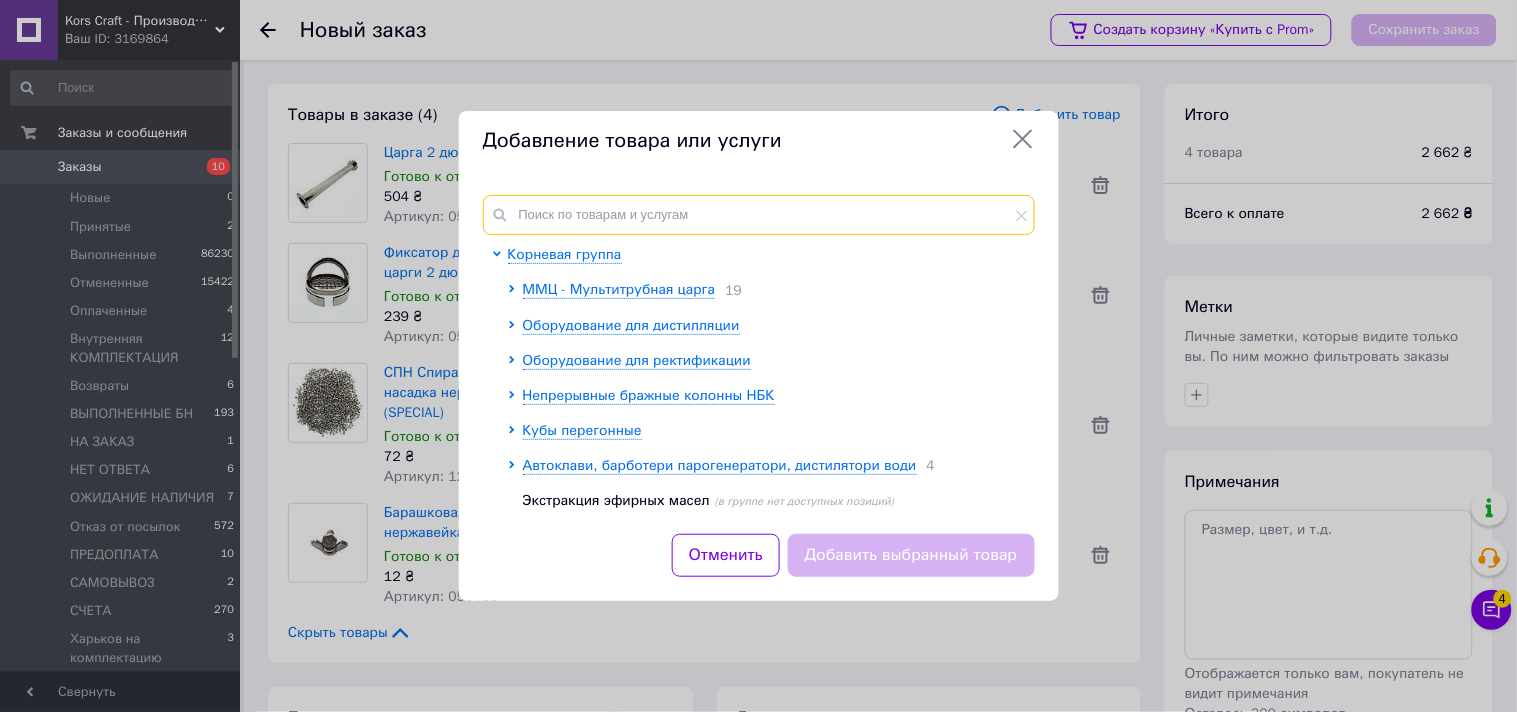 click at bounding box center [759, 215] 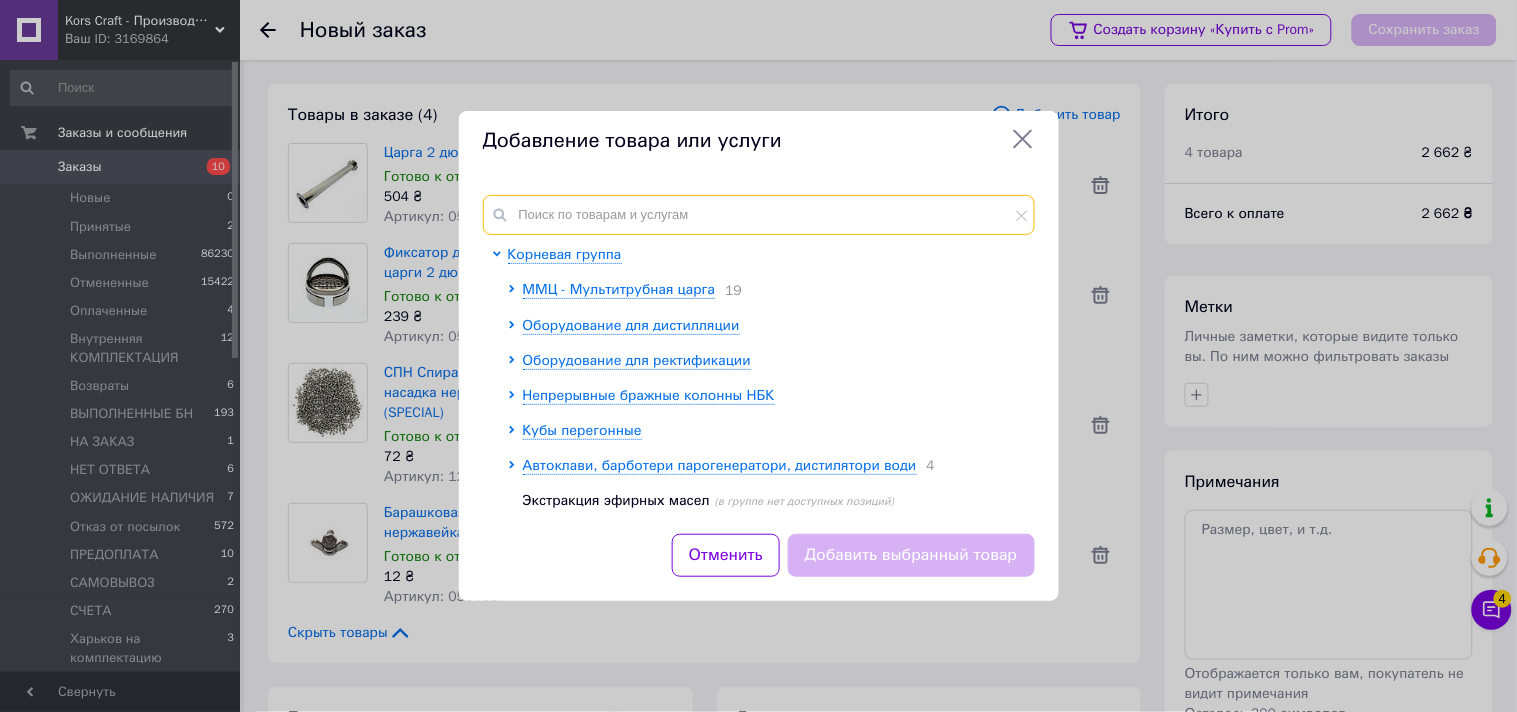 paste on "06506-1" 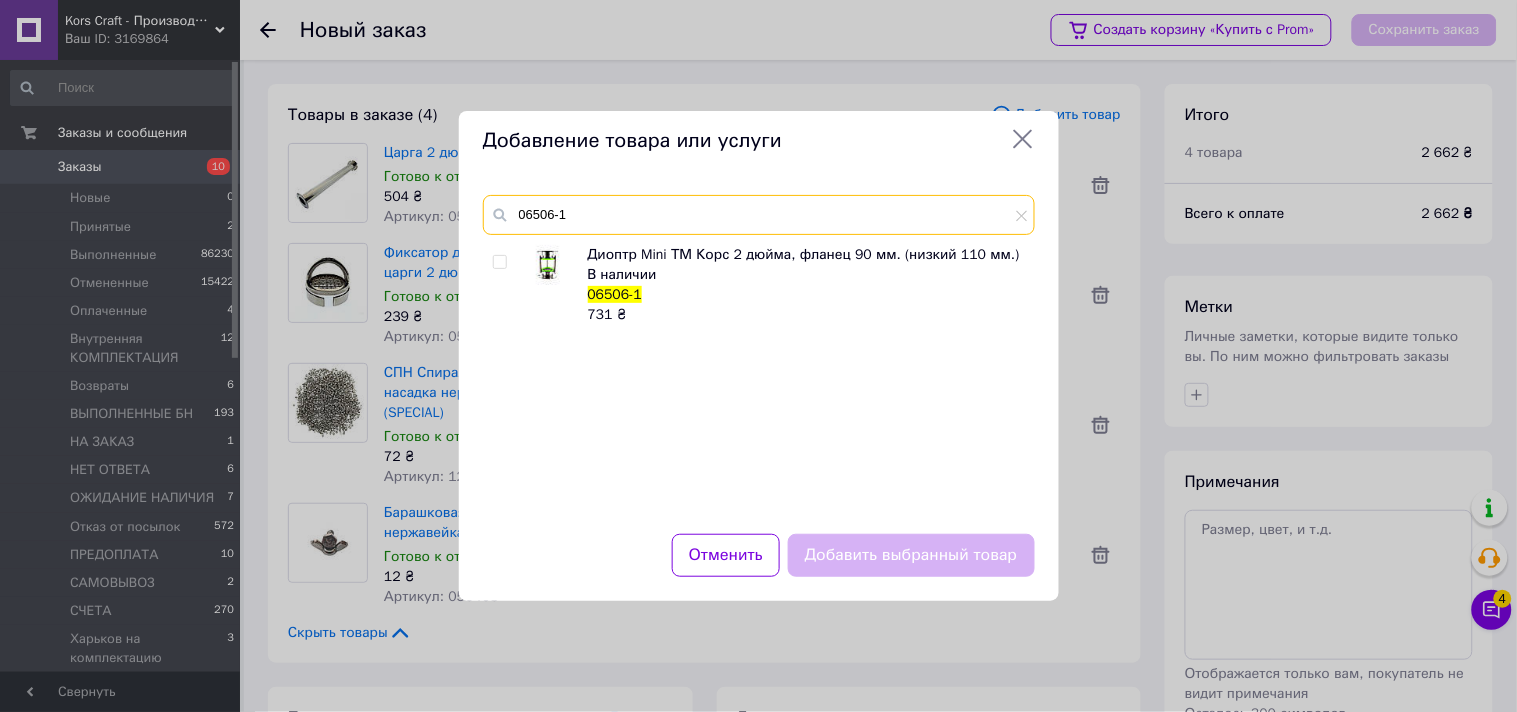 type on "06506-1" 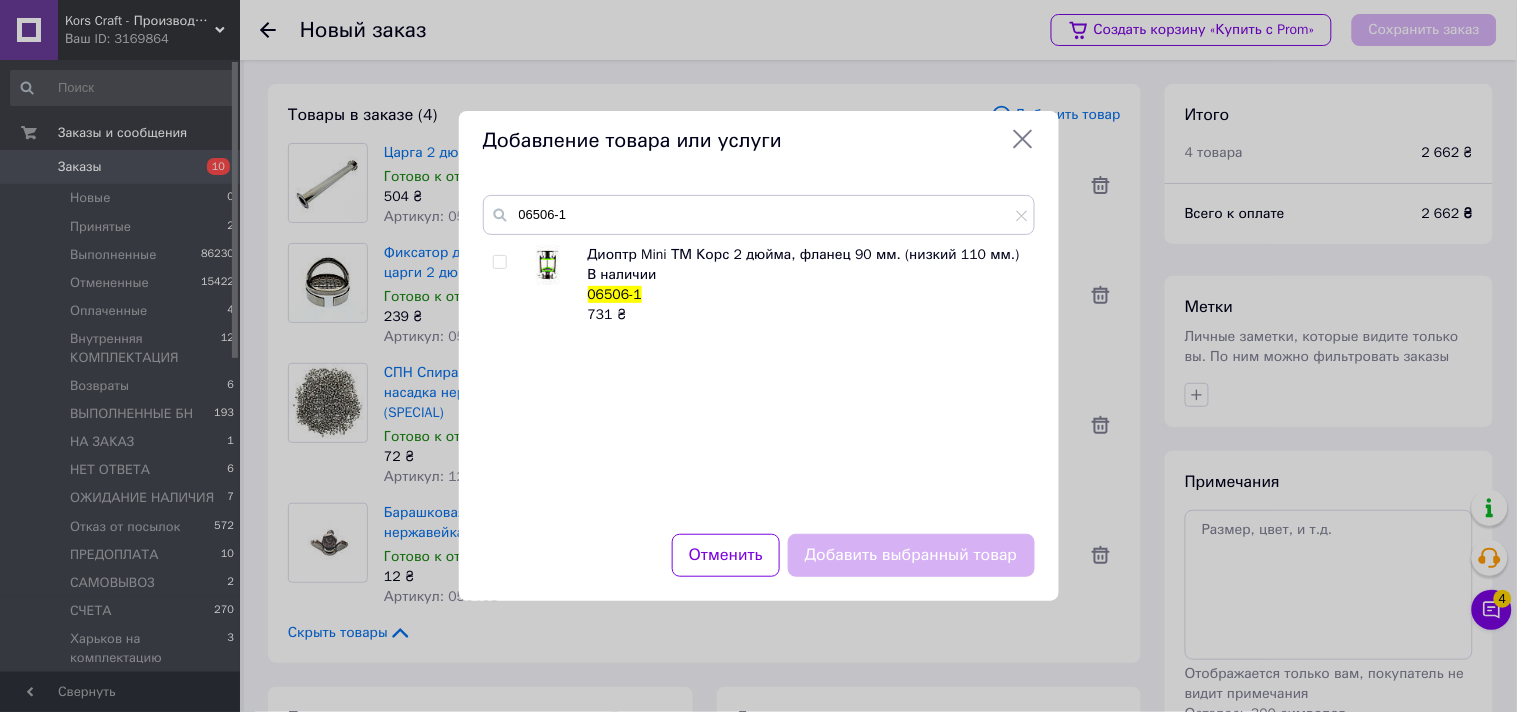 click at bounding box center (499, 262) 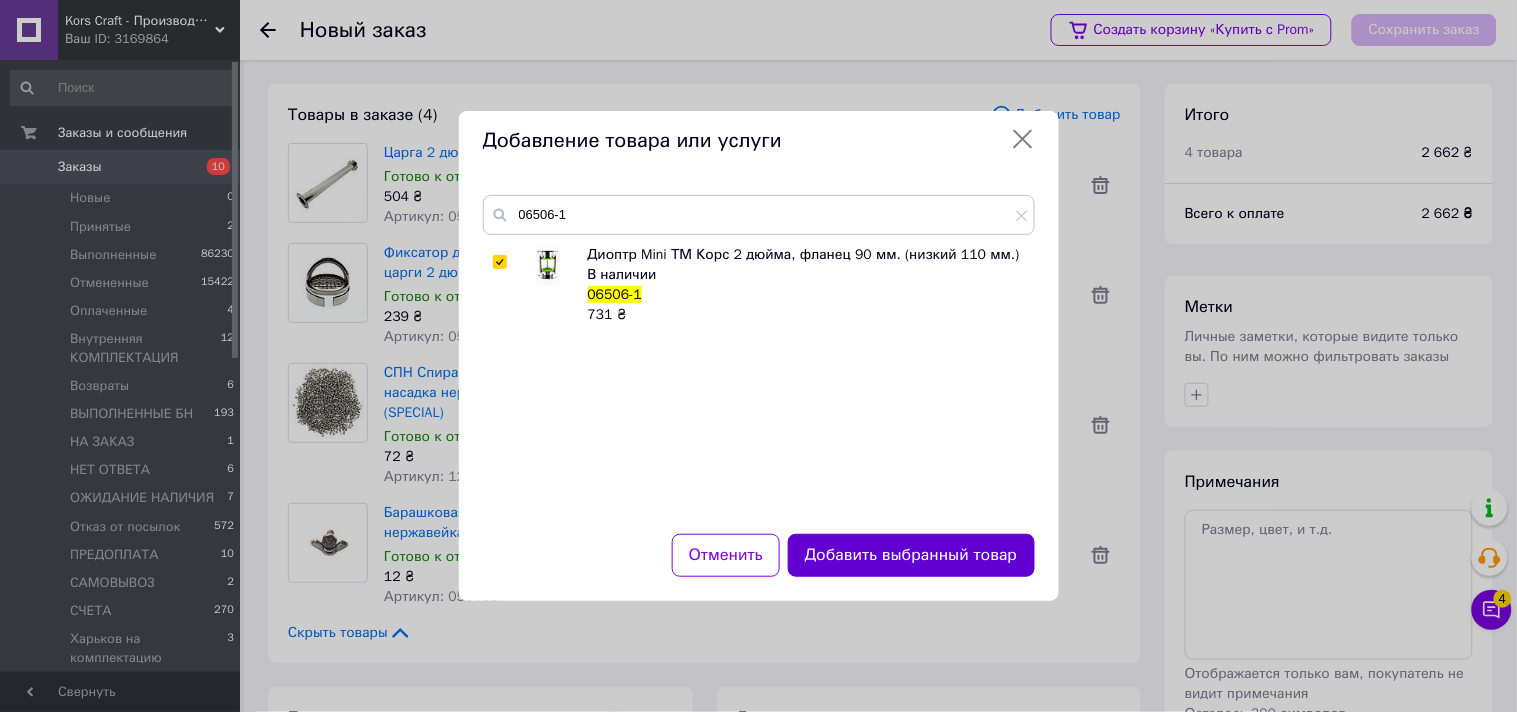 click on "Добавить выбранный товар" at bounding box center (911, 555) 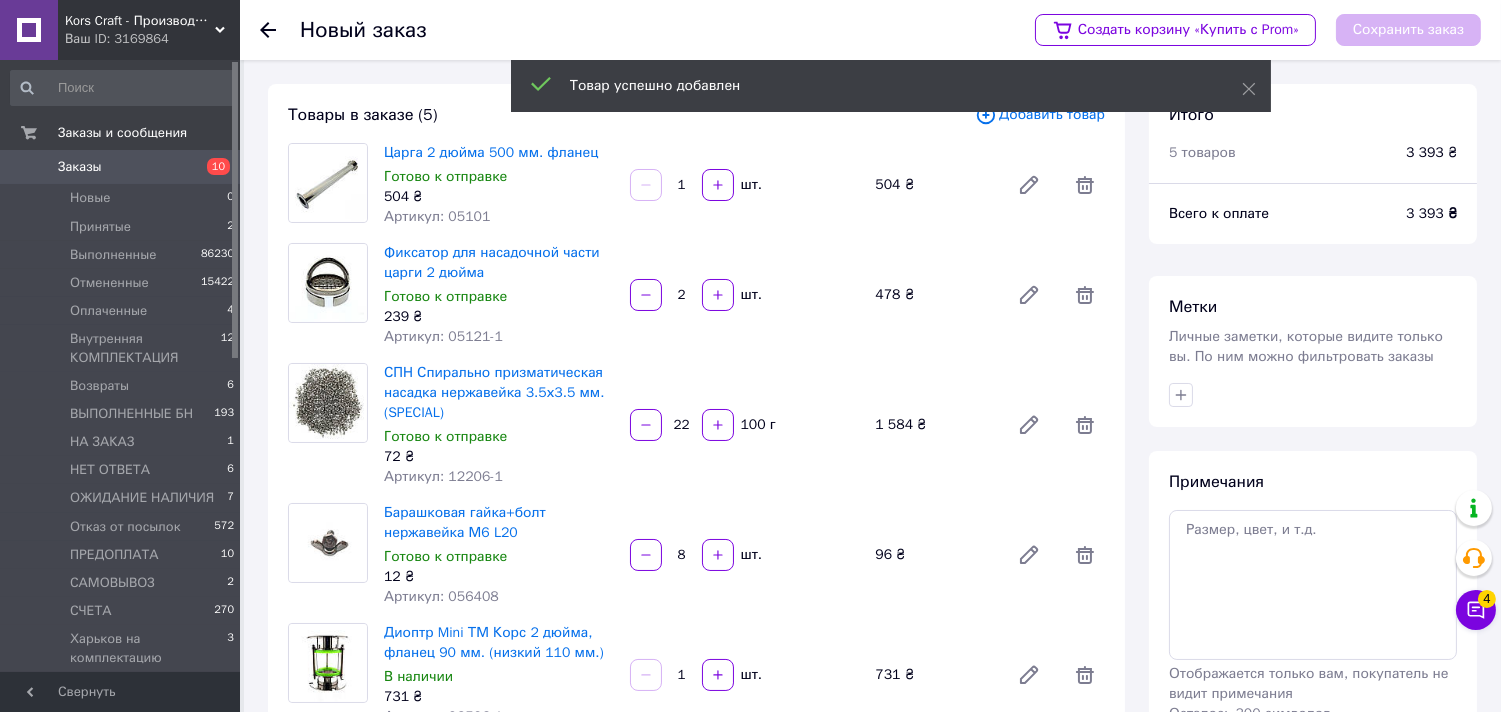 drag, startPoint x: 674, startPoint y: 557, endPoint x: 688, endPoint y: 556, distance: 14.035668 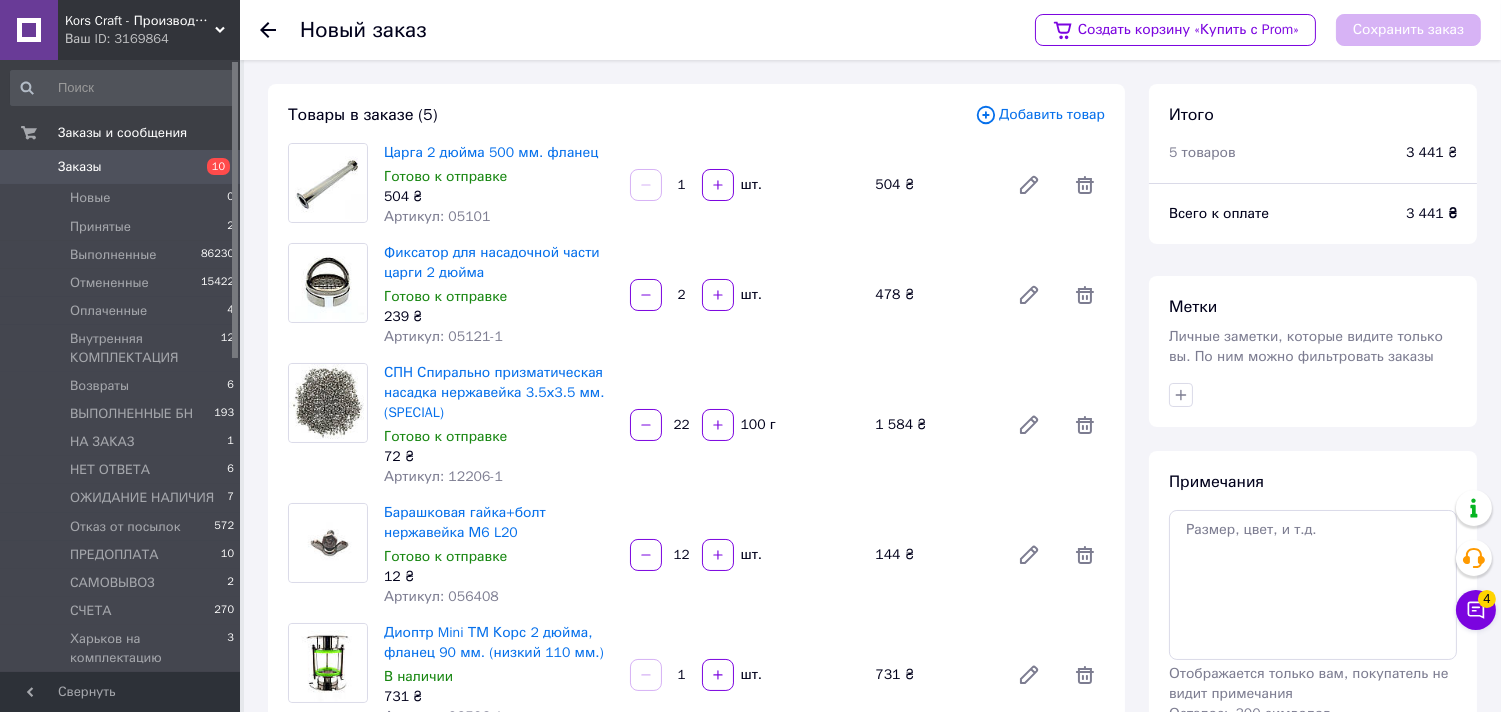 scroll, scrollTop: 324, scrollLeft: 0, axis: vertical 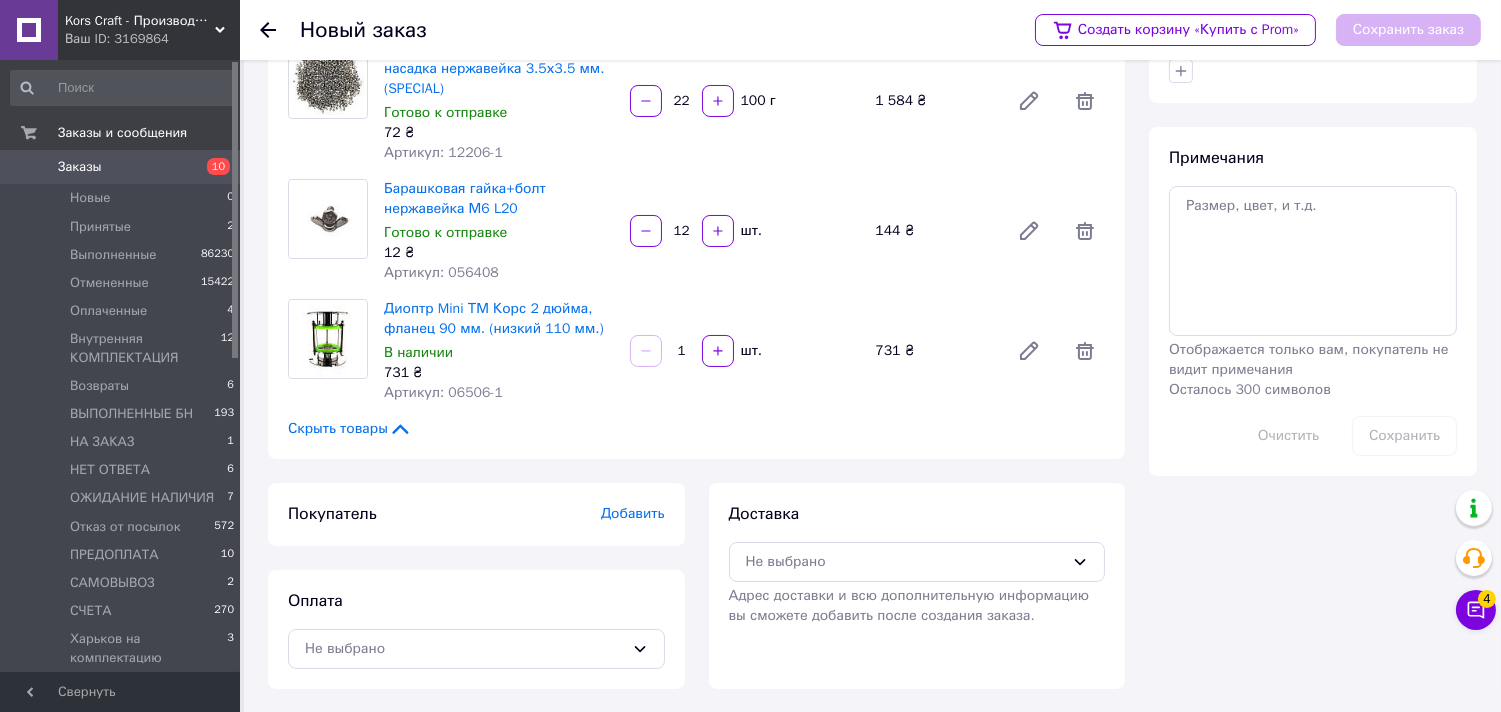 type on "12" 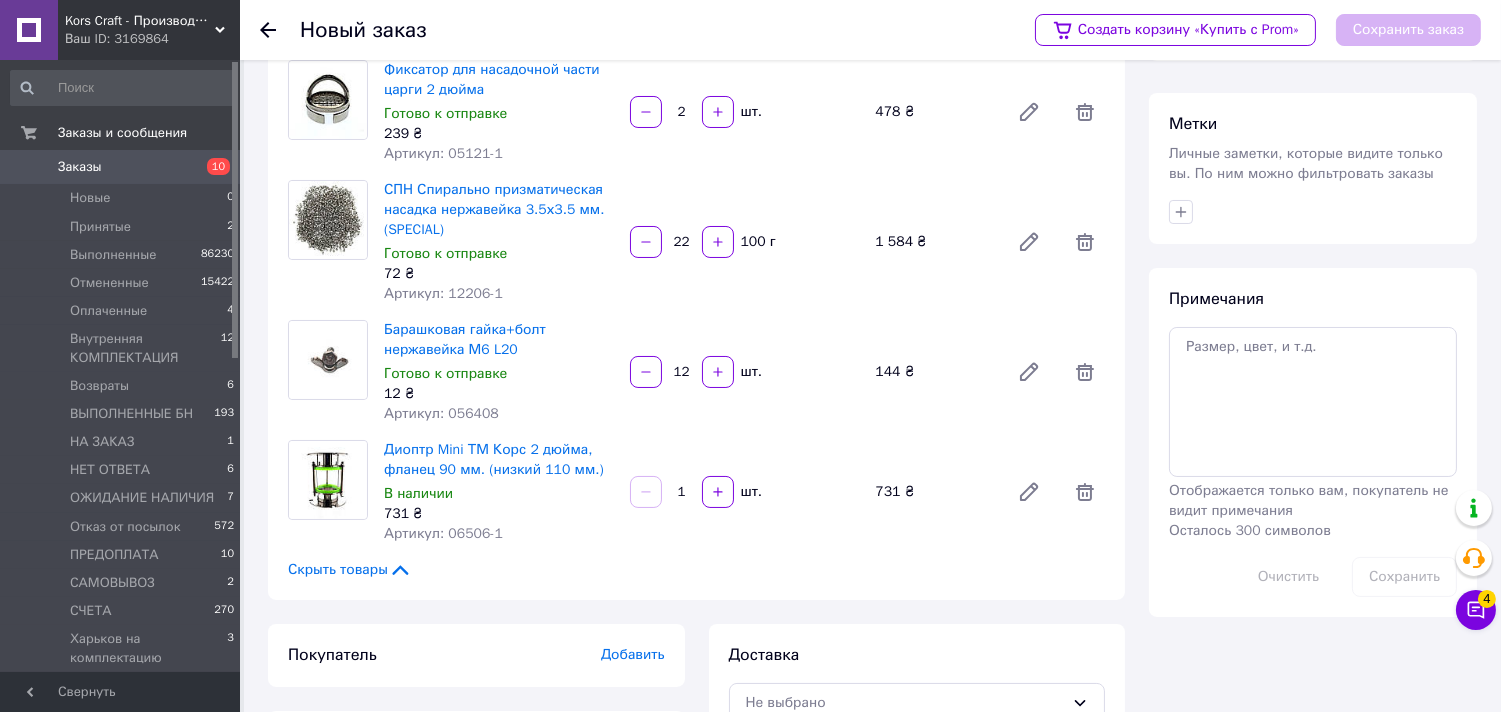 scroll, scrollTop: 0, scrollLeft: 0, axis: both 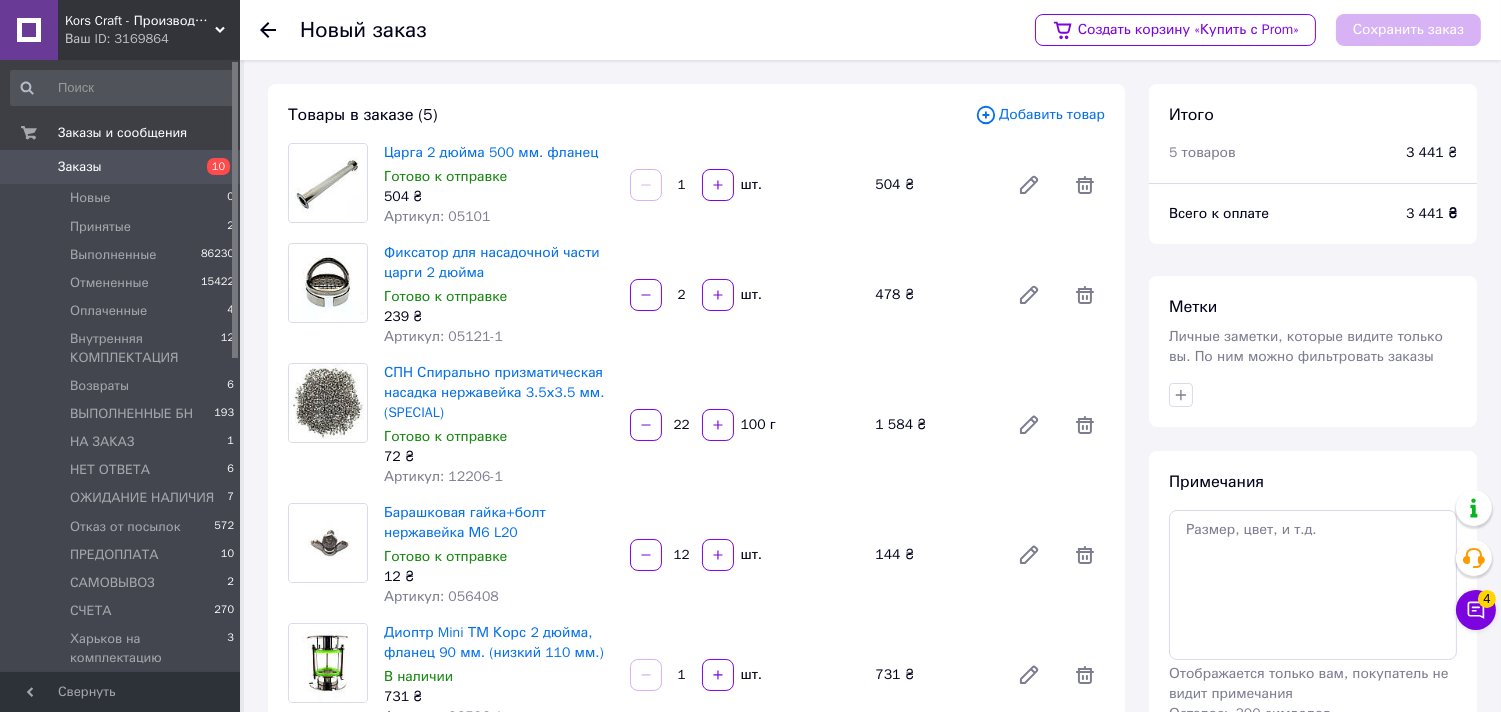 click on "Добавить товар" at bounding box center (1040, 115) 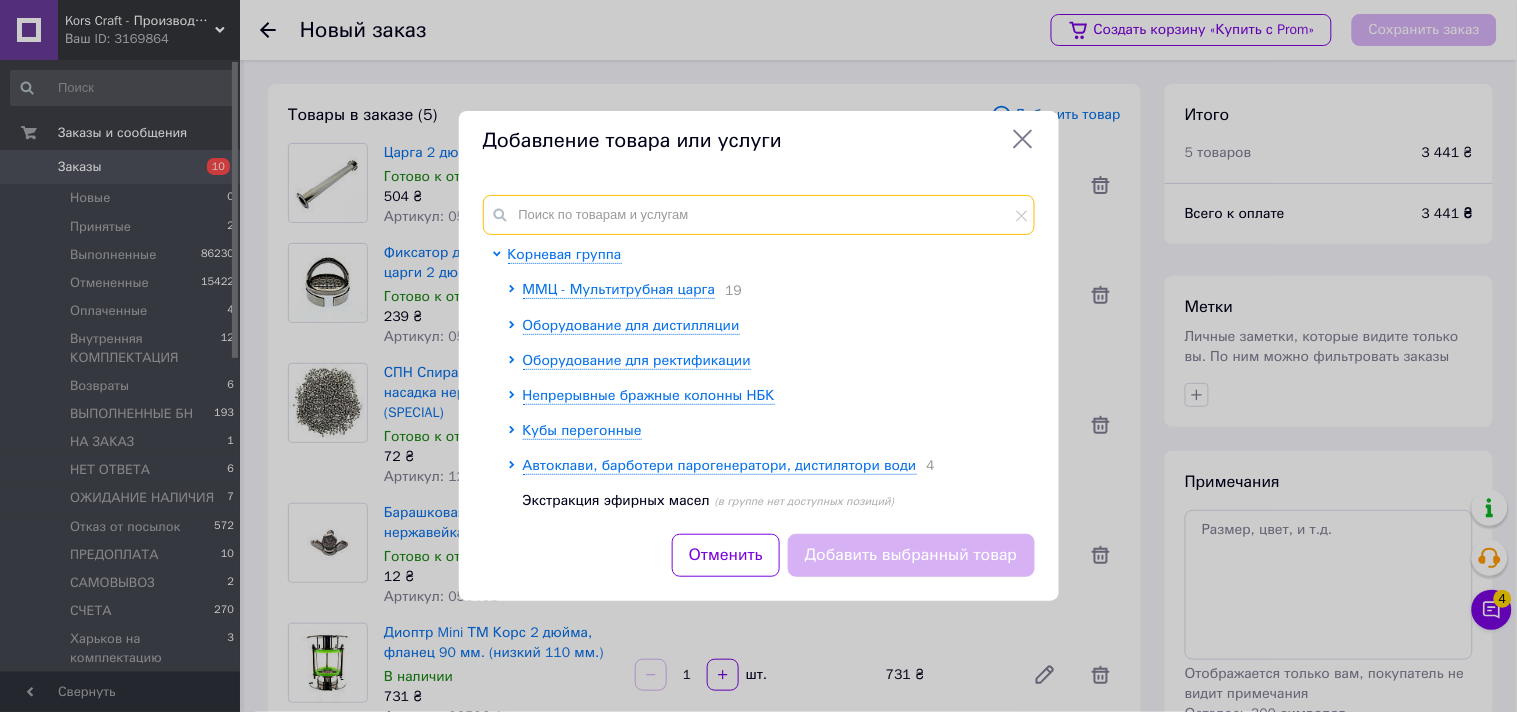 click at bounding box center [759, 215] 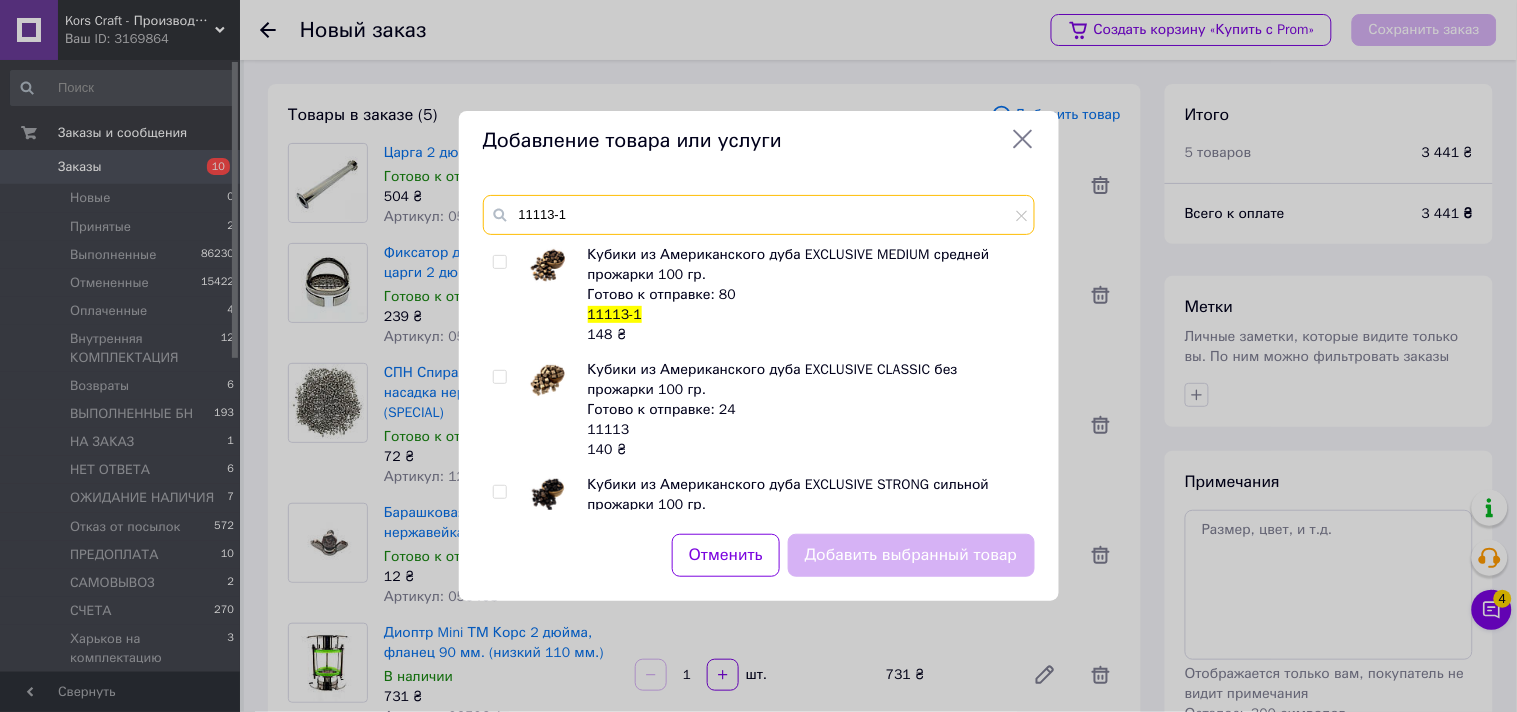type on "11113-1" 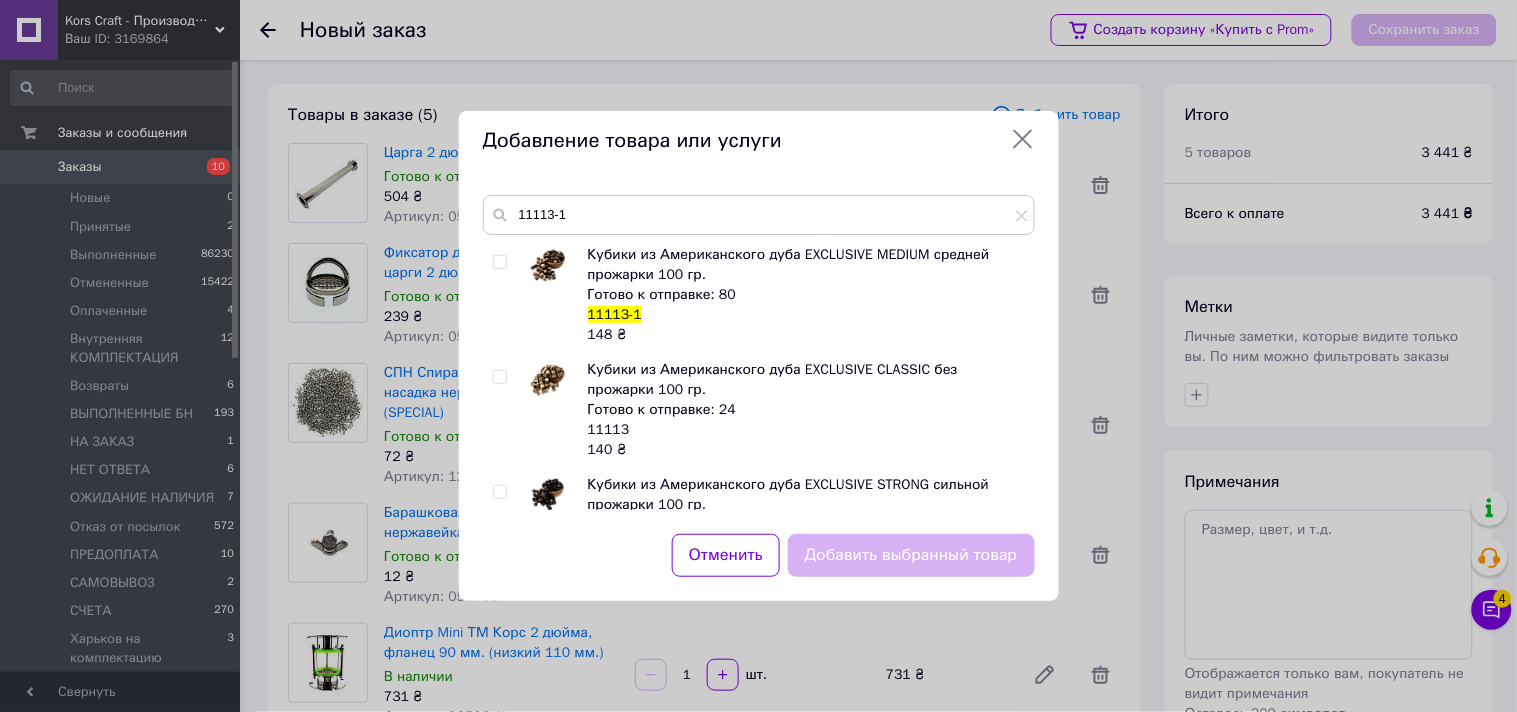 click at bounding box center (499, 262) 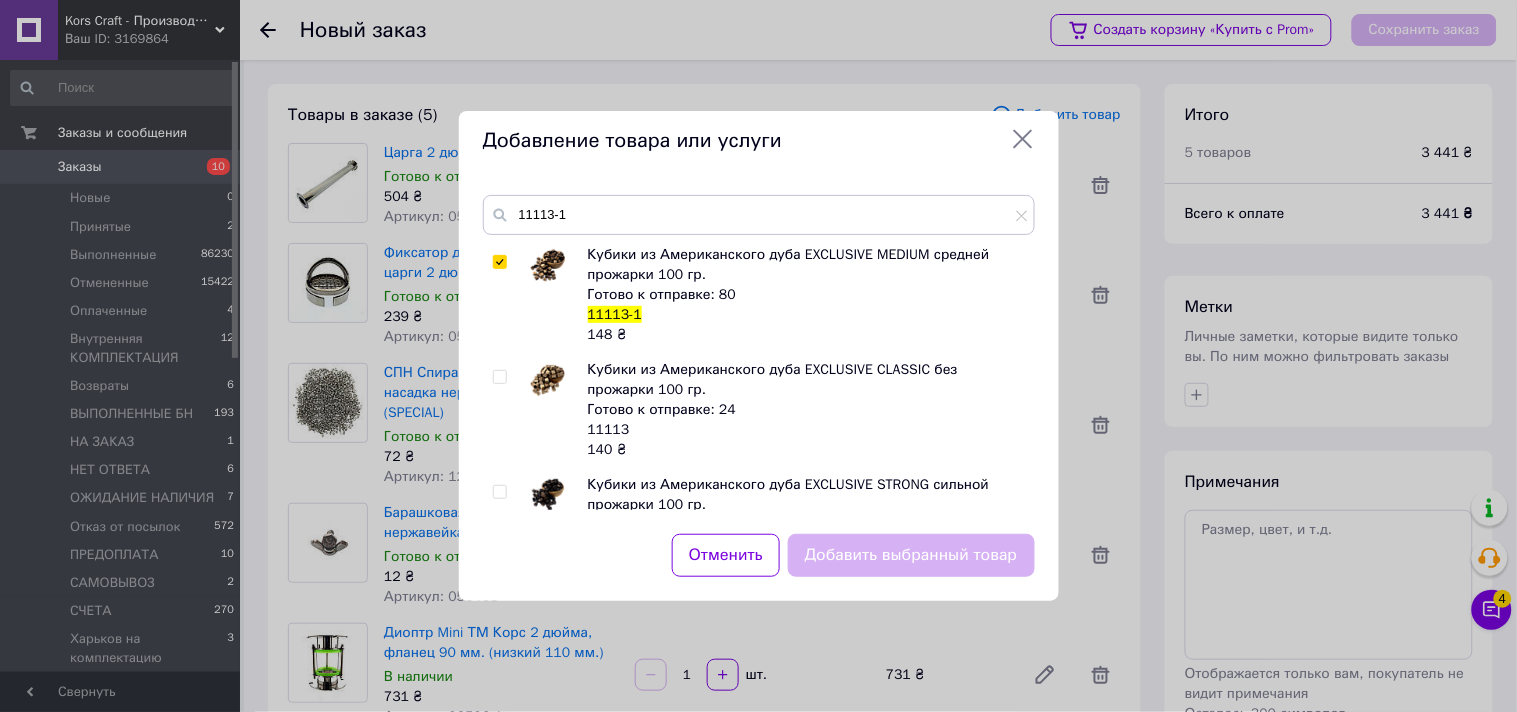 checkbox on "true" 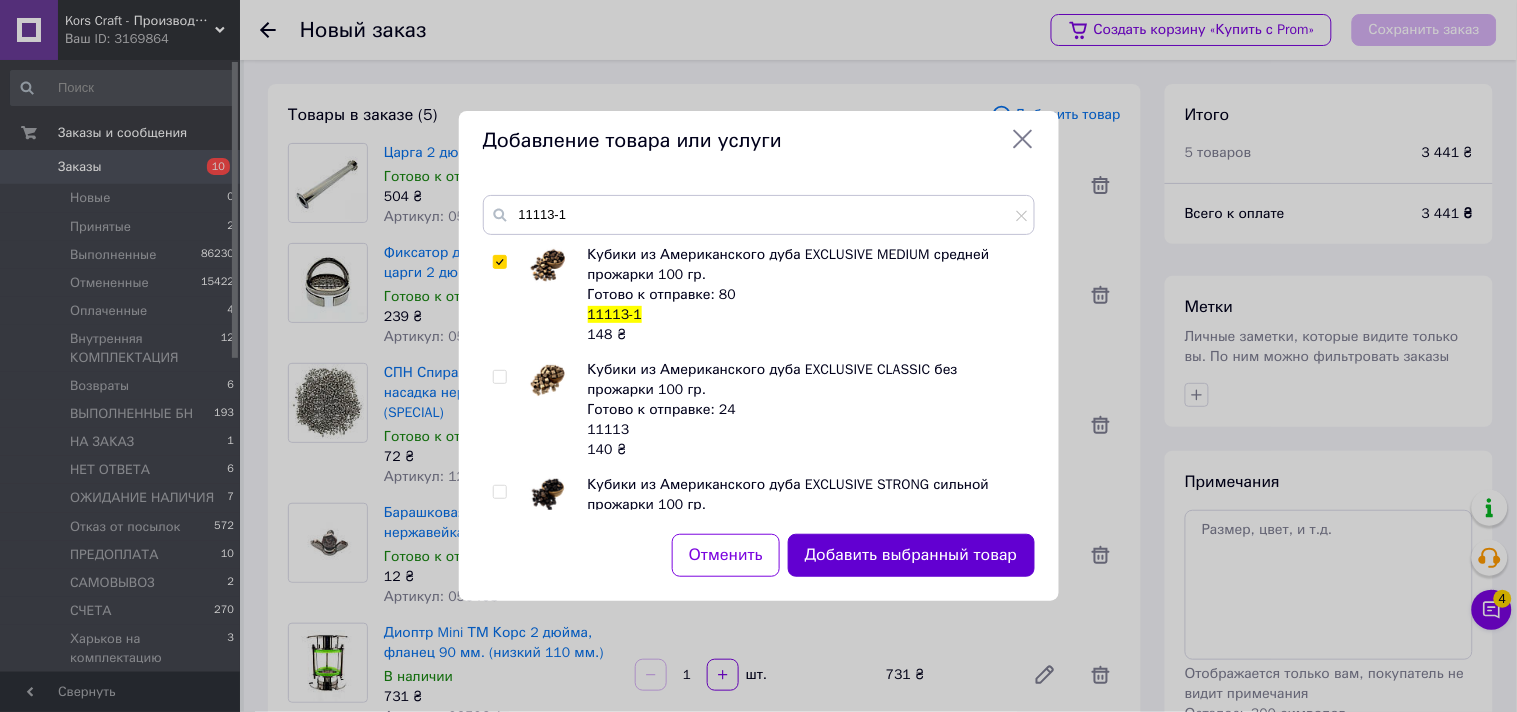 click on "Добавить выбранный товар" at bounding box center (911, 555) 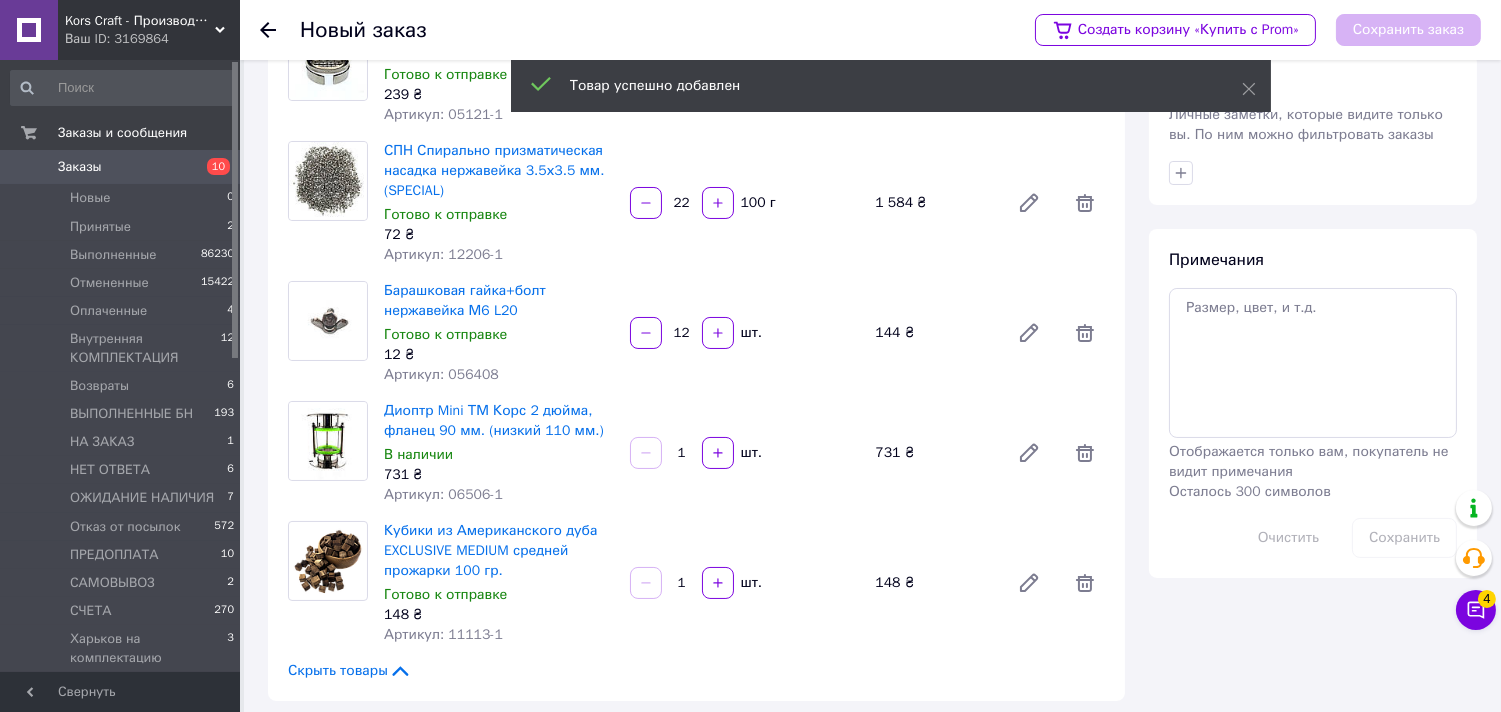 scroll, scrollTop: 444, scrollLeft: 0, axis: vertical 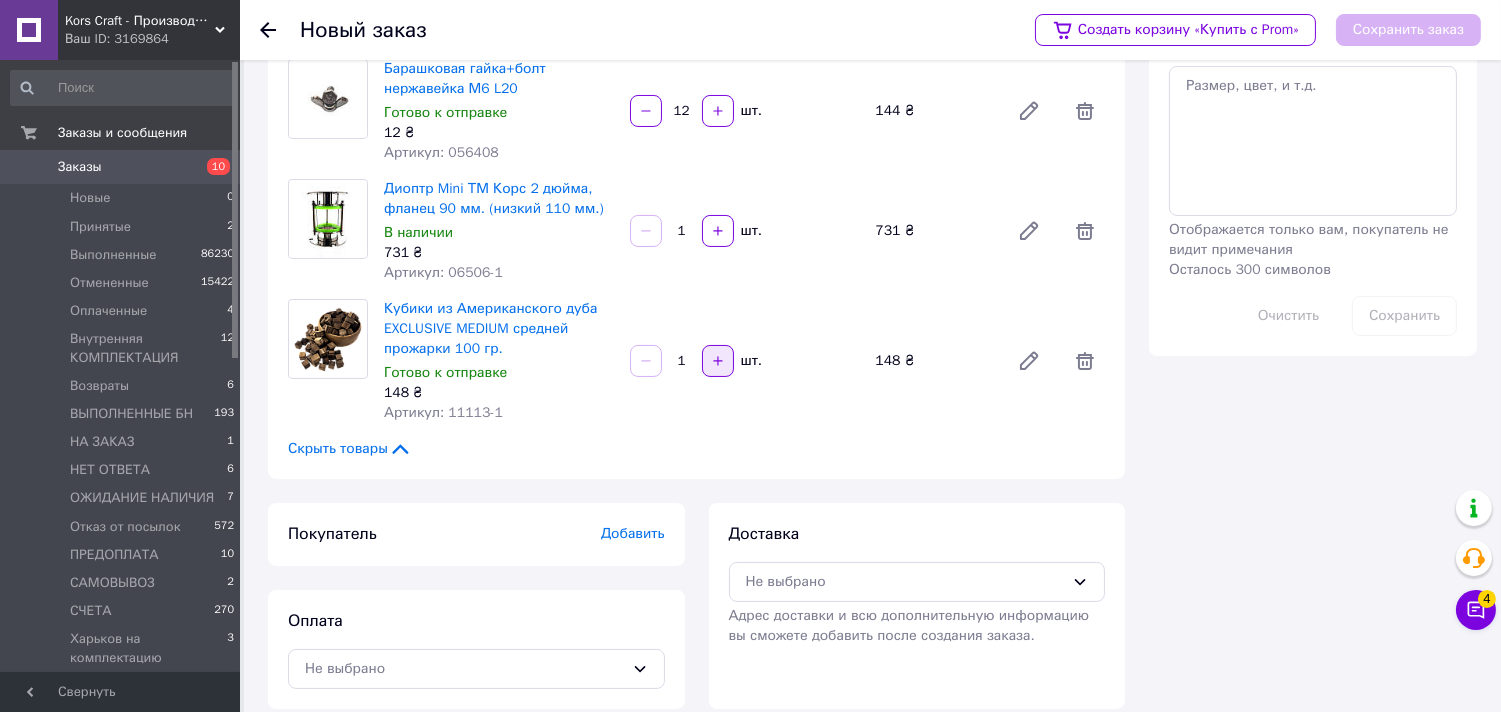 click at bounding box center (718, 361) 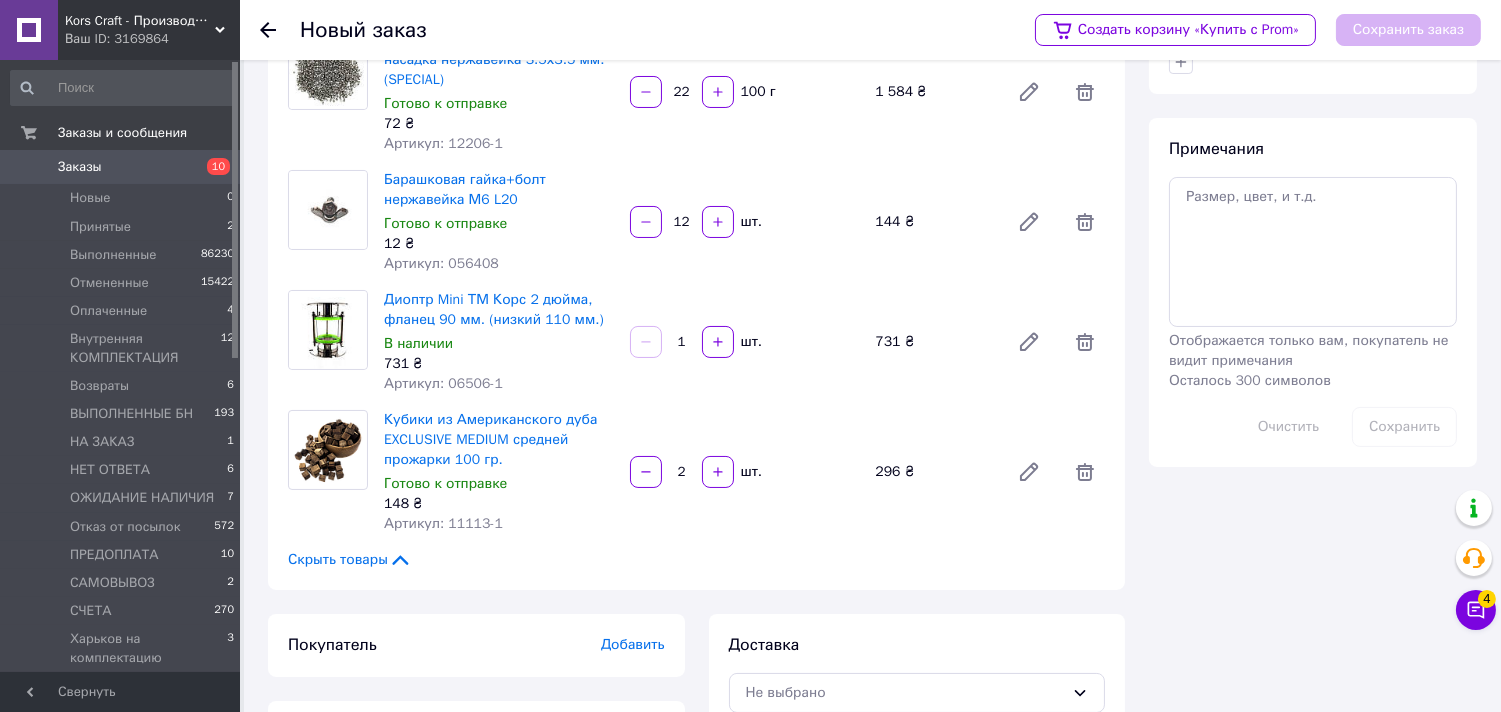 scroll, scrollTop: 464, scrollLeft: 0, axis: vertical 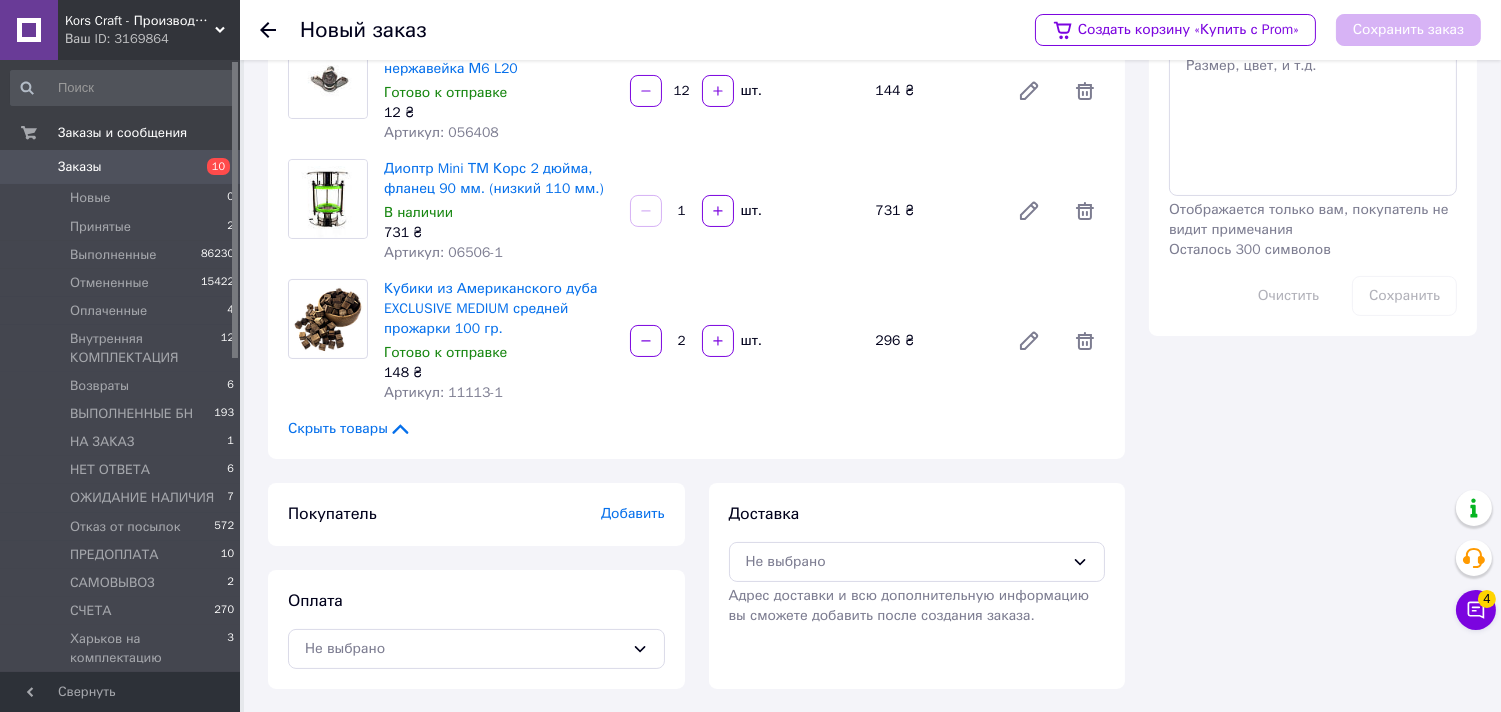 click on "Добавить" at bounding box center (633, 513) 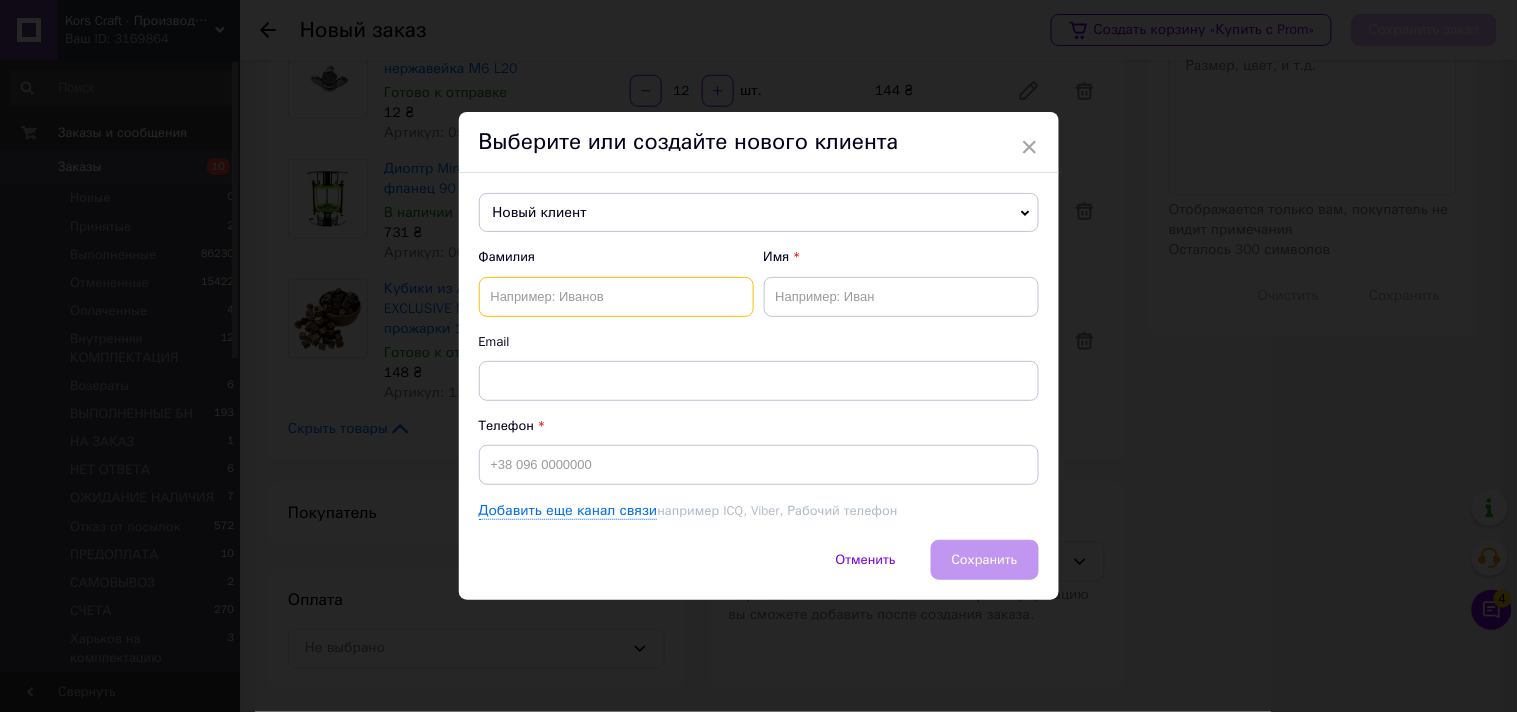 click at bounding box center [616, 297] 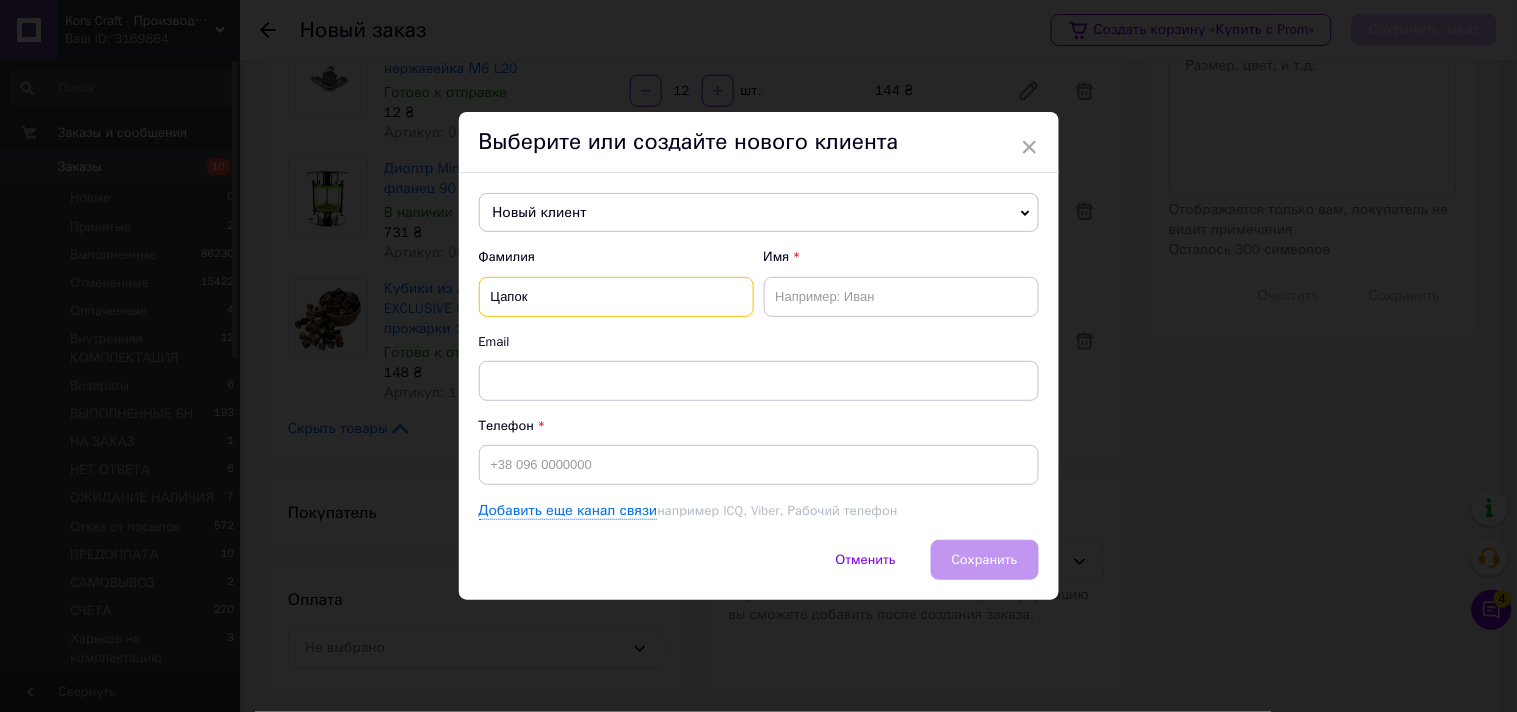 type on "Цапок" 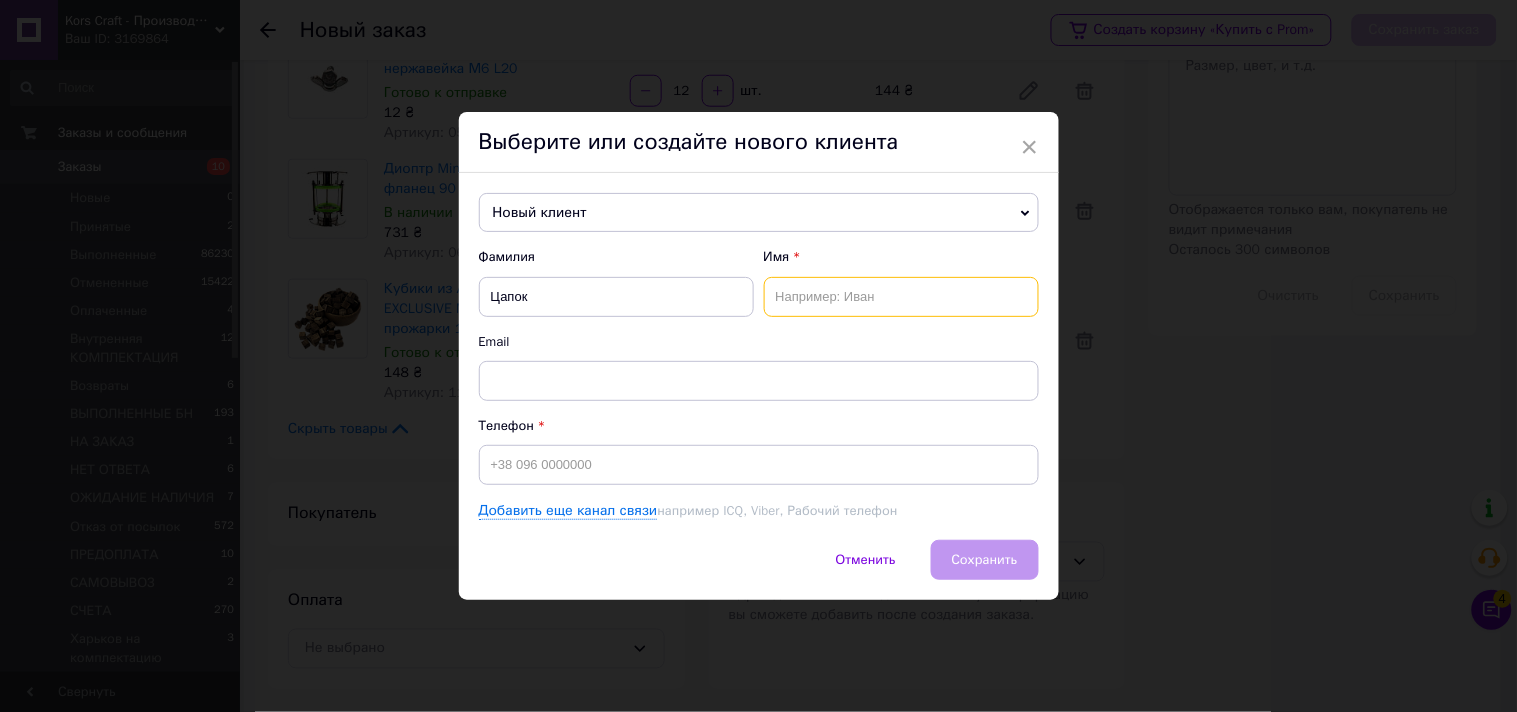 click at bounding box center (901, 297) 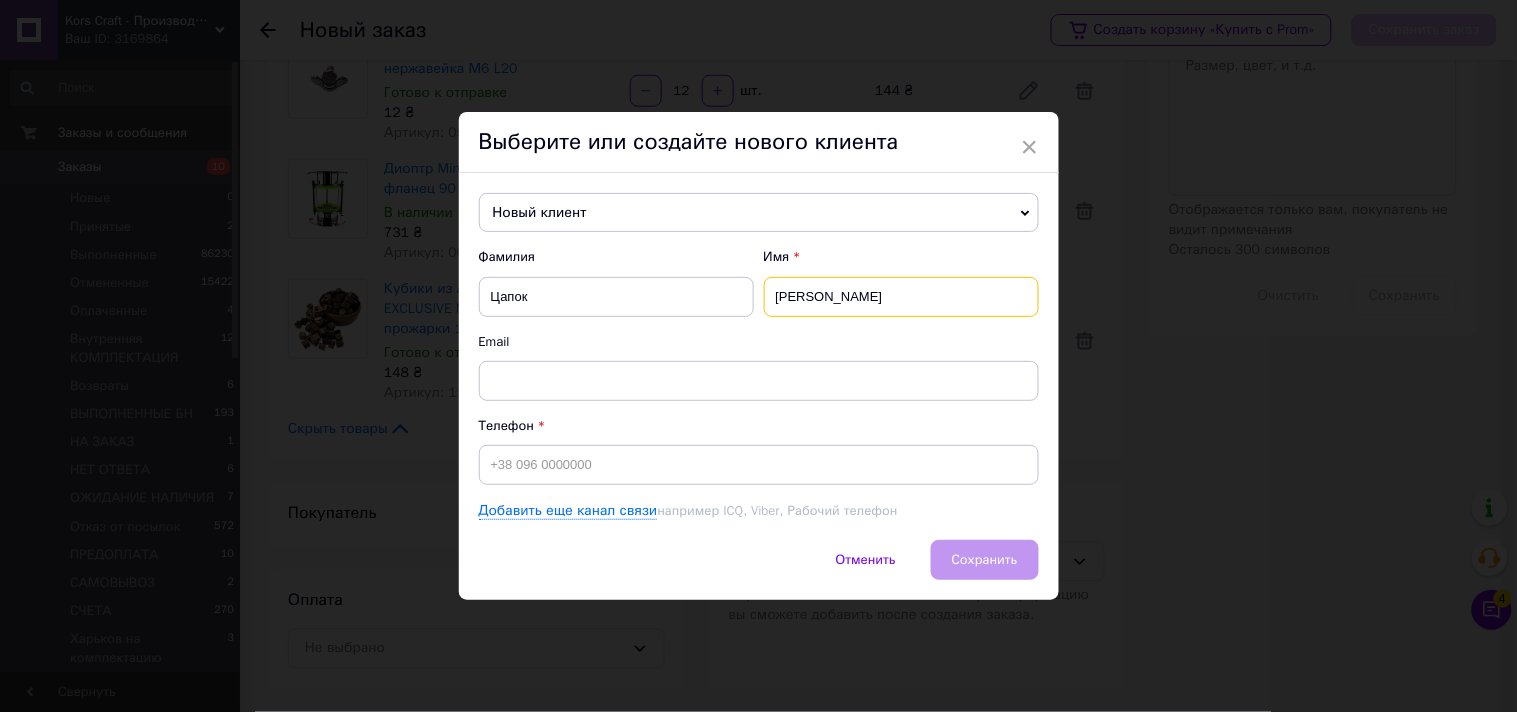type on "[PERSON_NAME]" 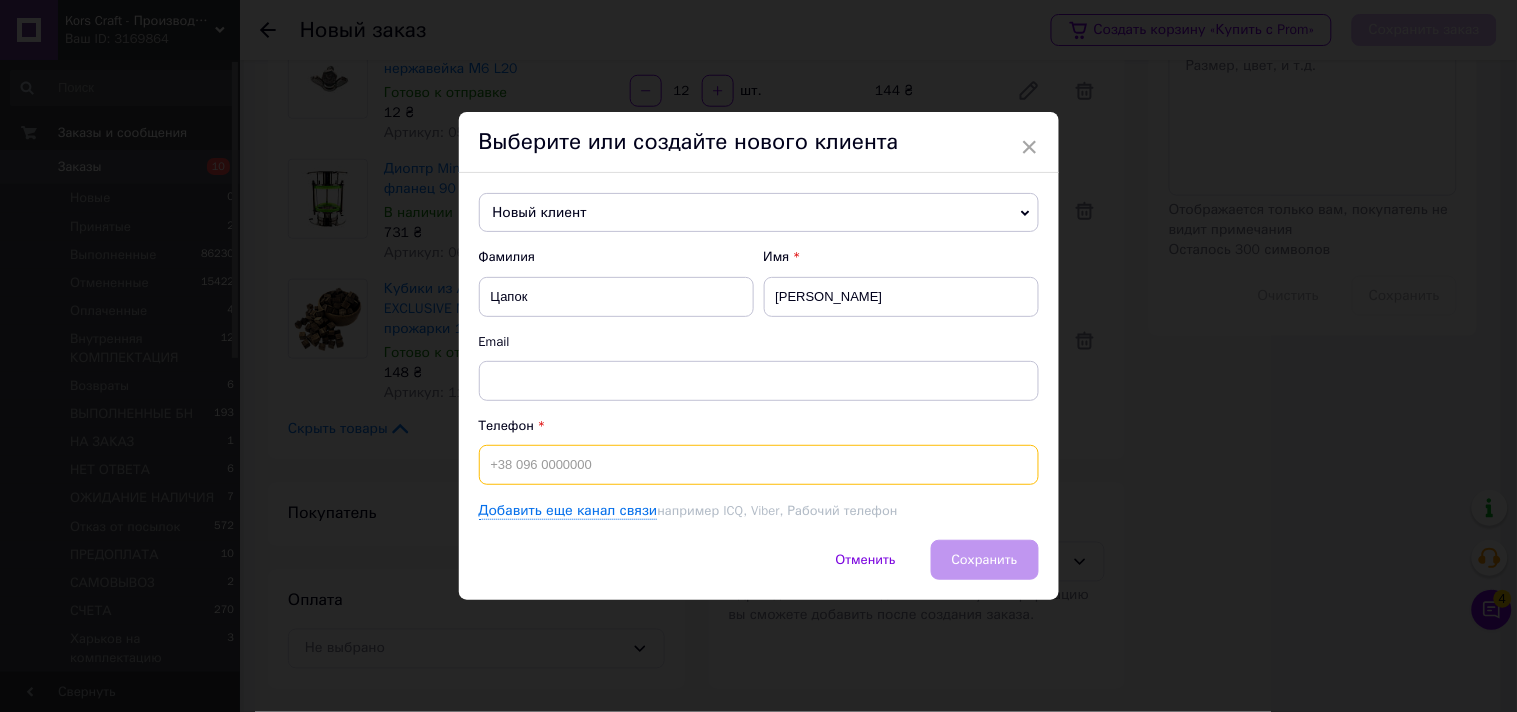 drag, startPoint x: 577, startPoint y: 475, endPoint x: 593, endPoint y: 447, distance: 32.24903 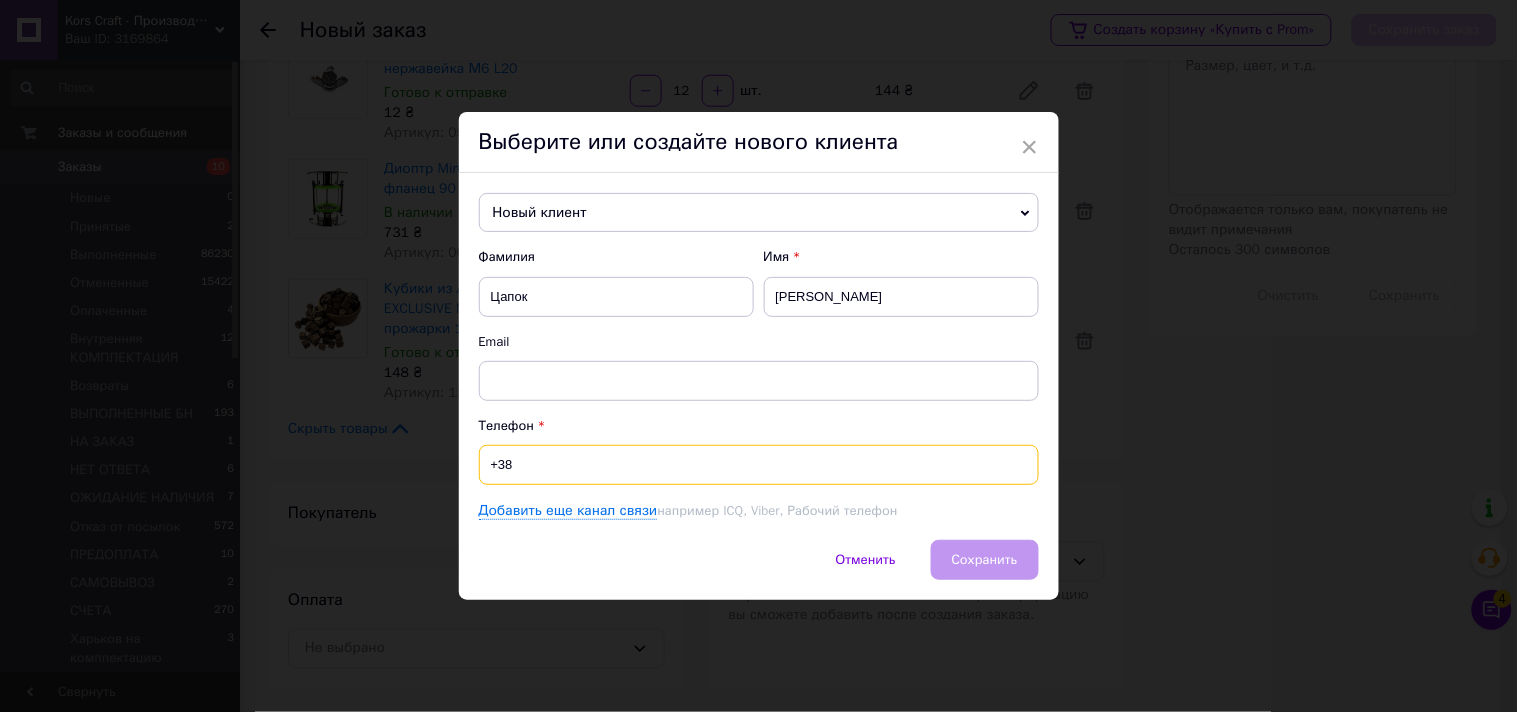 click on "+38" at bounding box center (759, 465) 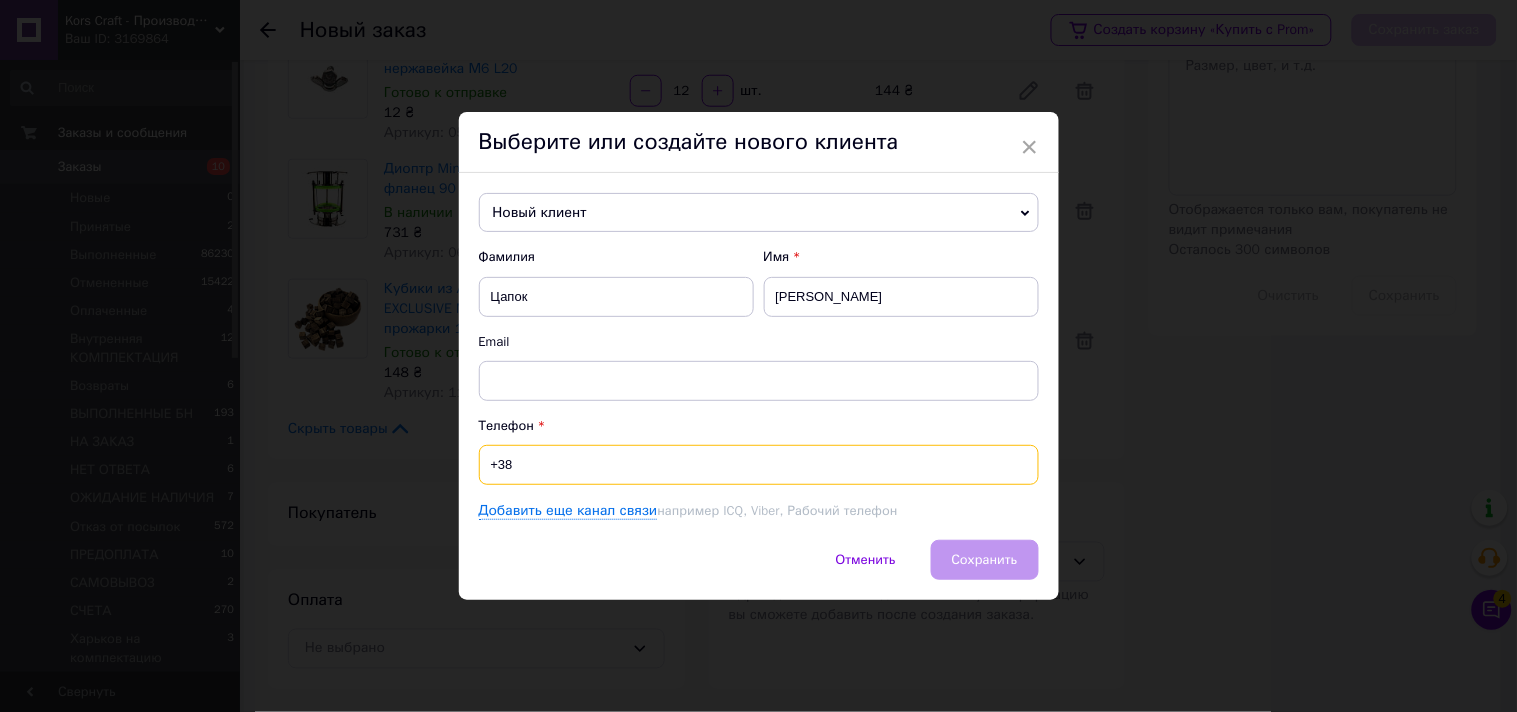 paste on "0503805283" 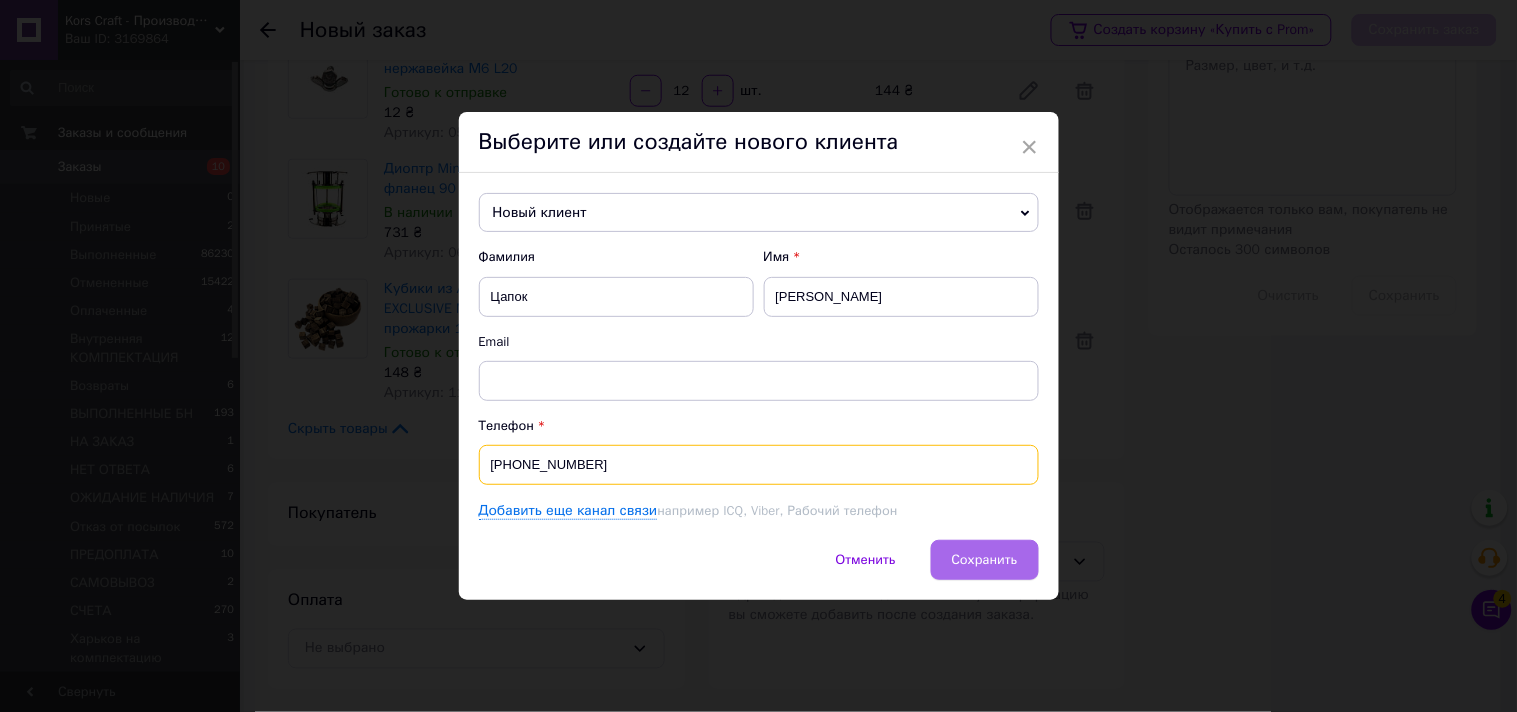 type on "[PHONE_NUMBER]" 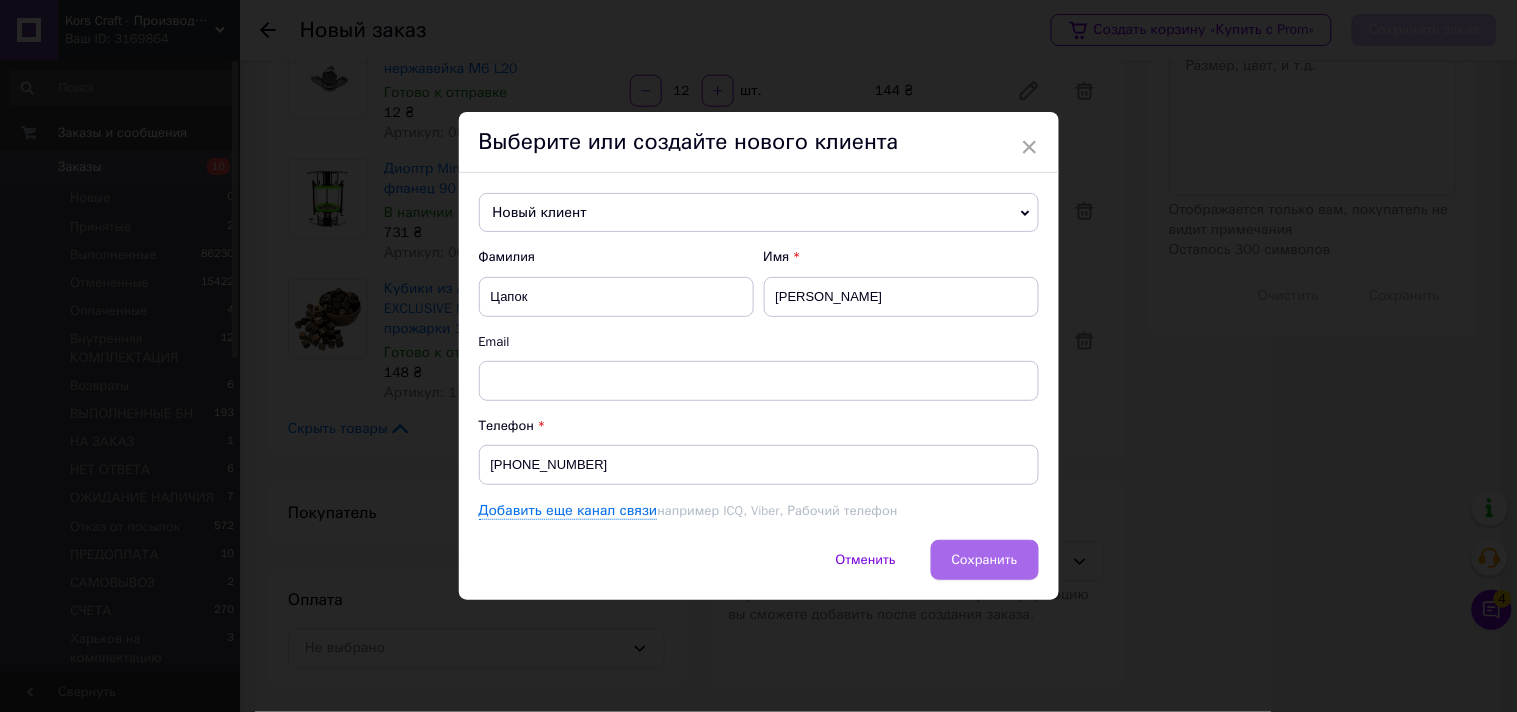 click on "Сохранить" at bounding box center (985, 560) 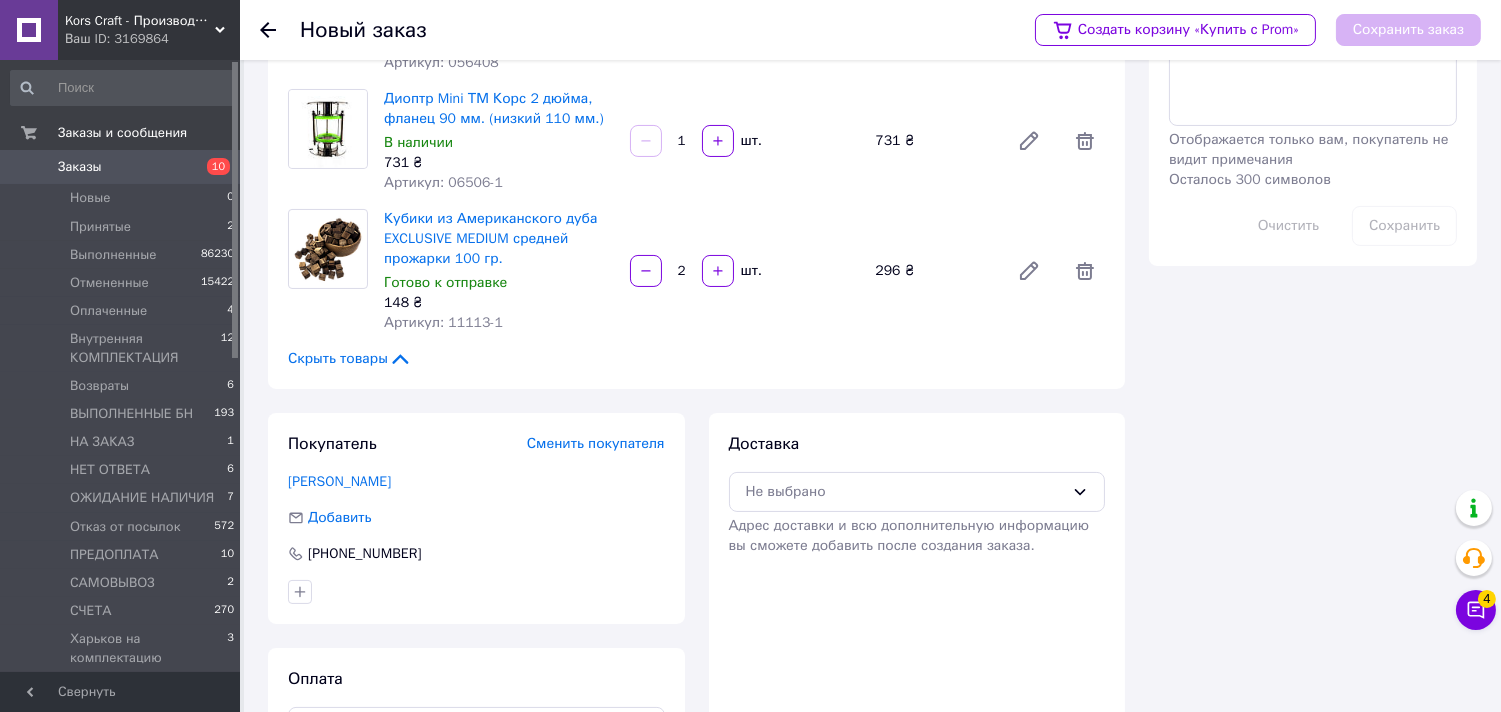 scroll, scrollTop: 612, scrollLeft: 0, axis: vertical 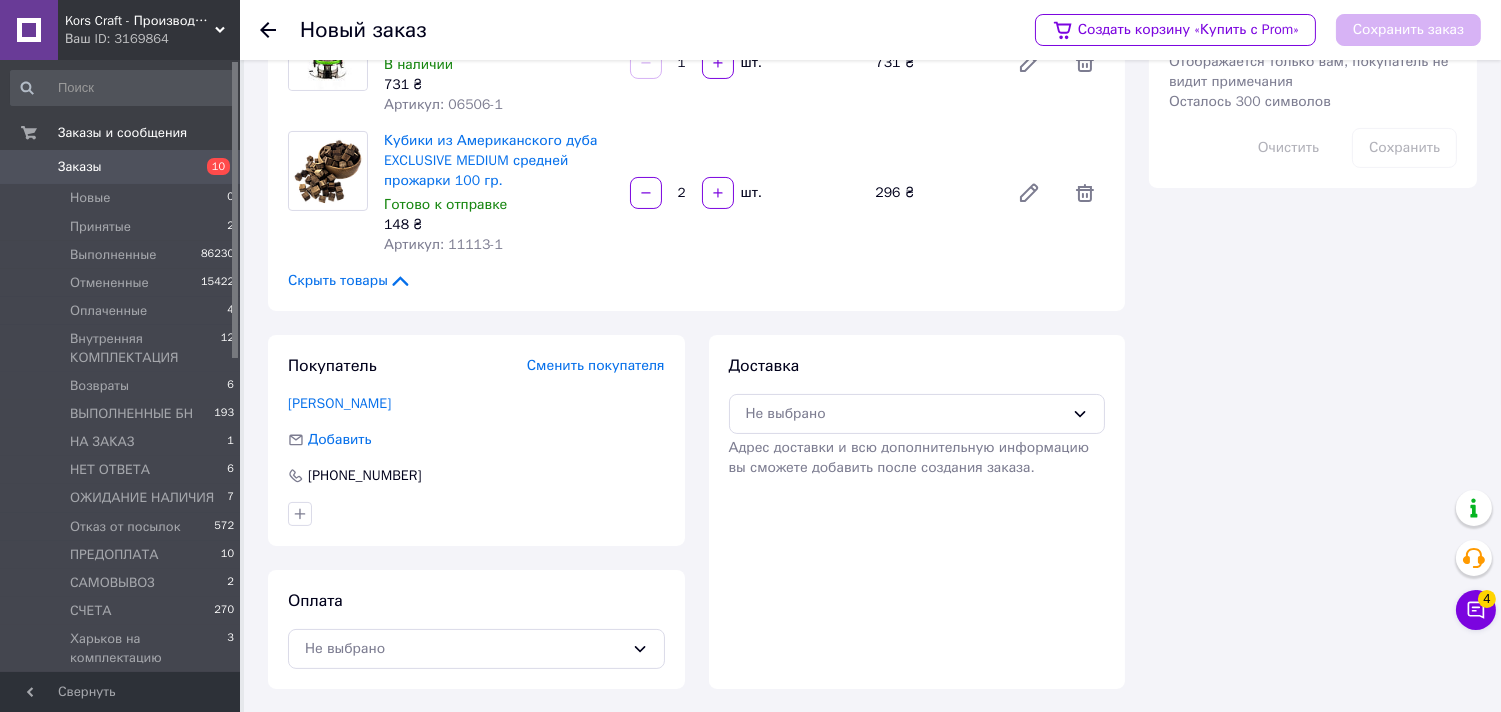 drag, startPoint x: 595, startPoint y: 655, endPoint x: 612, endPoint y: 554, distance: 102.4207 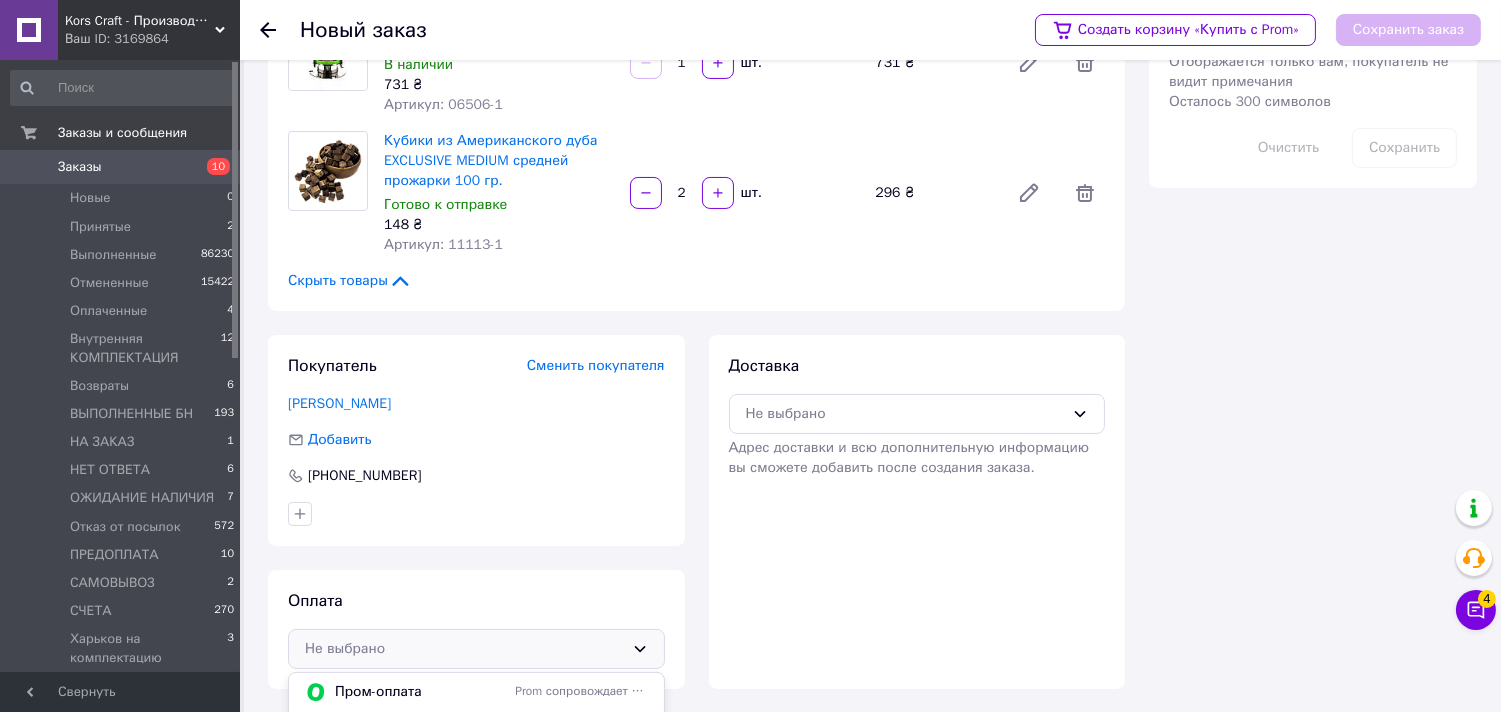 scroll, scrollTop: 685, scrollLeft: 0, axis: vertical 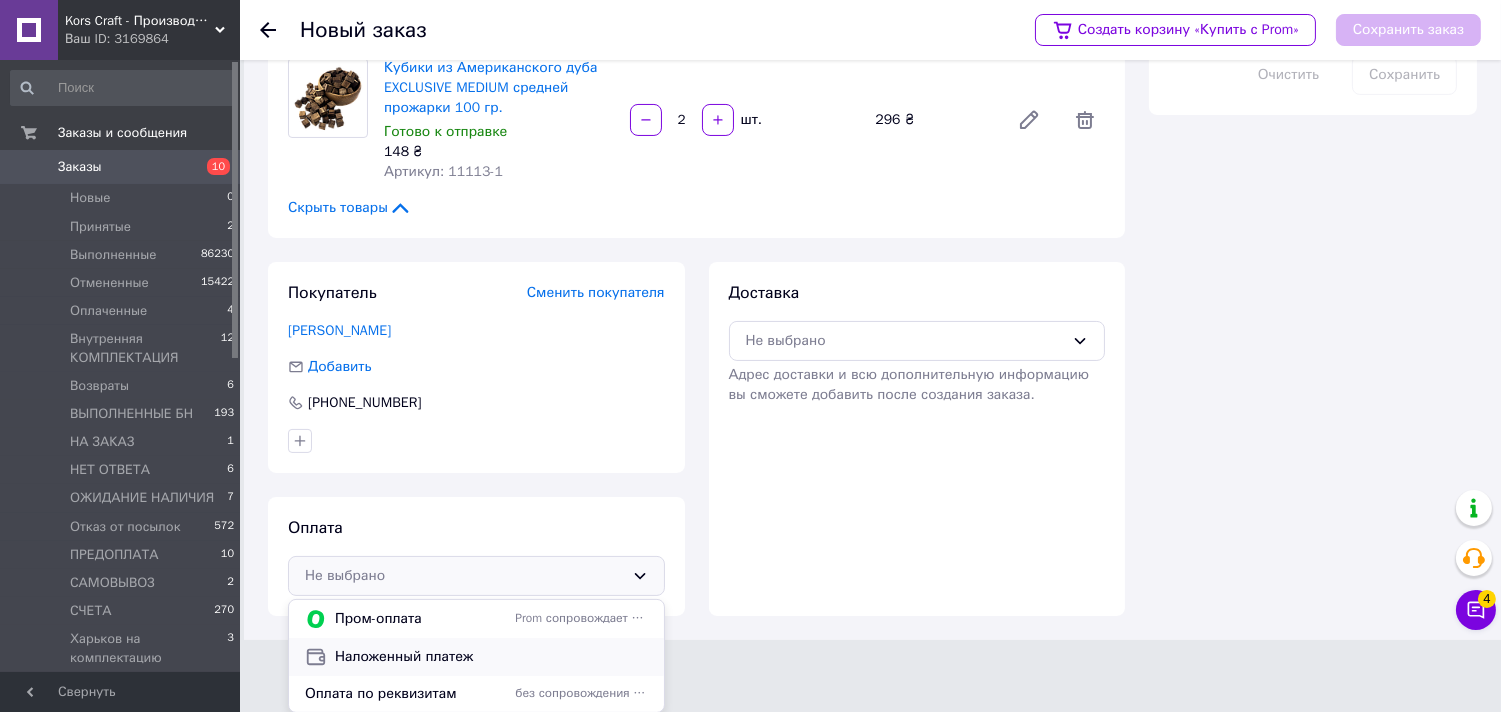 click on "Наложенный платеж" at bounding box center [491, 657] 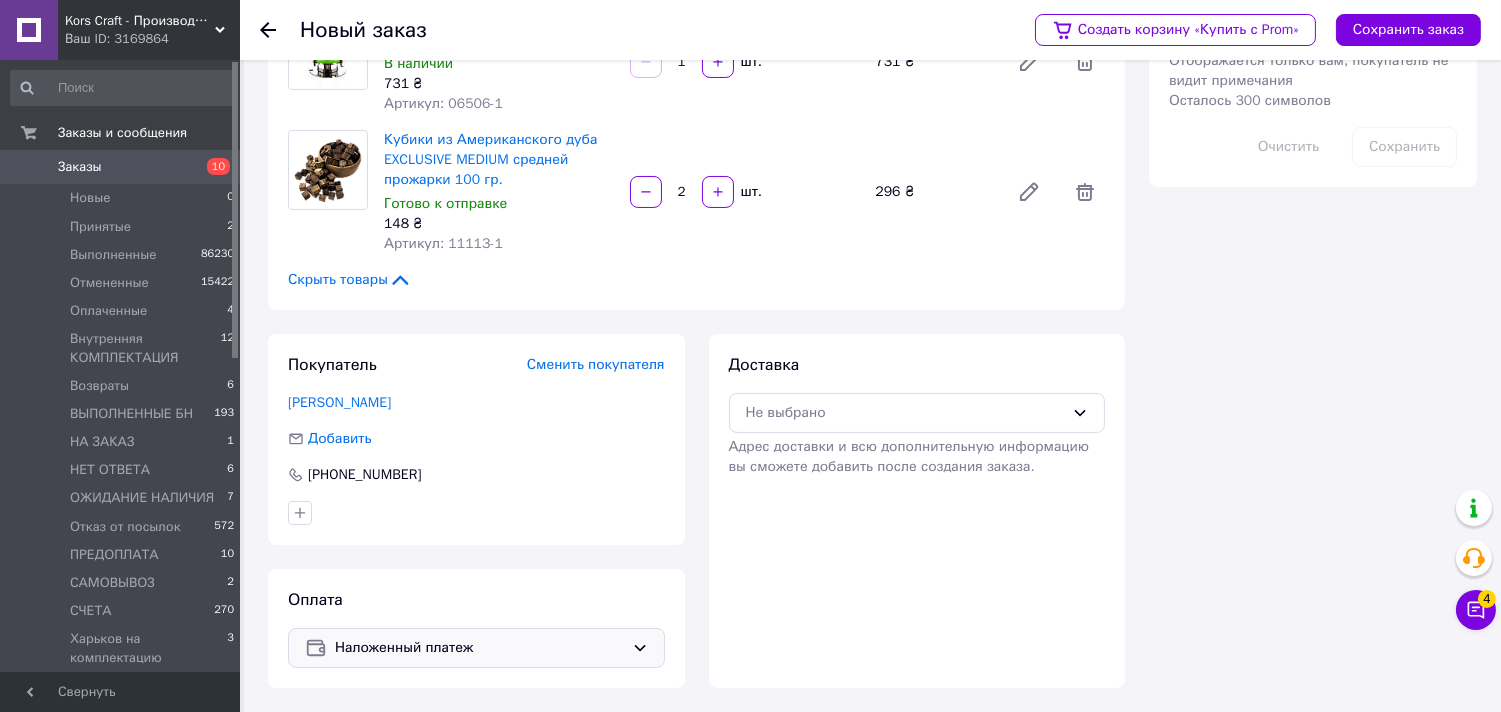 scroll, scrollTop: 612, scrollLeft: 0, axis: vertical 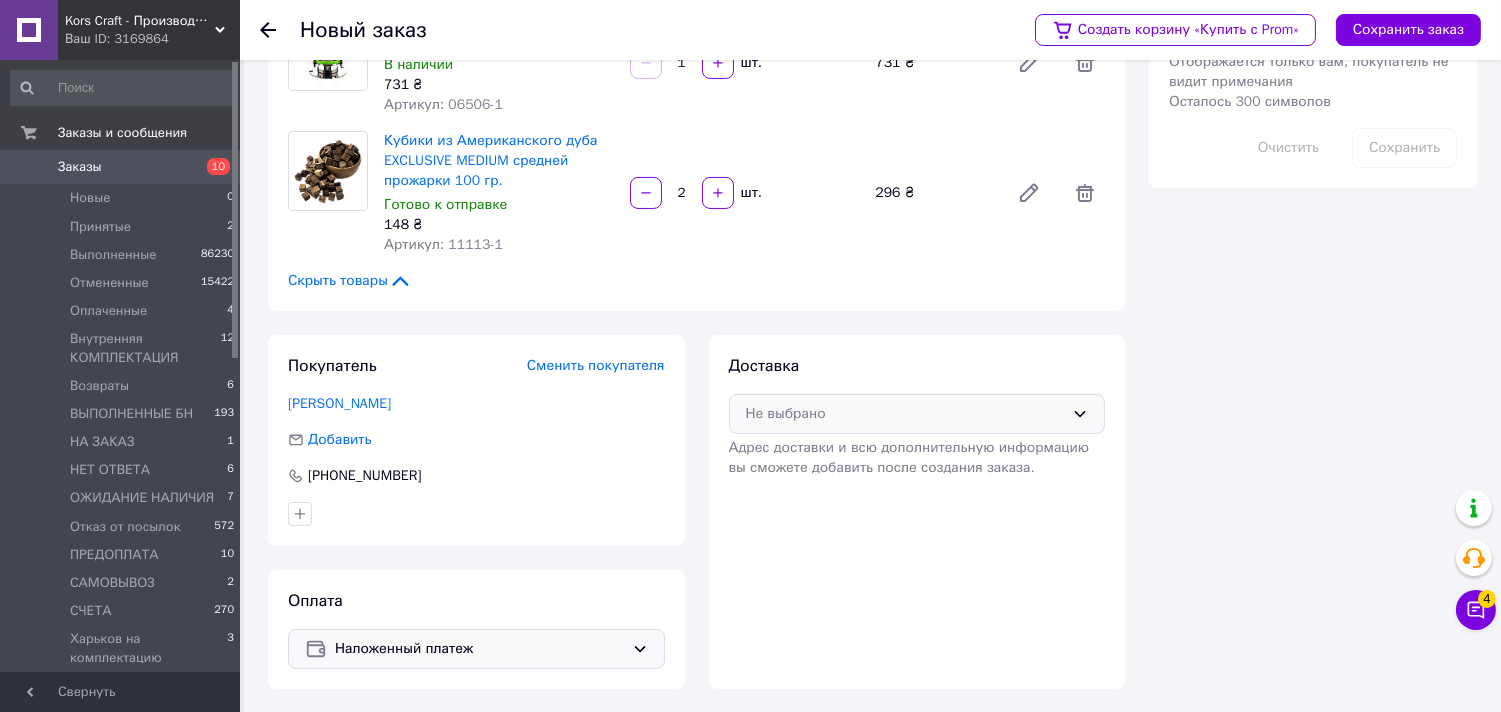 drag, startPoint x: 797, startPoint y: 424, endPoint x: 802, endPoint y: 415, distance: 10.29563 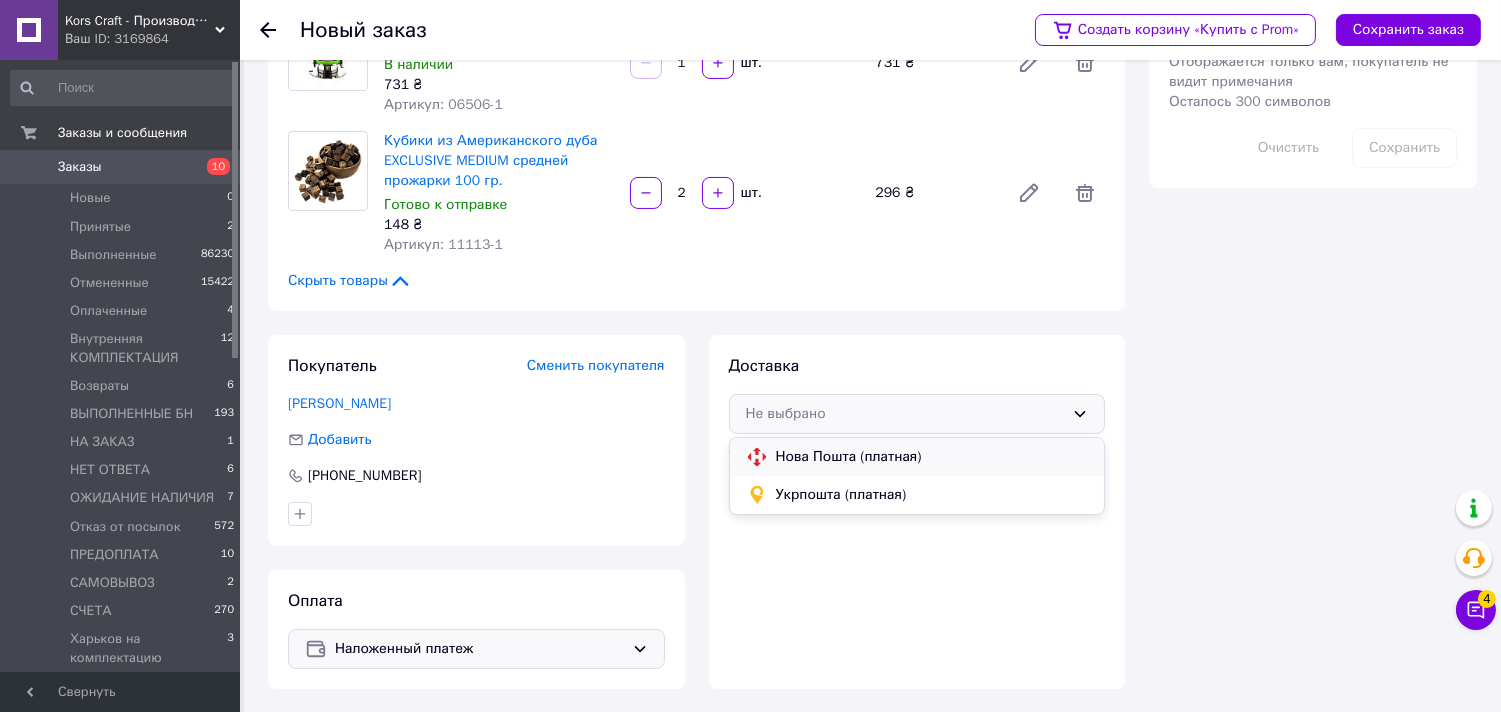 drag, startPoint x: 764, startPoint y: 475, endPoint x: 774, endPoint y: 446, distance: 30.675724 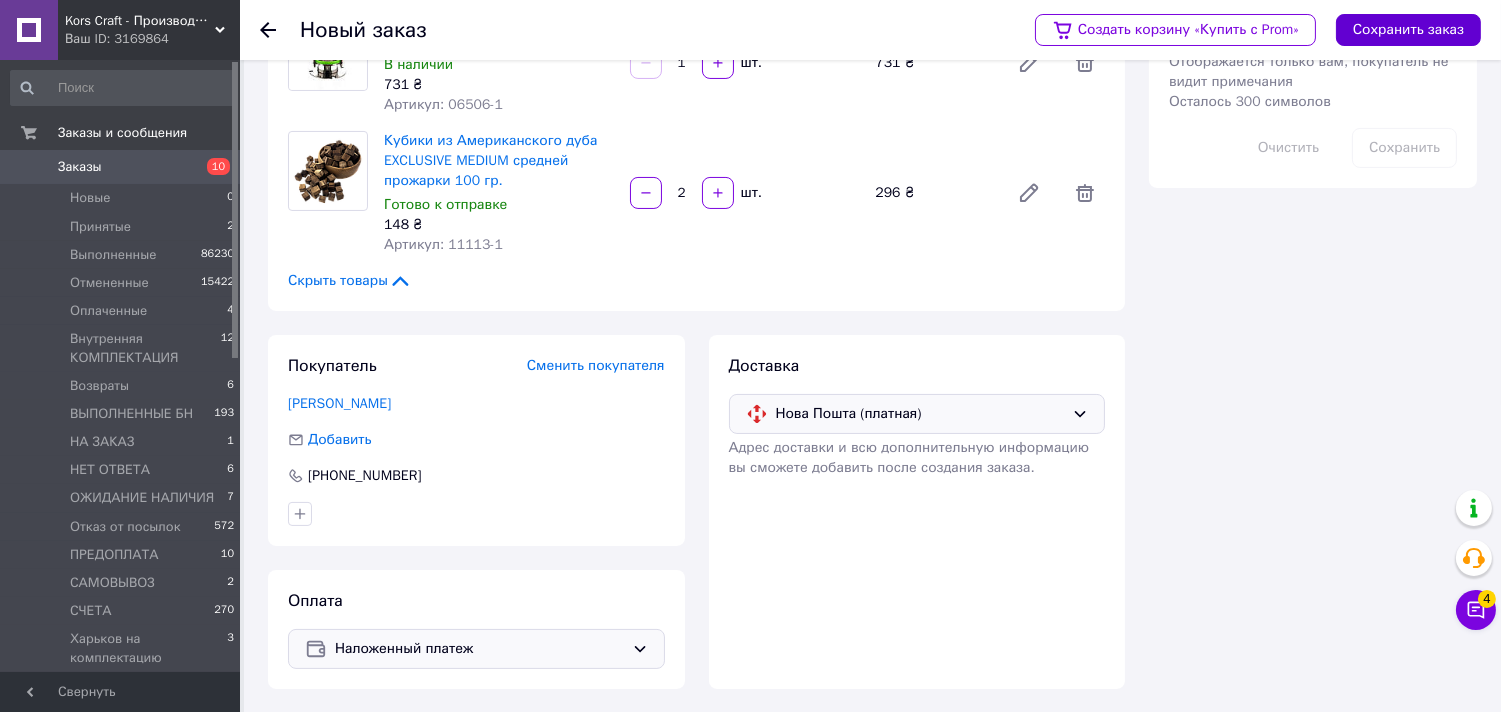 click on "Сохранить заказ" at bounding box center (1408, 30) 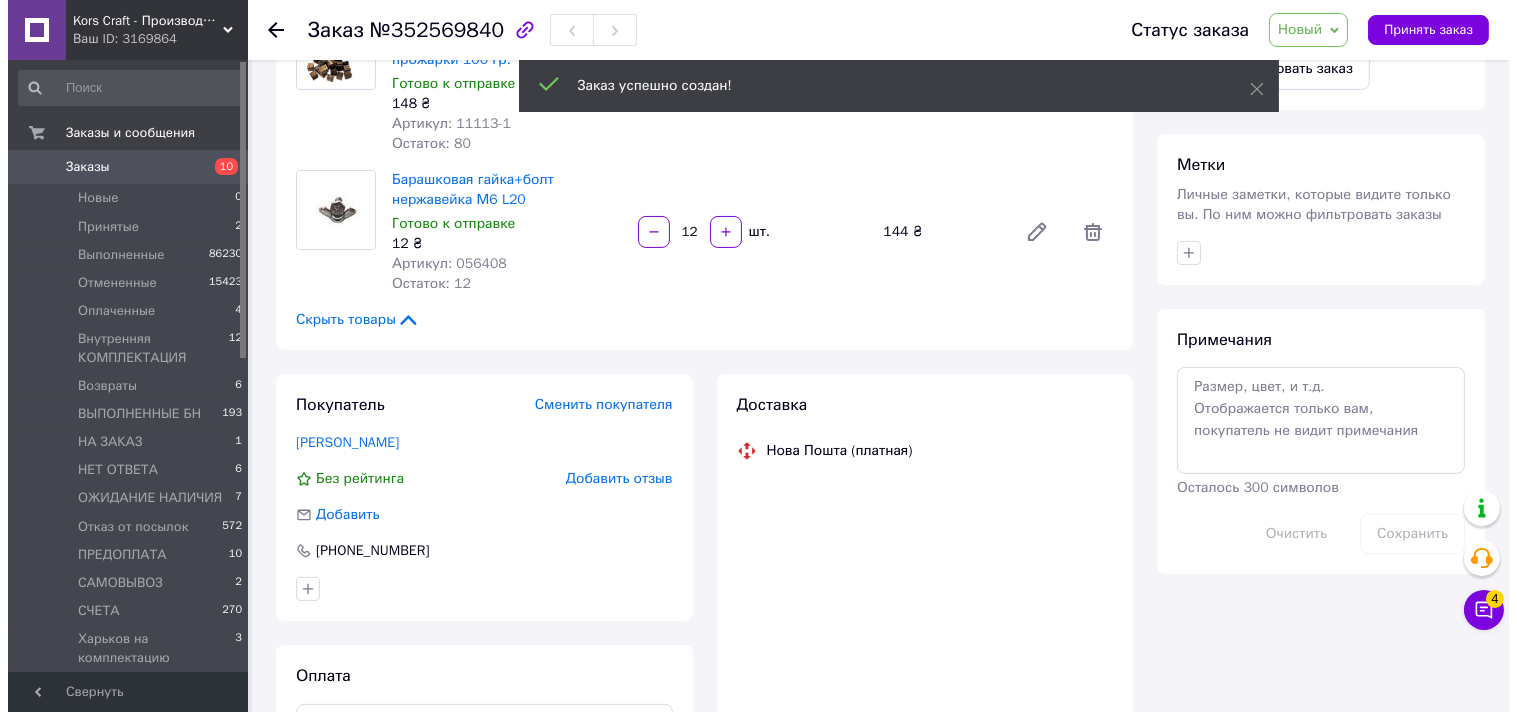scroll, scrollTop: 834, scrollLeft: 0, axis: vertical 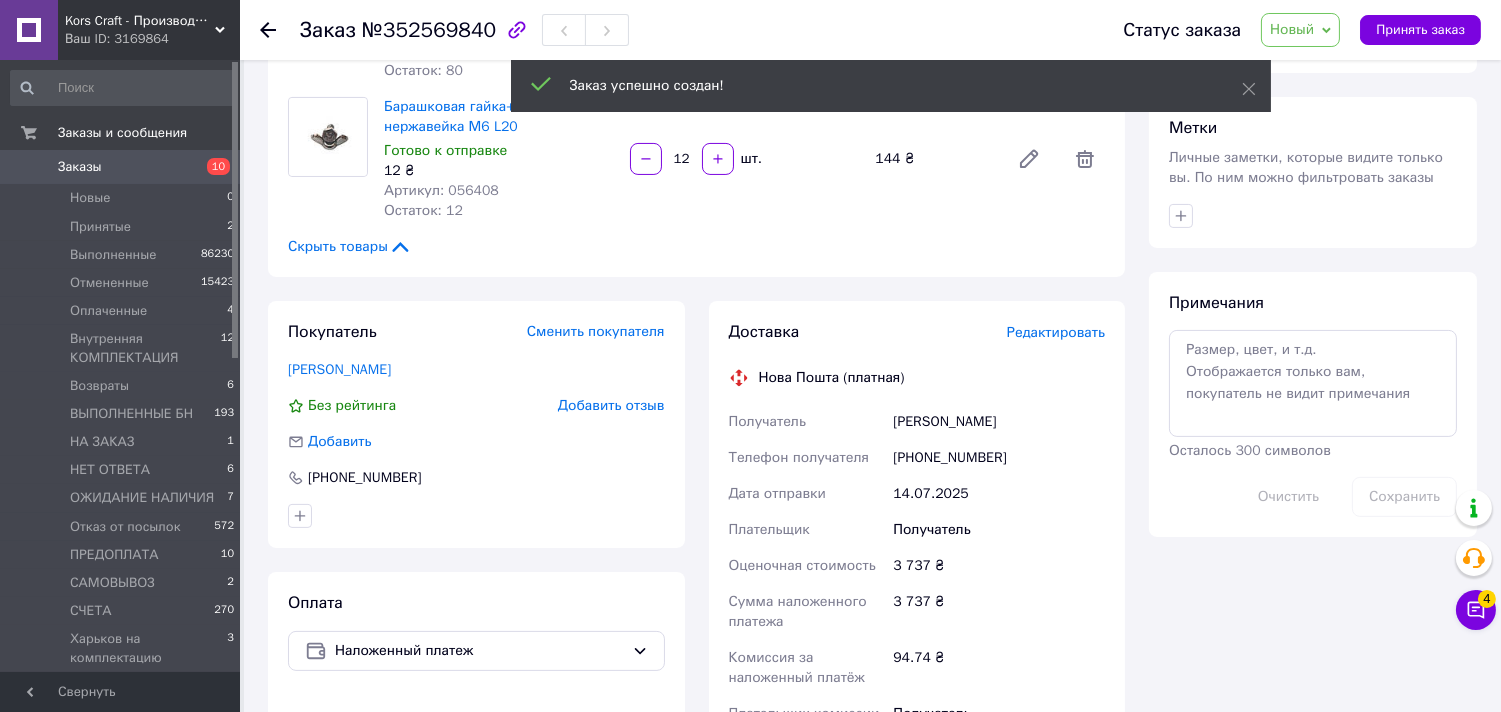 click on "Редактировать" at bounding box center [1056, 332] 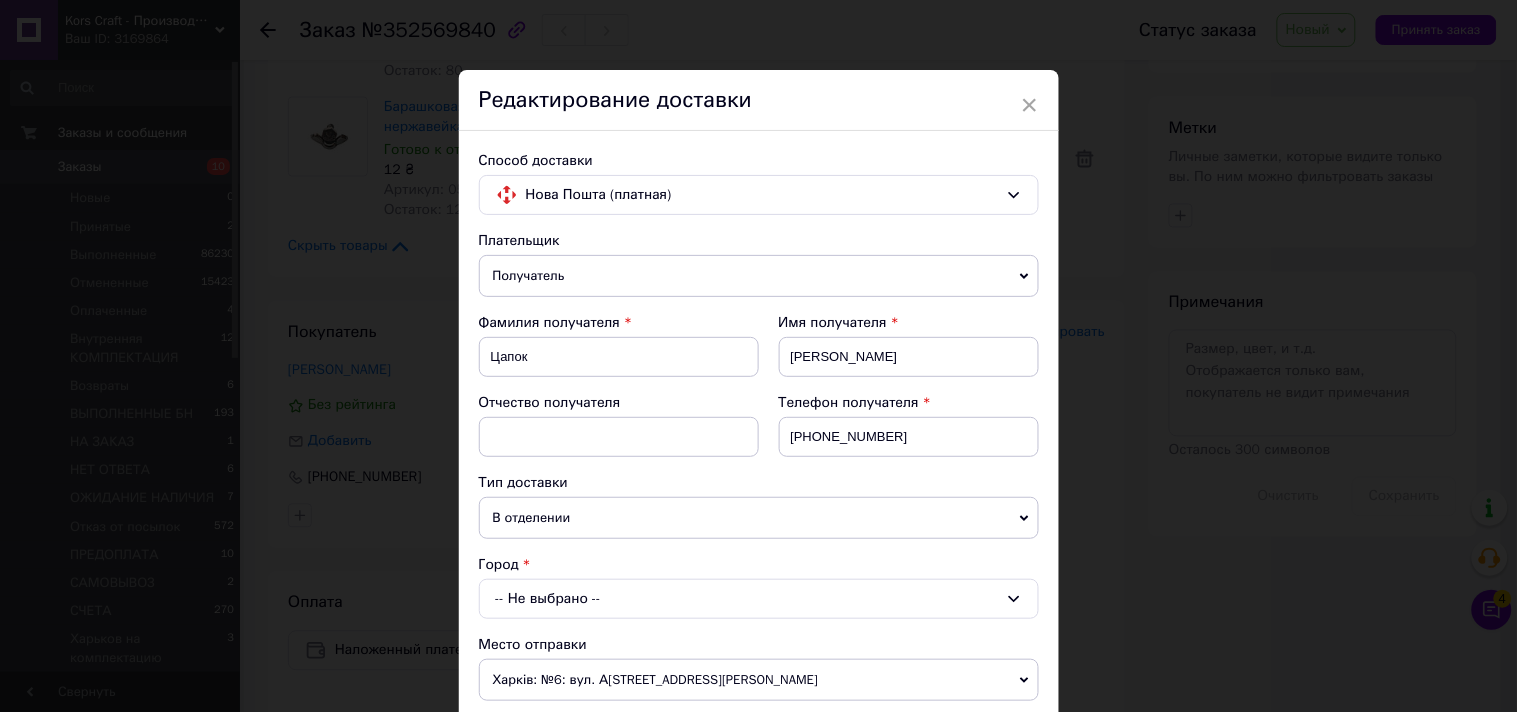 scroll, scrollTop: 222, scrollLeft: 0, axis: vertical 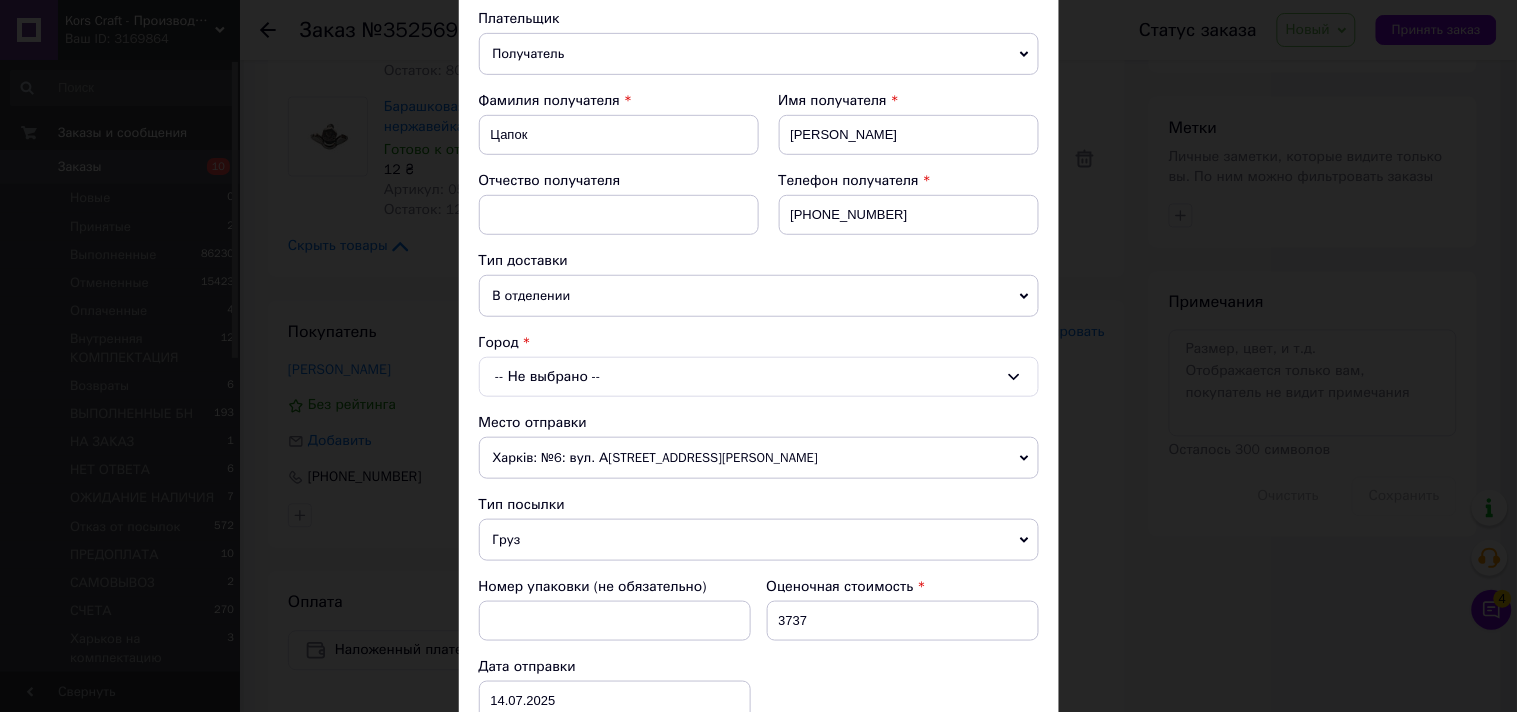 click on "-- Не выбрано --" at bounding box center (759, 377) 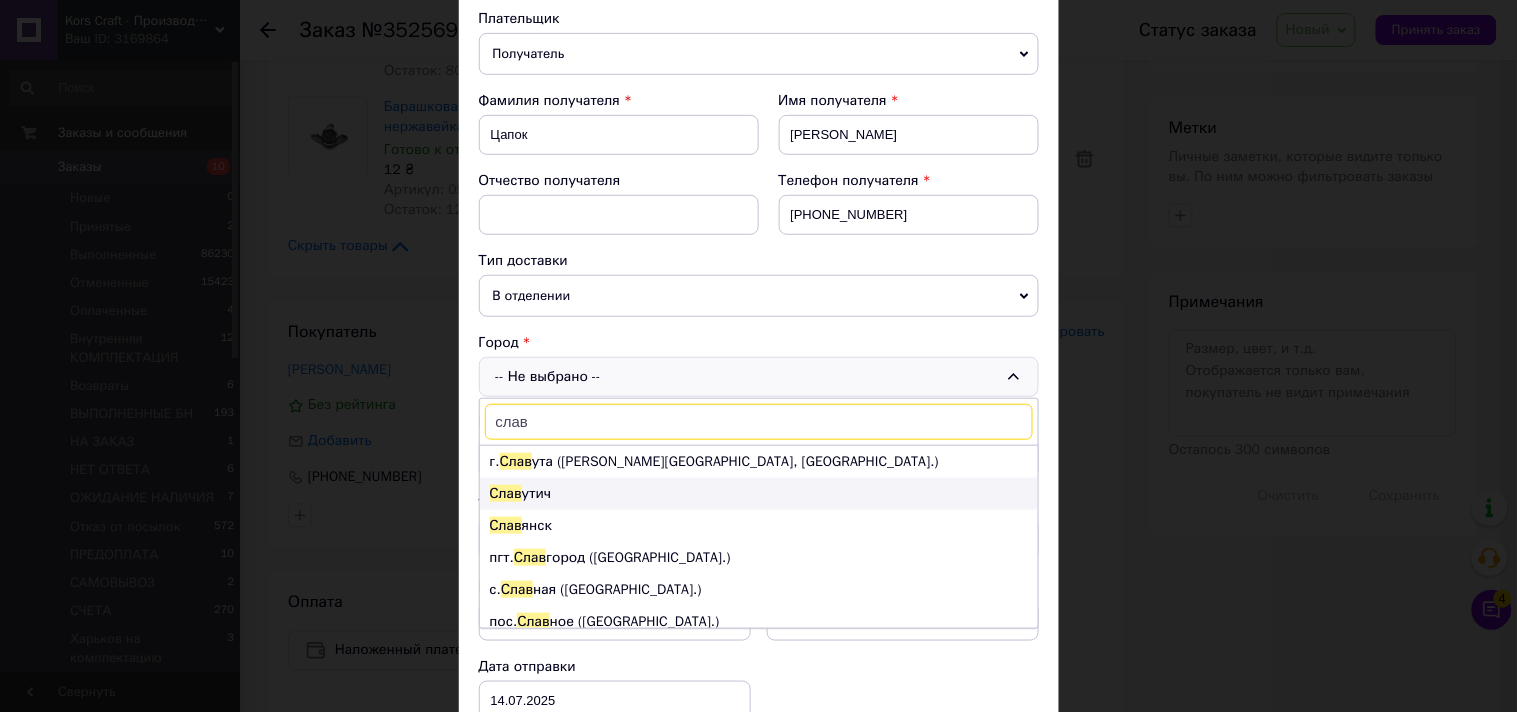 type on "слав" 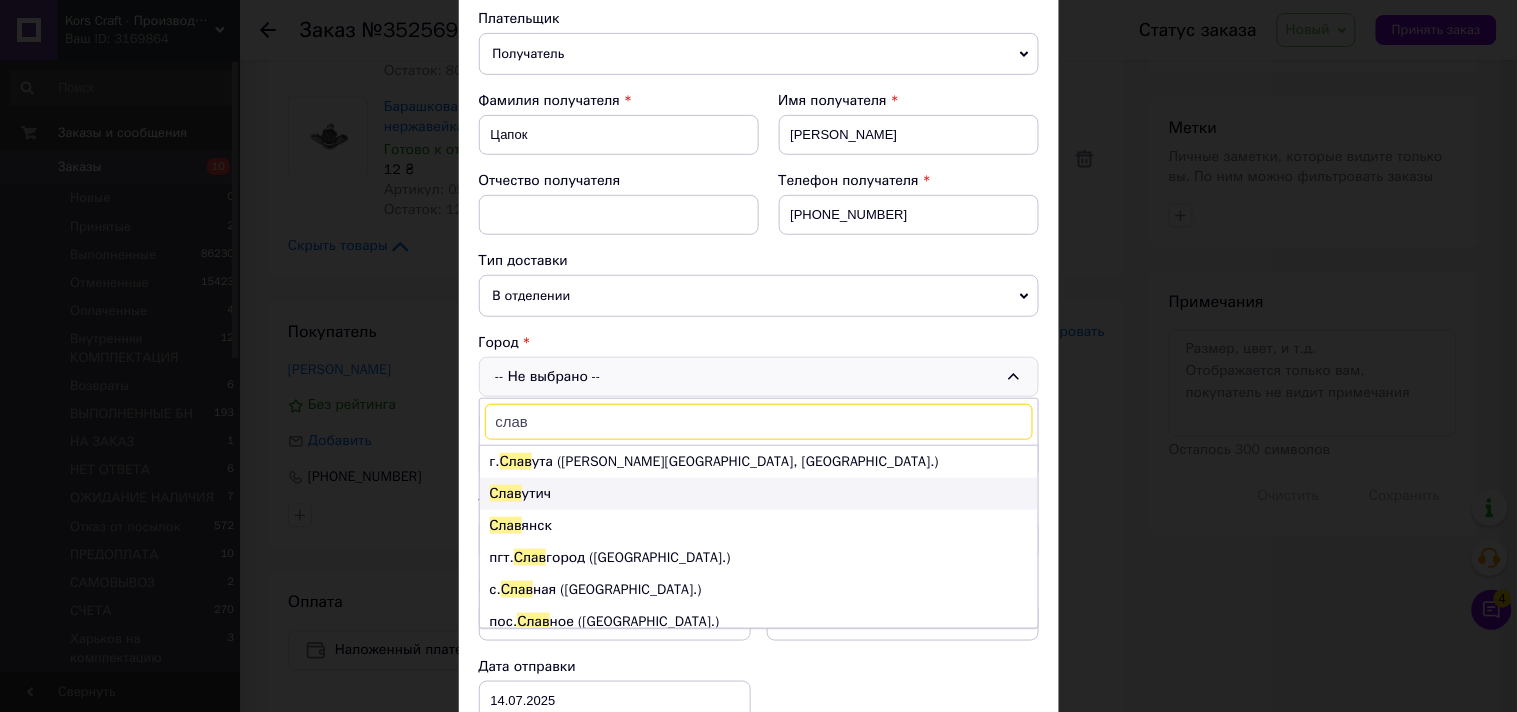 click on "[PERSON_NAME]" at bounding box center (759, 494) 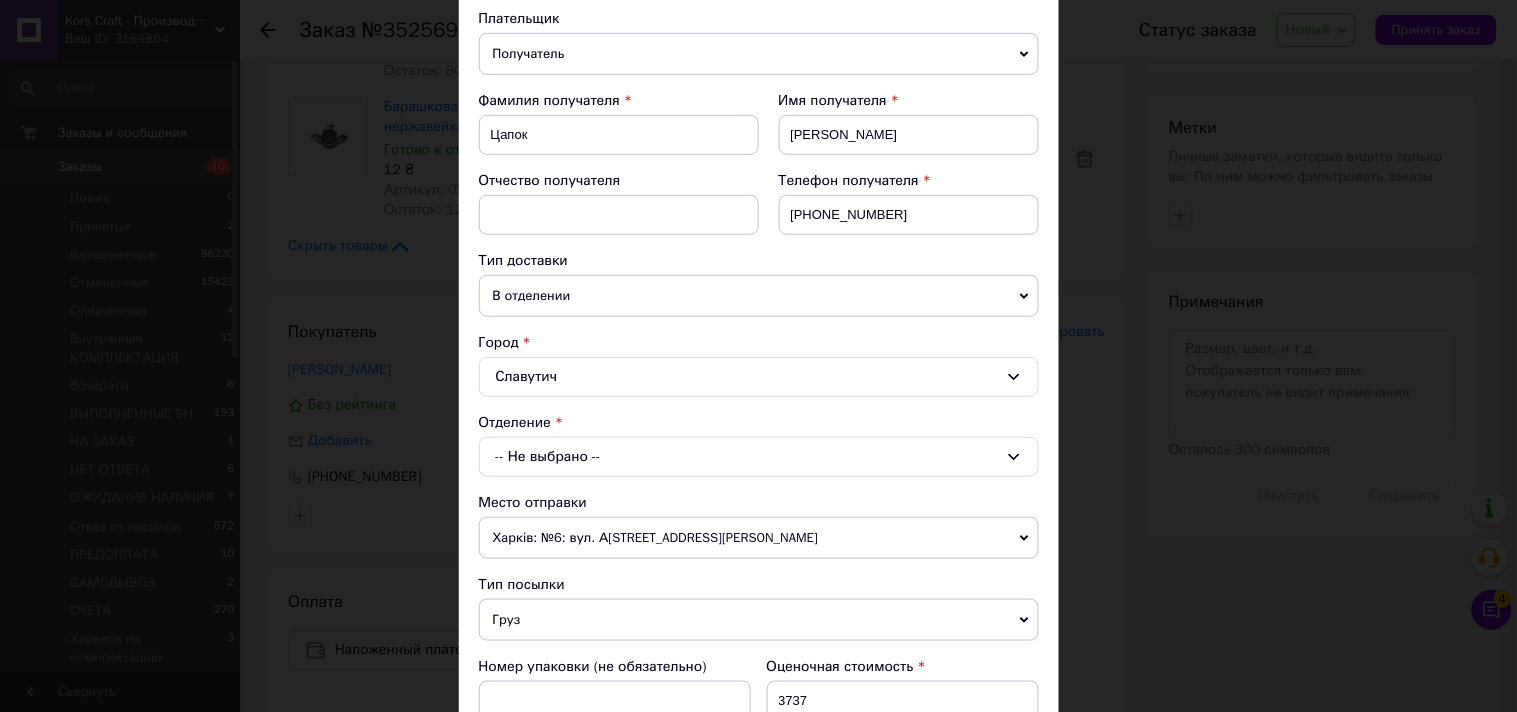 click on "-- Не выбрано --" at bounding box center (759, 457) 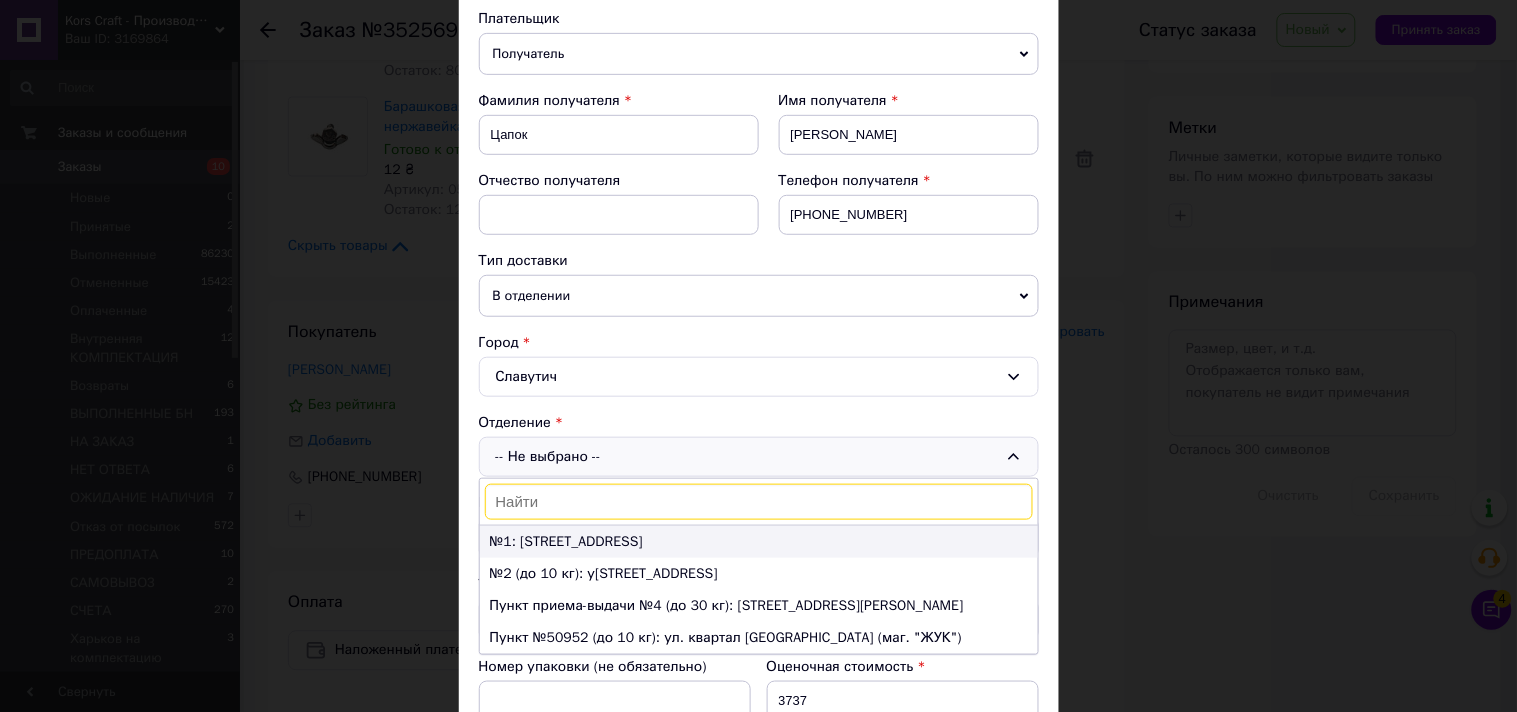 click on "№1: [STREET_ADDRESS]" at bounding box center [759, 542] 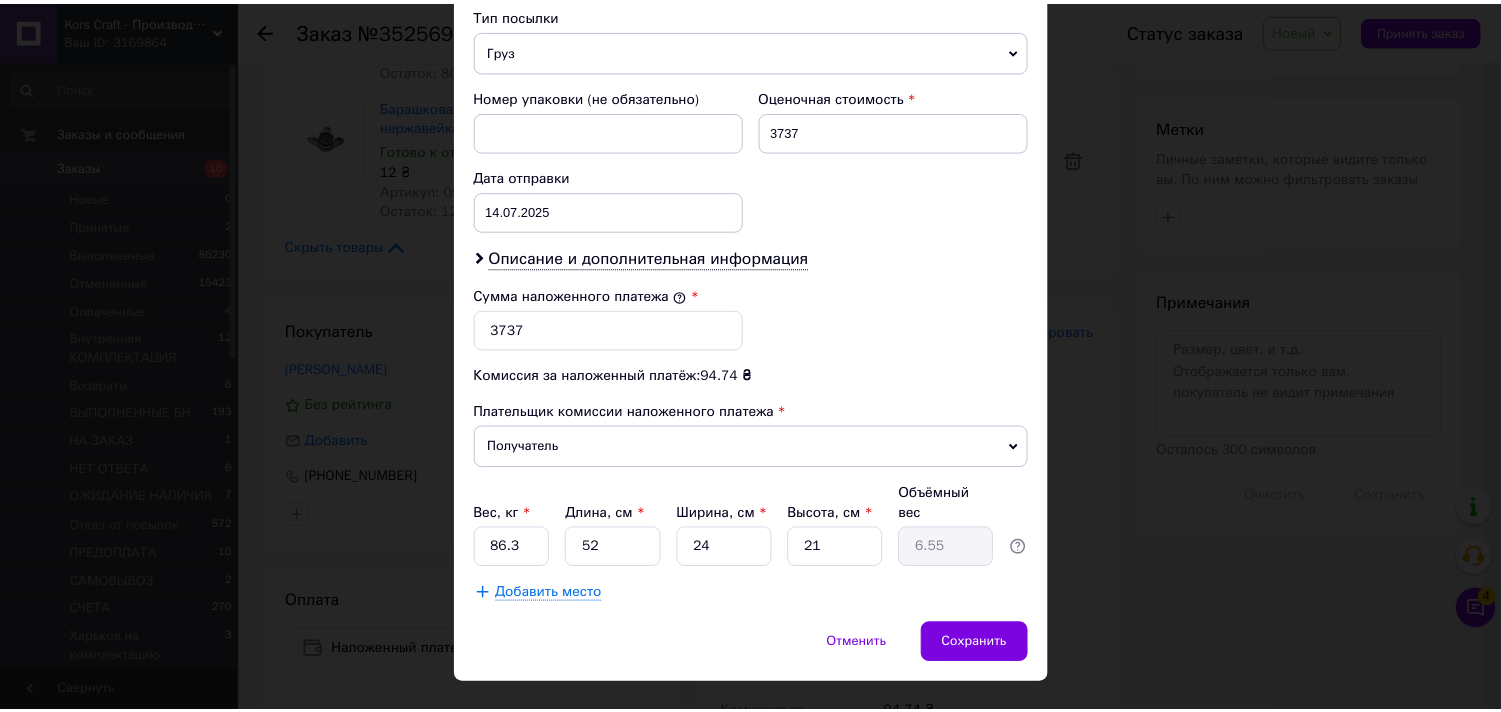 scroll, scrollTop: 816, scrollLeft: 0, axis: vertical 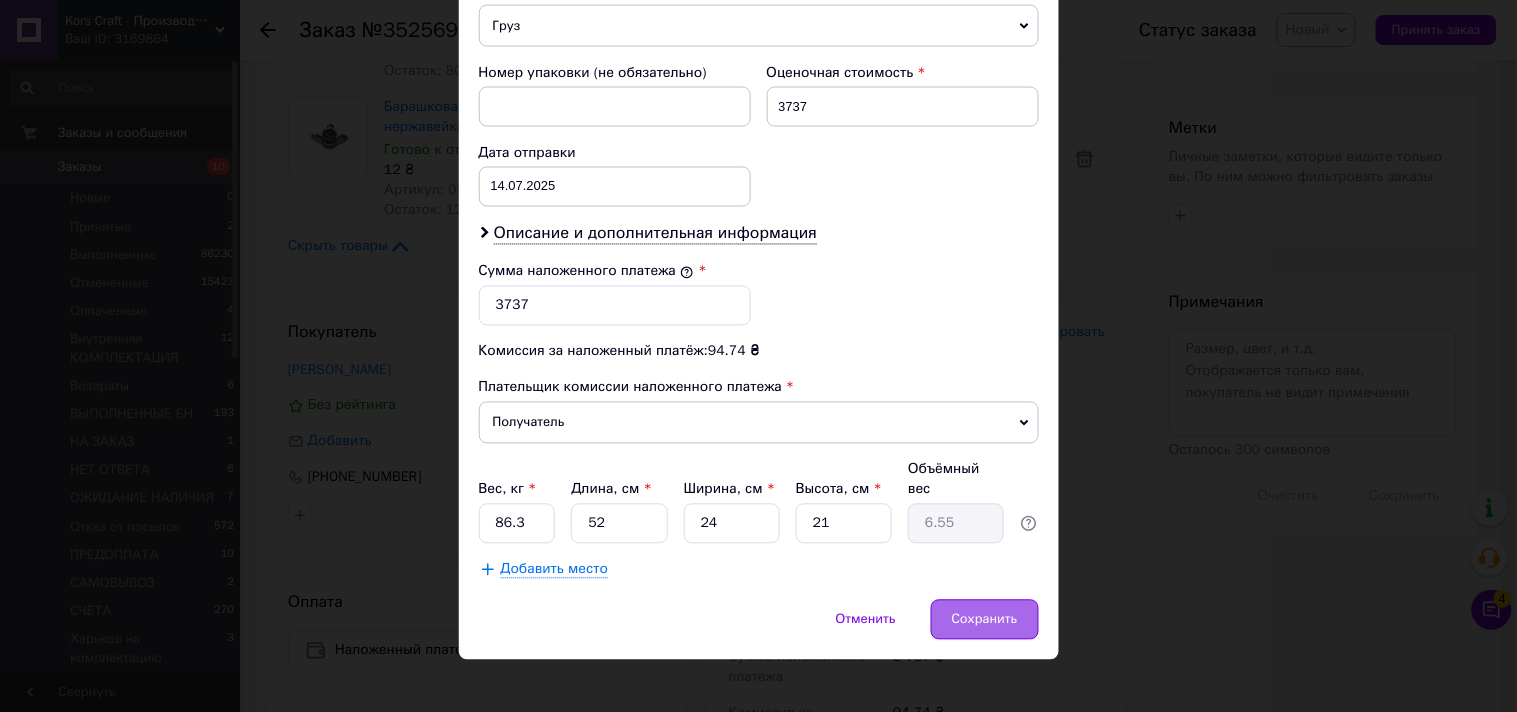 click on "Сохранить" at bounding box center [985, 620] 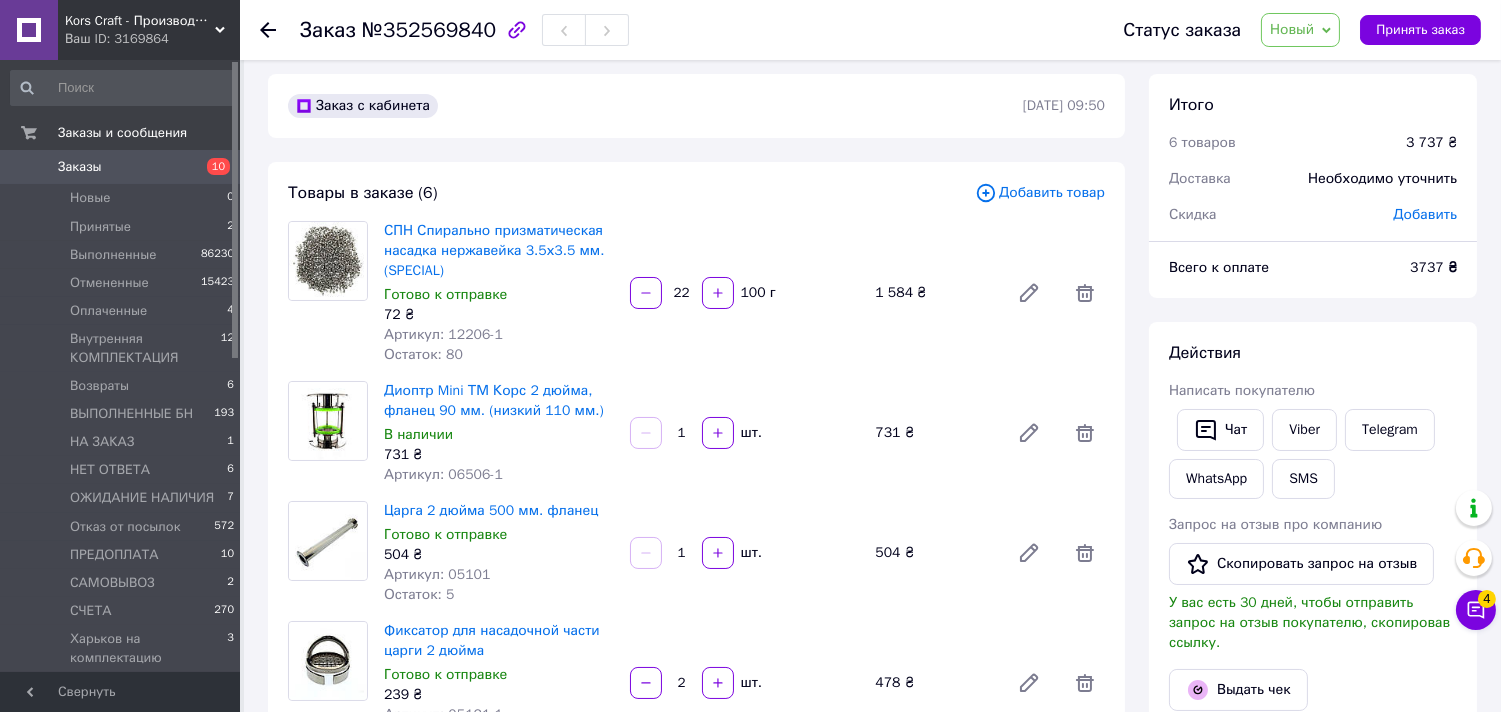 scroll, scrollTop: 0, scrollLeft: 0, axis: both 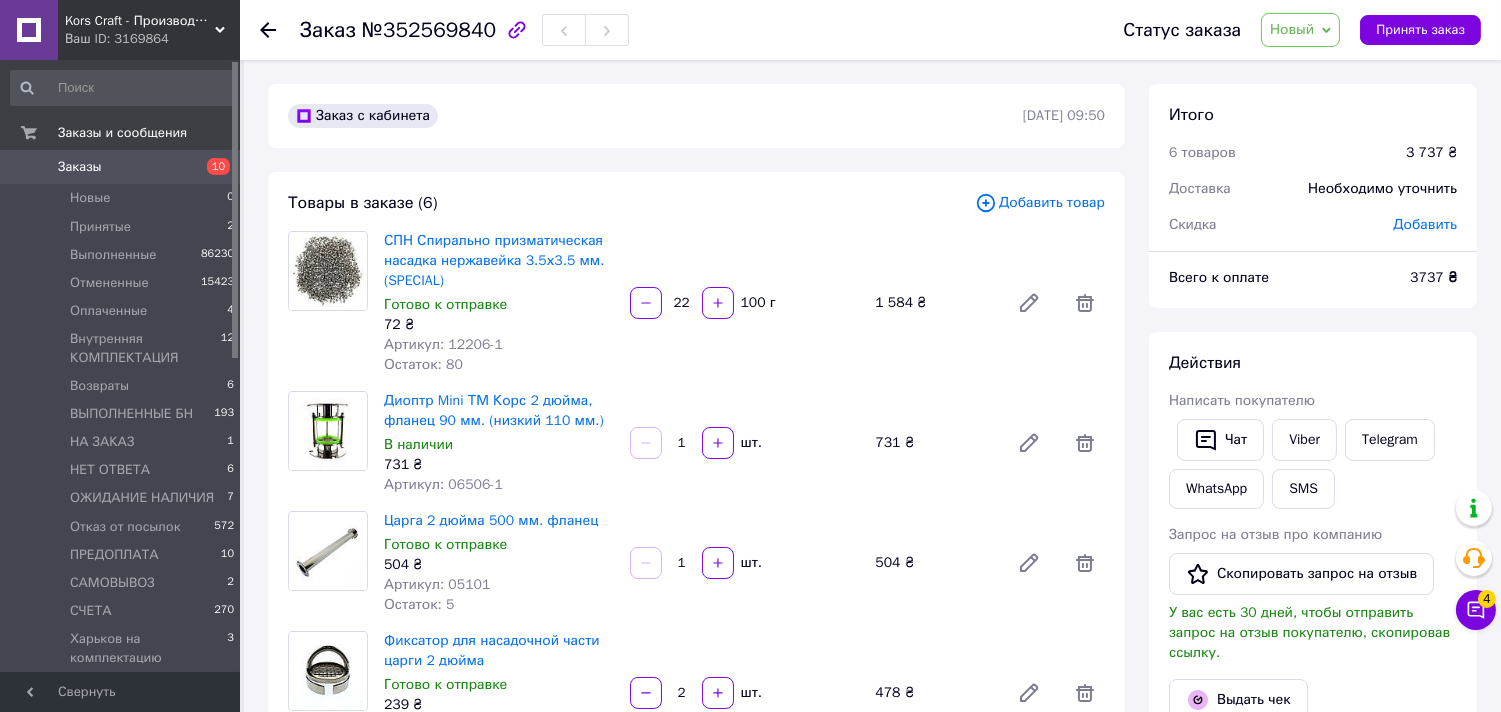 click on "Новый" at bounding box center (1300, 30) 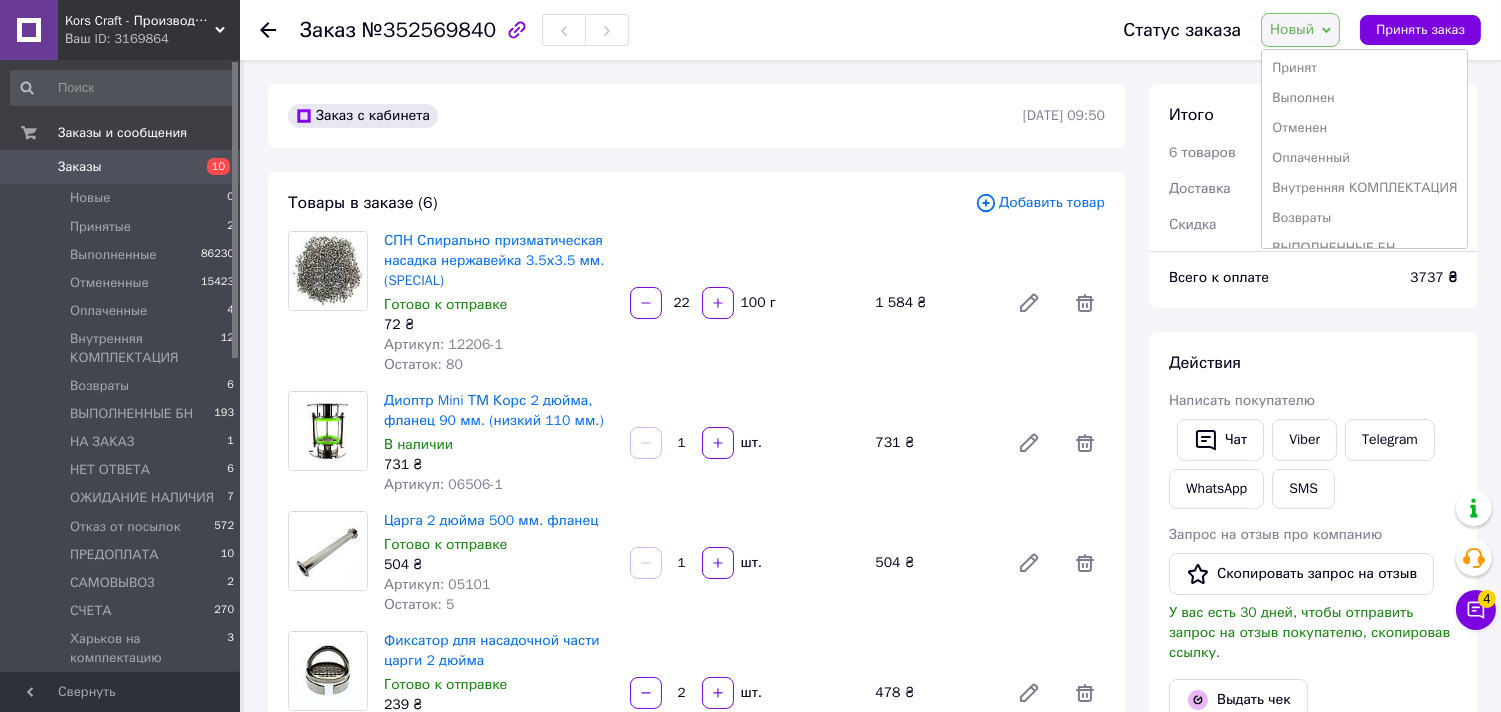 scroll, scrollTop: 0, scrollLeft: 0, axis: both 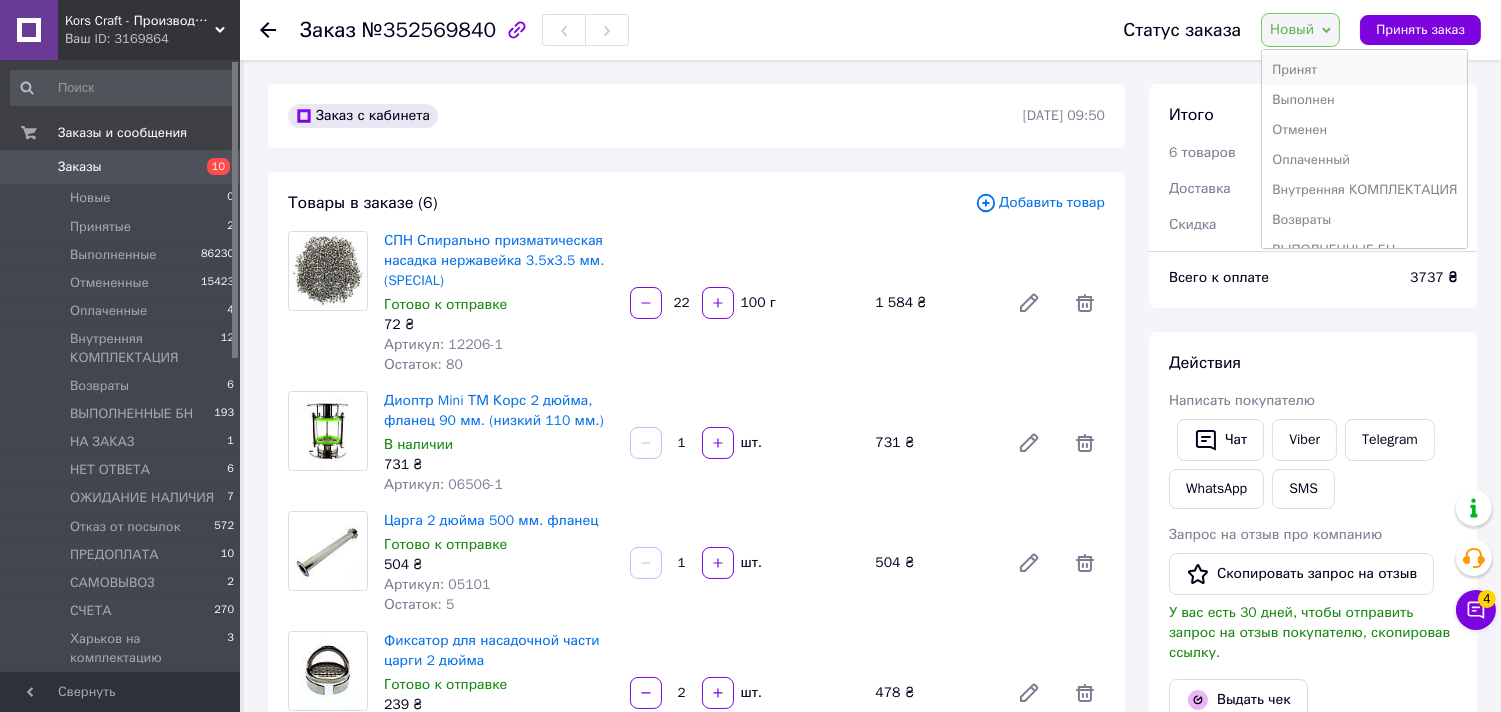 click on "Принят" at bounding box center (1364, 70) 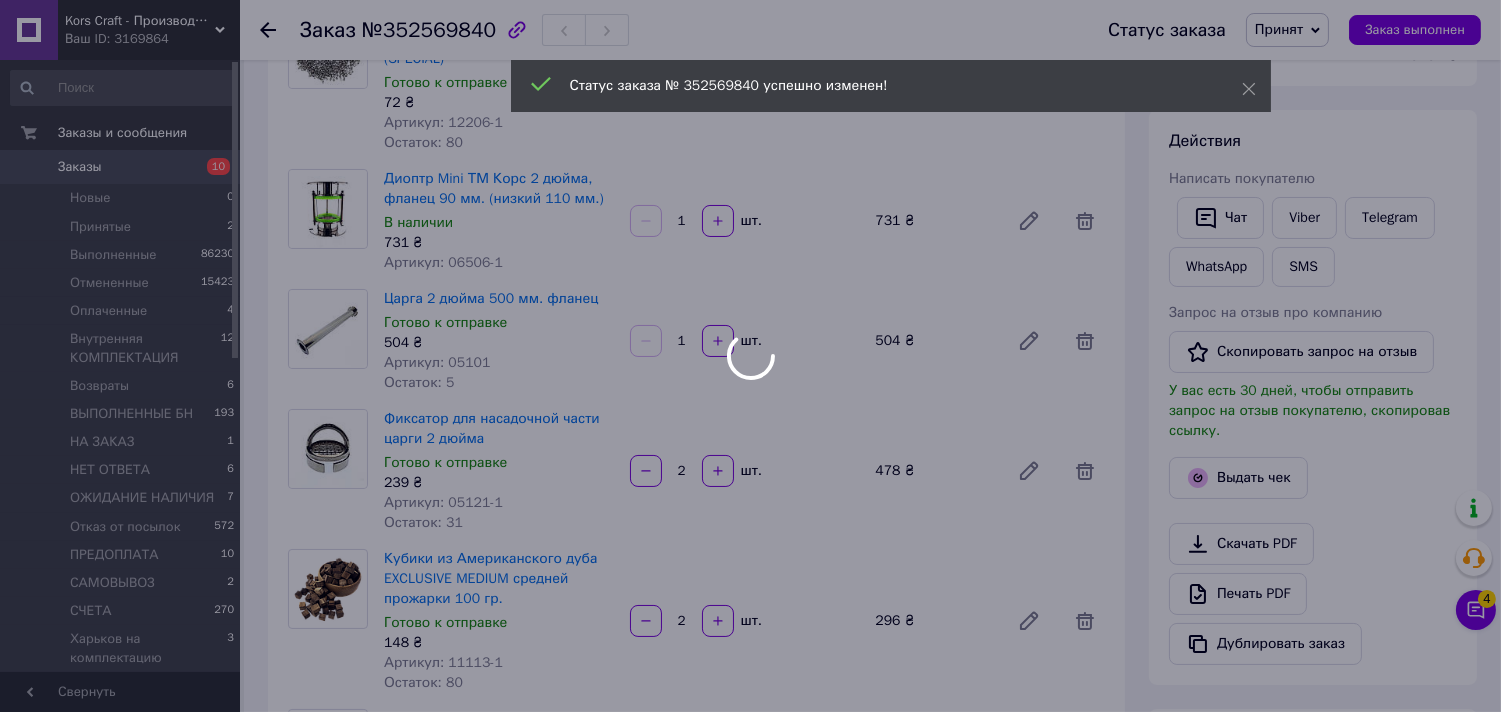 scroll, scrollTop: 666, scrollLeft: 0, axis: vertical 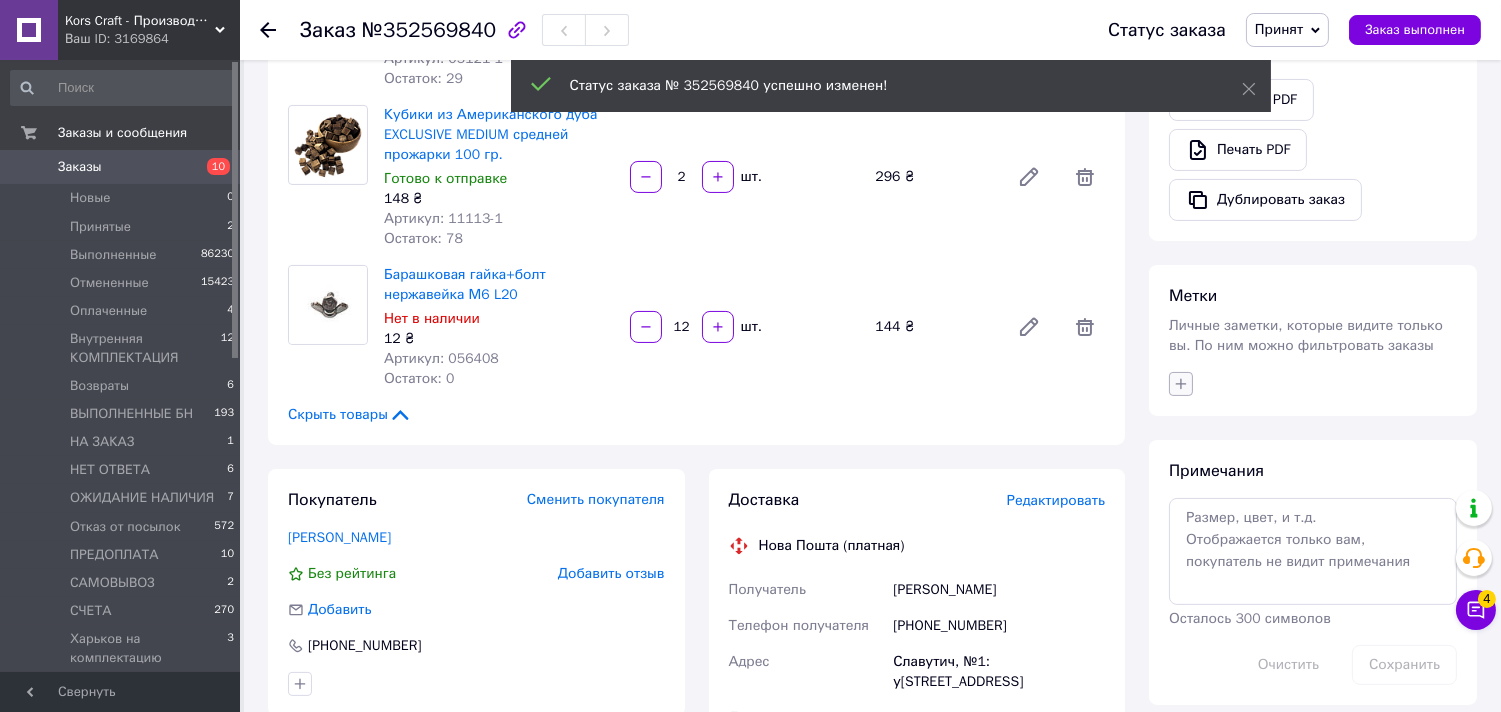 click 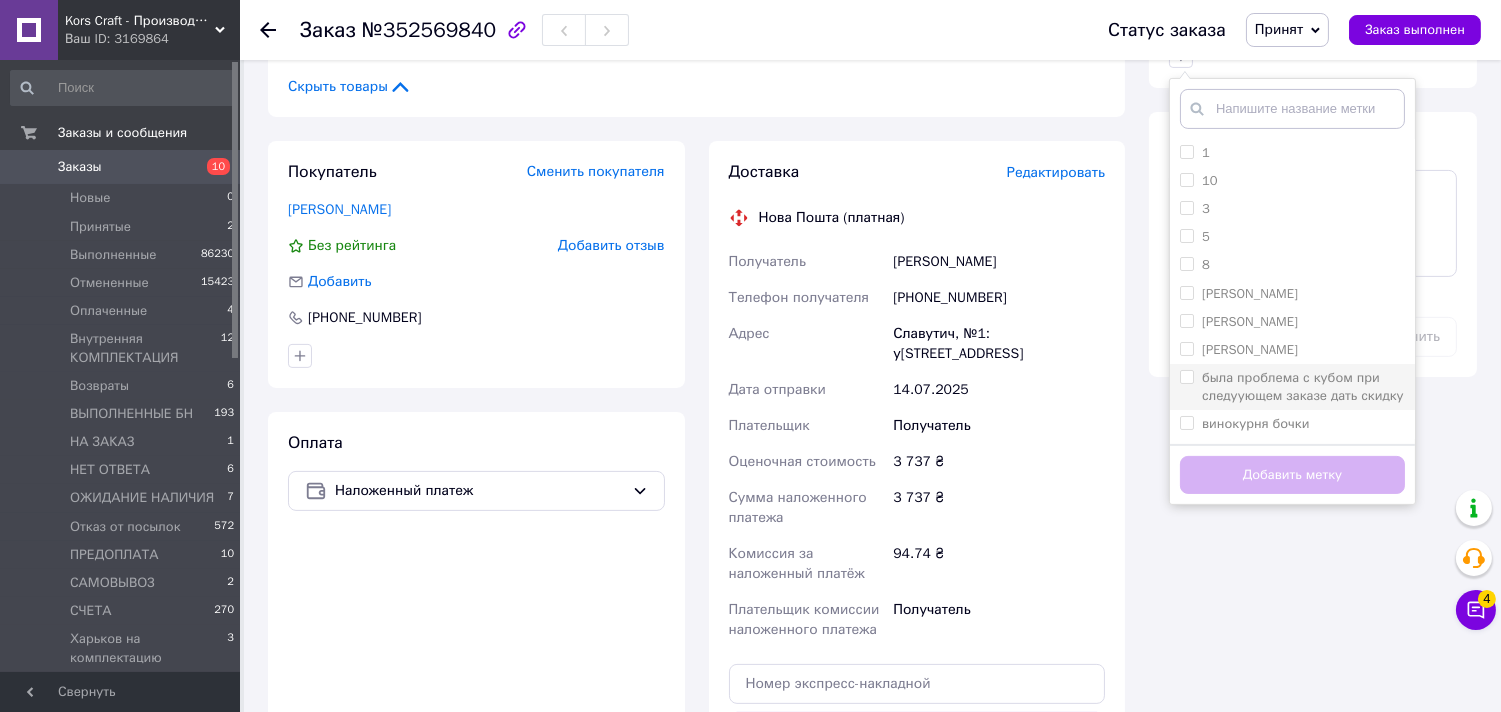 scroll, scrollTop: 1000, scrollLeft: 0, axis: vertical 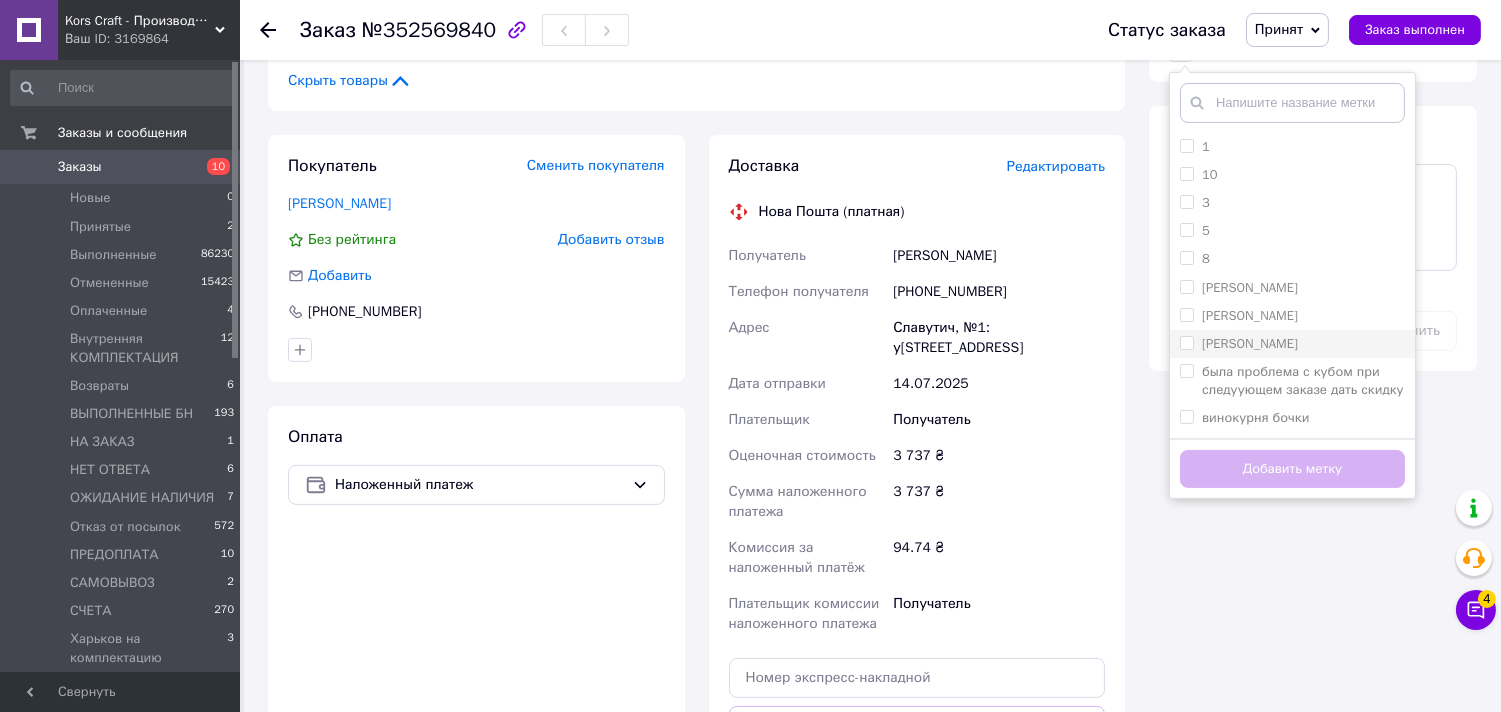 click on "[PERSON_NAME]" at bounding box center (1292, 344) 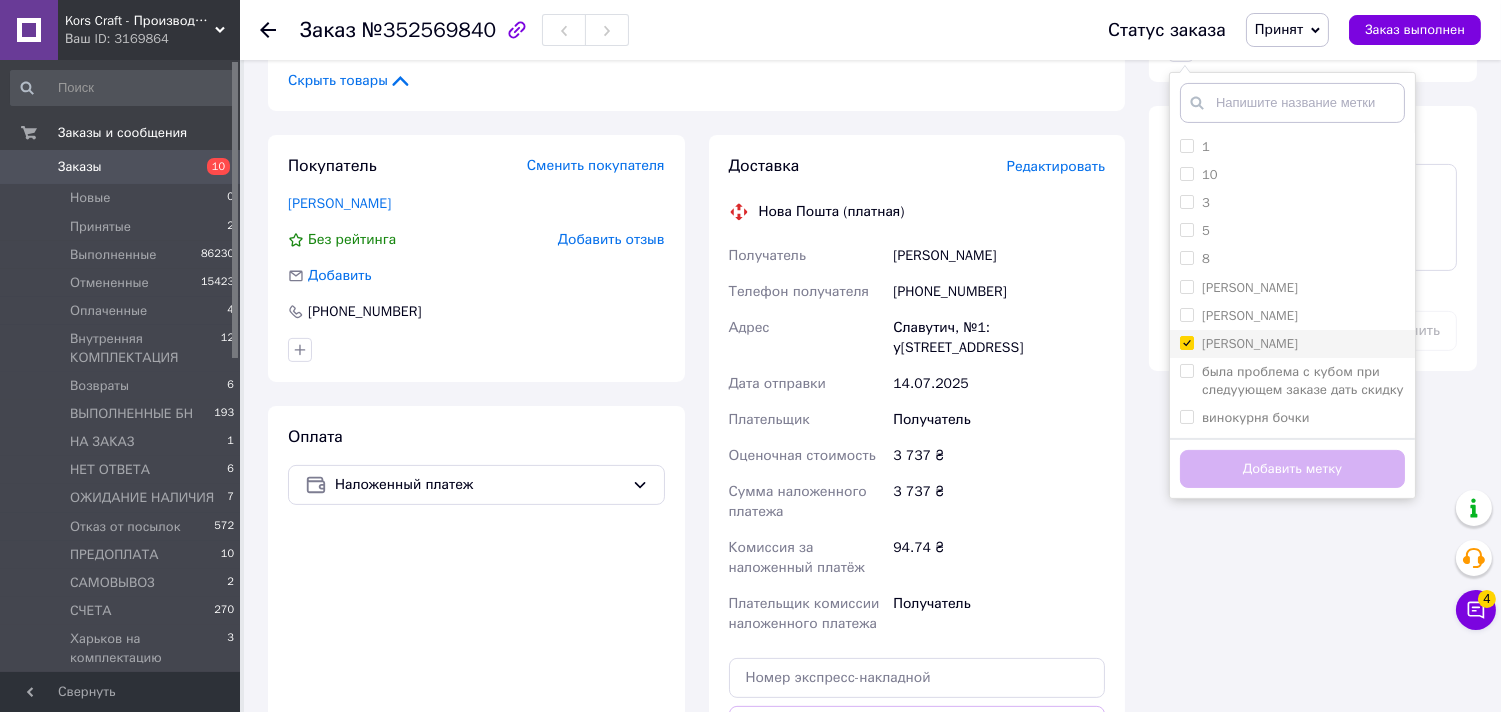 checkbox on "true" 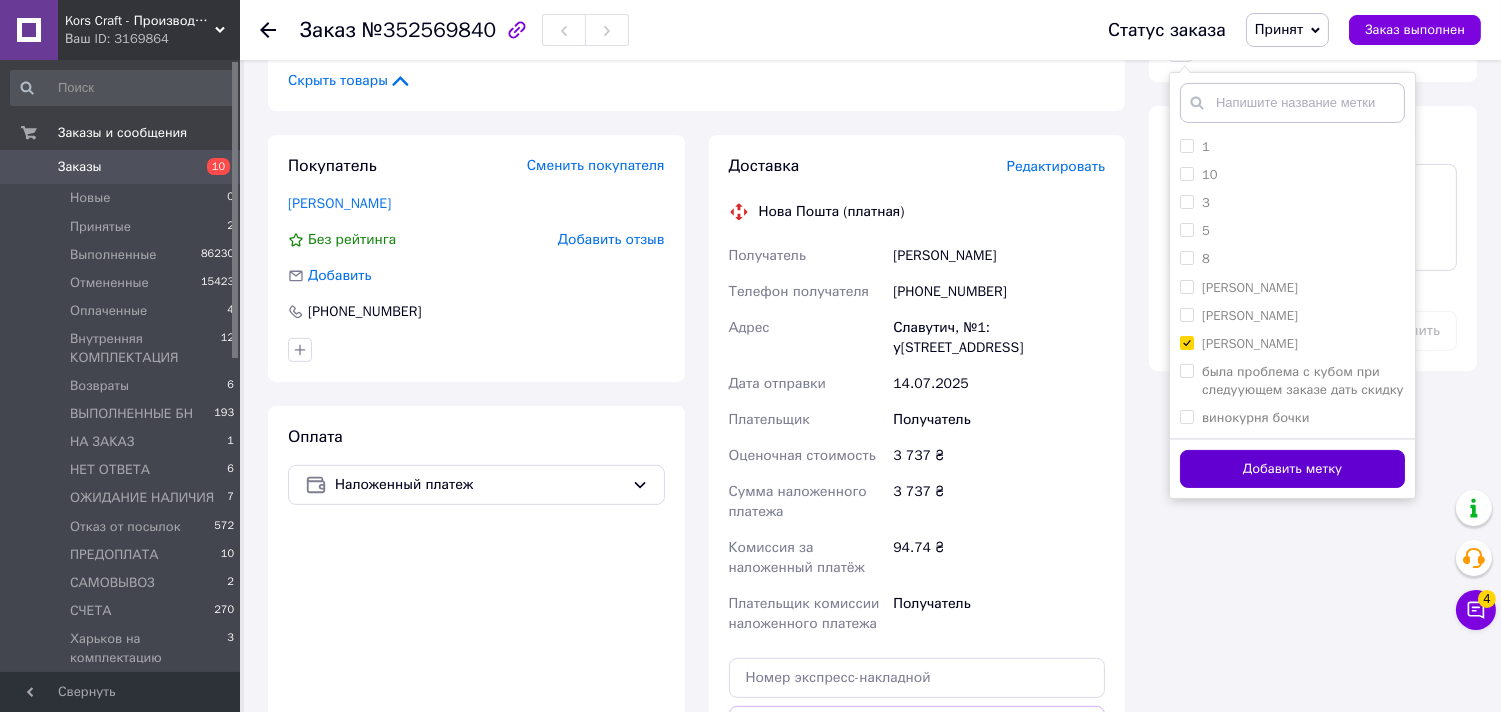 click on "Добавить метку" at bounding box center [1292, 469] 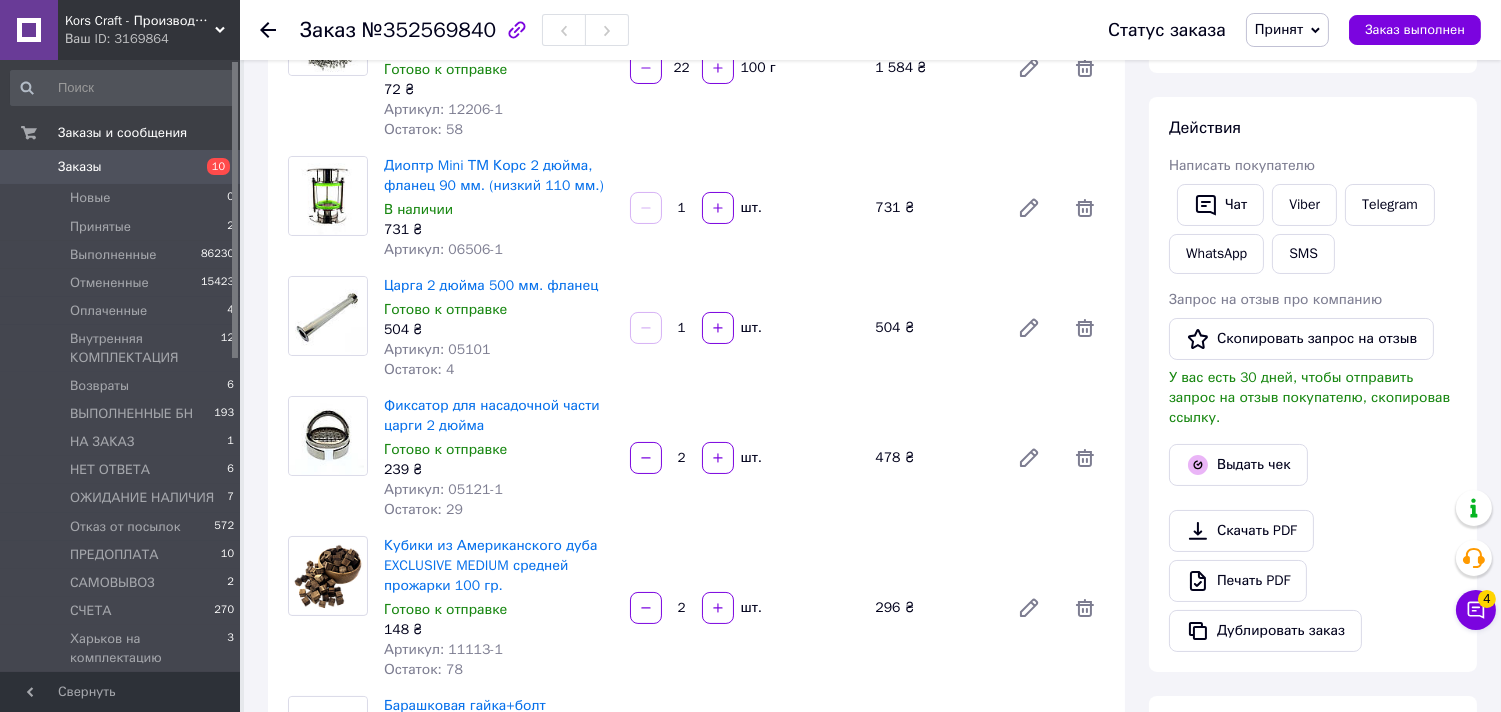 scroll, scrollTop: 333, scrollLeft: 0, axis: vertical 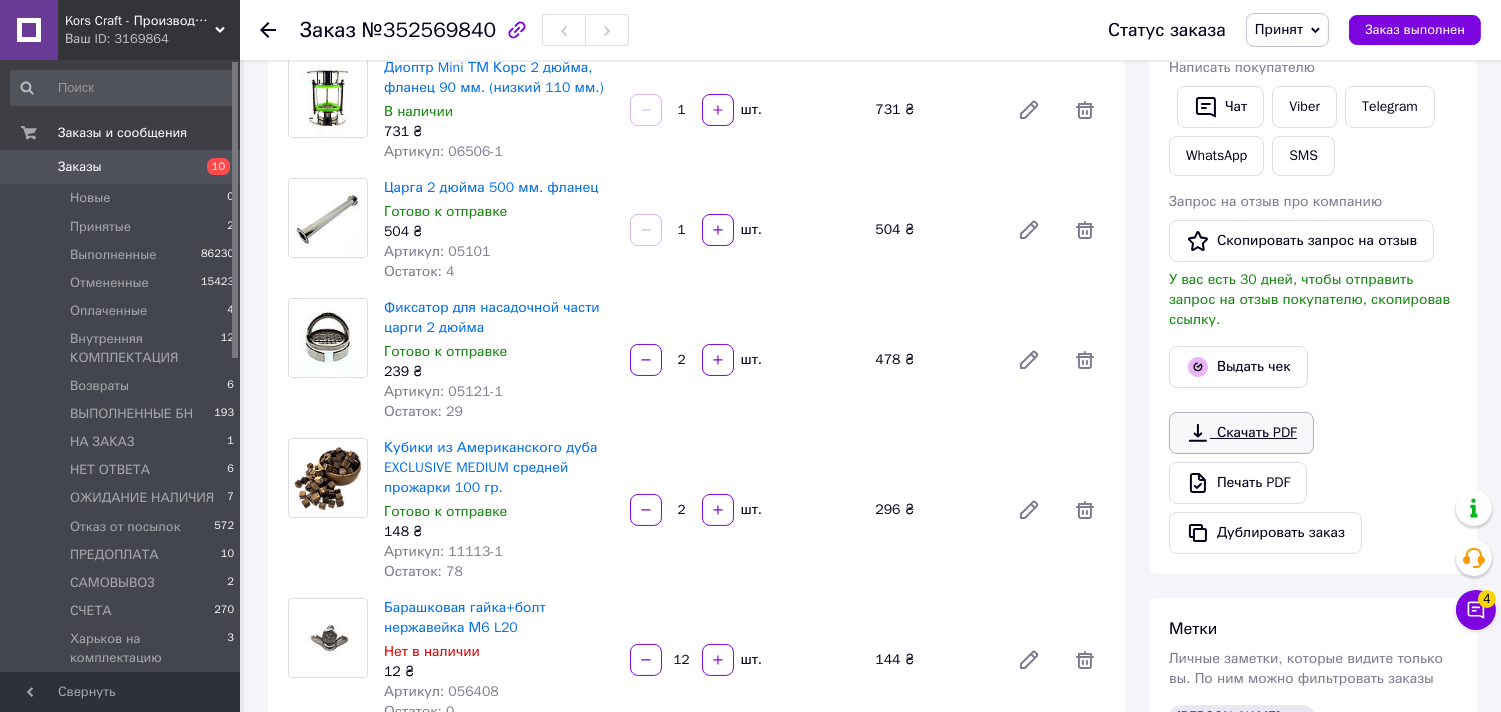 click on "Скачать PDF" at bounding box center [1241, 433] 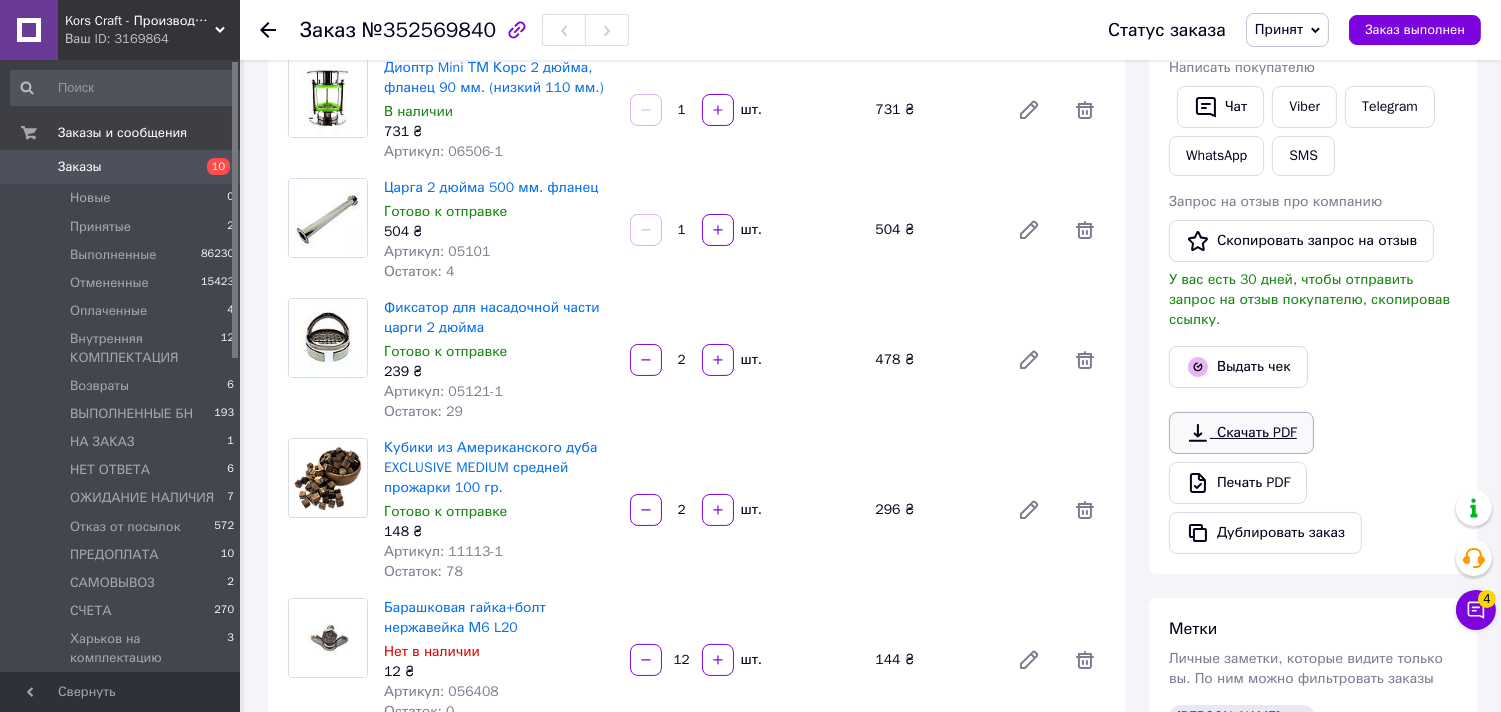 click 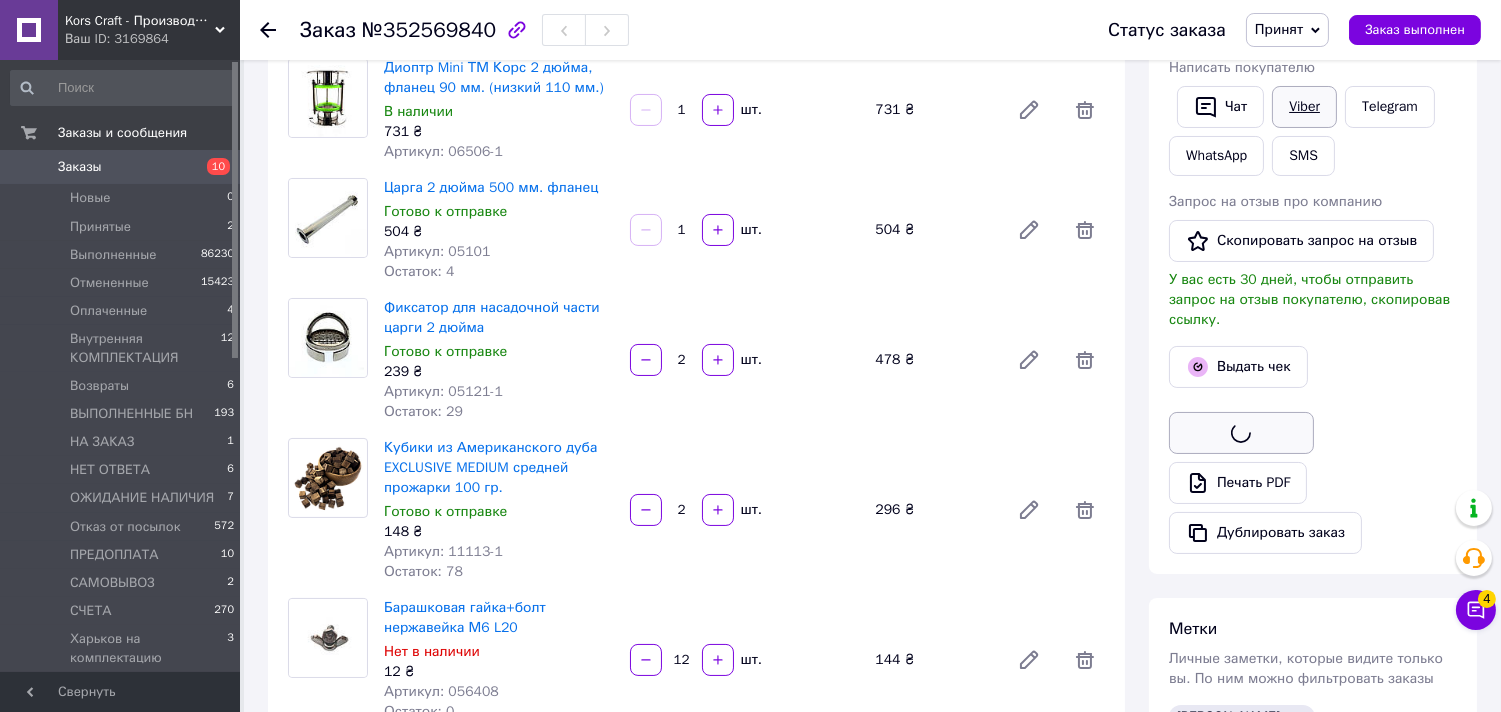 click on "Viber" at bounding box center (1304, 107) 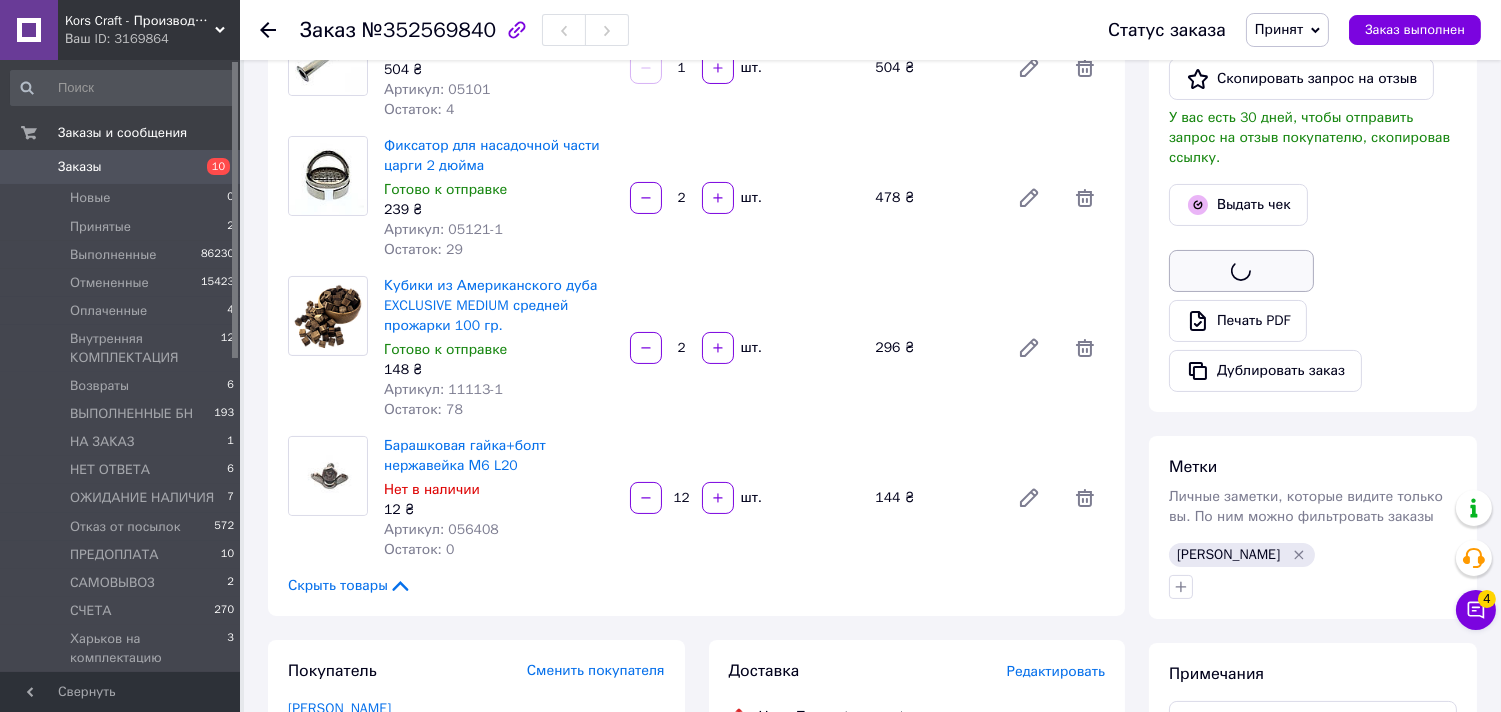 scroll, scrollTop: 555, scrollLeft: 0, axis: vertical 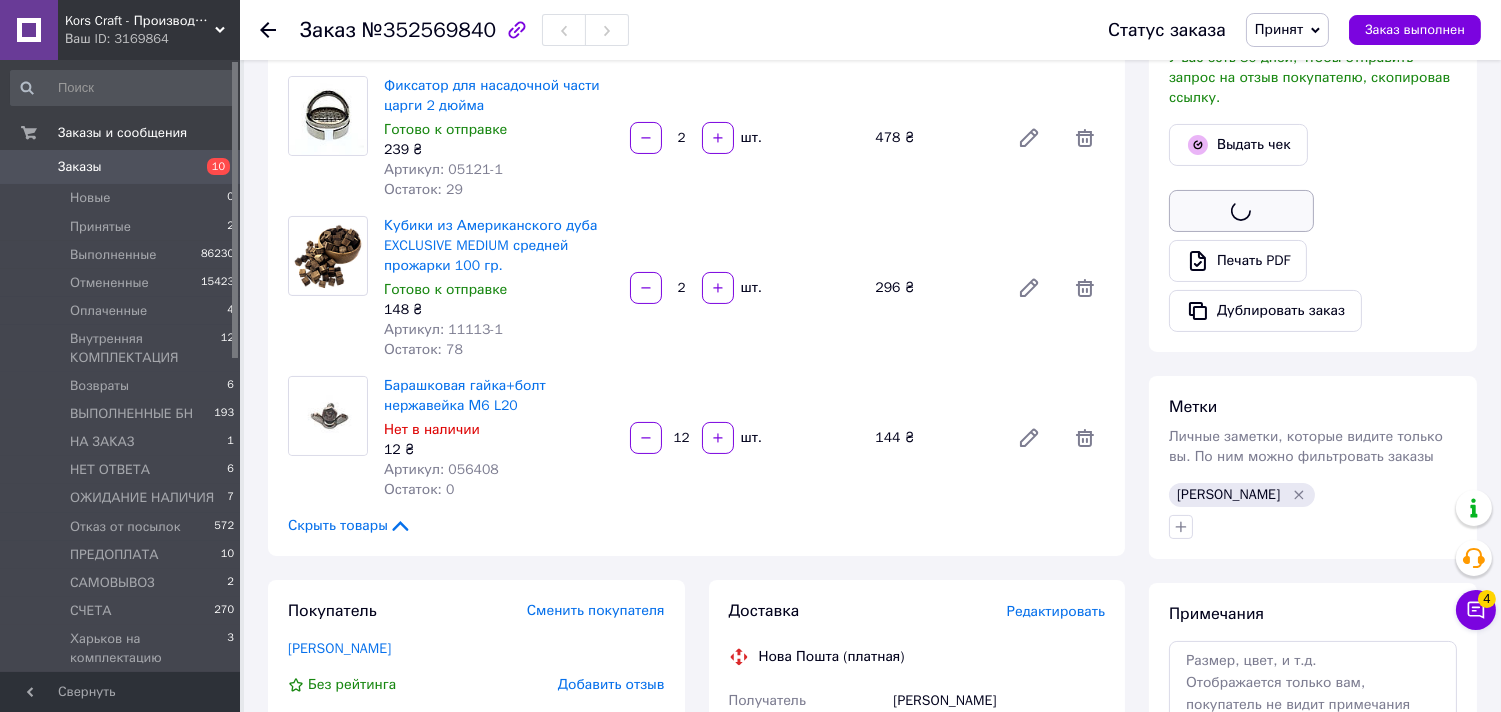 click on "Заказы" at bounding box center (121, 167) 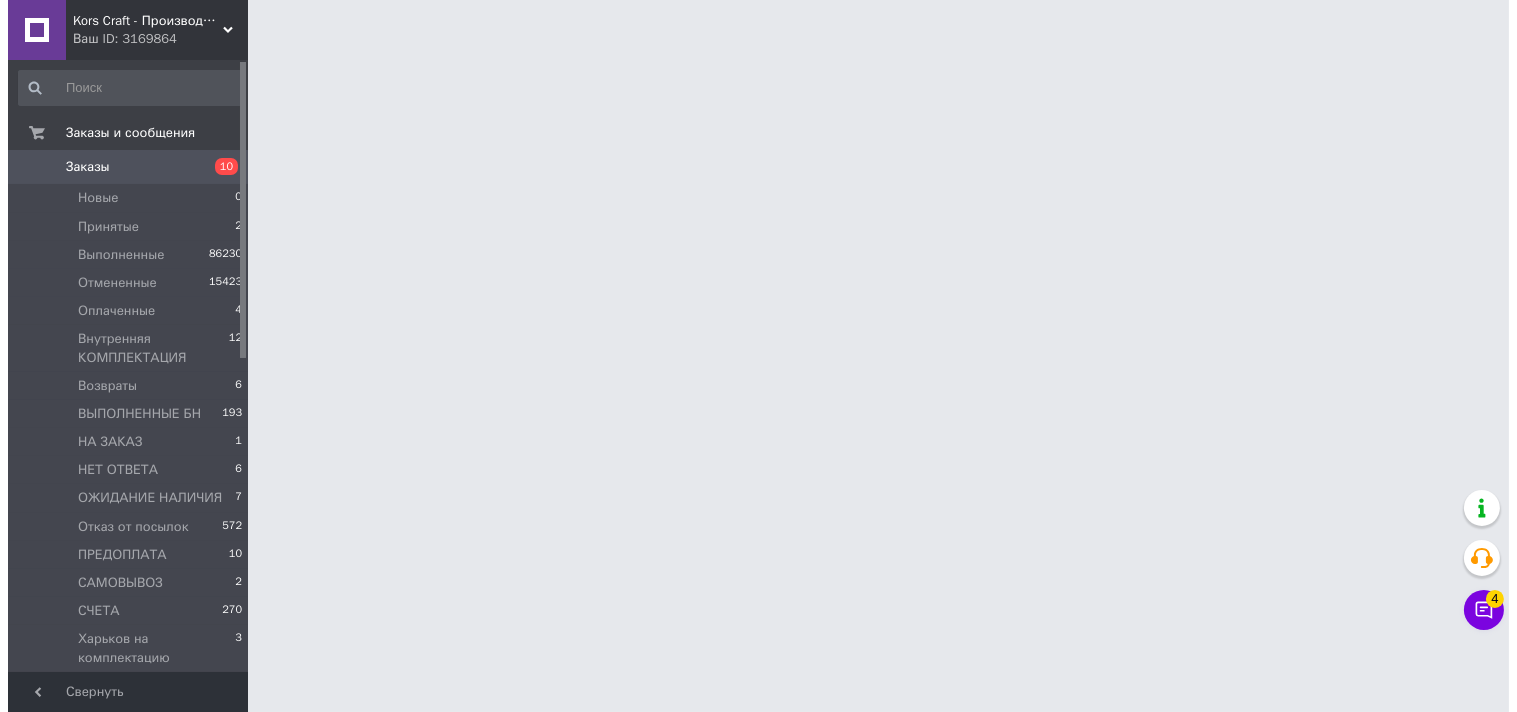 scroll, scrollTop: 0, scrollLeft: 0, axis: both 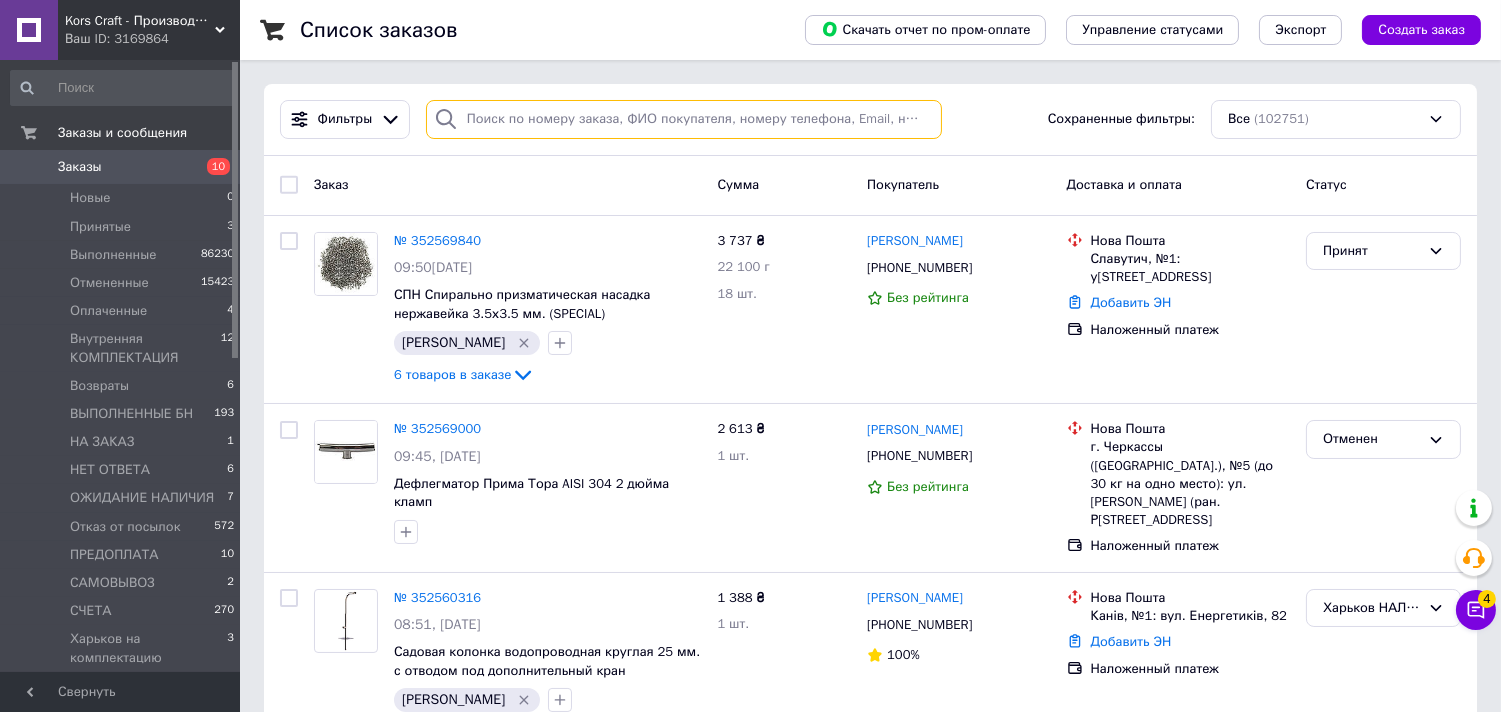 click at bounding box center (684, 119) 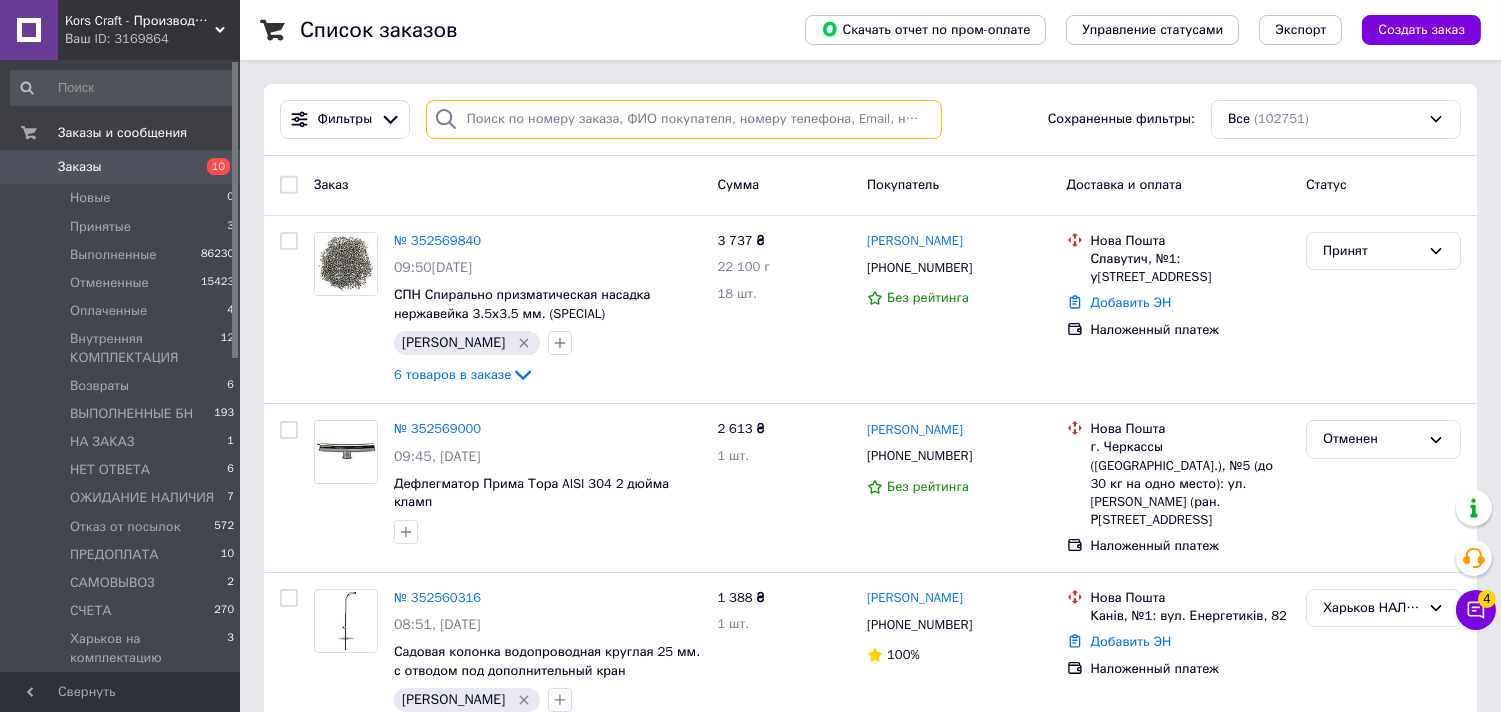 paste on "[PHONE_NUMBER]" 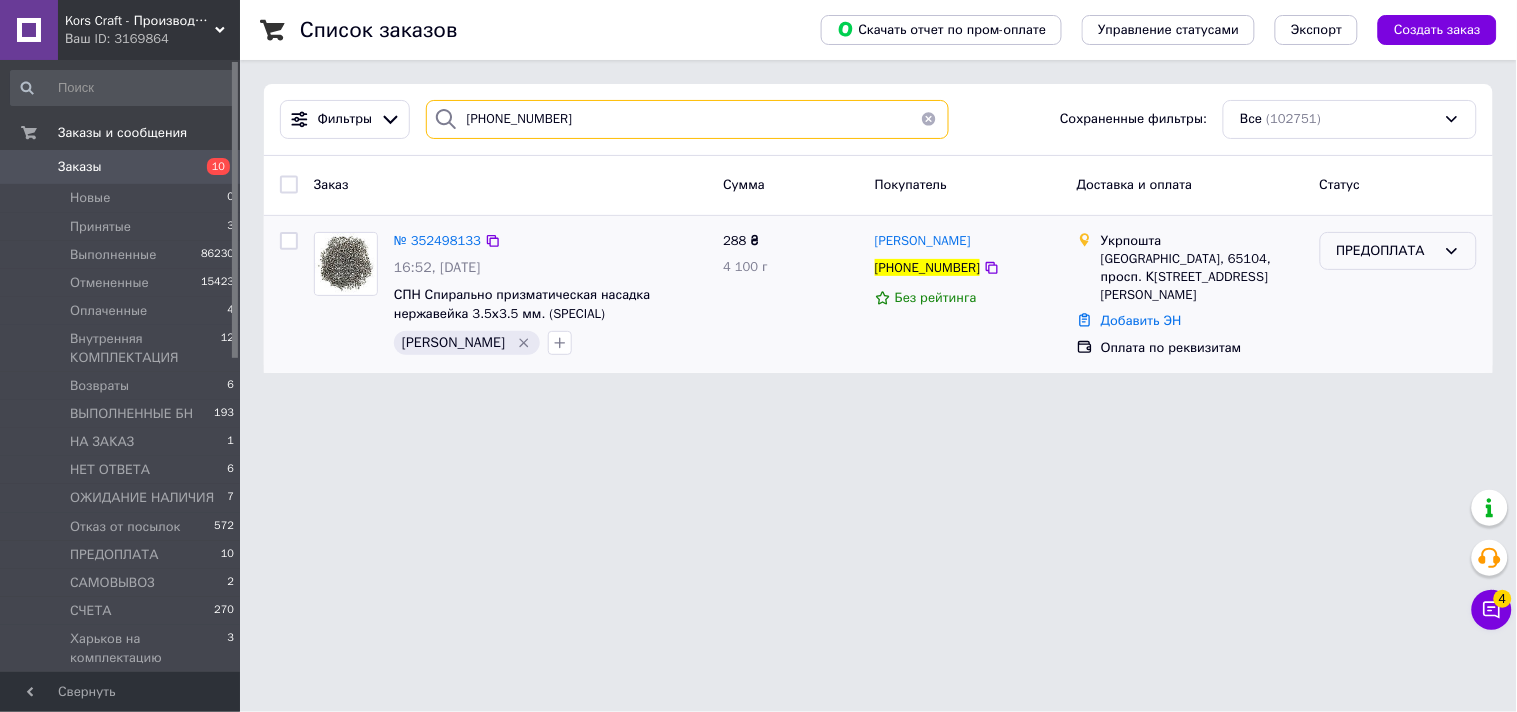 type on "[PHONE_NUMBER]" 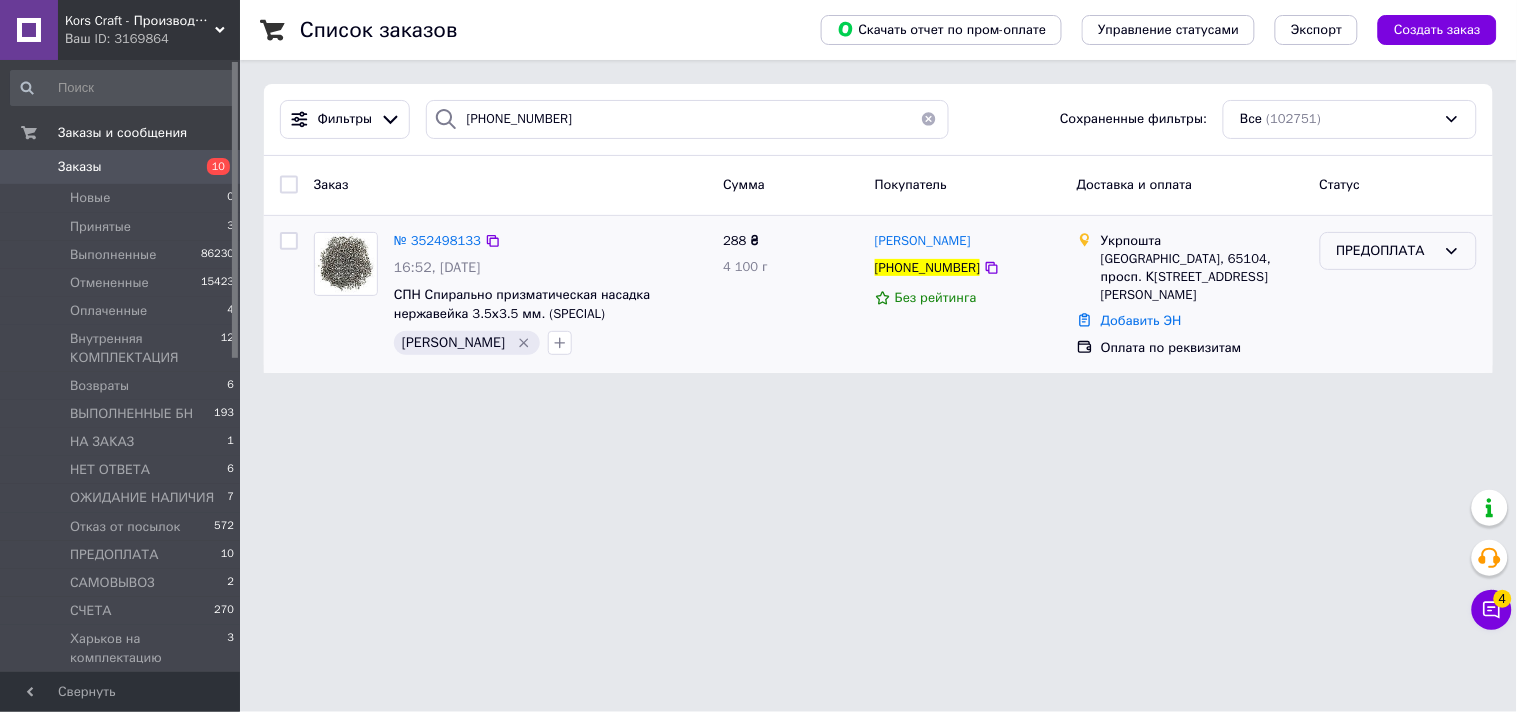 click 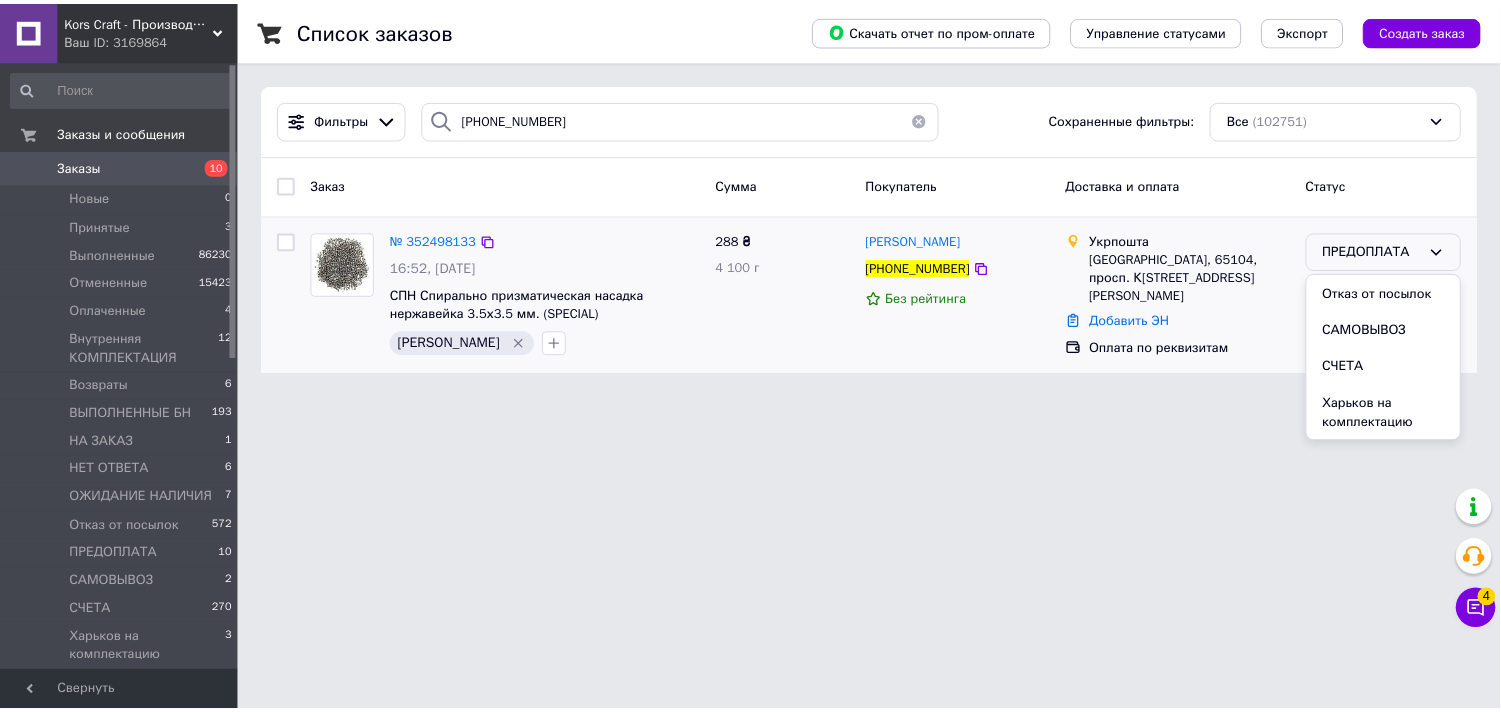 scroll, scrollTop: 501, scrollLeft: 0, axis: vertical 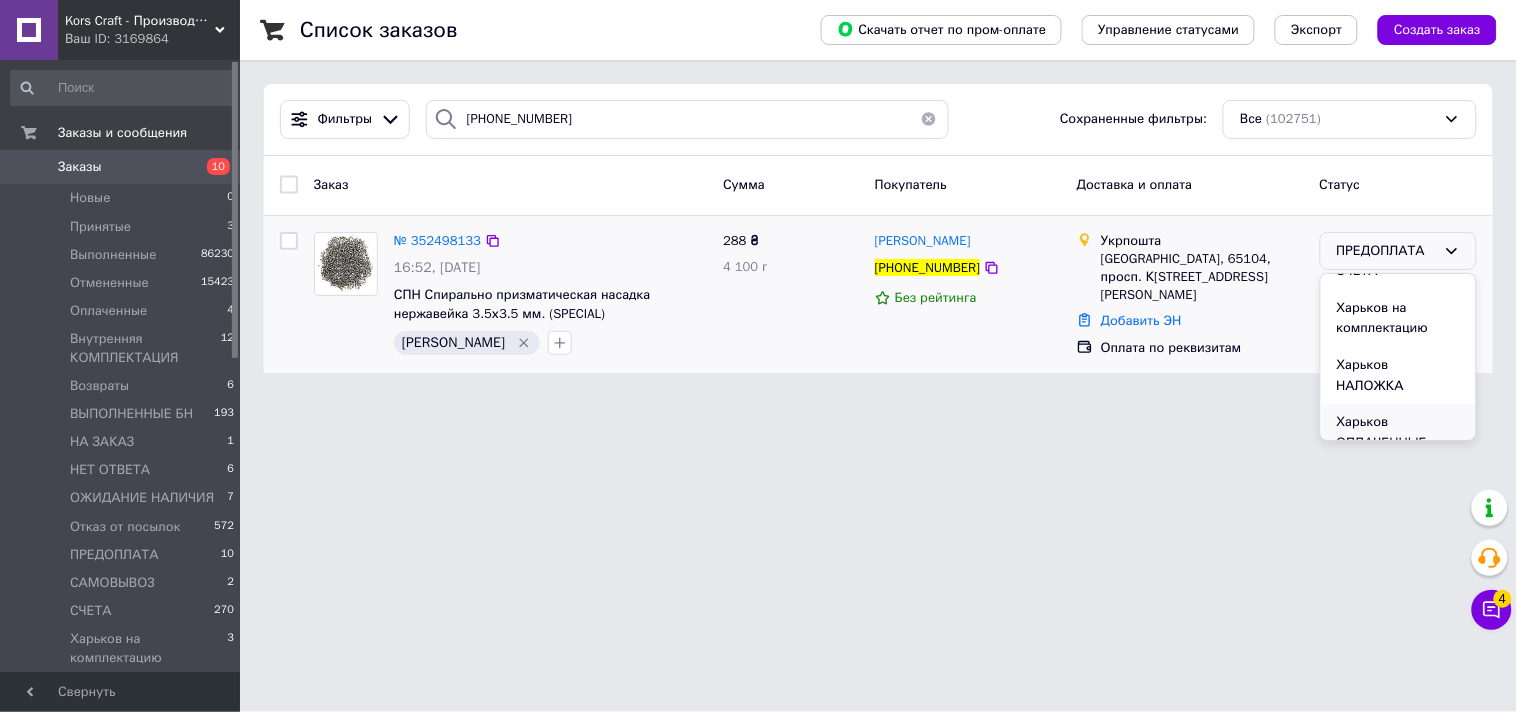 click on "Харьков ОПЛАЧЕННЫЕ" at bounding box center (1398, 432) 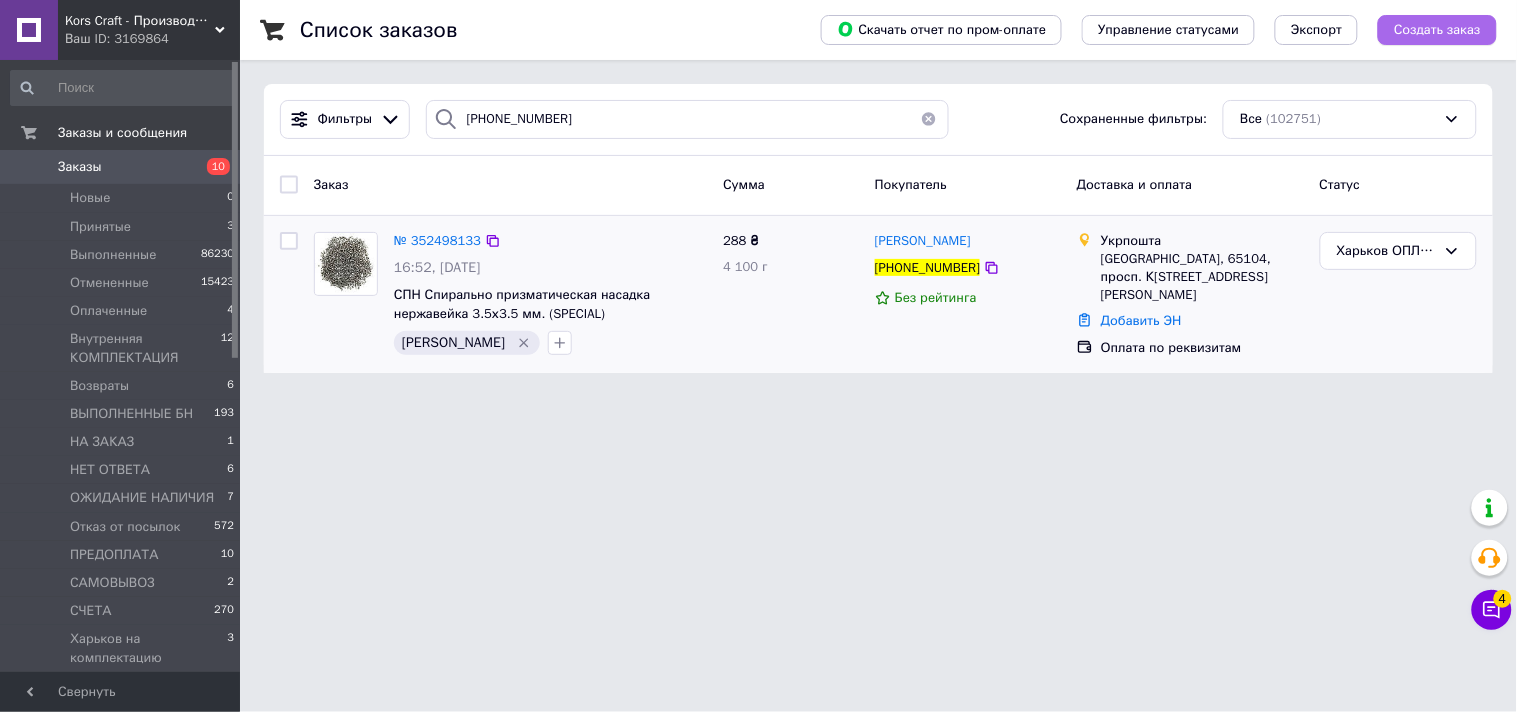 click on "Создать заказ" at bounding box center (1437, 30) 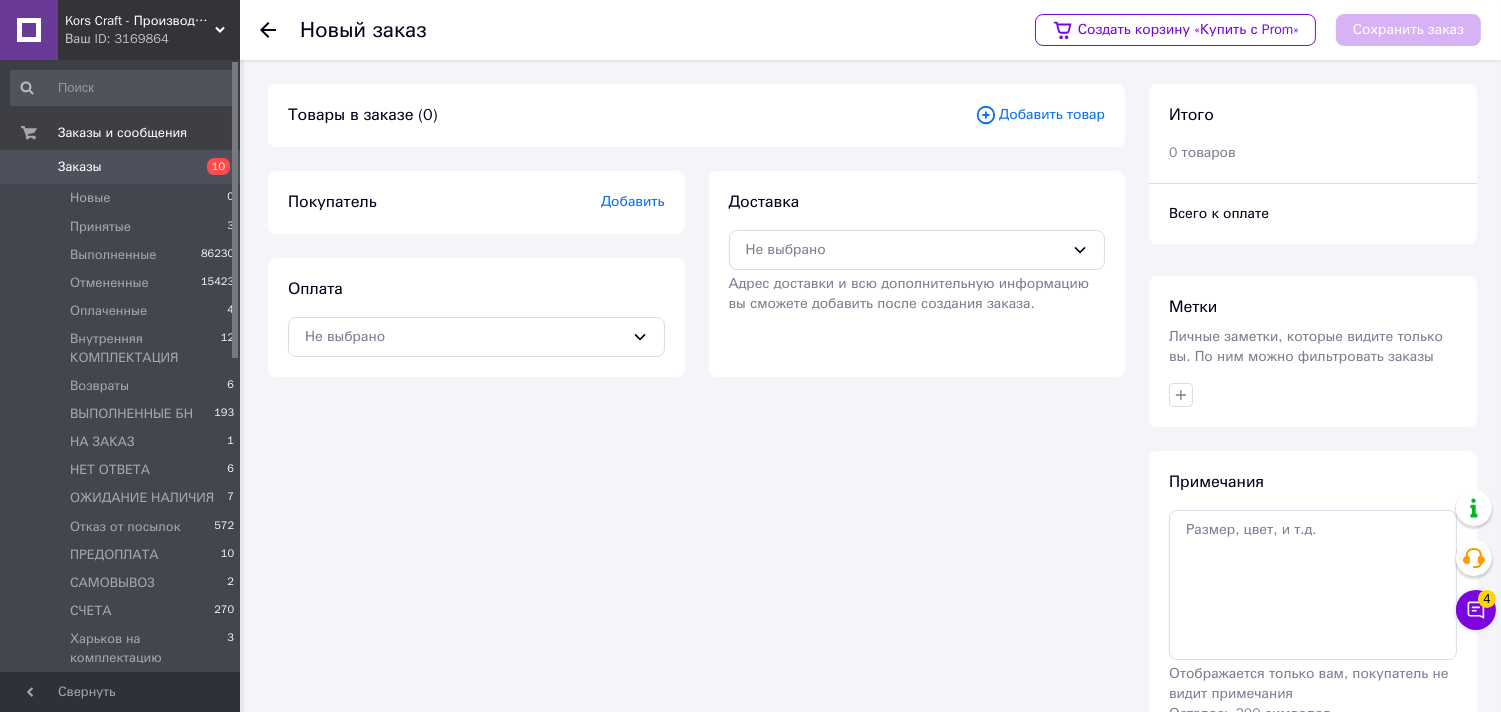 click on "Добавить товар" at bounding box center [1040, 115] 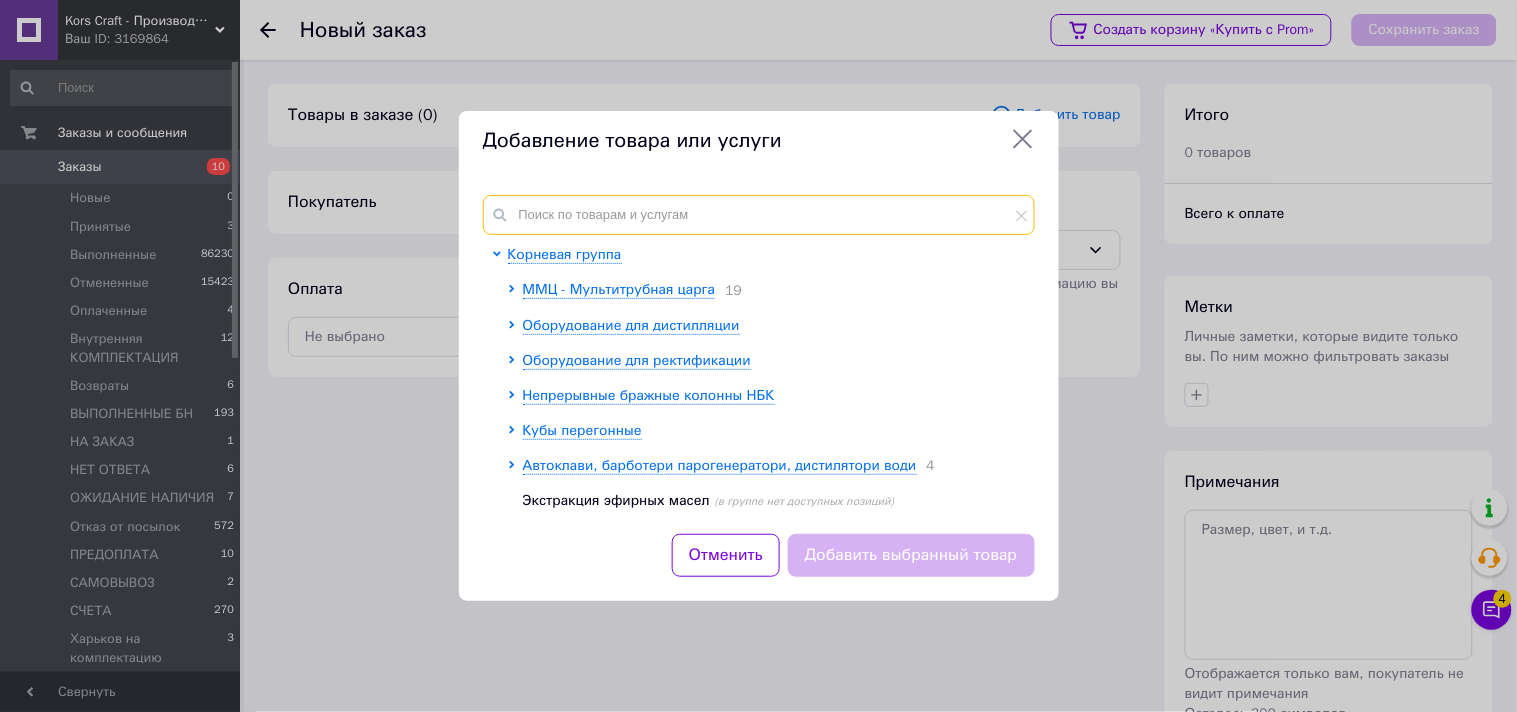 click at bounding box center (759, 215) 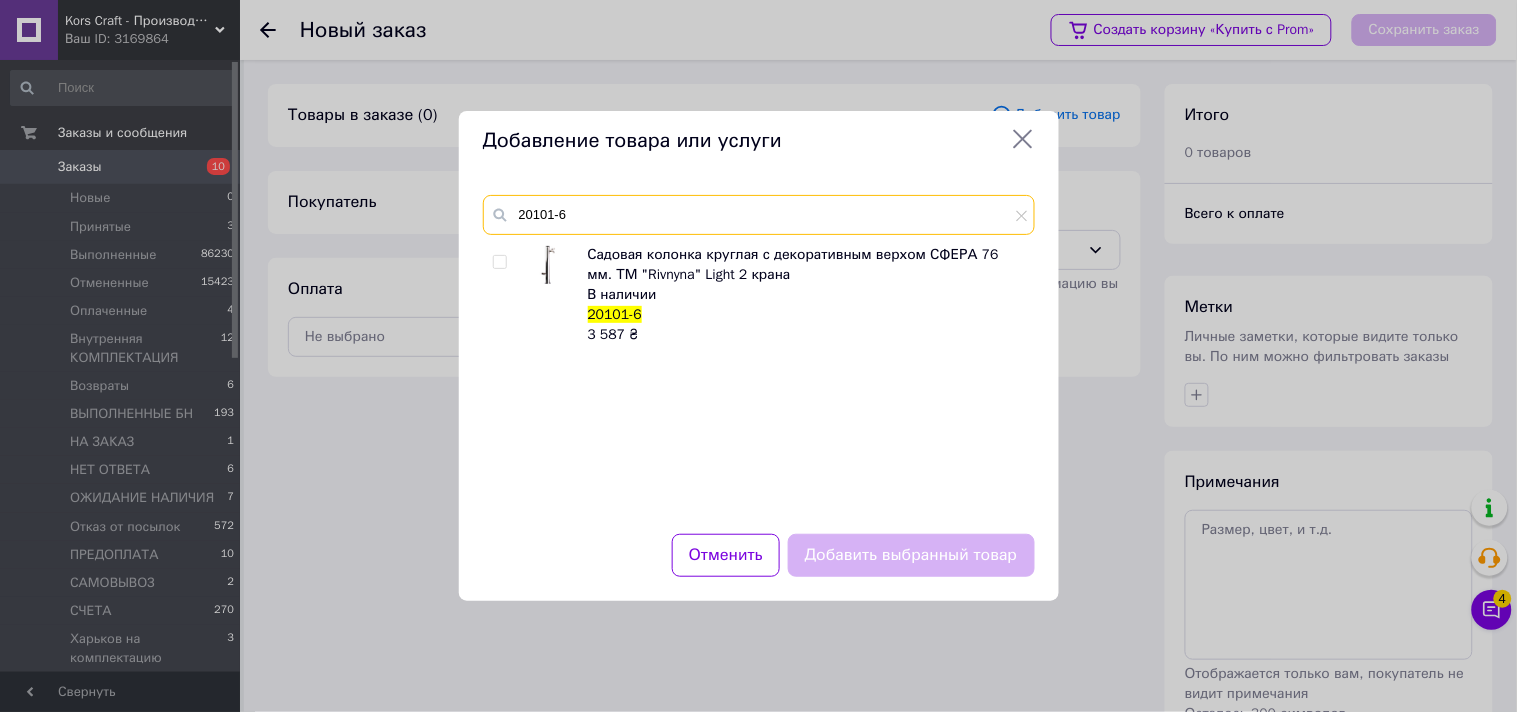 type on "20101-6" 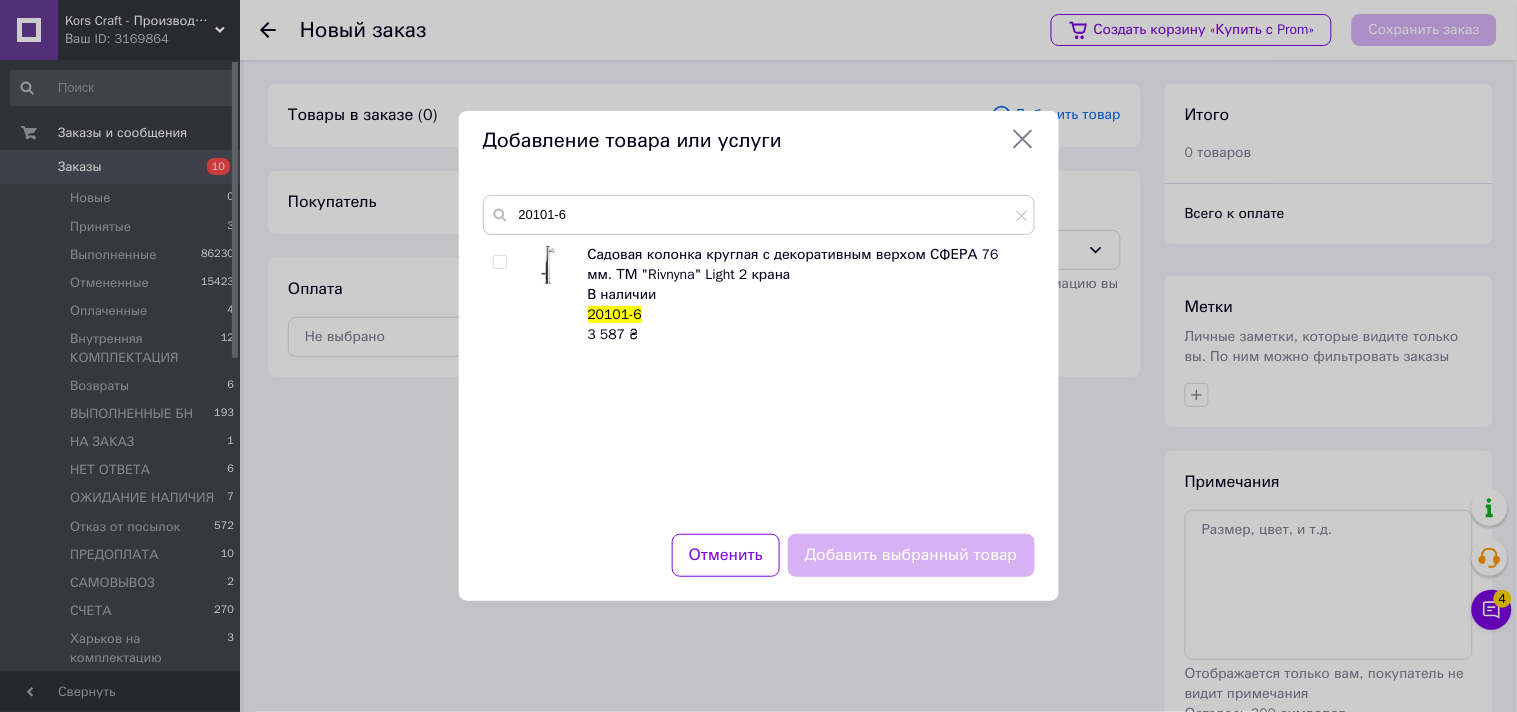 drag, startPoint x: 620, startPoint y: 283, endPoint x: 604, endPoint y: 290, distance: 17.464249 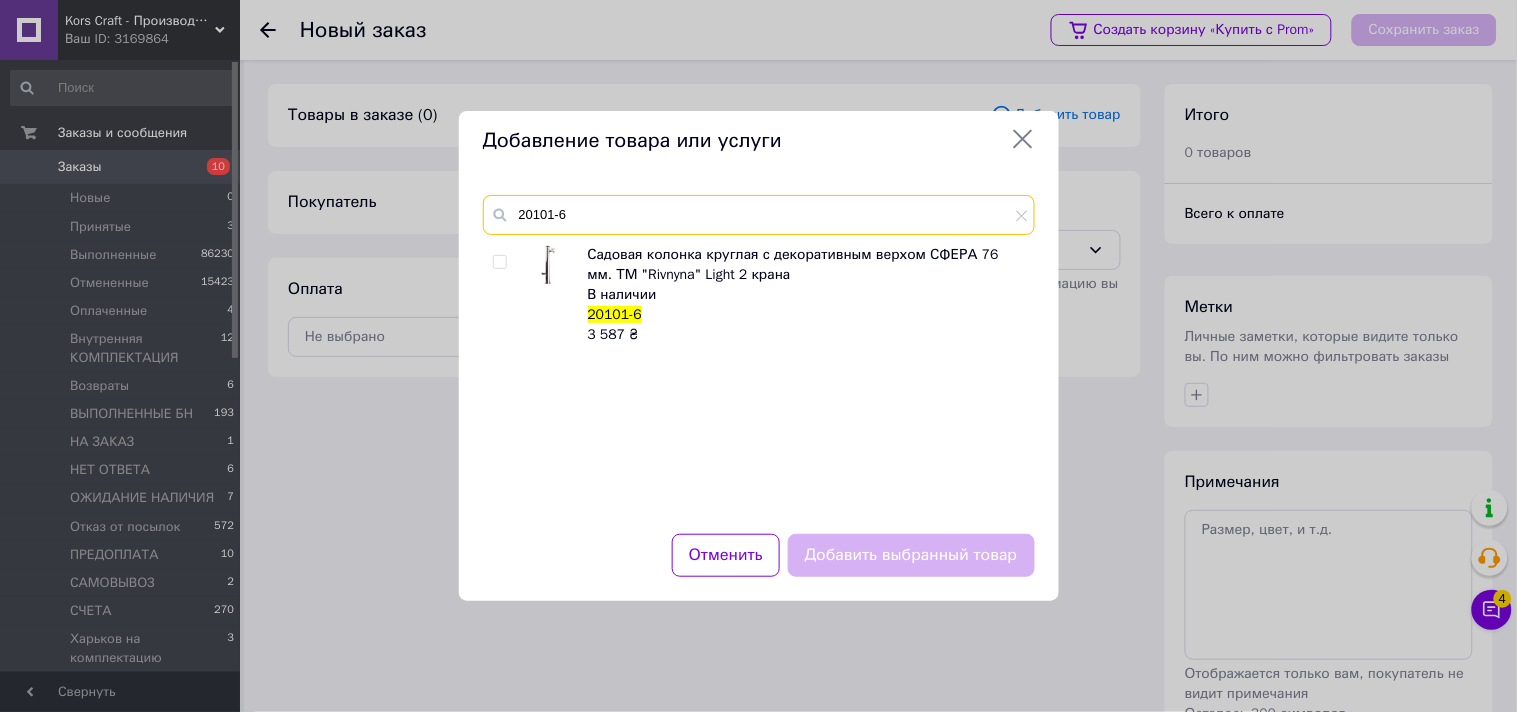drag, startPoint x: 603, startPoint y: 213, endPoint x: 503, endPoint y: 212, distance: 100.005 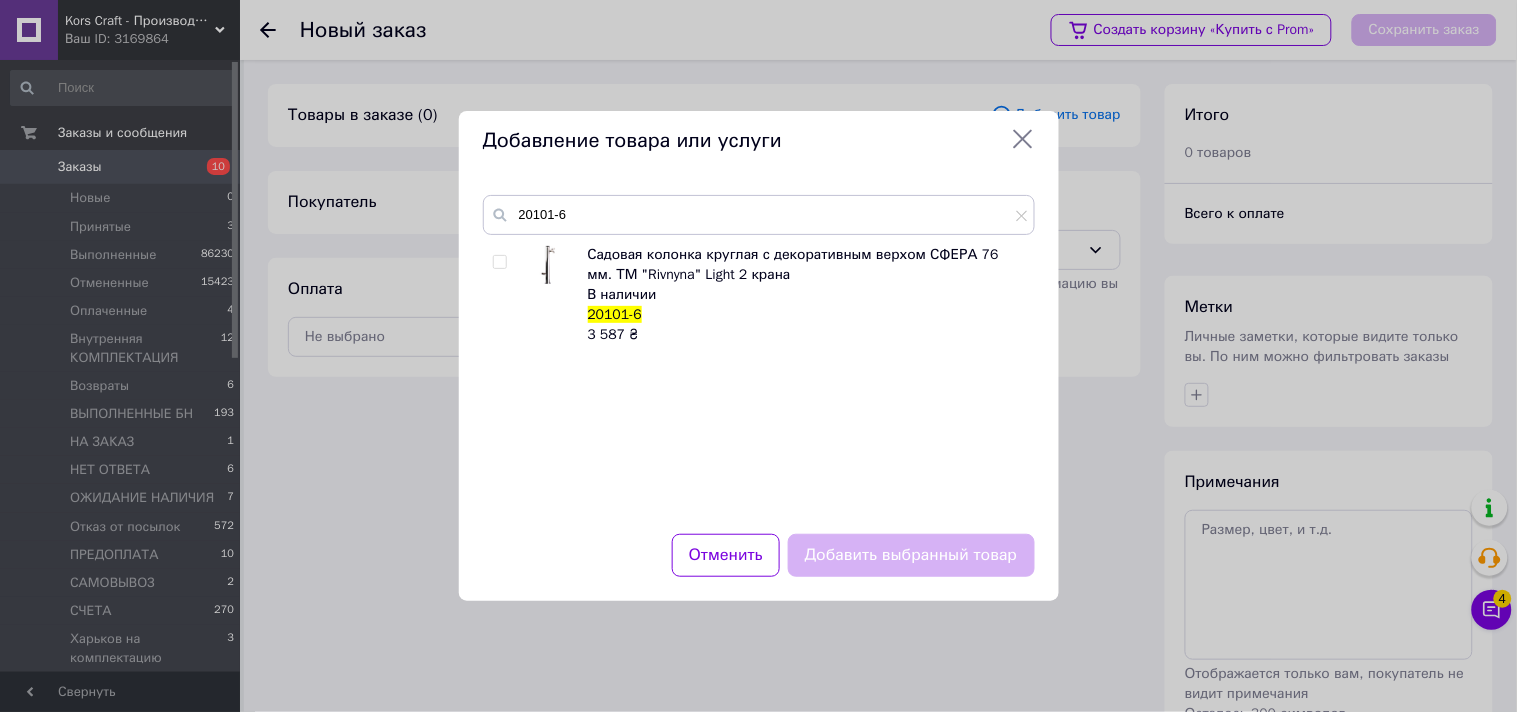 click 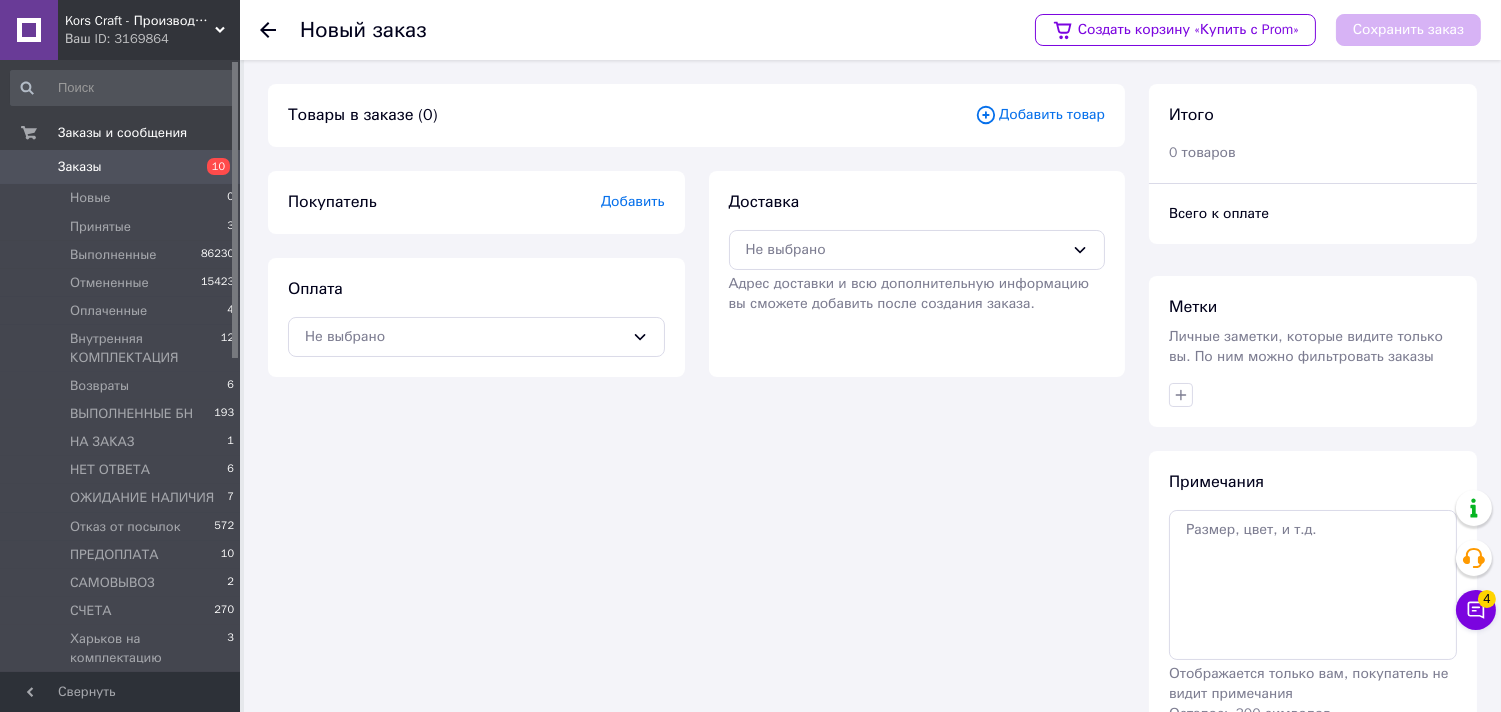 click on "Заказы" at bounding box center (121, 167) 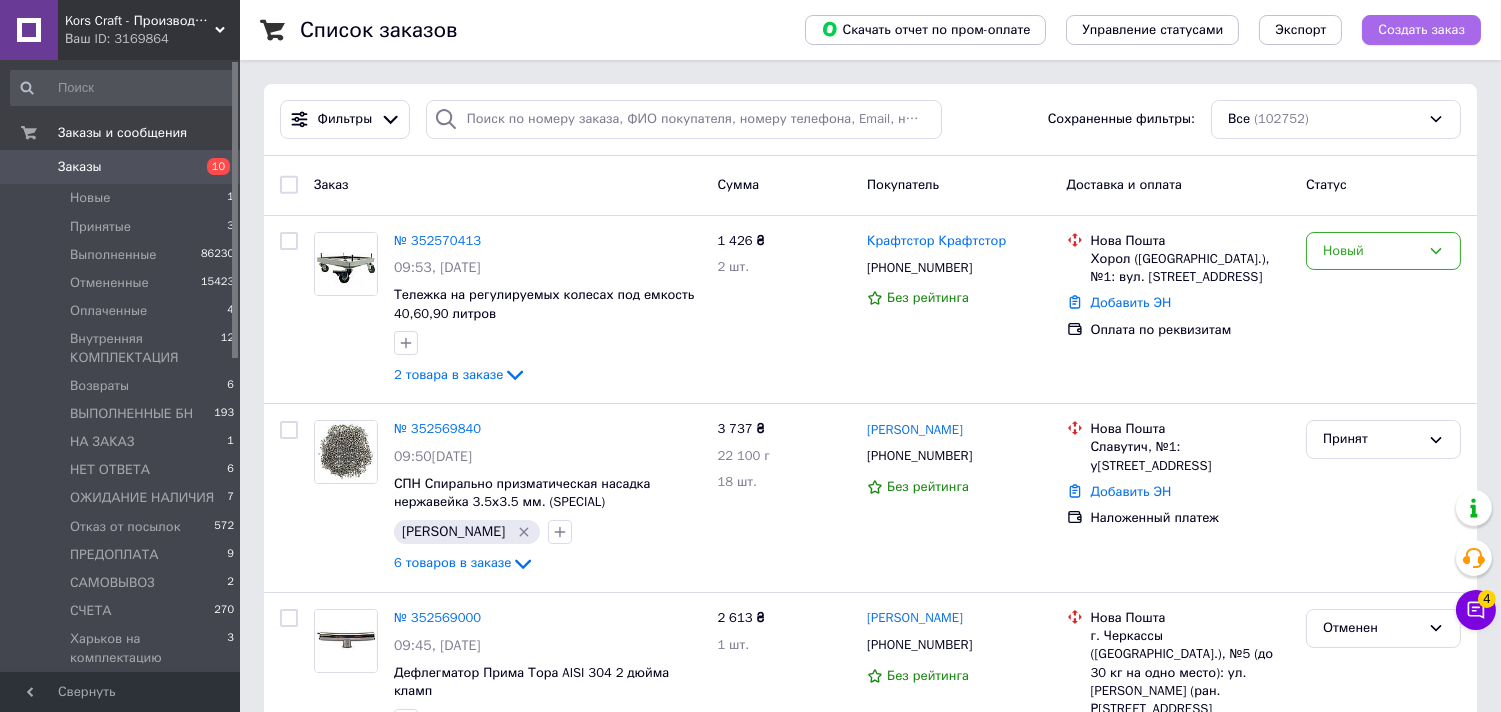 click on "Создать заказ" at bounding box center (1421, 30) 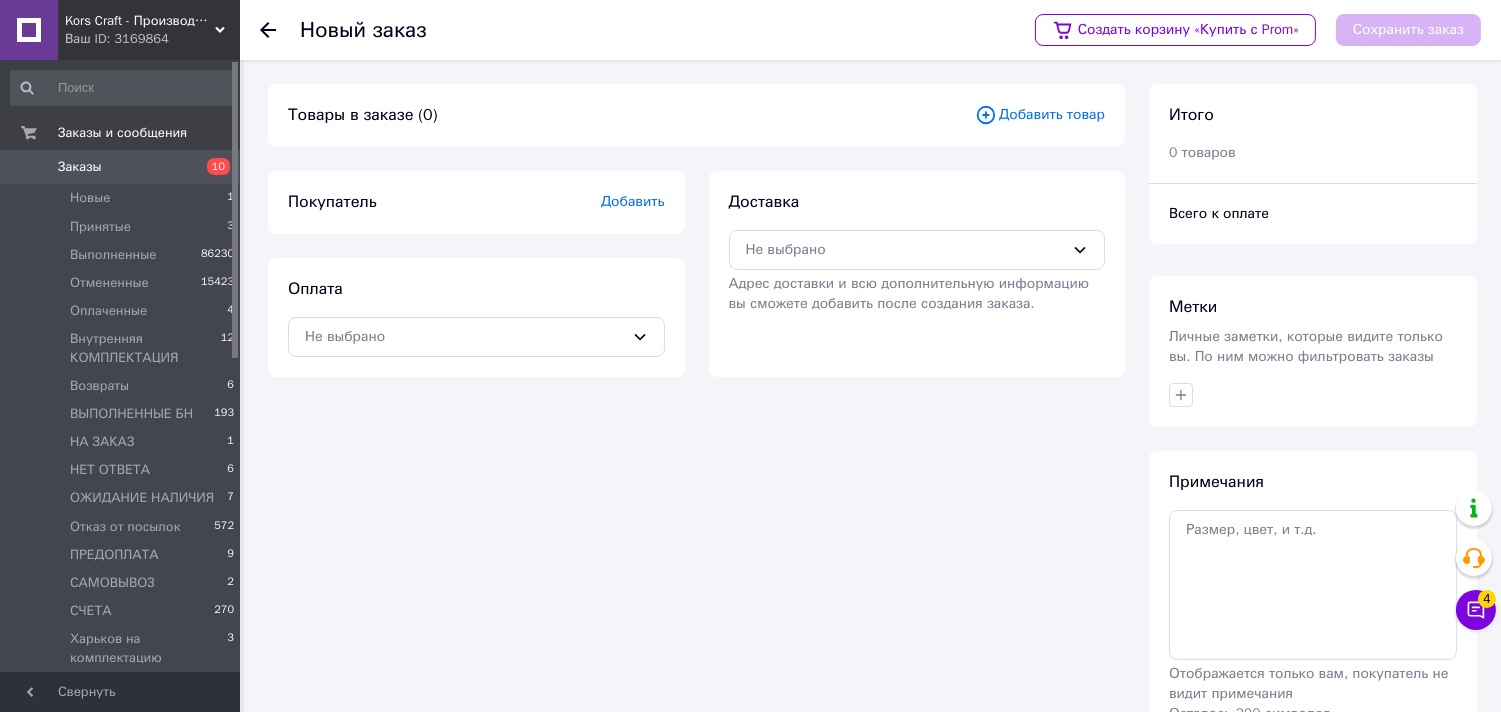 click on "Добавить товар" at bounding box center (1040, 115) 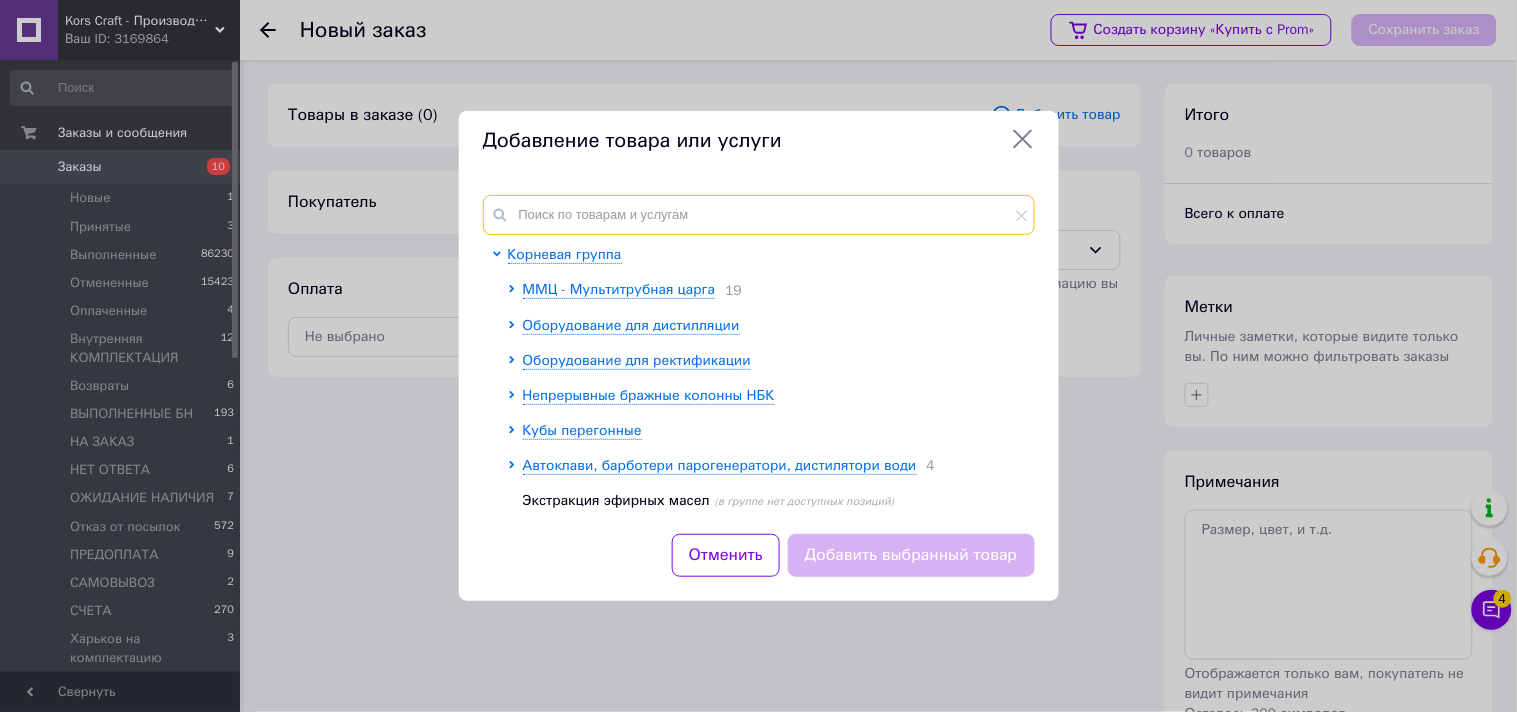 click at bounding box center (759, 215) 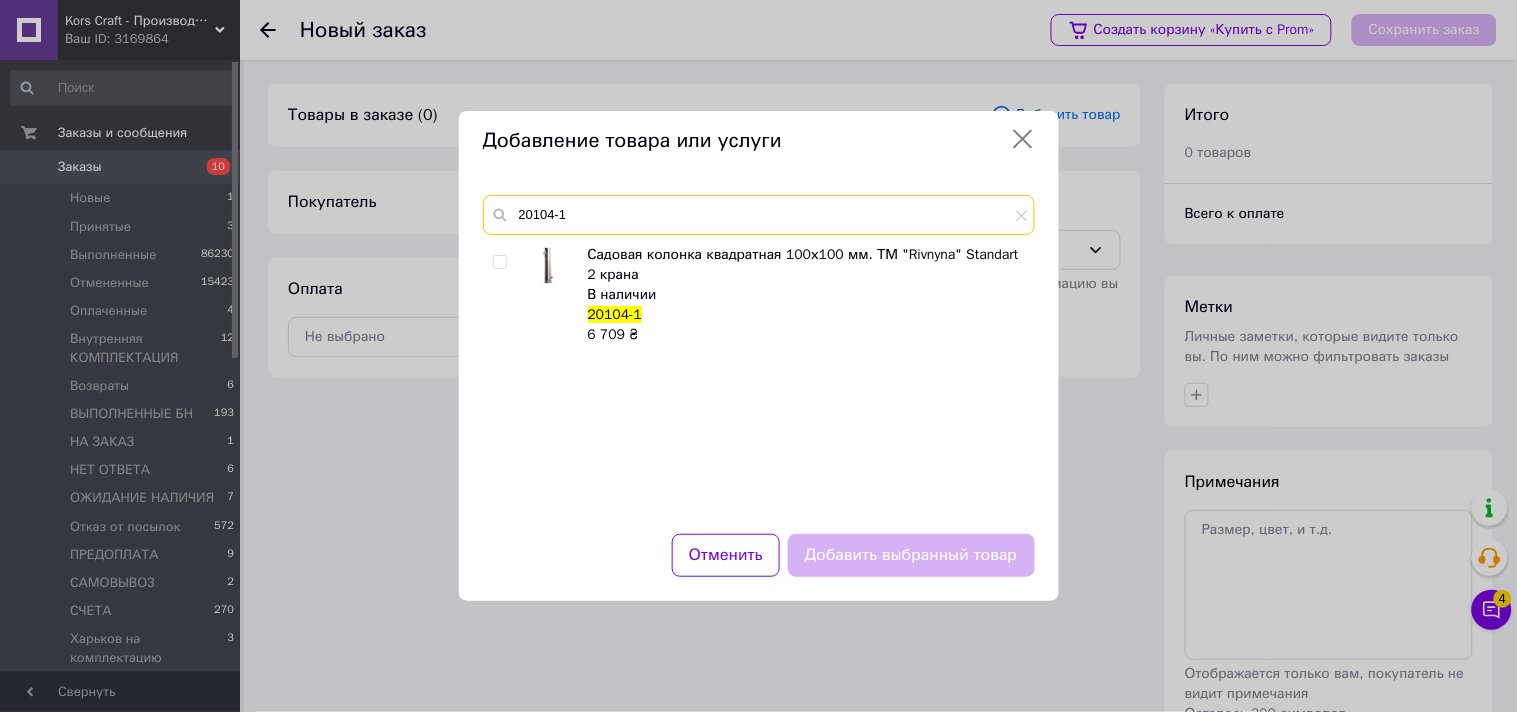 type on "20104-1" 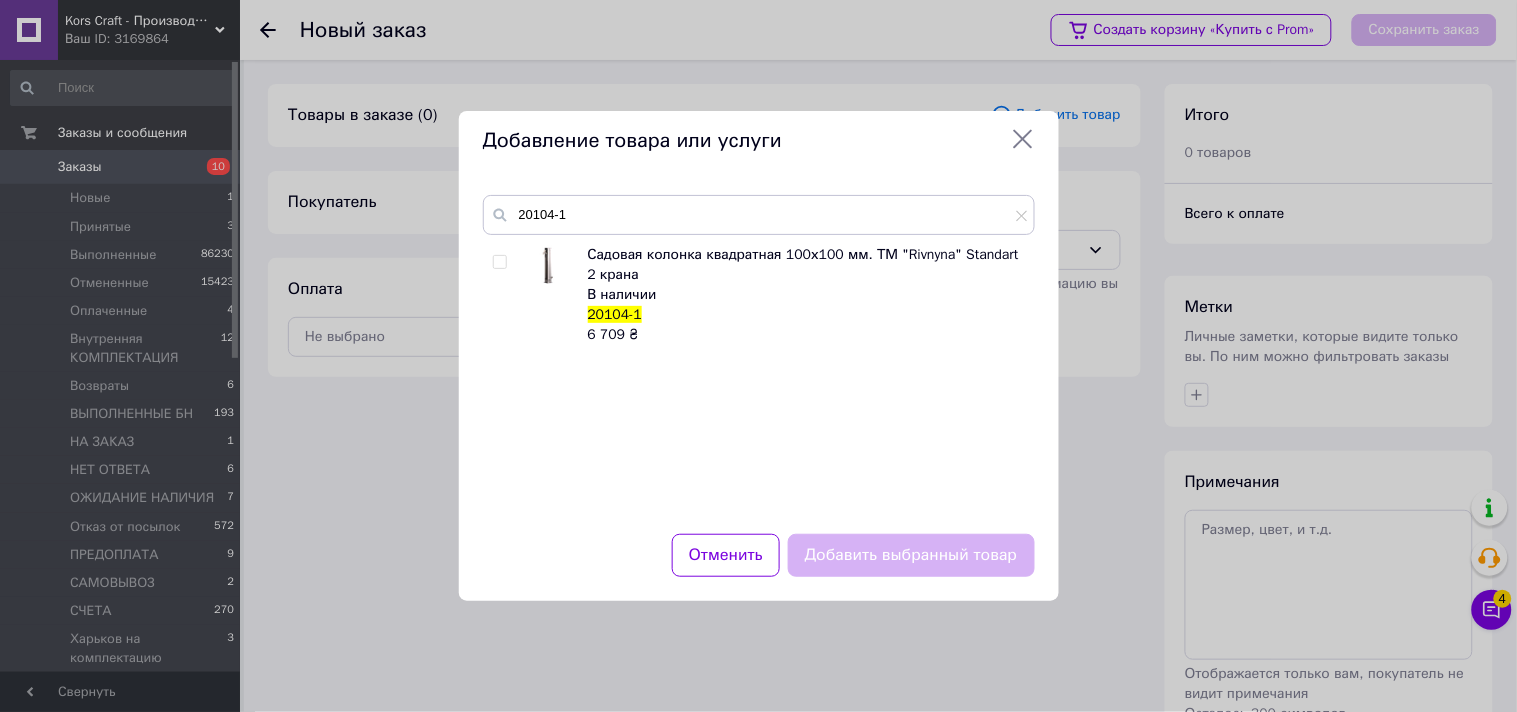 click 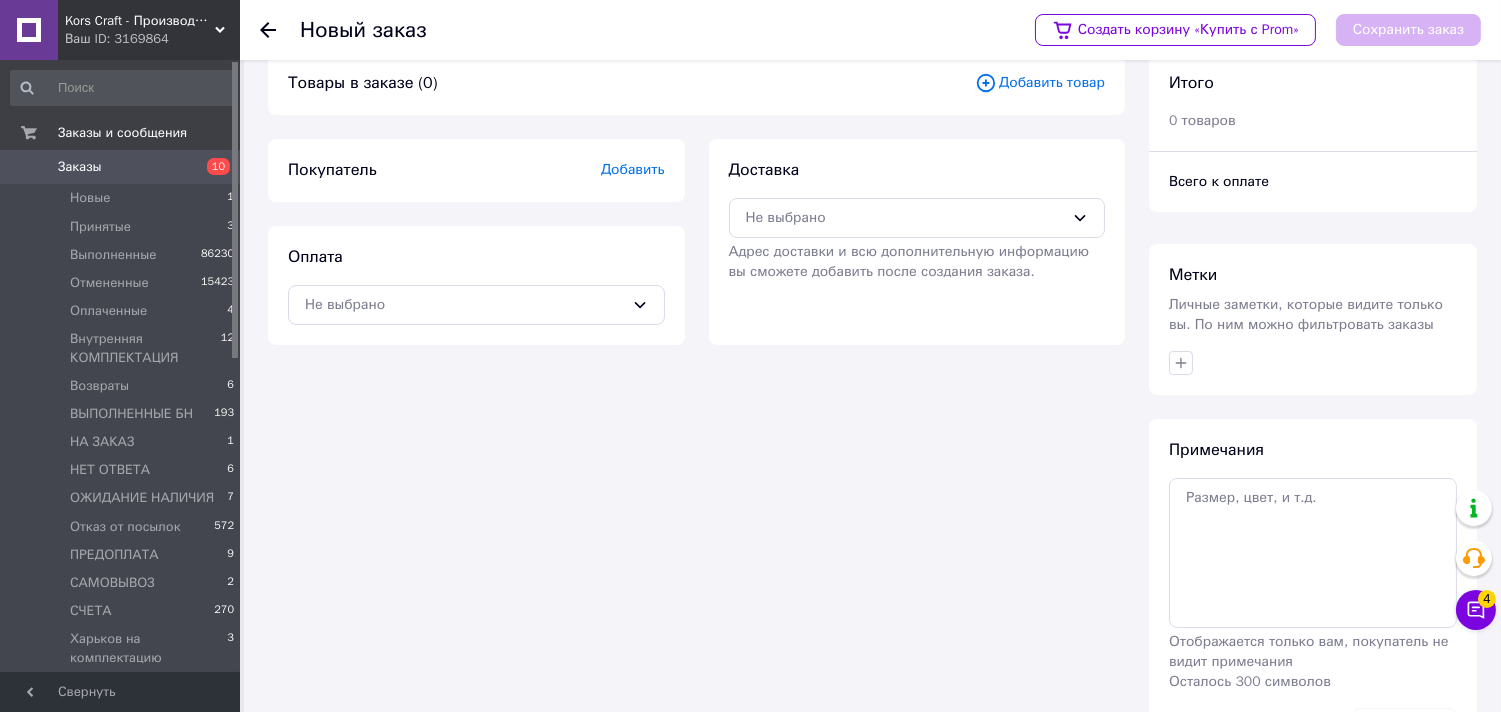 scroll, scrollTop: 0, scrollLeft: 0, axis: both 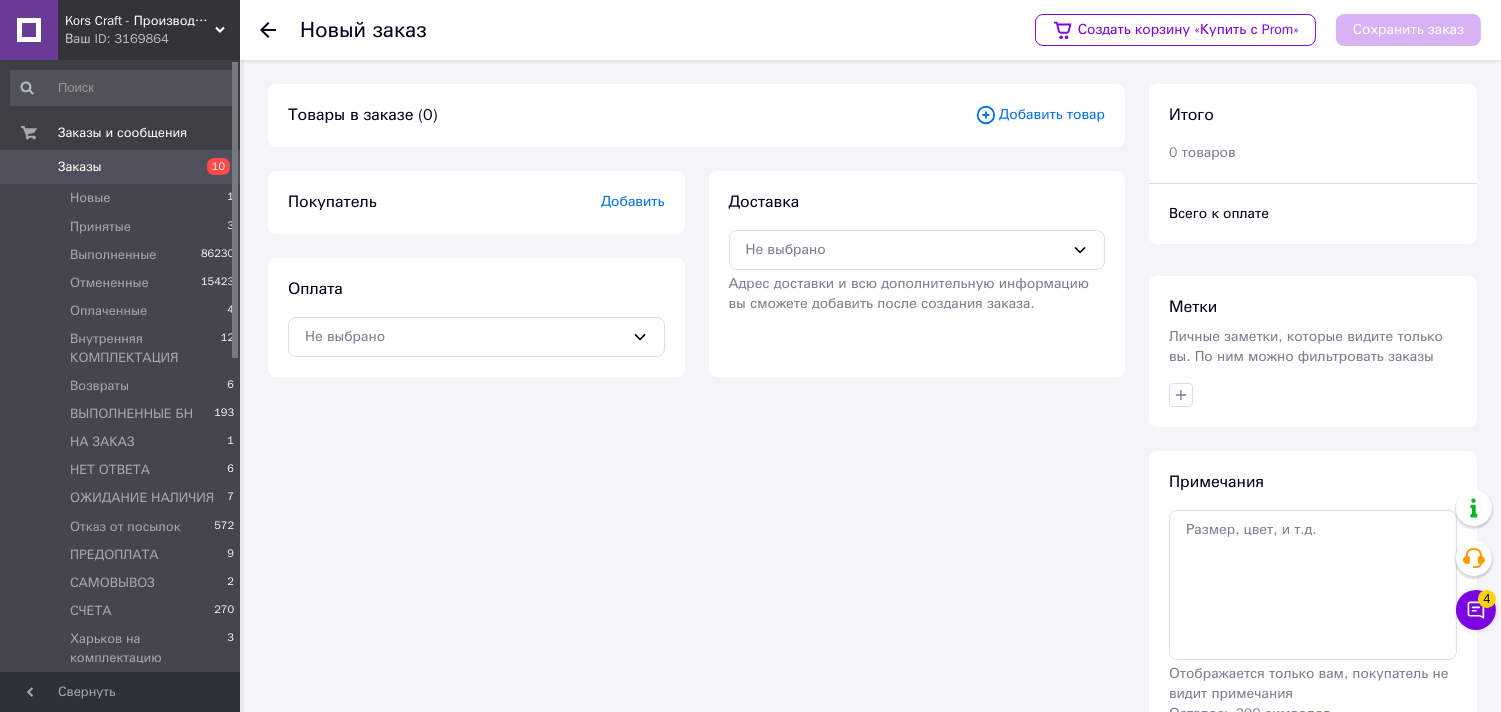 click on "Заказы" at bounding box center (121, 167) 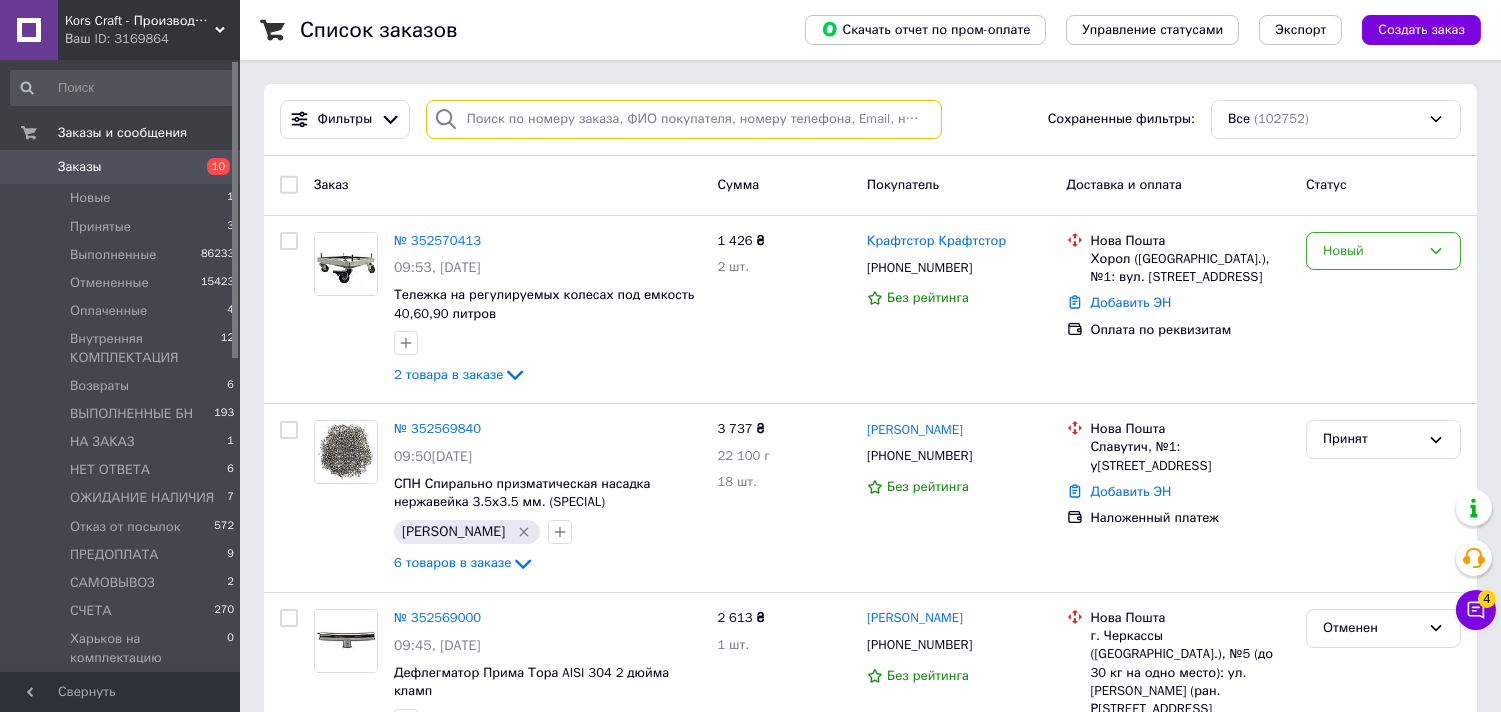 click at bounding box center [684, 119] 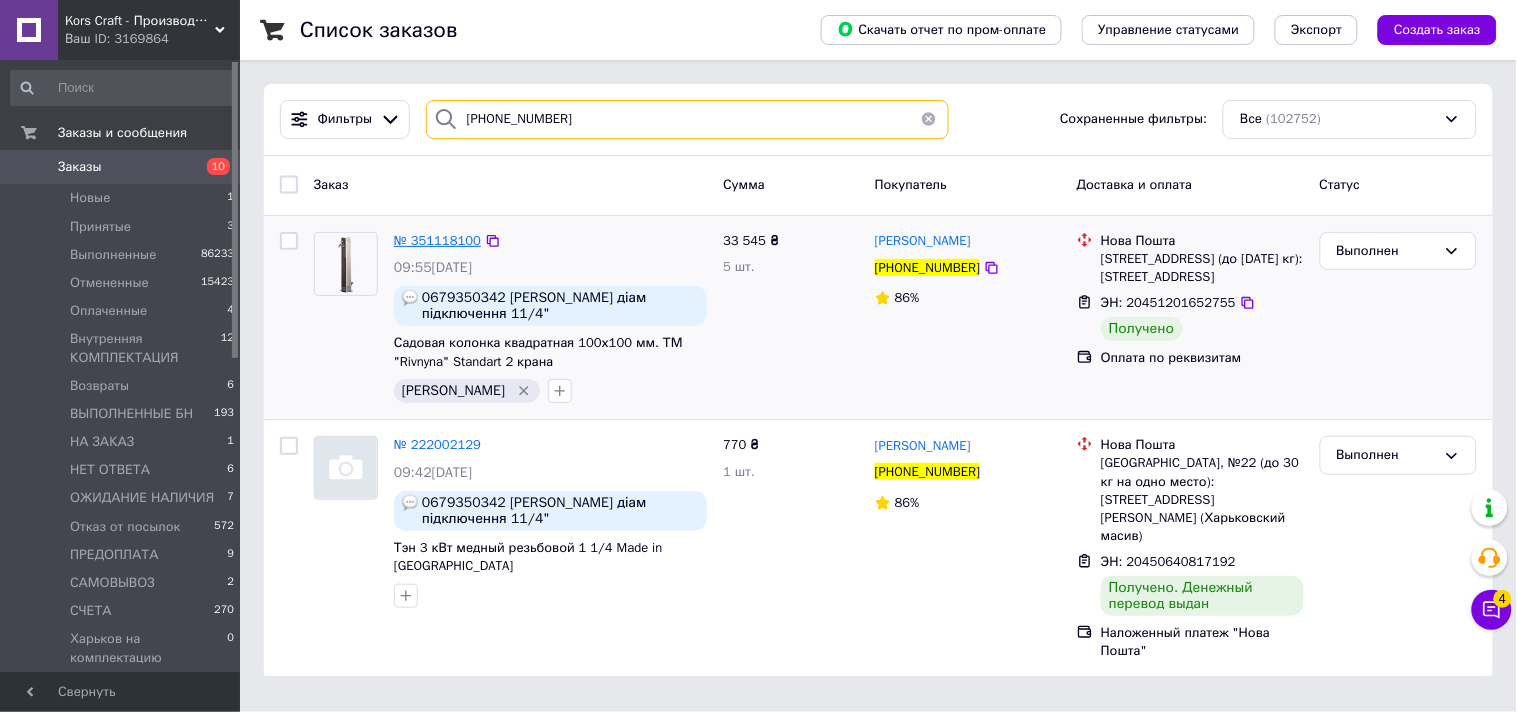 type on "[PHONE_NUMBER]" 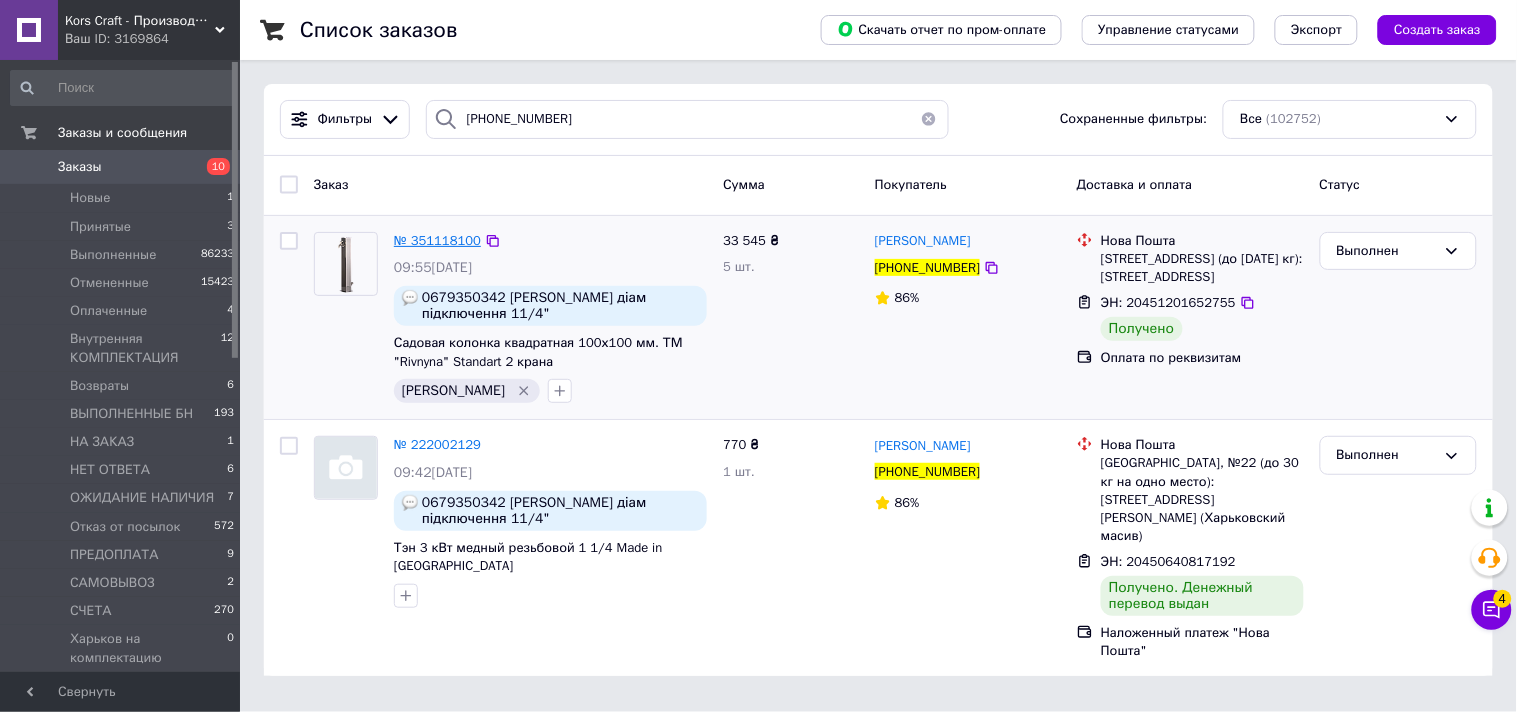 click on "№ 351118100" at bounding box center (437, 240) 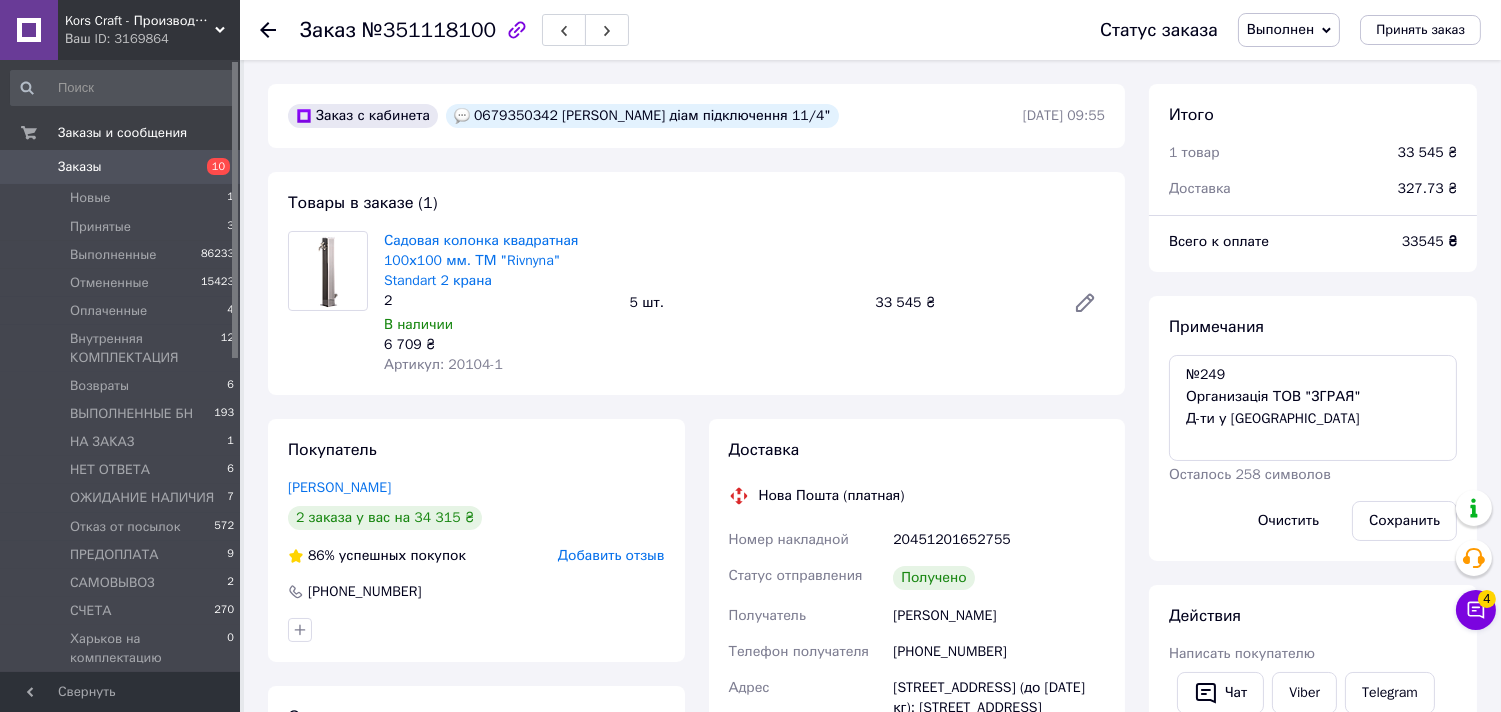 scroll, scrollTop: 412, scrollLeft: 0, axis: vertical 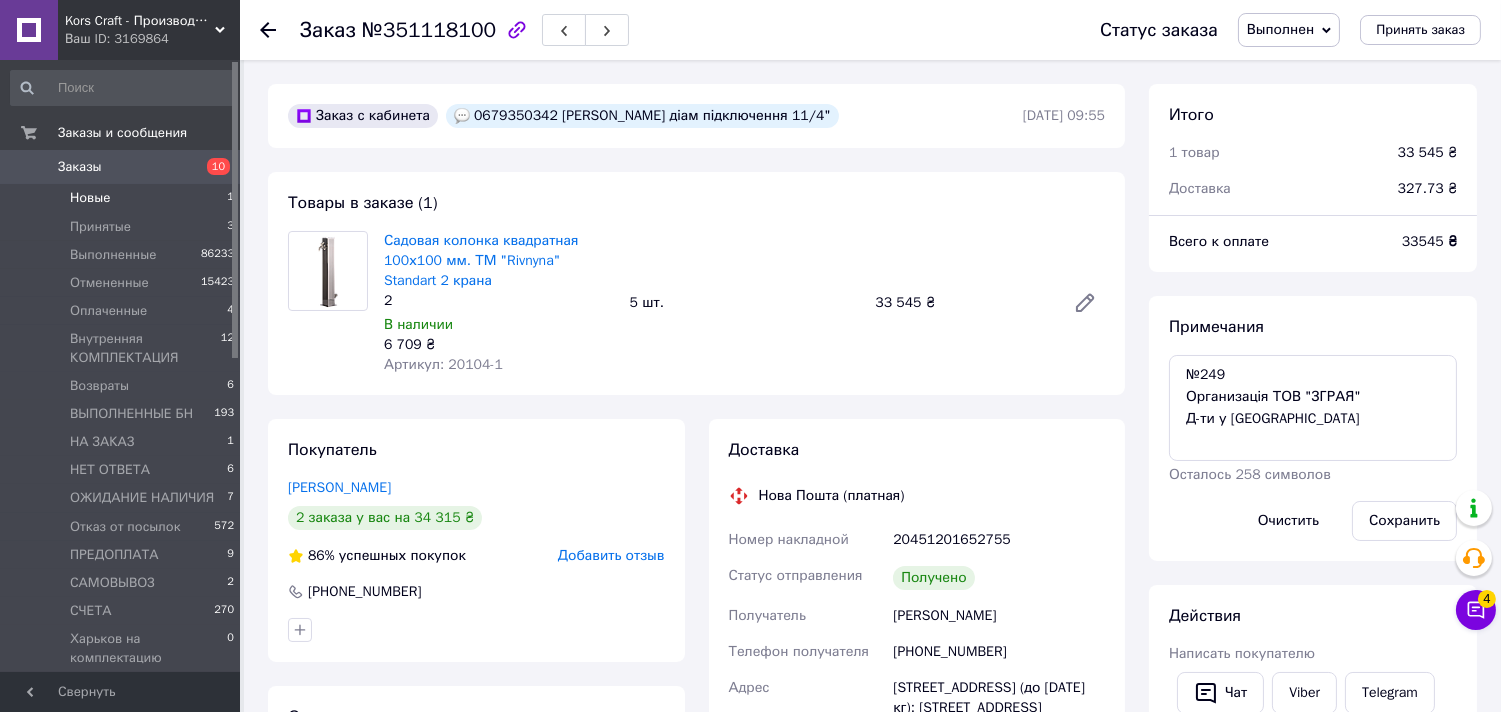 click on "Новые" at bounding box center [90, 198] 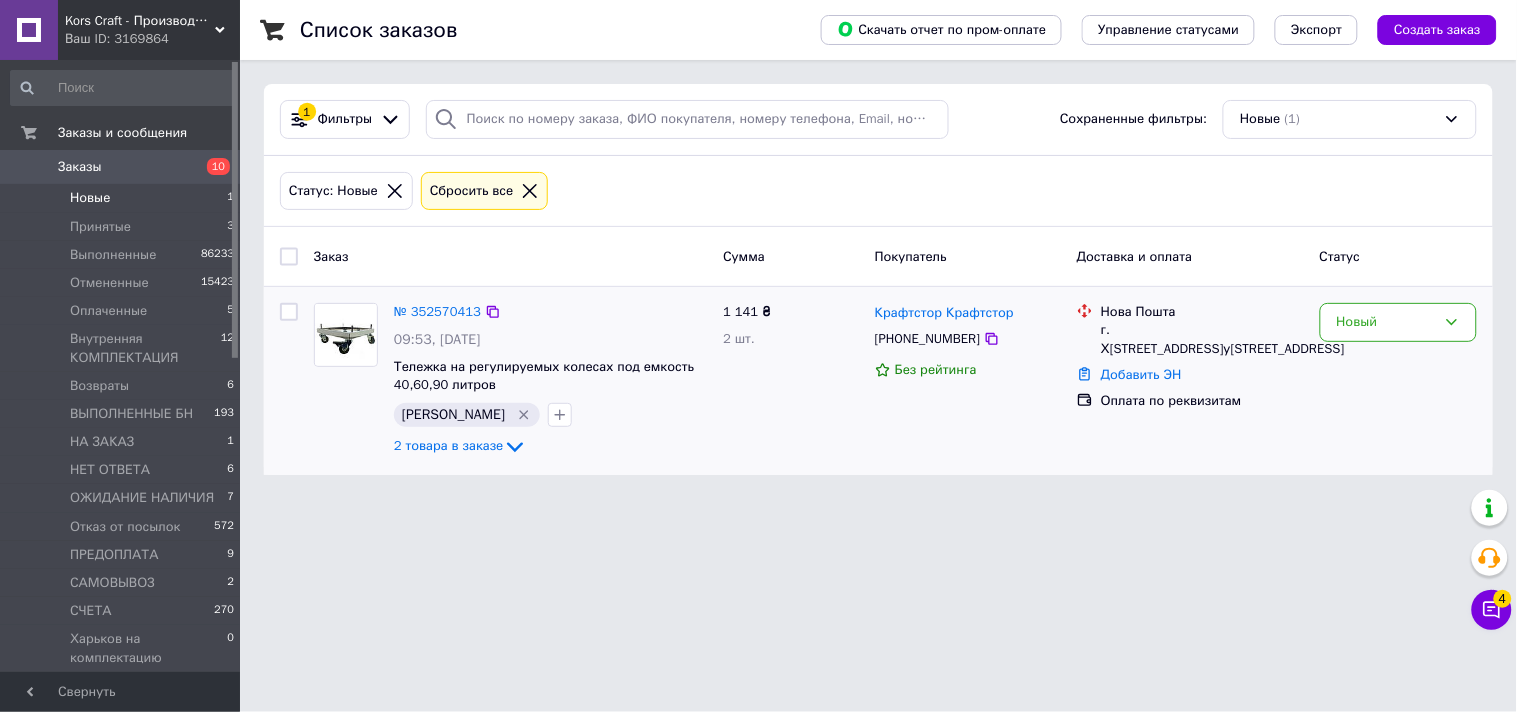 click on "№ 352570413 09:53, [DATE]�лежка на регулируемых колесах под емкость 40,60,90 литров [PERSON_NAME]   2 товара в заказе" at bounding box center [550, 381] 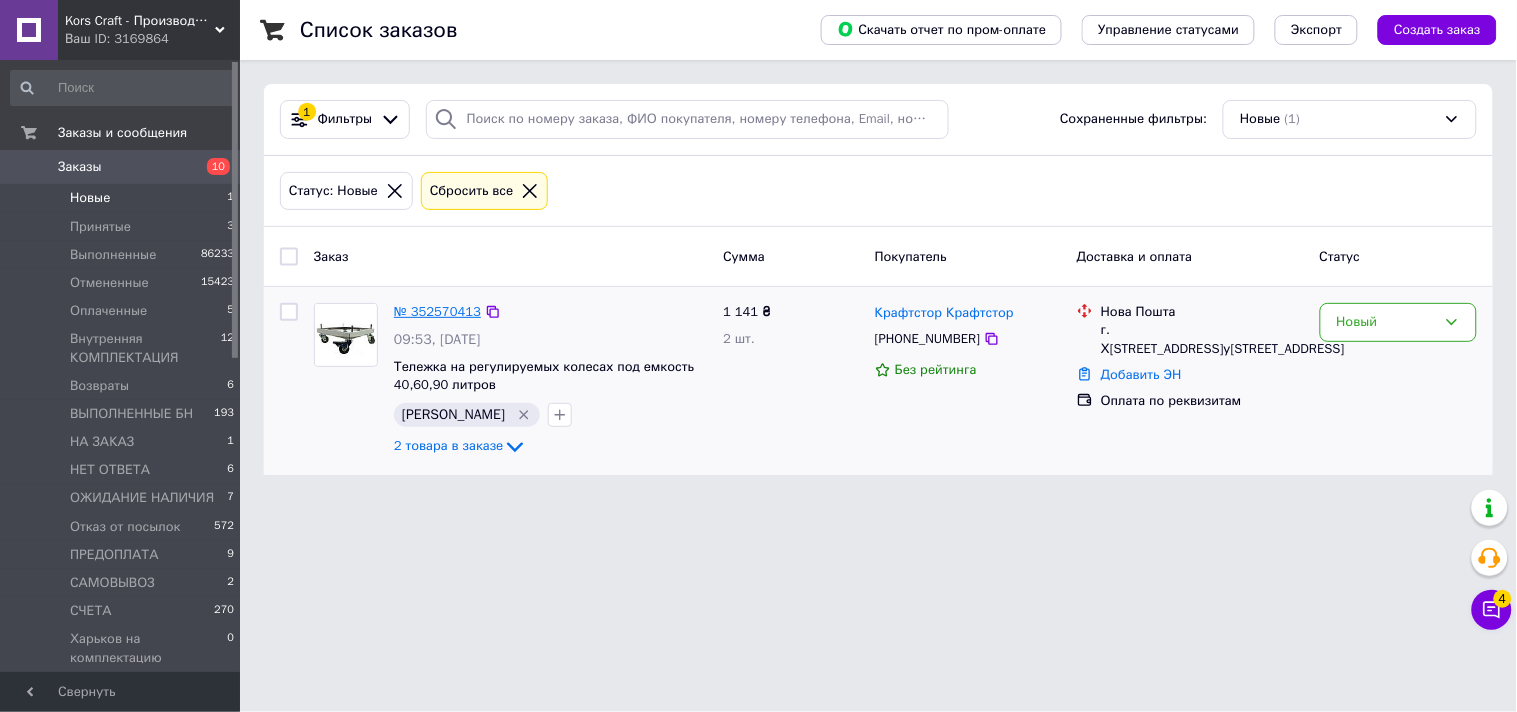 click on "№ 352570413" at bounding box center [437, 311] 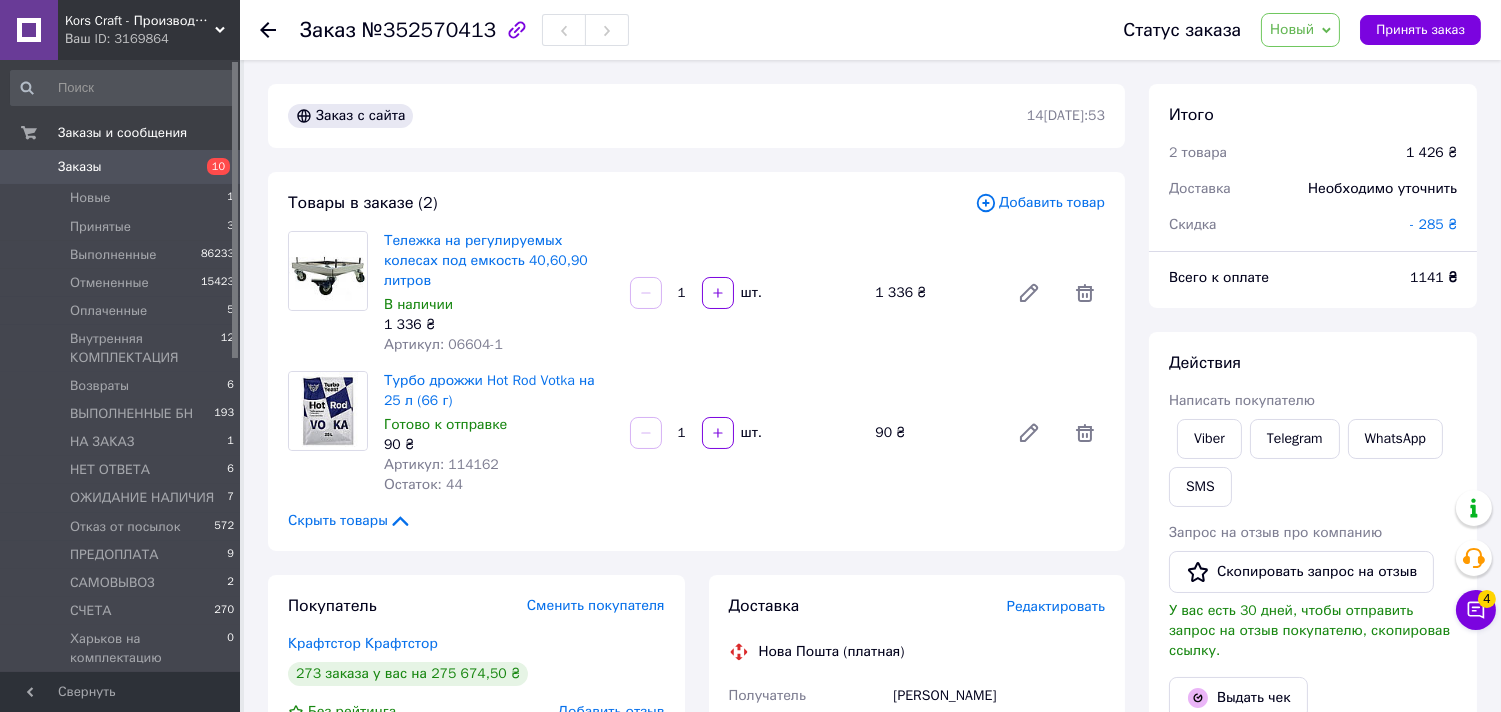 drag, startPoint x: 1318, startPoint y: 30, endPoint x: 1323, endPoint y: 41, distance: 12.083046 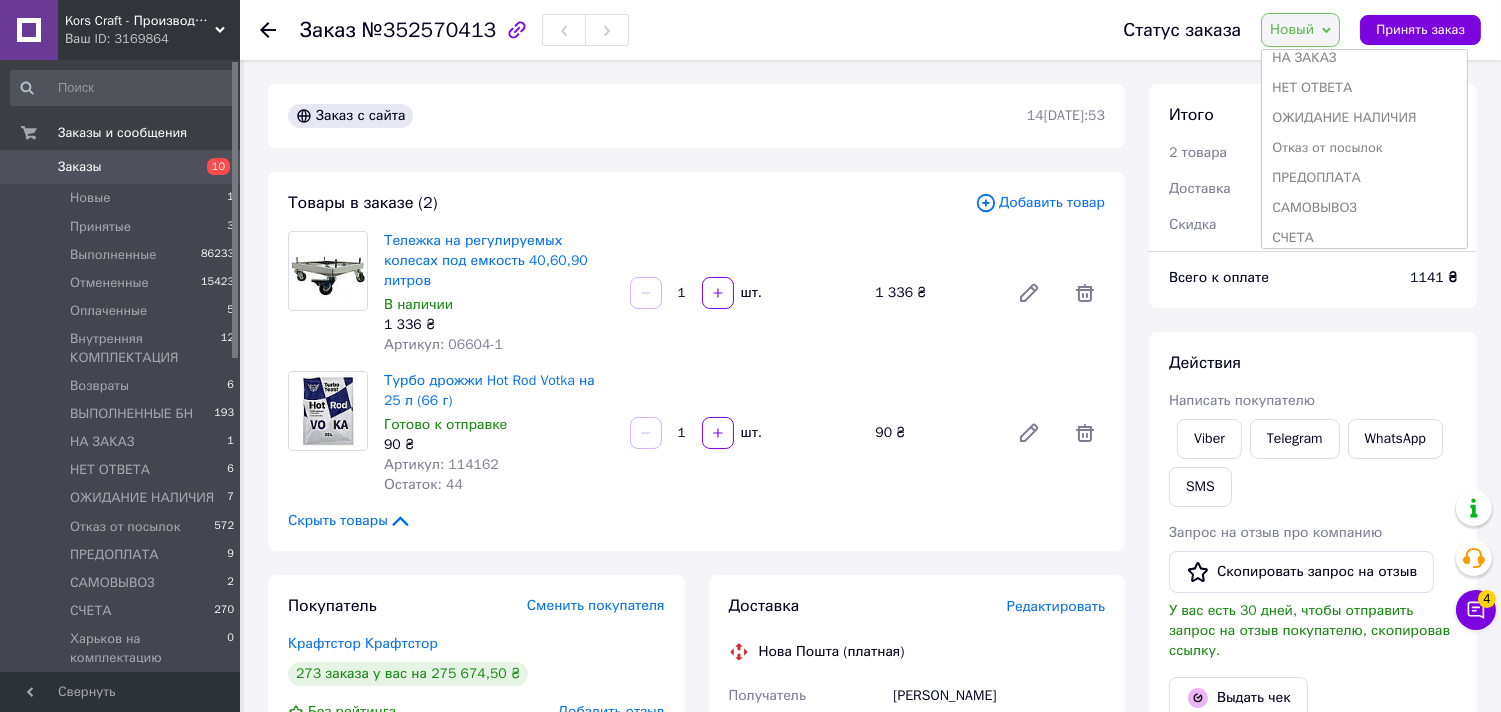 scroll, scrollTop: 322, scrollLeft: 0, axis: vertical 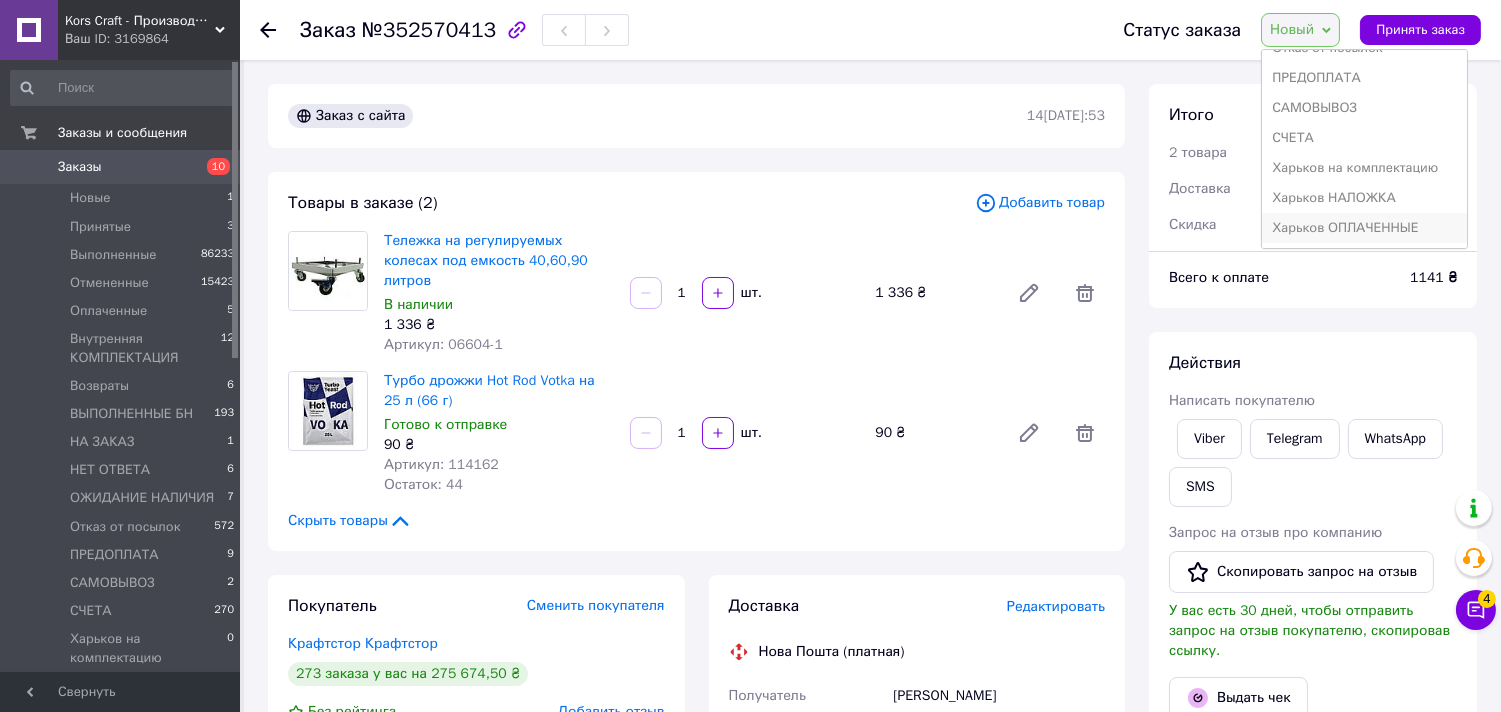 click on "Харьков ОПЛАЧЕННЫЕ" at bounding box center (1364, 228) 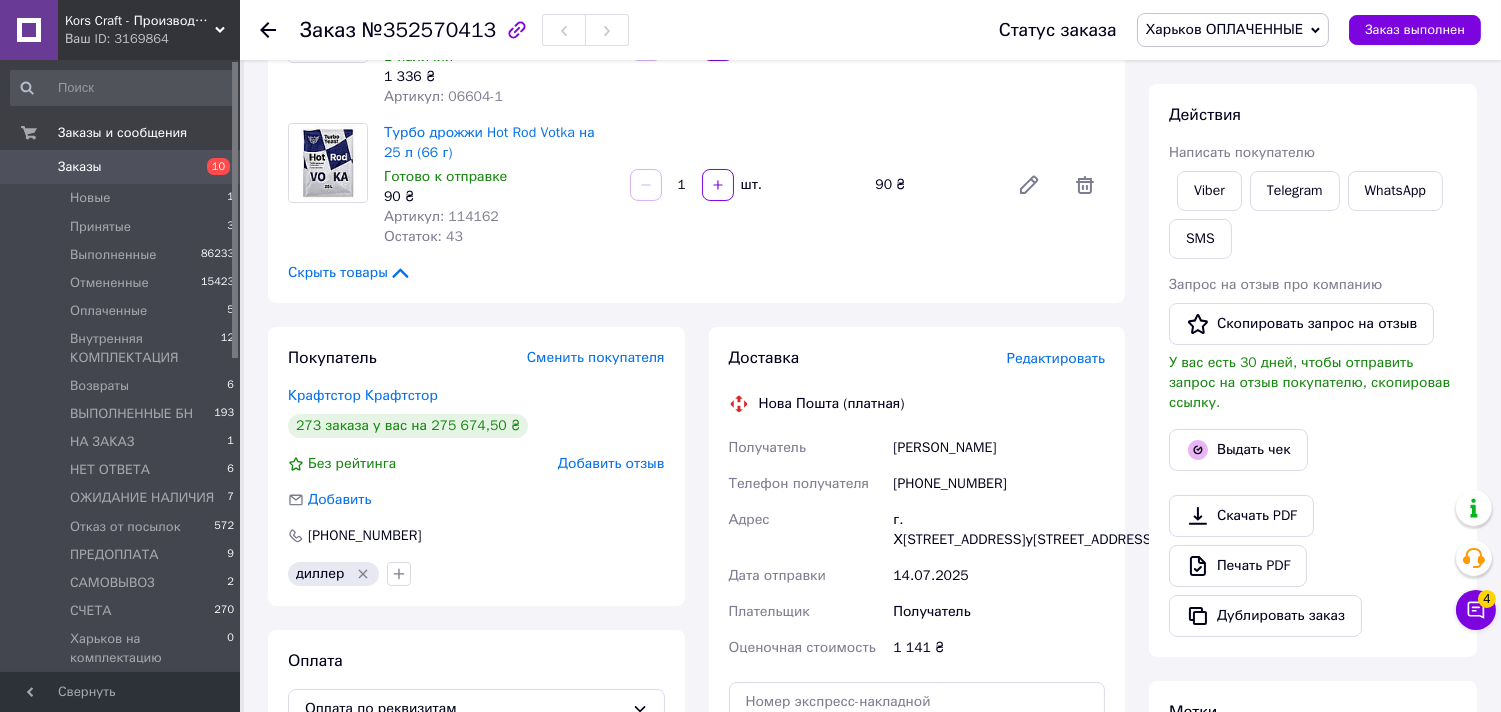 scroll, scrollTop: 0, scrollLeft: 0, axis: both 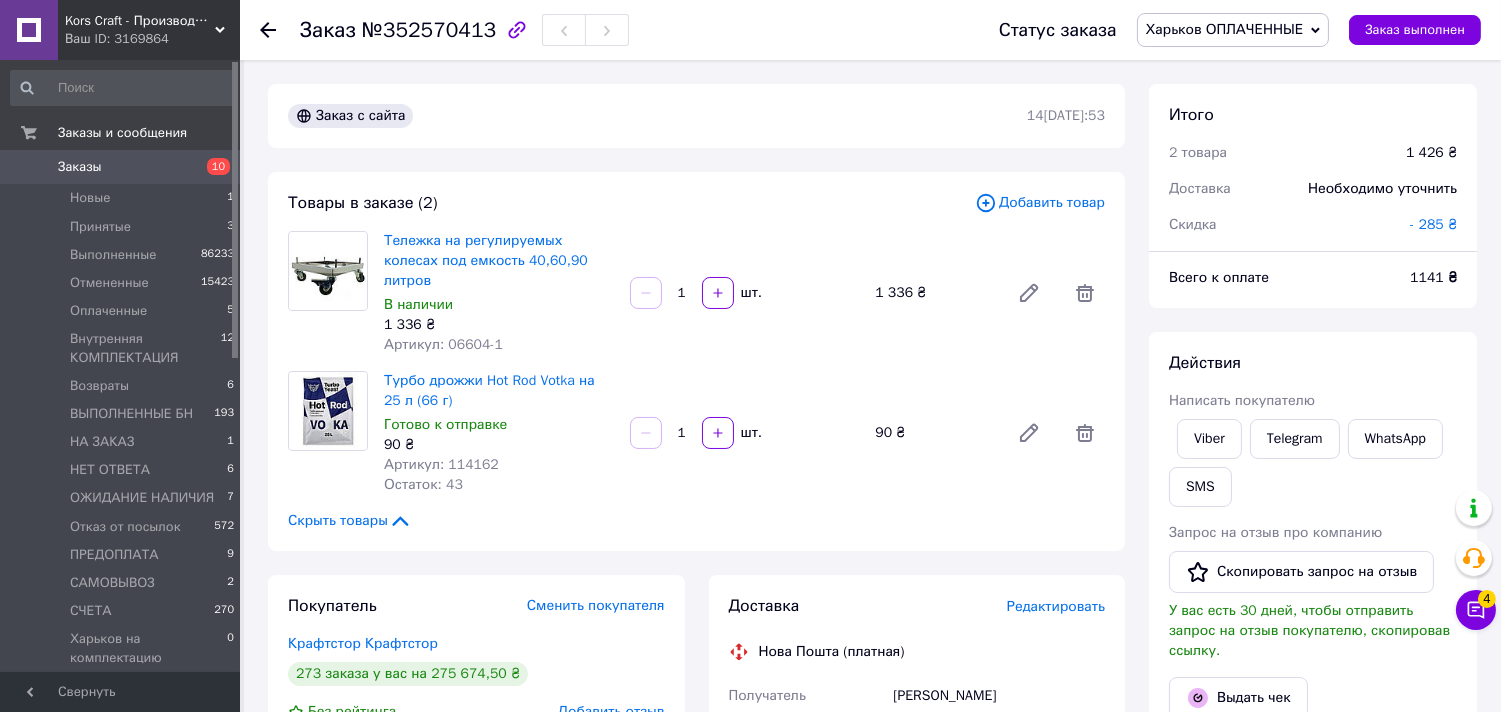 click on "Заказы" at bounding box center [80, 167] 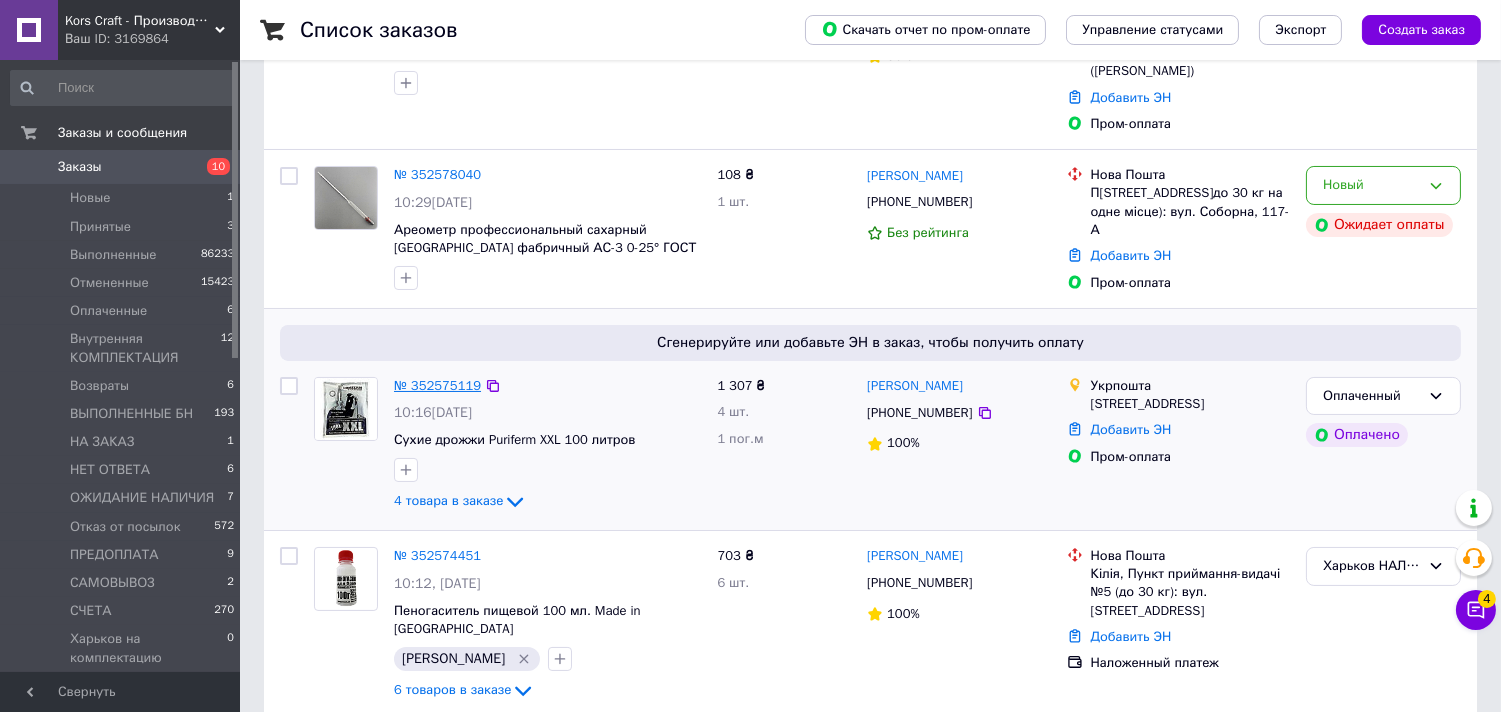 scroll, scrollTop: 333, scrollLeft: 0, axis: vertical 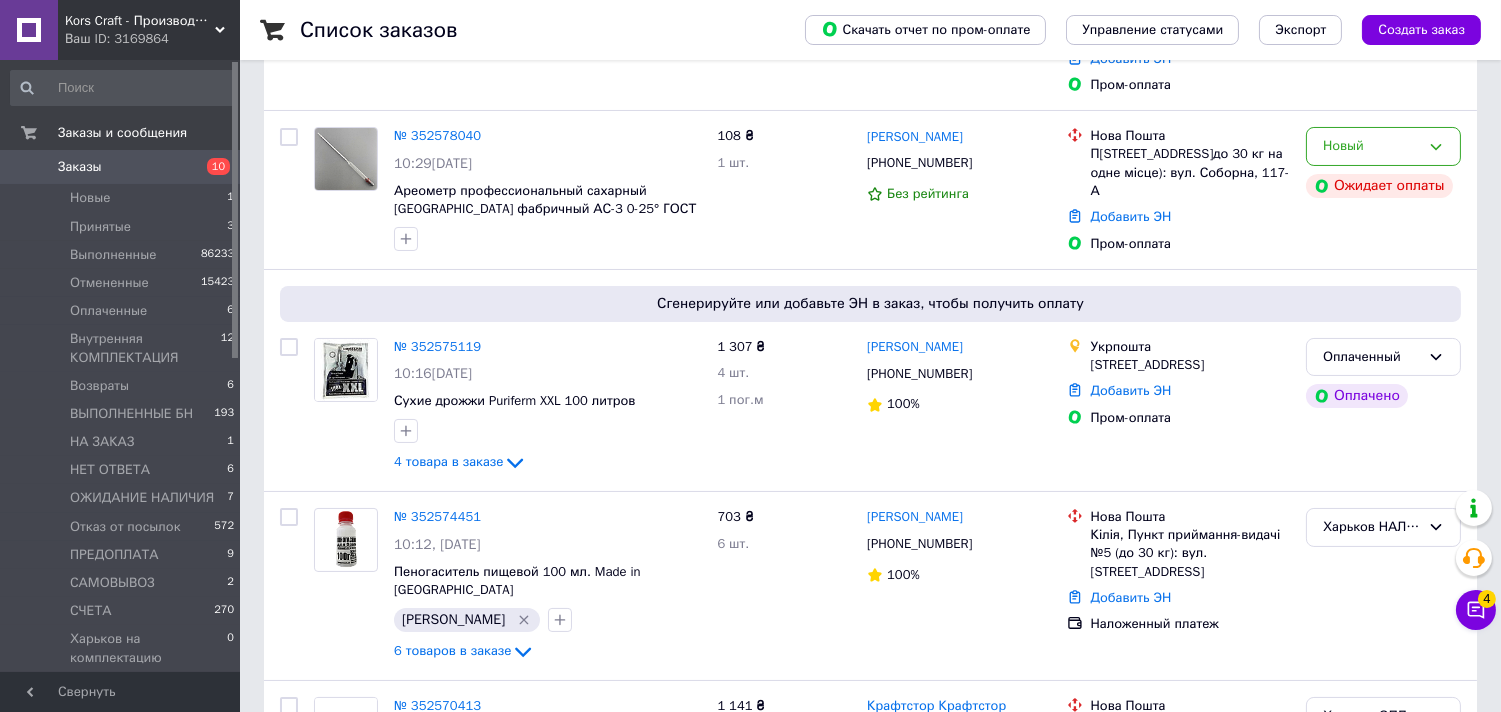 click on "Заказы" at bounding box center (121, 167) 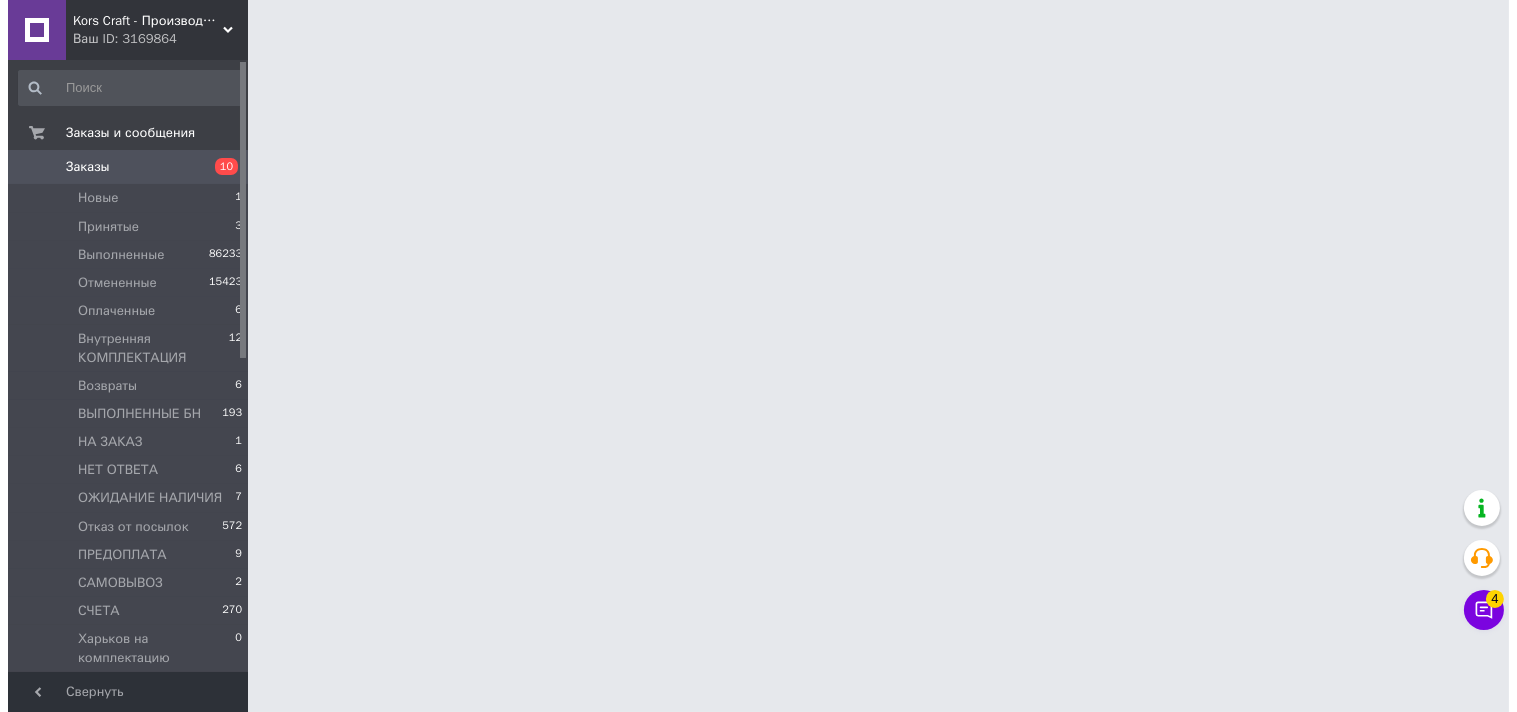 scroll, scrollTop: 0, scrollLeft: 0, axis: both 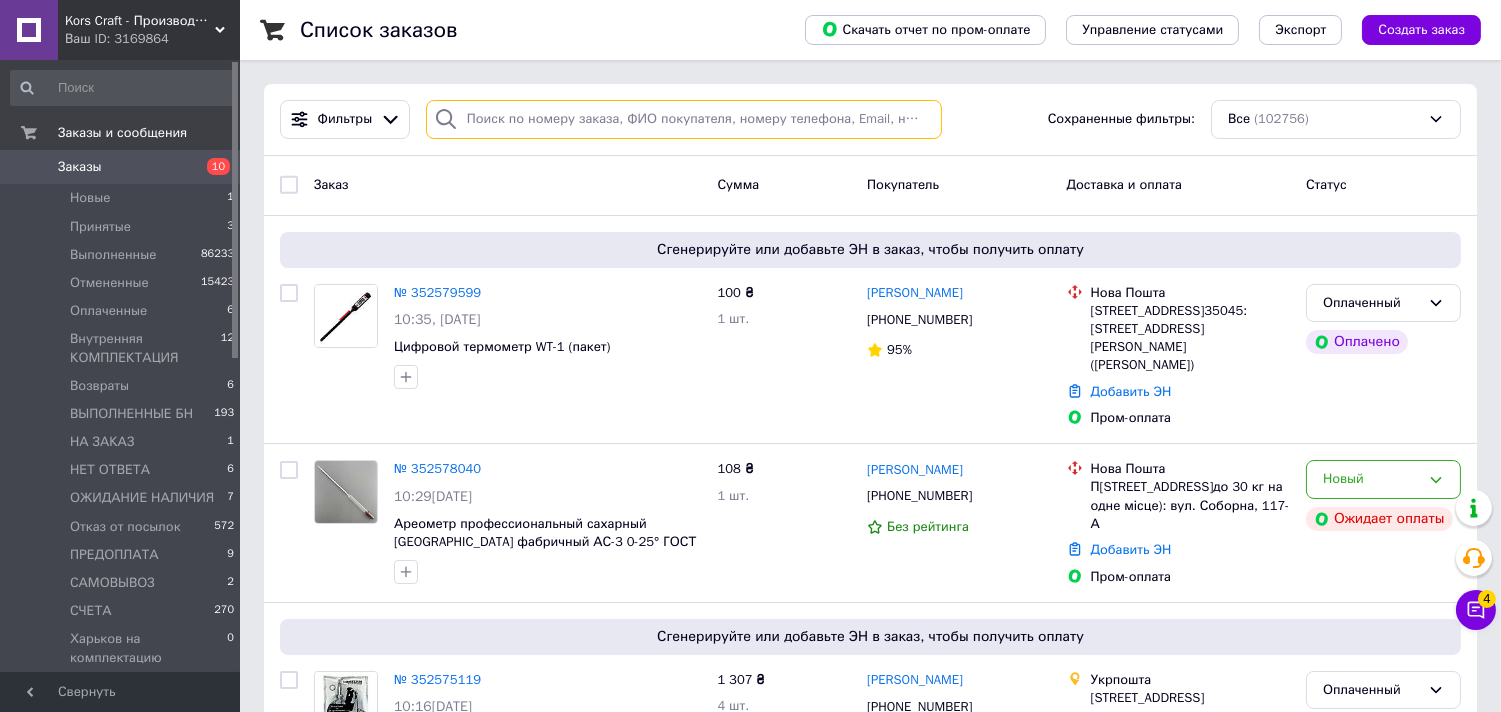 click at bounding box center [684, 119] 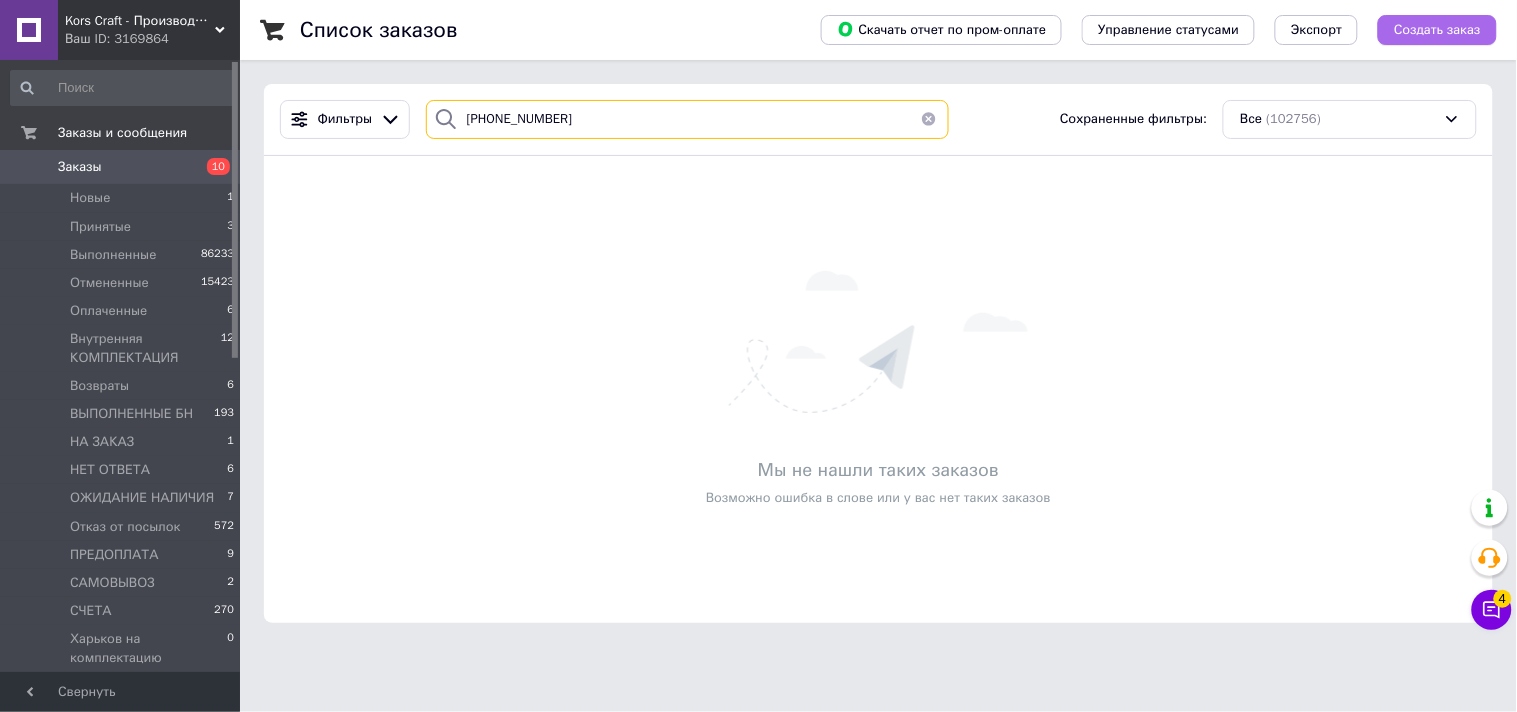 type on "[PHONE_NUMBER]" 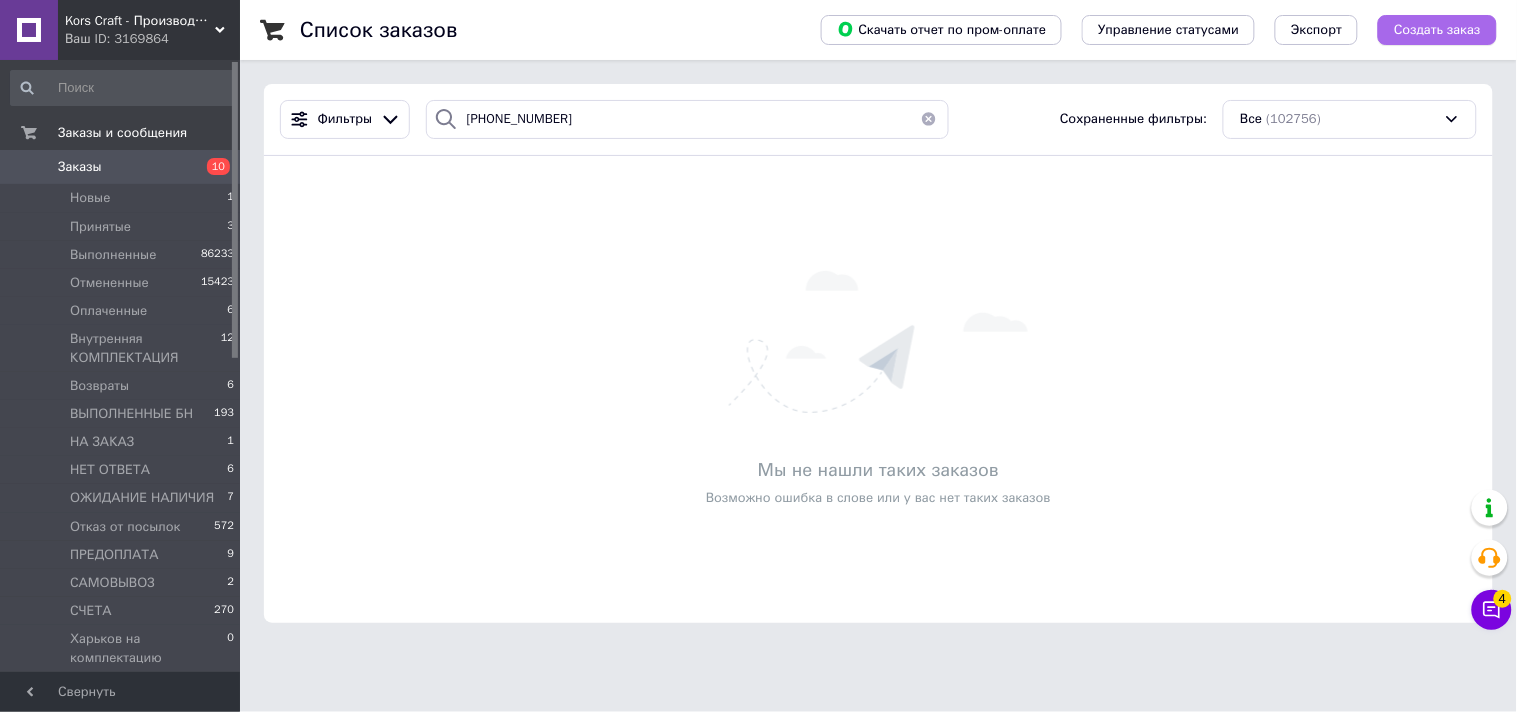 click on "Создать заказ" at bounding box center (1437, 30) 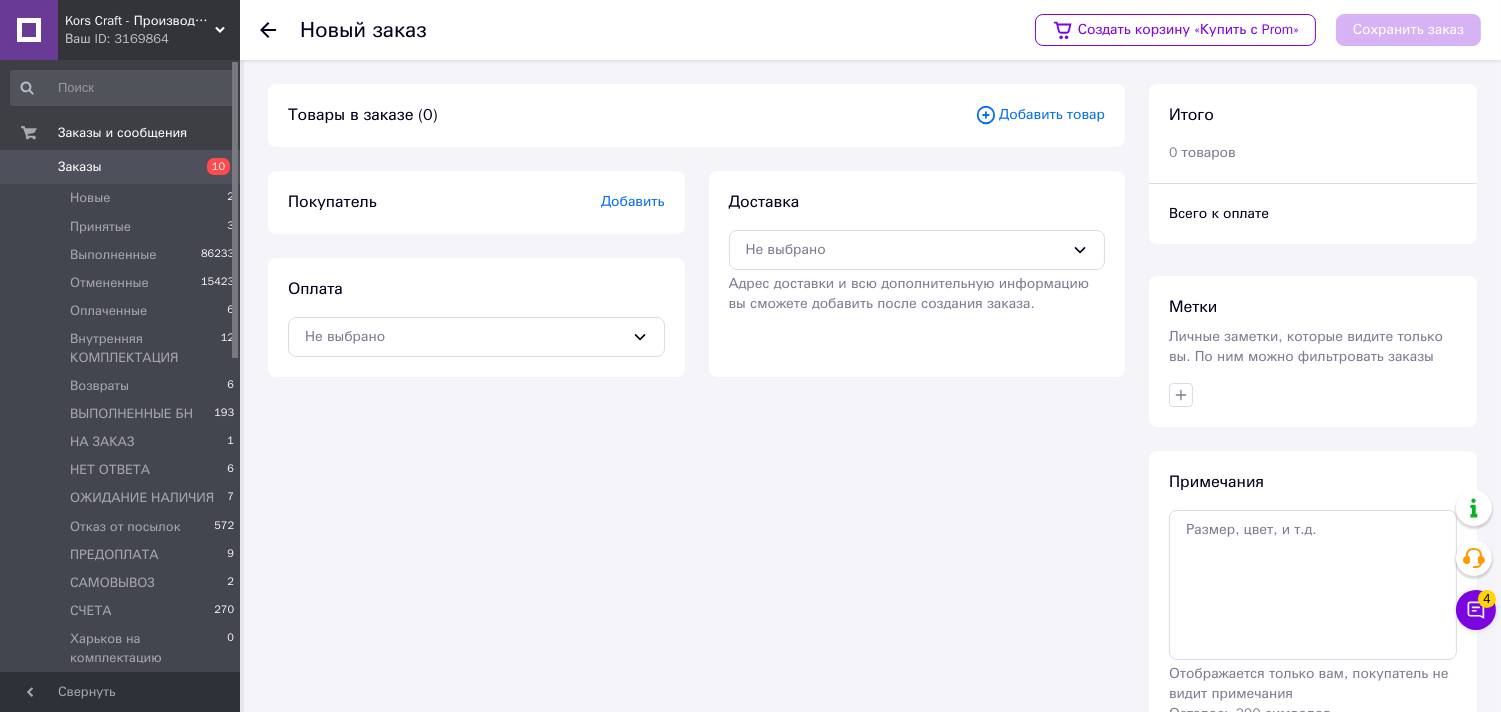 click on "Добавить товар" at bounding box center (1040, 115) 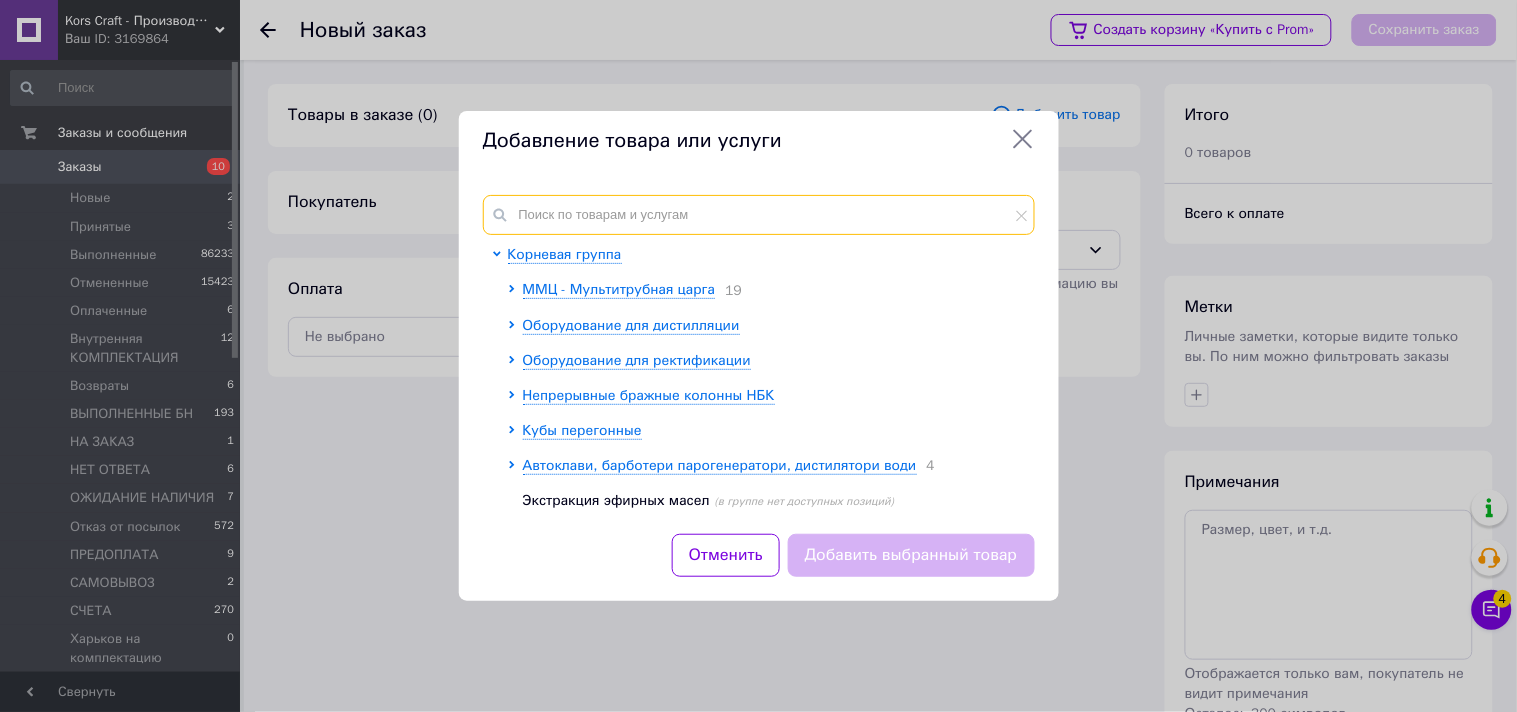 click at bounding box center (759, 215) 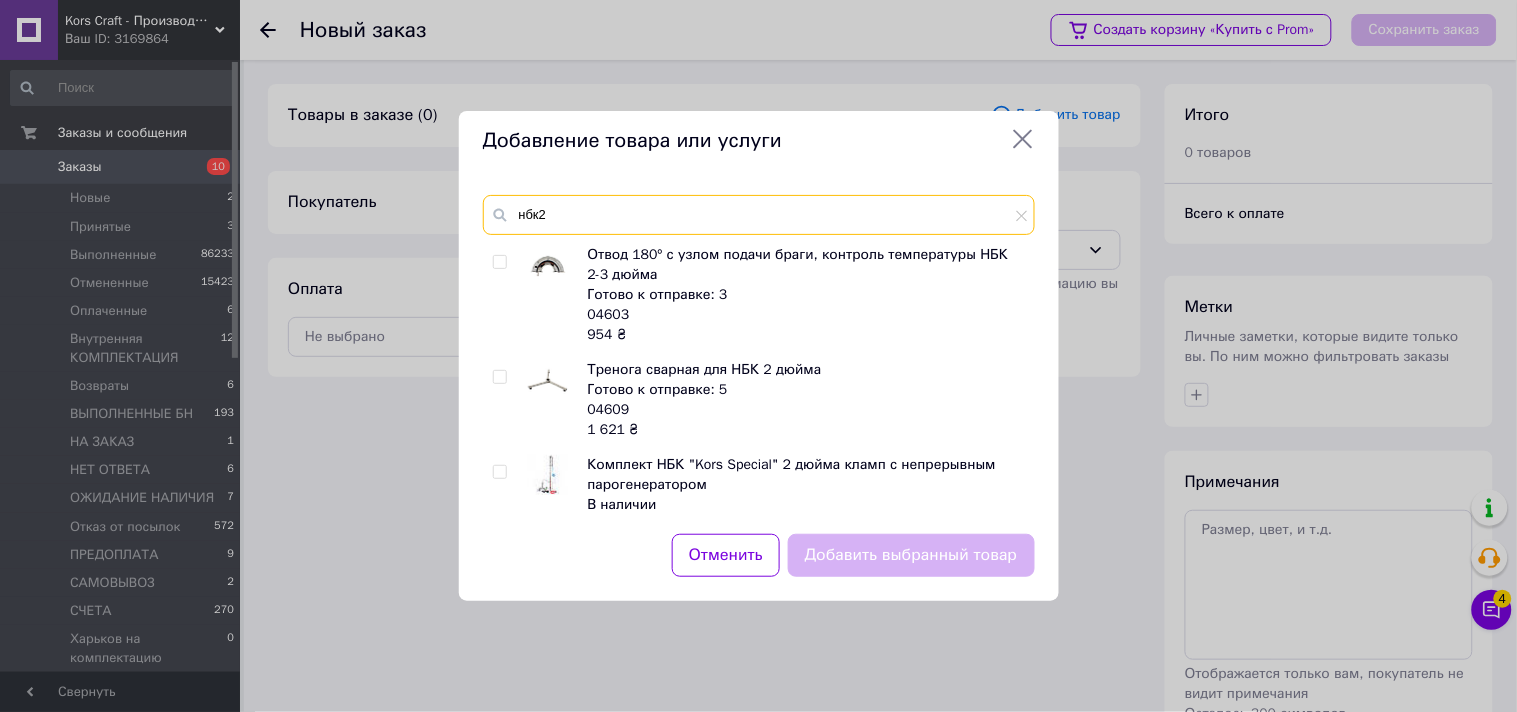 scroll, scrollTop: 111, scrollLeft: 0, axis: vertical 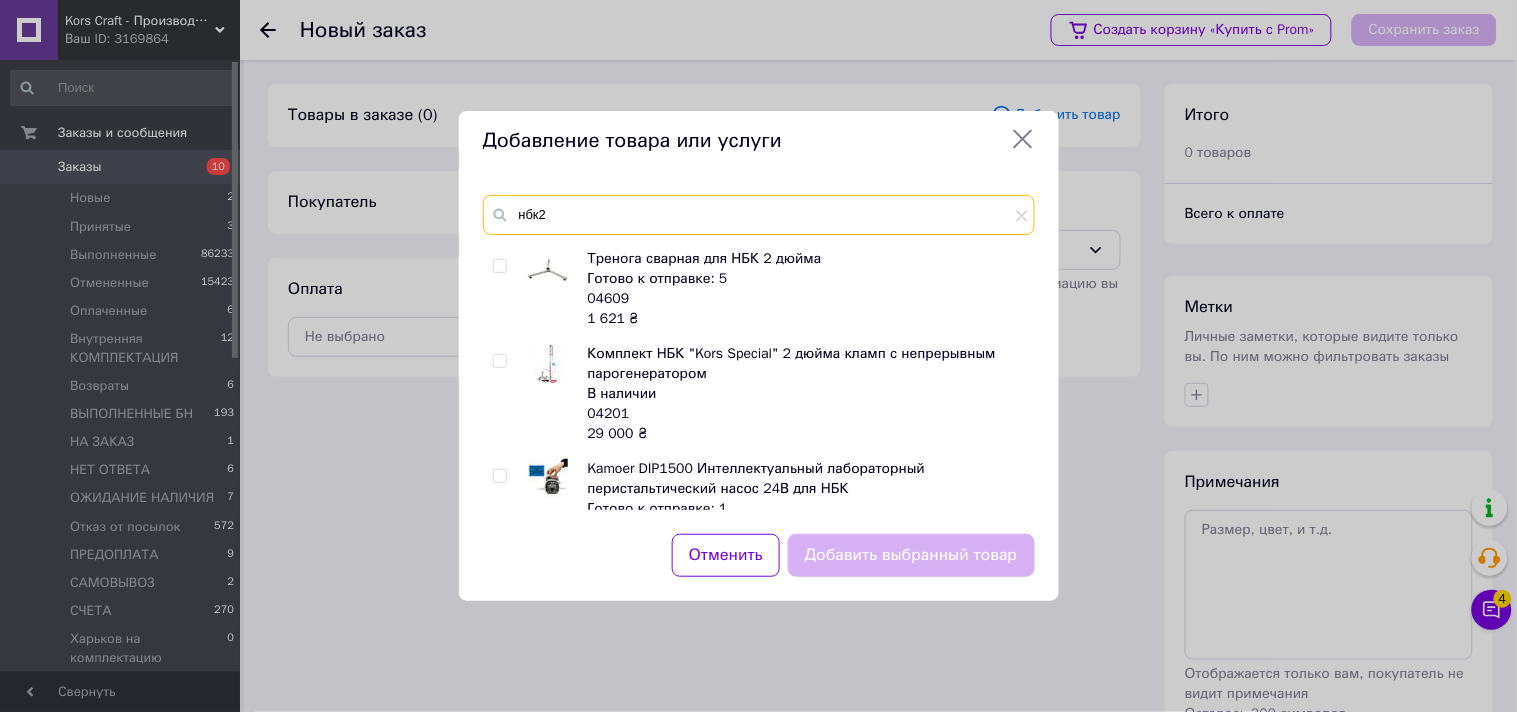 type on "нбк2" 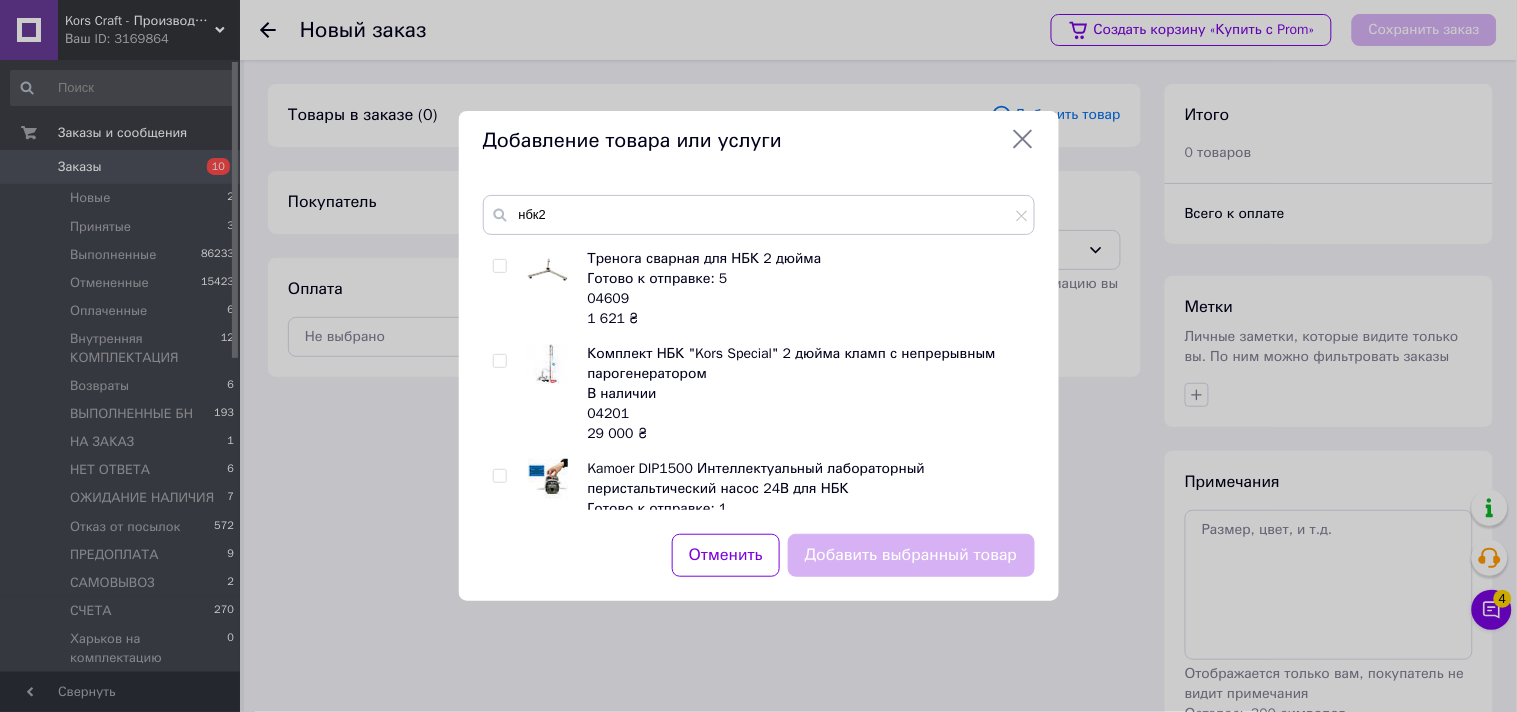 click at bounding box center (499, 361) 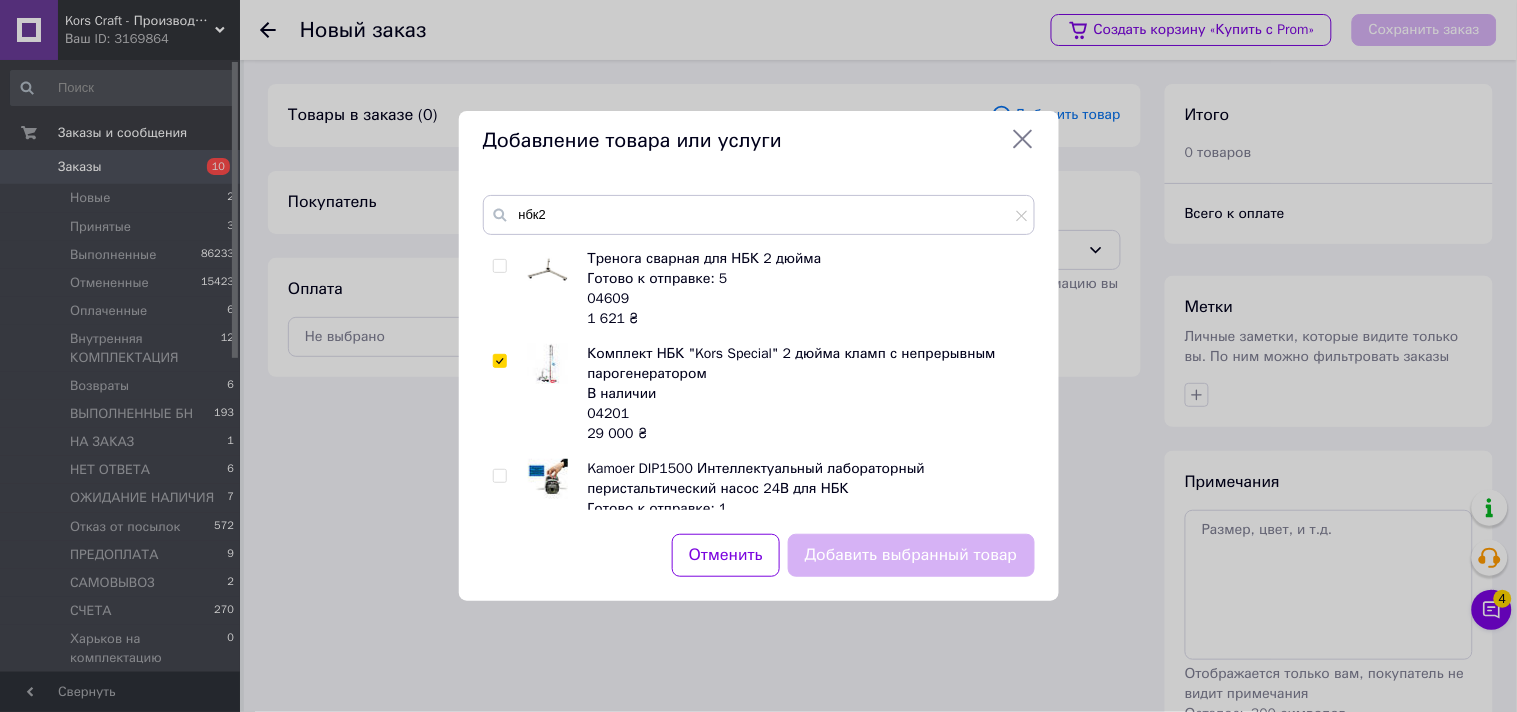 checkbox on "true" 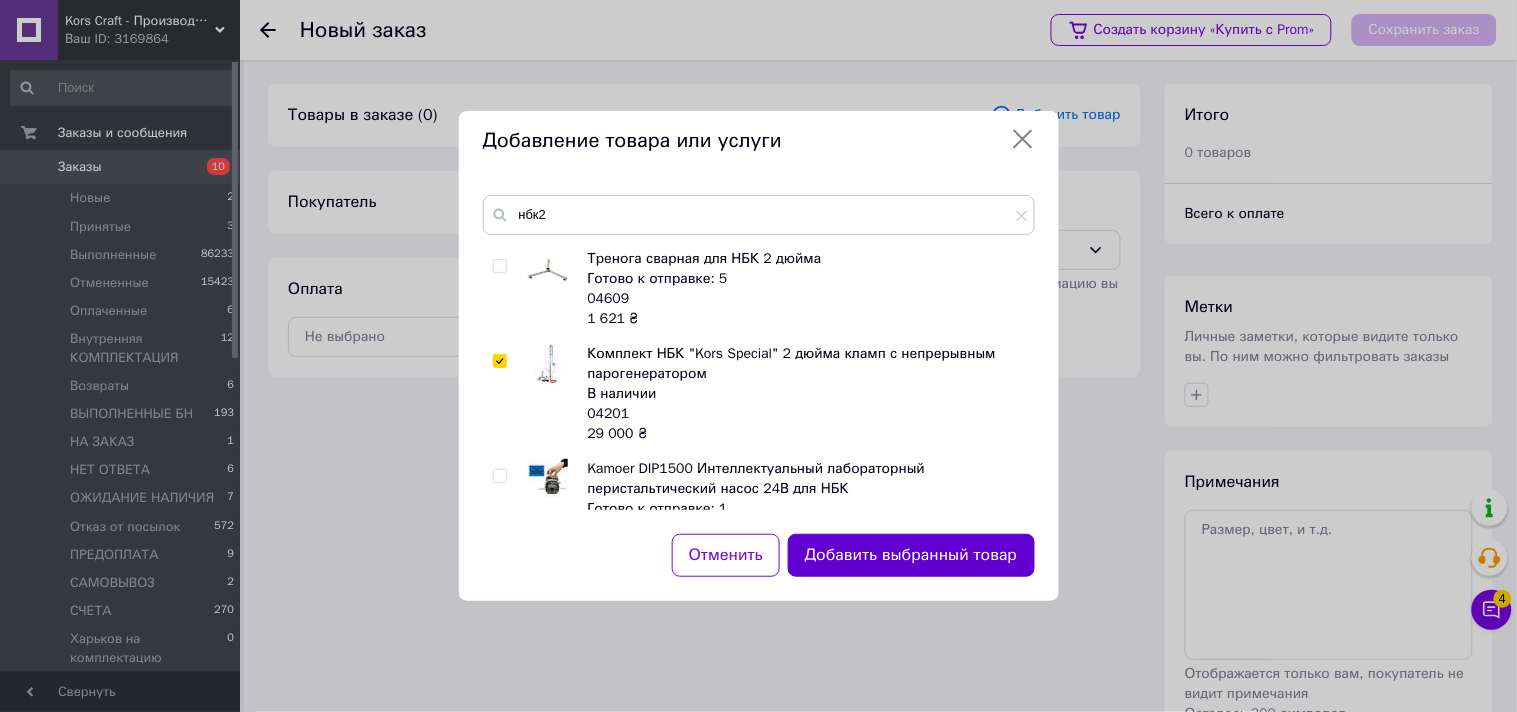 click on "Добавить выбранный товар" at bounding box center [911, 555] 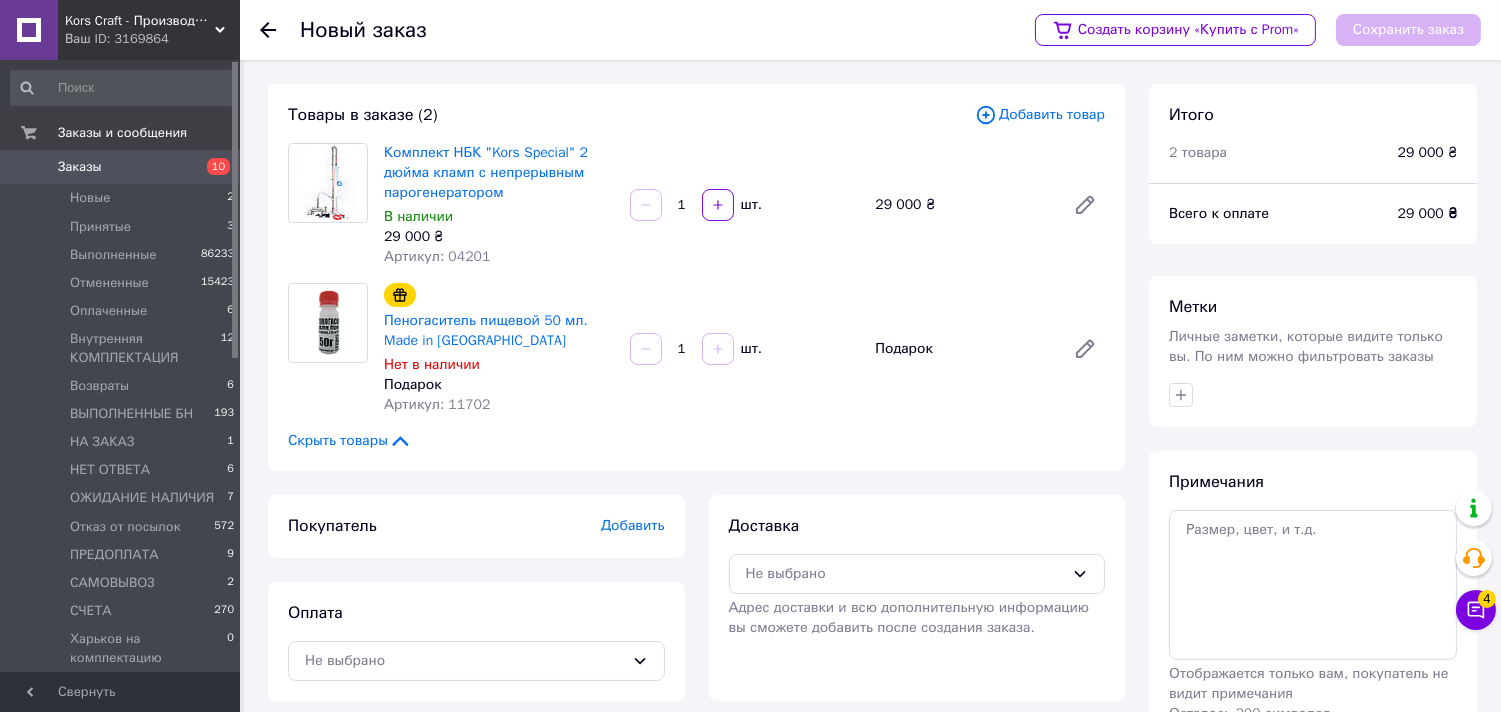 click on "Добавить товар" at bounding box center [1040, 115] 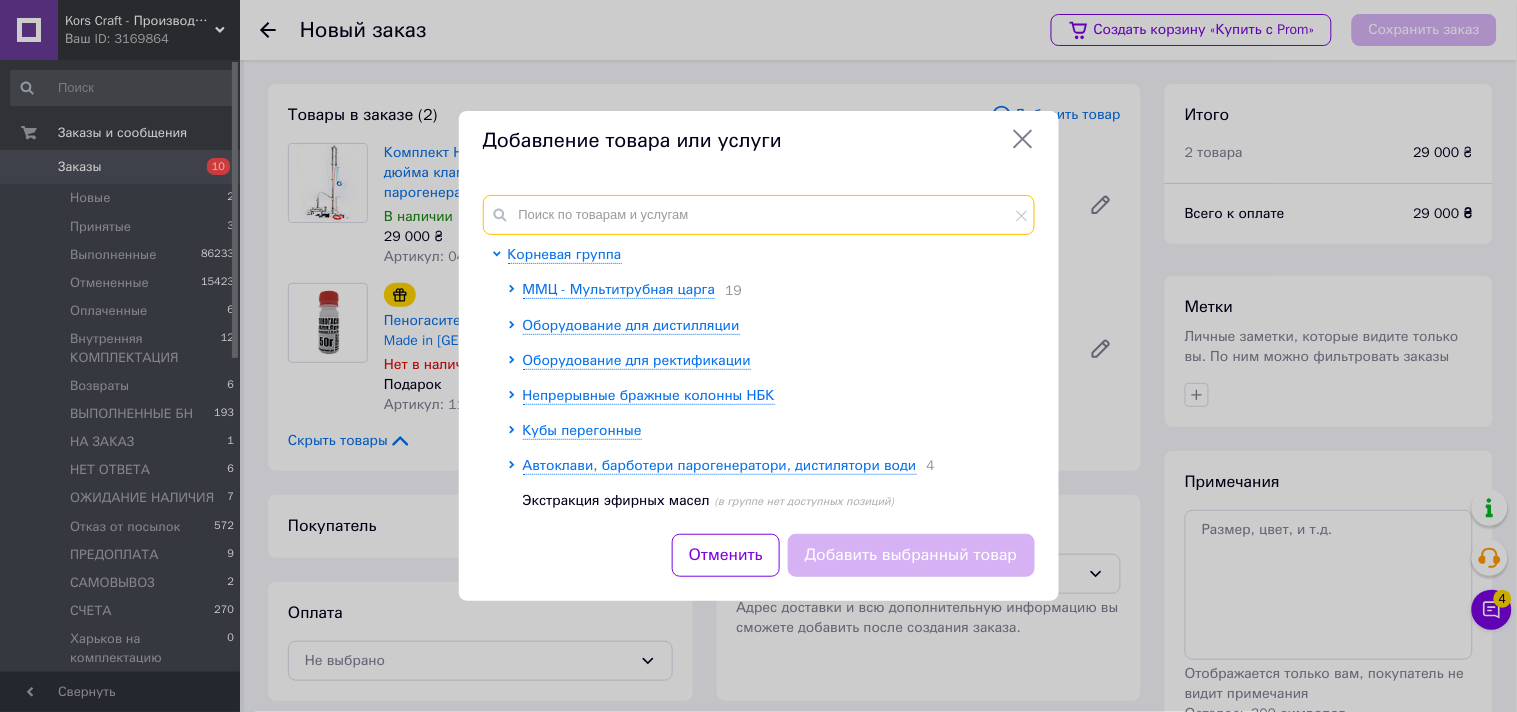 click at bounding box center [759, 215] 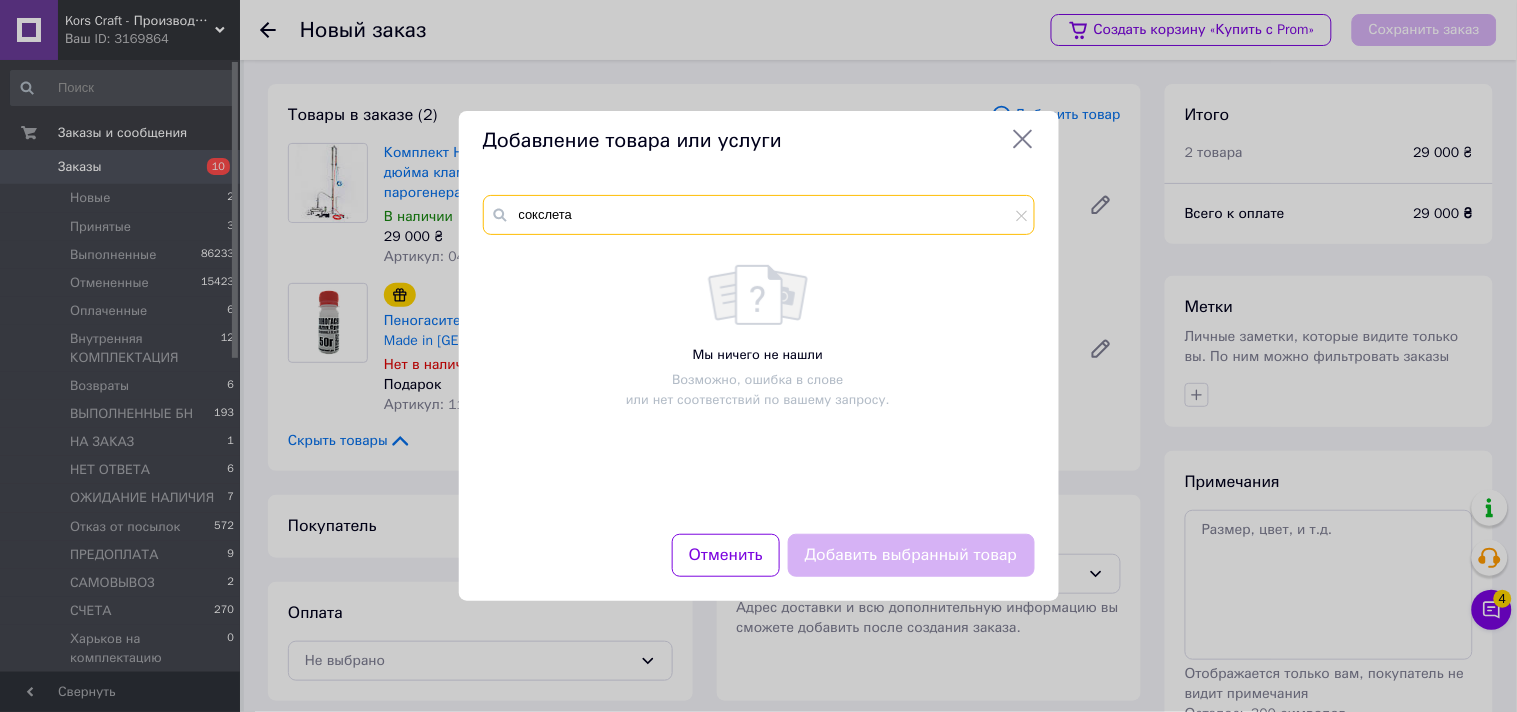type on "сокслета" 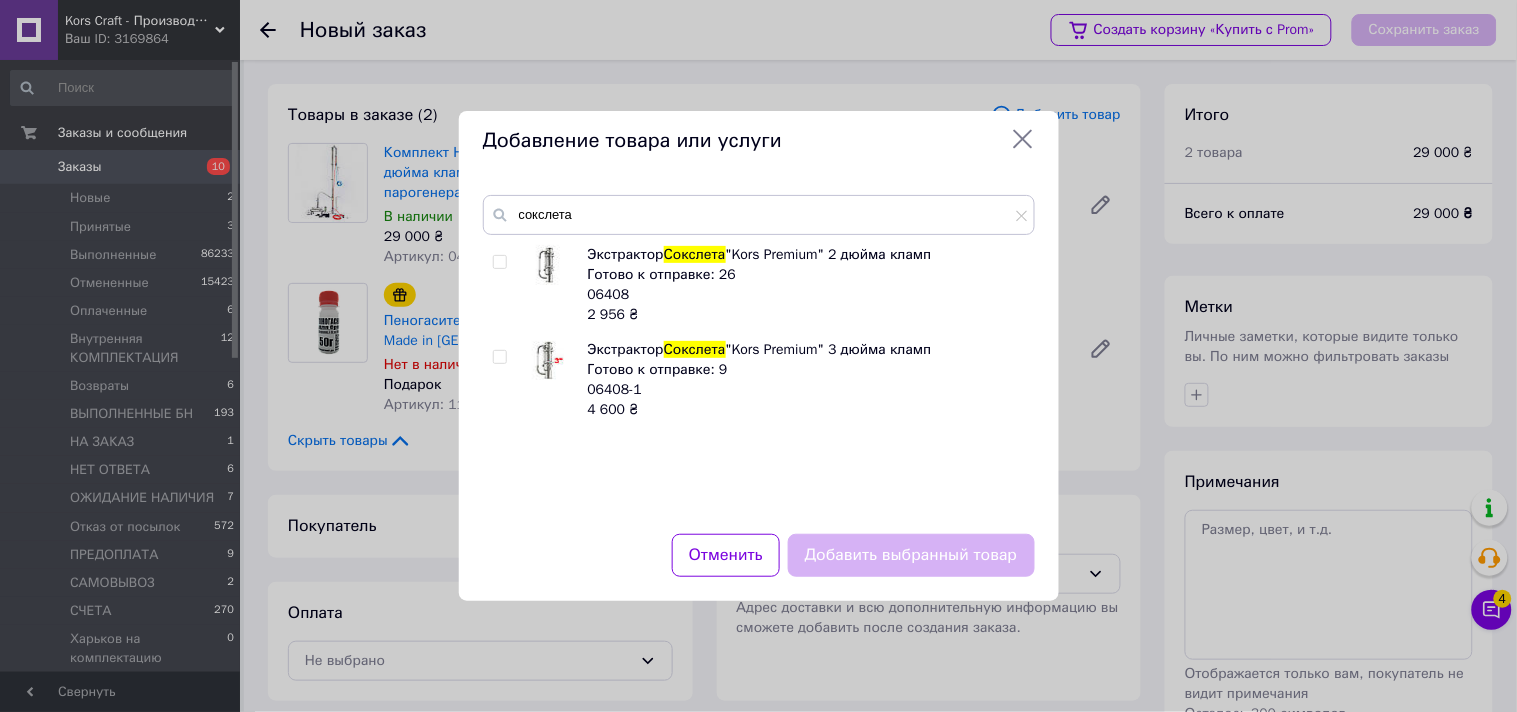 drag, startPoint x: 498, startPoint y: 266, endPoint x: 580, endPoint y: 400, distance: 157.0987 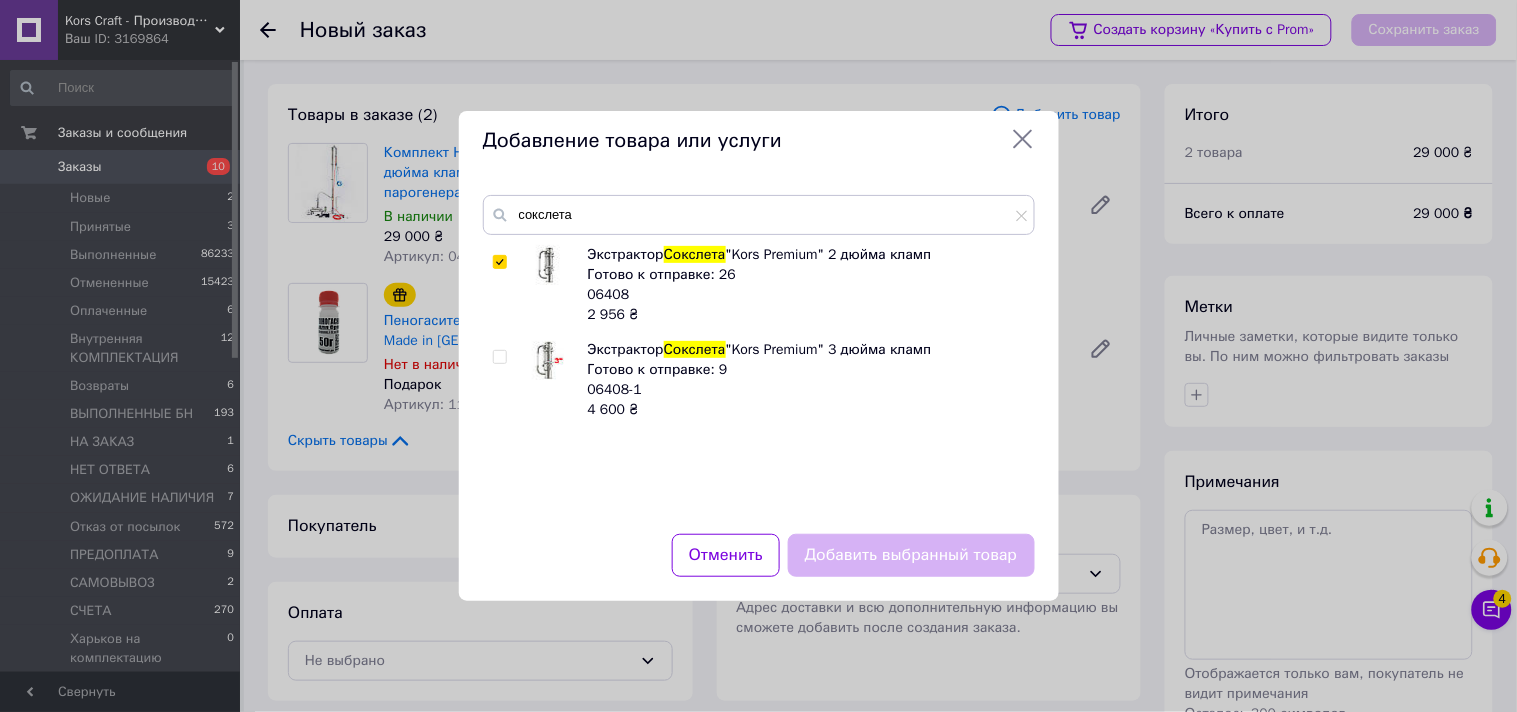 checkbox on "true" 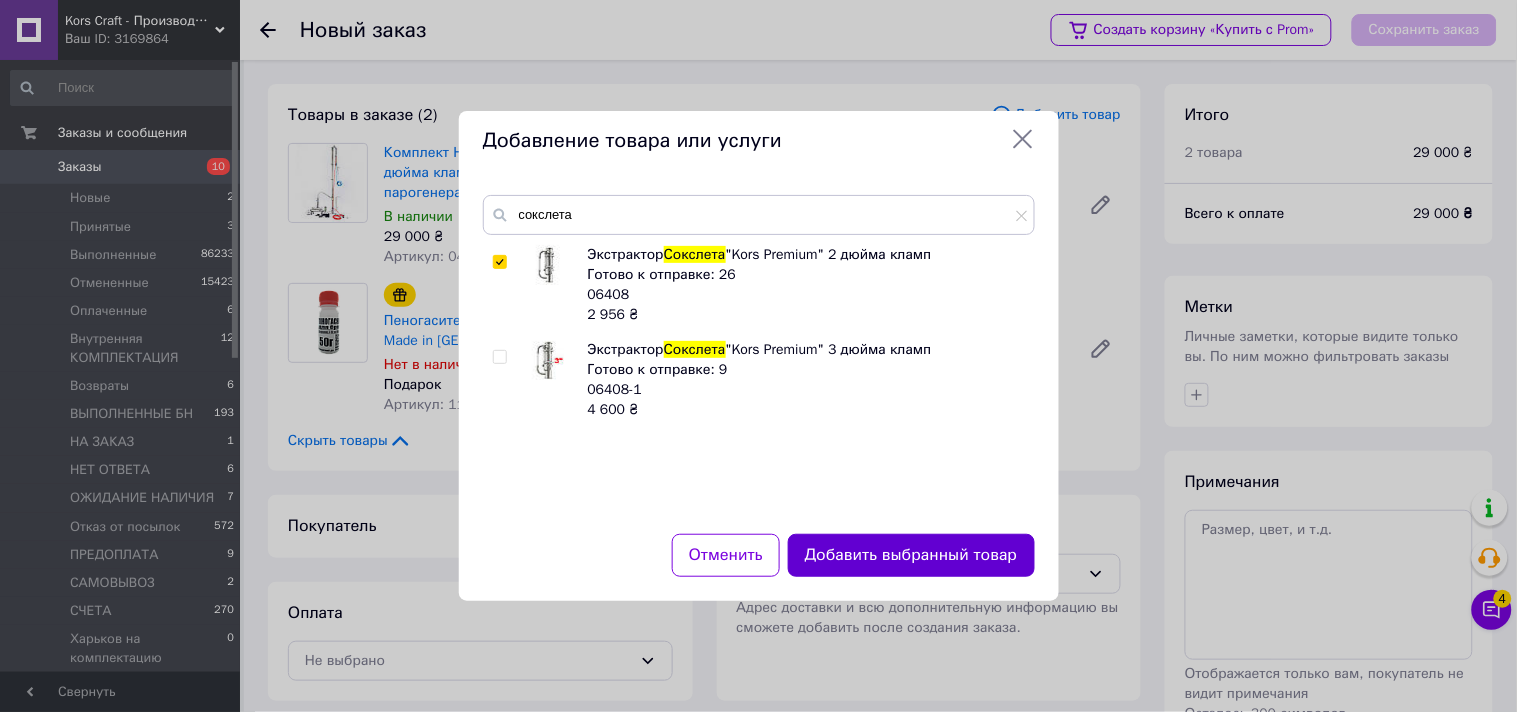click on "Добавить выбранный товар" at bounding box center (911, 555) 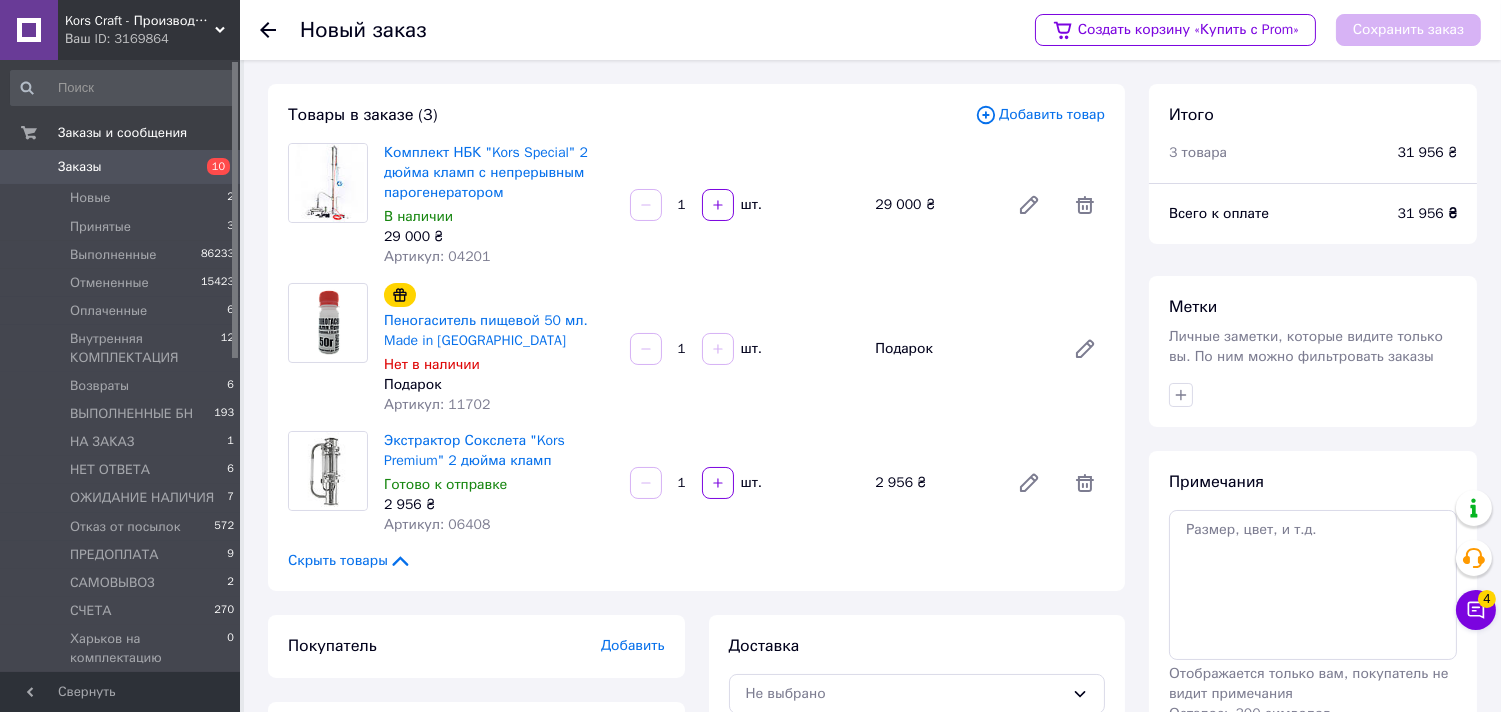 click on "Добавить товар" at bounding box center (1040, 115) 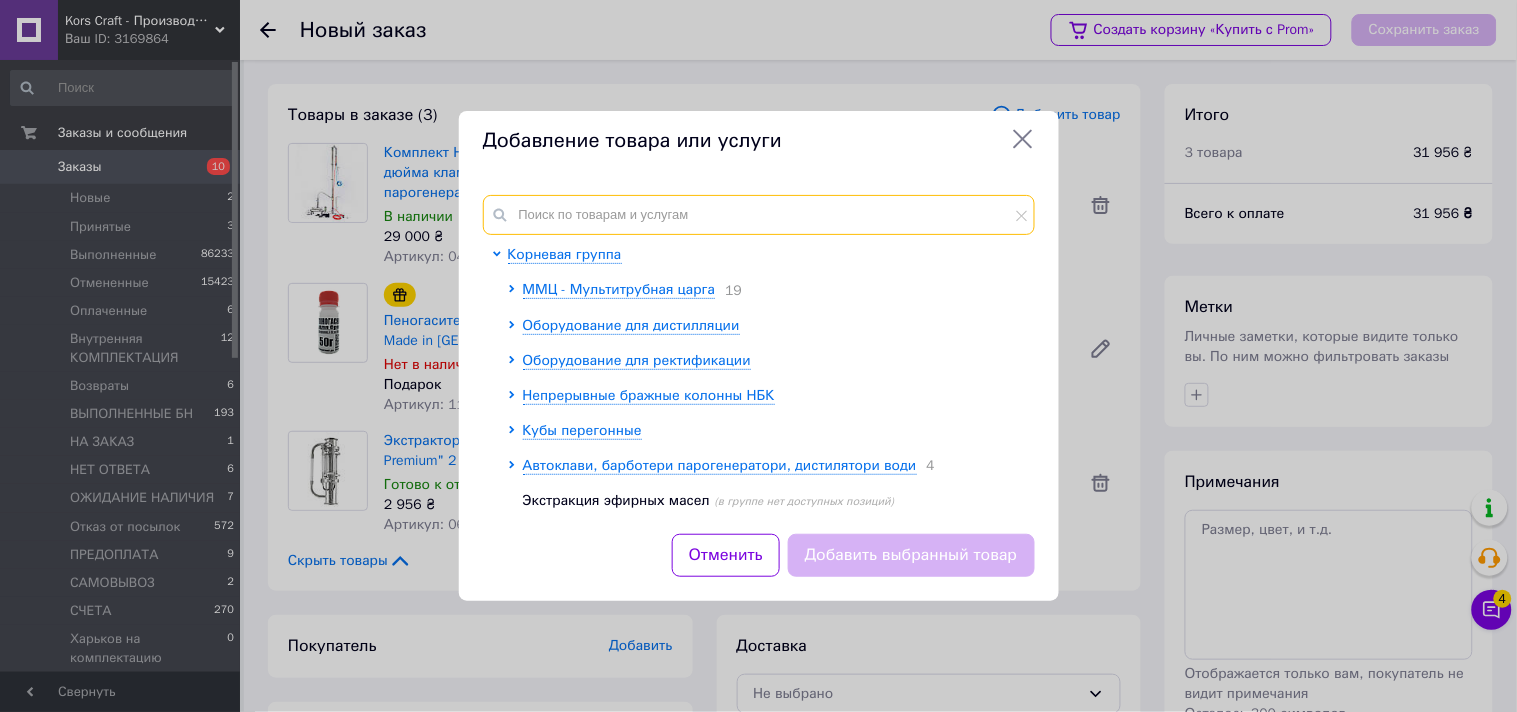 click at bounding box center [759, 215] 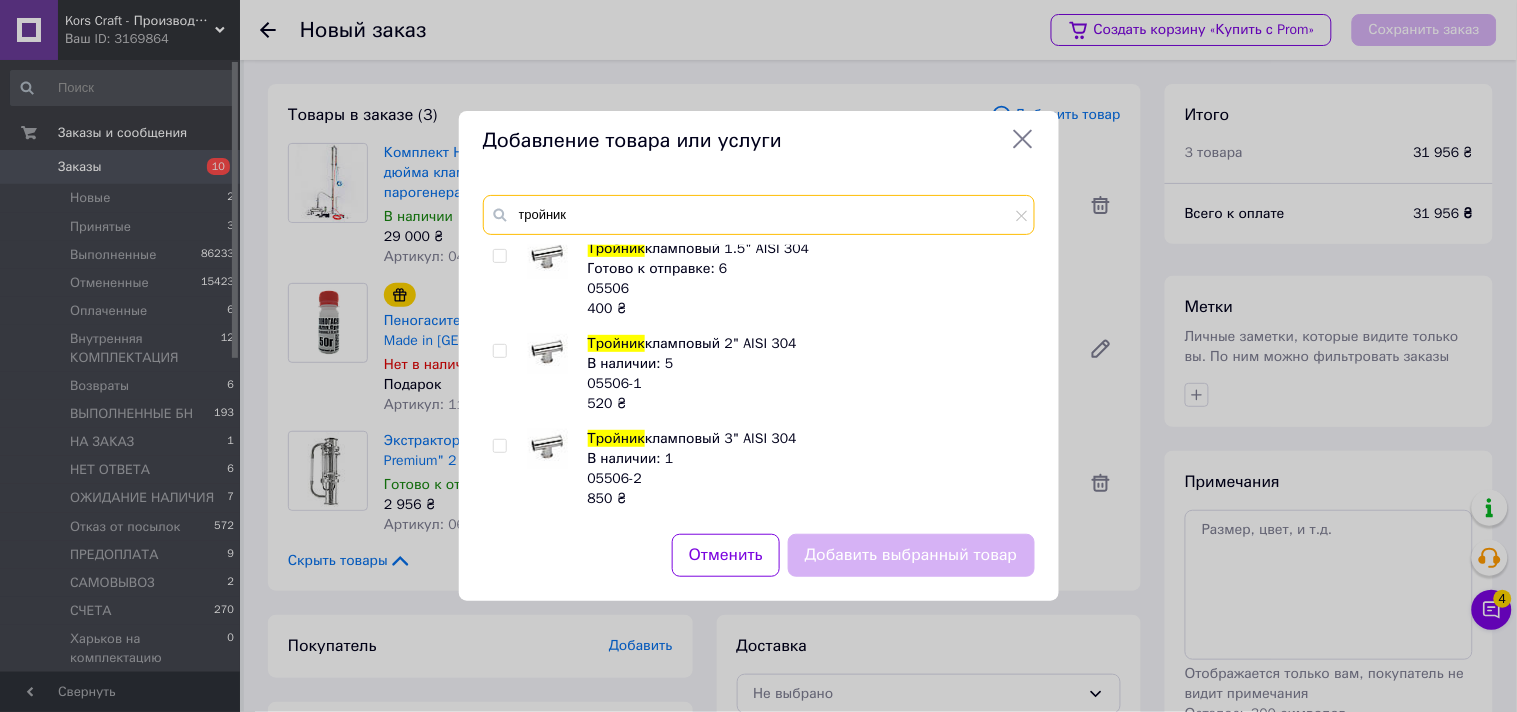 scroll, scrollTop: 1222, scrollLeft: 0, axis: vertical 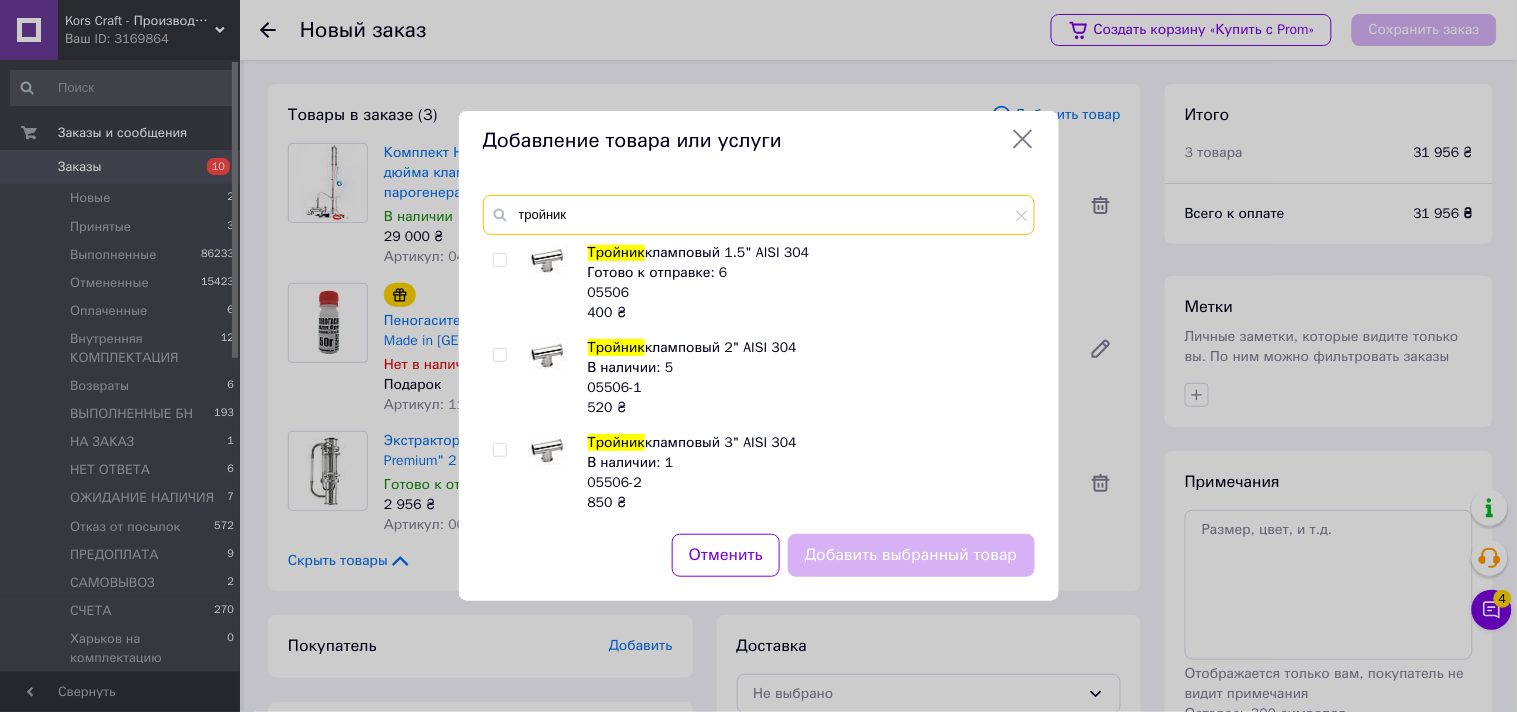 type on "тройник" 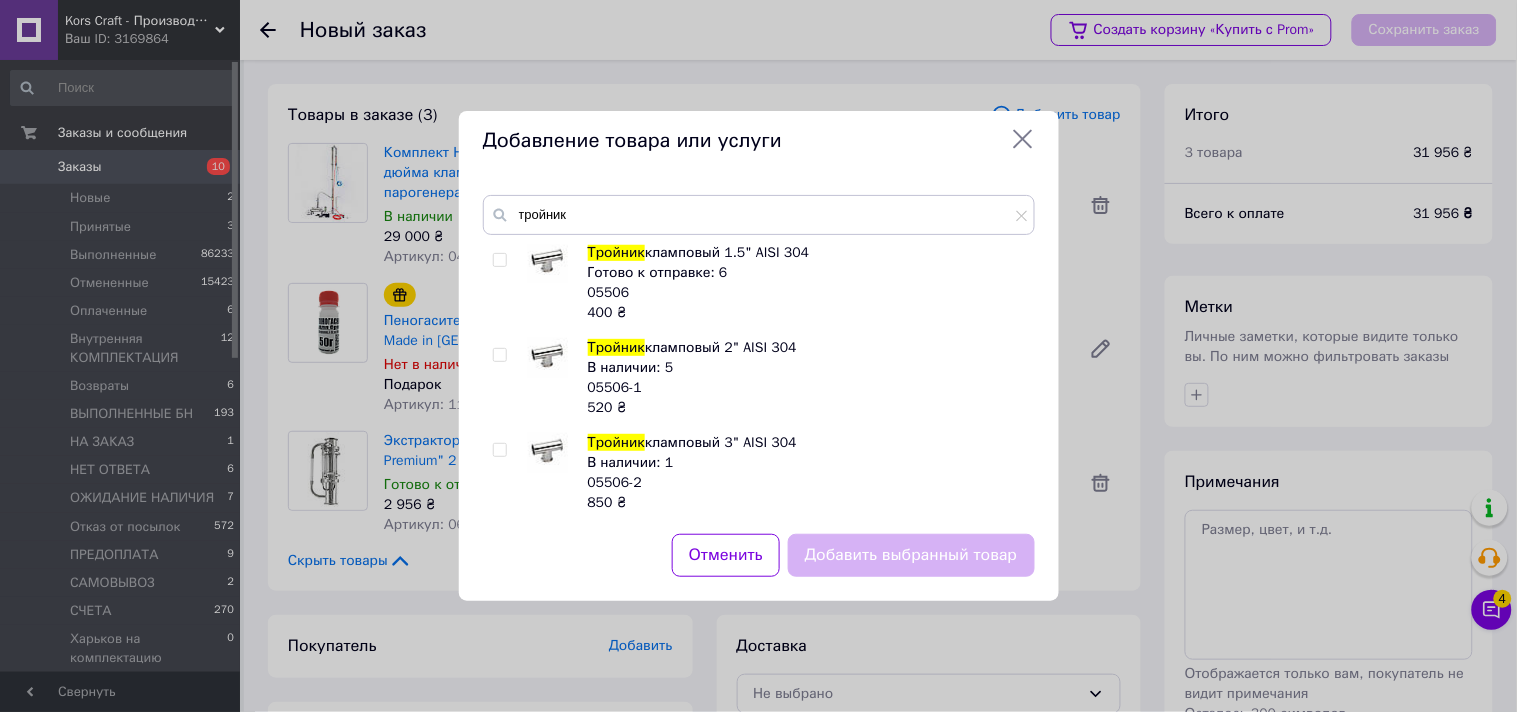 click at bounding box center [499, 355] 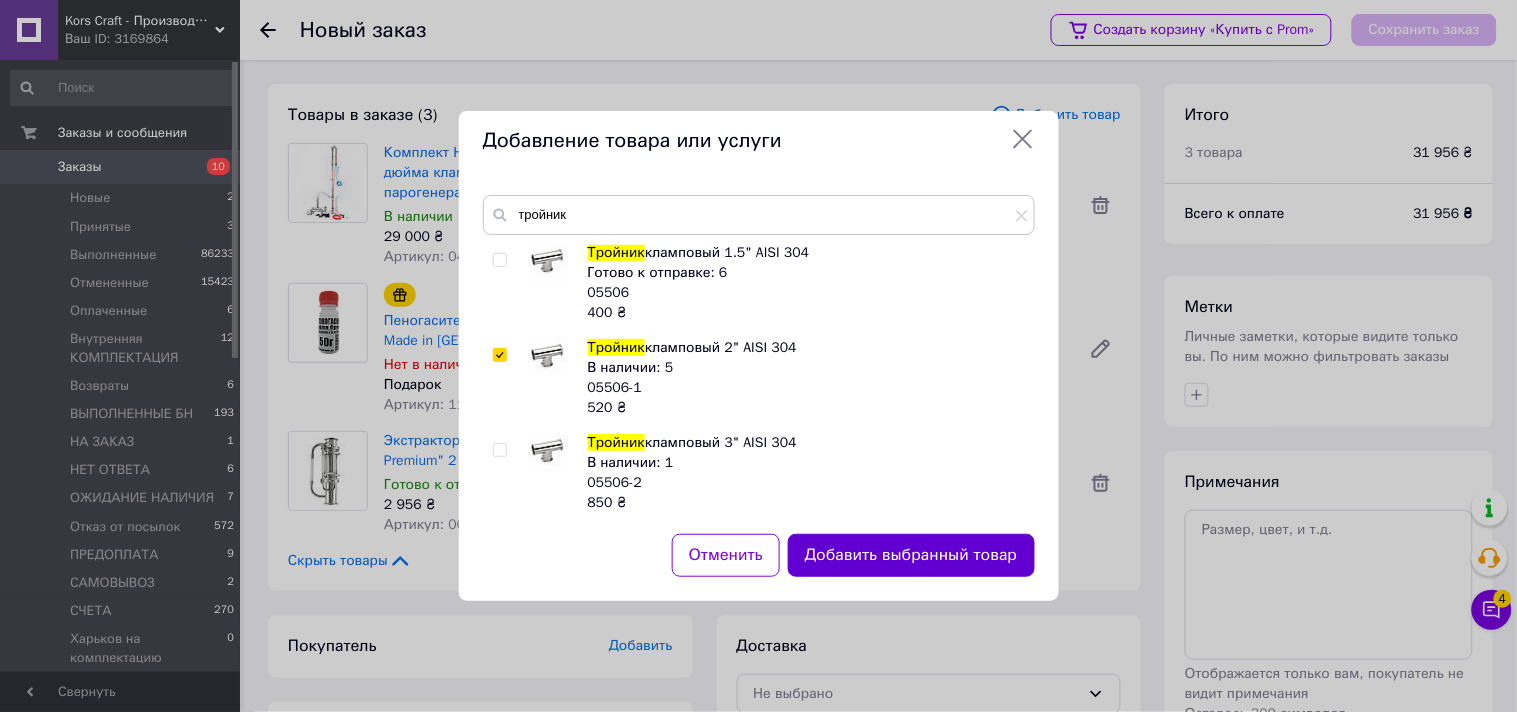 click on "Добавить выбранный товар" at bounding box center (911, 555) 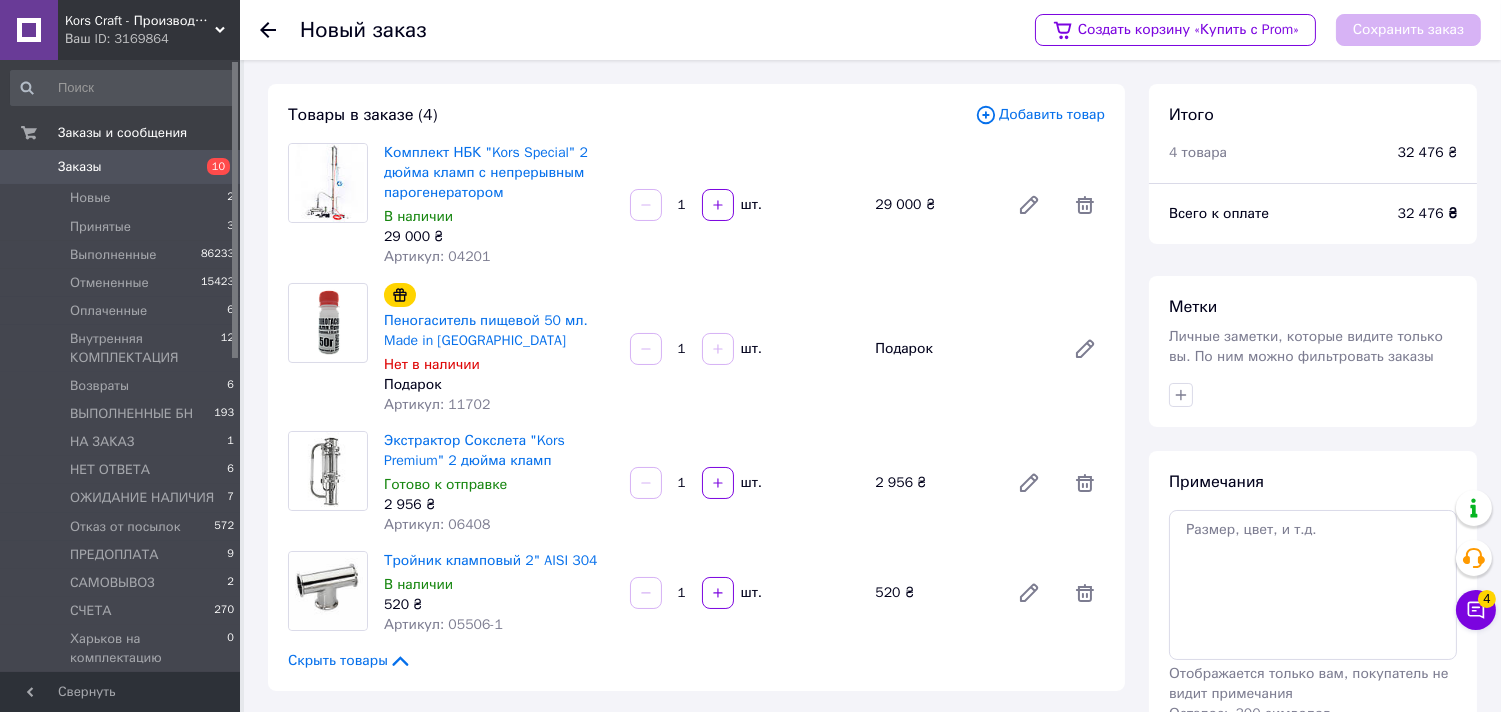 click on "Добавить товар" at bounding box center (1040, 115) 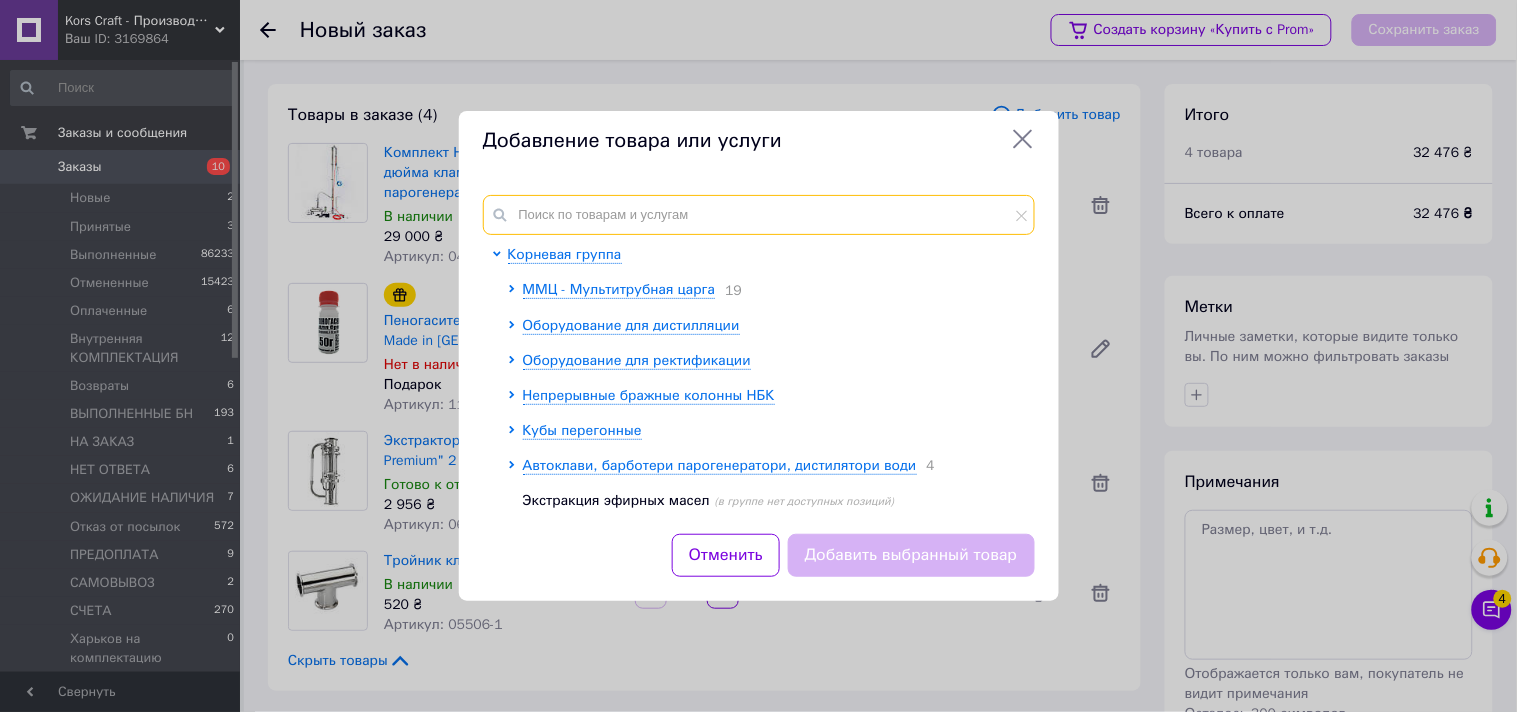 click at bounding box center [759, 215] 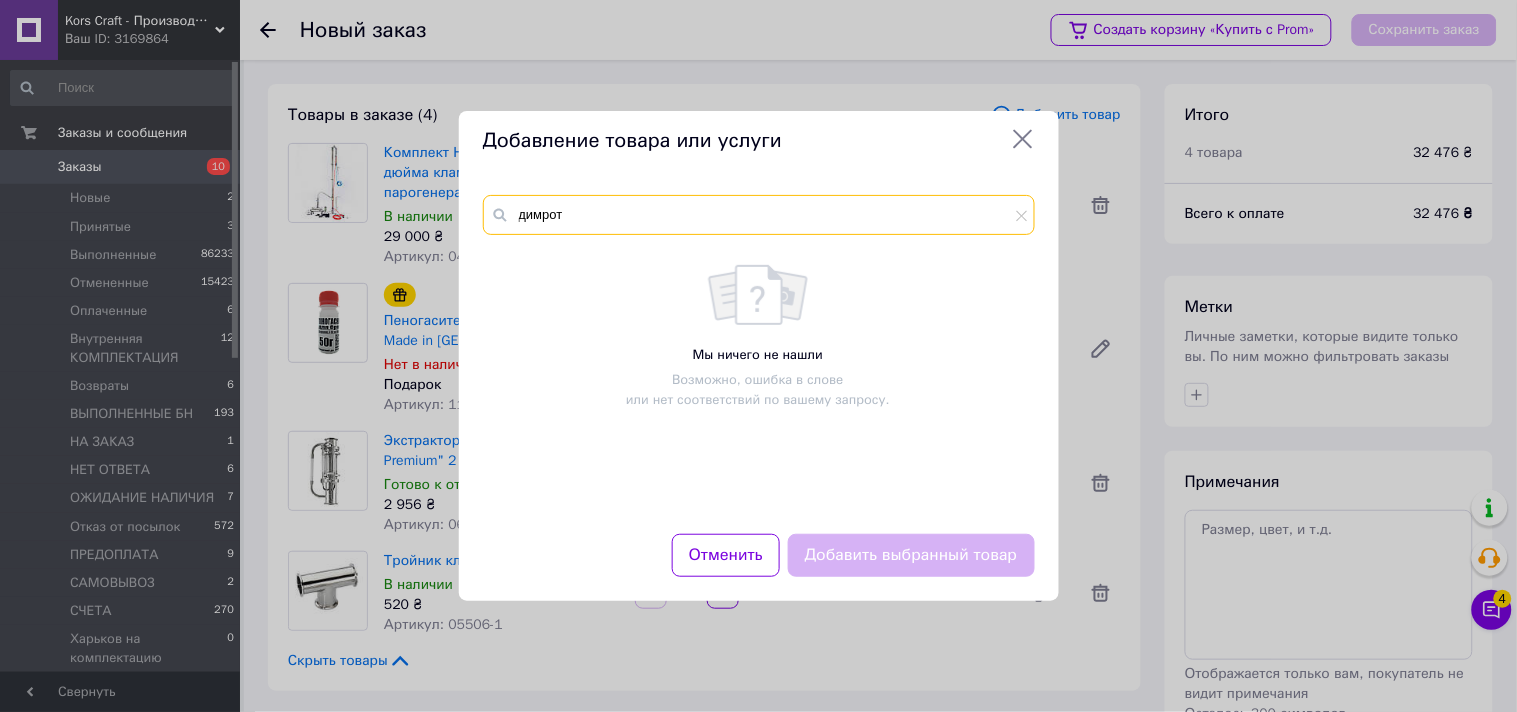 type on "димрот" 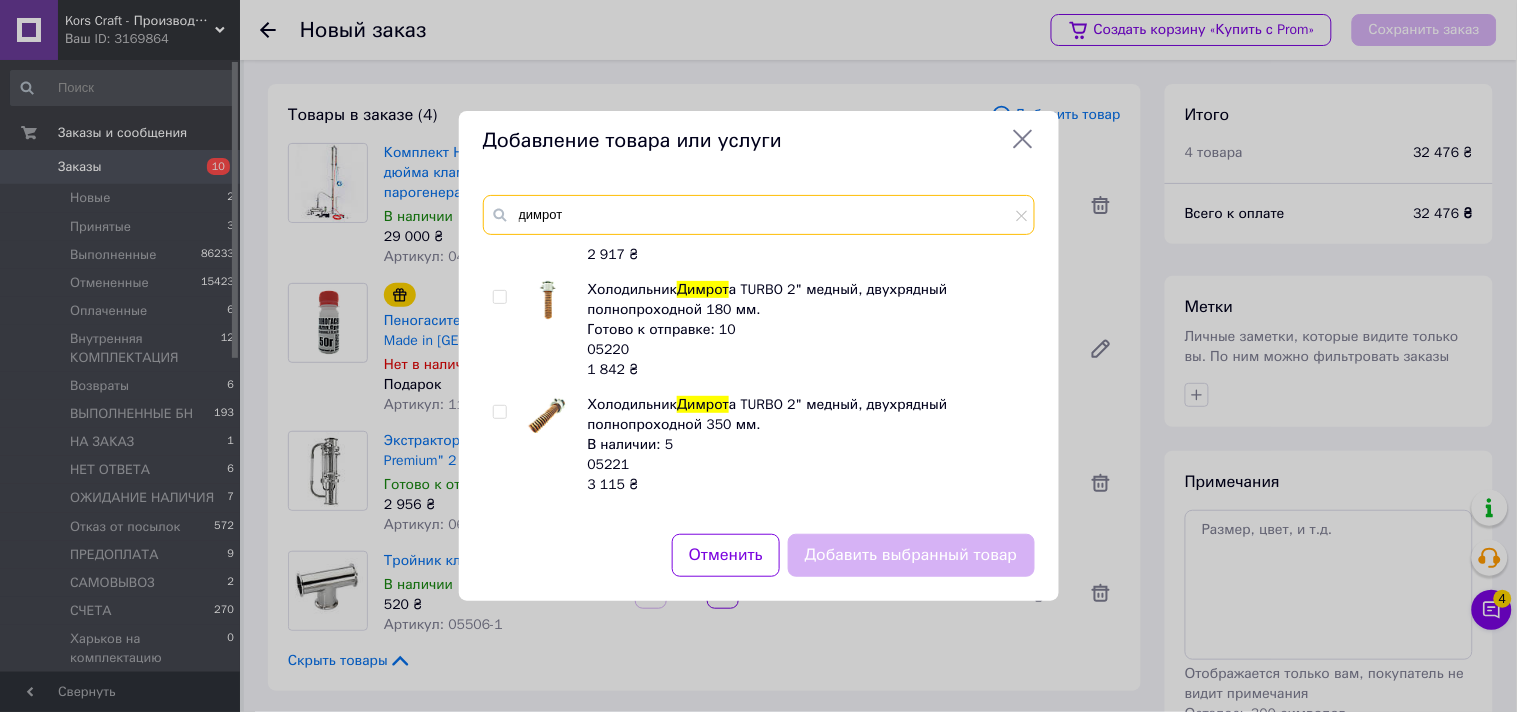 scroll, scrollTop: 111, scrollLeft: 0, axis: vertical 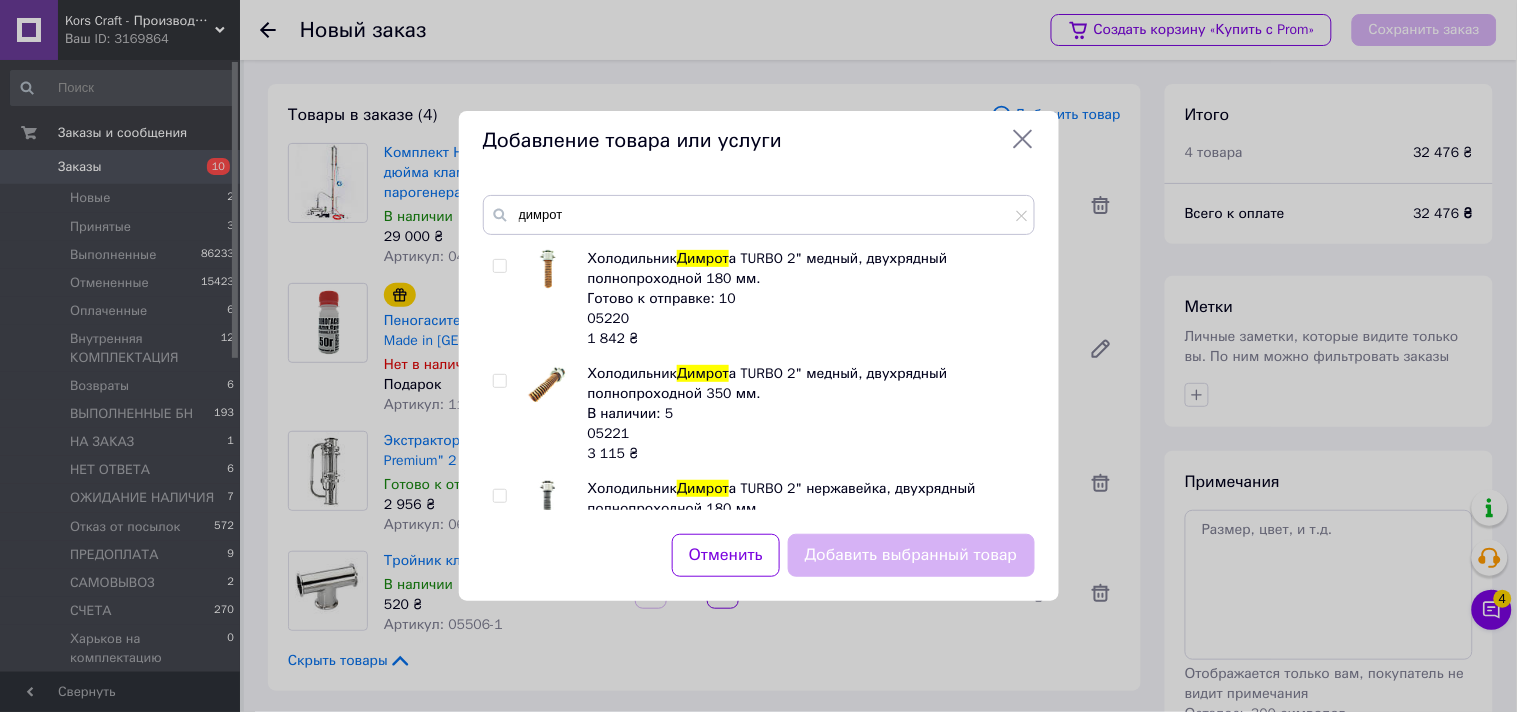 drag, startPoint x: 496, startPoint y: 380, endPoint x: 548, endPoint y: 373, distance: 52.46904 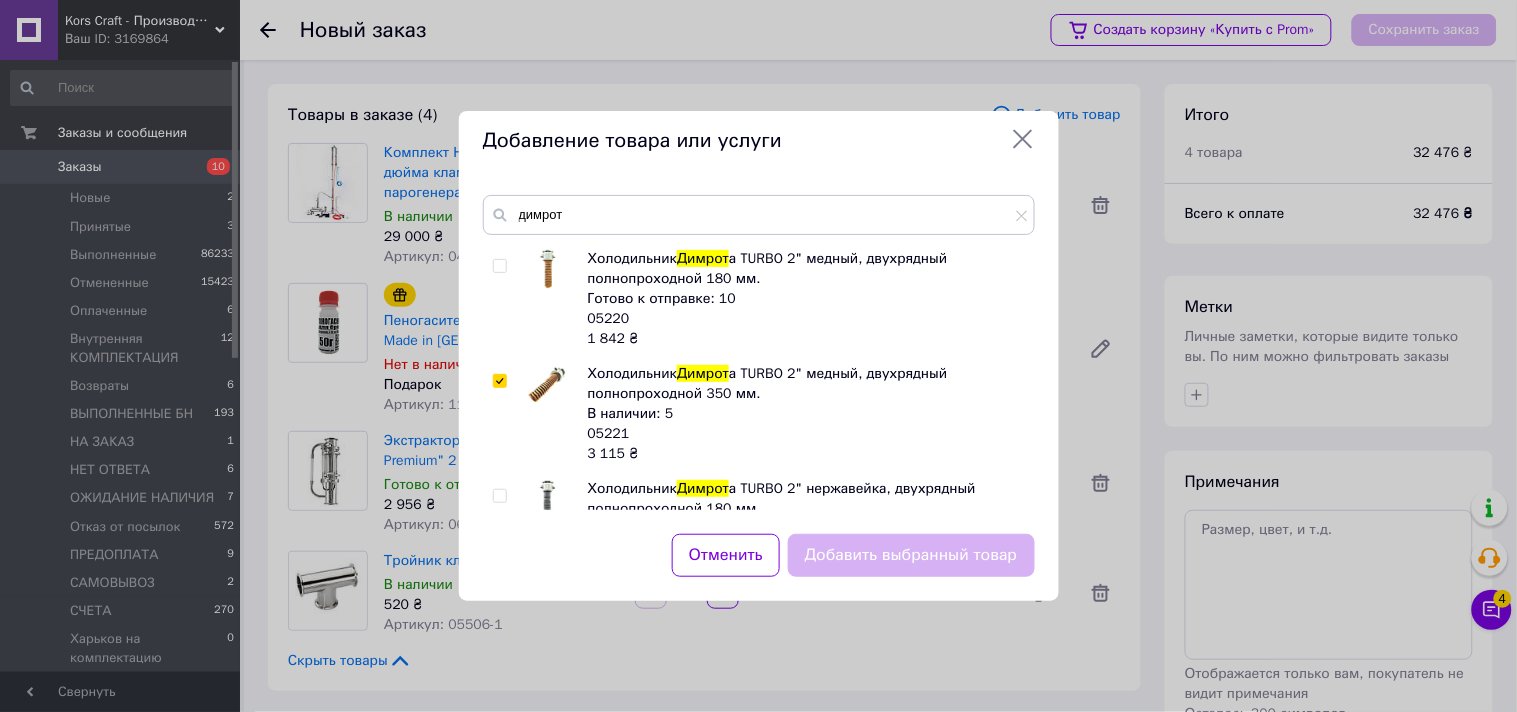 checkbox on "true" 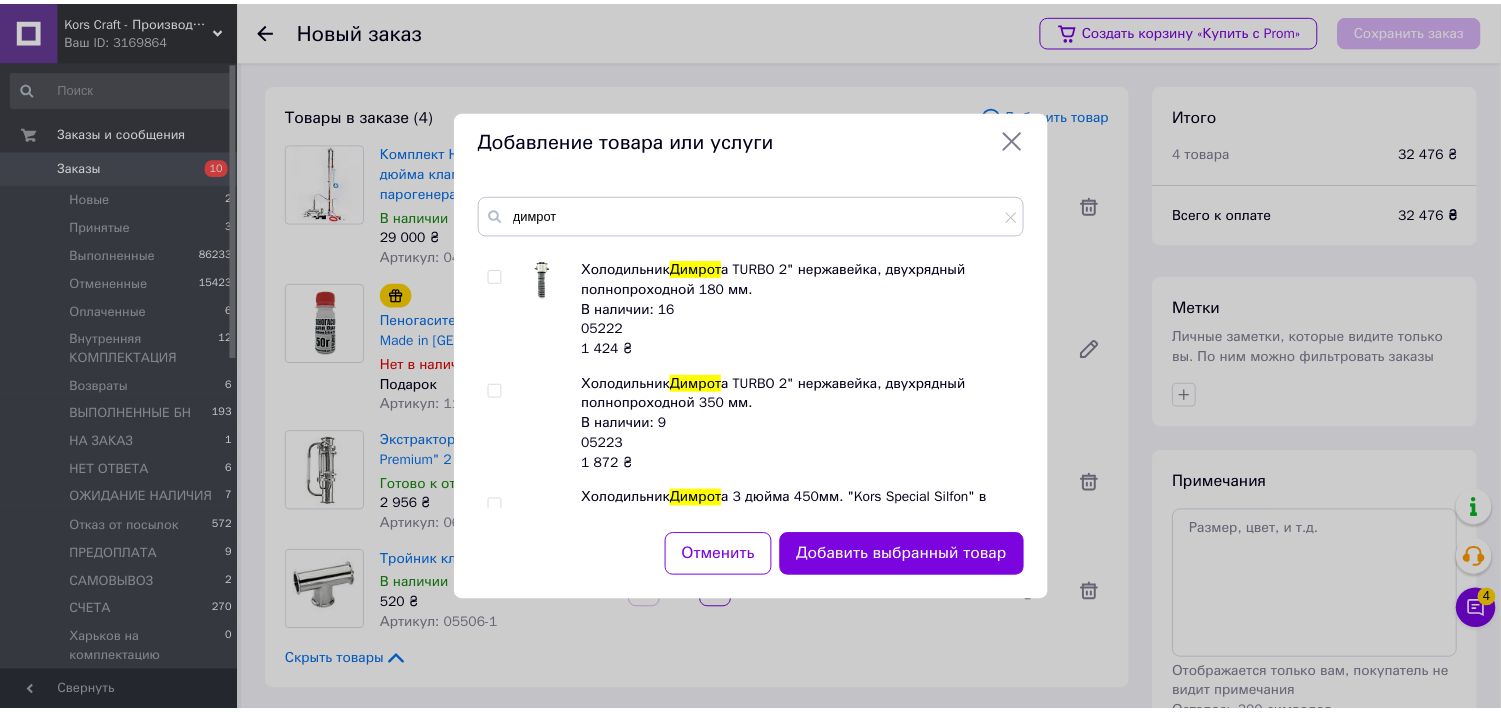 scroll, scrollTop: 333, scrollLeft: 0, axis: vertical 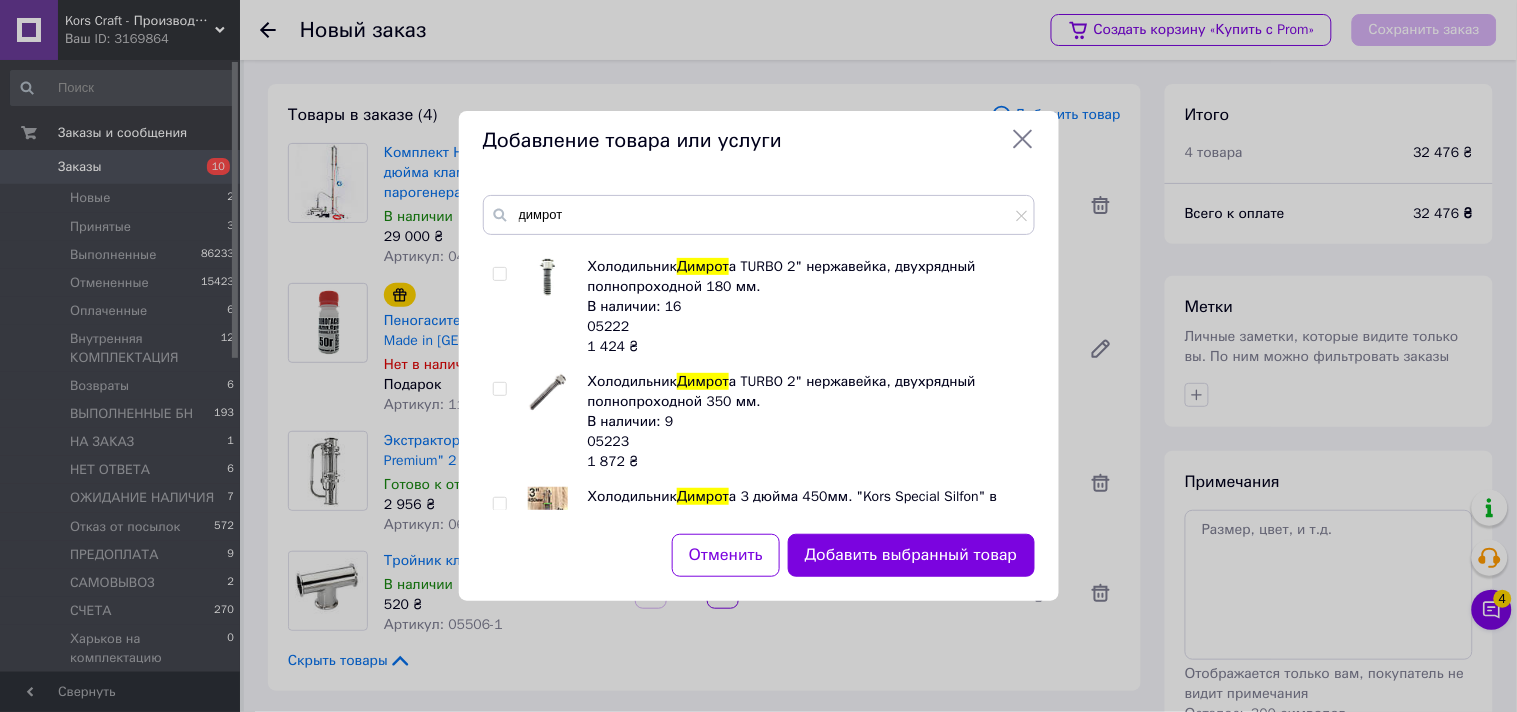 click at bounding box center (499, 389) 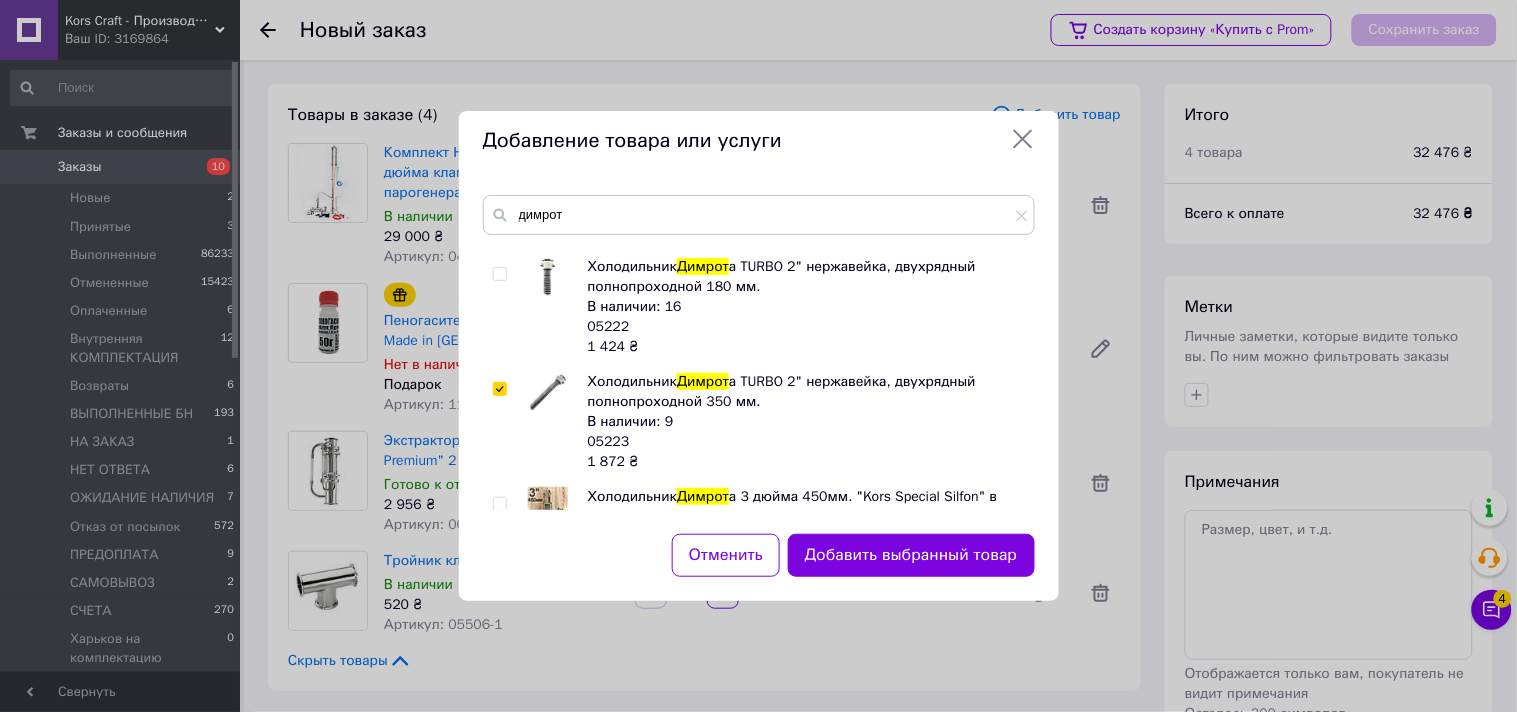 checkbox on "true" 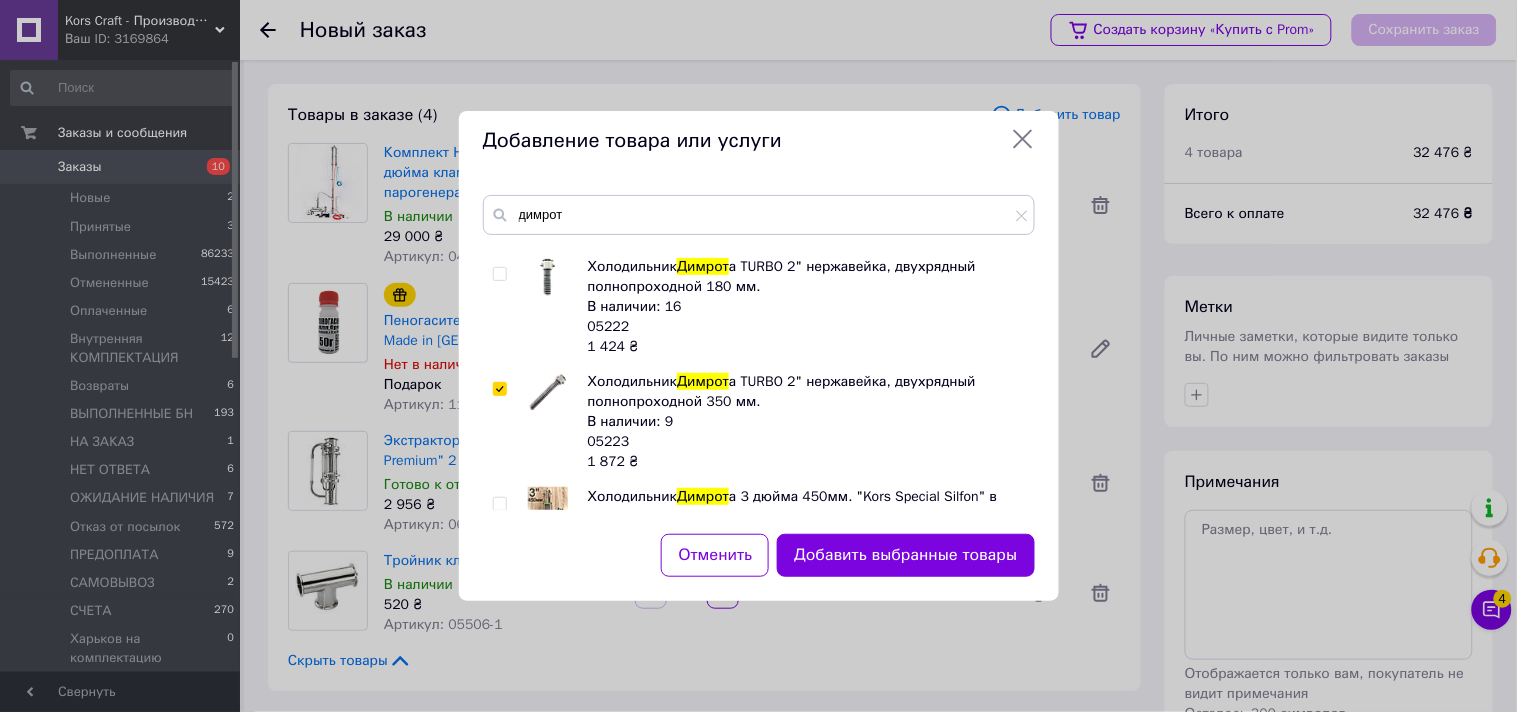 drag, startPoint x: 850, startPoint y: 556, endPoint x: 836, endPoint y: 545, distance: 17.804493 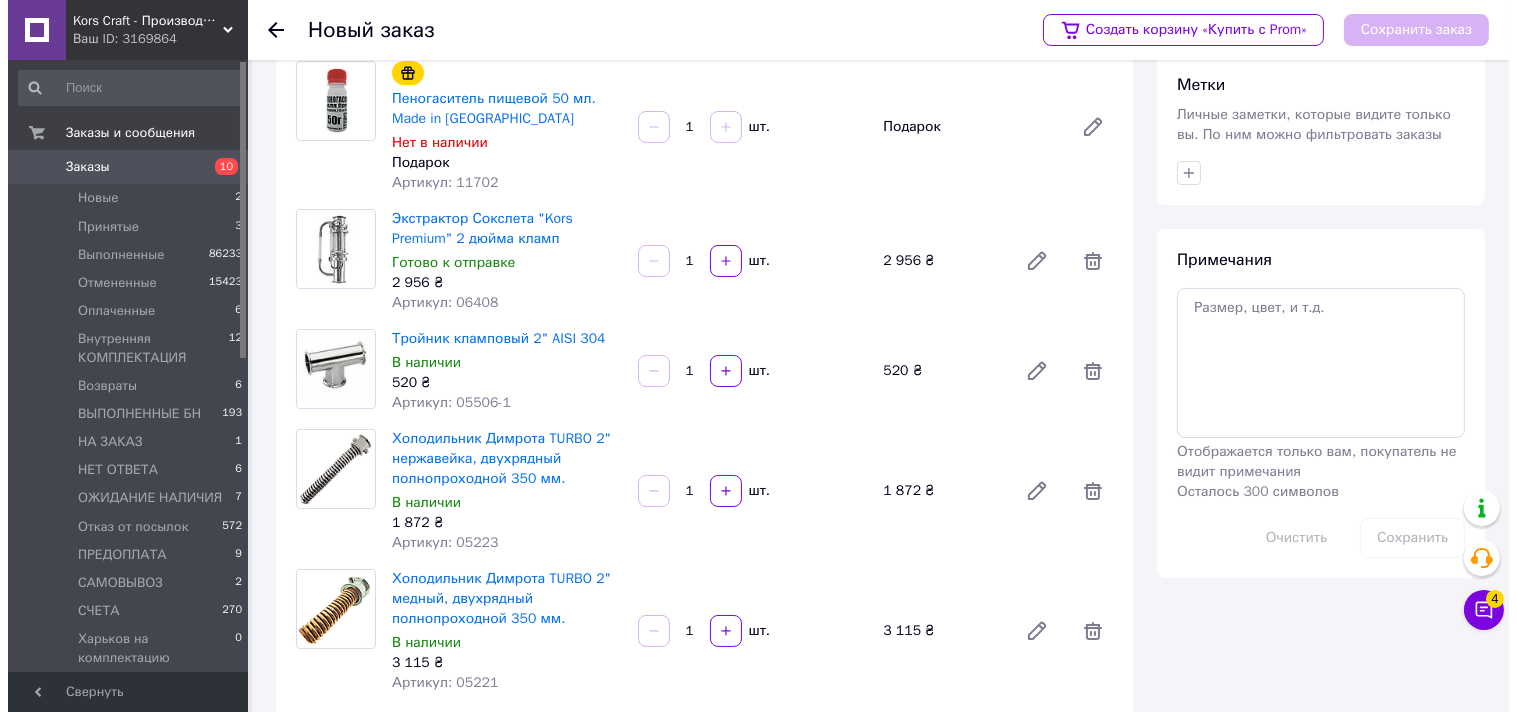 scroll, scrollTop: 0, scrollLeft: 0, axis: both 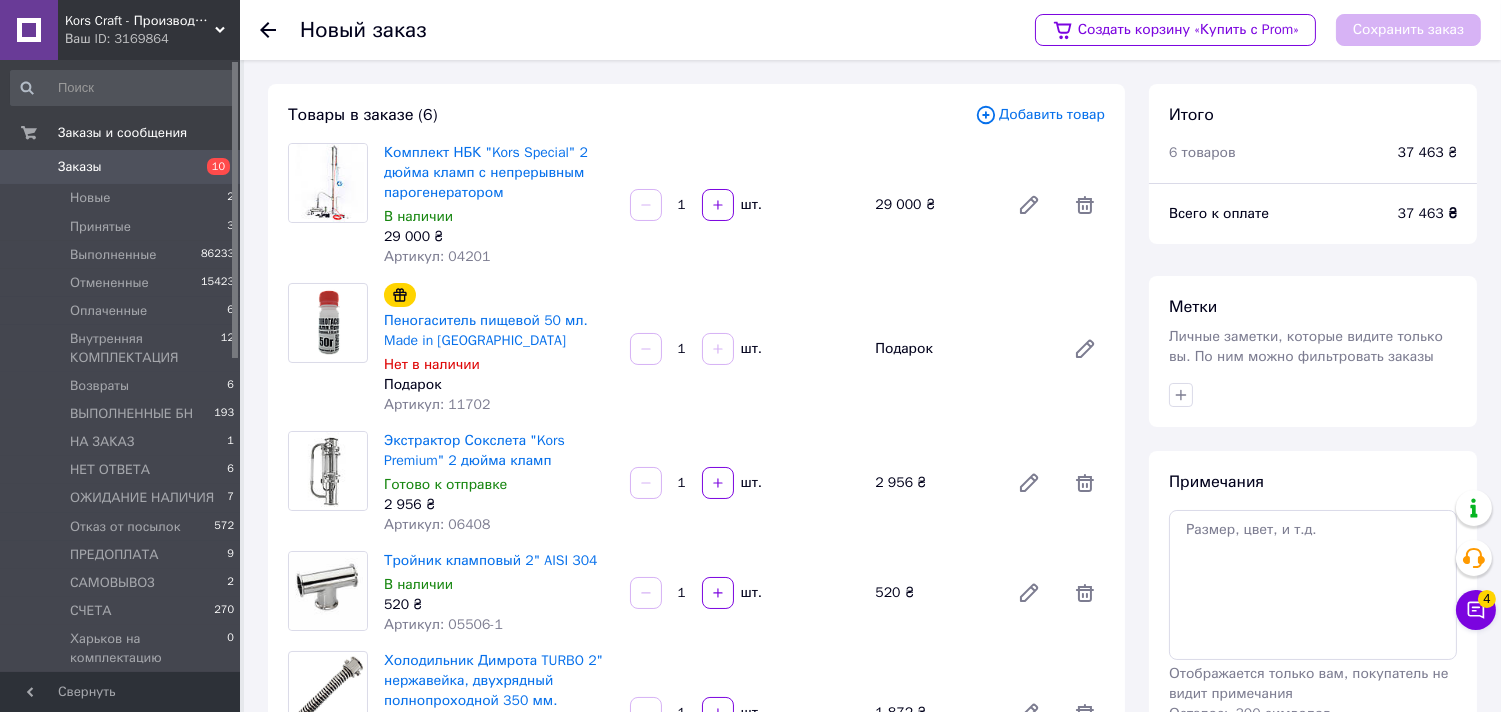click on "Добавить товар" at bounding box center (1040, 115) 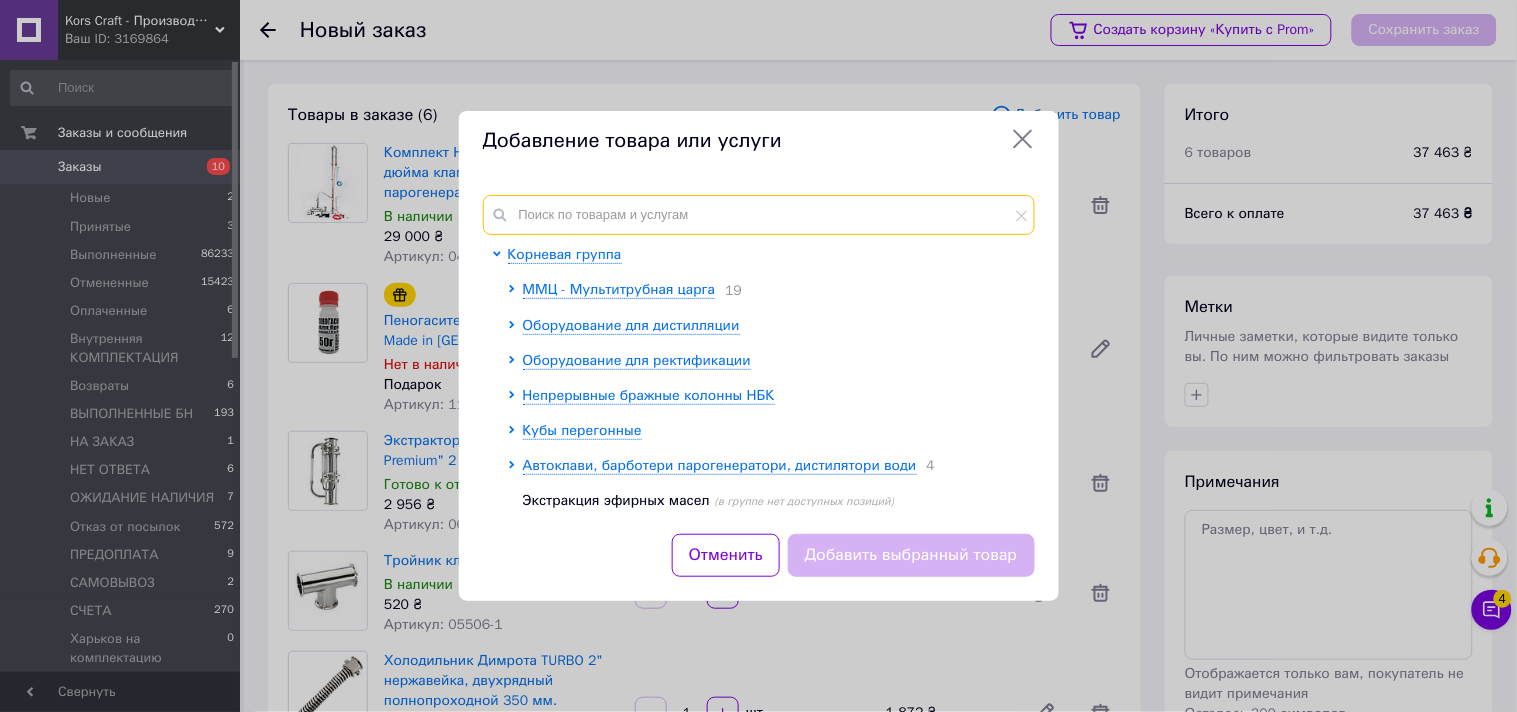 drag, startPoint x: 771, startPoint y: 224, endPoint x: 783, endPoint y: 220, distance: 12.649111 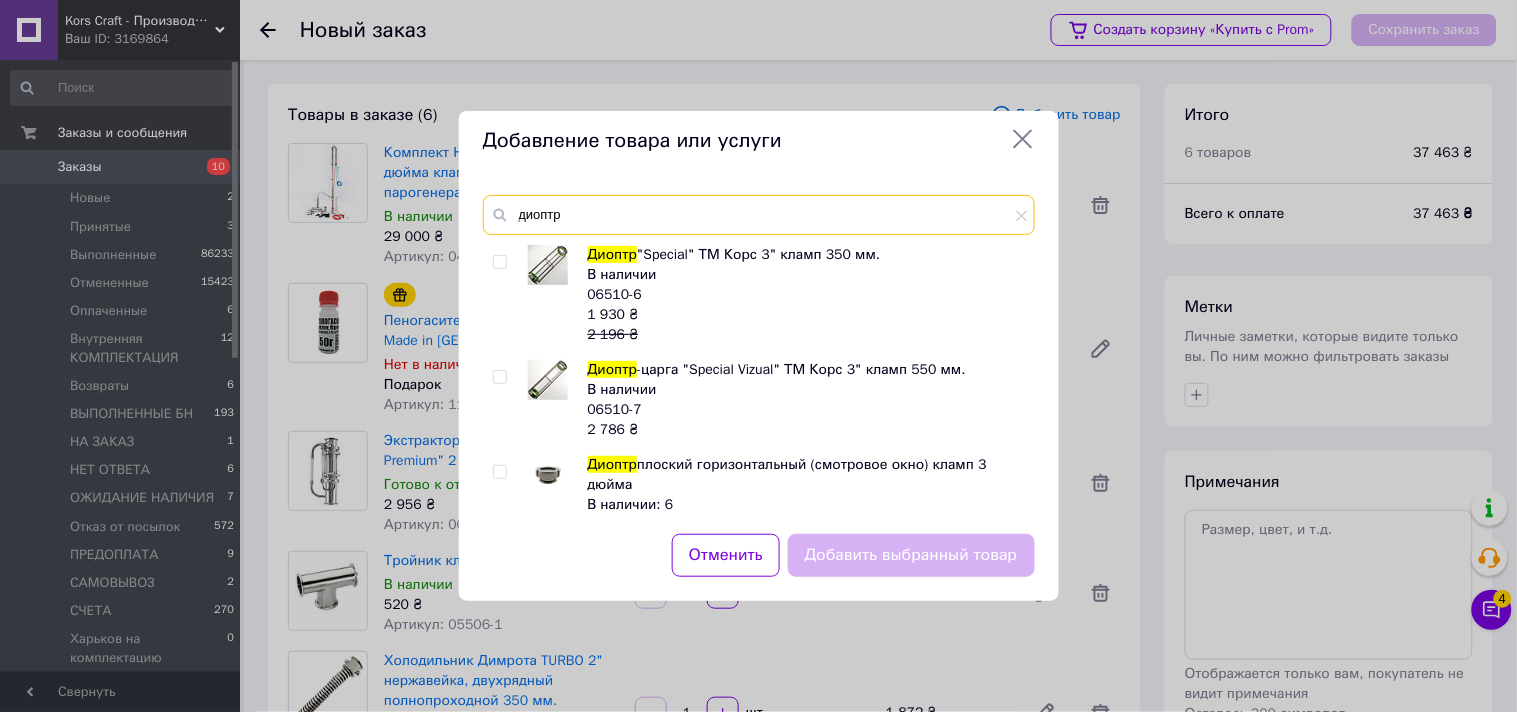 click on "диоптр" at bounding box center [759, 215] 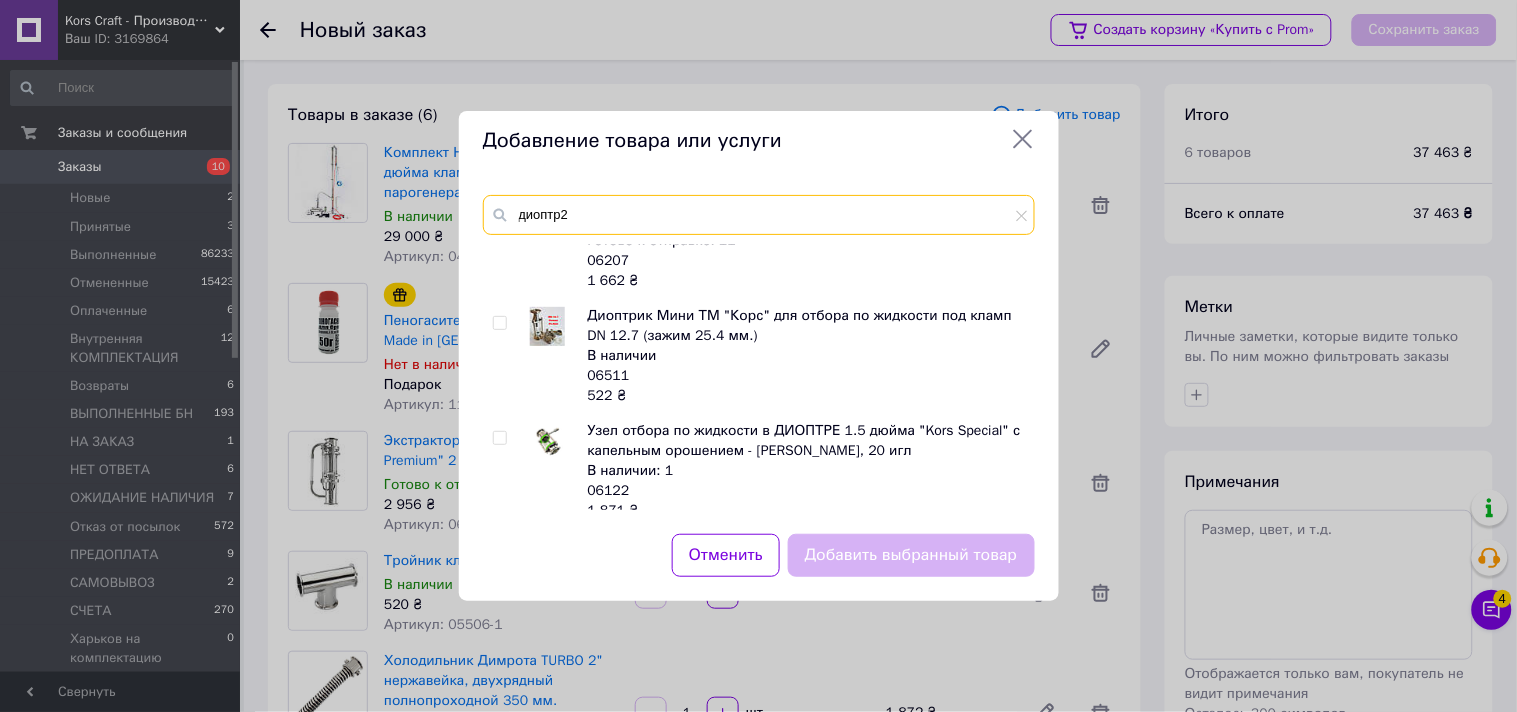 scroll, scrollTop: 666, scrollLeft: 0, axis: vertical 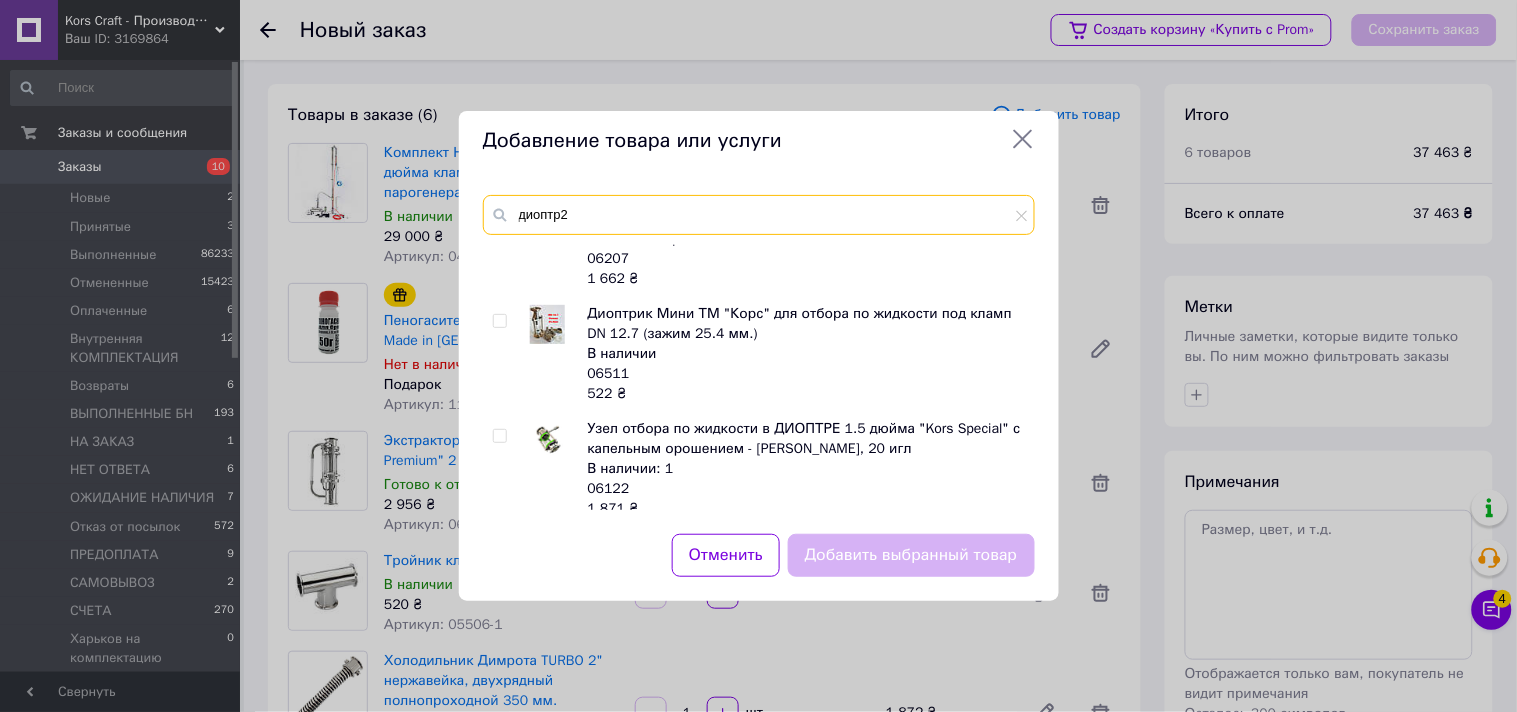 type on "диоптр2" 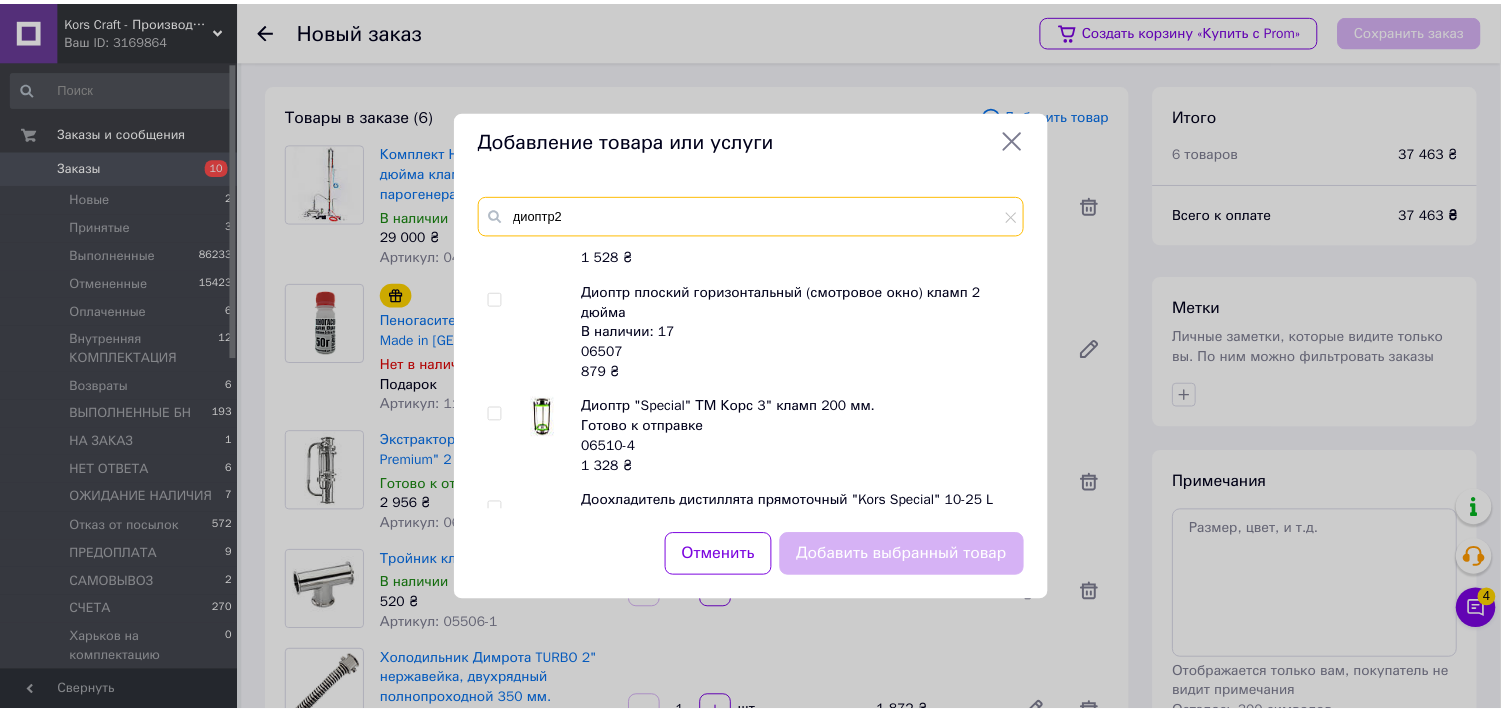 scroll, scrollTop: 1444, scrollLeft: 0, axis: vertical 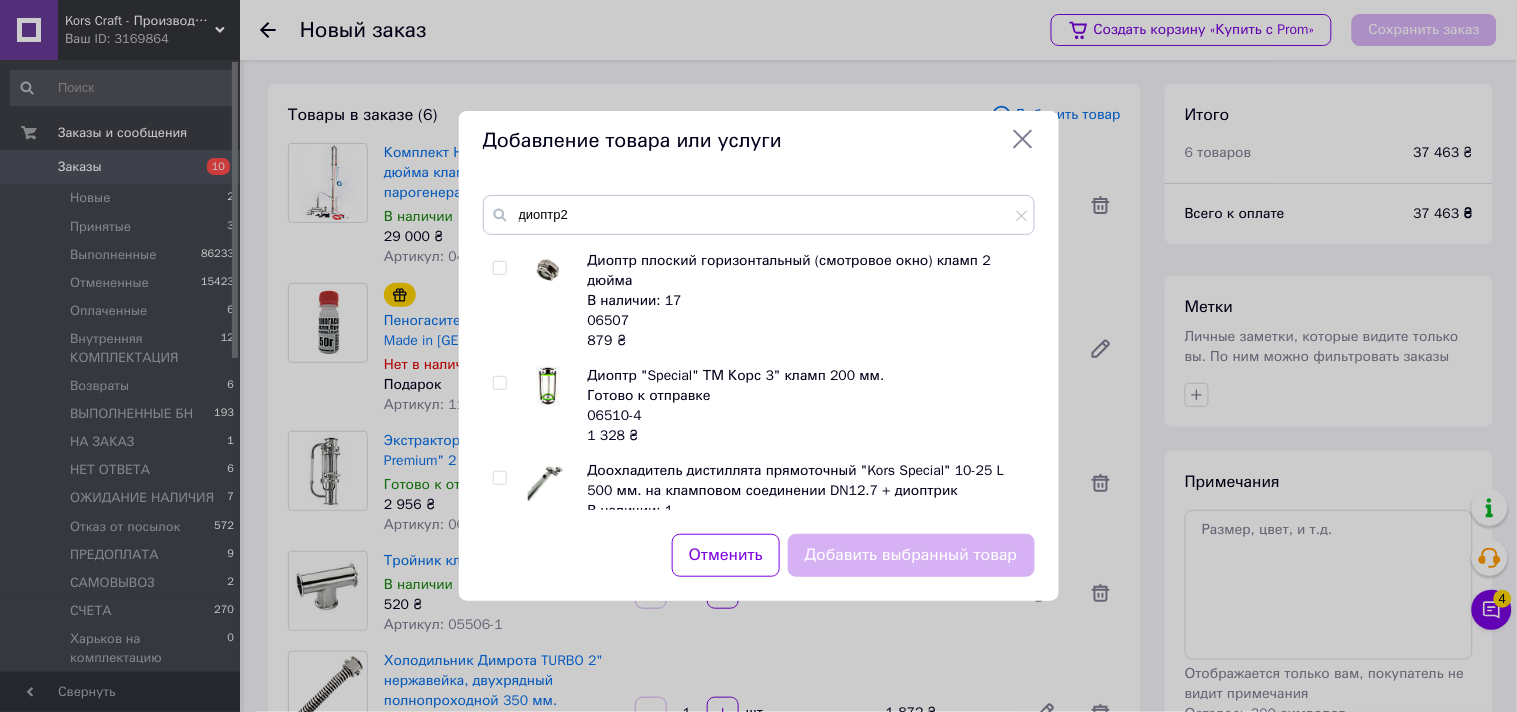 click 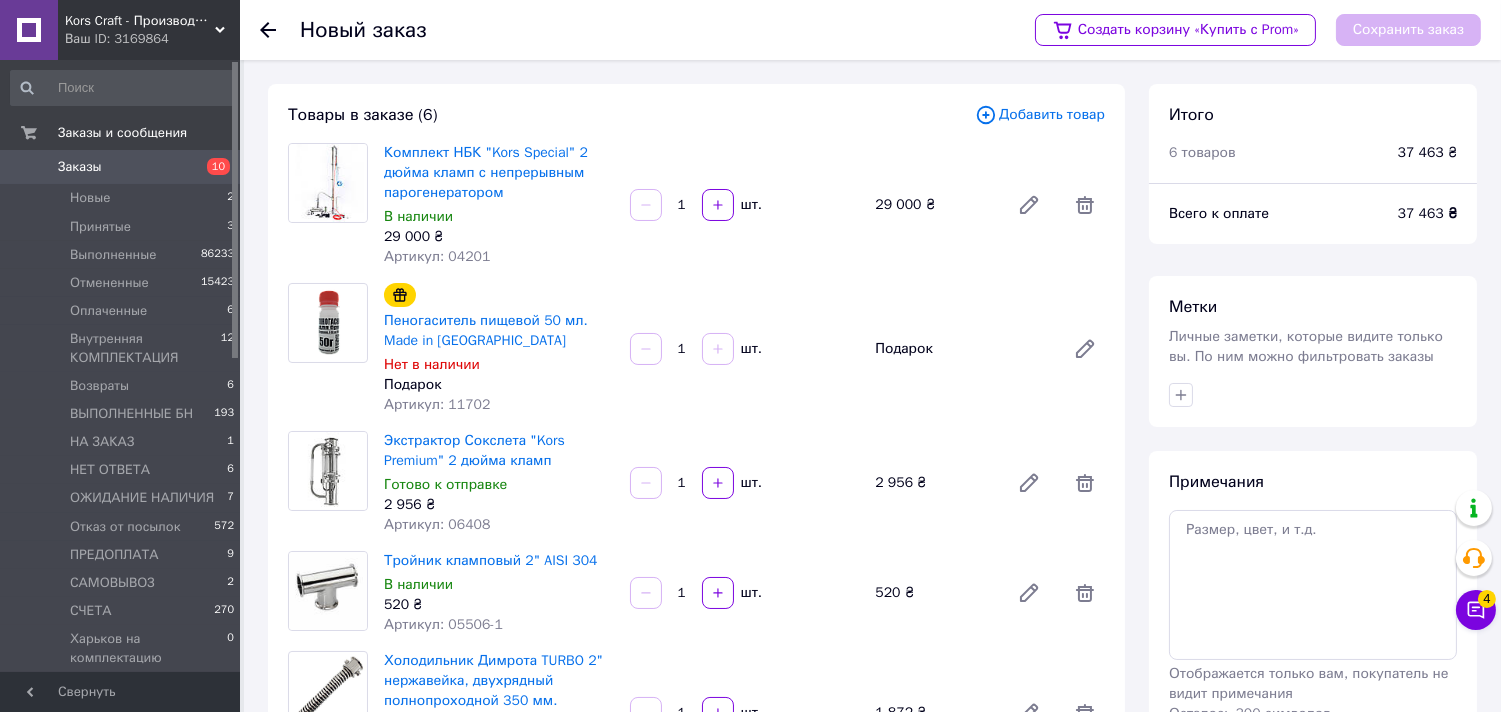 click on "Добавить товар" at bounding box center [1040, 115] 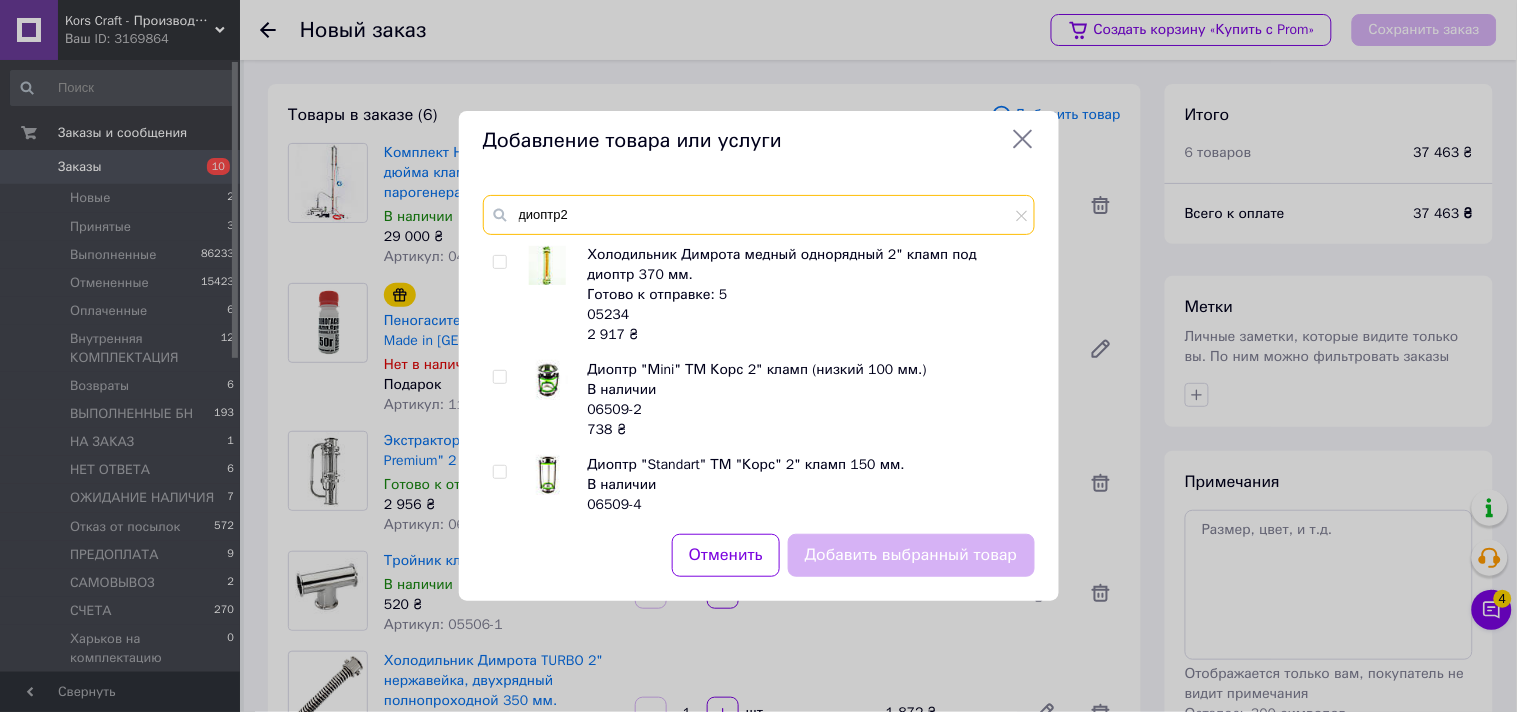 drag, startPoint x: 590, startPoint y: 224, endPoint x: 504, endPoint y: 234, distance: 86.579445 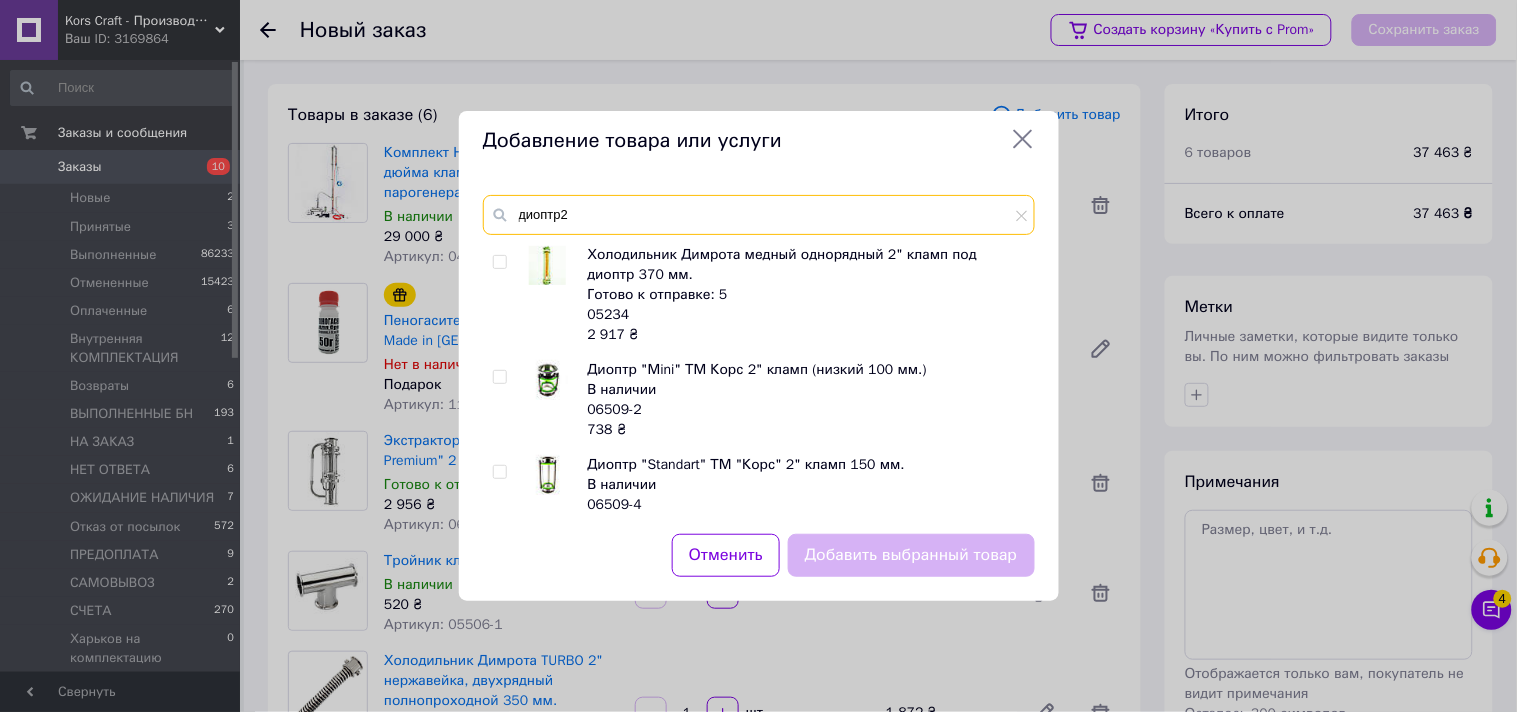 paste on "06502-1" 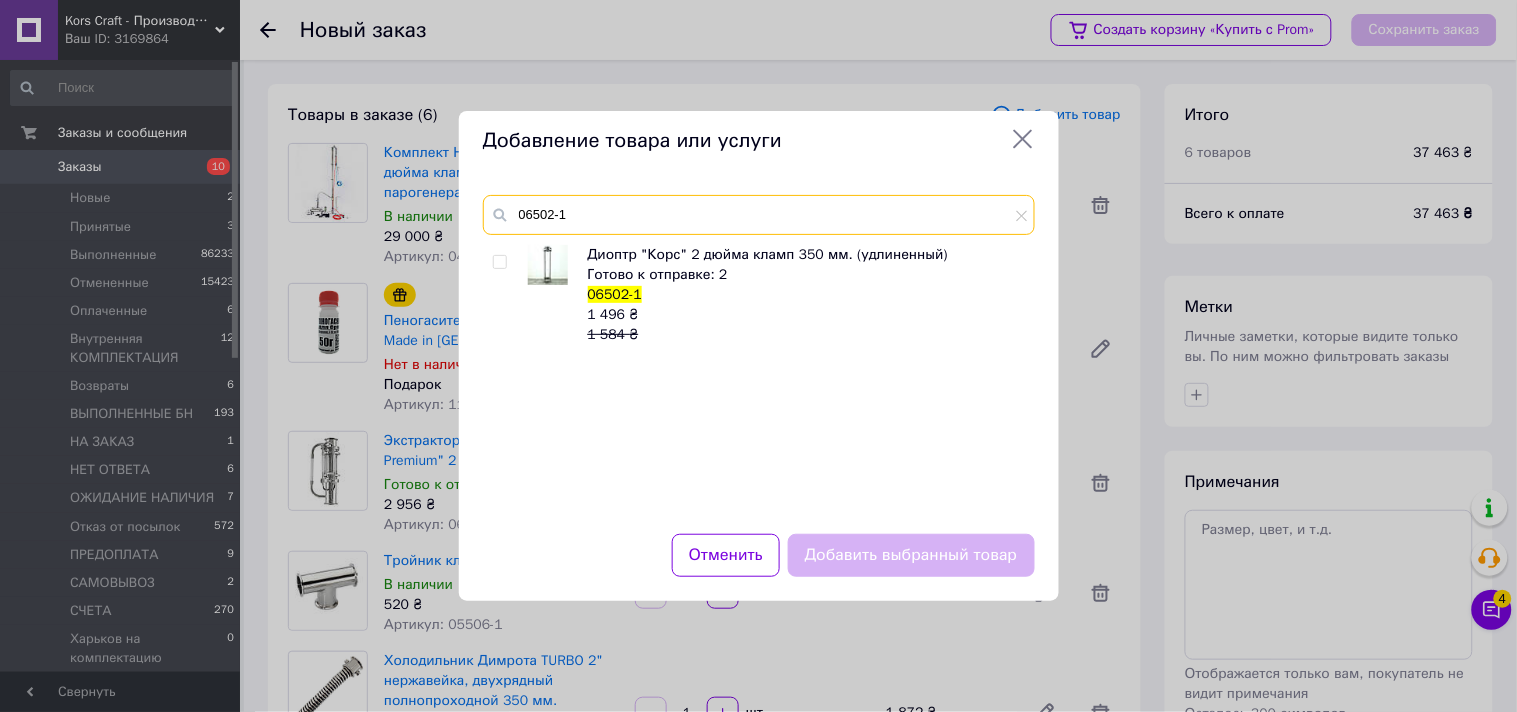 type on "06502-1" 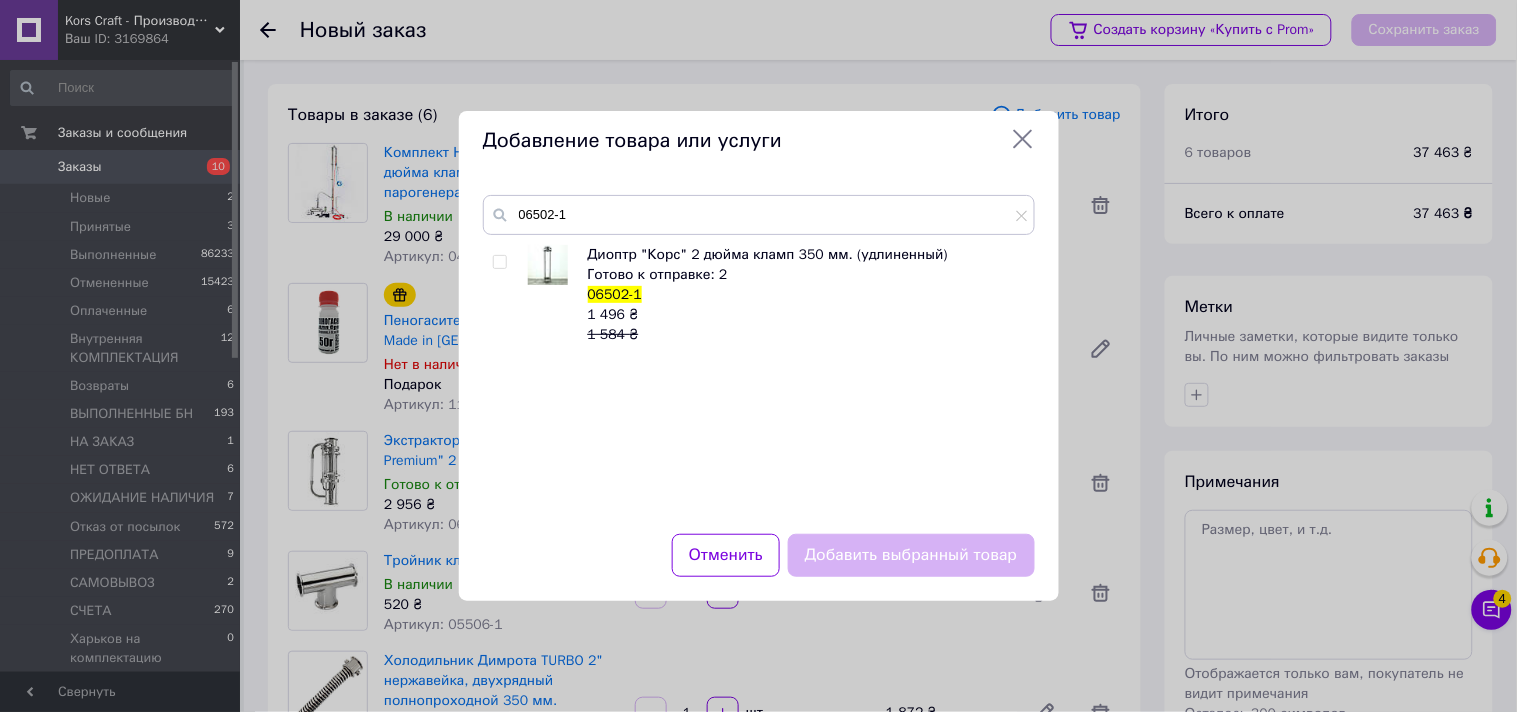 click on "Диоптр "Корс" 2 дюйма кламп 350 мм. (удлиненный) Готово к отправке: 2 06502-1 1 496   ₴ 1 584   ₴" at bounding box center [758, 377] 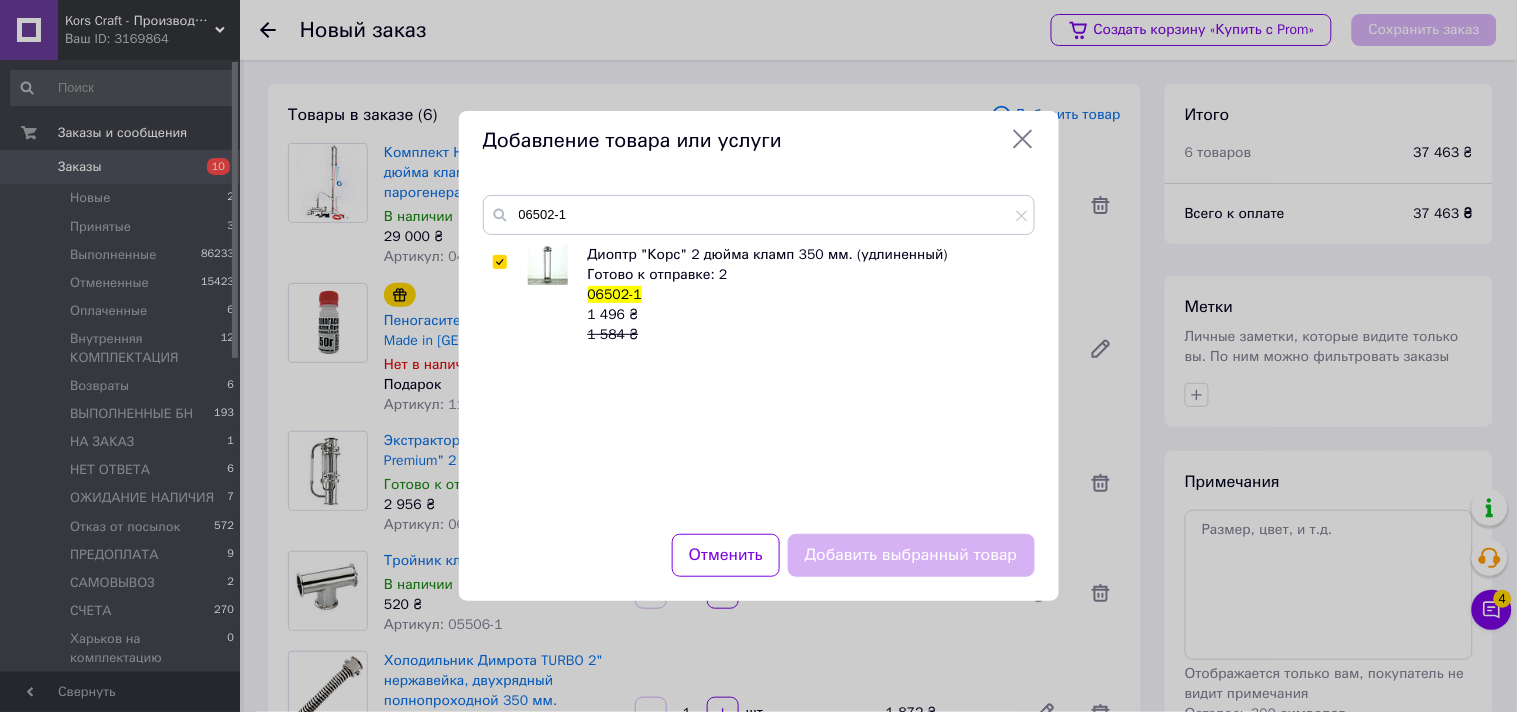 checkbox on "true" 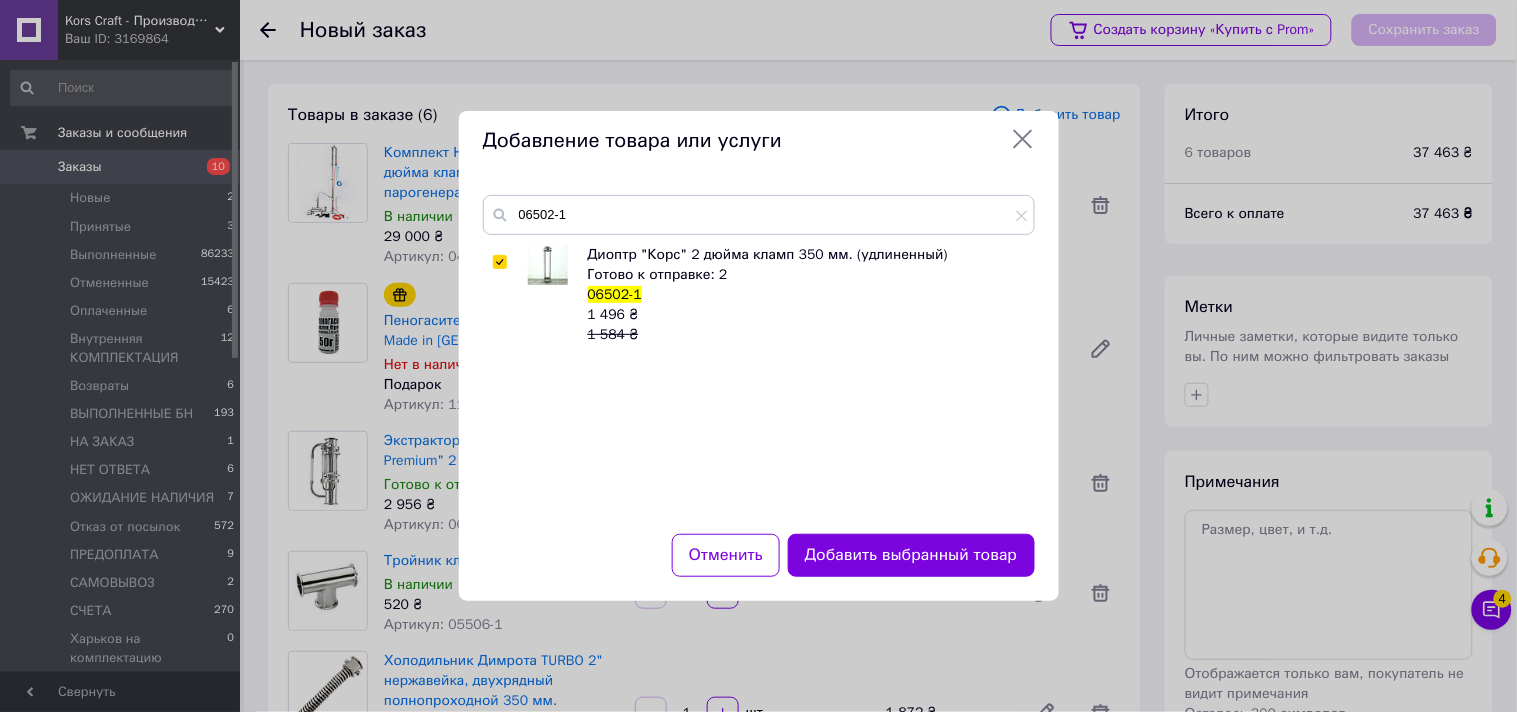 drag, startPoint x: 828, startPoint y: 556, endPoint x: 815, endPoint y: 540, distance: 20.615528 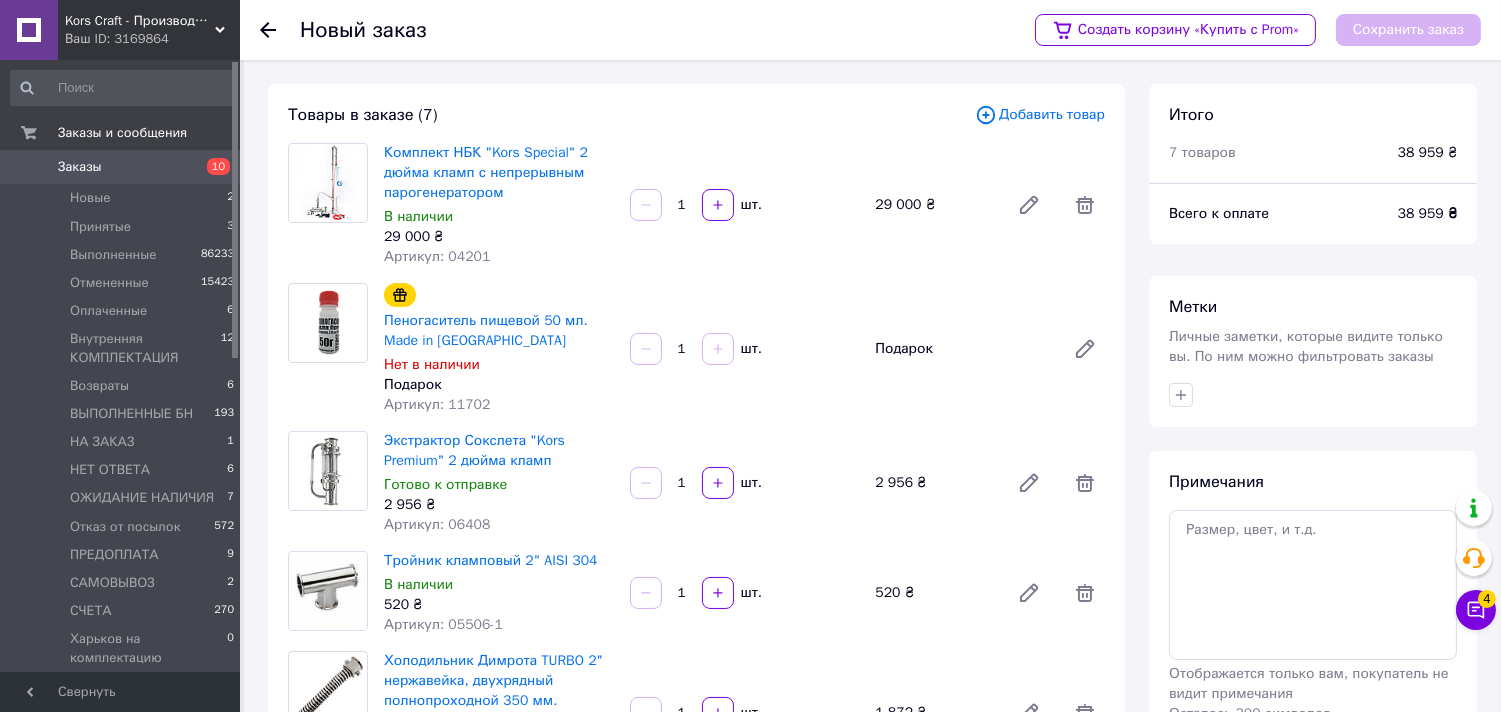 click on "Добавить товар" at bounding box center [1040, 115] 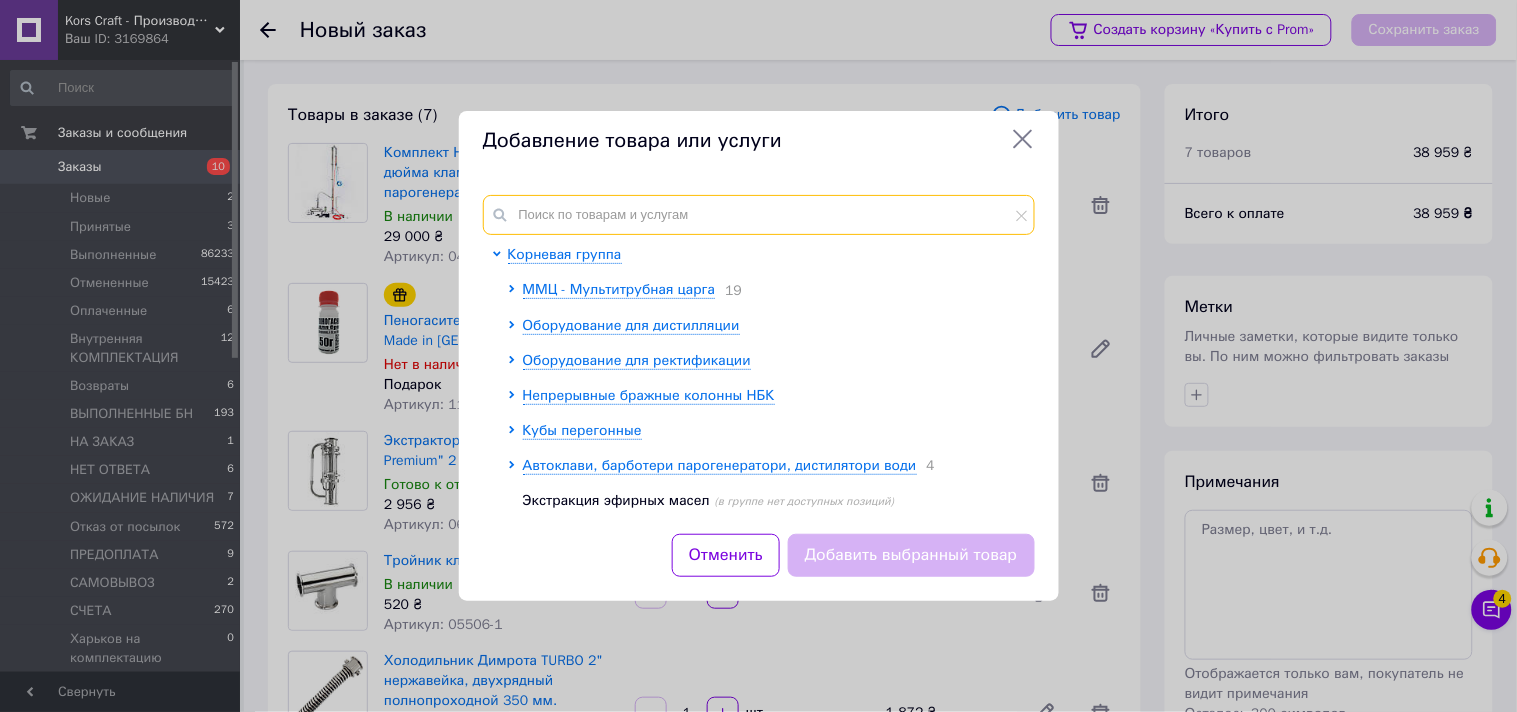 click at bounding box center (759, 215) 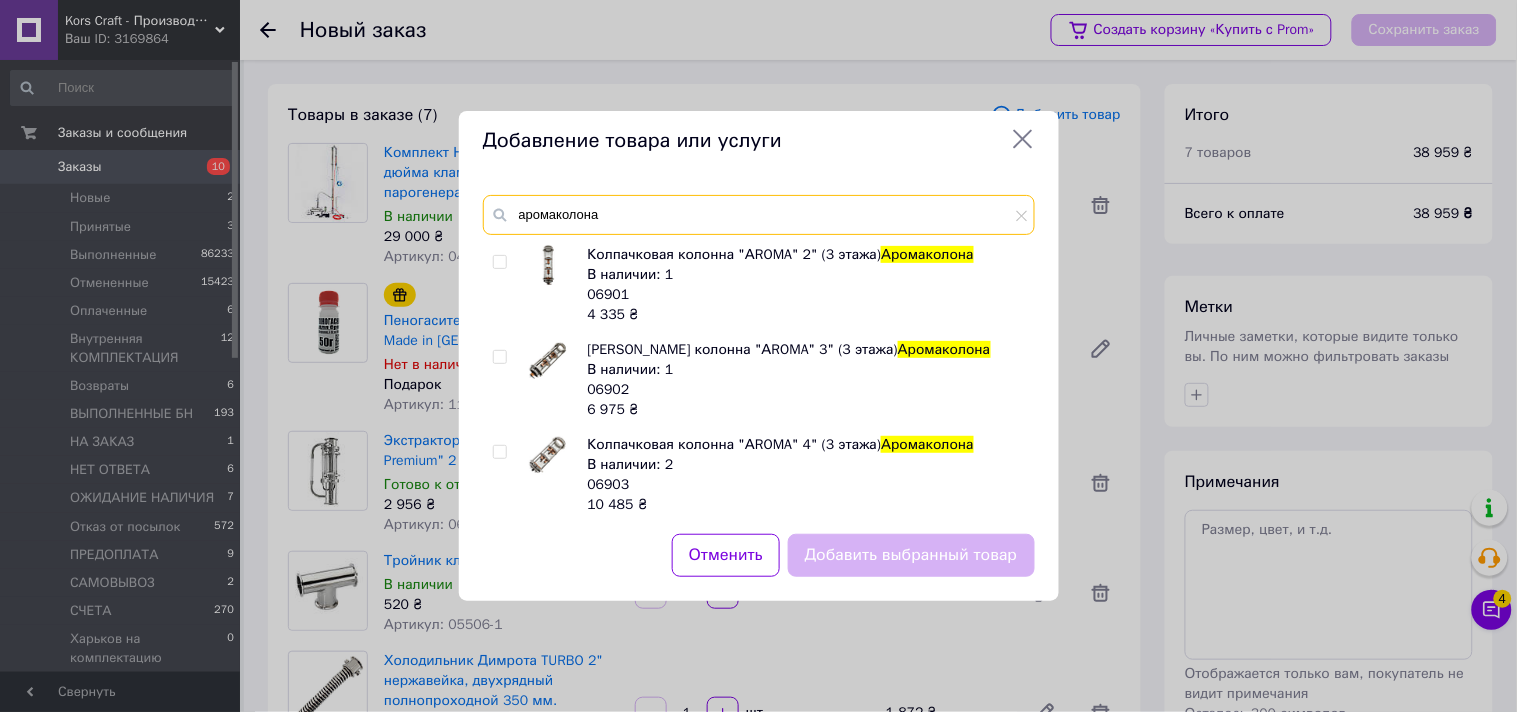 type on "аромаколона" 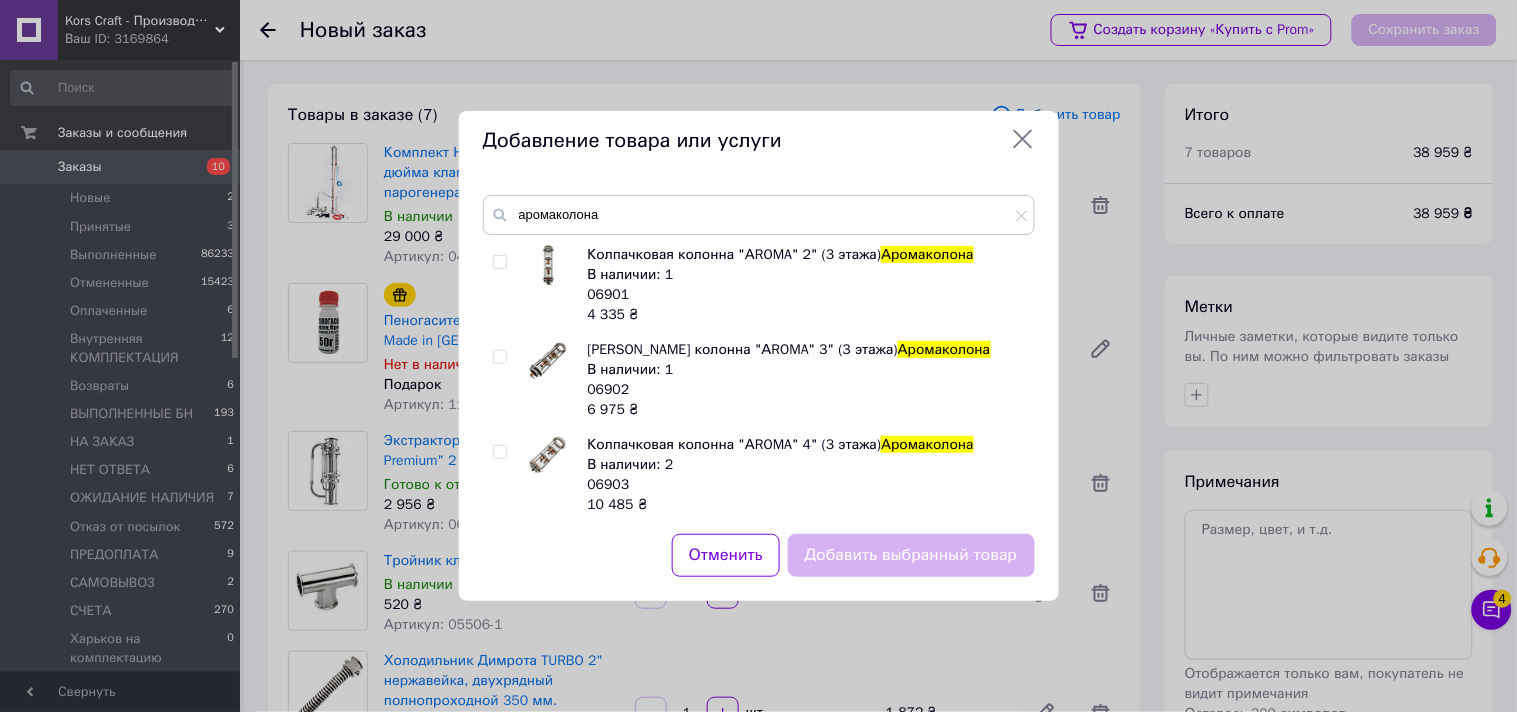 click at bounding box center [499, 262] 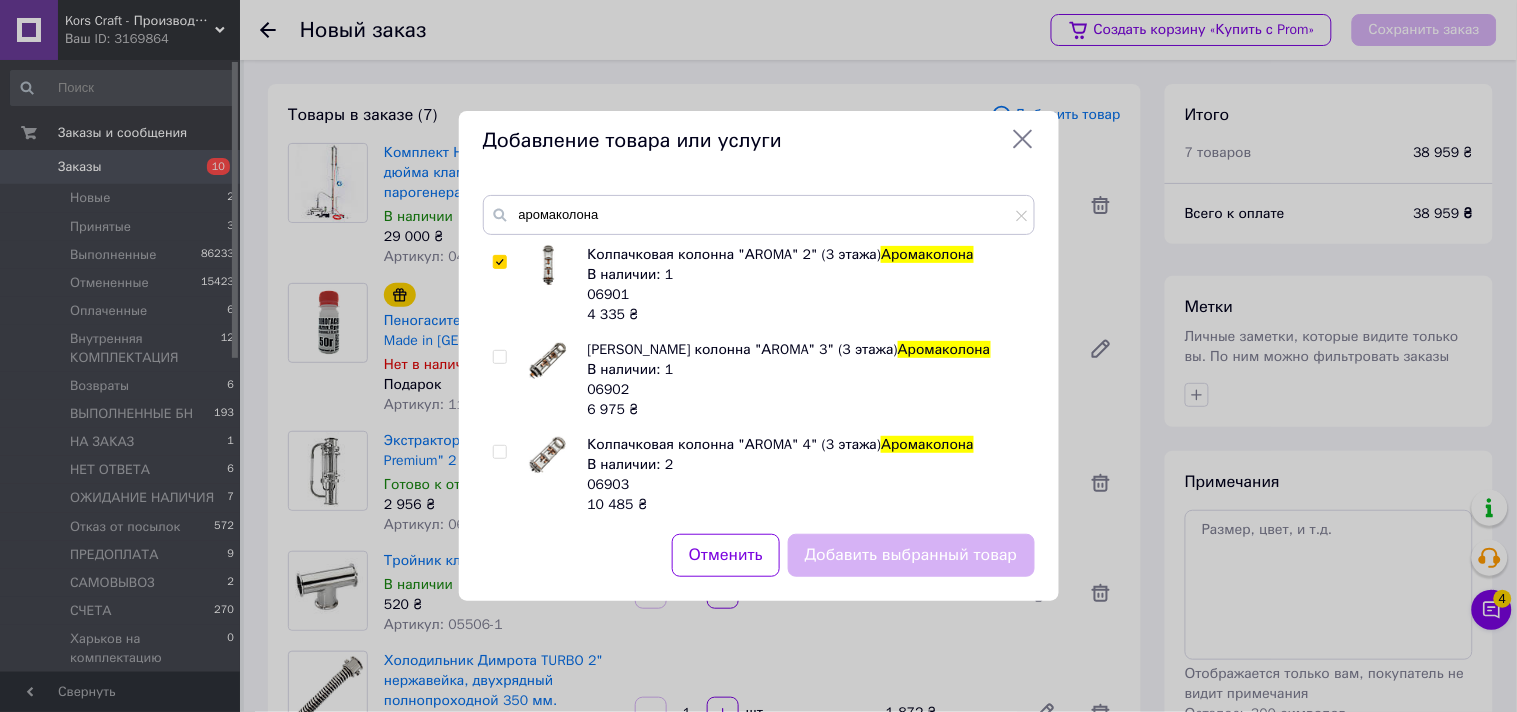 checkbox on "true" 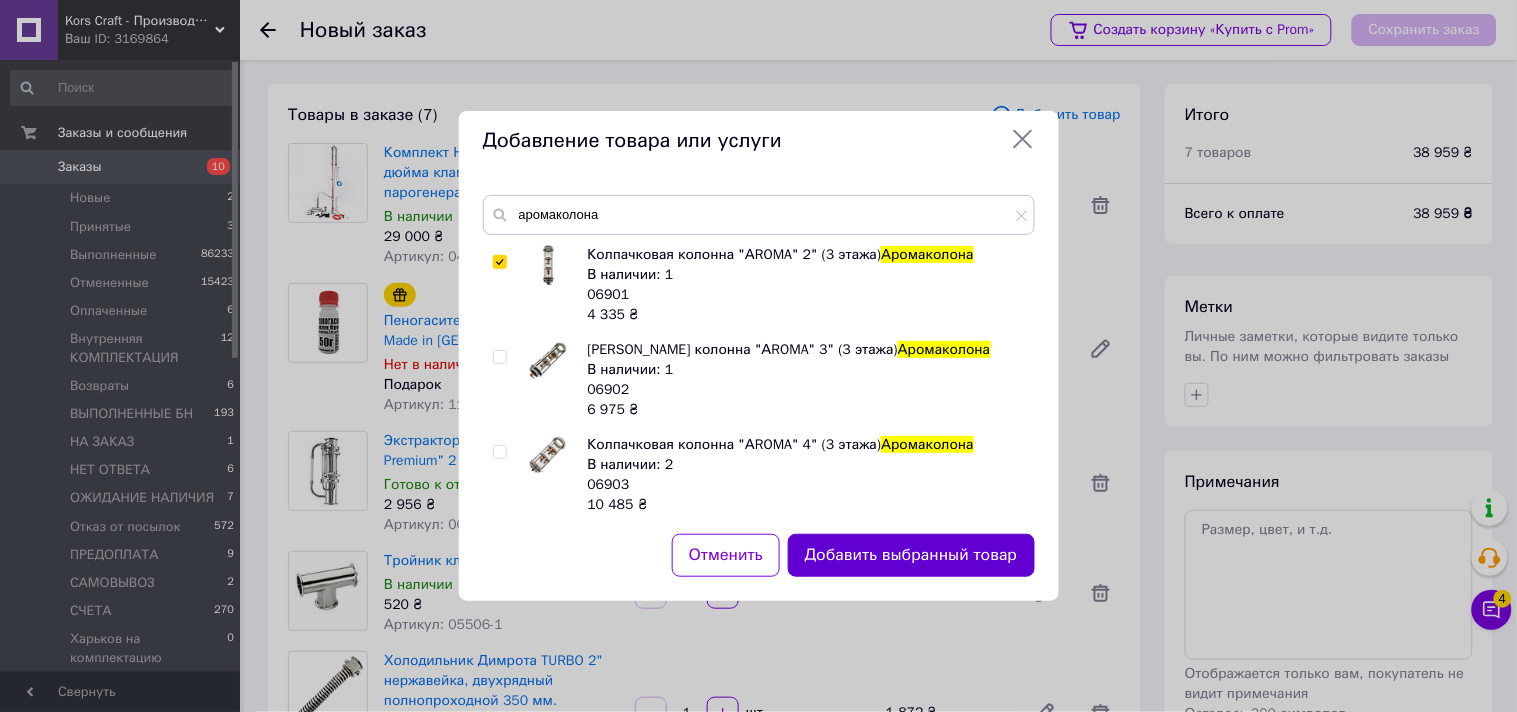 click on "Добавить выбранный товар" at bounding box center [911, 555] 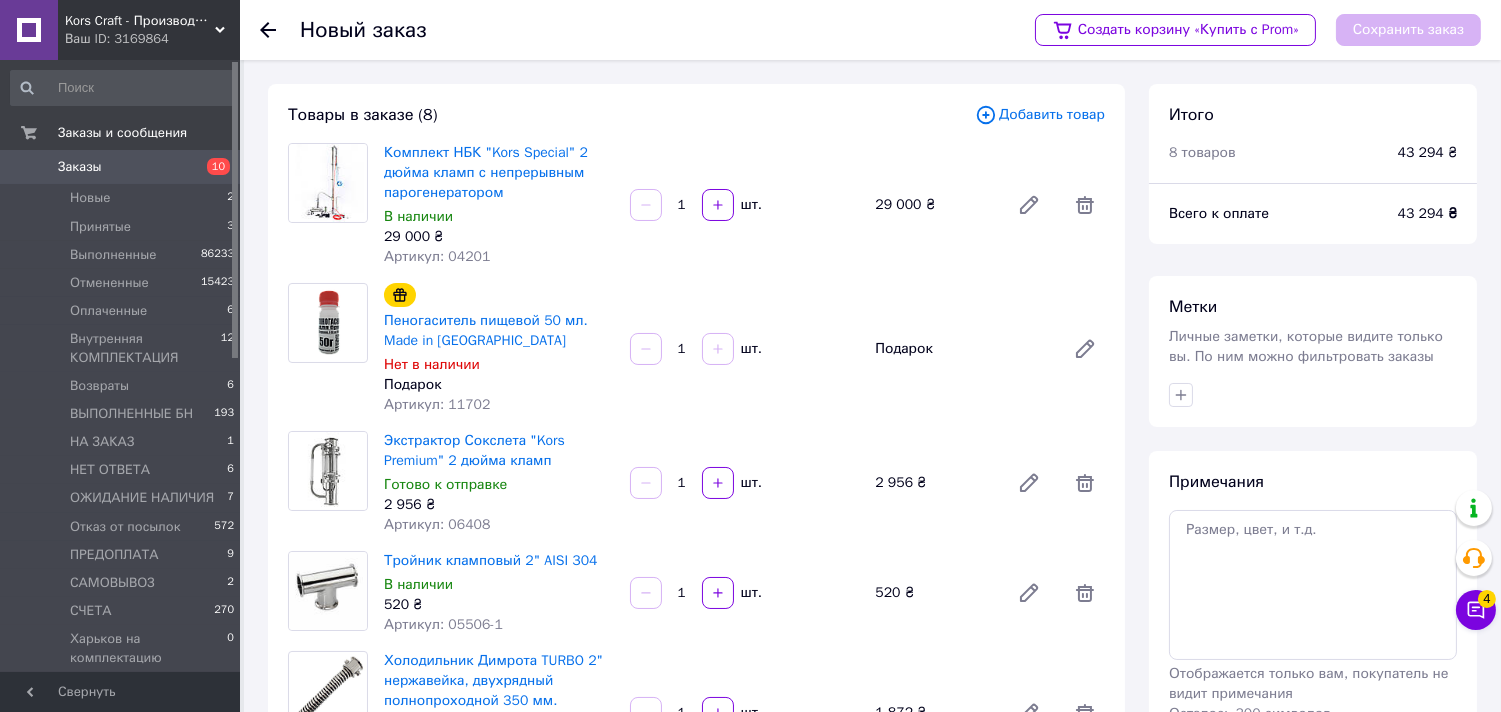 click on "Добавить товар" at bounding box center [1040, 115] 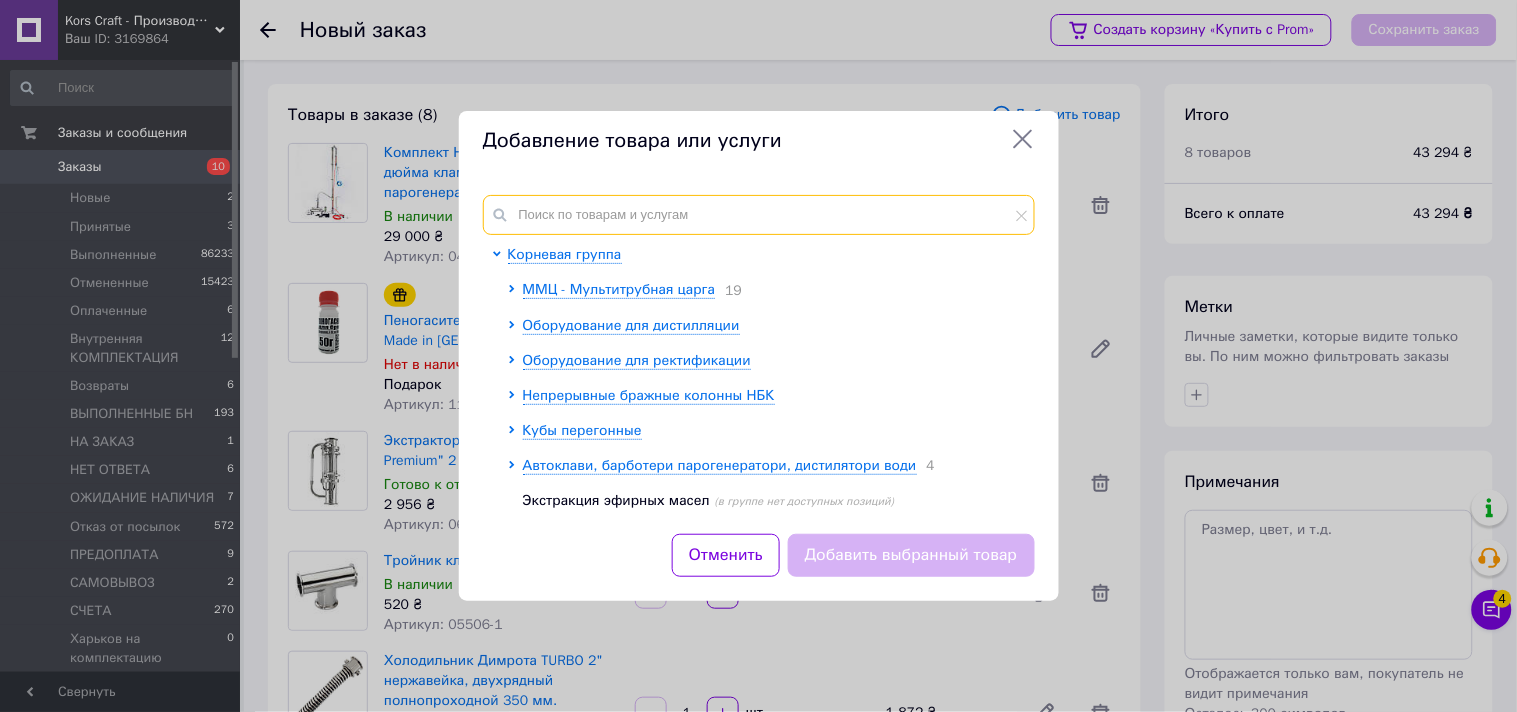 click at bounding box center [759, 215] 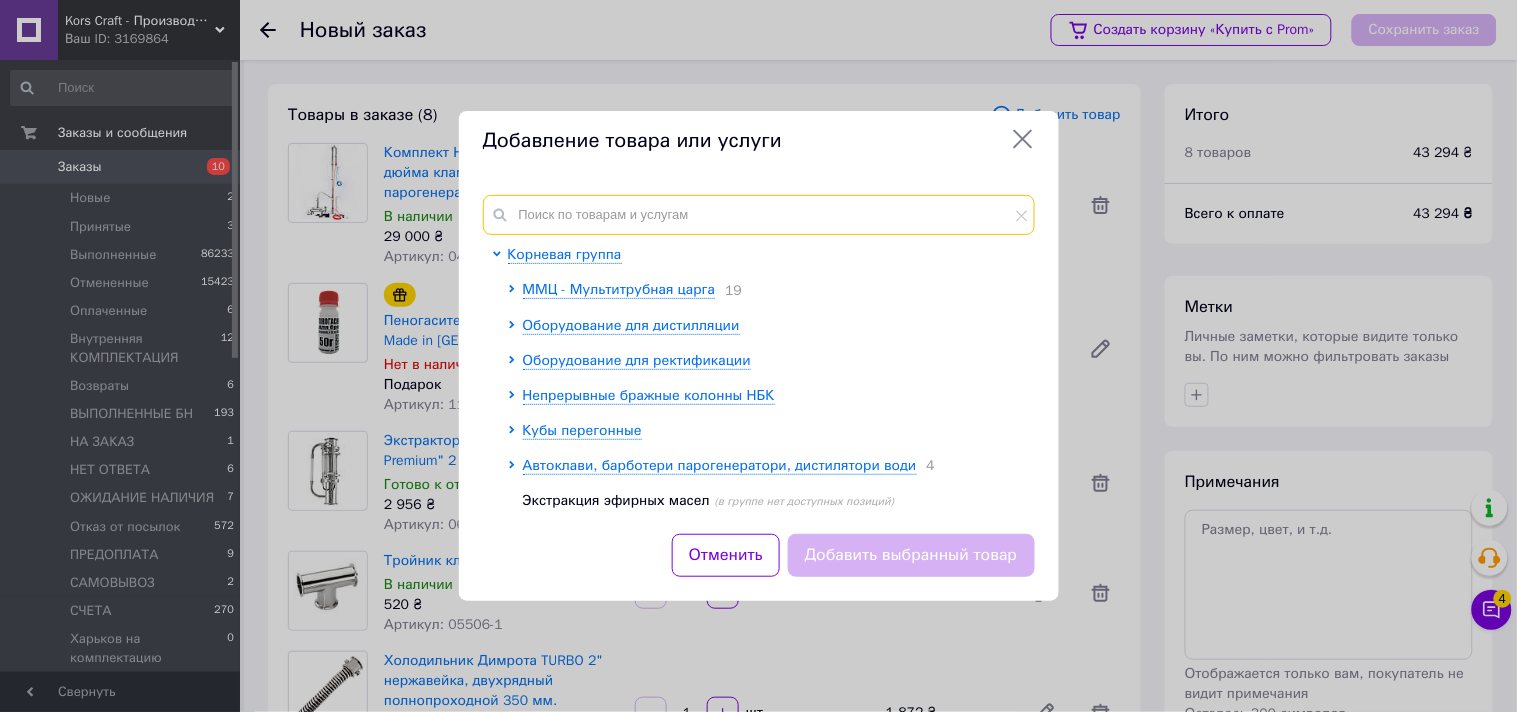paste on "[URL][DOMAIN_NAME]" 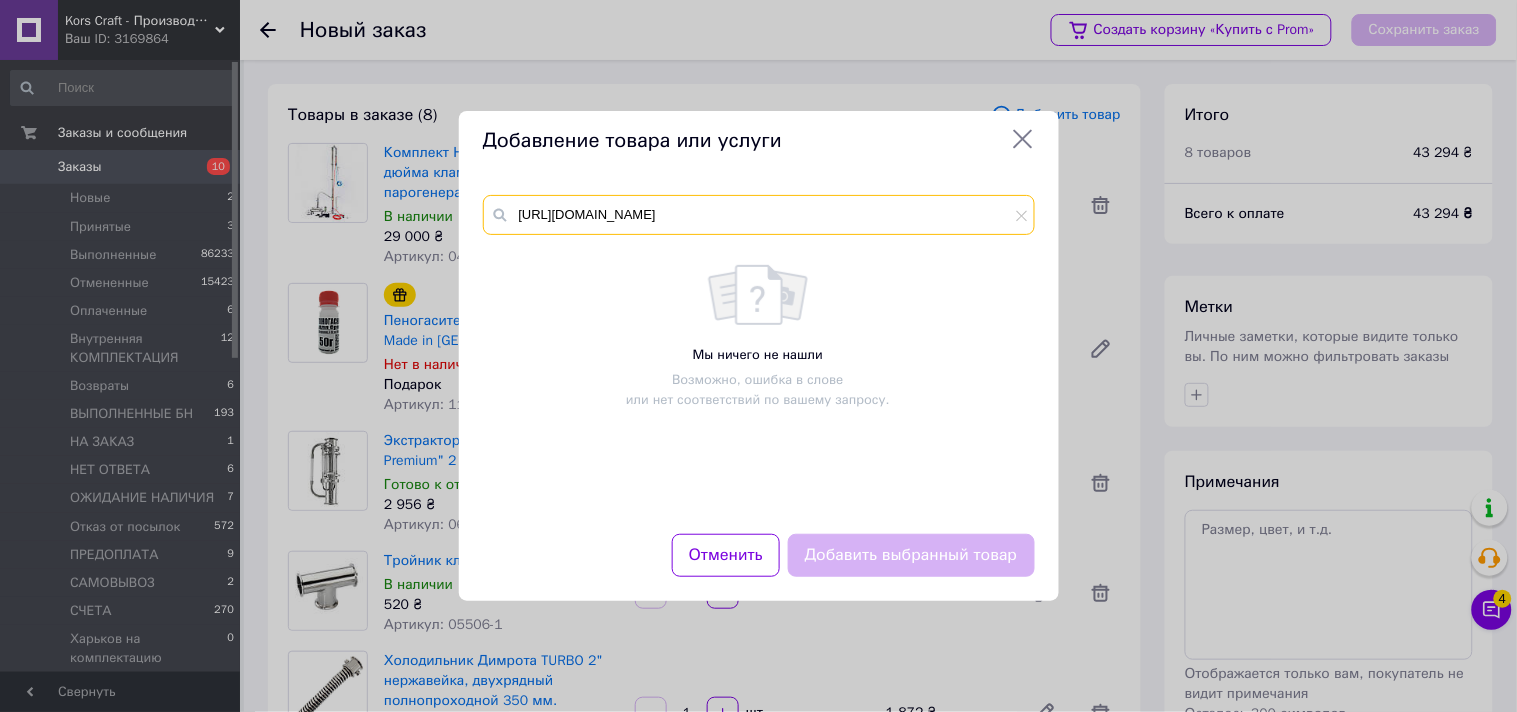 drag, startPoint x: 903, startPoint y: 215, endPoint x: 520, endPoint y: 212, distance: 383.01175 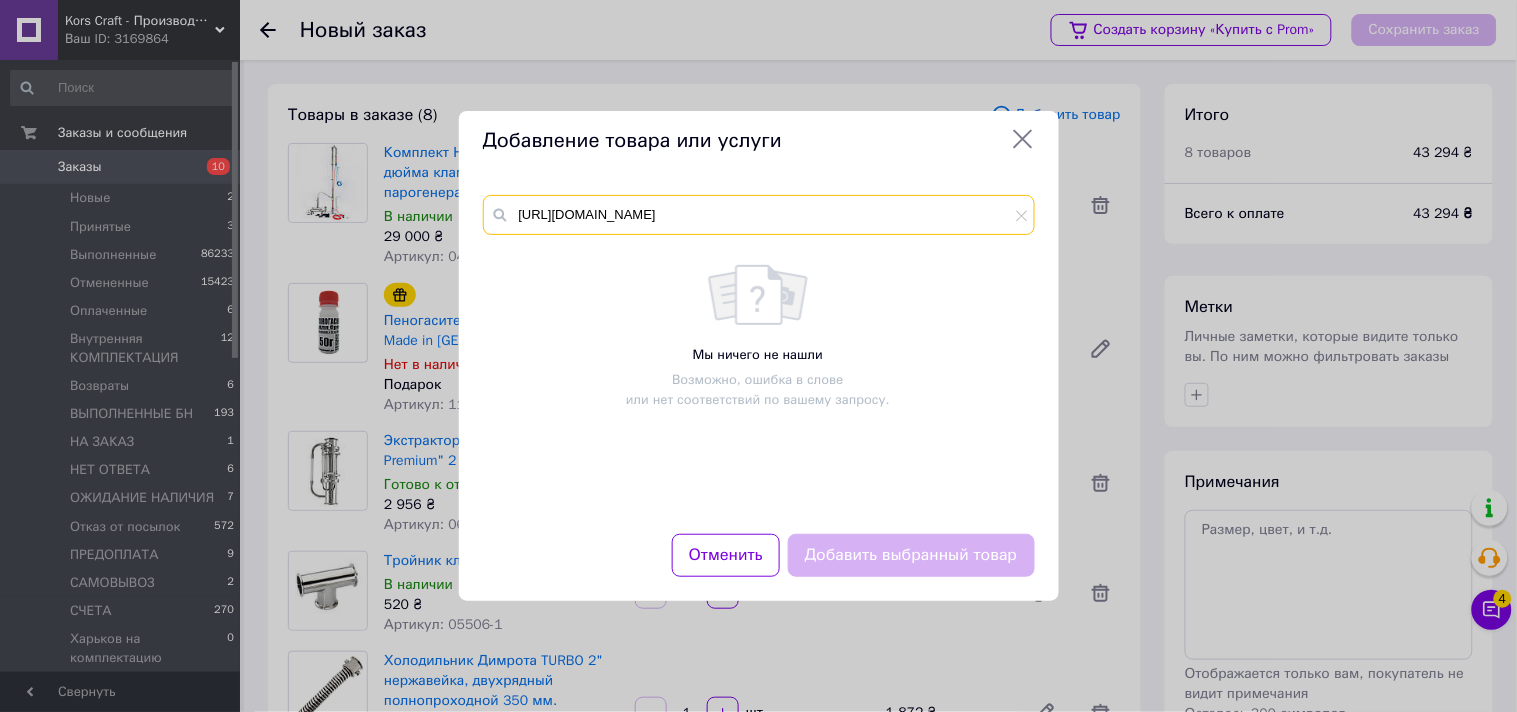 paste on "06103-1" 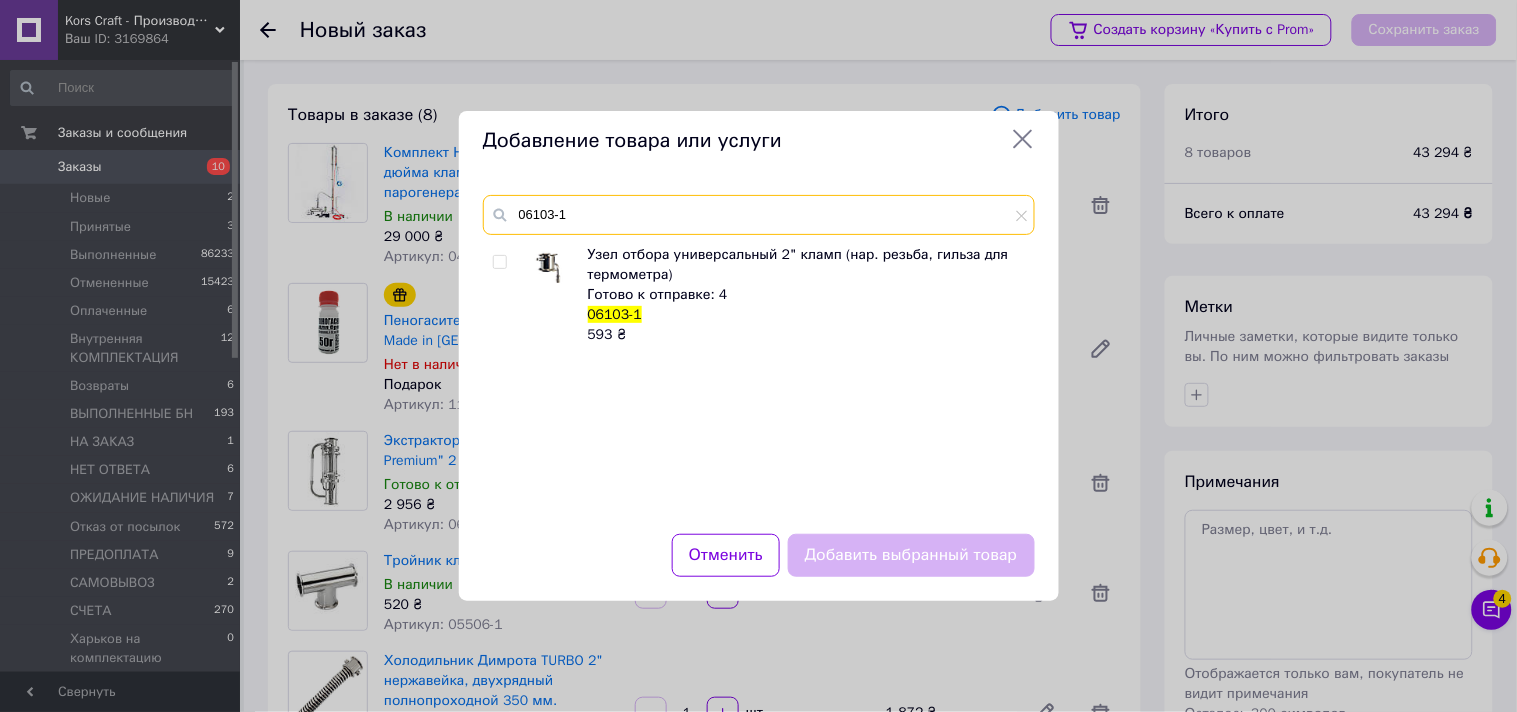 type on "06103-1" 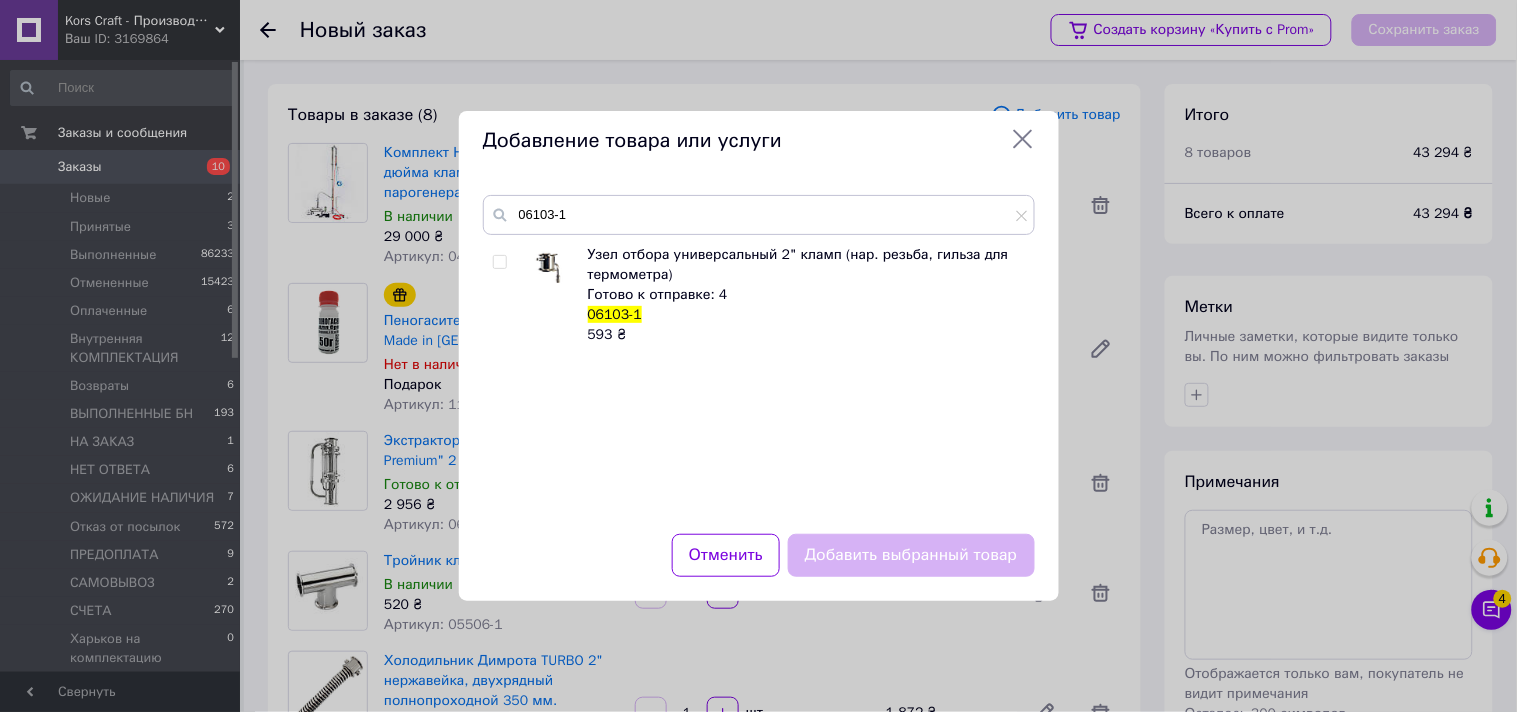 click at bounding box center [499, 262] 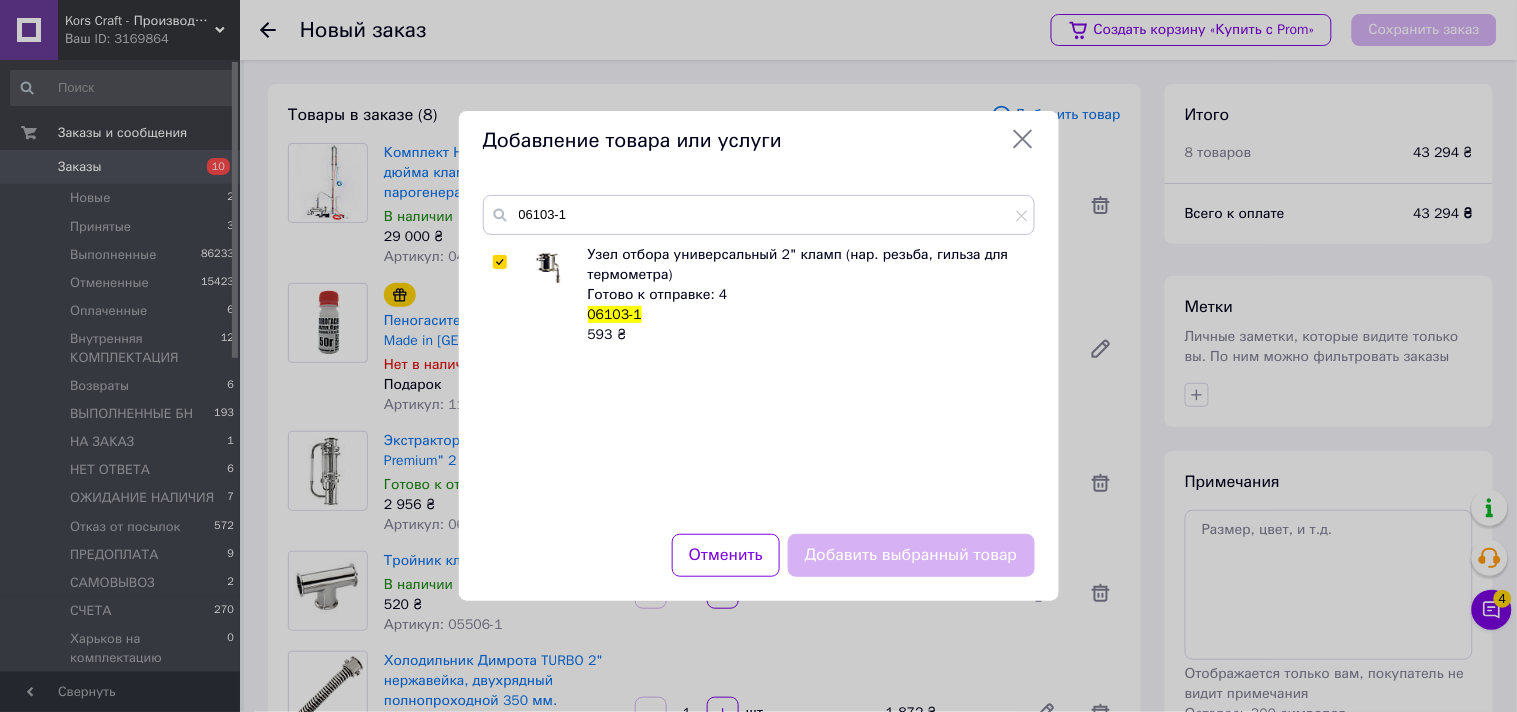 checkbox on "true" 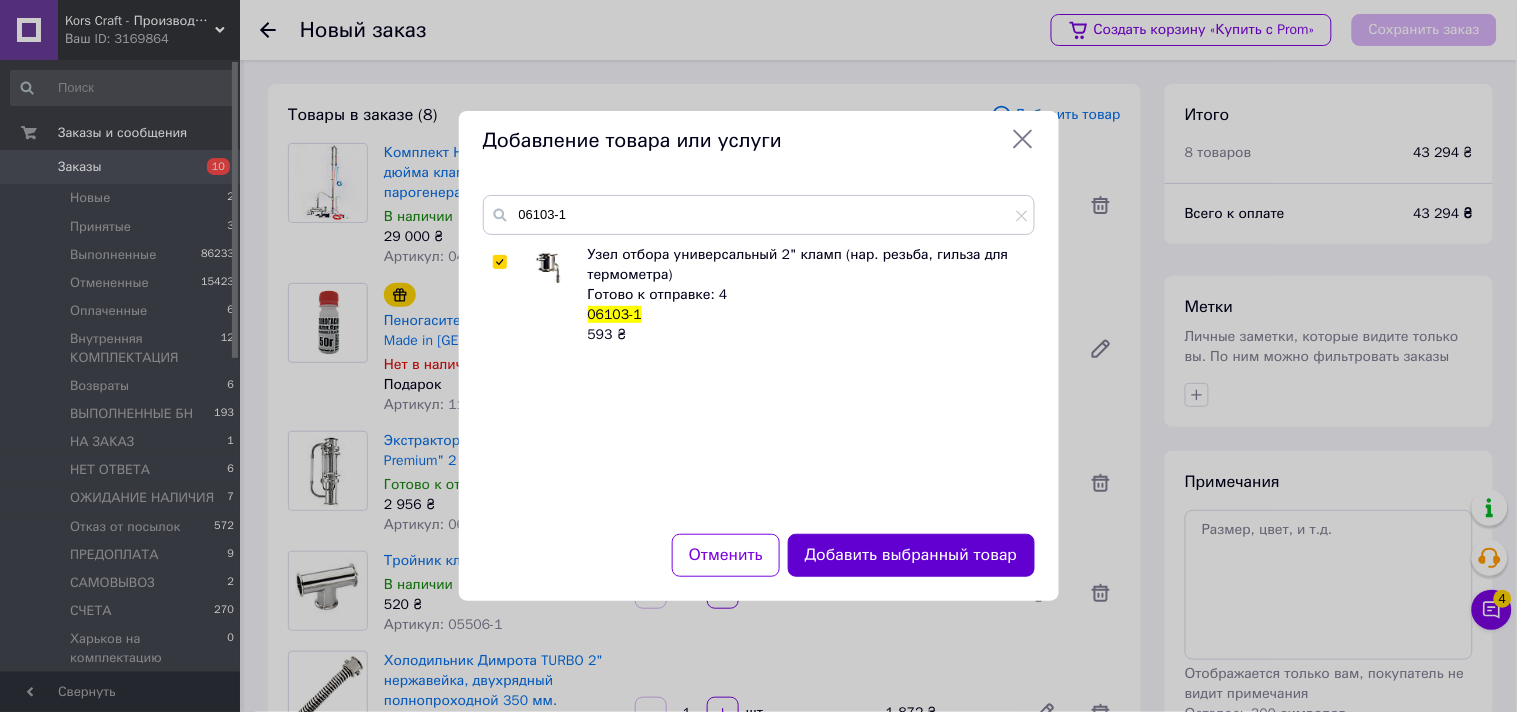 drag, startPoint x: 888, startPoint y: 555, endPoint x: 880, endPoint y: 545, distance: 12.806249 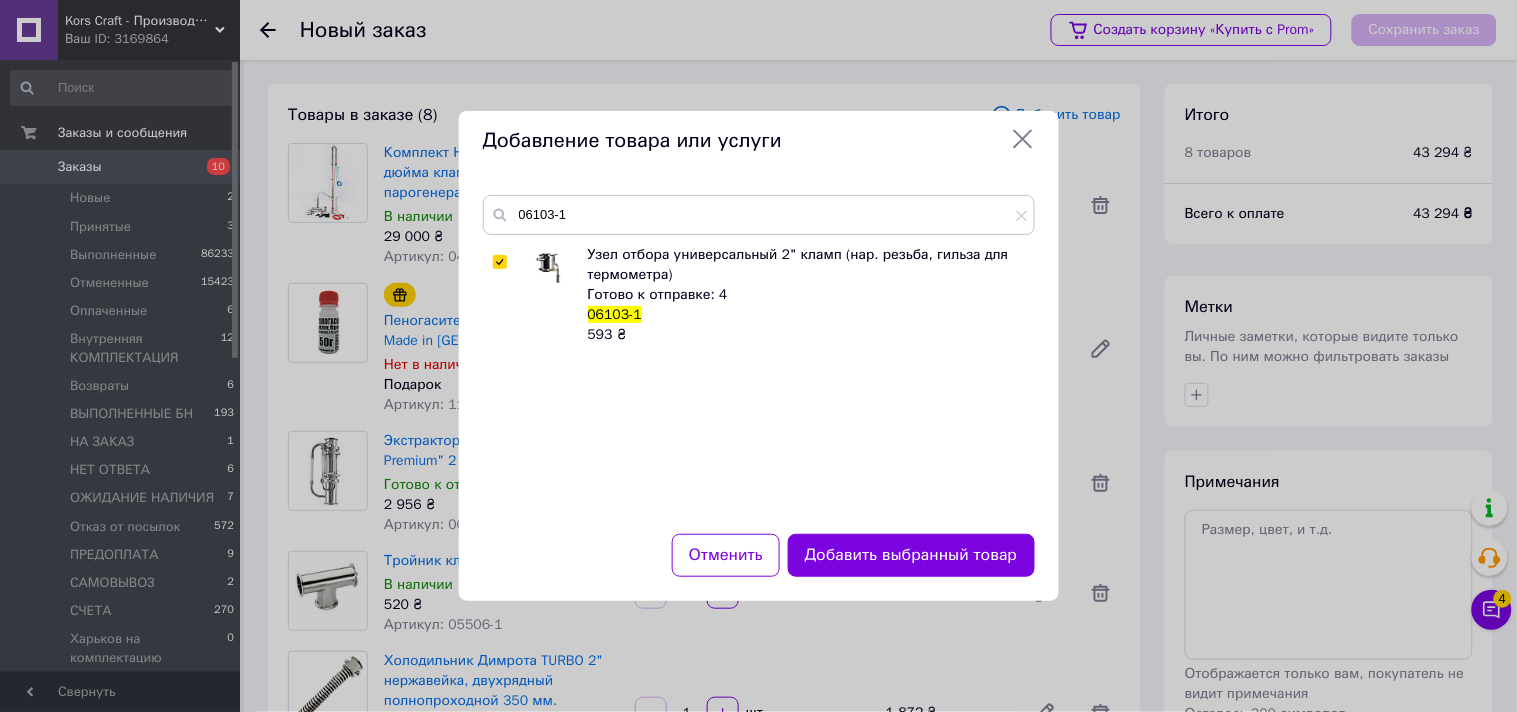 click on "Добавить выбранный товар" at bounding box center (911, 555) 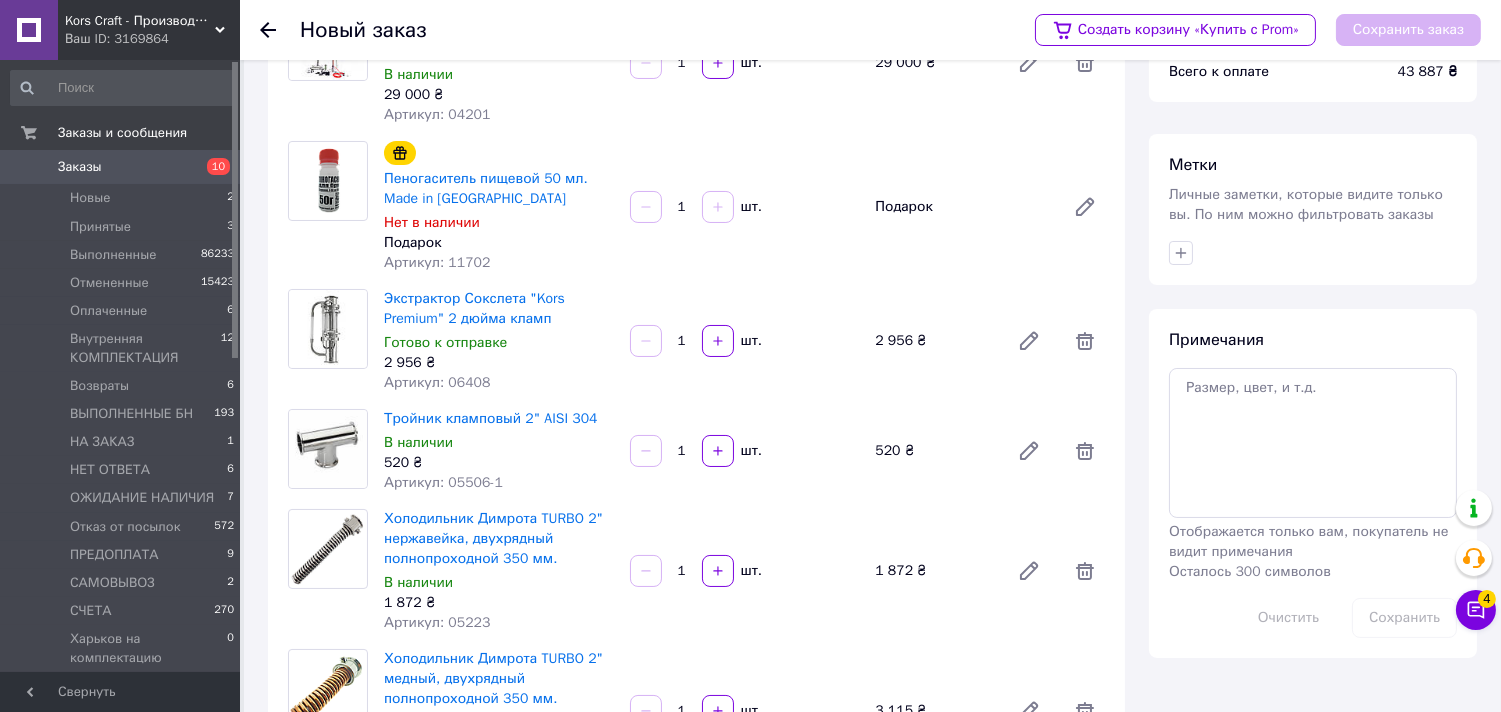 scroll, scrollTop: 0, scrollLeft: 0, axis: both 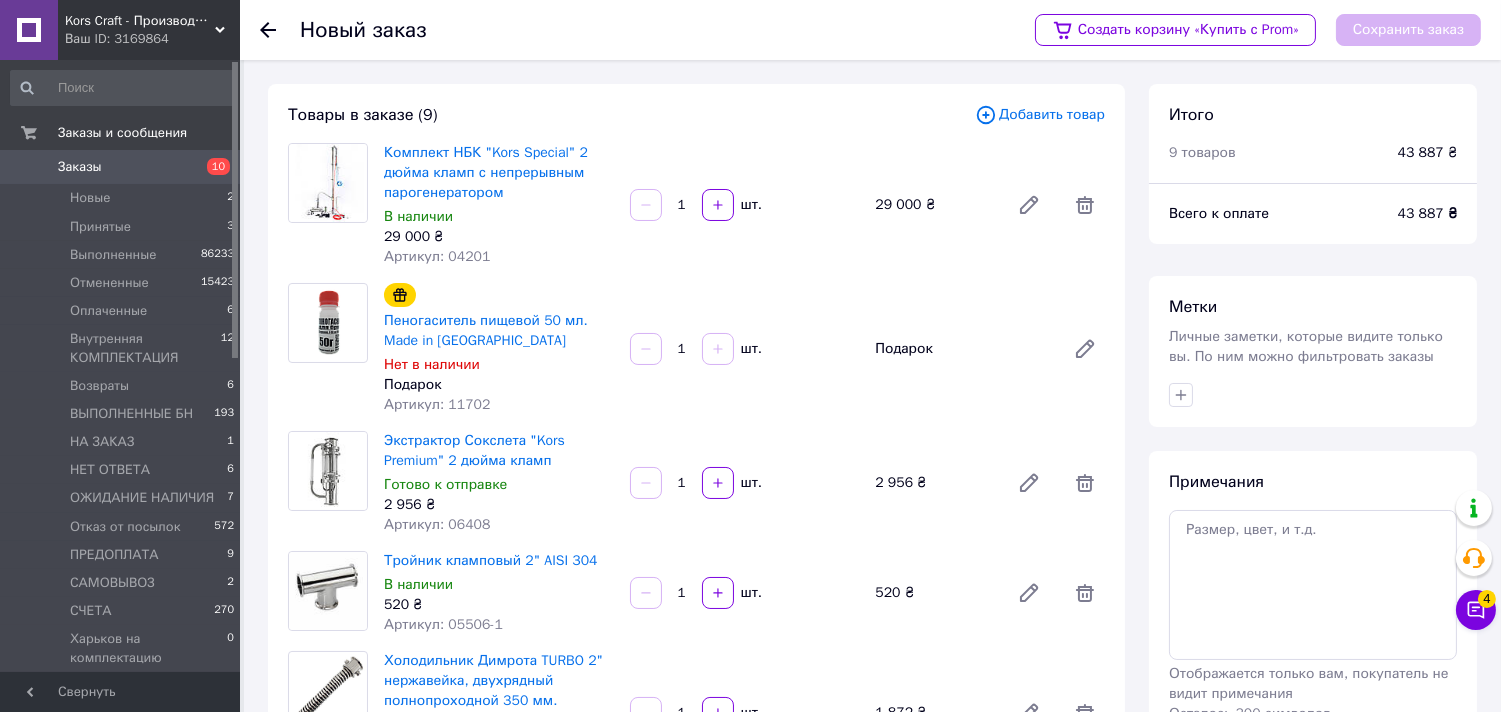 click on "Добавить товар" at bounding box center [1040, 115] 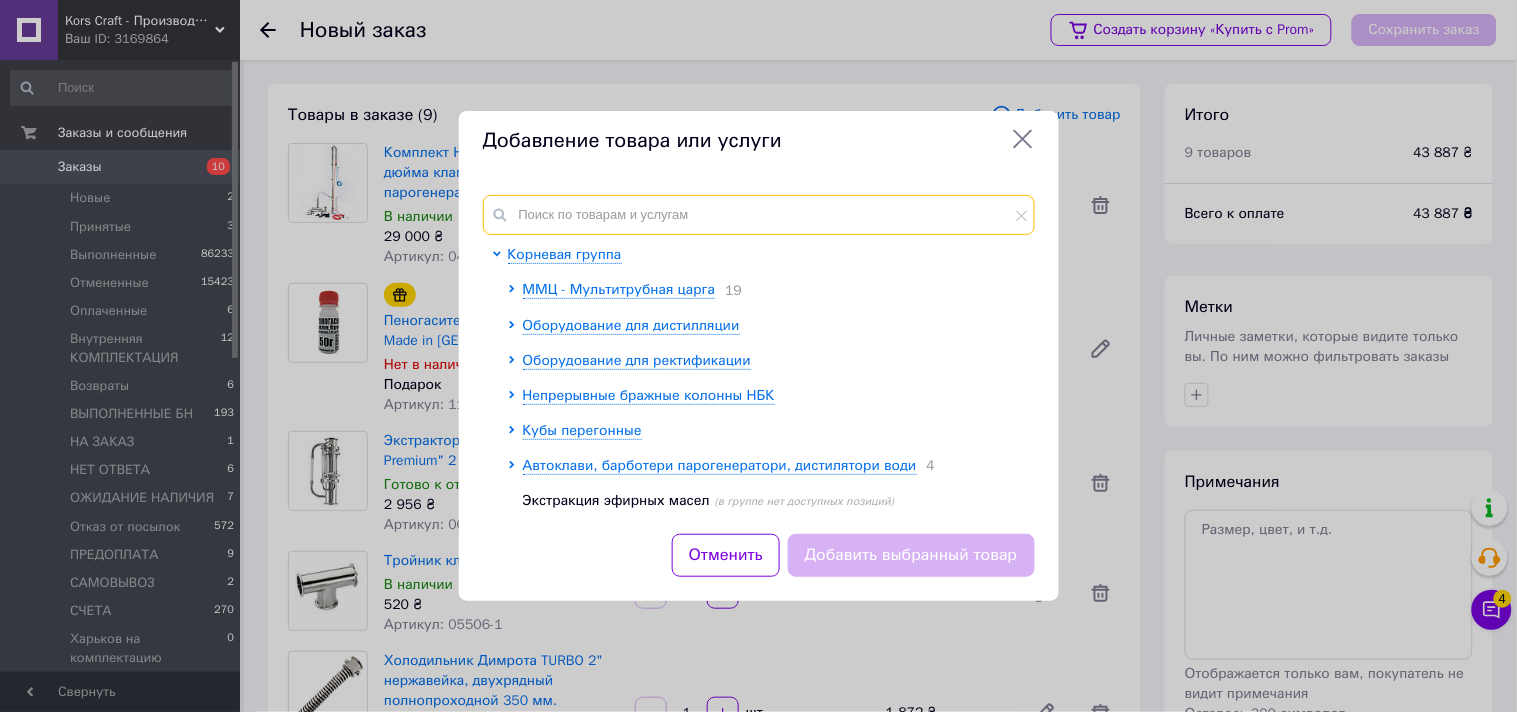 click at bounding box center (759, 215) 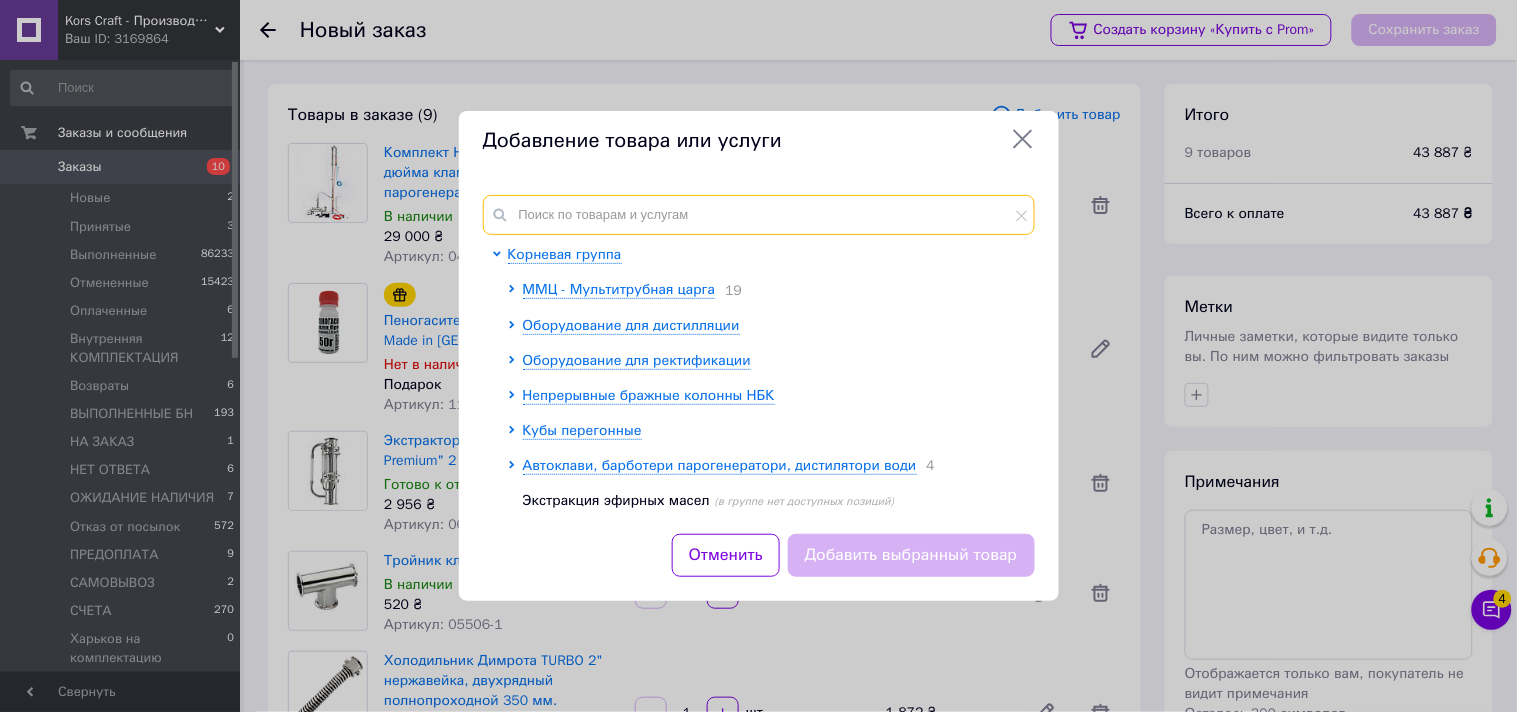 paste on "056613-2" 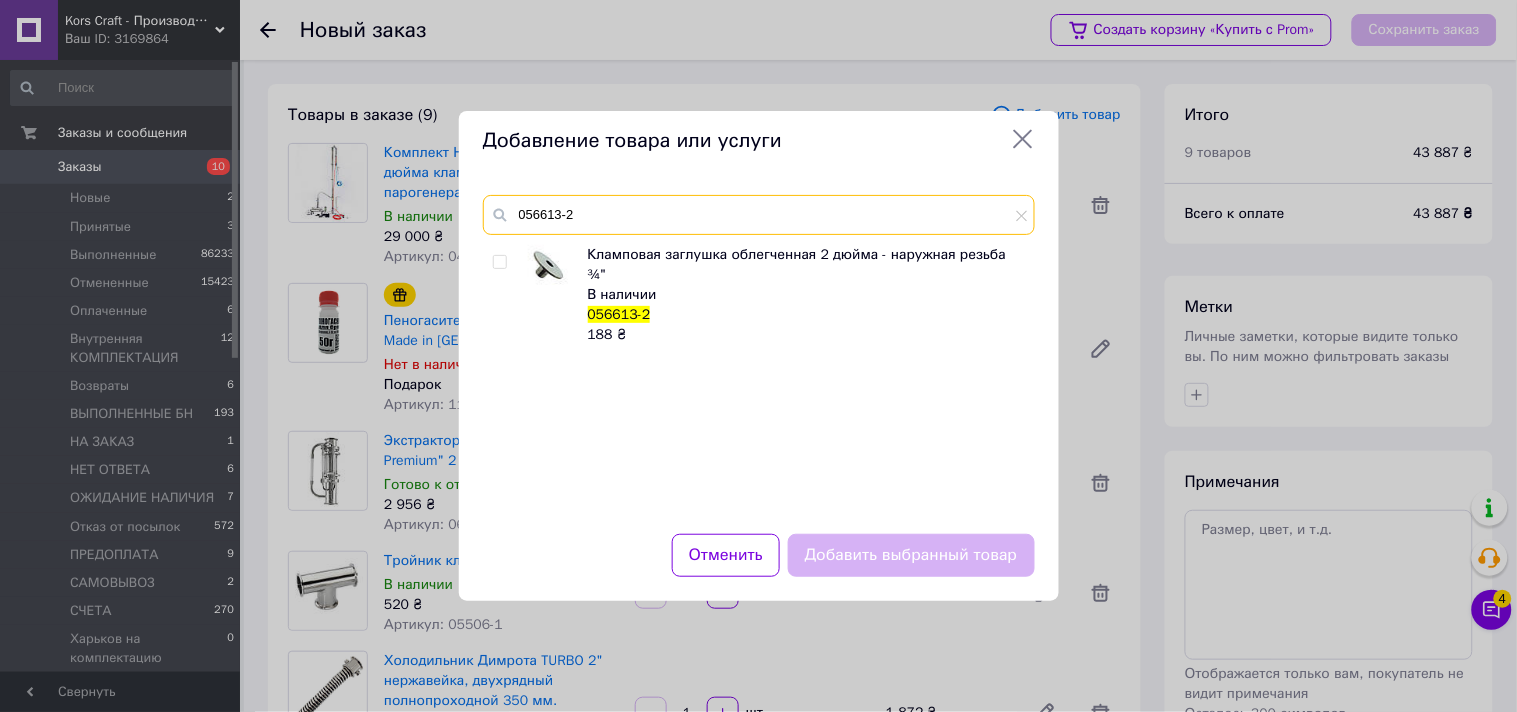 type on "056613-2" 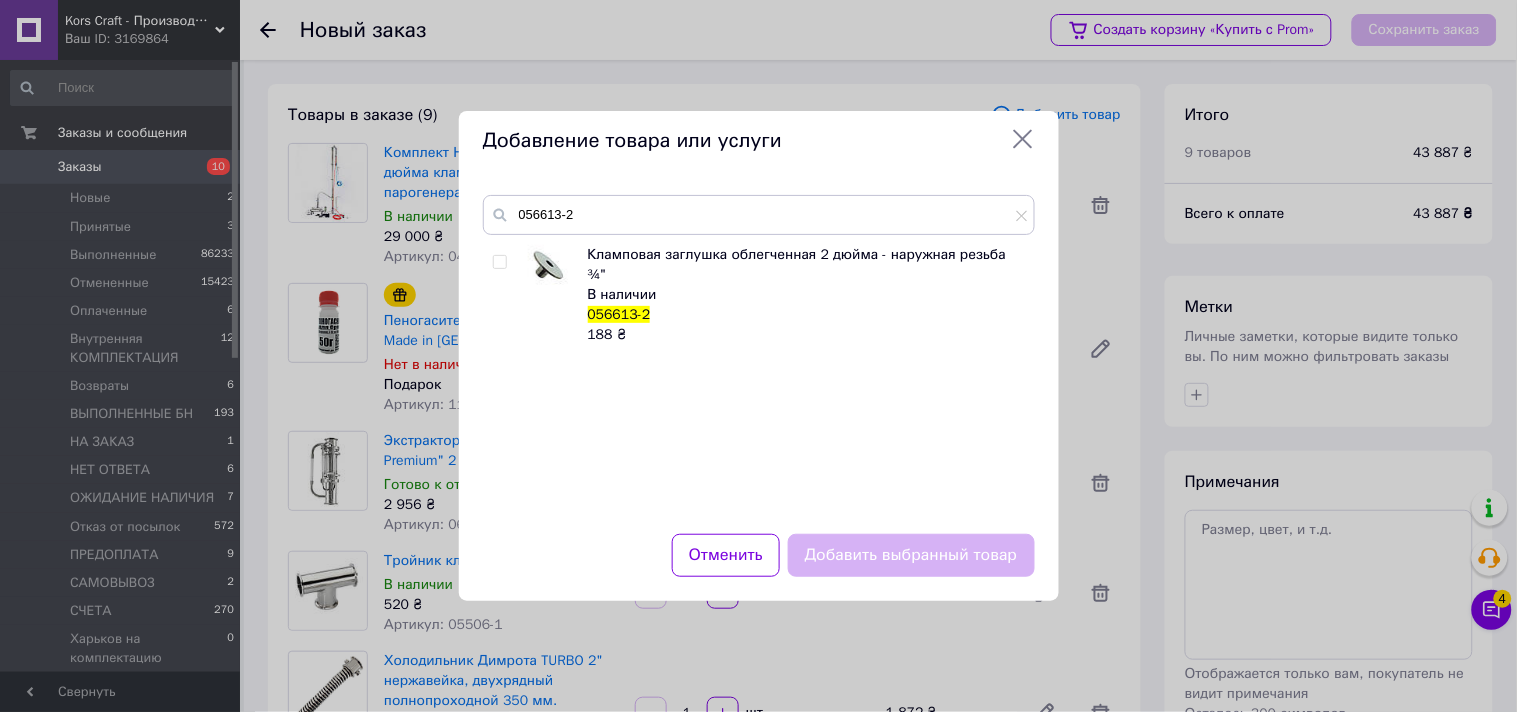 click at bounding box center (499, 262) 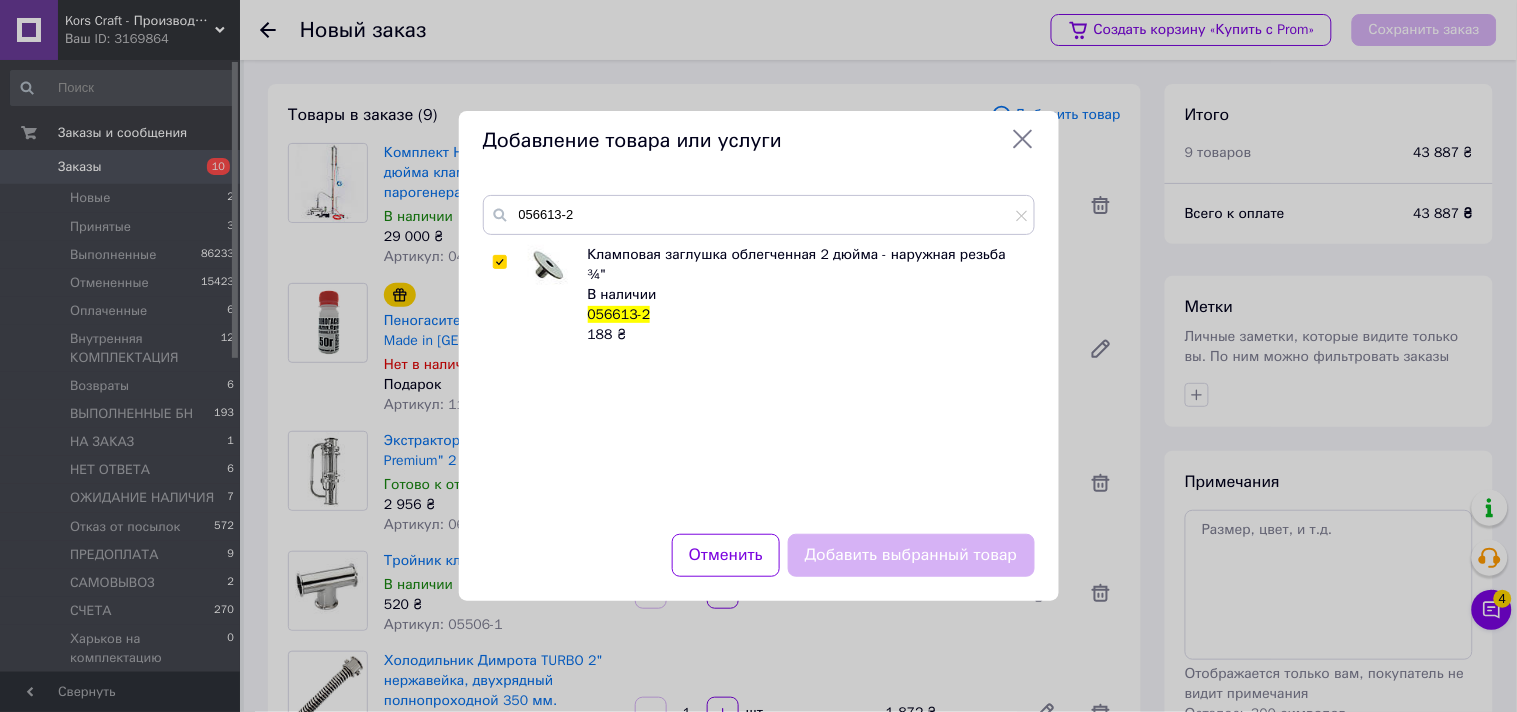checkbox on "true" 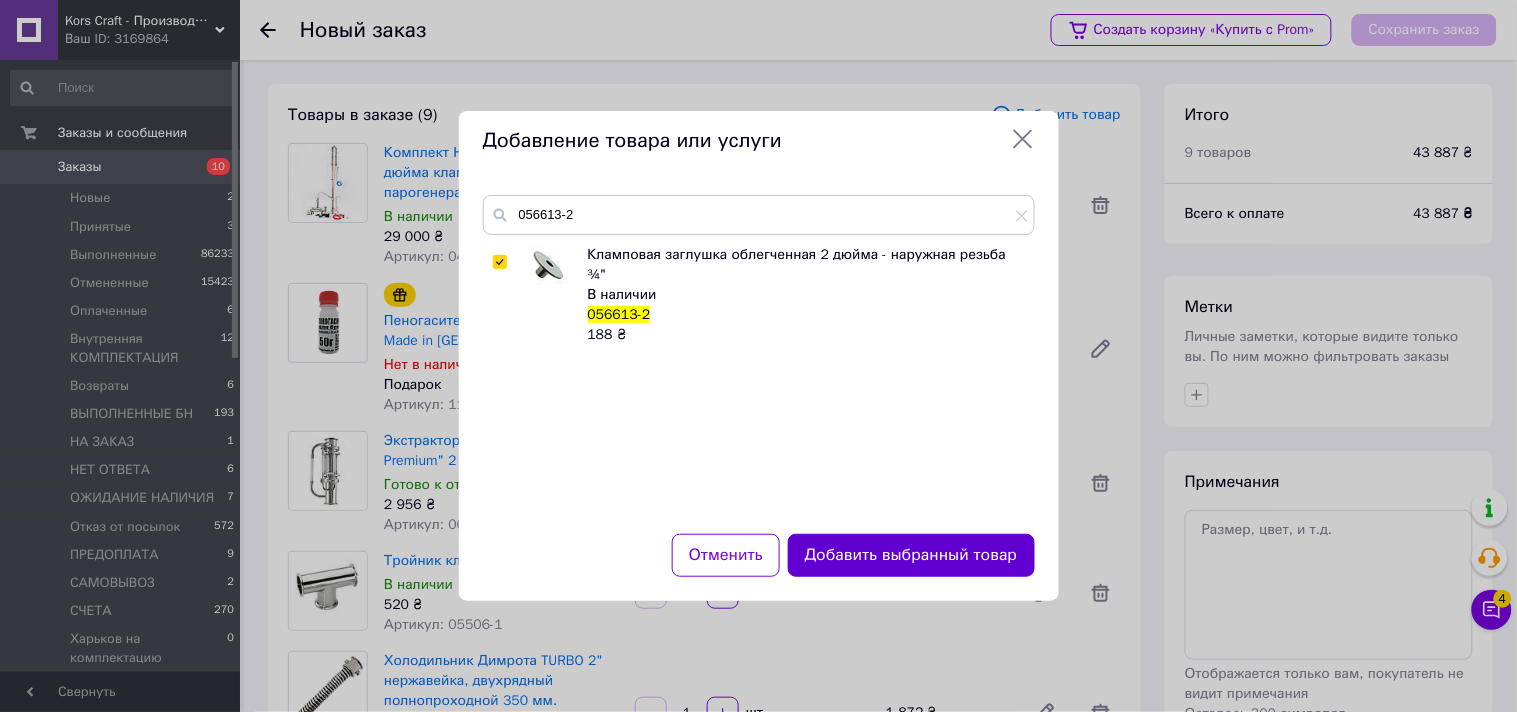 drag, startPoint x: 820, startPoint y: 550, endPoint x: 806, endPoint y: 486, distance: 65.51336 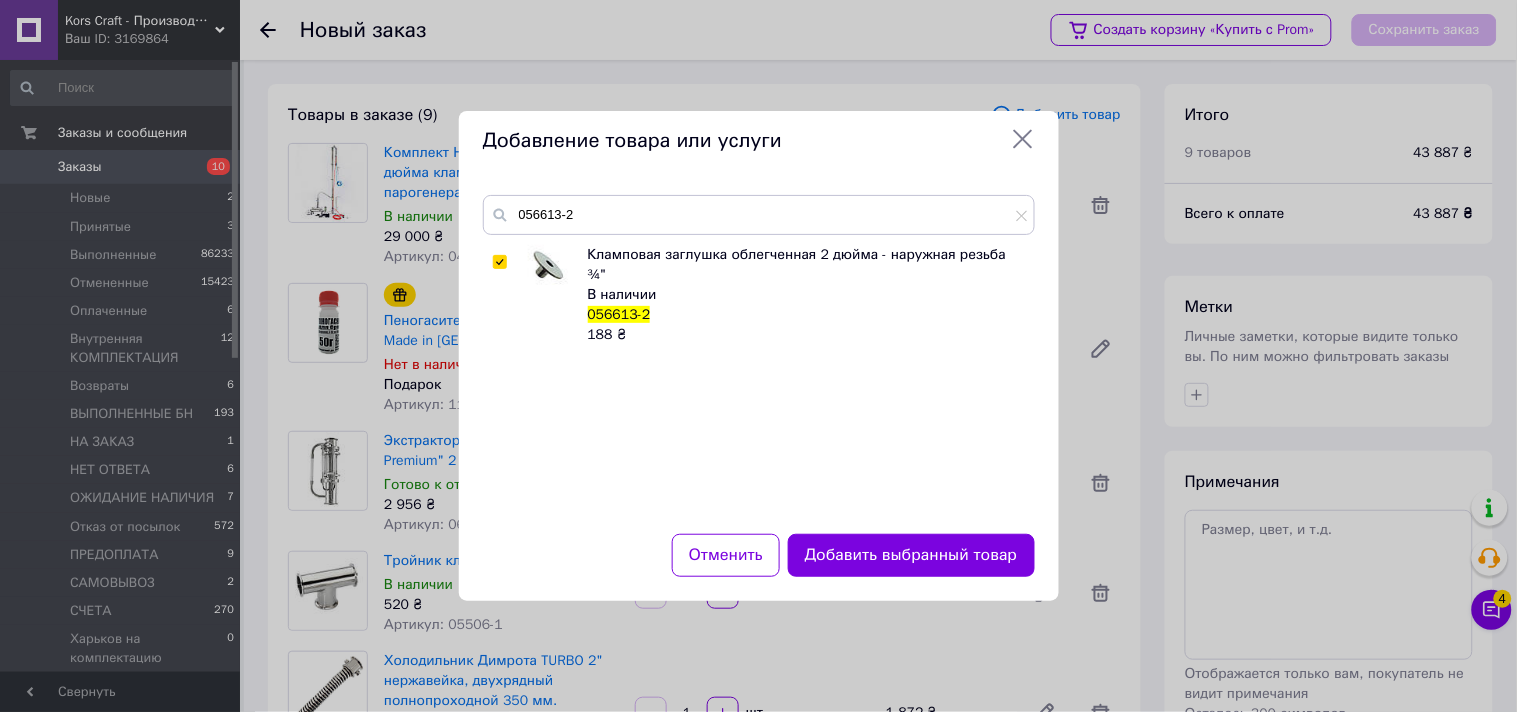click on "Добавить выбранный товар" at bounding box center (911, 555) 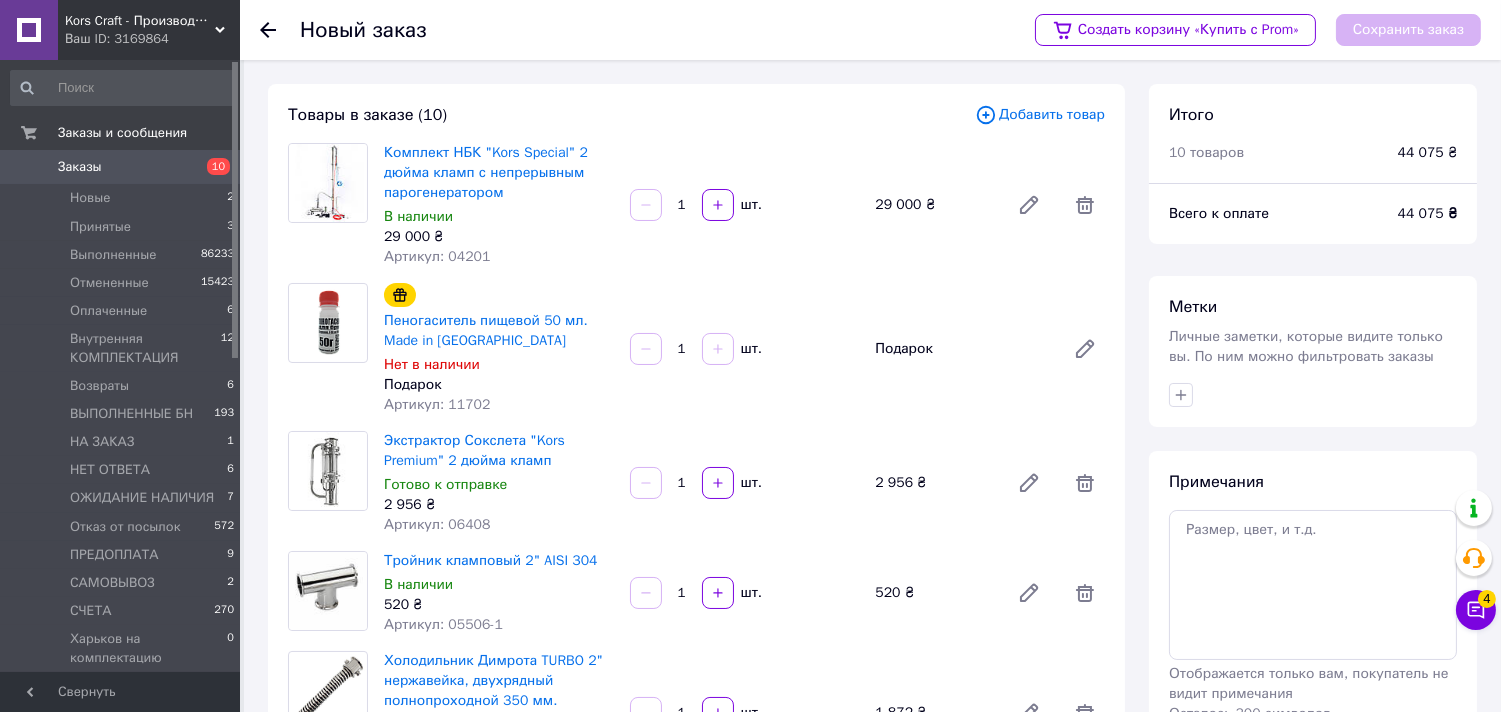 click on "Товары в заказе (10) Добавить товар Комплект НБК "Kors Special" 2 дюйма кламп с непрерывным парогенератором В наличии 29 000 ₴ Артикул: 04201 1   шт. 29 000 ₴ Пеногаситель пищевой 50 мл. Made in [GEOGRAPHIC_DATA] Нет в наличии Подарок Артикул: 11702 1   шт. Подарок Экстрактор Сокслета "Kors Premium" 2 дюйма кламп Готово к отправке 2 956 ₴ Артикул: 06408 1   шт. 2 956 ₴ Тройник кламповый 2" AISI 304 В наличии 520 ₴ Артикул: 05506-1 1   шт. 520 ₴ Холодильник Димрота TURBO 2" нержавейка, двухрядный полнопроходной 350 мм. В наличии 1 872 ₴ Артикул: 05223 1   шт. 1 872 ₴ Холодильник Димрота TURBO 2" медный, двухрядный полнопроходной 350 мм. 1" at bounding box center (696, 791) 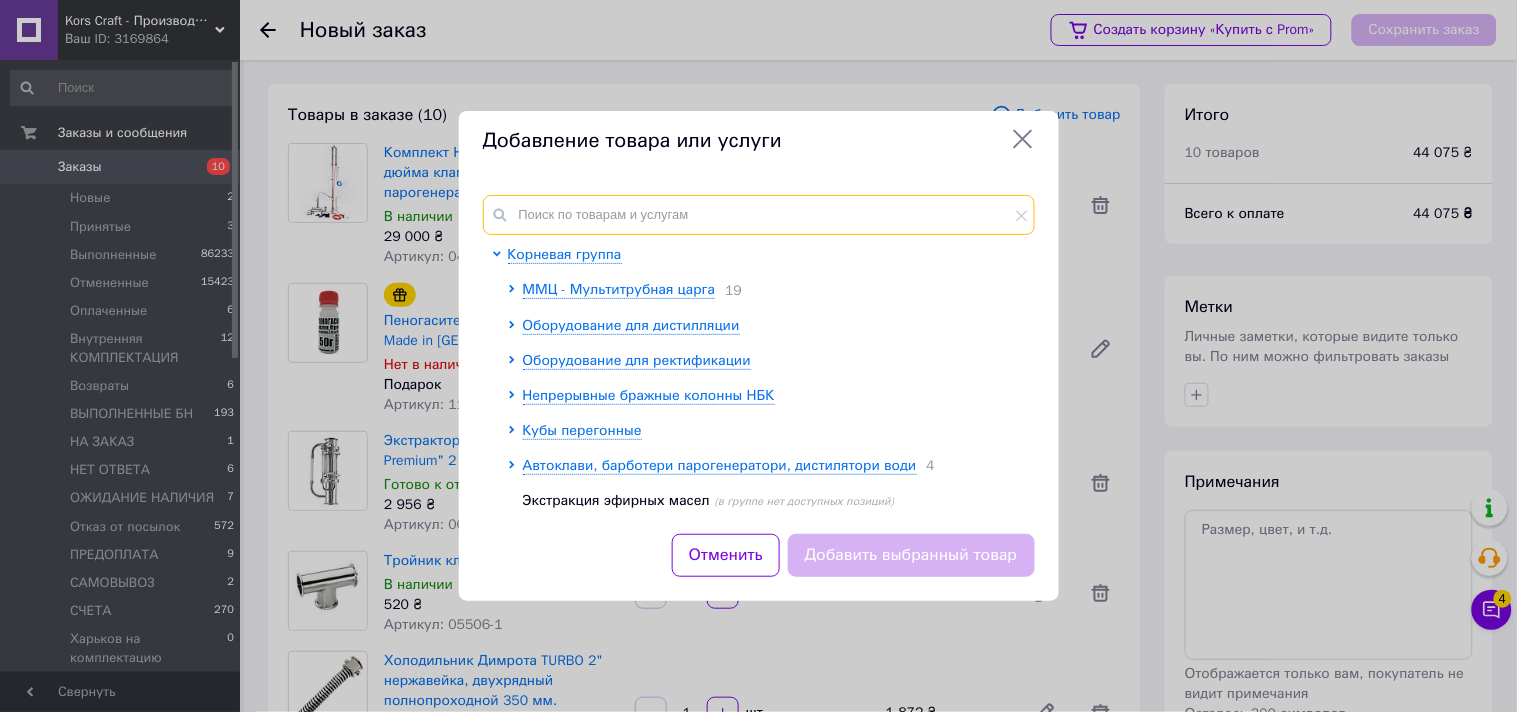 click at bounding box center [759, 215] 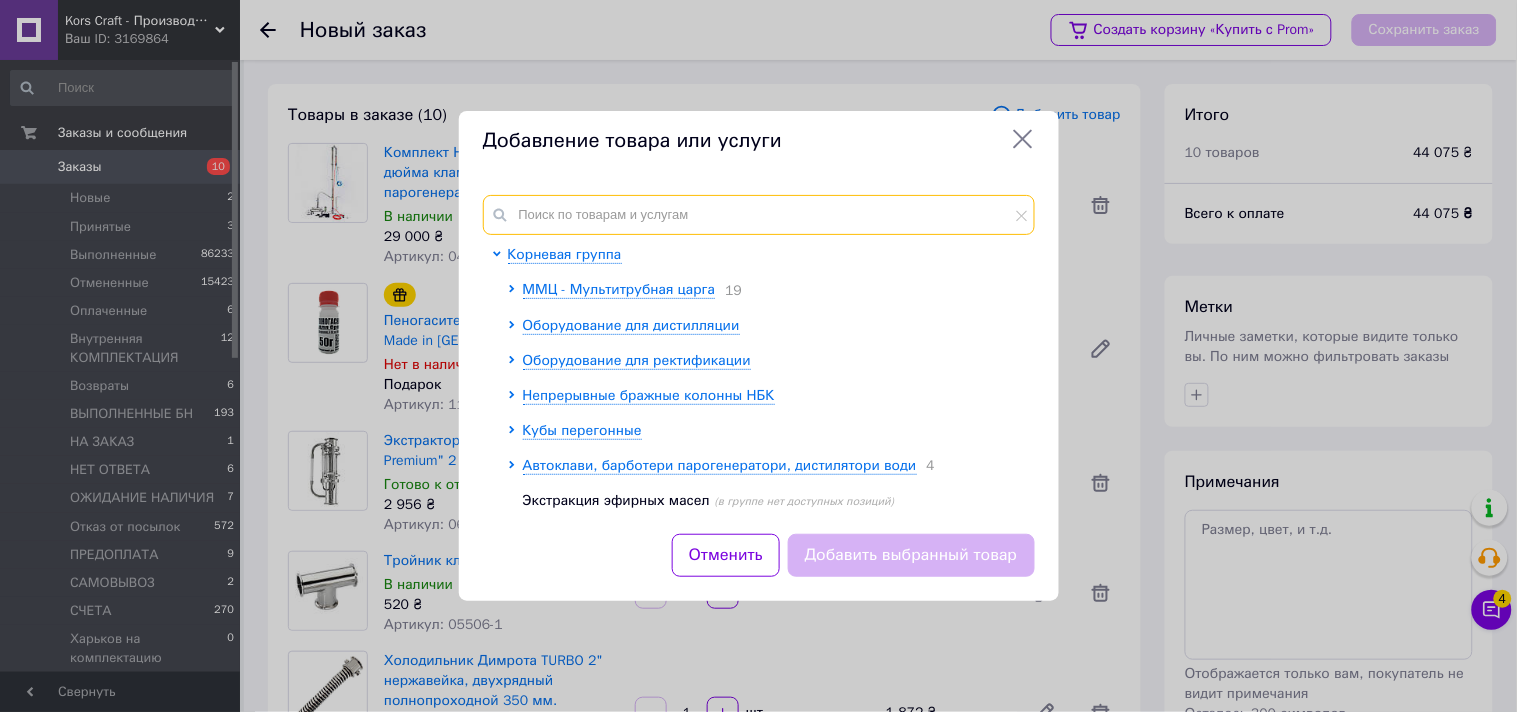 paste on "056612-2" 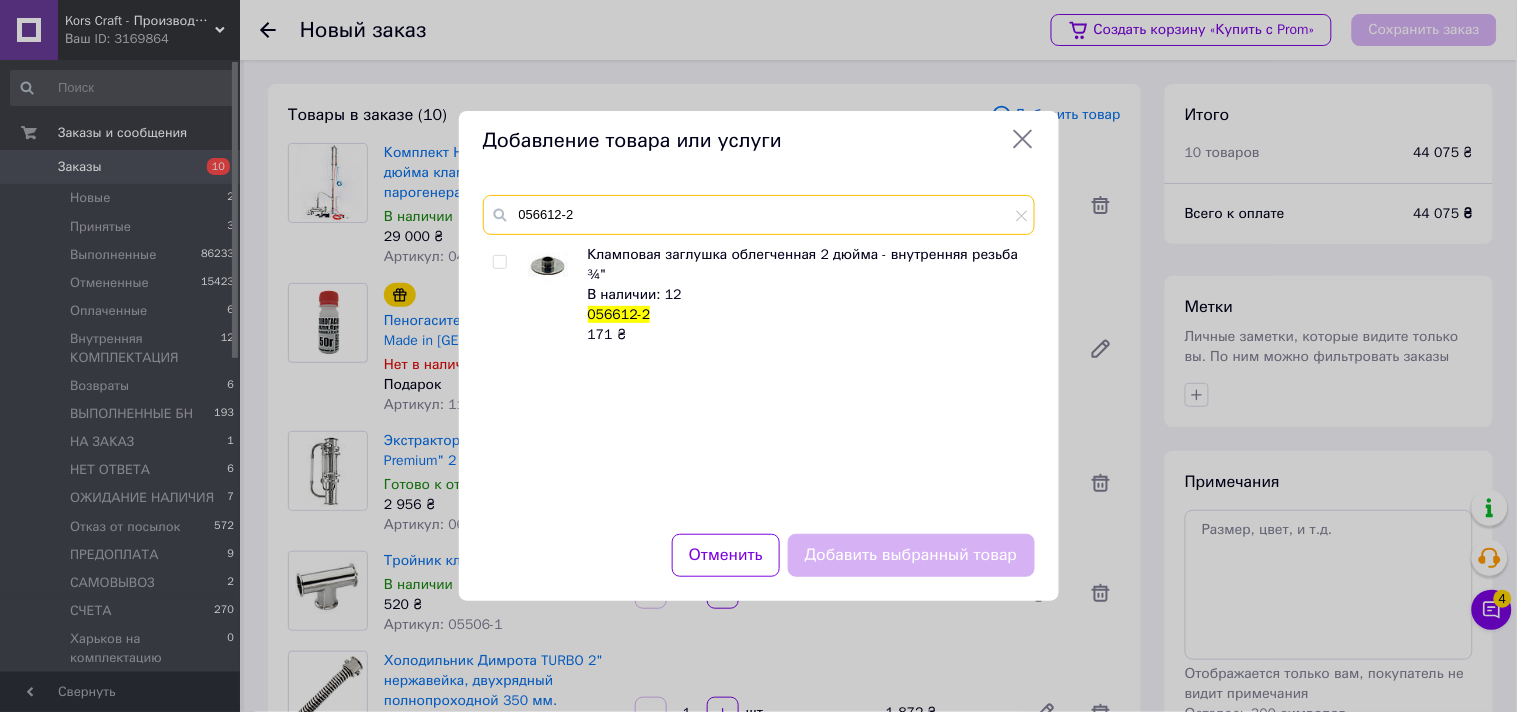 type on "056612-2" 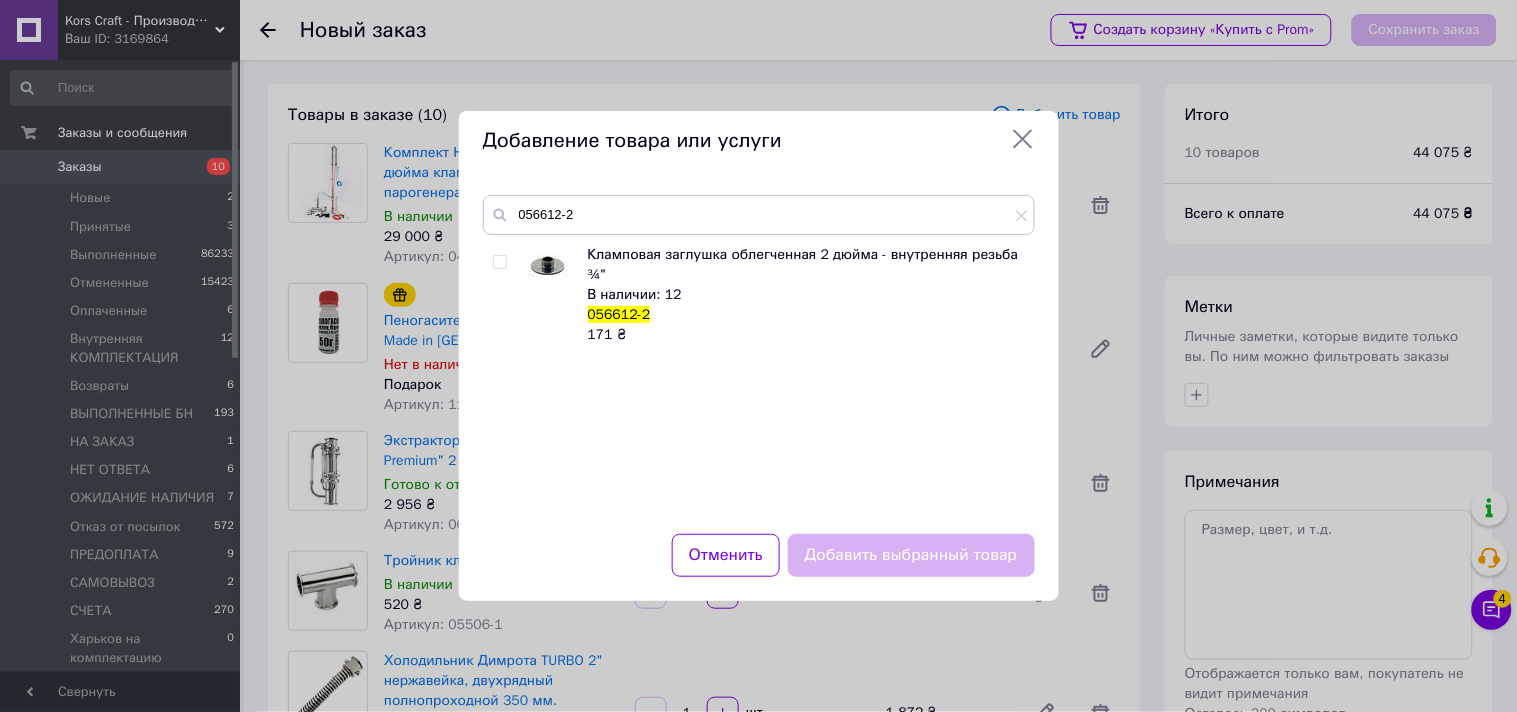 click at bounding box center [499, 262] 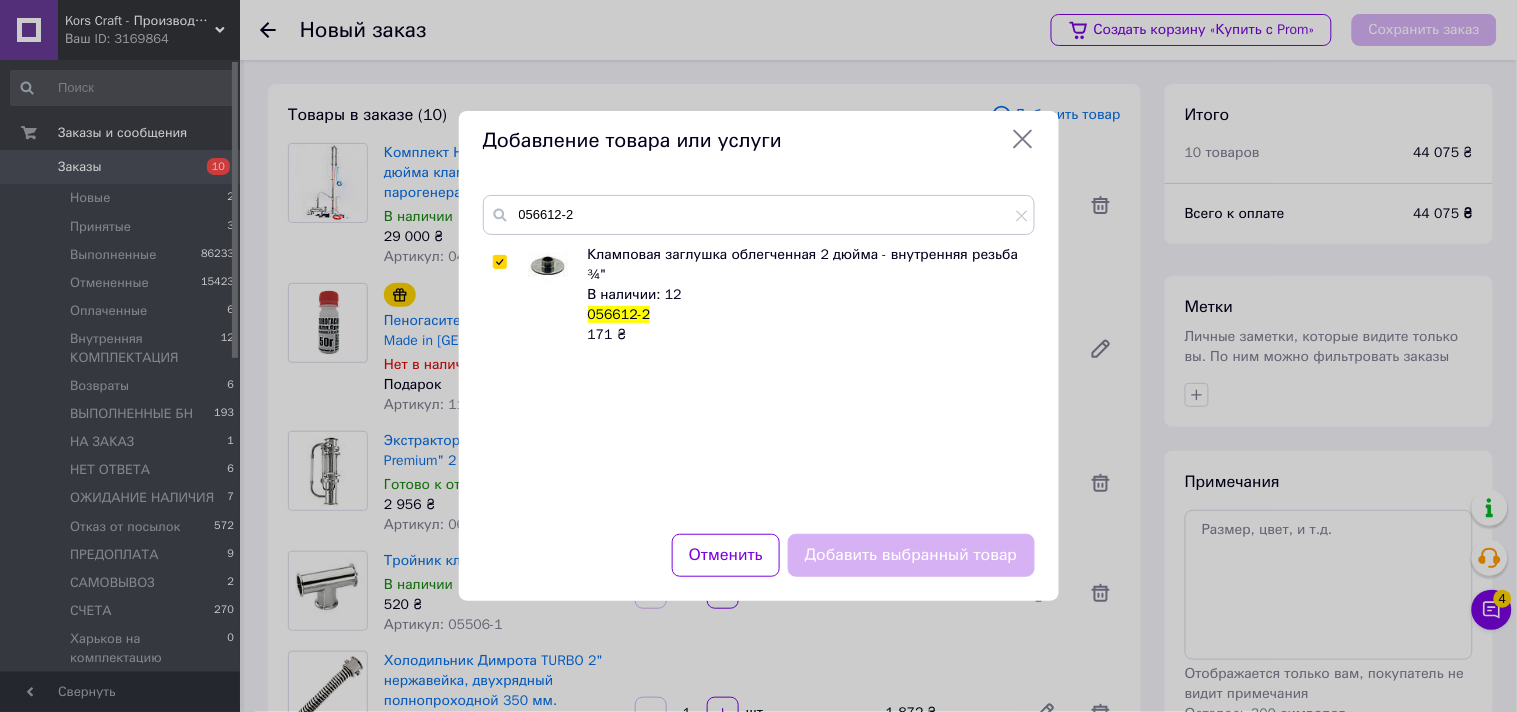 checkbox on "true" 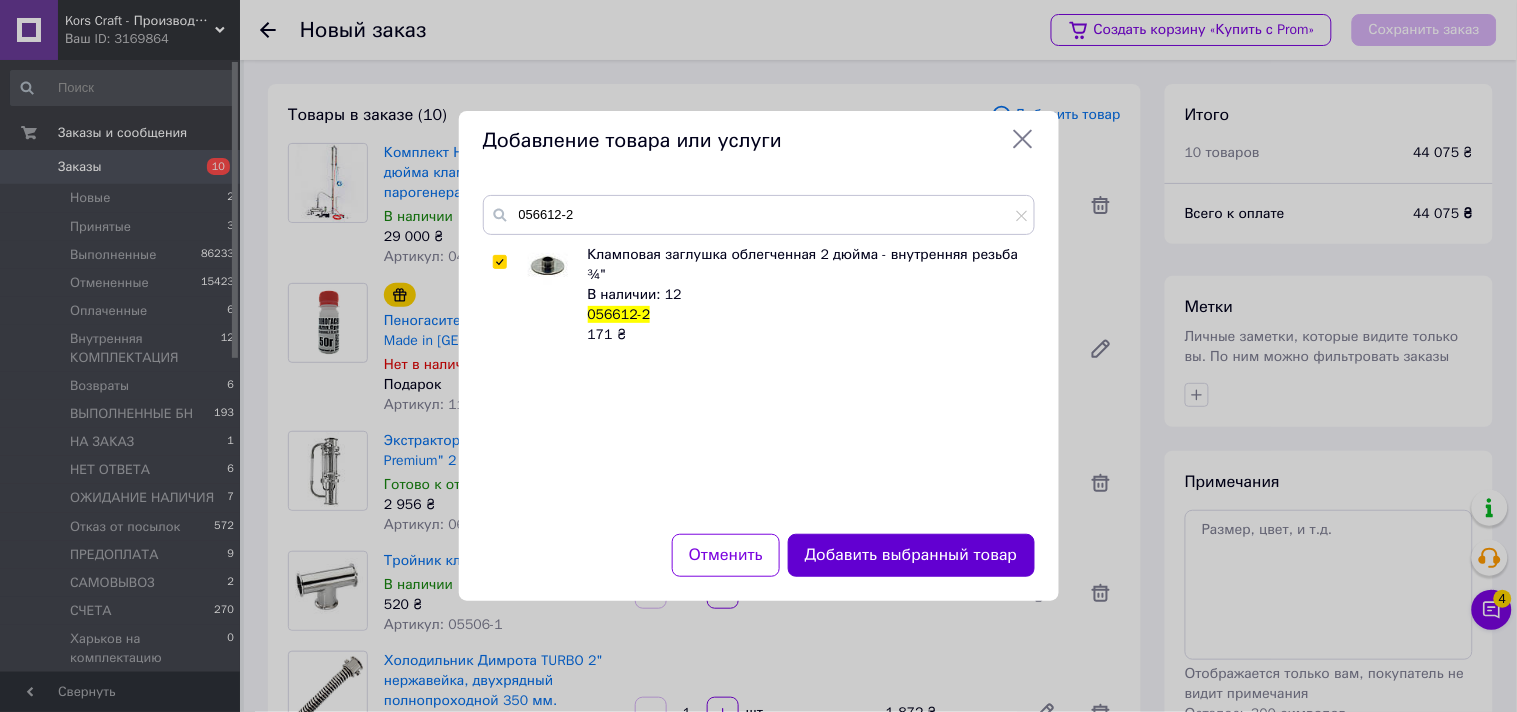 click on "Добавить выбранный товар" at bounding box center [911, 555] 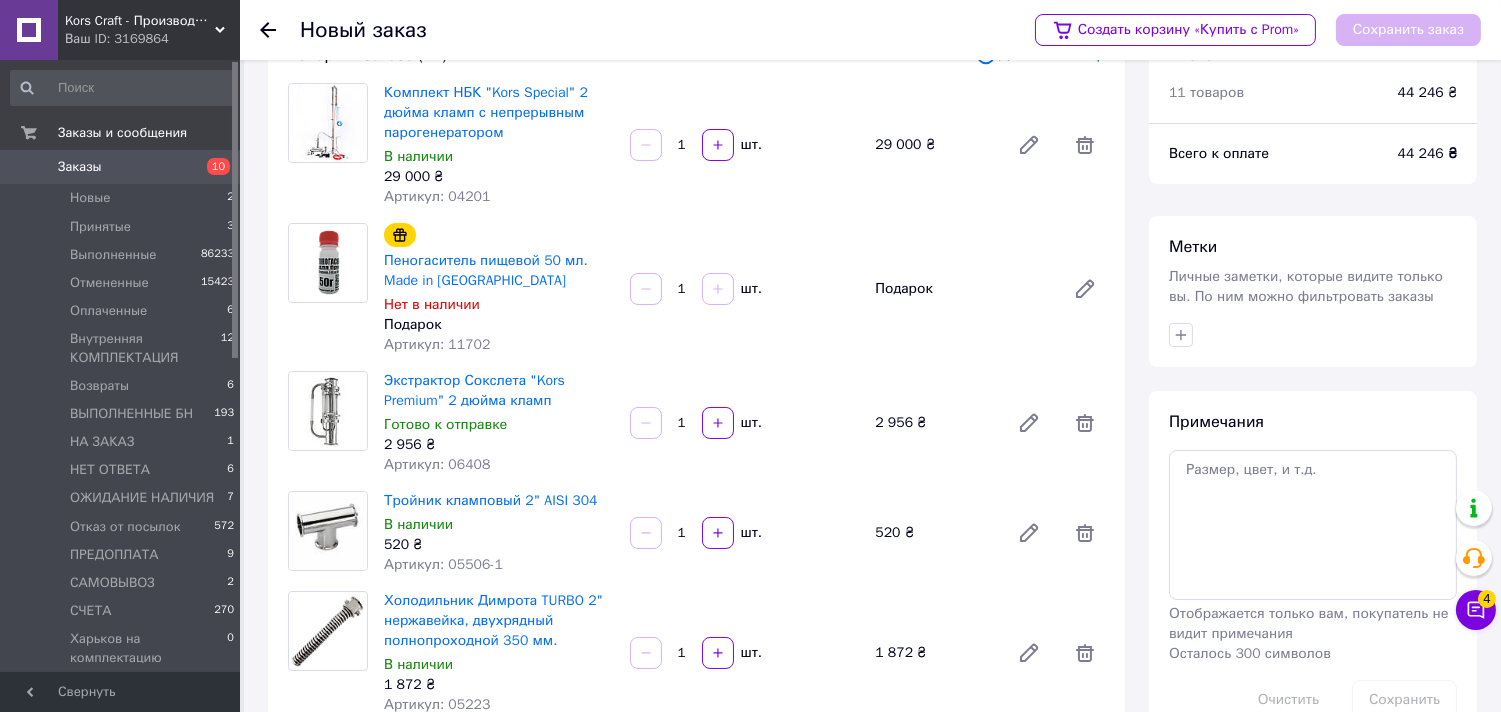 scroll, scrollTop: 0, scrollLeft: 0, axis: both 